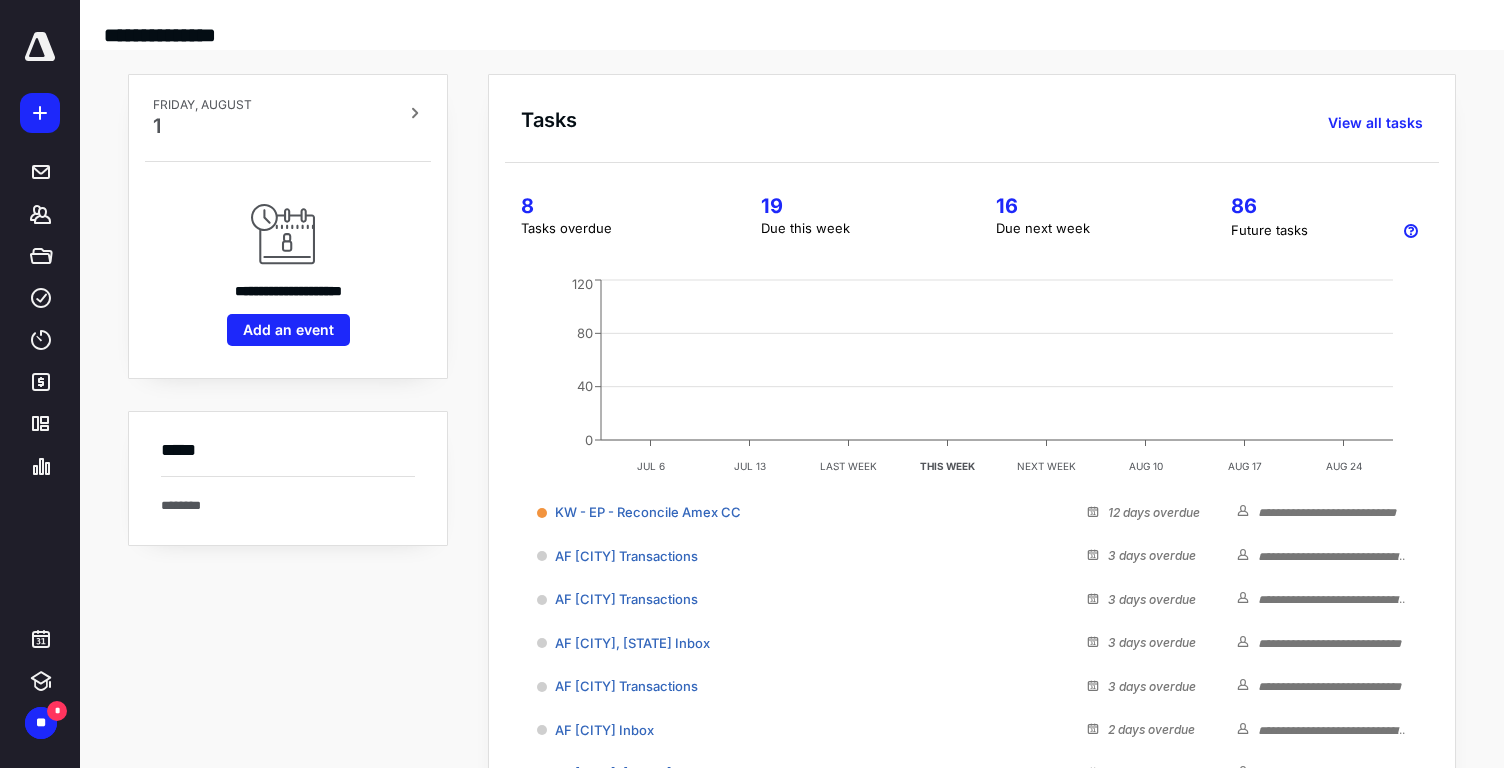 scroll, scrollTop: 0, scrollLeft: 0, axis: both 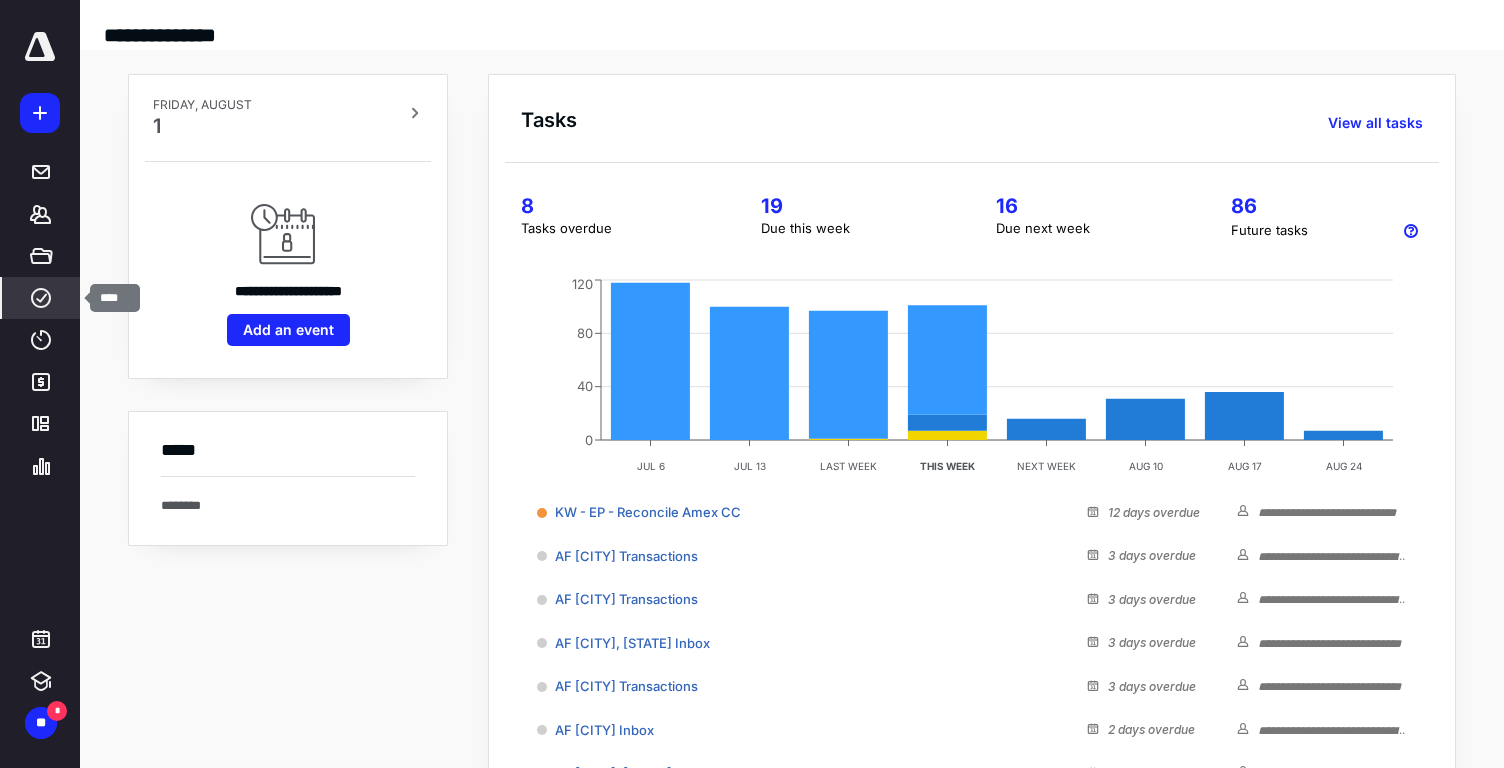 click 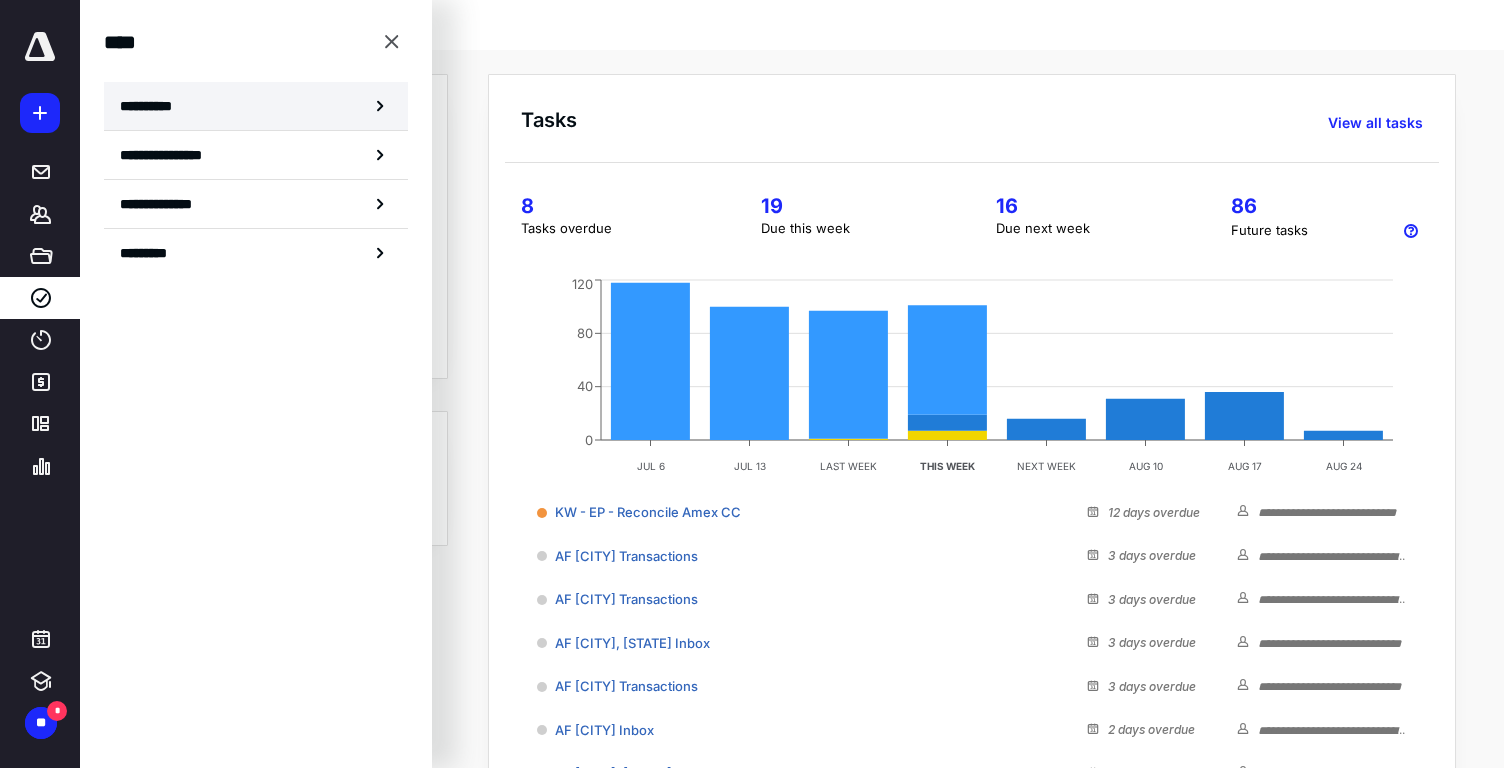 click on "**********" at bounding box center (256, 106) 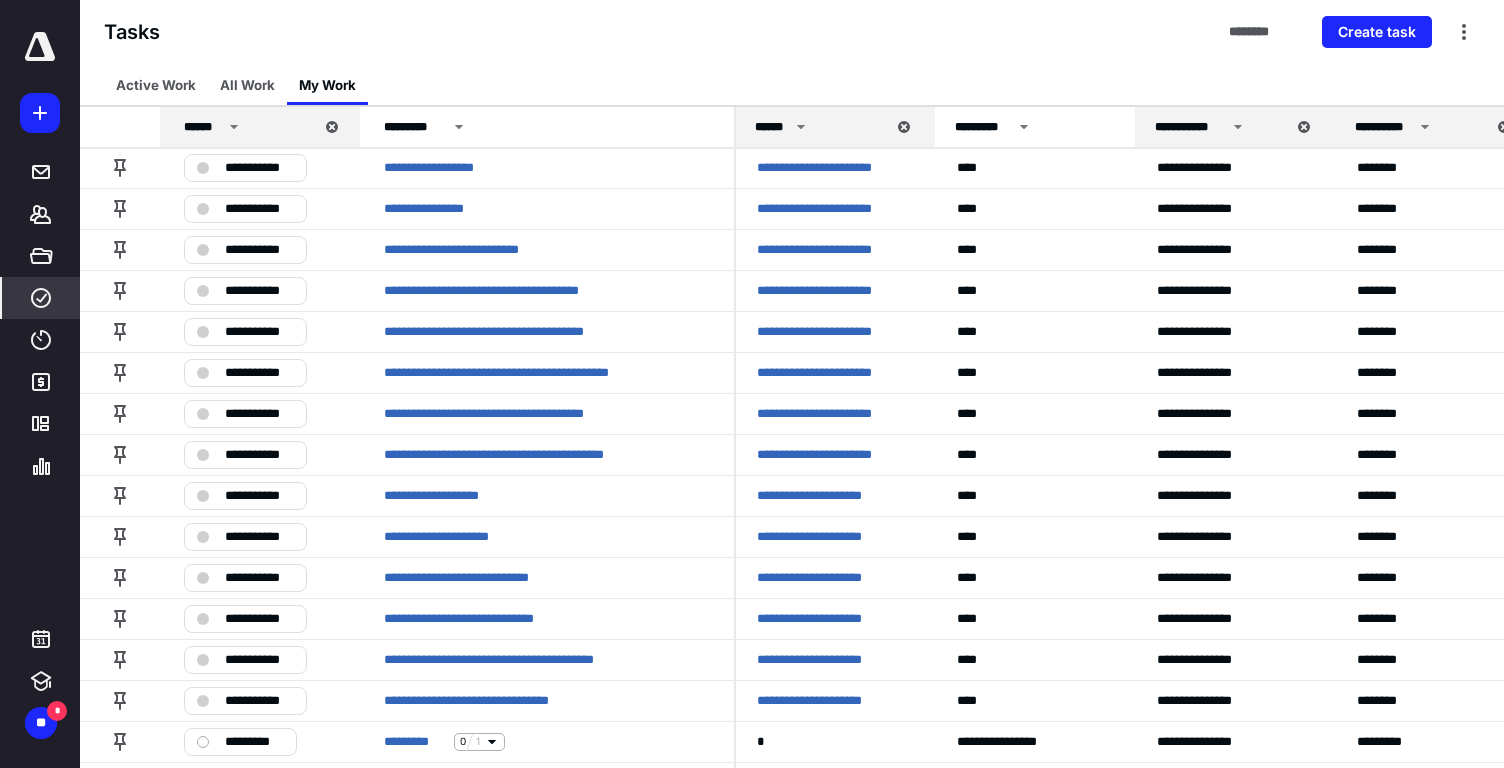 scroll, scrollTop: 3229, scrollLeft: 3, axis: both 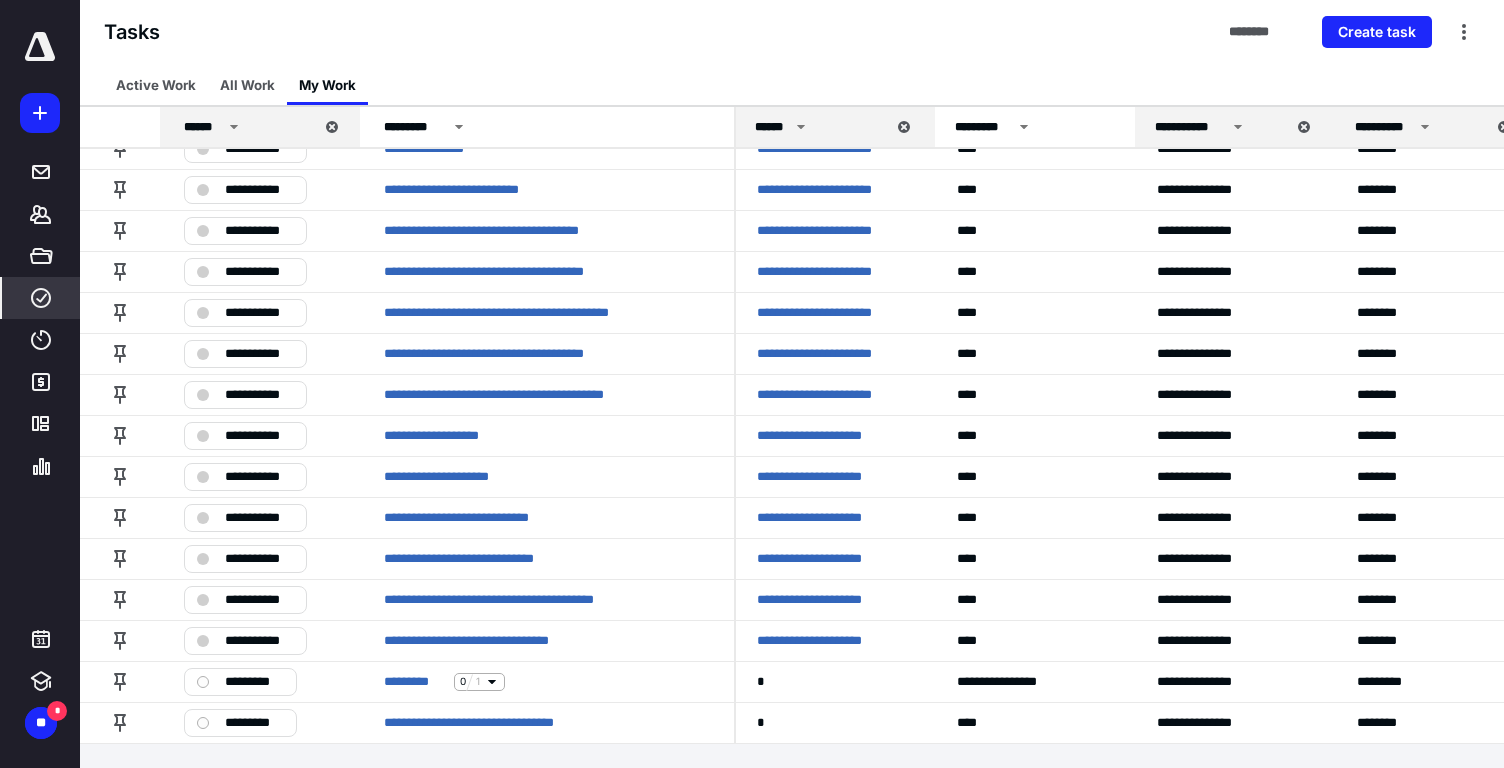 click on "**********" at bounding box center [1384, 127] 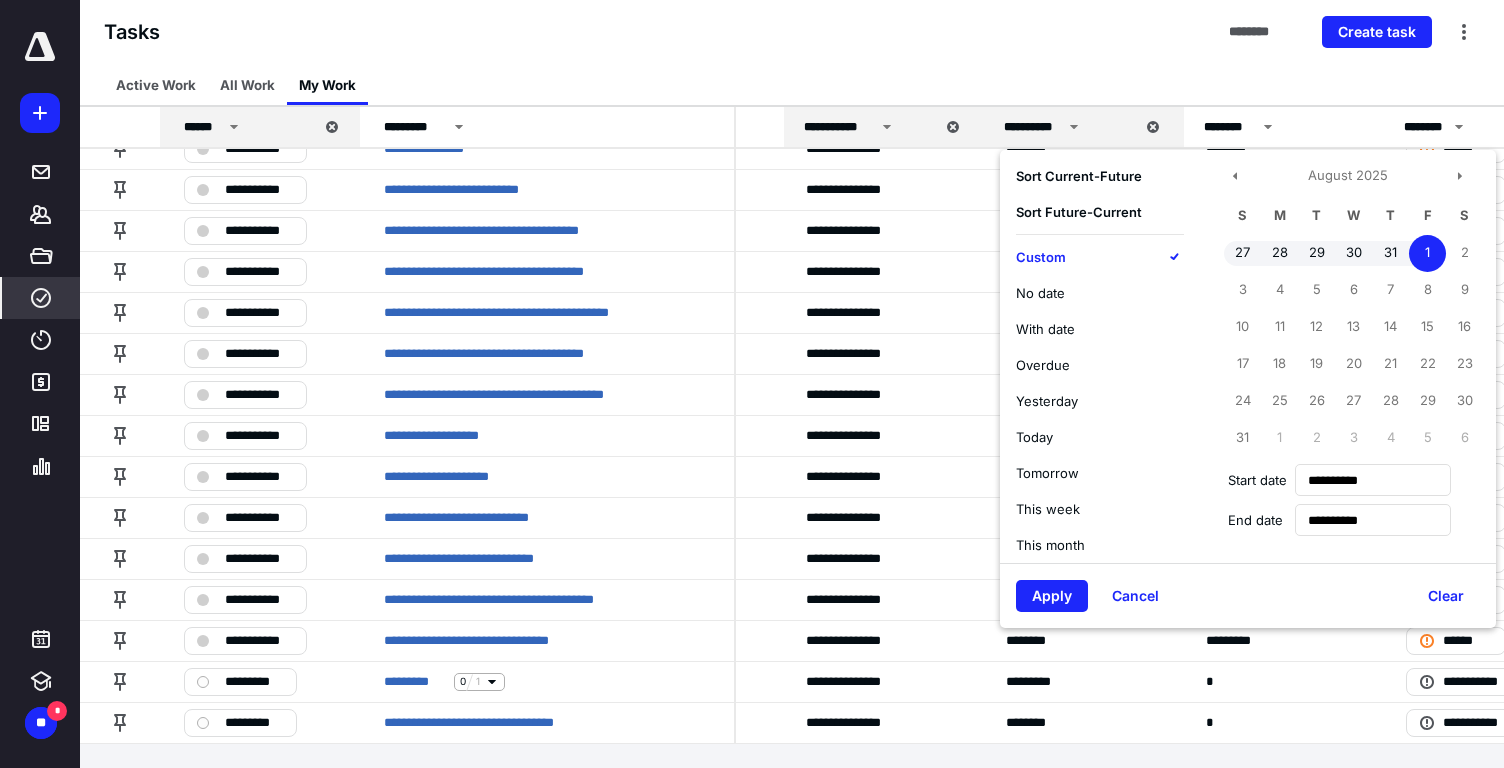 scroll, scrollTop: 3229, scrollLeft: 357, axis: both 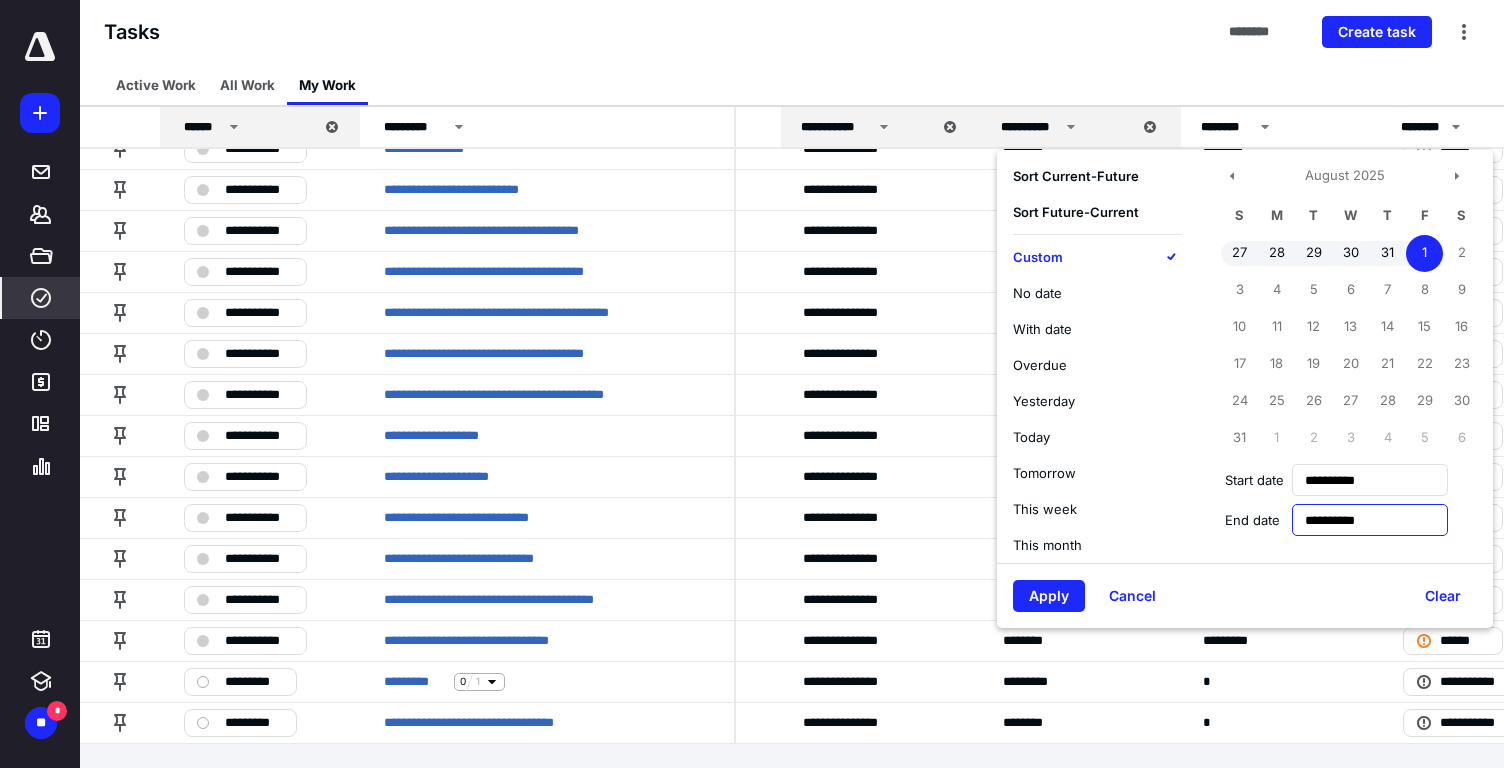 click on "**********" at bounding box center [1370, 520] 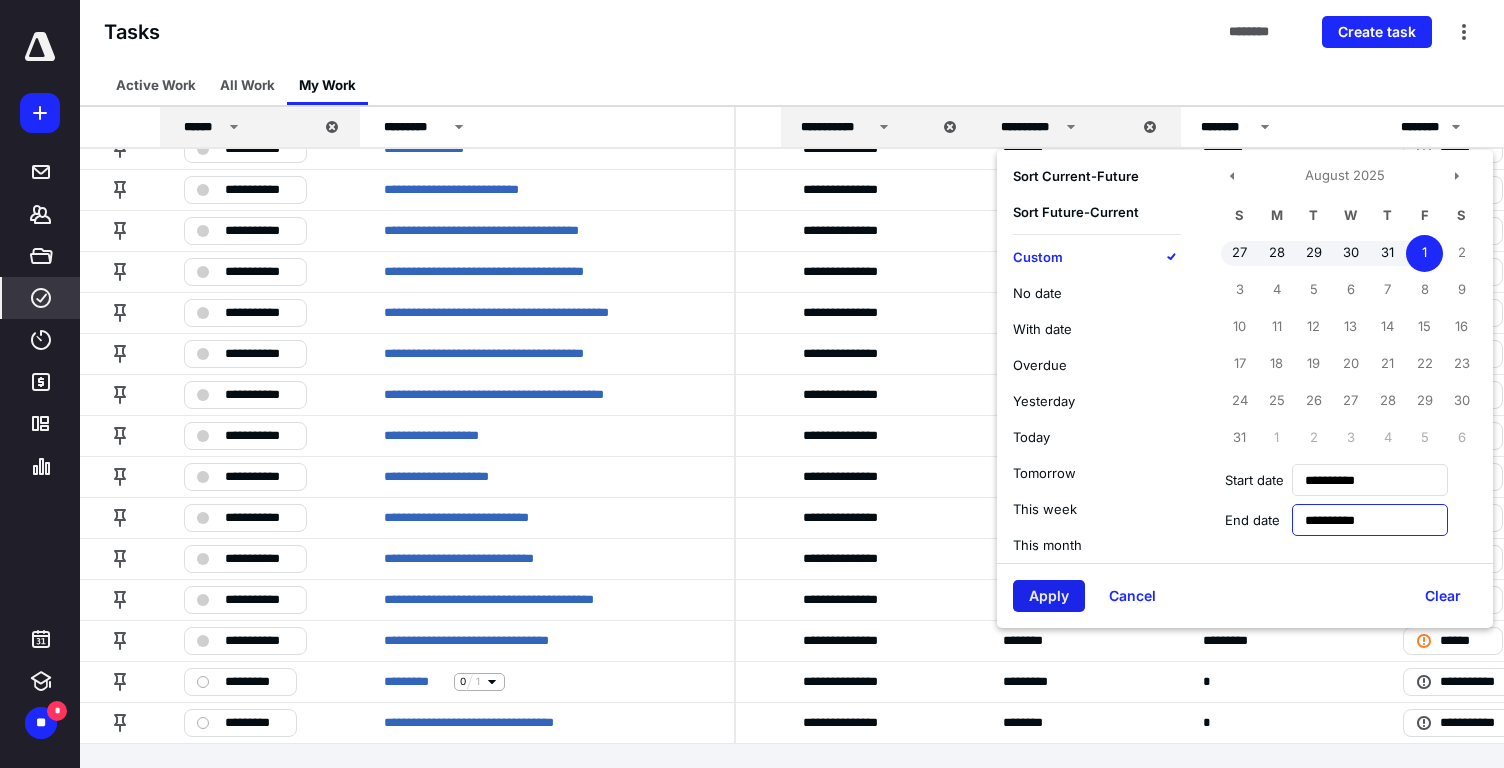 type on "**********" 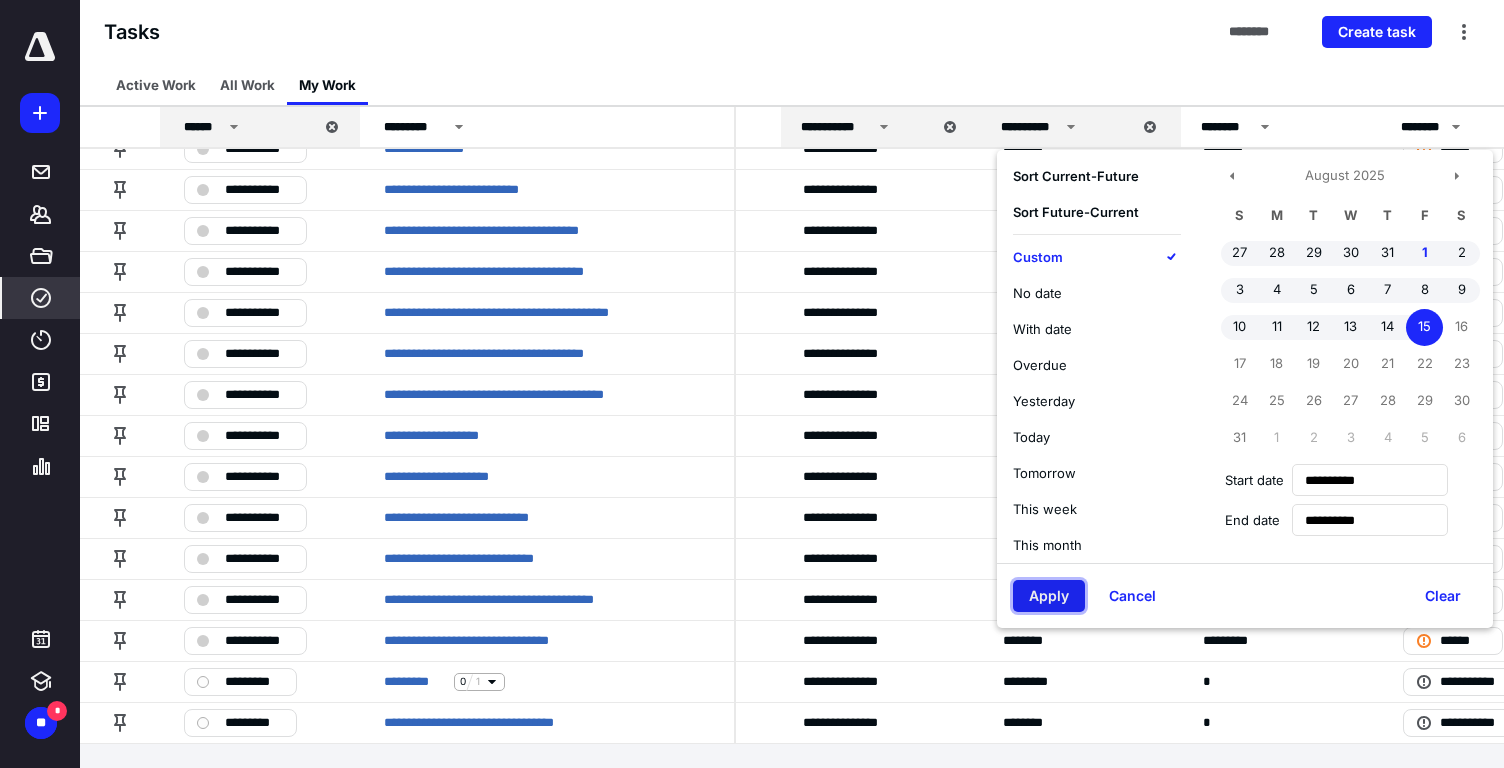 click on "Apply" at bounding box center [1049, 596] 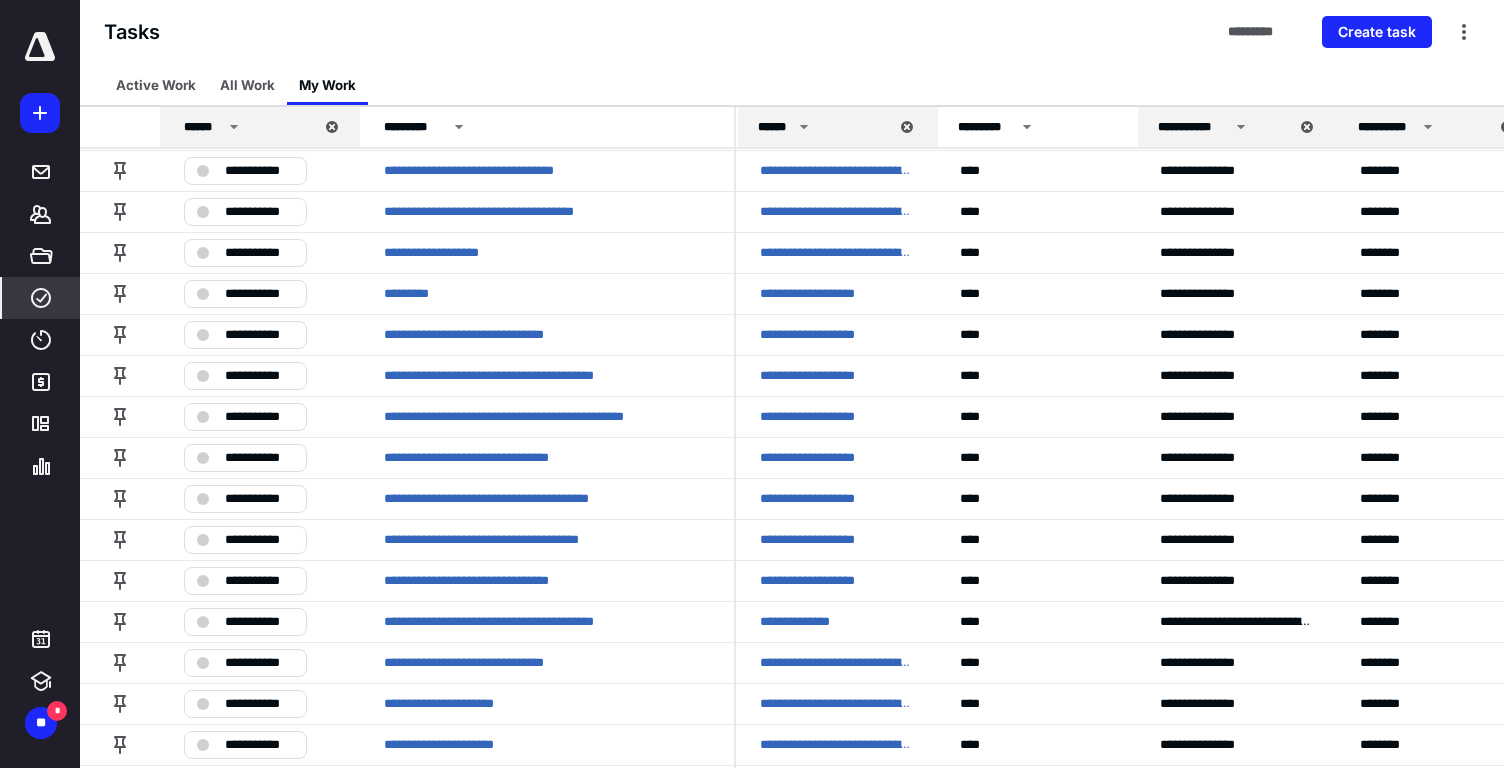 scroll, scrollTop: 3576, scrollLeft: 0, axis: vertical 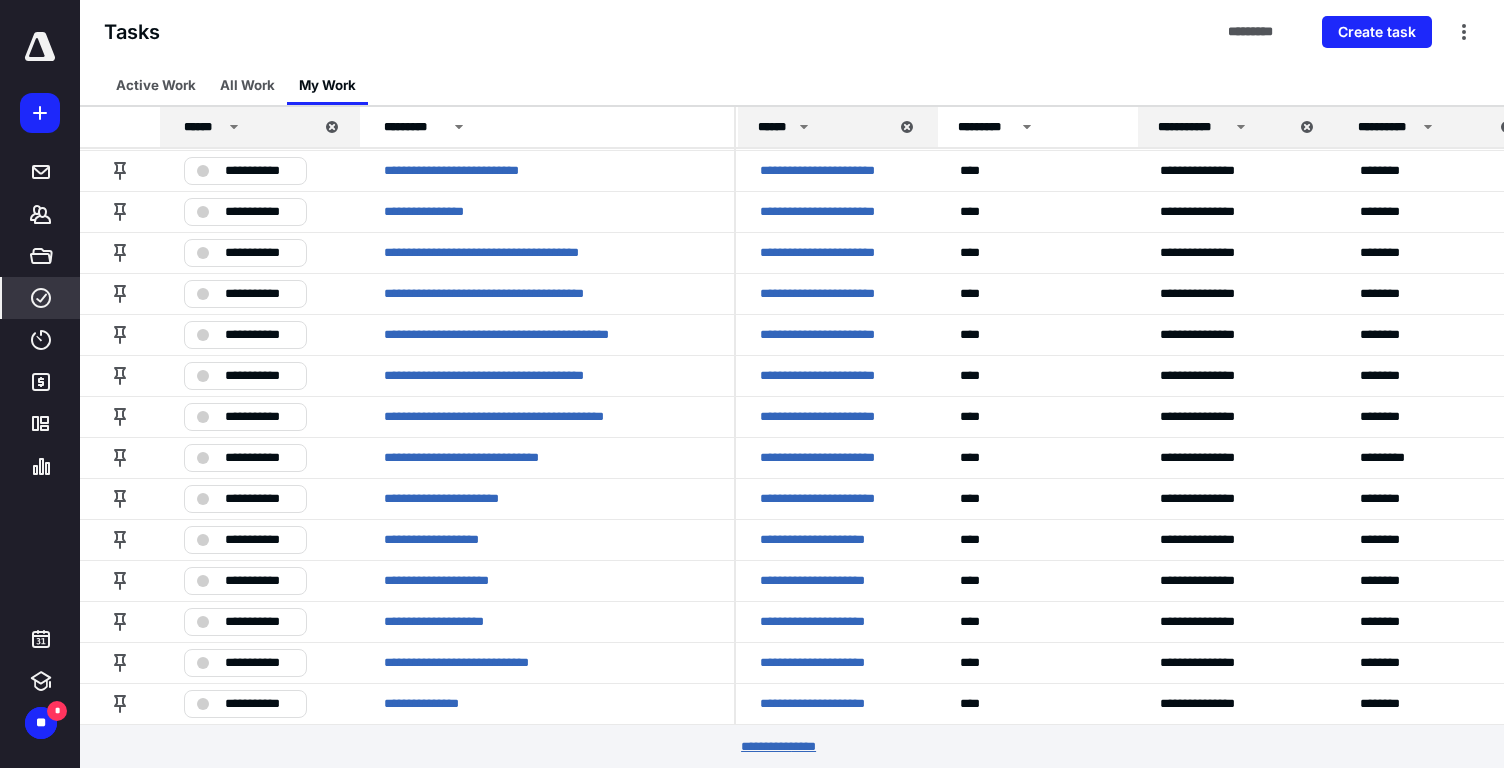 click on "********* *****" at bounding box center (792, 747) 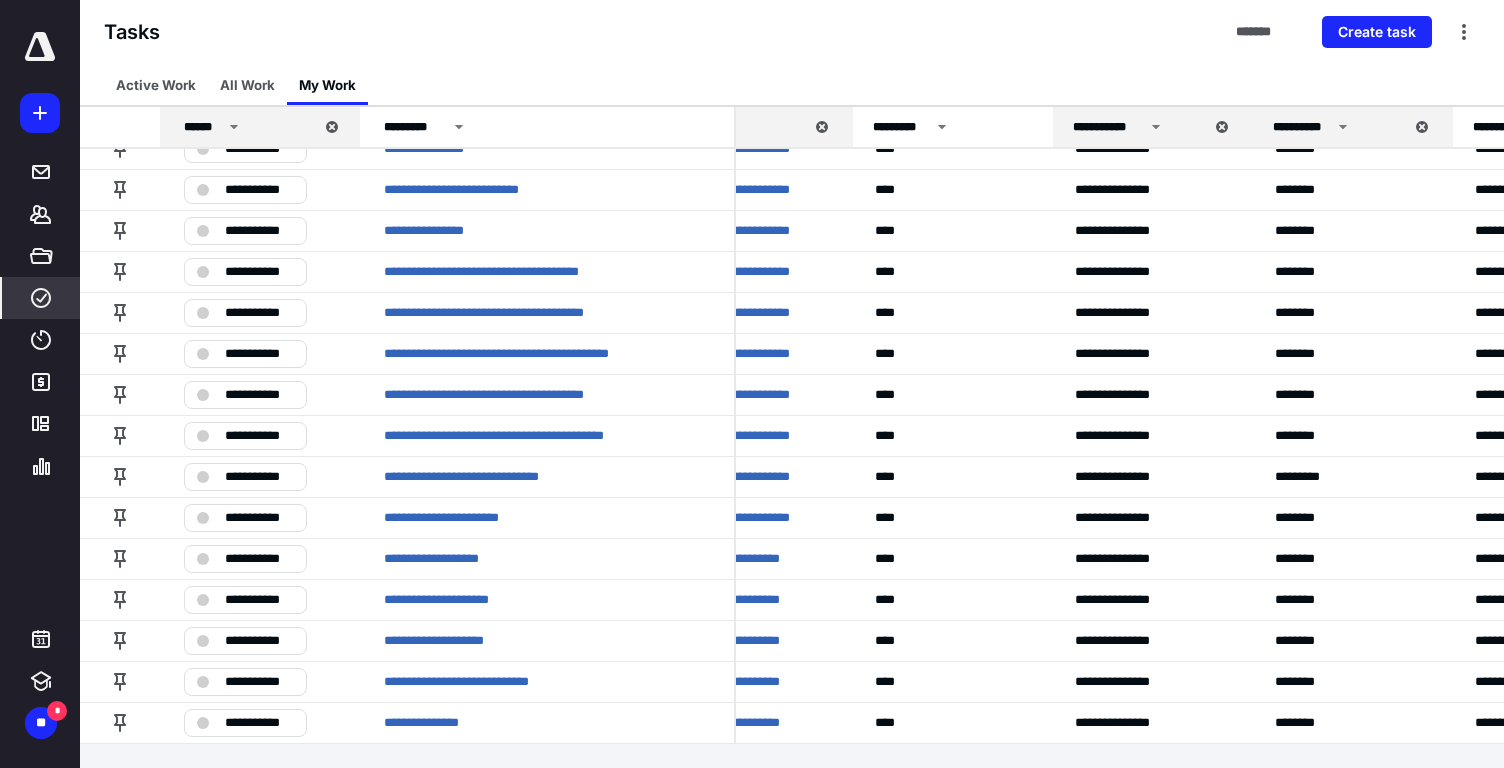 scroll, scrollTop: 3557, scrollLeft: 86, axis: both 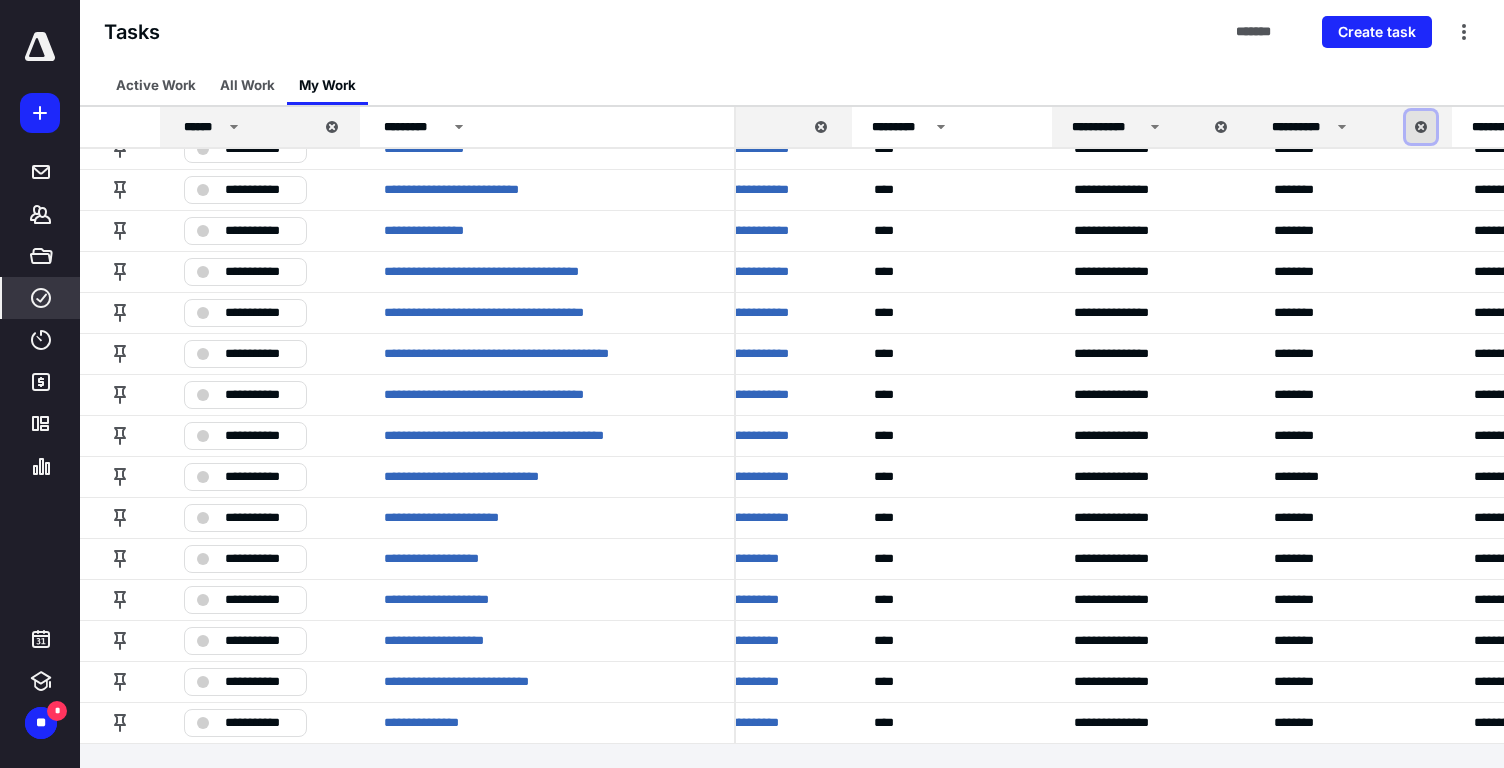 click at bounding box center (1421, 127) 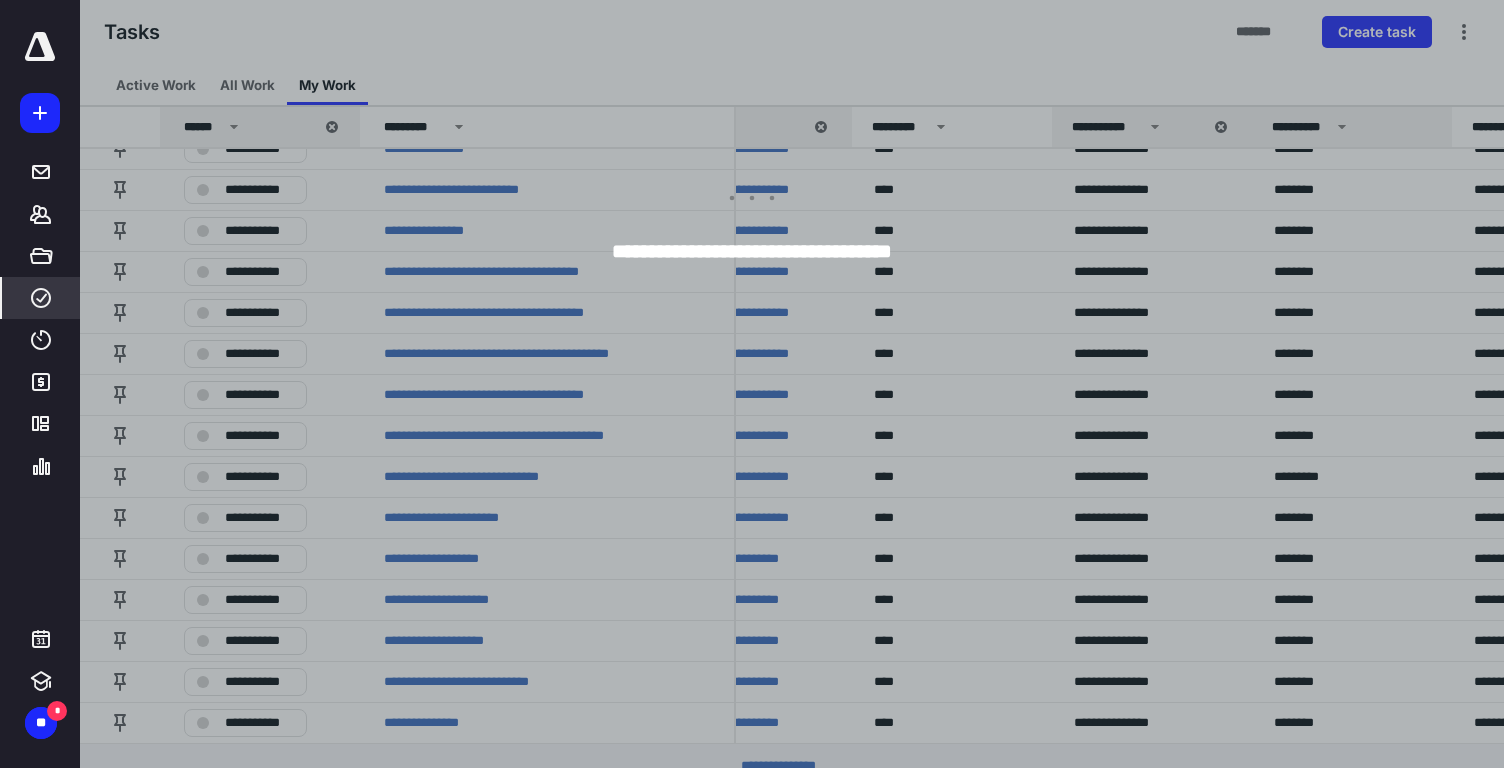 scroll, scrollTop: 3576, scrollLeft: 86, axis: both 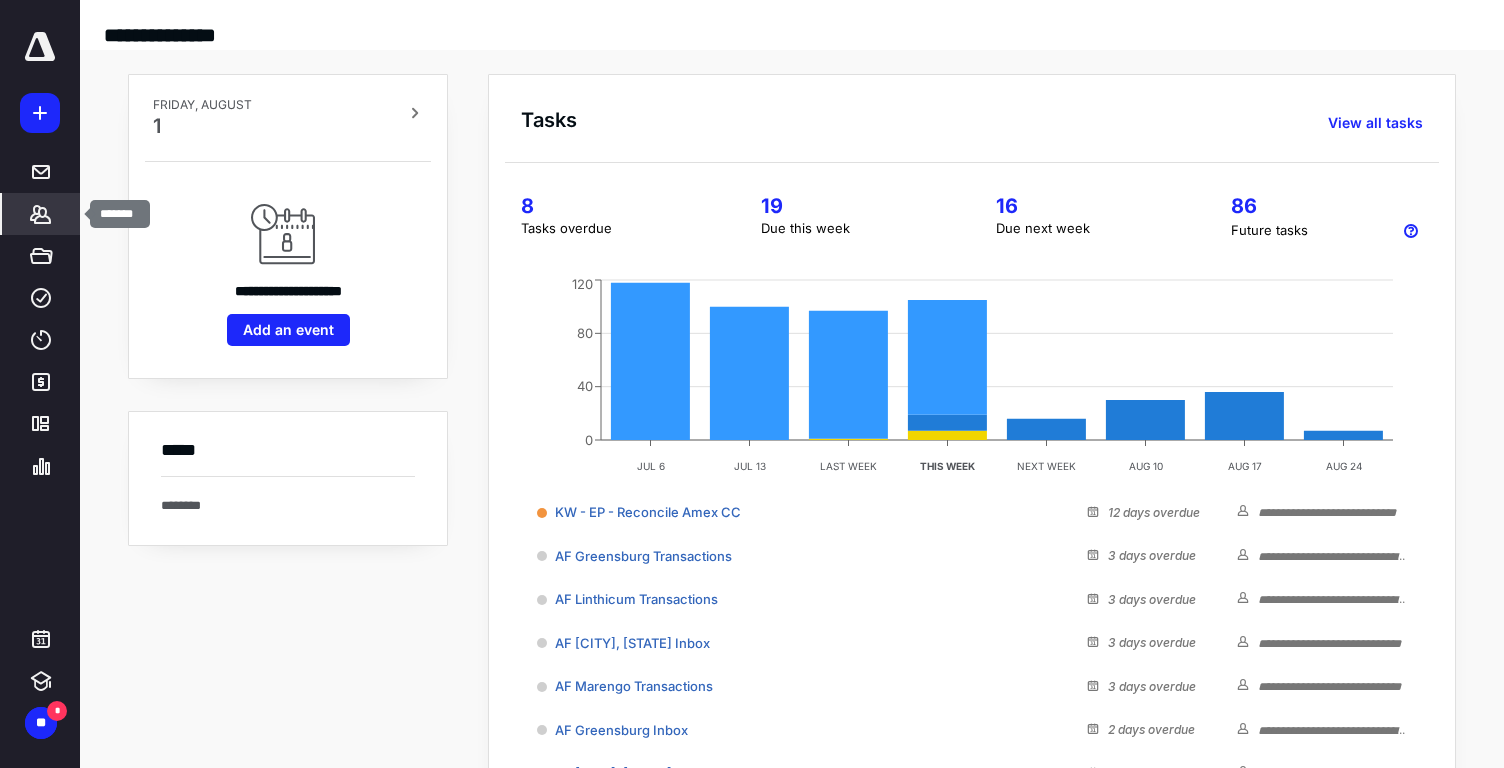 click 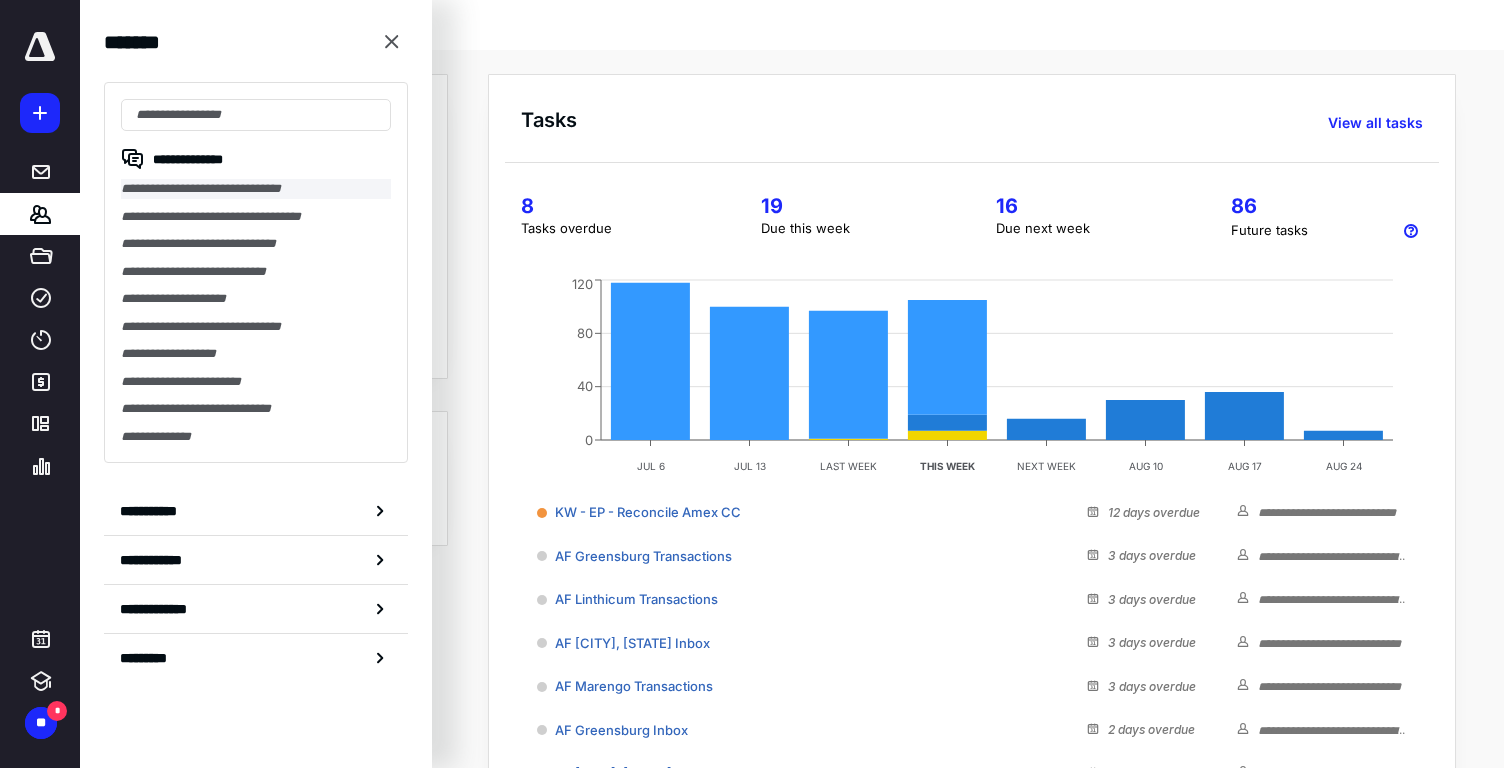 click on "**********" at bounding box center (256, 189) 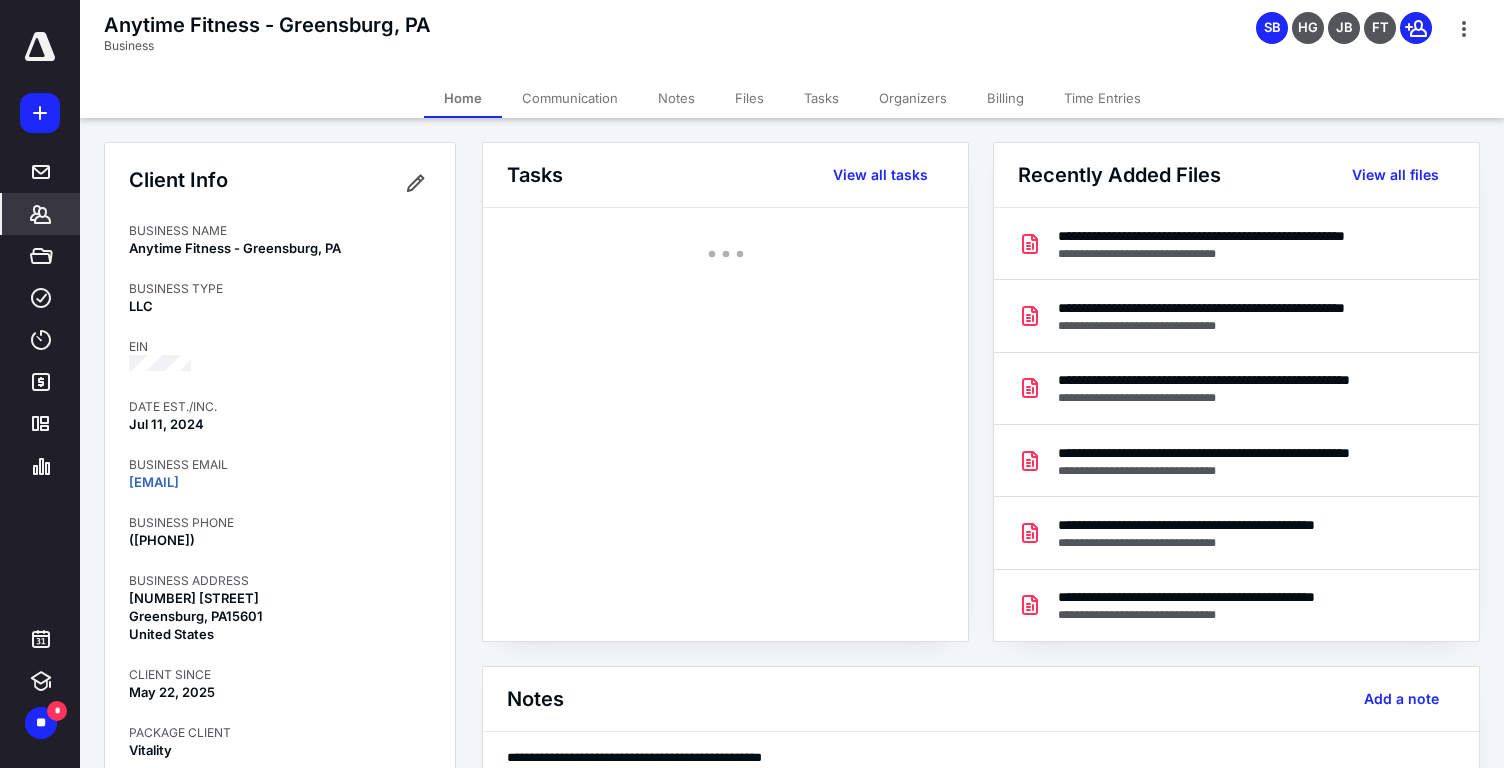 click on "Files" at bounding box center [749, 98] 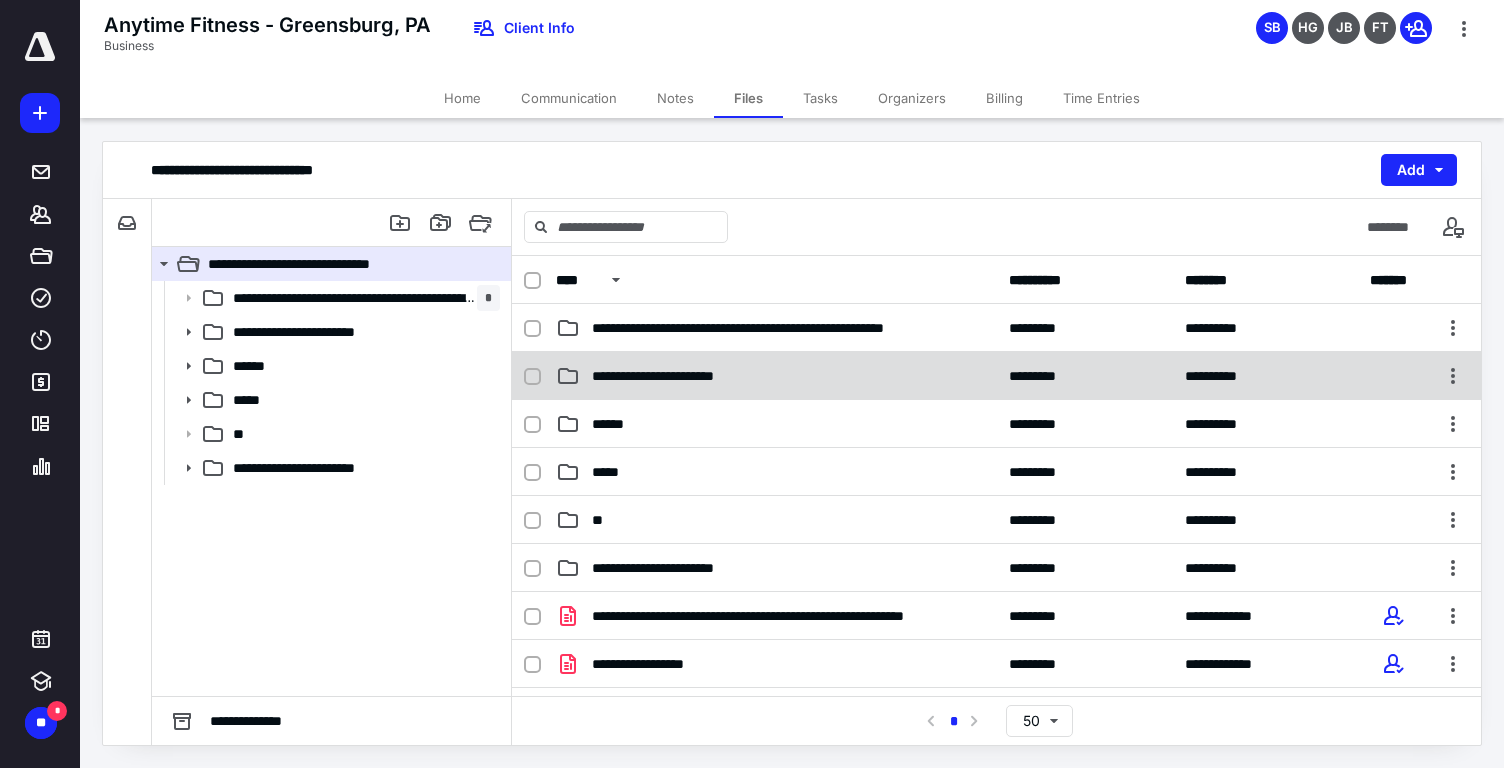 click on "**********" at bounding box center (679, 376) 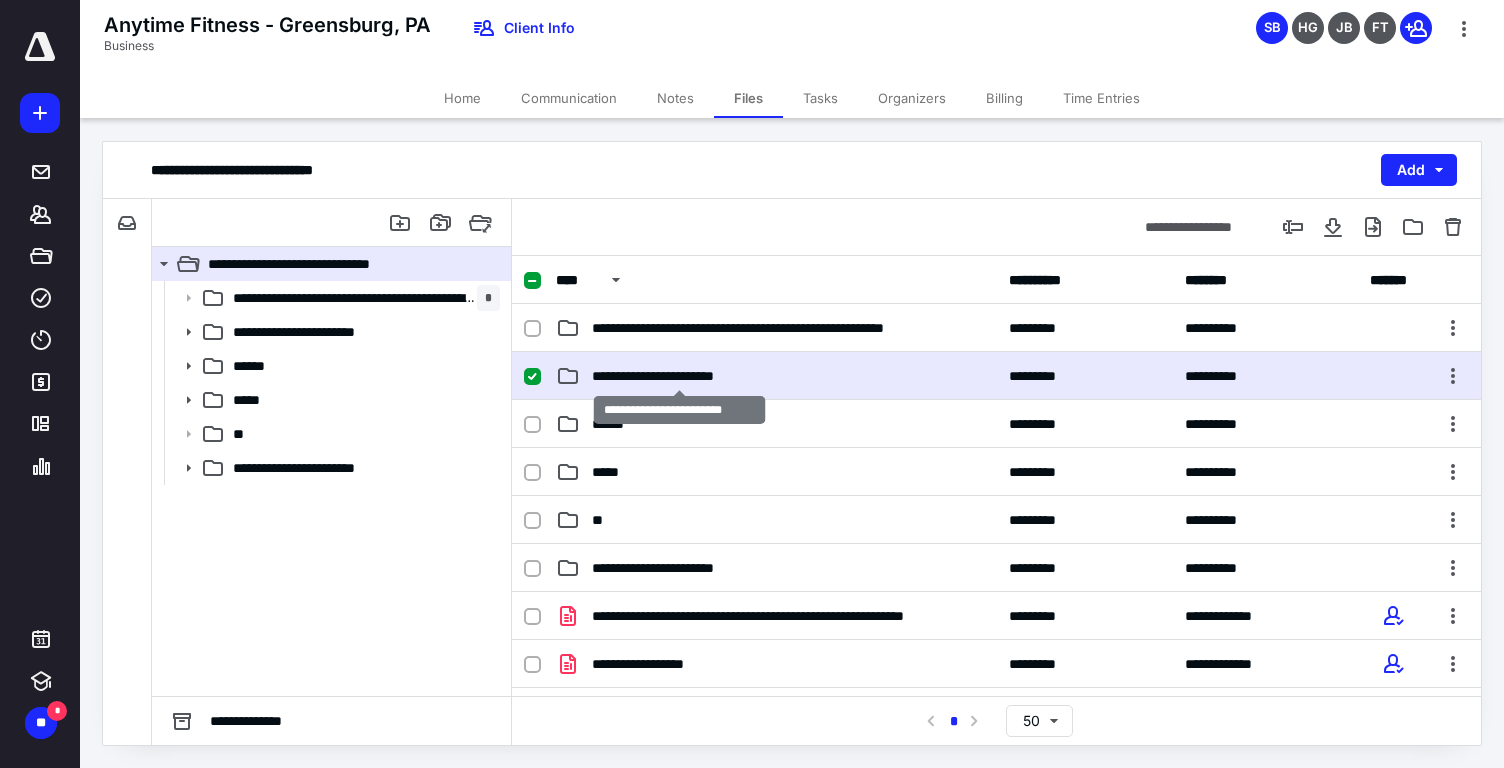 click on "**********" at bounding box center [679, 376] 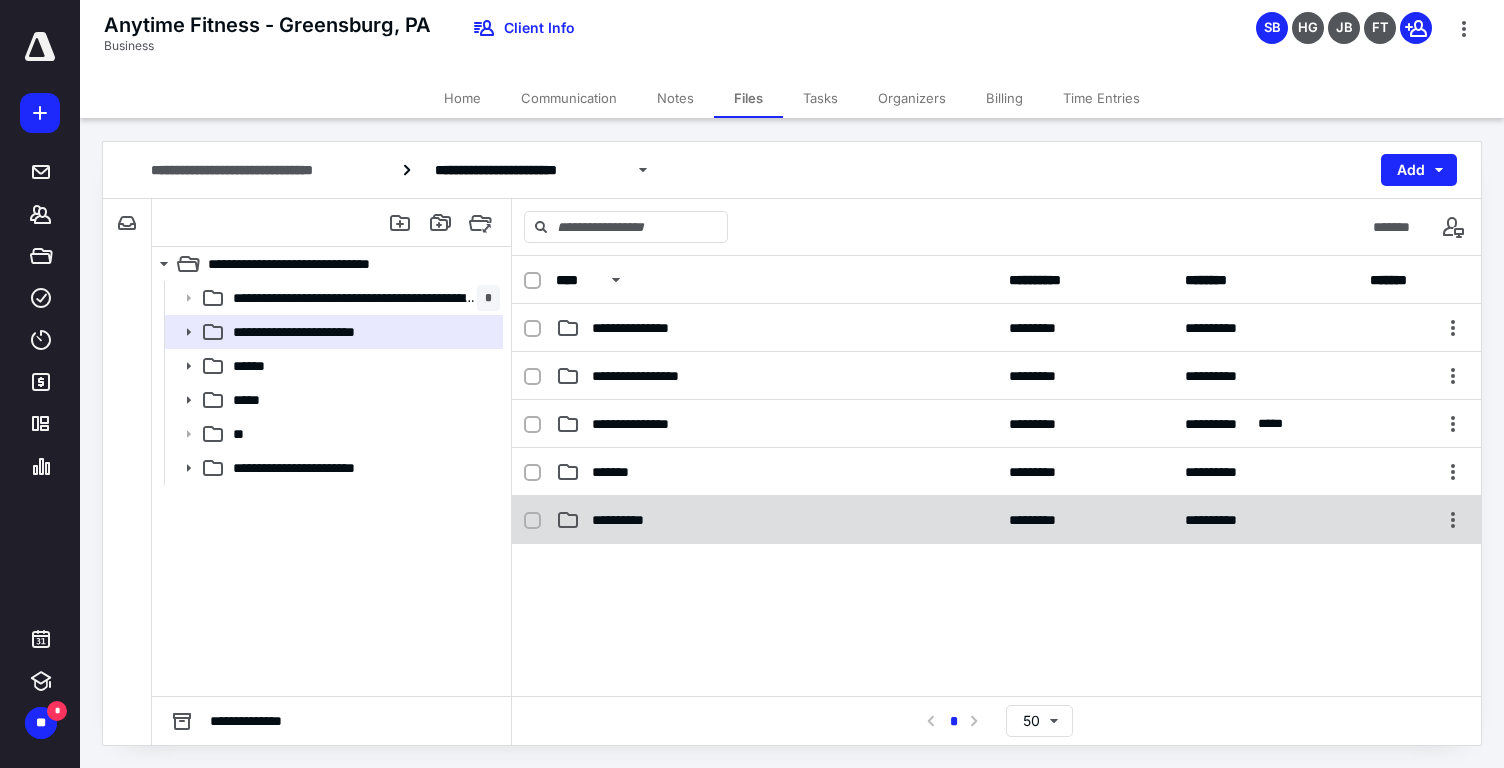click on "**********" at bounding box center [776, 520] 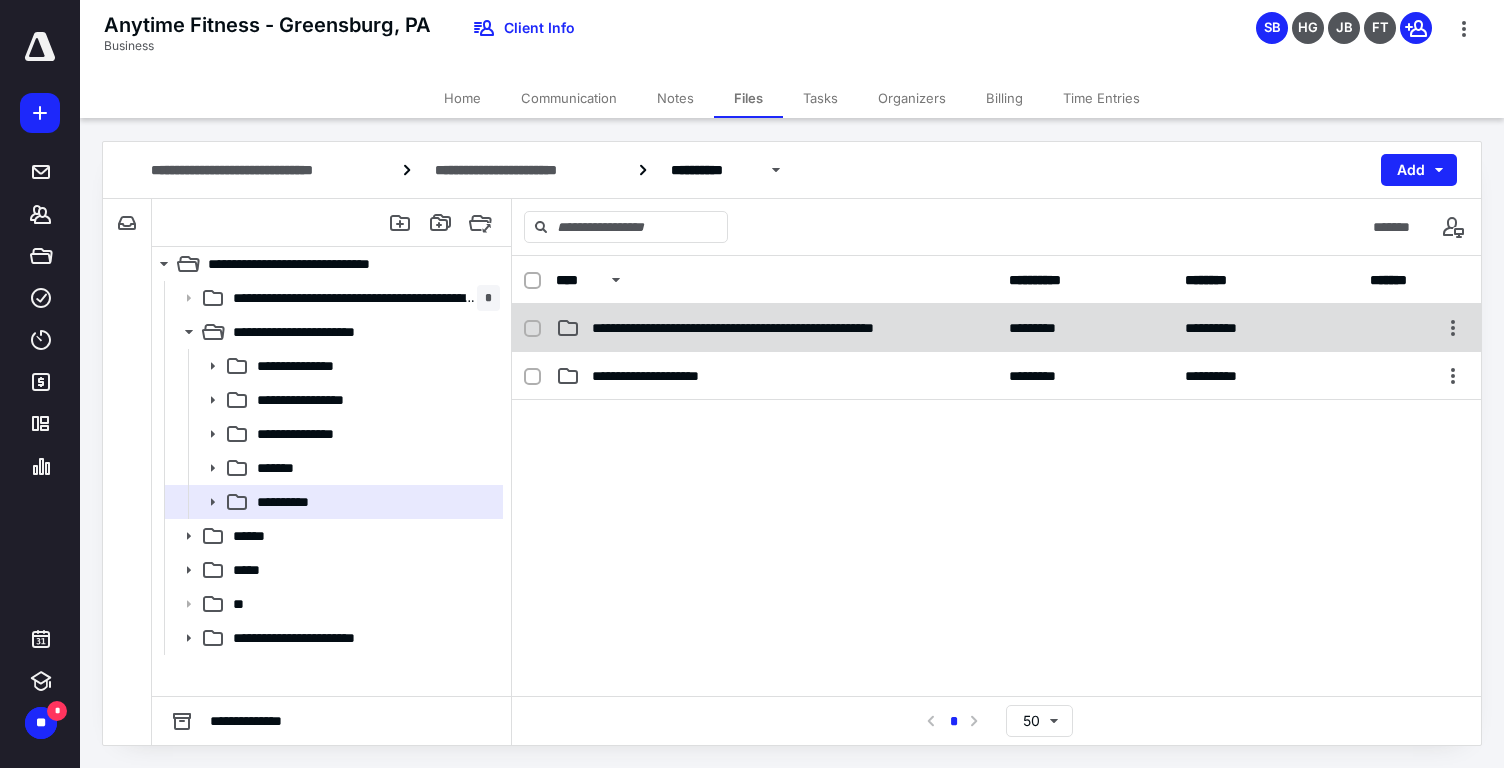 click on "**********" at bounding box center (996, 328) 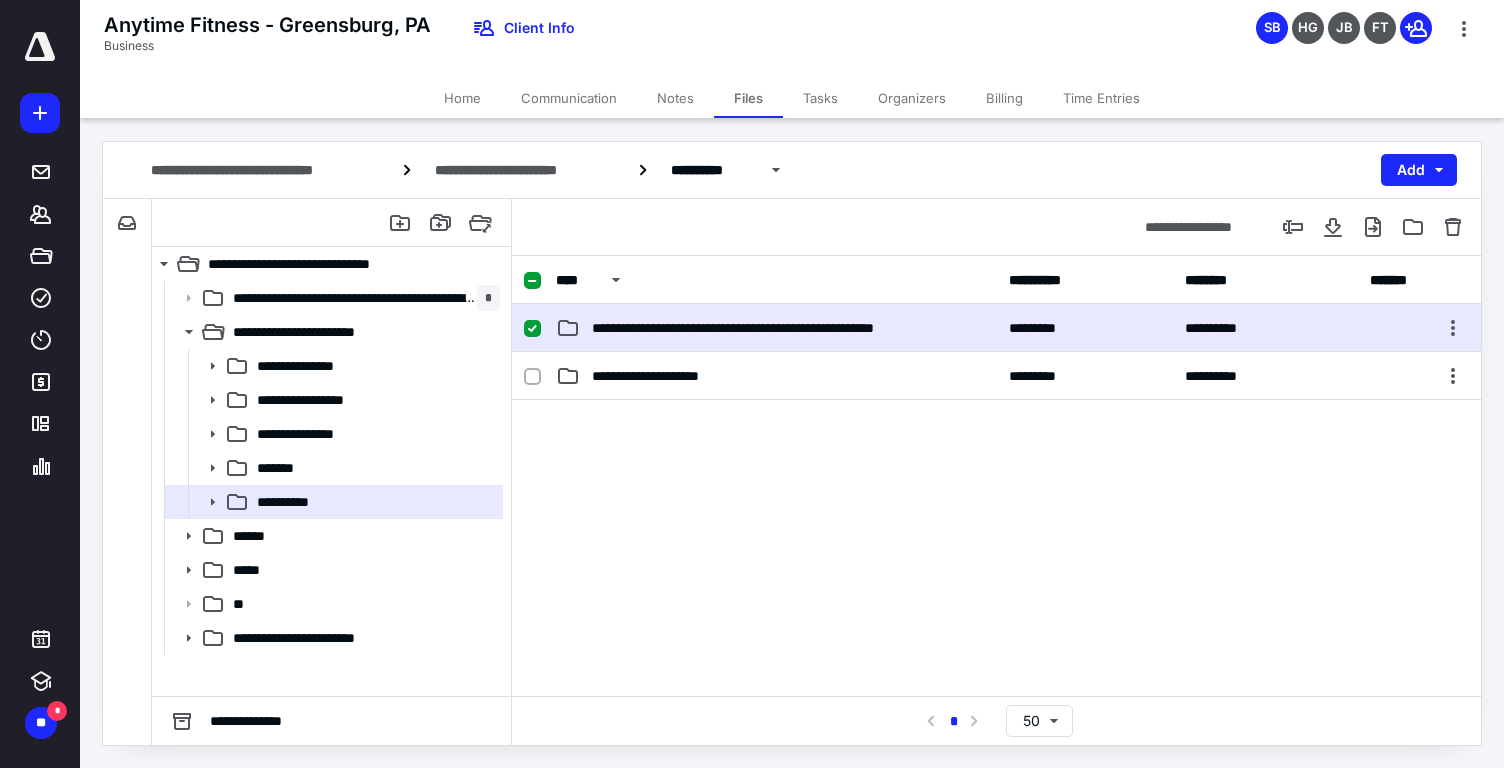 click on "**********" at bounding box center (996, 328) 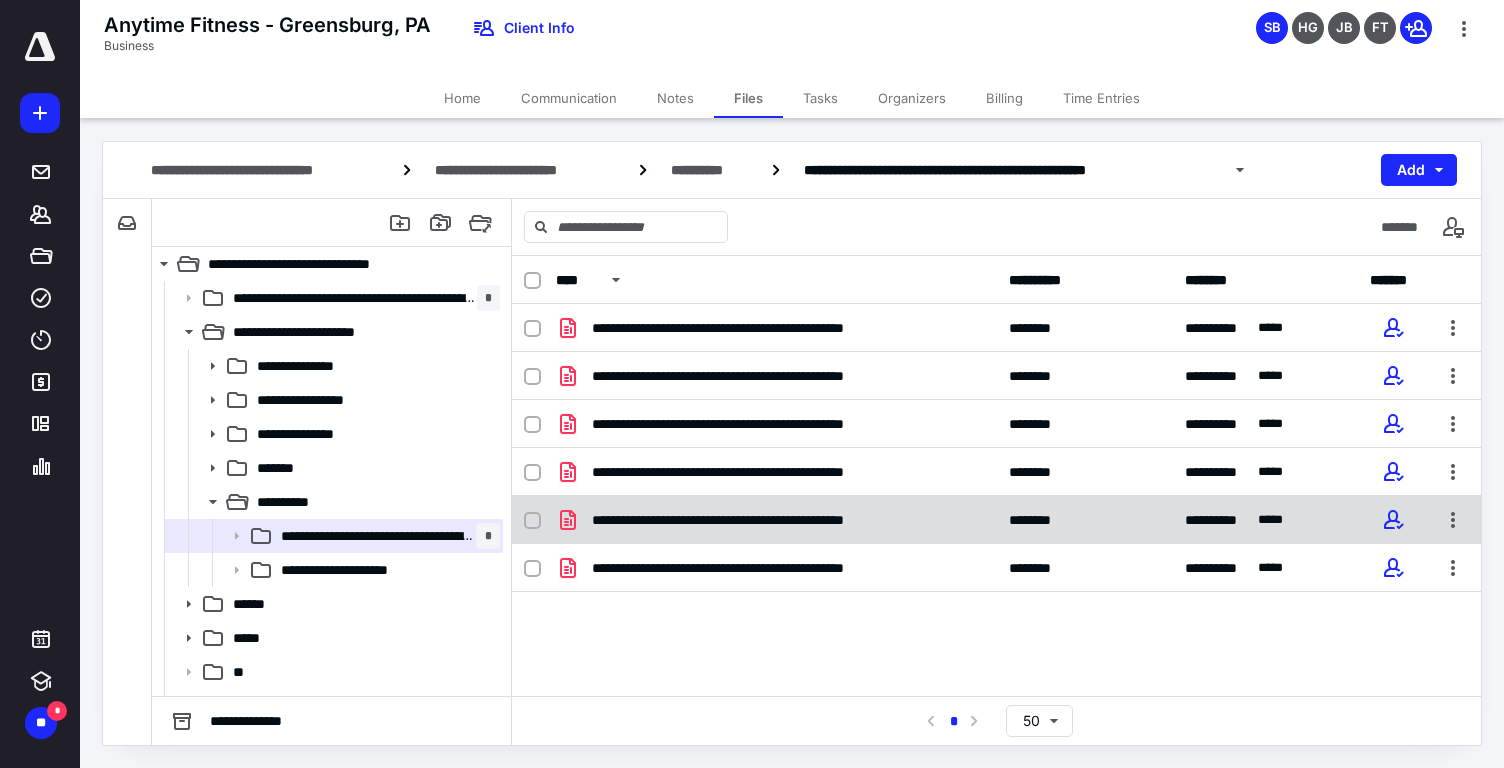 checkbox on "true" 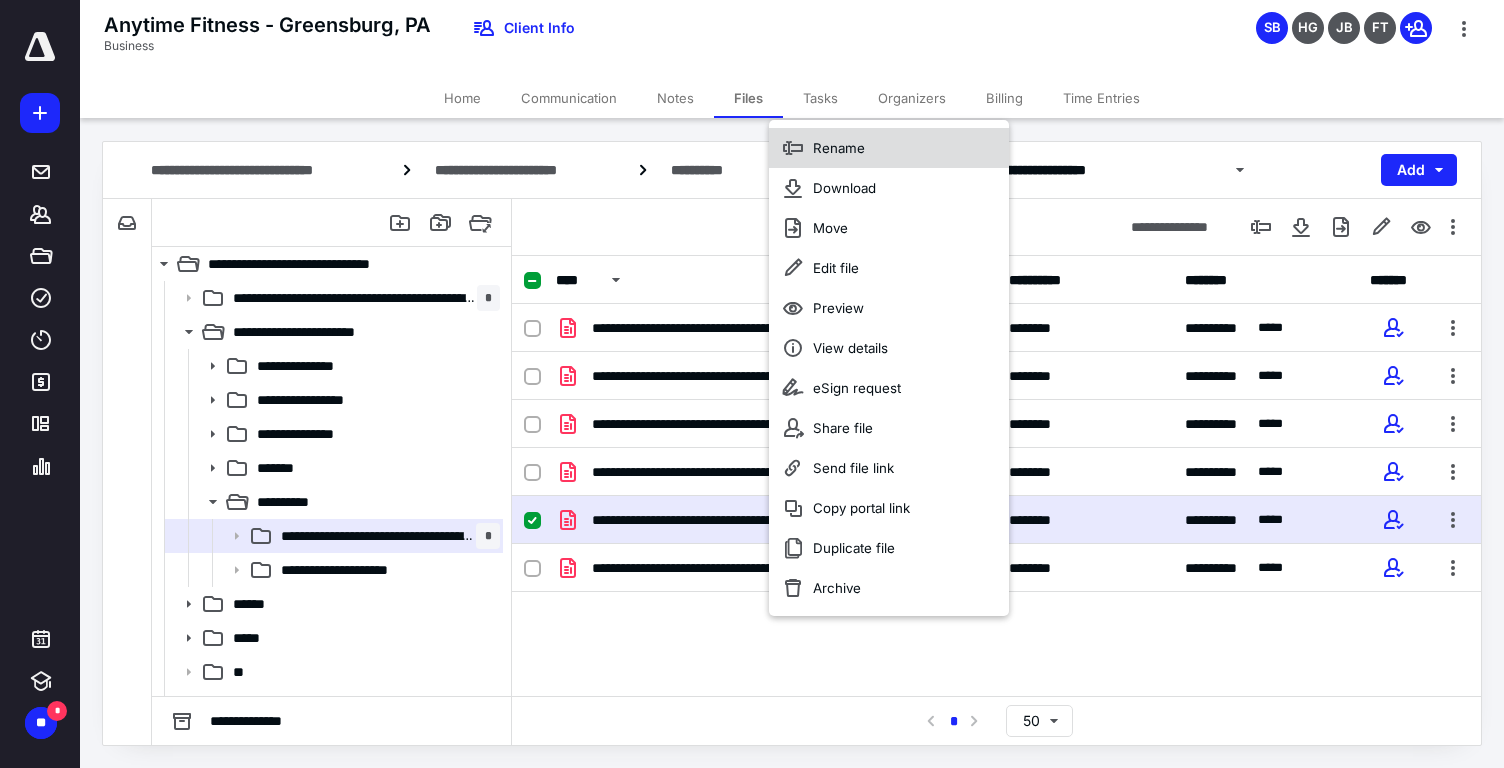 click on "Rename" at bounding box center [889, 148] 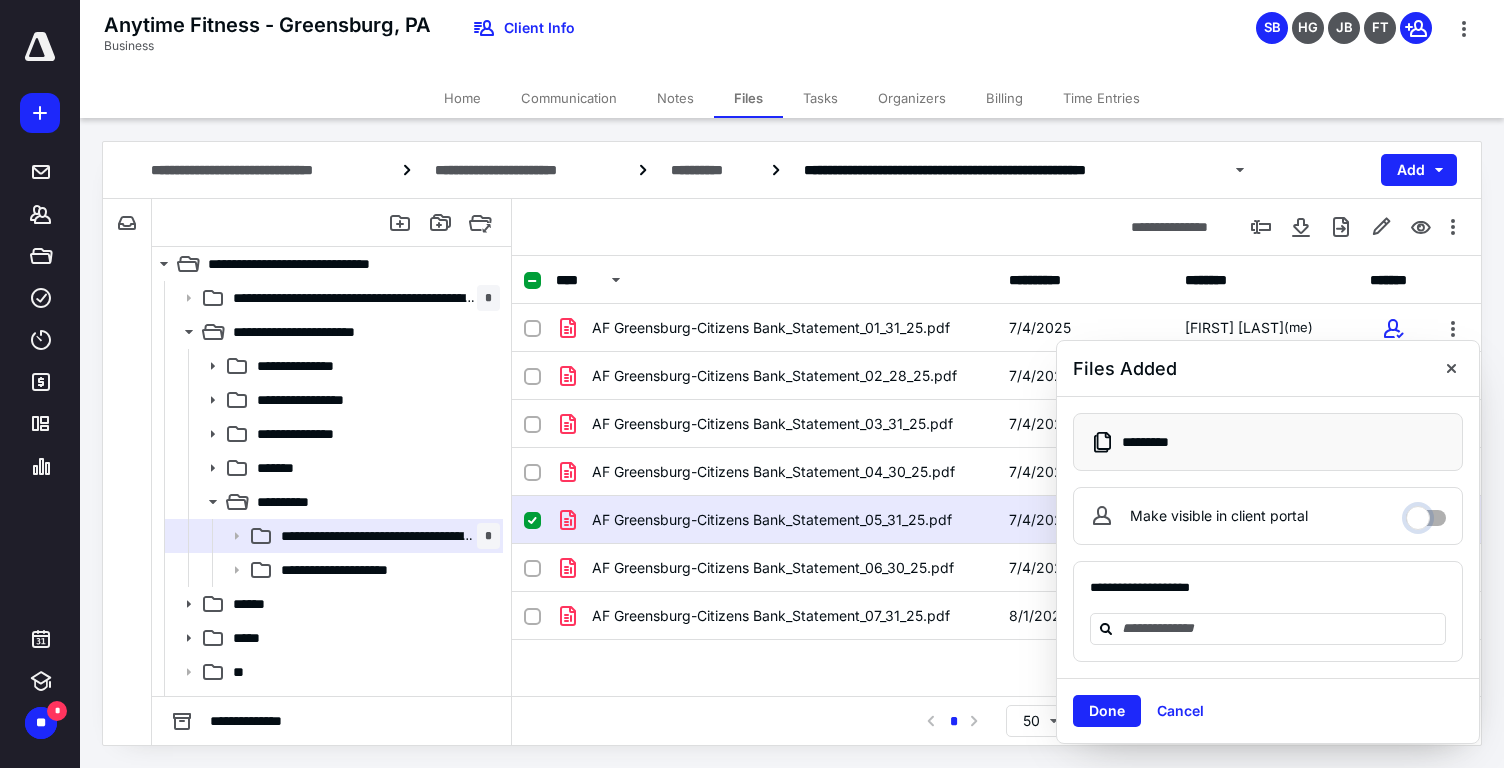 click on "Make visible in client portal" at bounding box center (1426, 513) 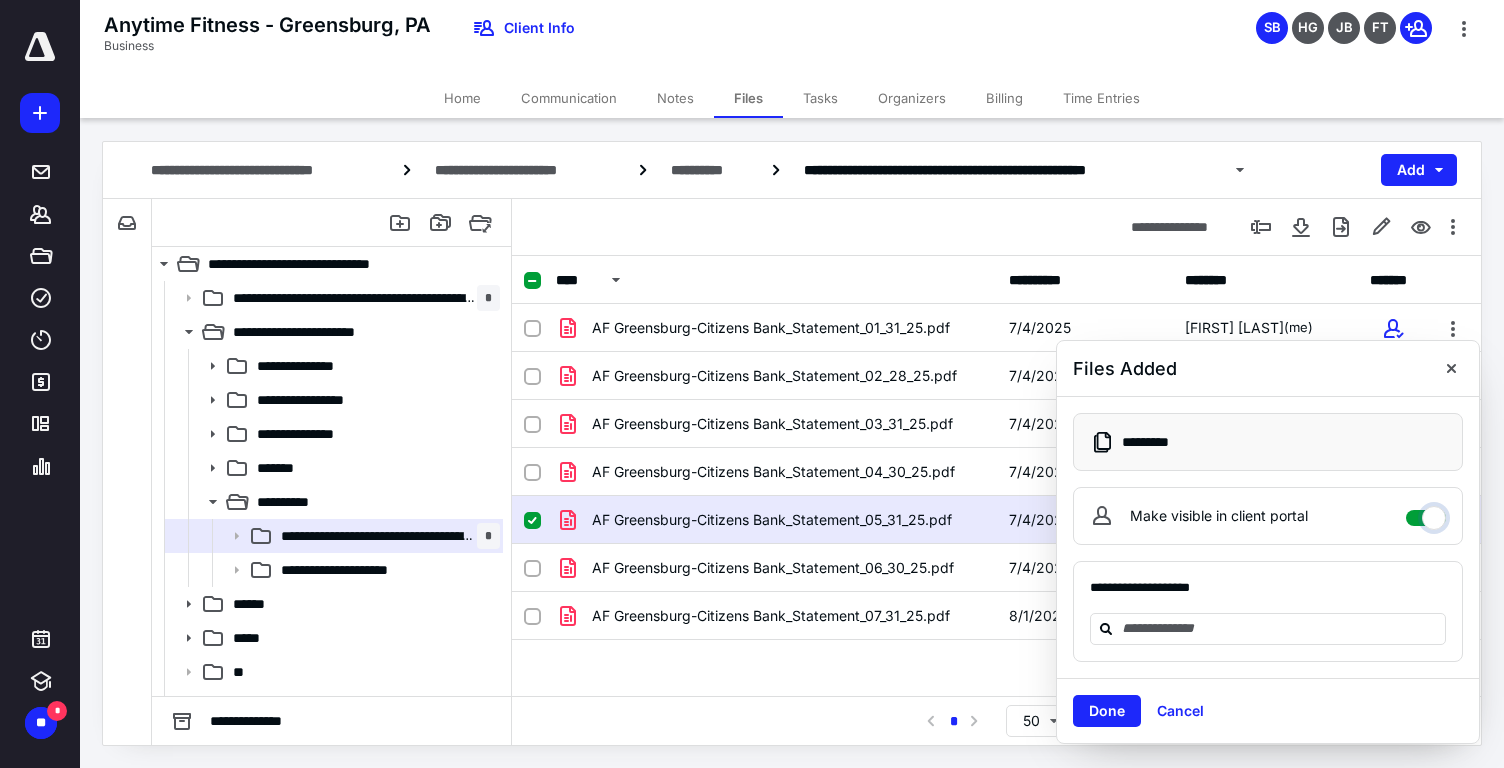 checkbox on "****" 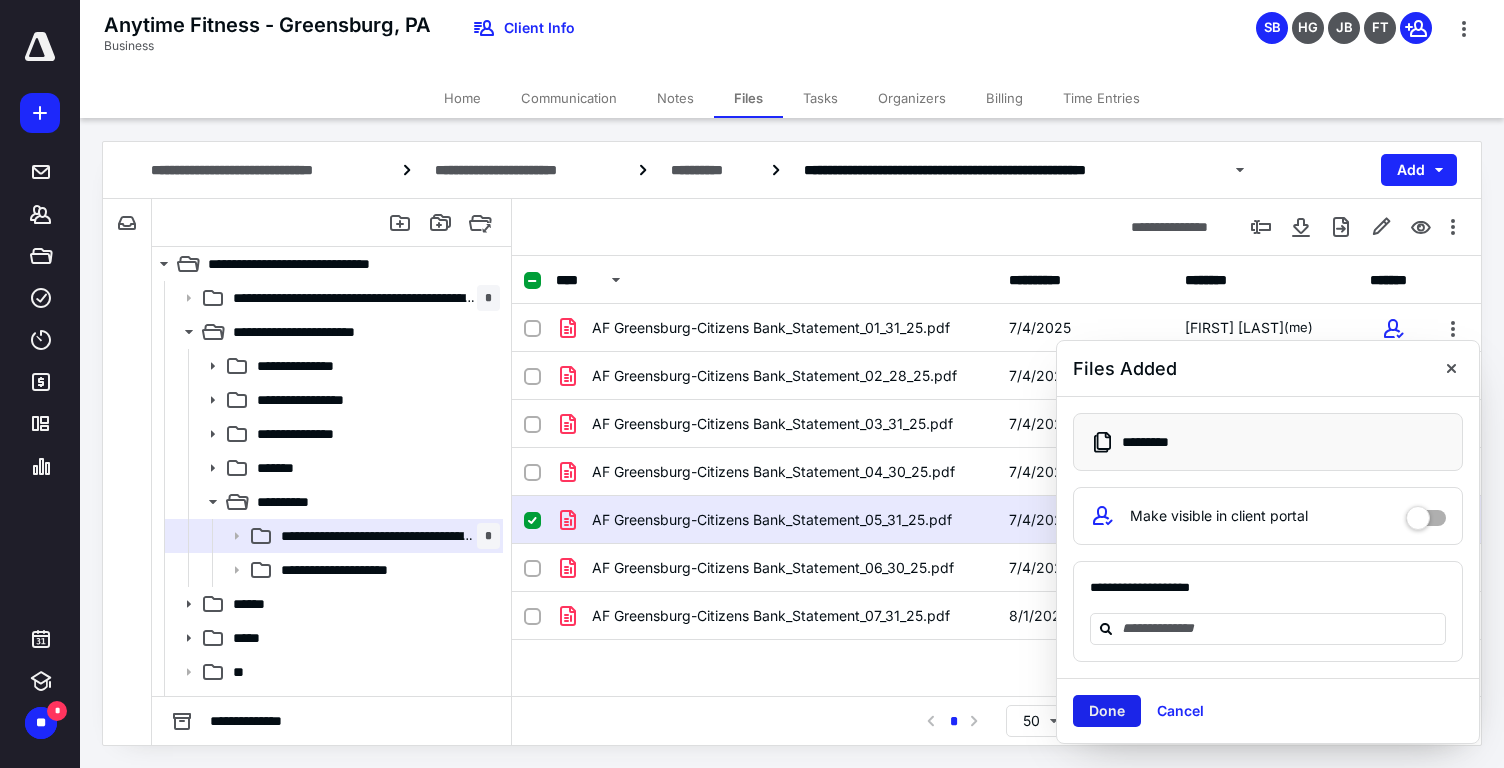 click on "Done" at bounding box center (1107, 711) 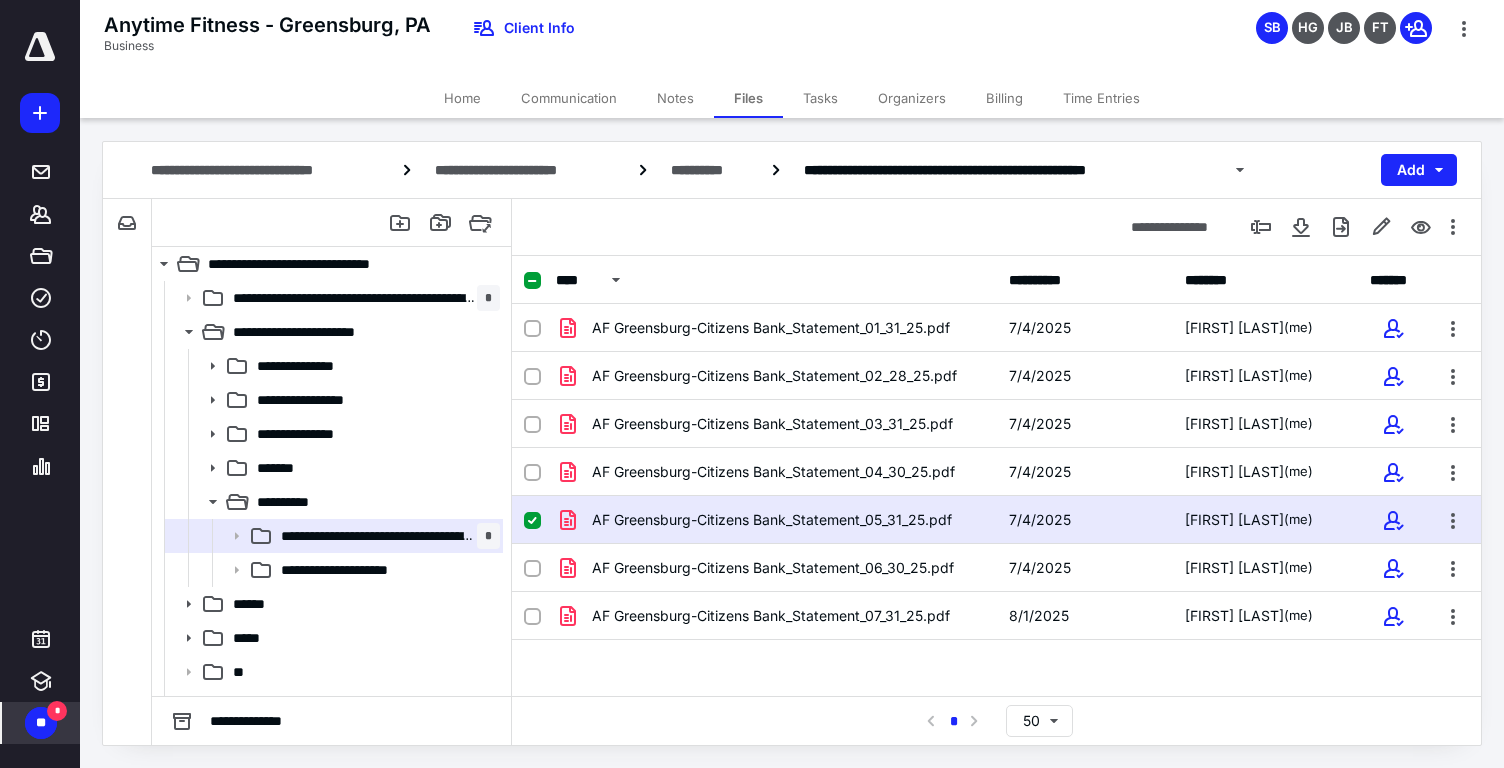 click on "** *" at bounding box center (41, 723) 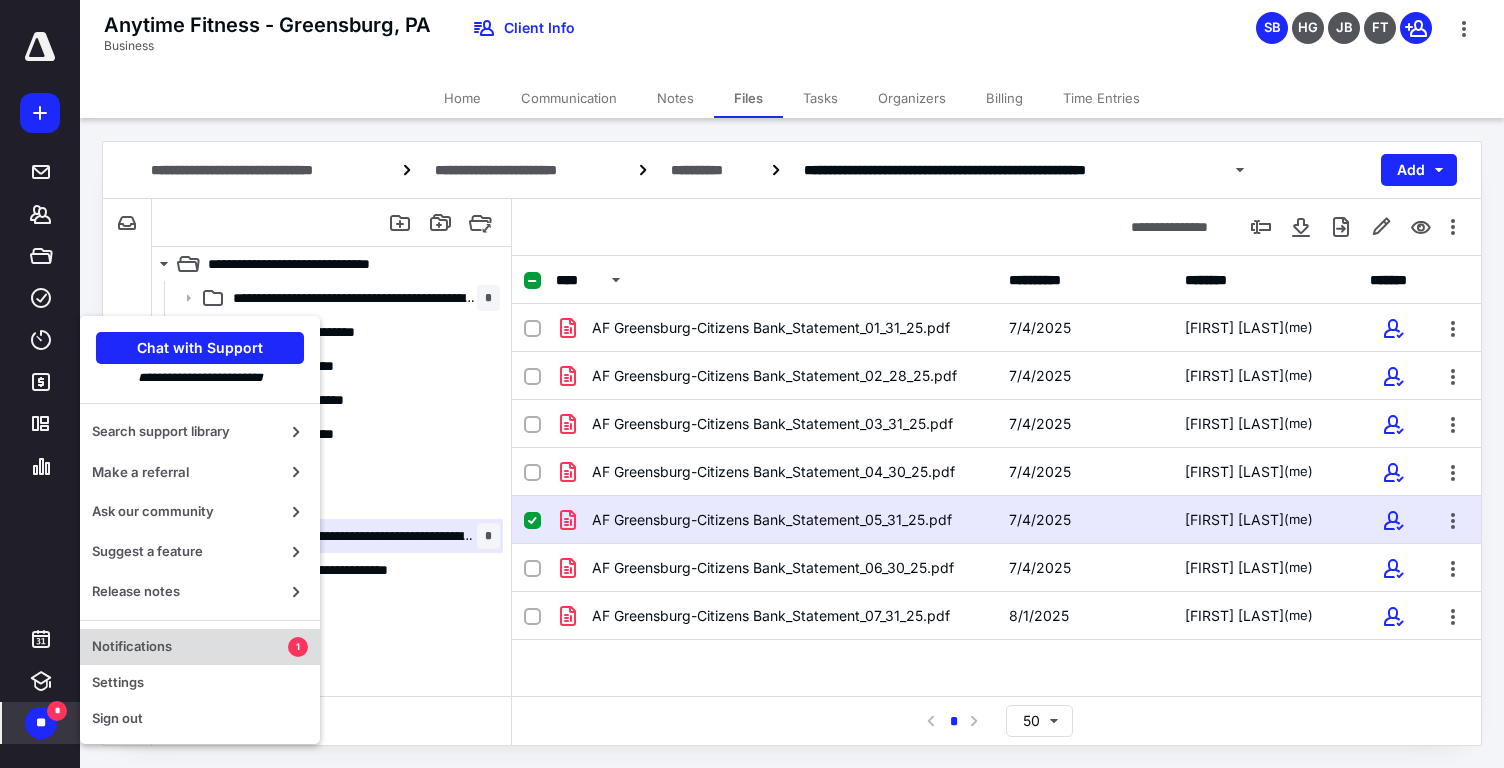 click on "Notifications" at bounding box center (190, 647) 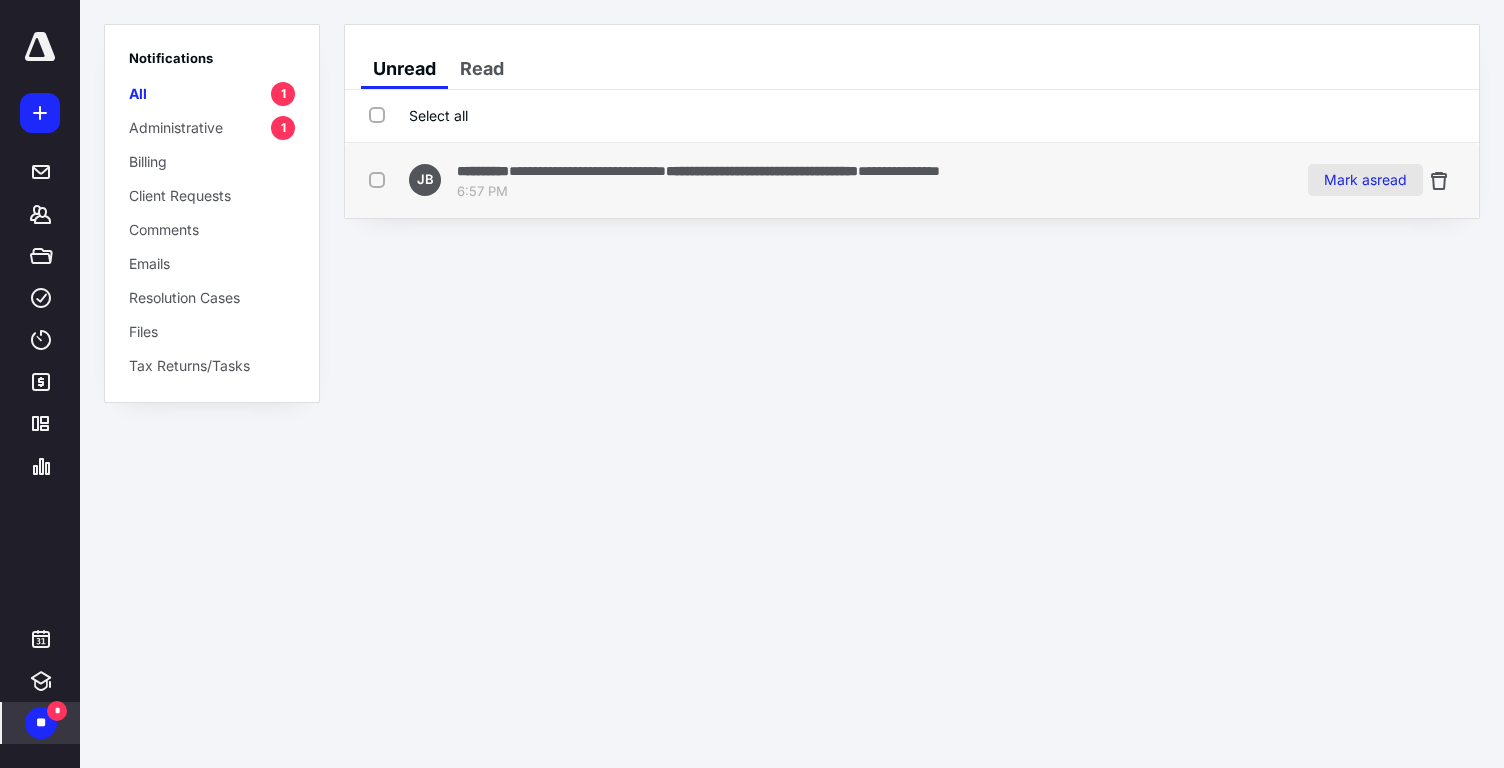 click on "Mark as  read" at bounding box center (1365, 180) 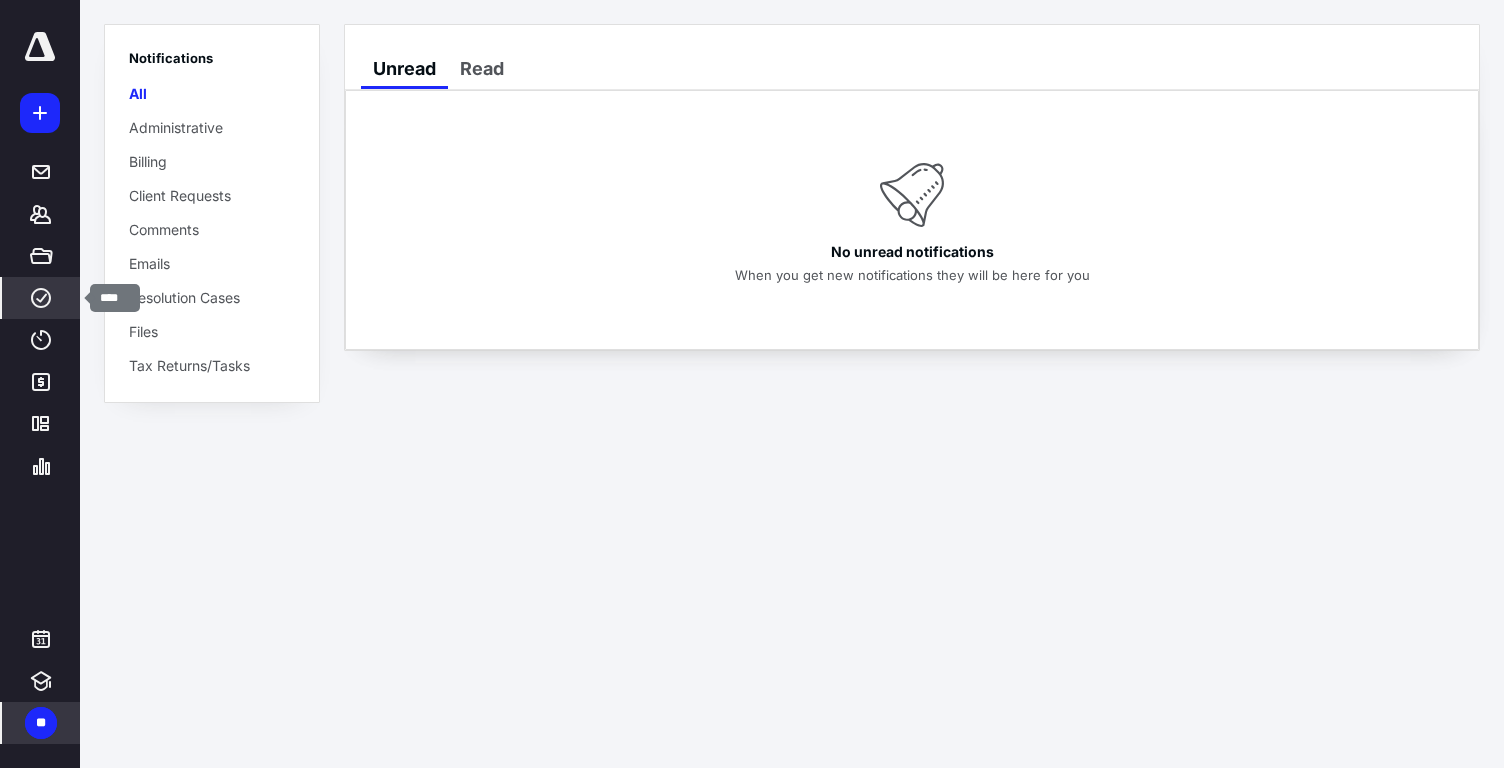 click 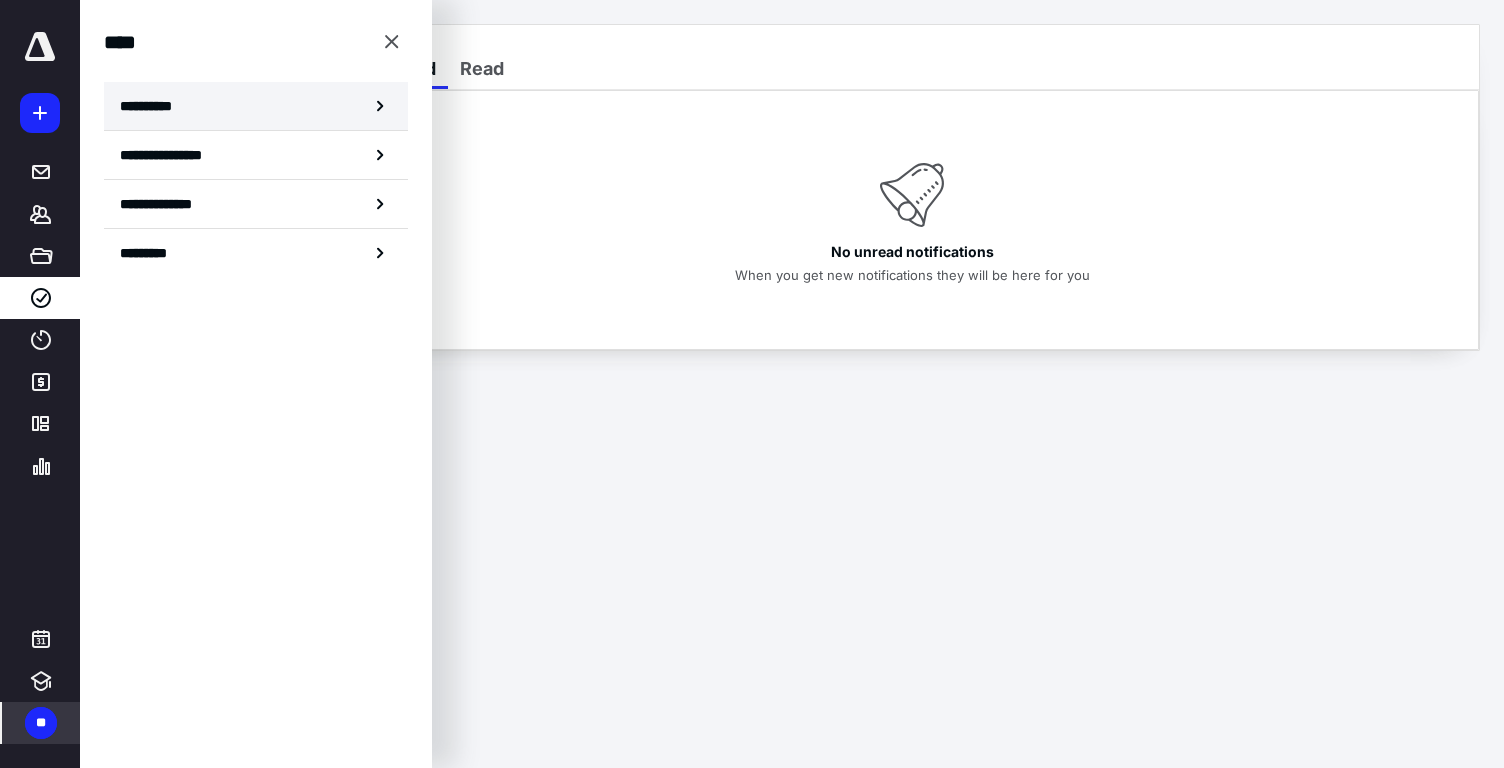 click on "**********" at bounding box center (153, 106) 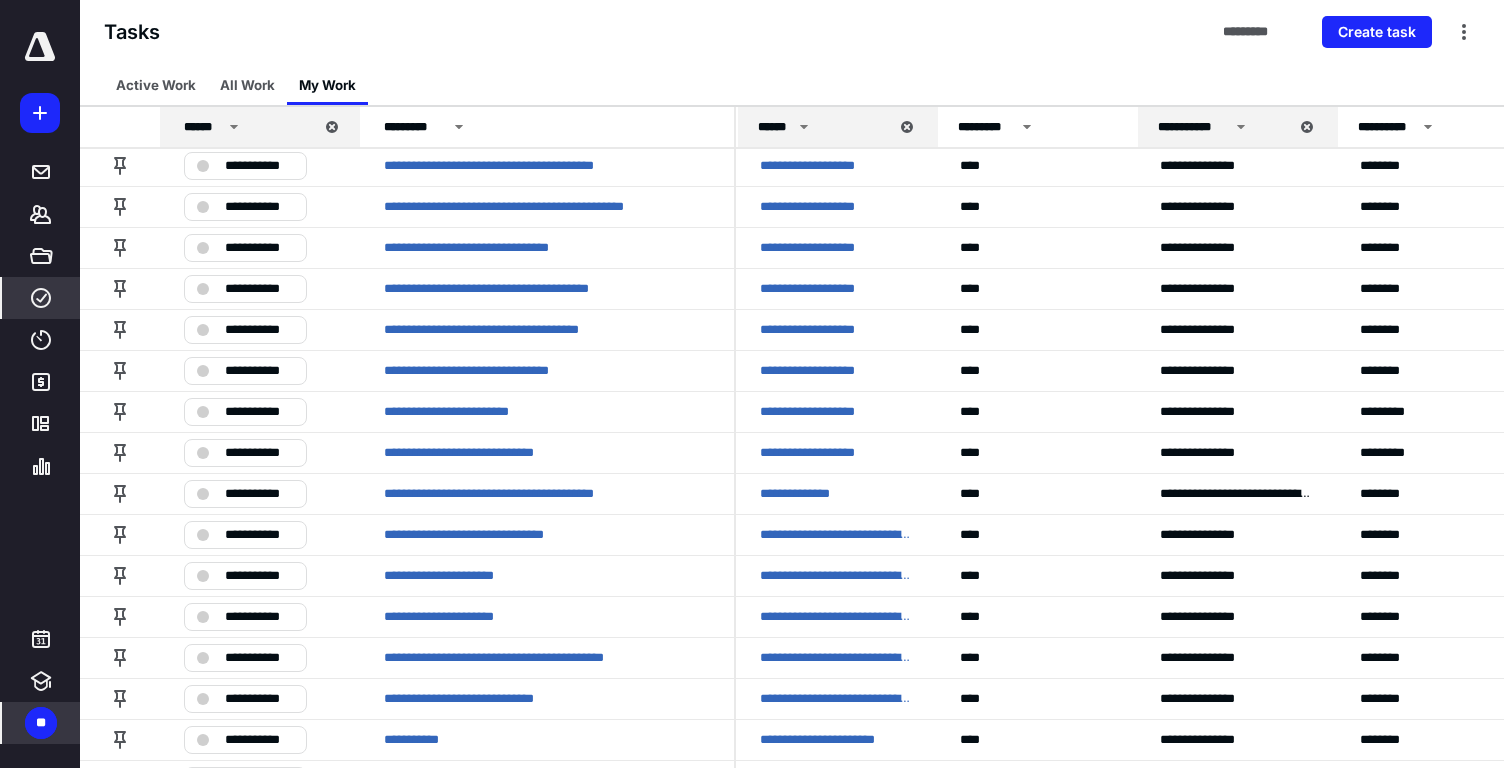 scroll, scrollTop: 3576, scrollLeft: 0, axis: vertical 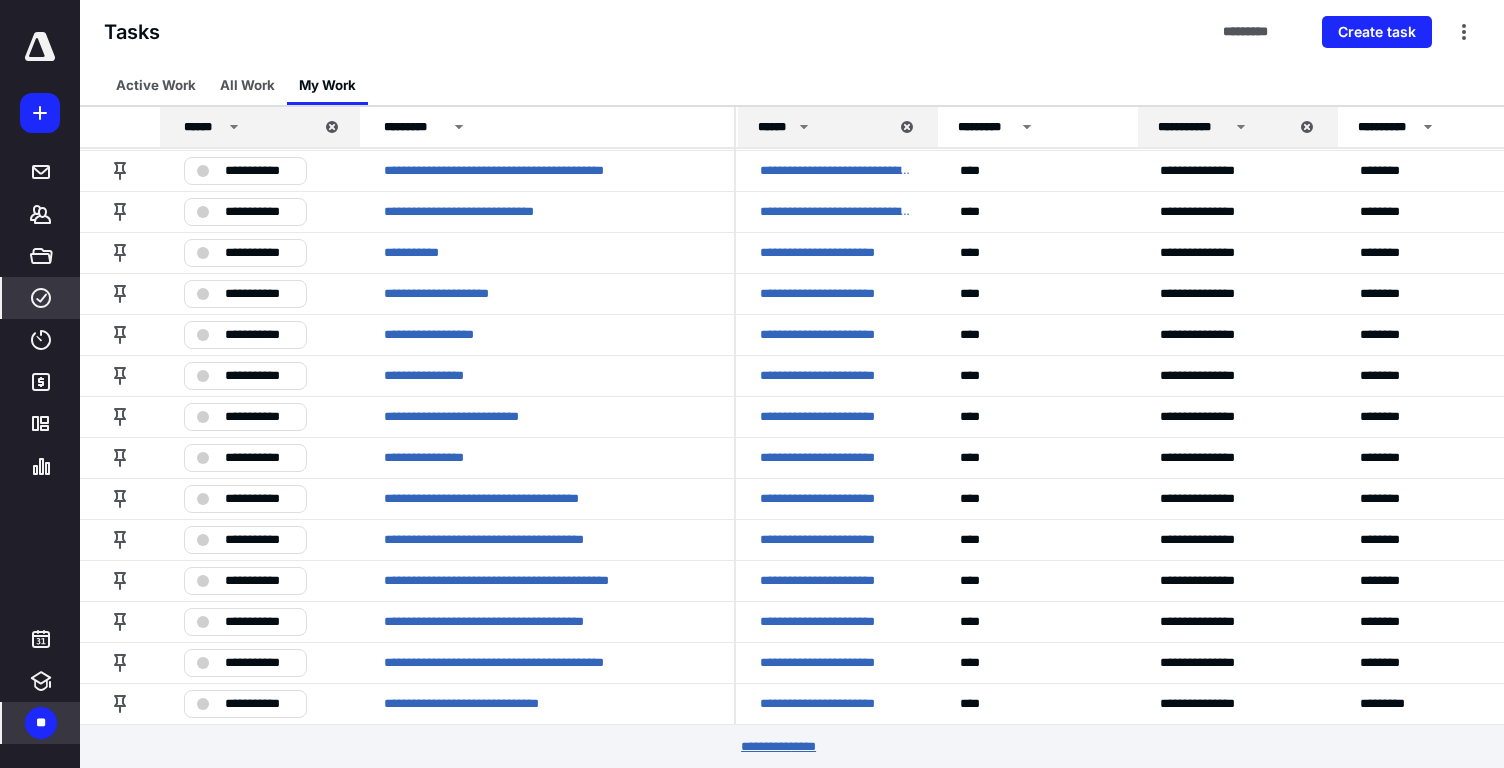 click on "********* *****" at bounding box center [792, 747] 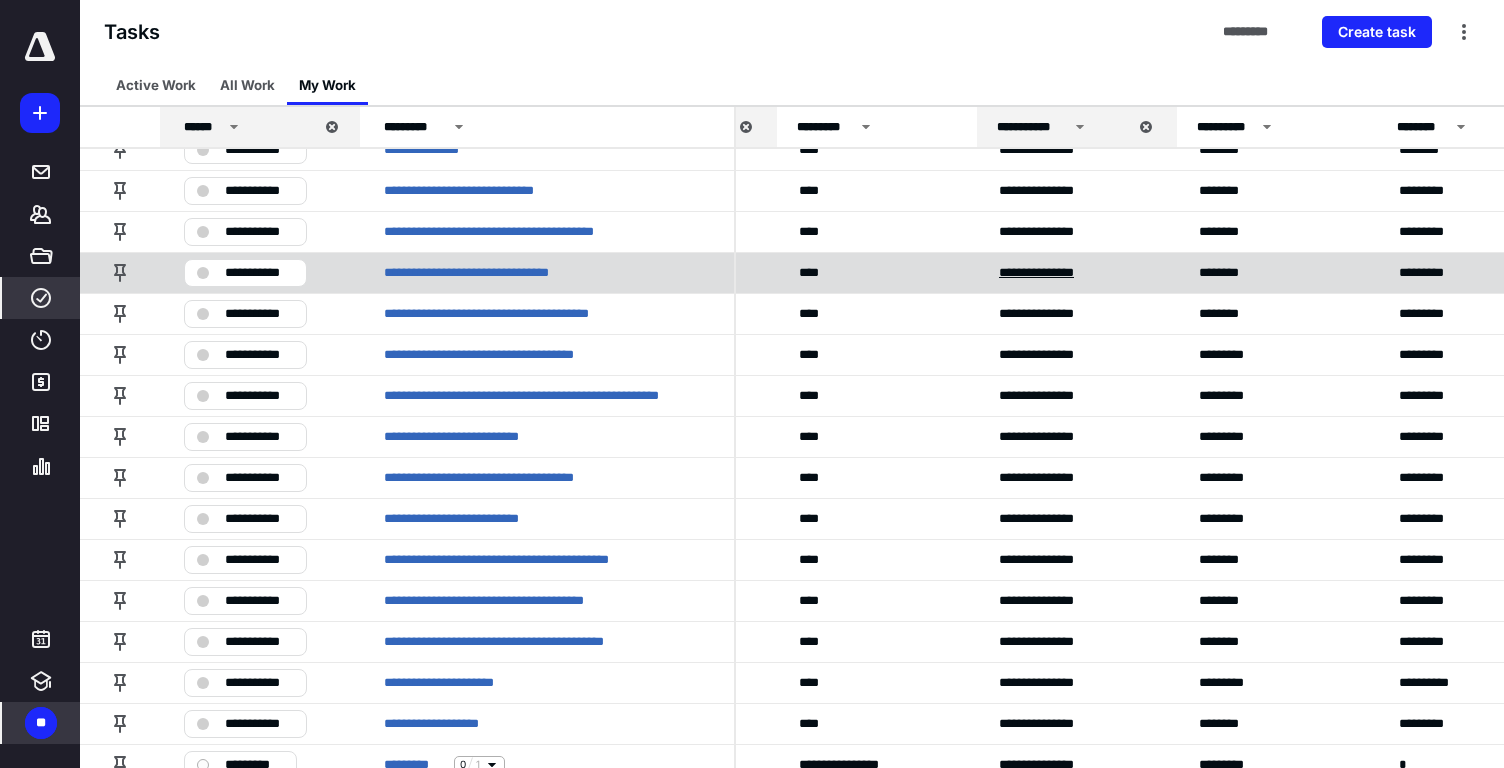 scroll, scrollTop: 4622, scrollLeft: 162, axis: both 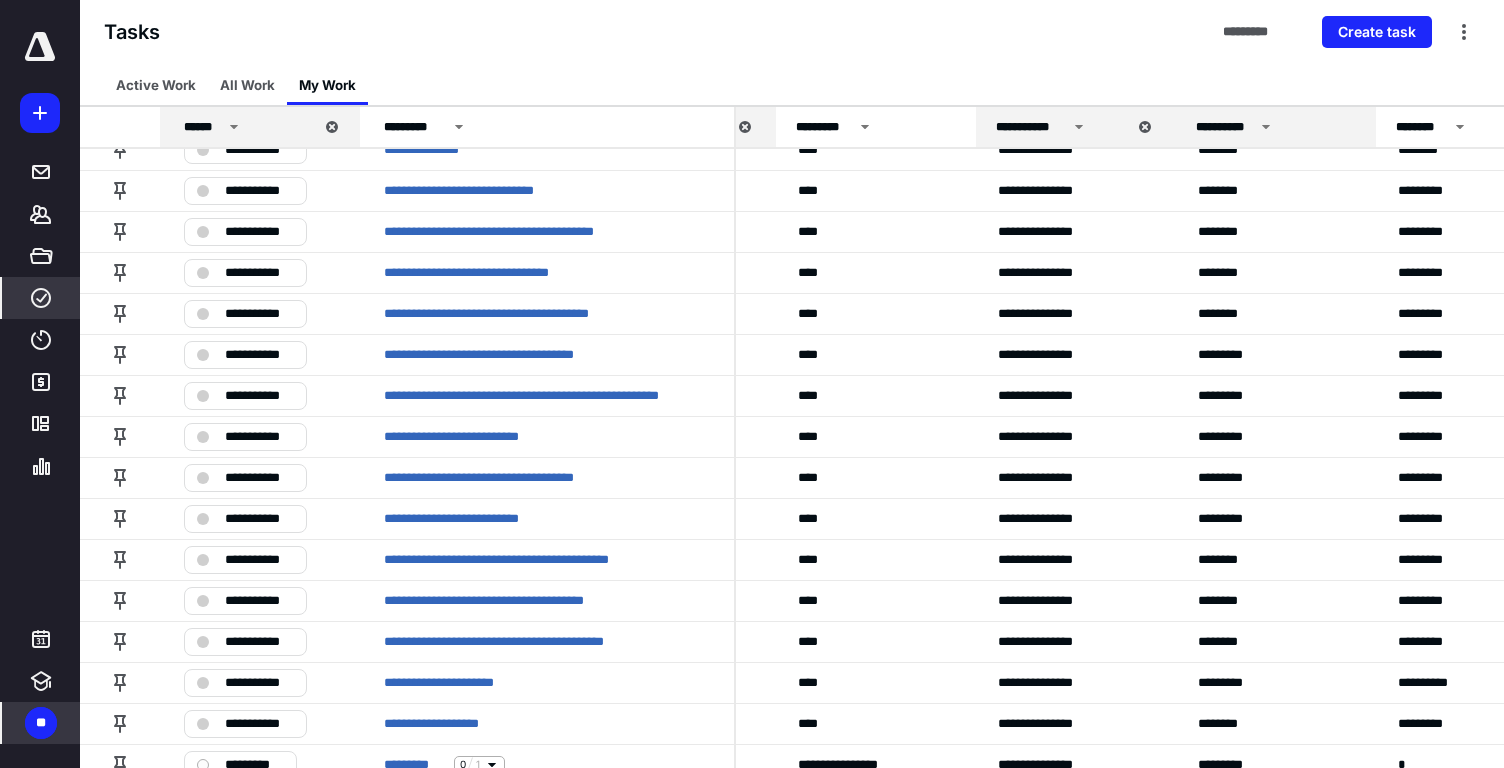 click on "**********" at bounding box center [1225, 127] 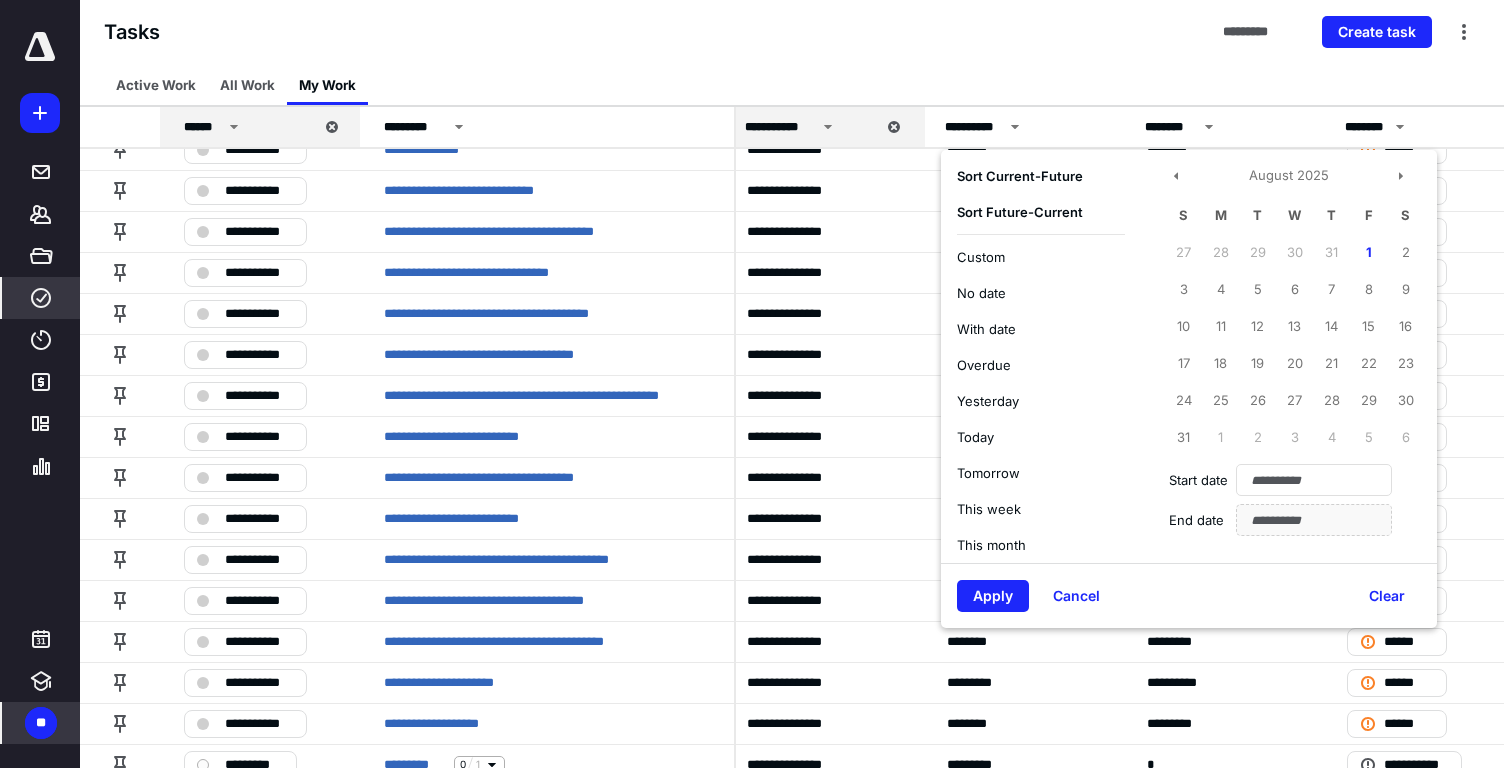 scroll, scrollTop: 4622, scrollLeft: 419, axis: both 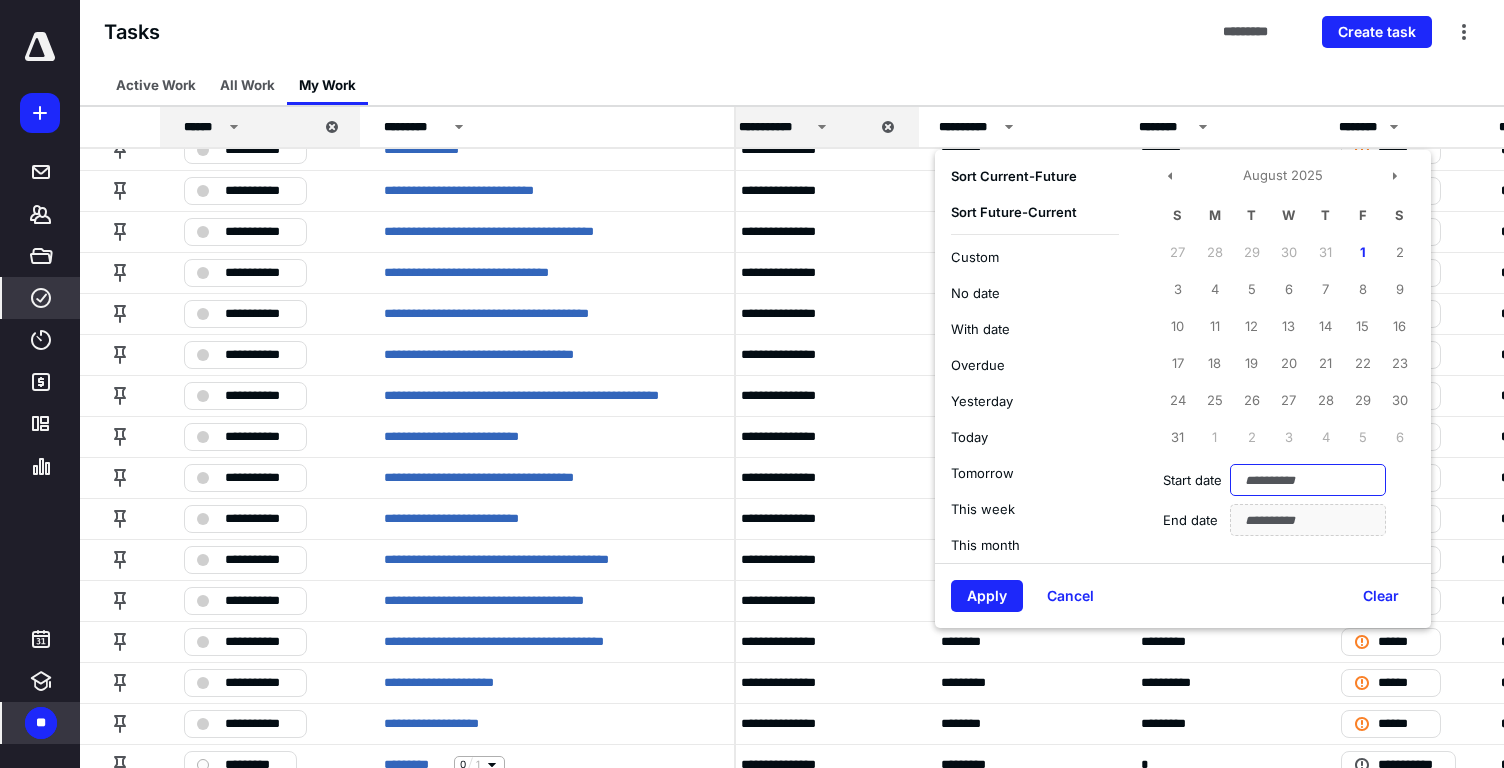 click at bounding box center (1308, 480) 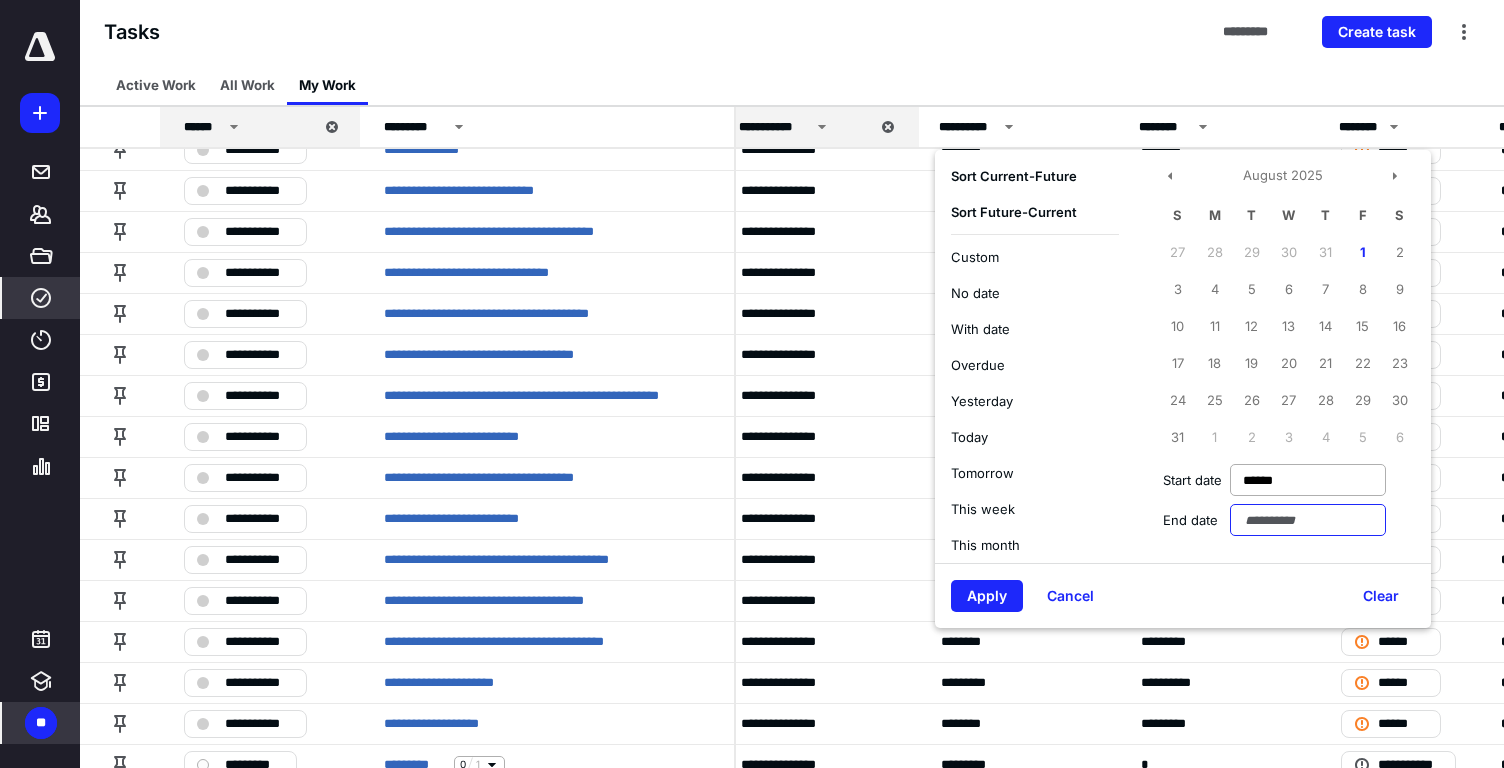 type on "**********" 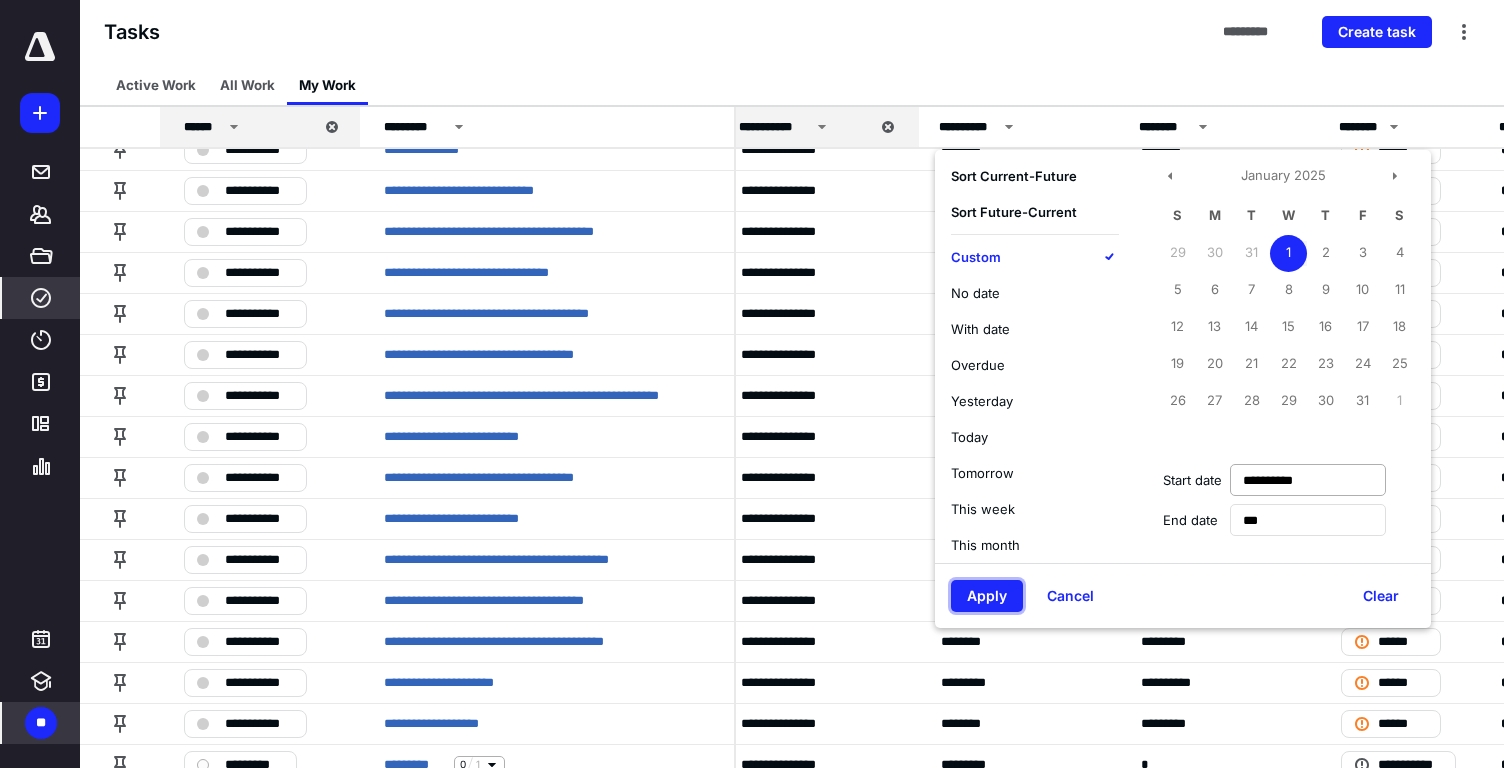 type on "**********" 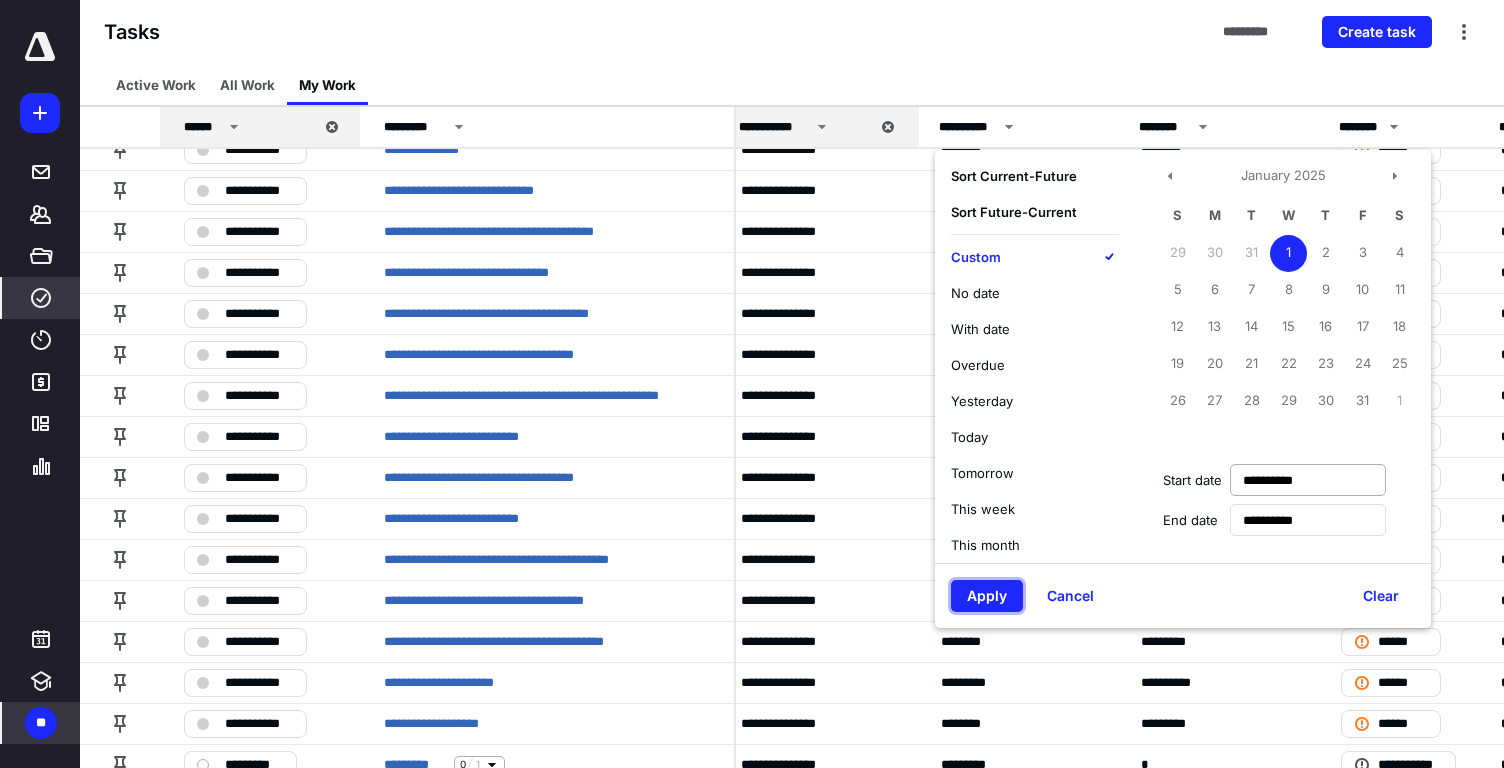 type on "**********" 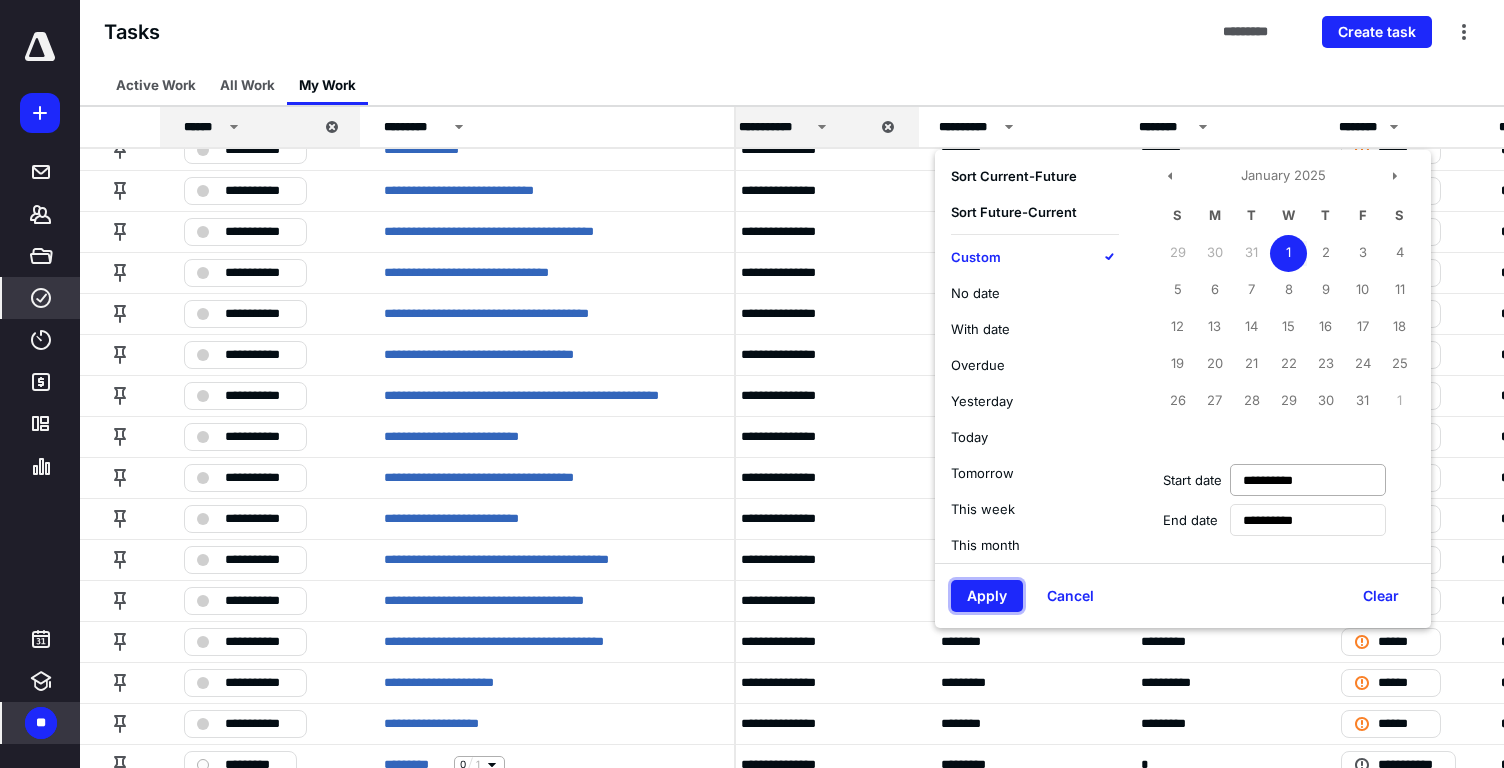 type on "**********" 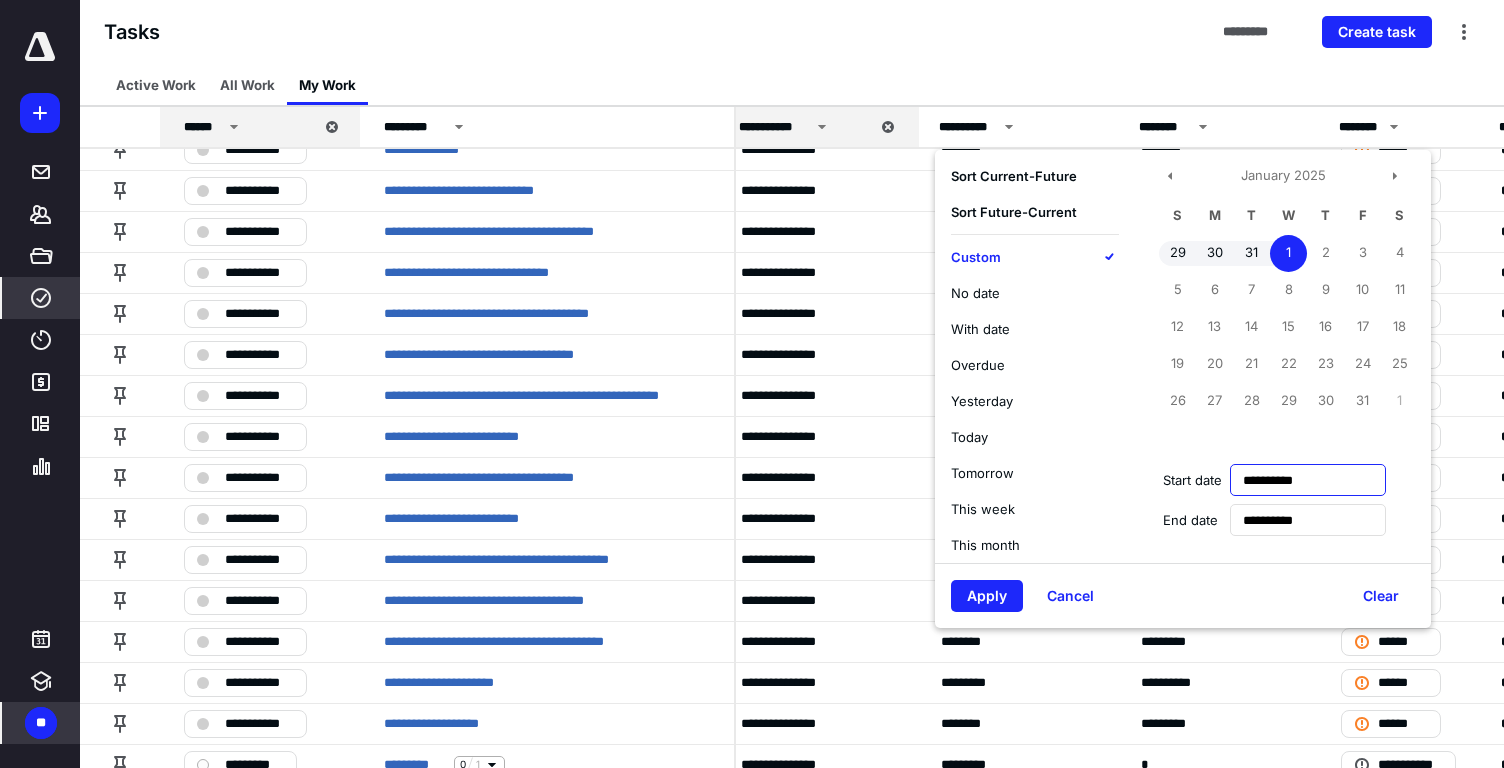 drag, startPoint x: 1353, startPoint y: 466, endPoint x: 1183, endPoint y: 466, distance: 170 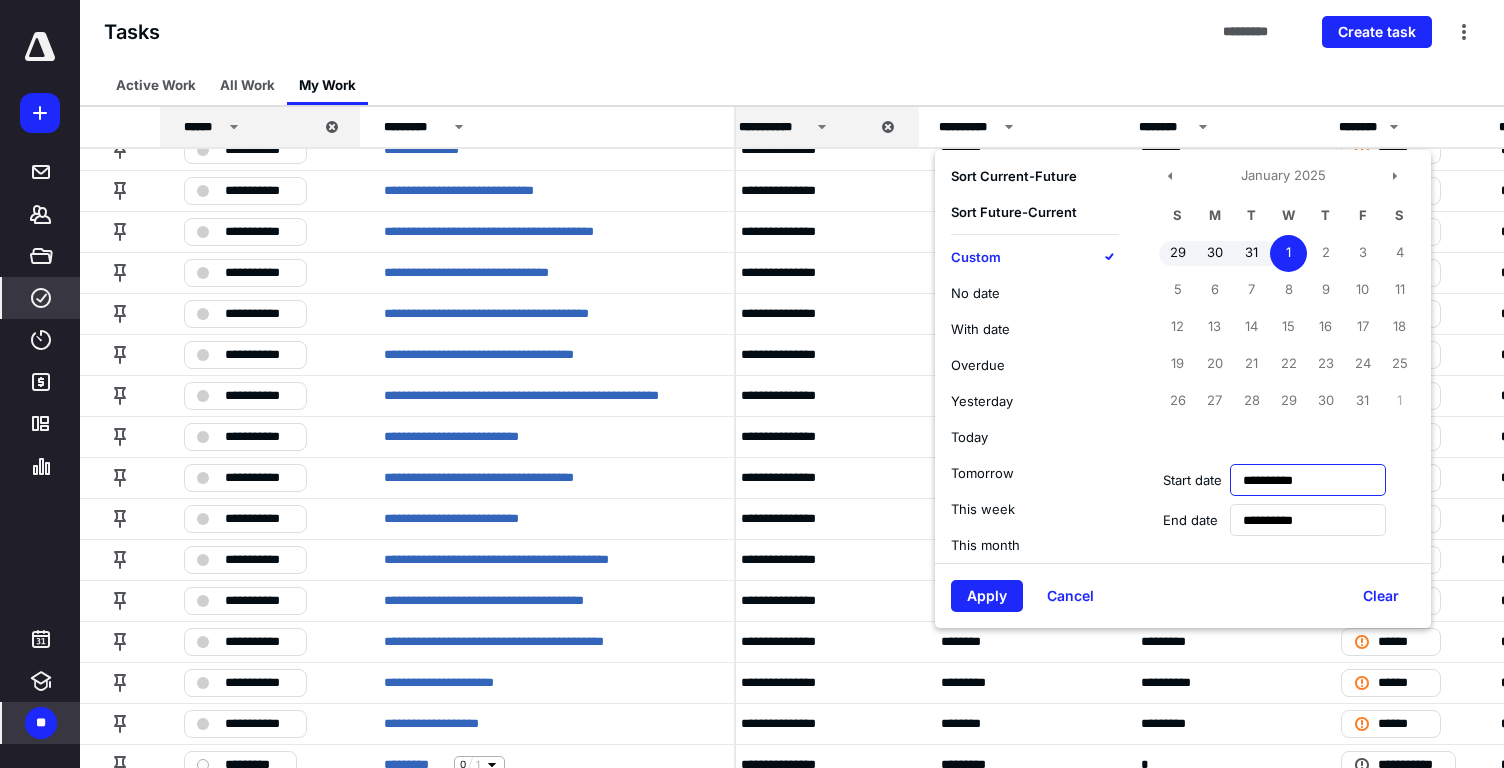 click on "**********" at bounding box center (1283, 480) 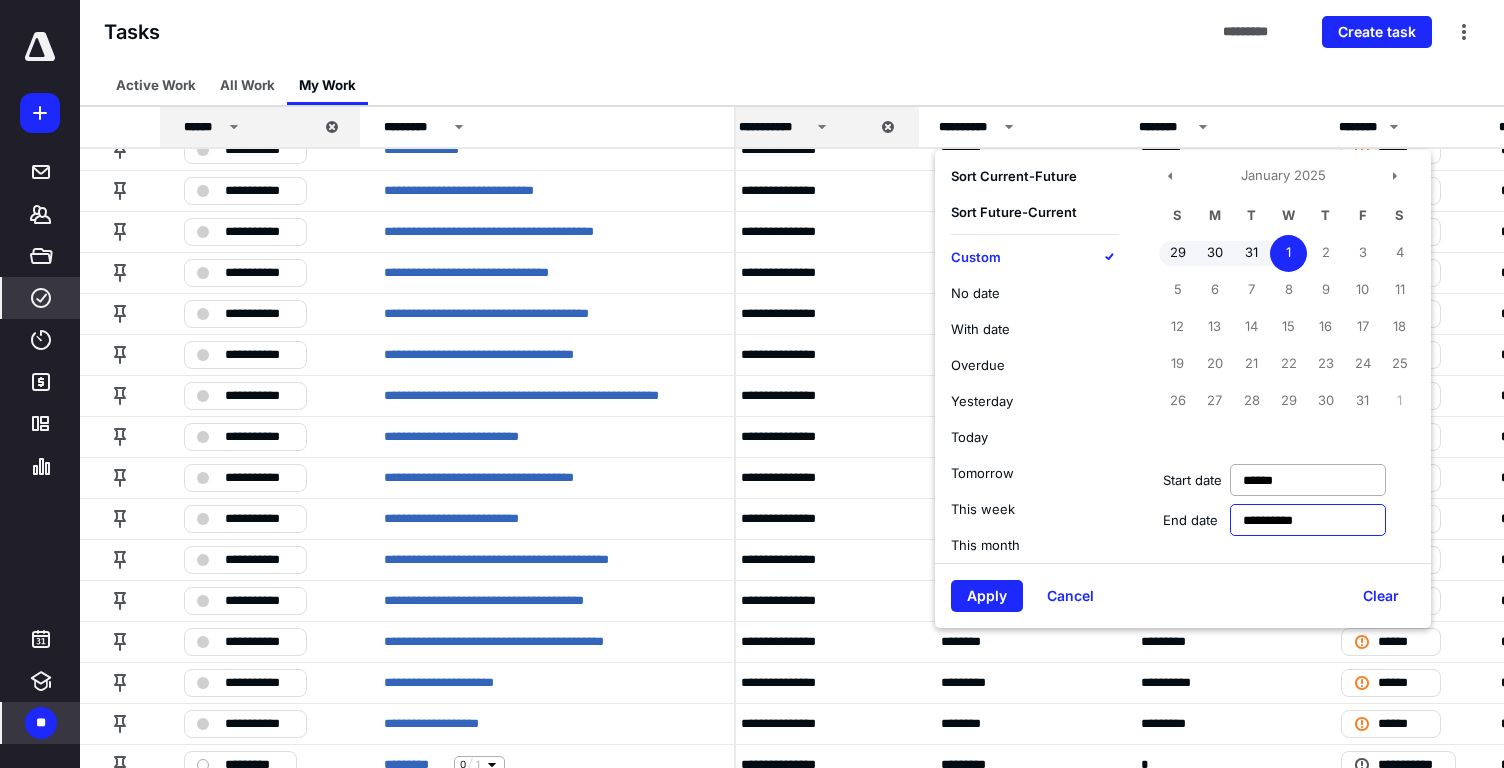 type on "**********" 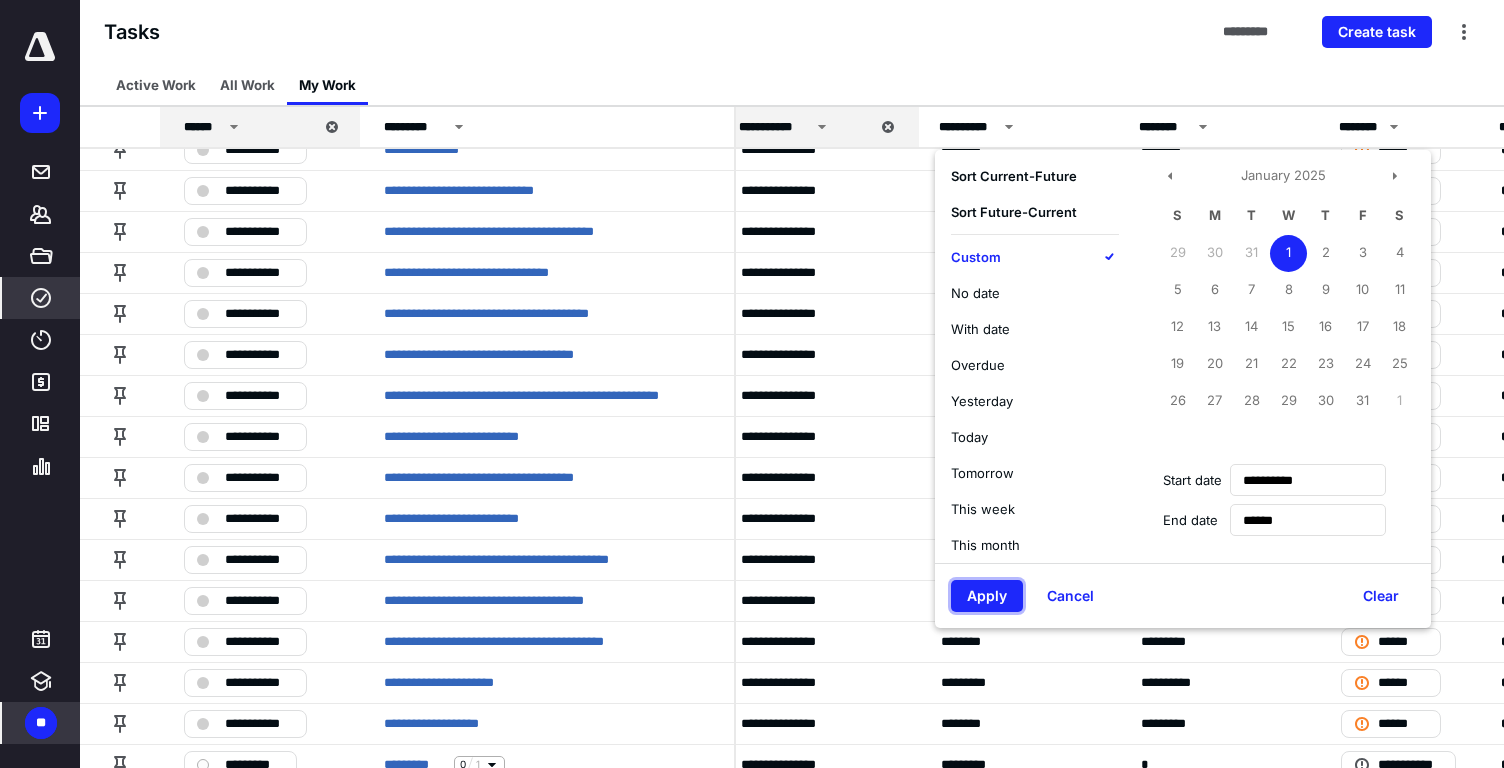 type on "**********" 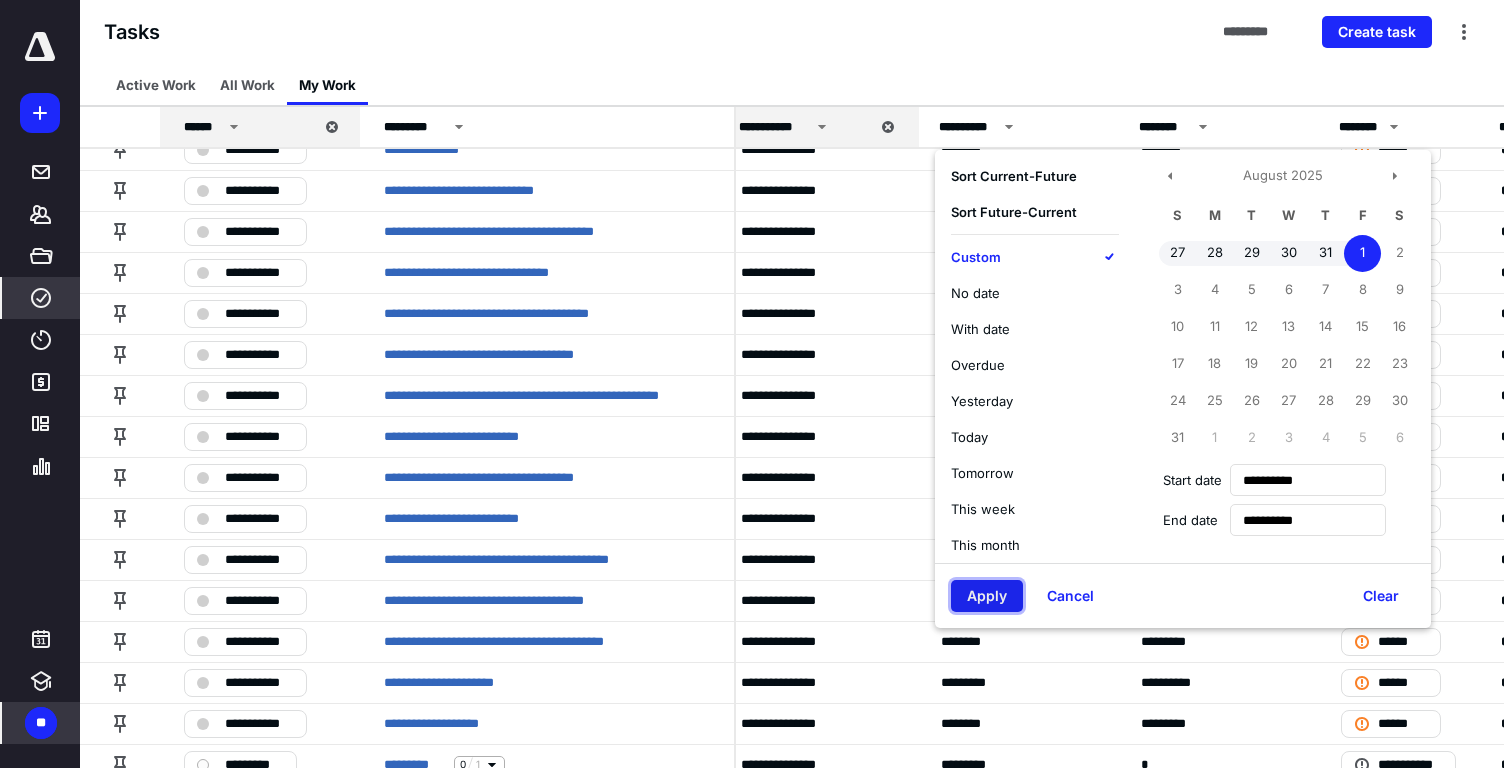 click on "Apply" at bounding box center [987, 596] 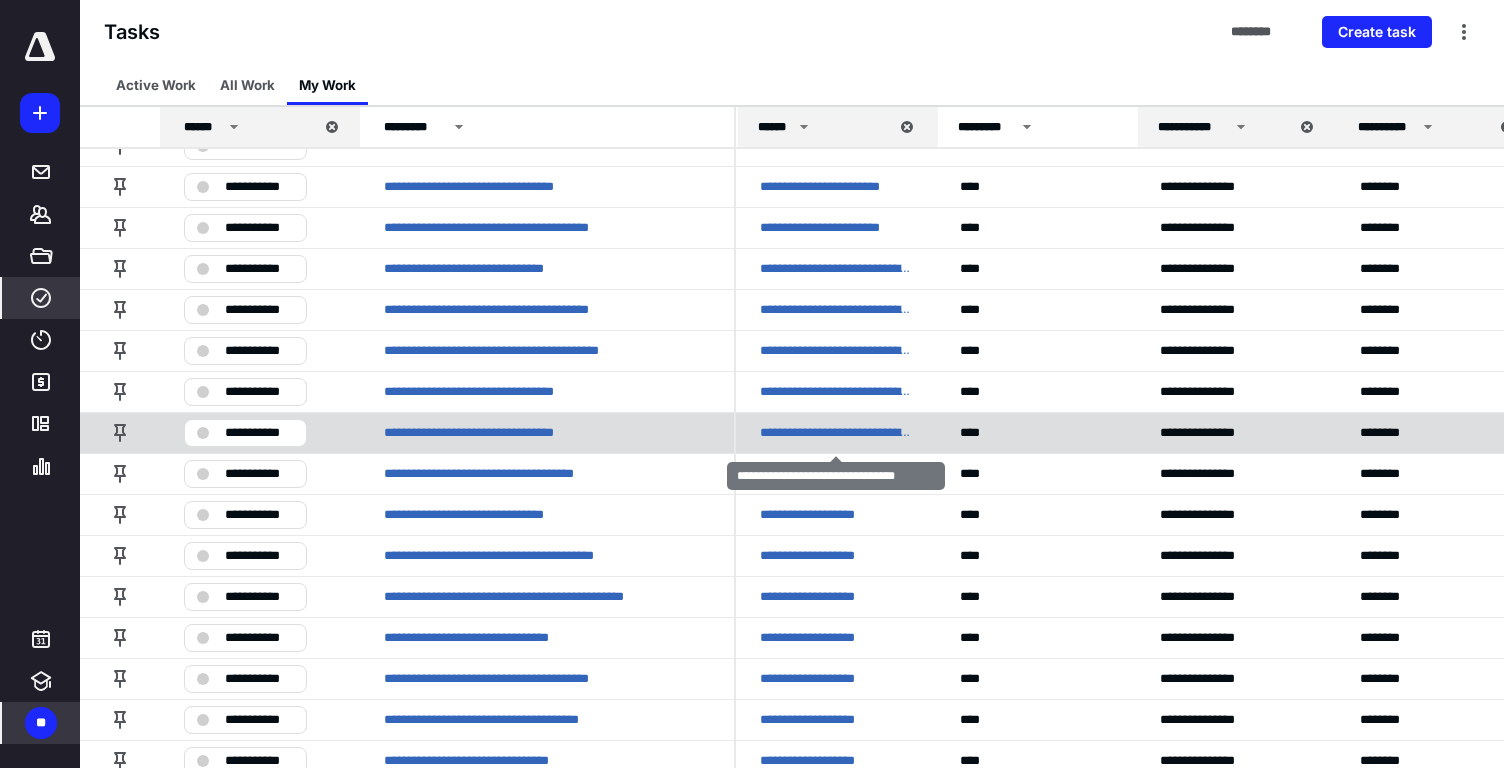 scroll, scrollTop: 451, scrollLeft: 0, axis: vertical 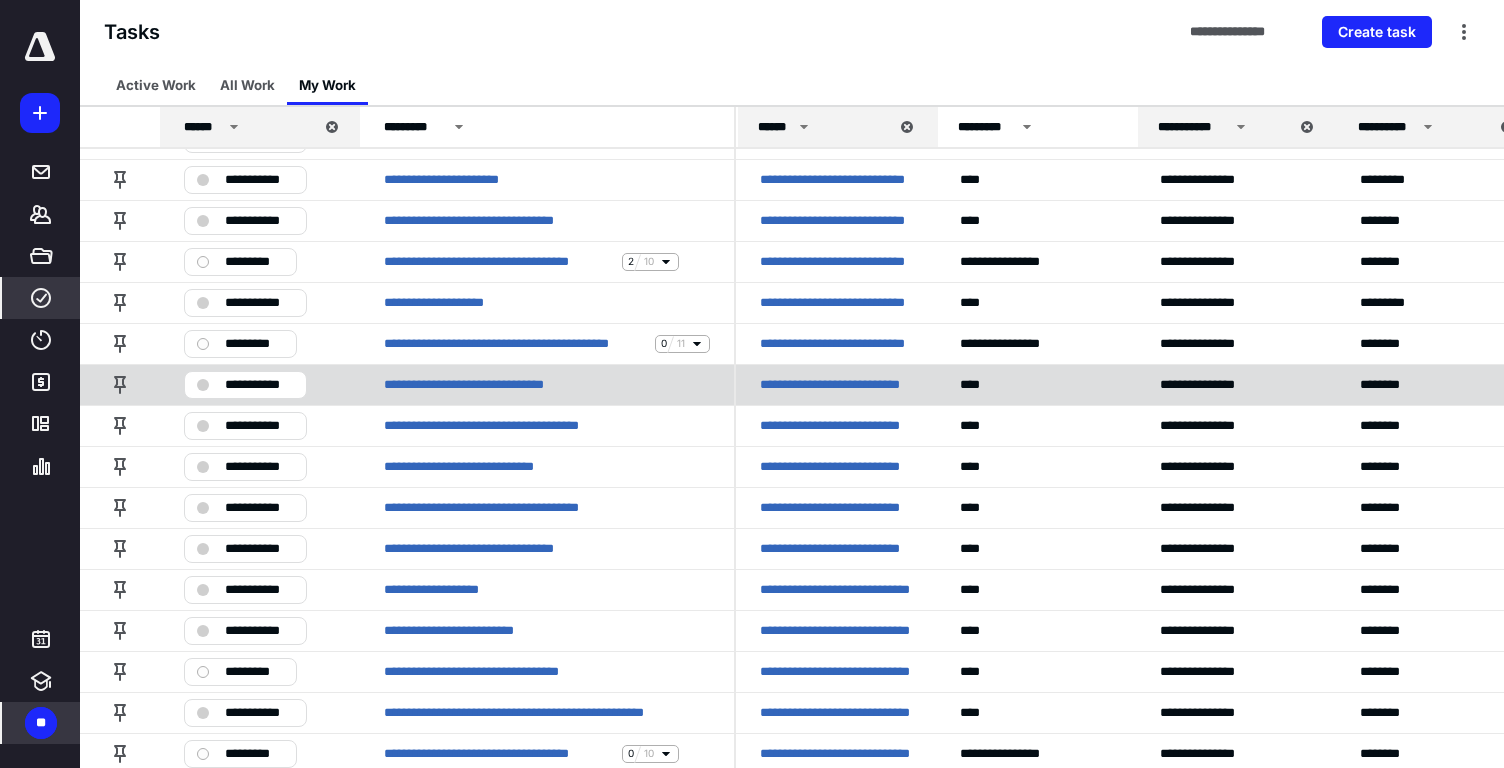 drag, startPoint x: 594, startPoint y: 382, endPoint x: 383, endPoint y: 389, distance: 211.11609 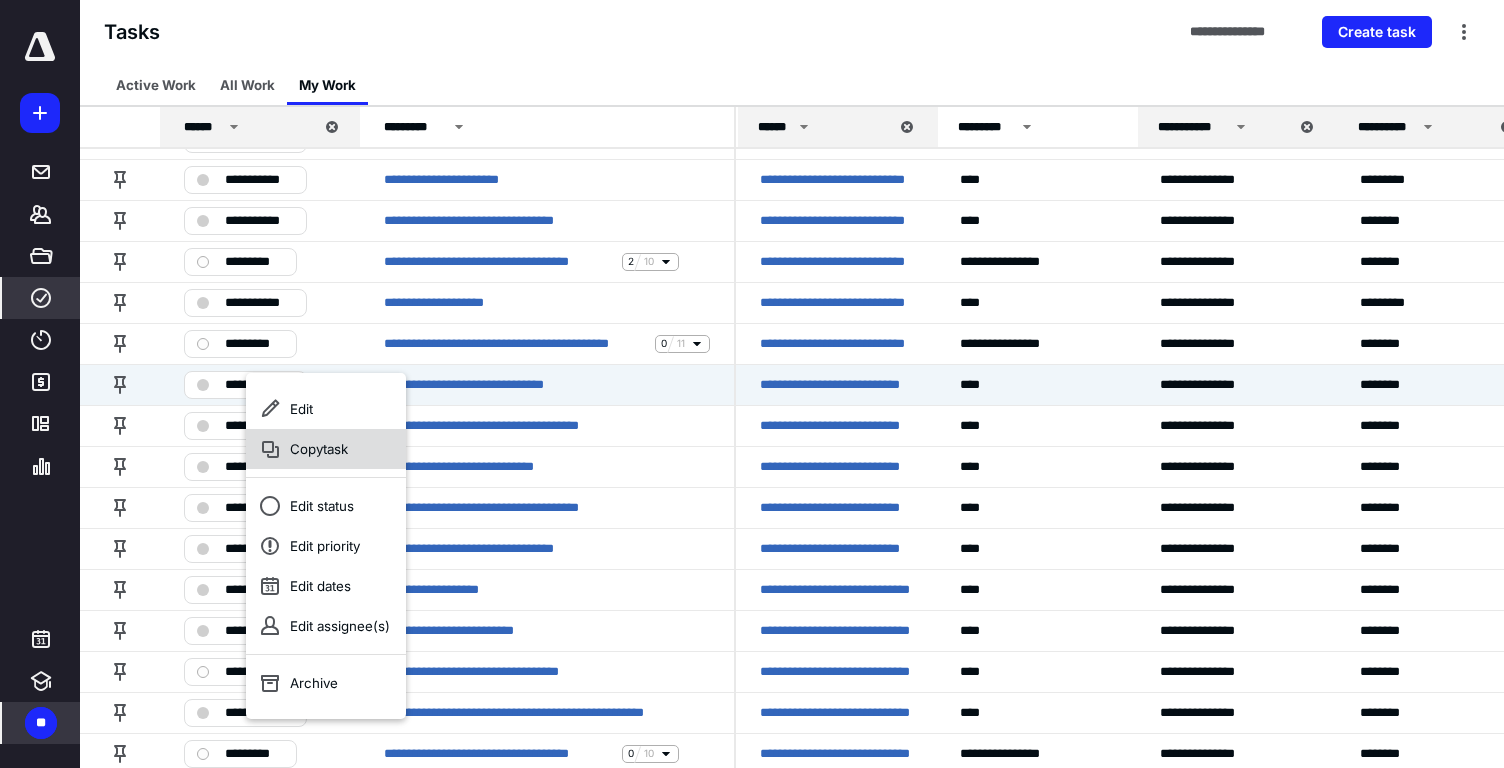 click on "Copy  task" at bounding box center [326, 449] 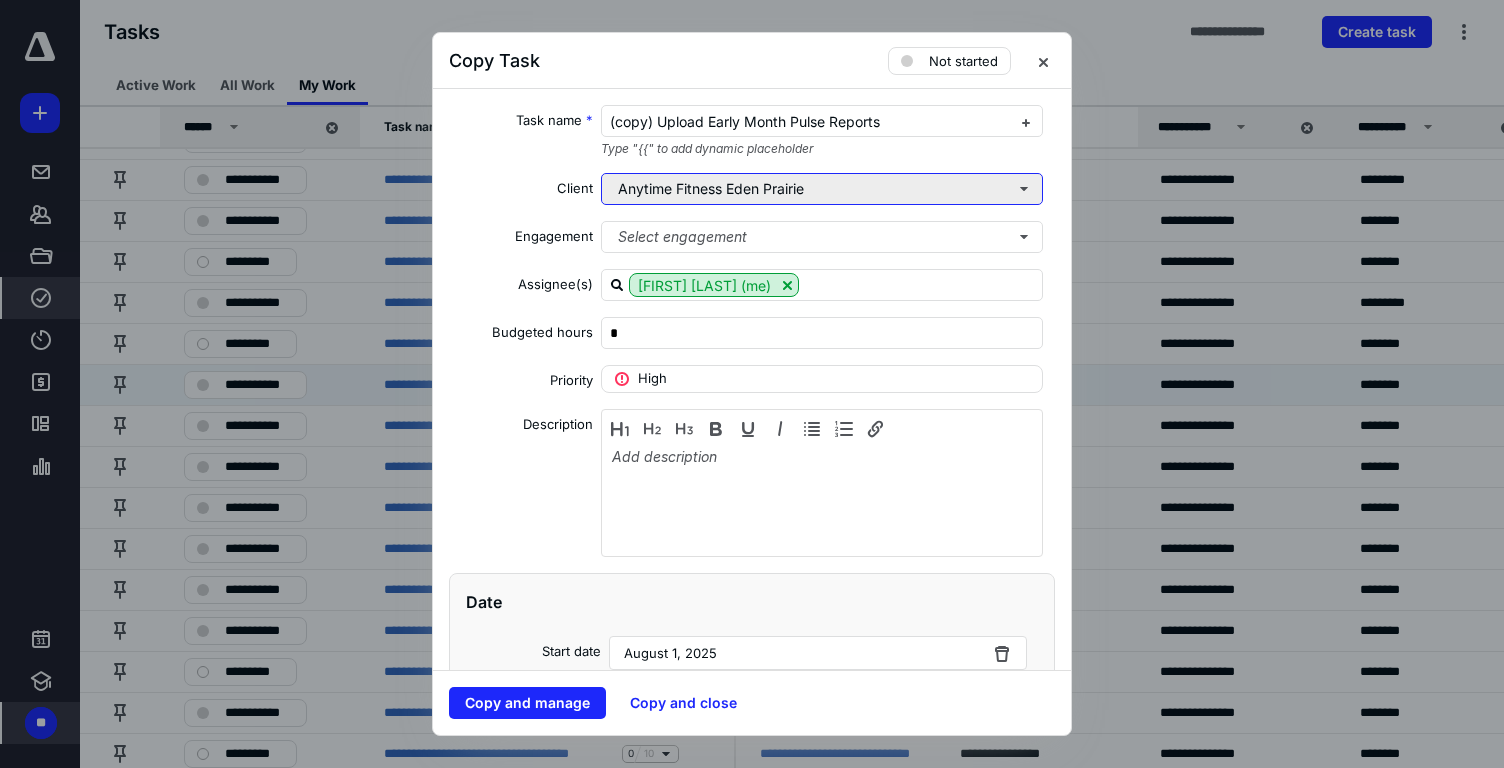 click on "Anytime Fitness Eden Prairie" at bounding box center (822, 189) 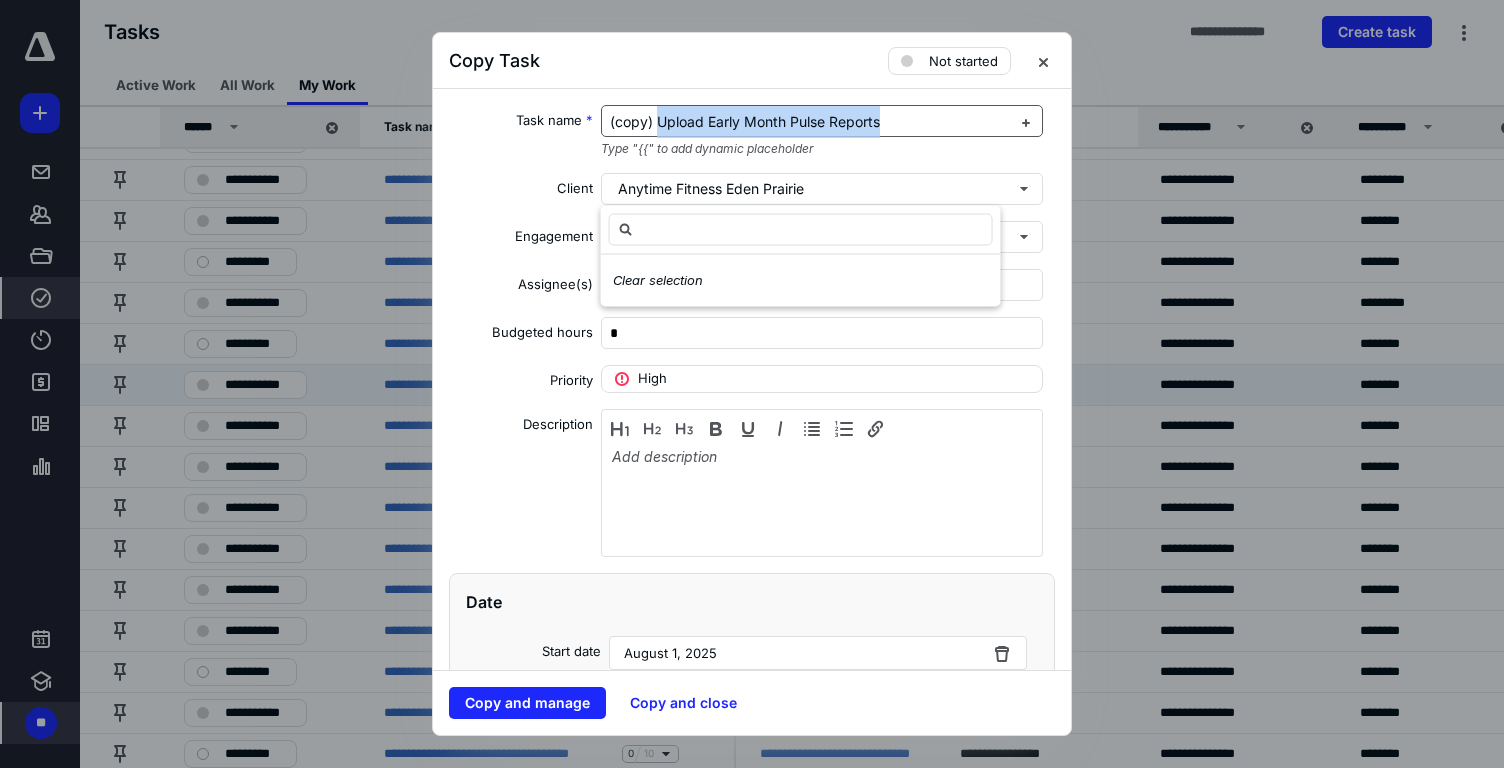drag, startPoint x: 894, startPoint y: 122, endPoint x: 658, endPoint y: 125, distance: 236.01907 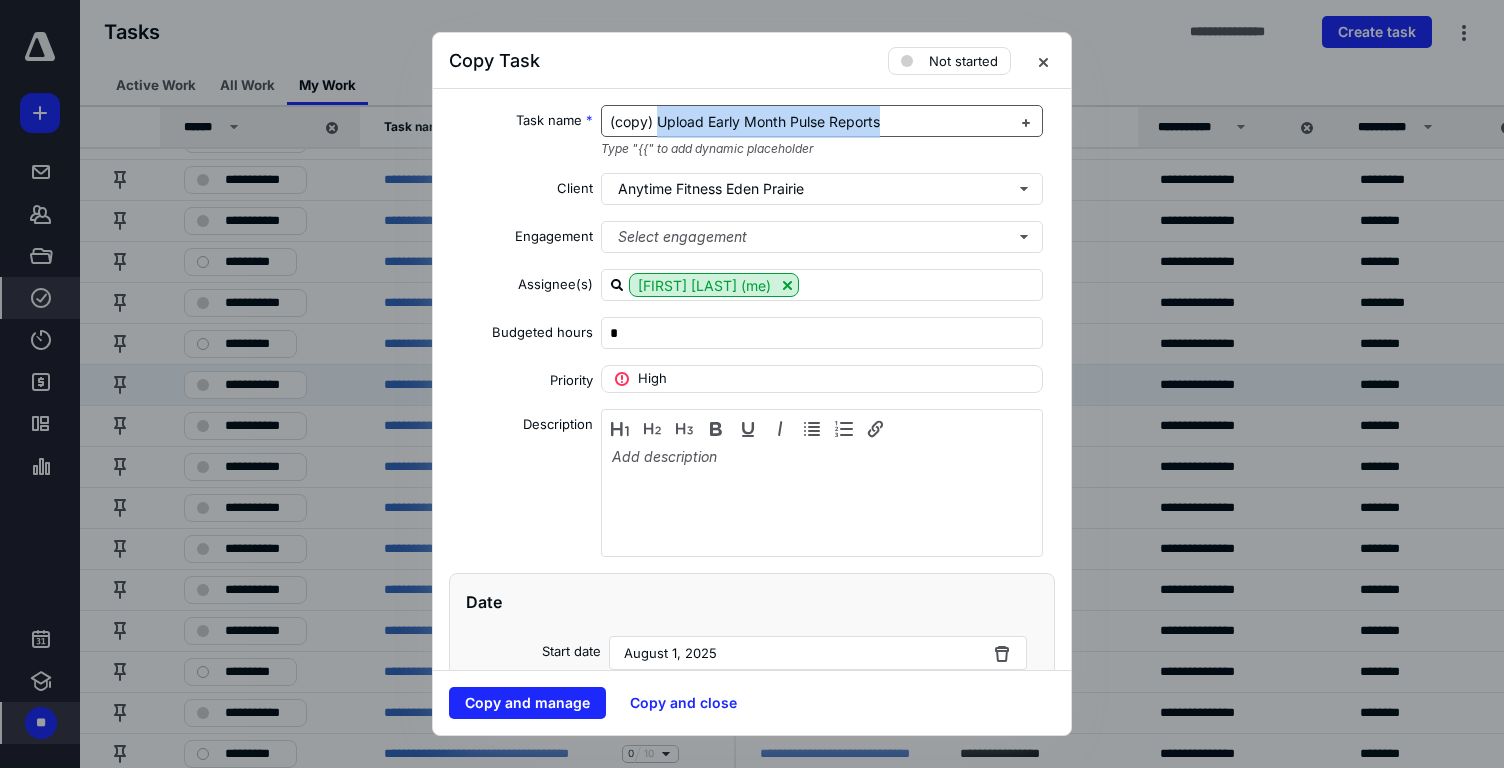 copy on "Upload Early Month Pulse Reports" 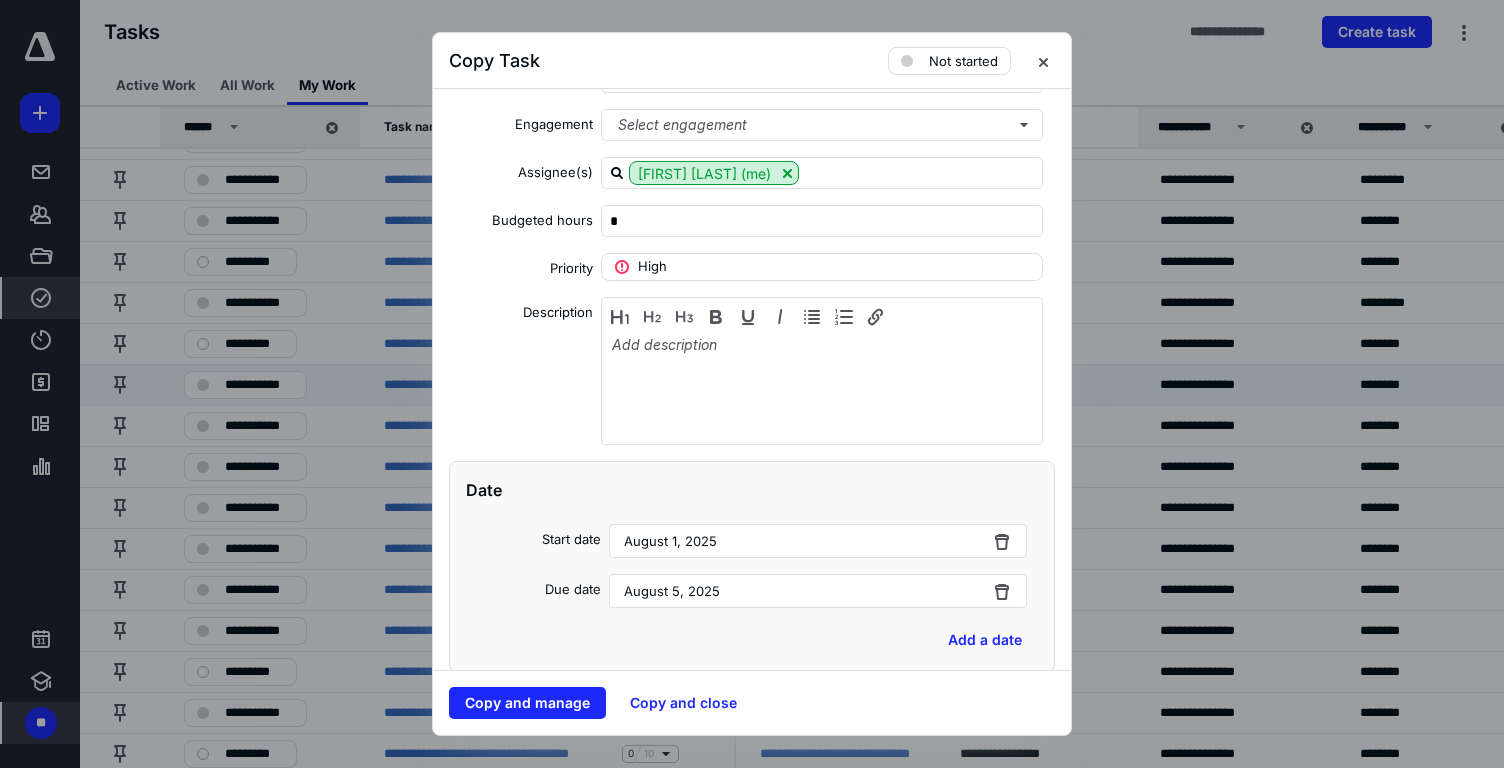 scroll, scrollTop: 155, scrollLeft: 0, axis: vertical 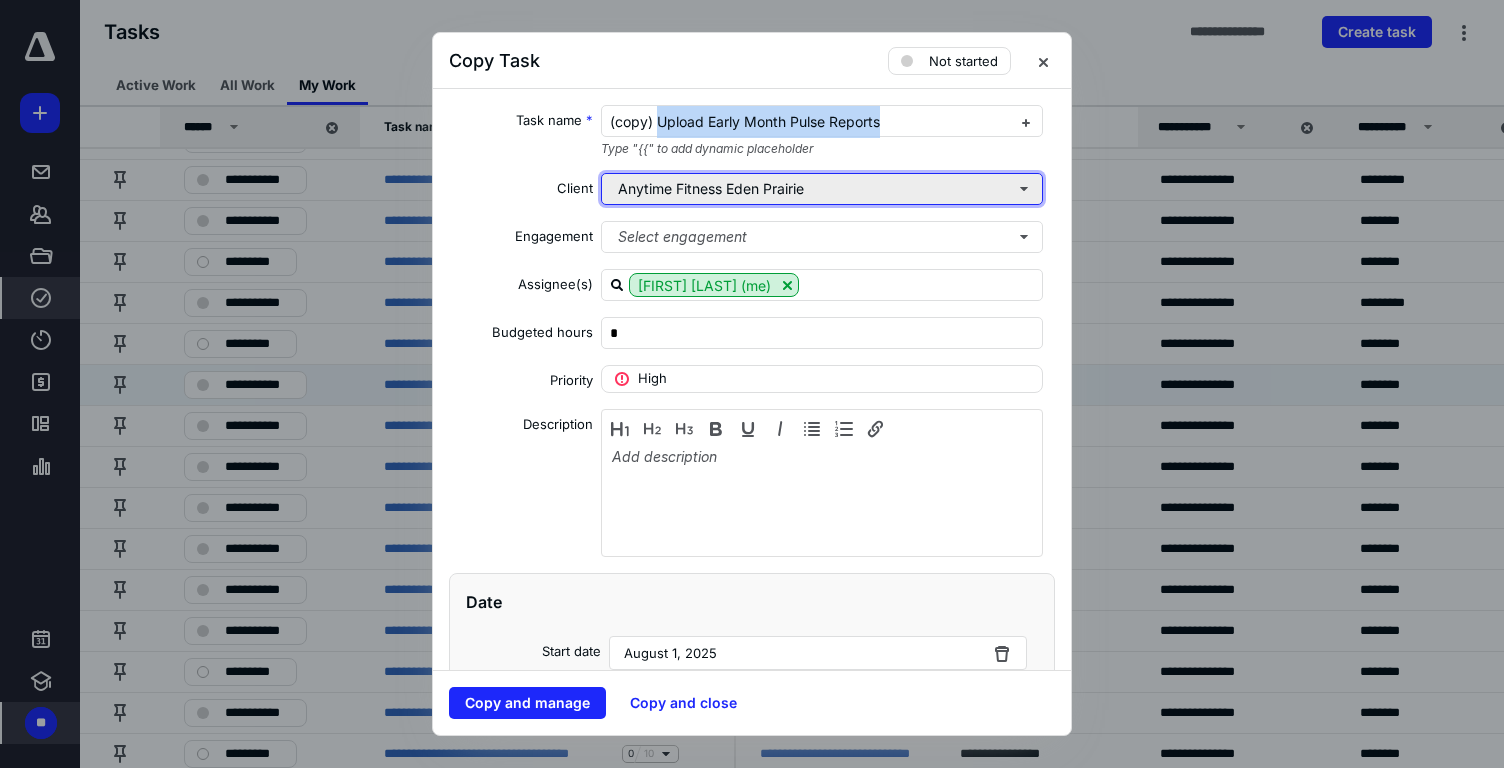click on "Anytime Fitness Eden Prairie" at bounding box center (822, 189) 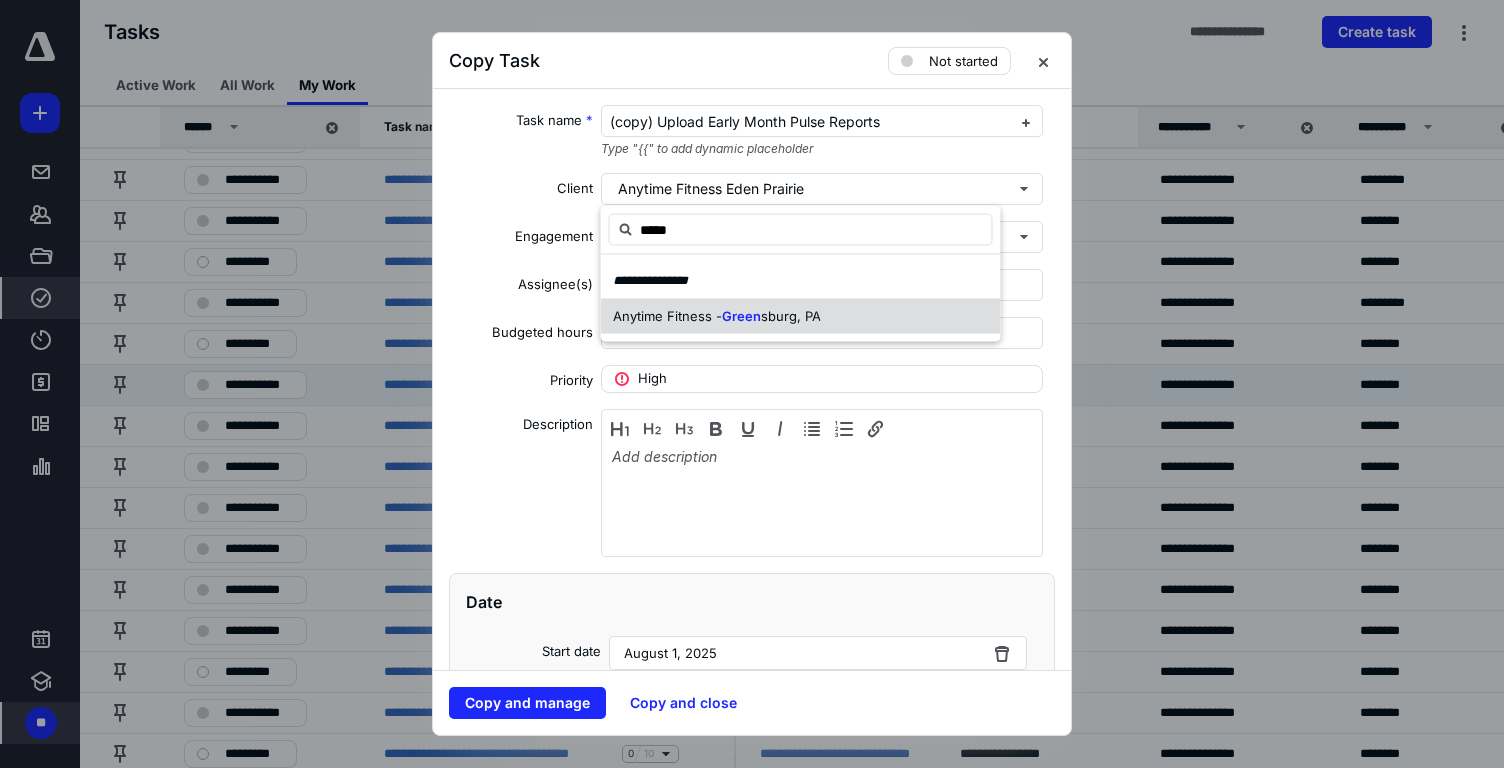 click on "sburg, PA" at bounding box center [791, 315] 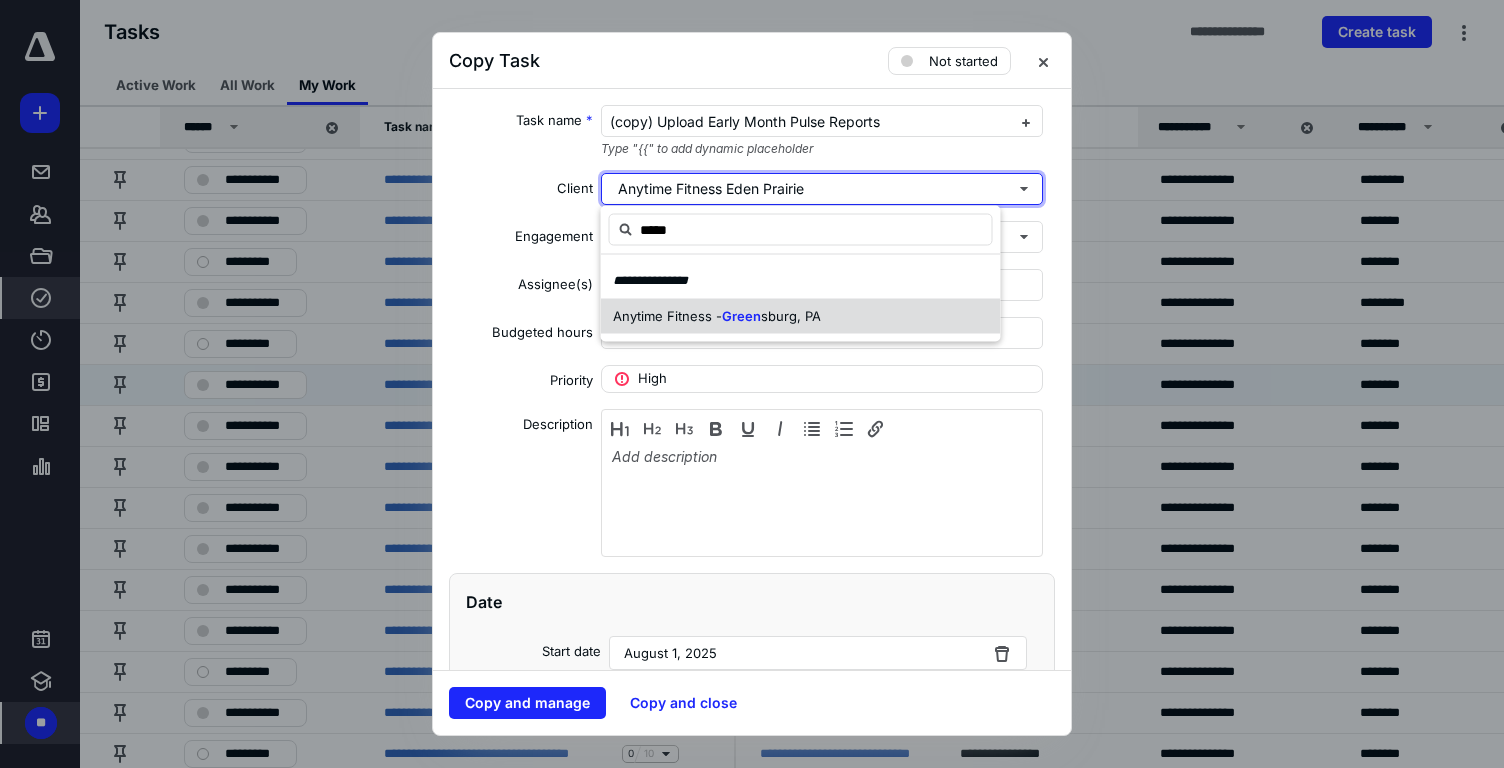 type 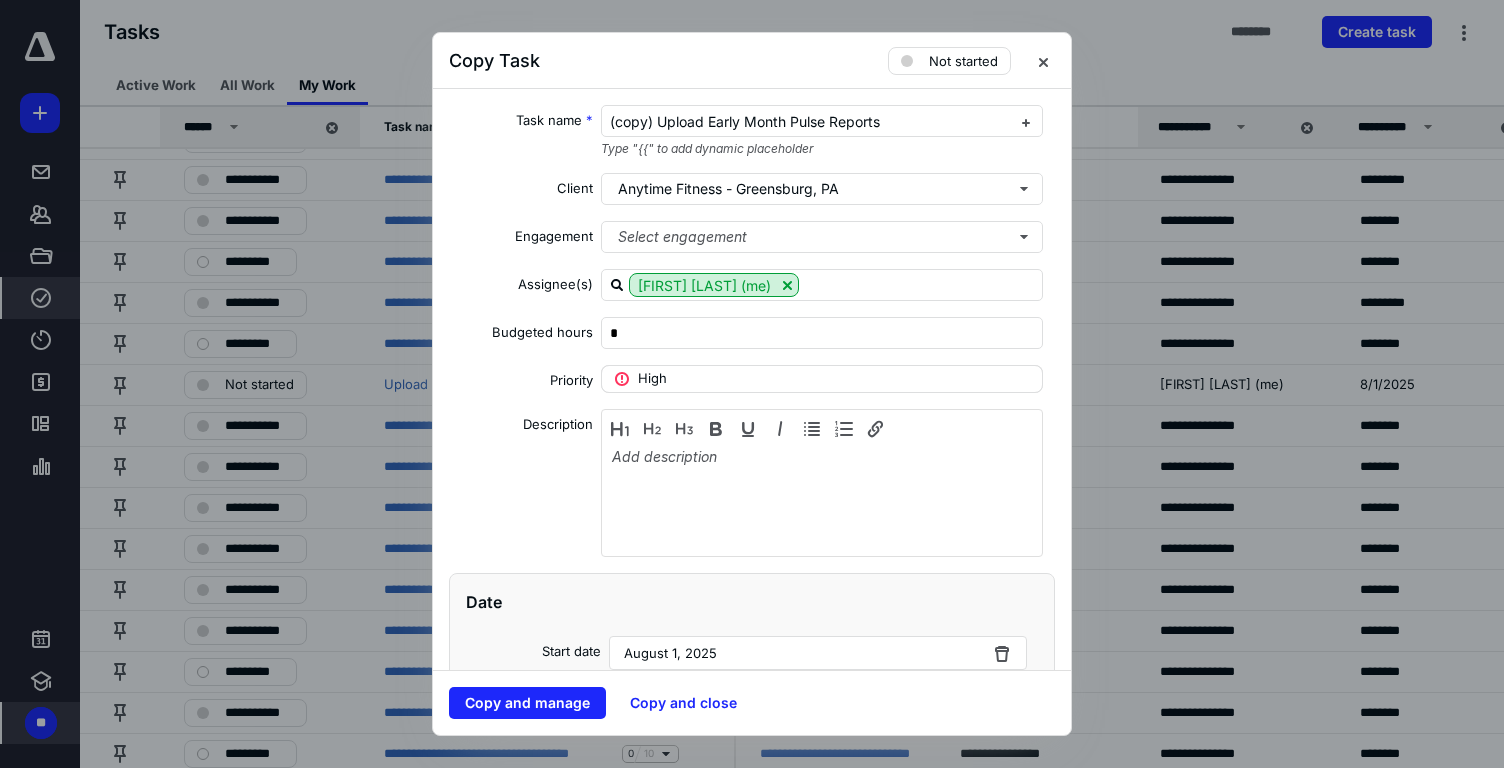 click on "High" at bounding box center (822, 379) 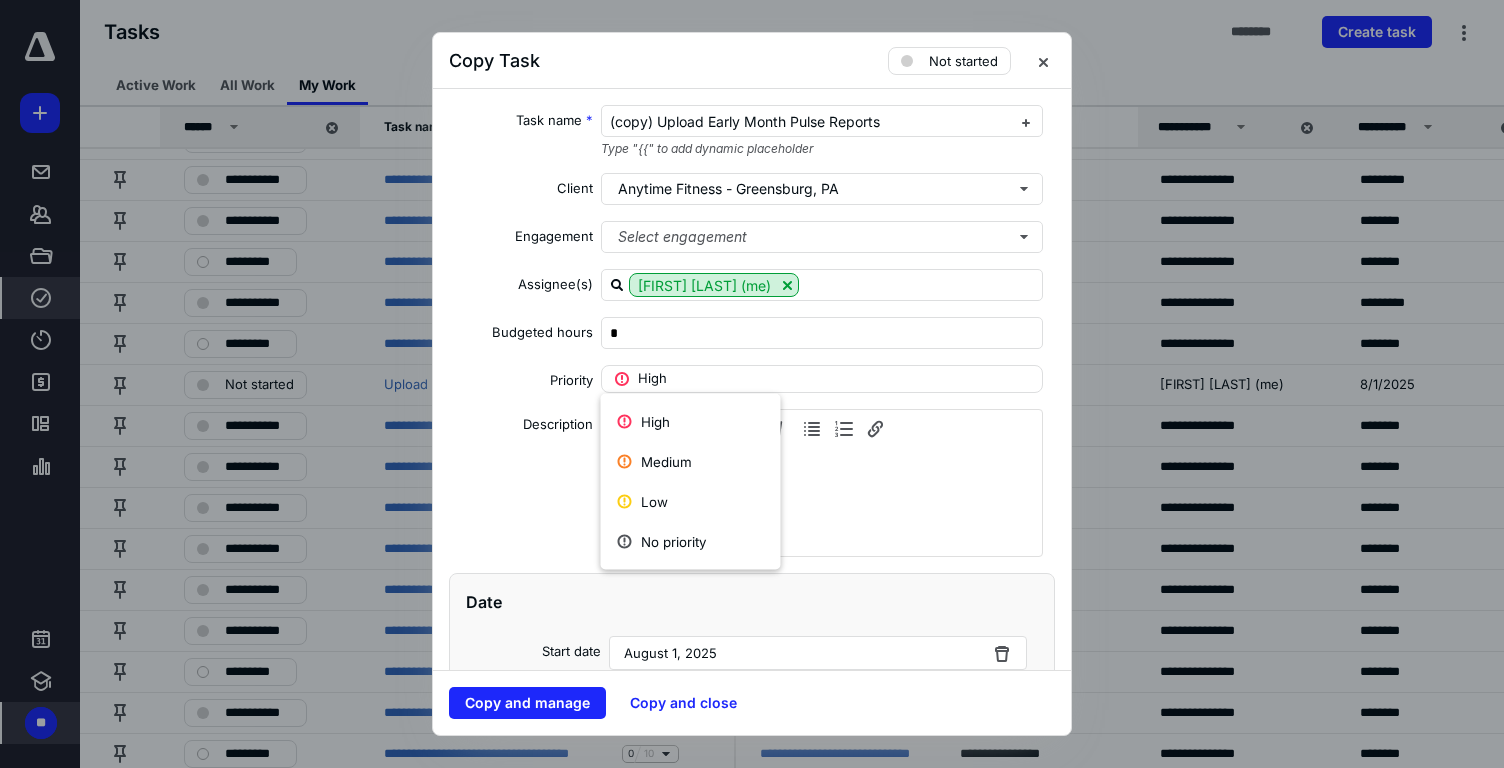 click on "Description" at bounding box center [521, 486] 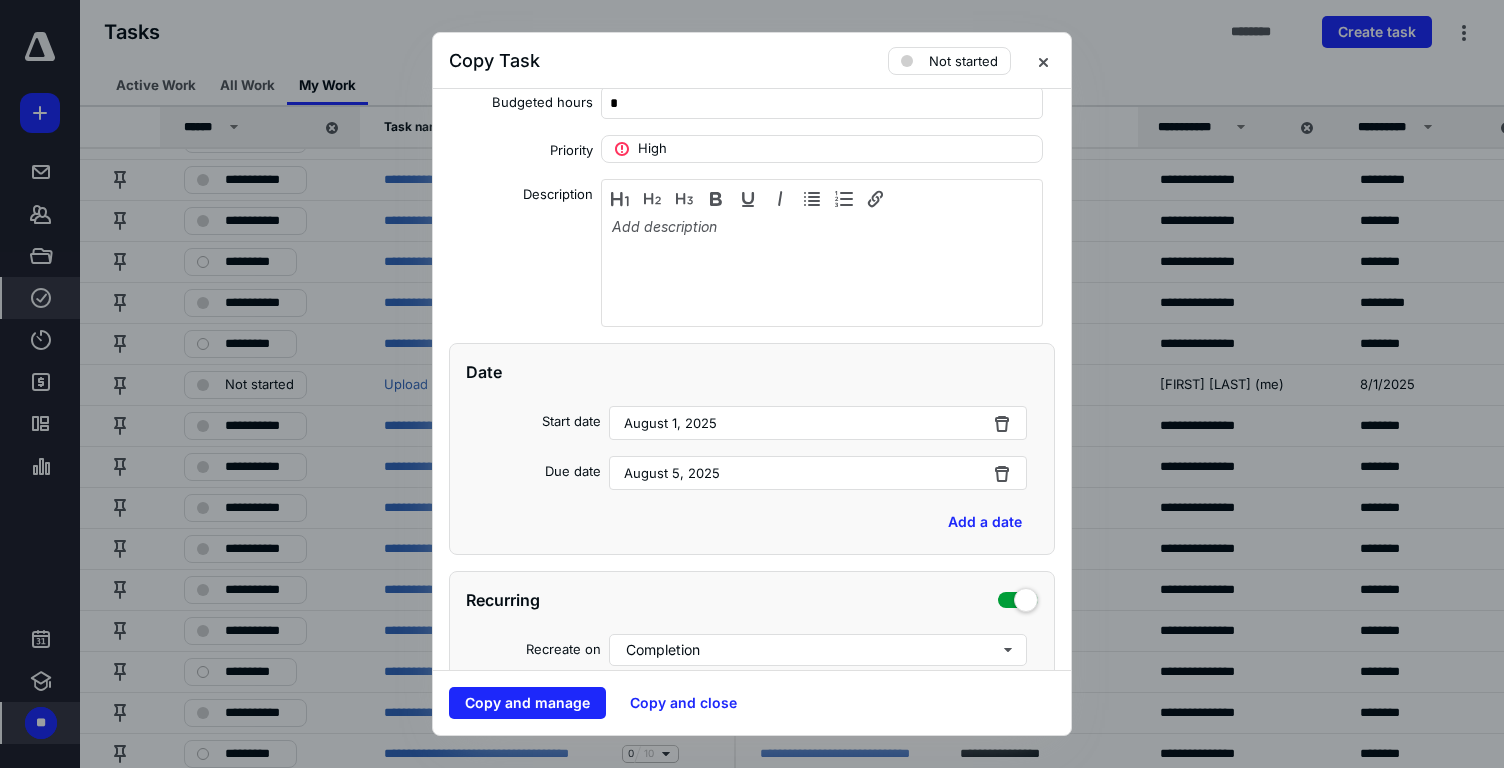 scroll, scrollTop: 231, scrollLeft: 0, axis: vertical 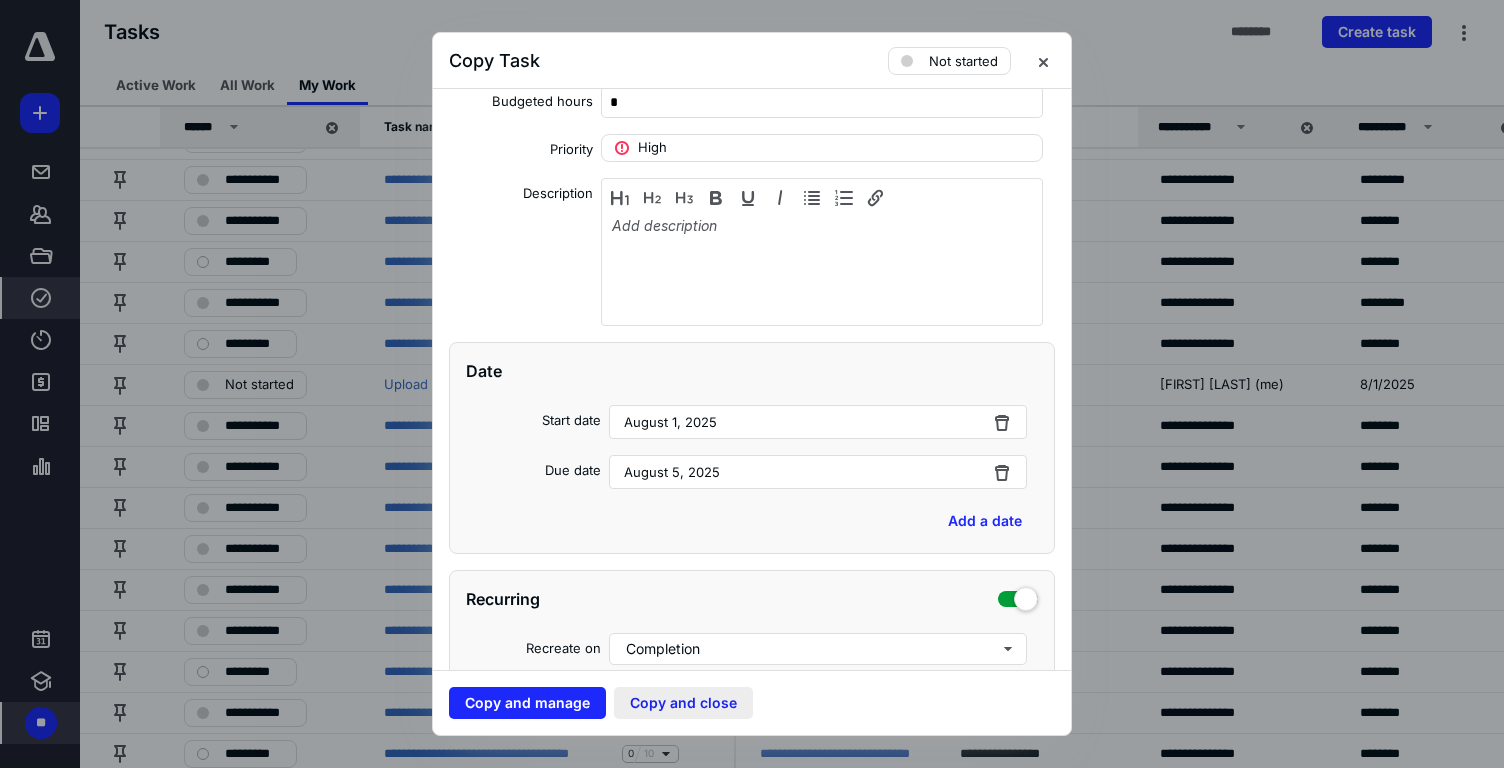 click on "Copy and close" at bounding box center [683, 703] 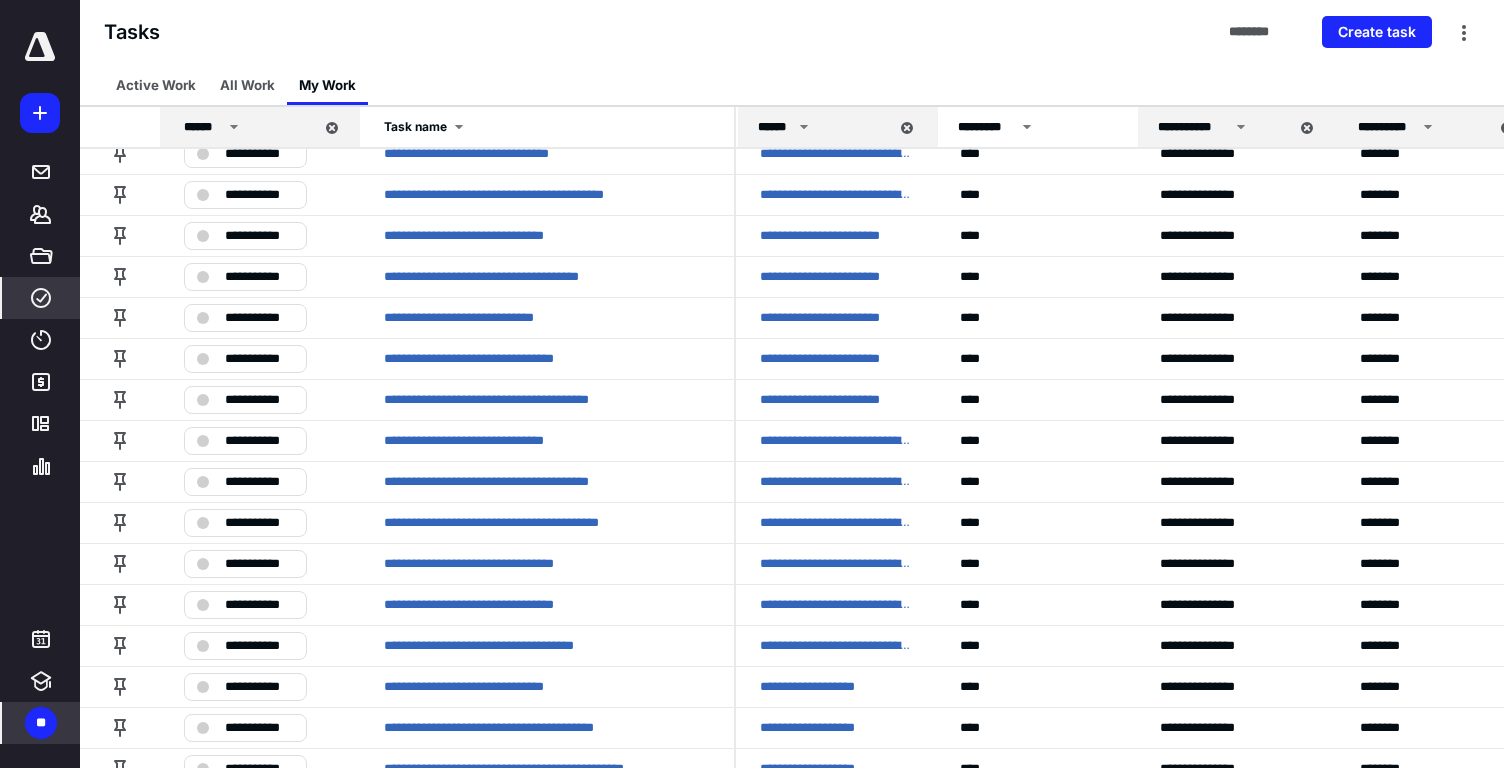 scroll, scrollTop: 0, scrollLeft: 0, axis: both 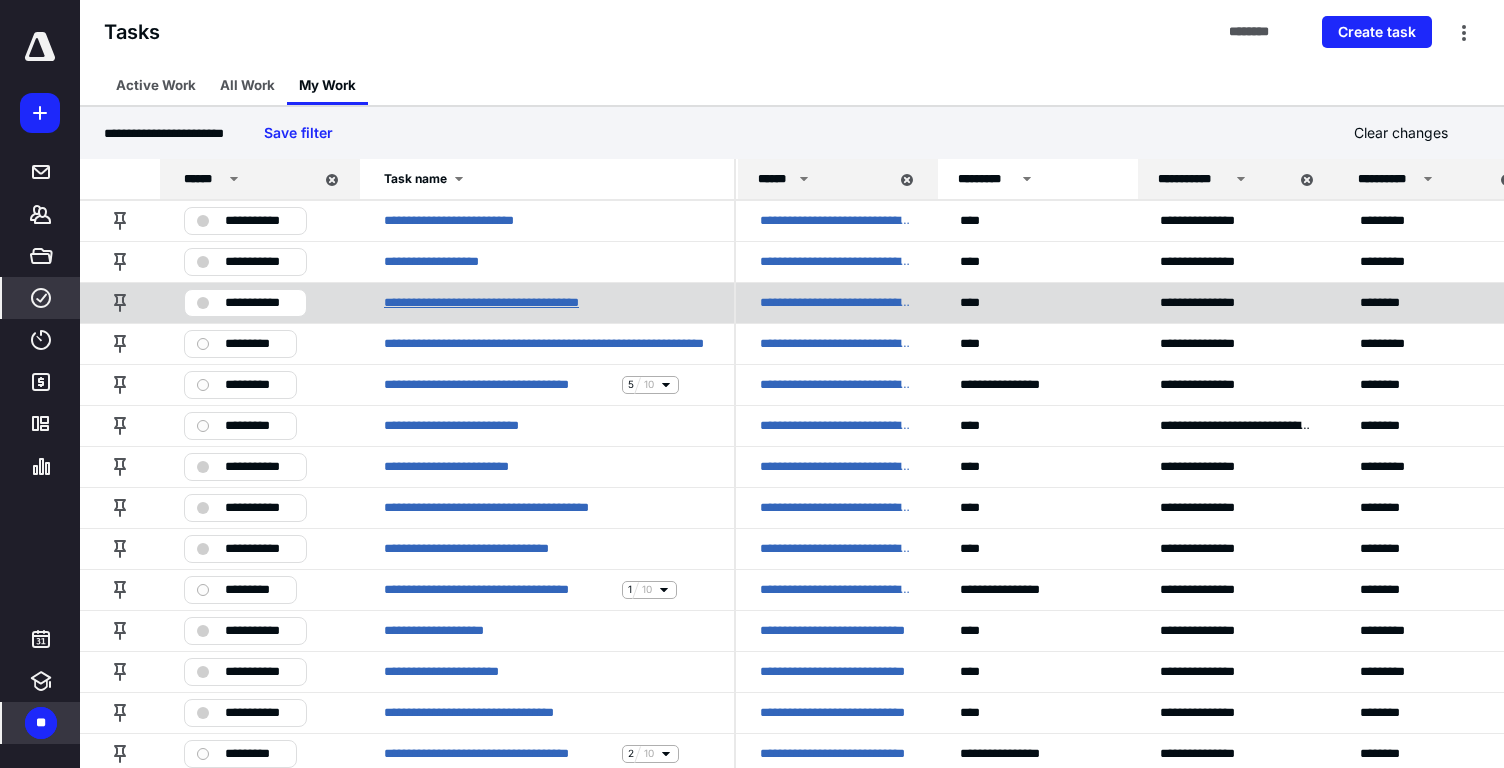 click on "**********" at bounding box center (510, 303) 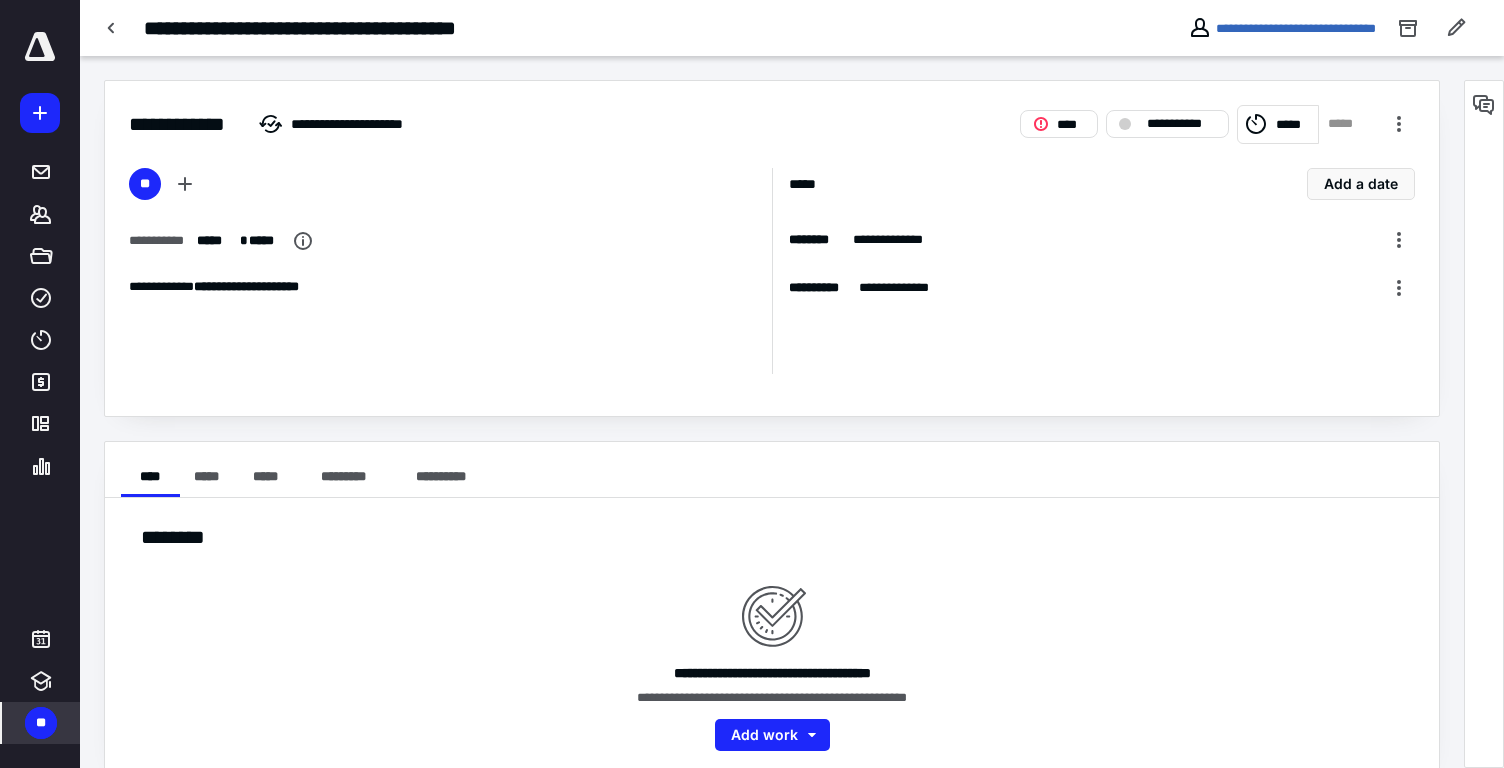 click on "**********" at bounding box center [792, 28] 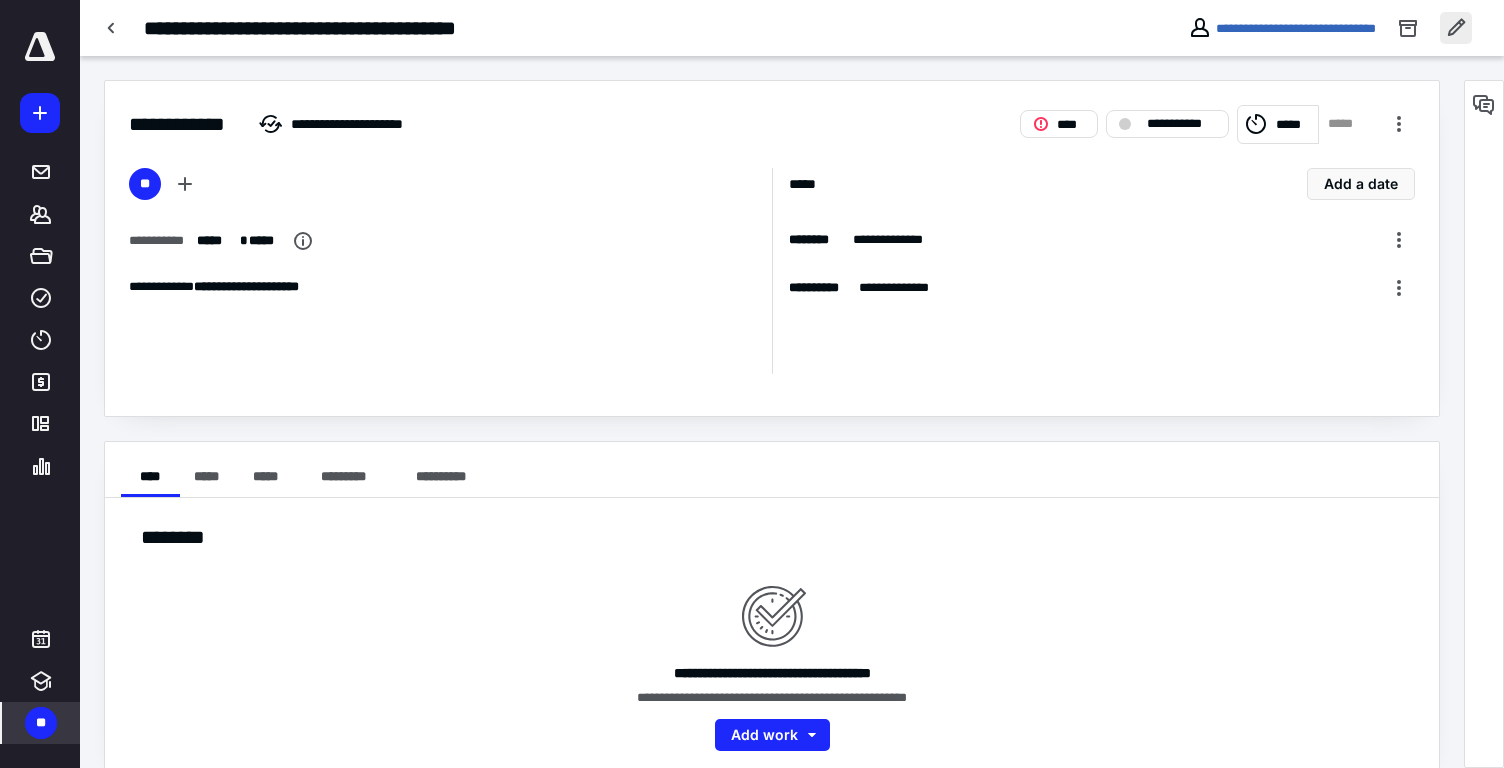 click at bounding box center [1456, 28] 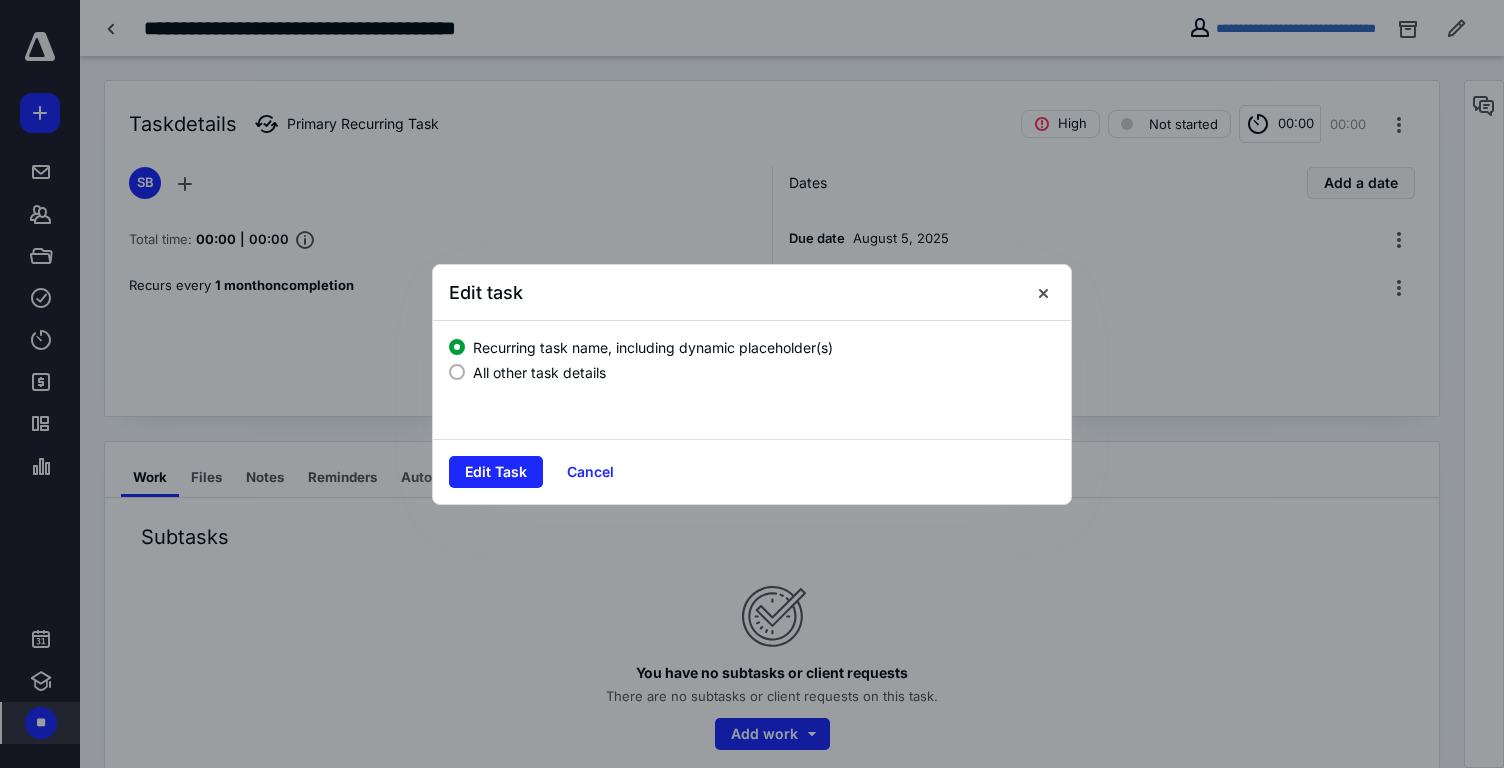 click on "All other task details" at bounding box center [539, 372] 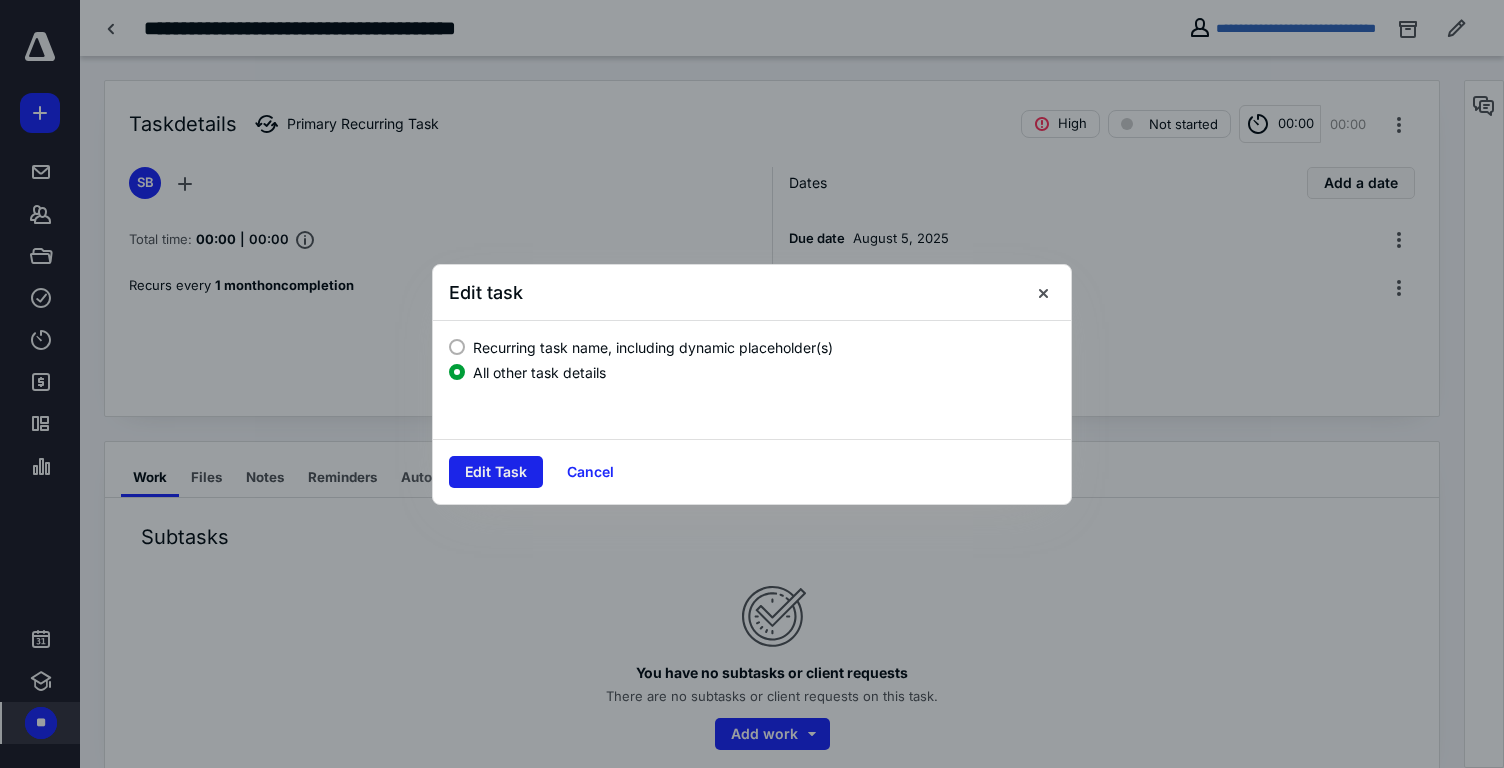 click on "Edit Task" at bounding box center (496, 472) 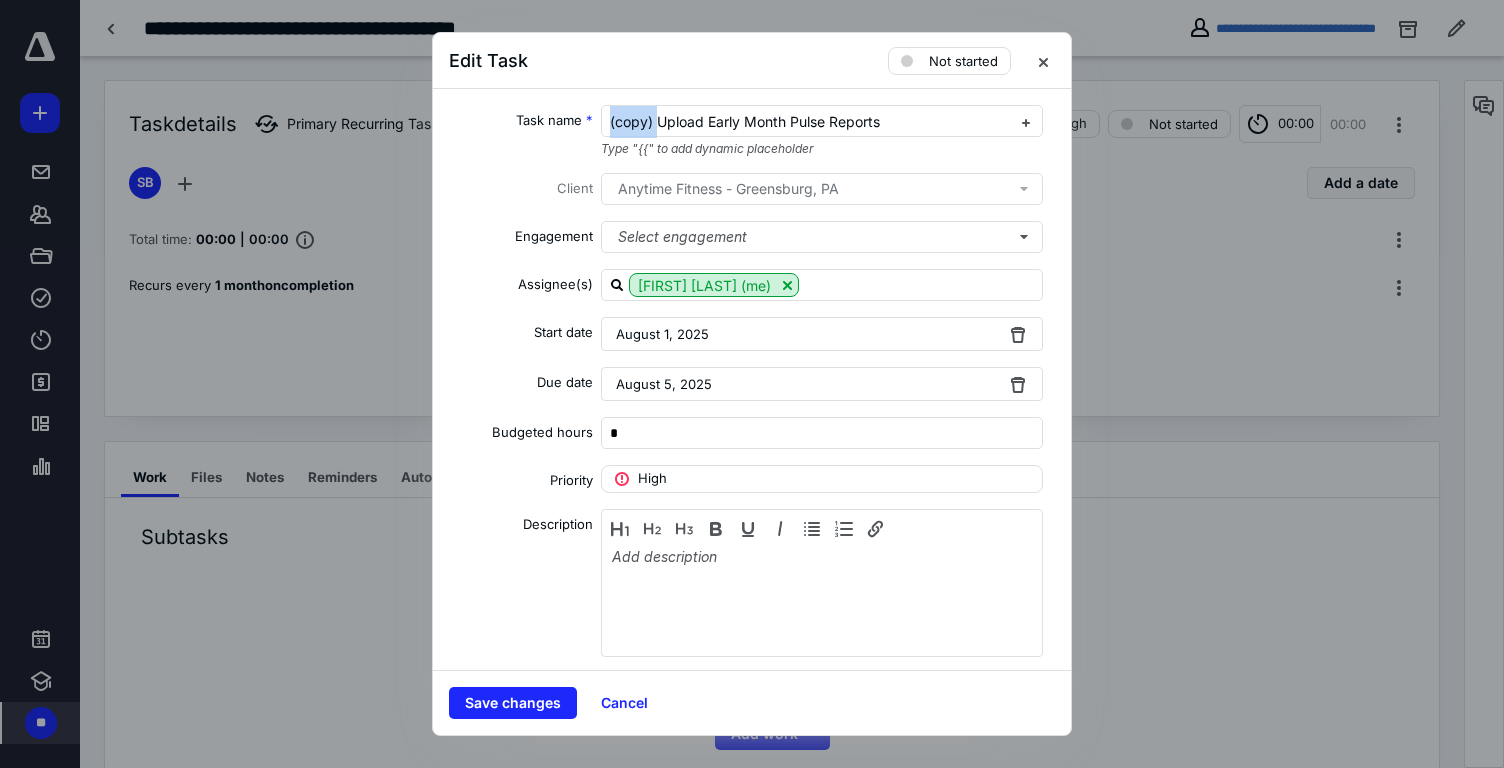 drag, startPoint x: 659, startPoint y: 118, endPoint x: 376, endPoint y: 113, distance: 283.04416 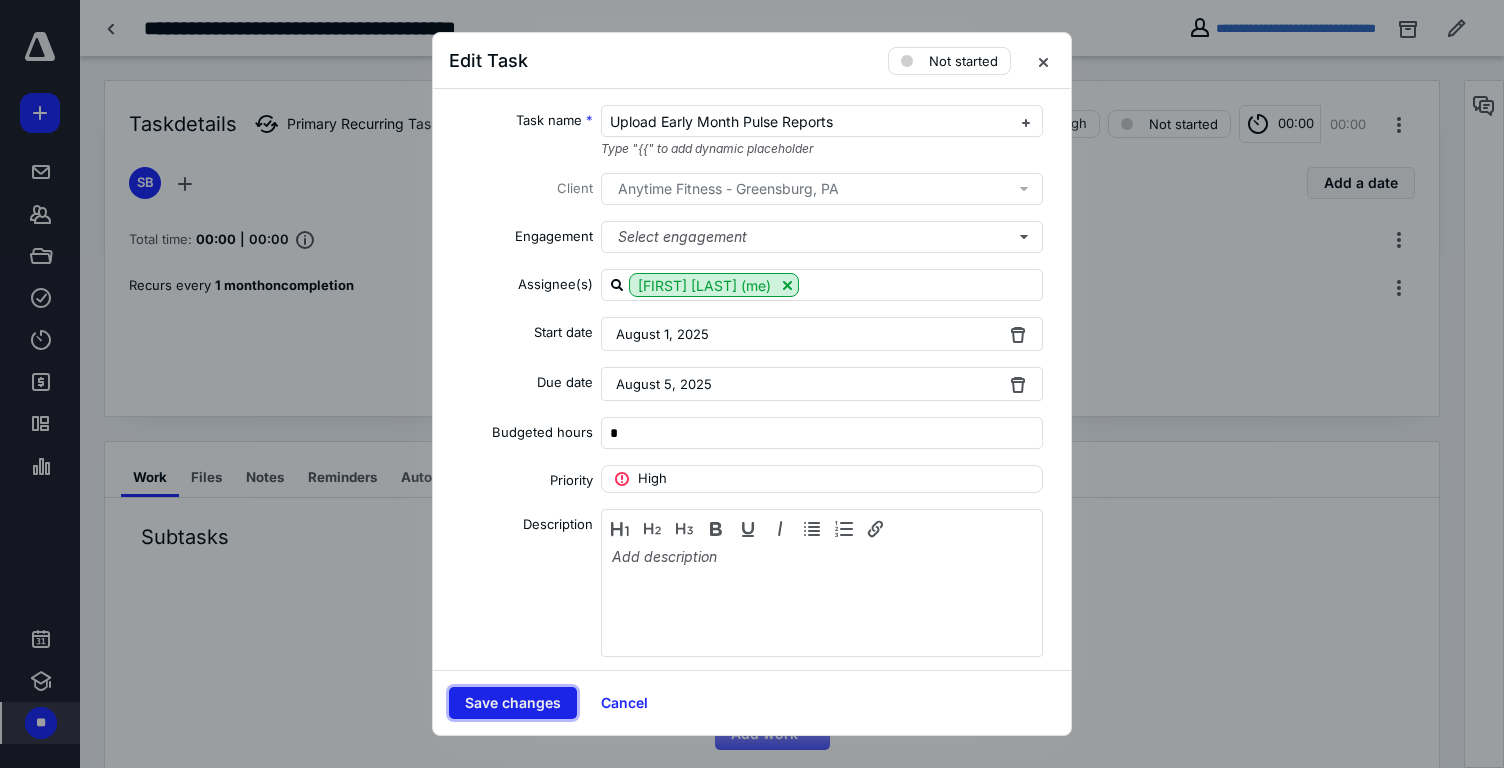 click on "Save changes" at bounding box center [513, 703] 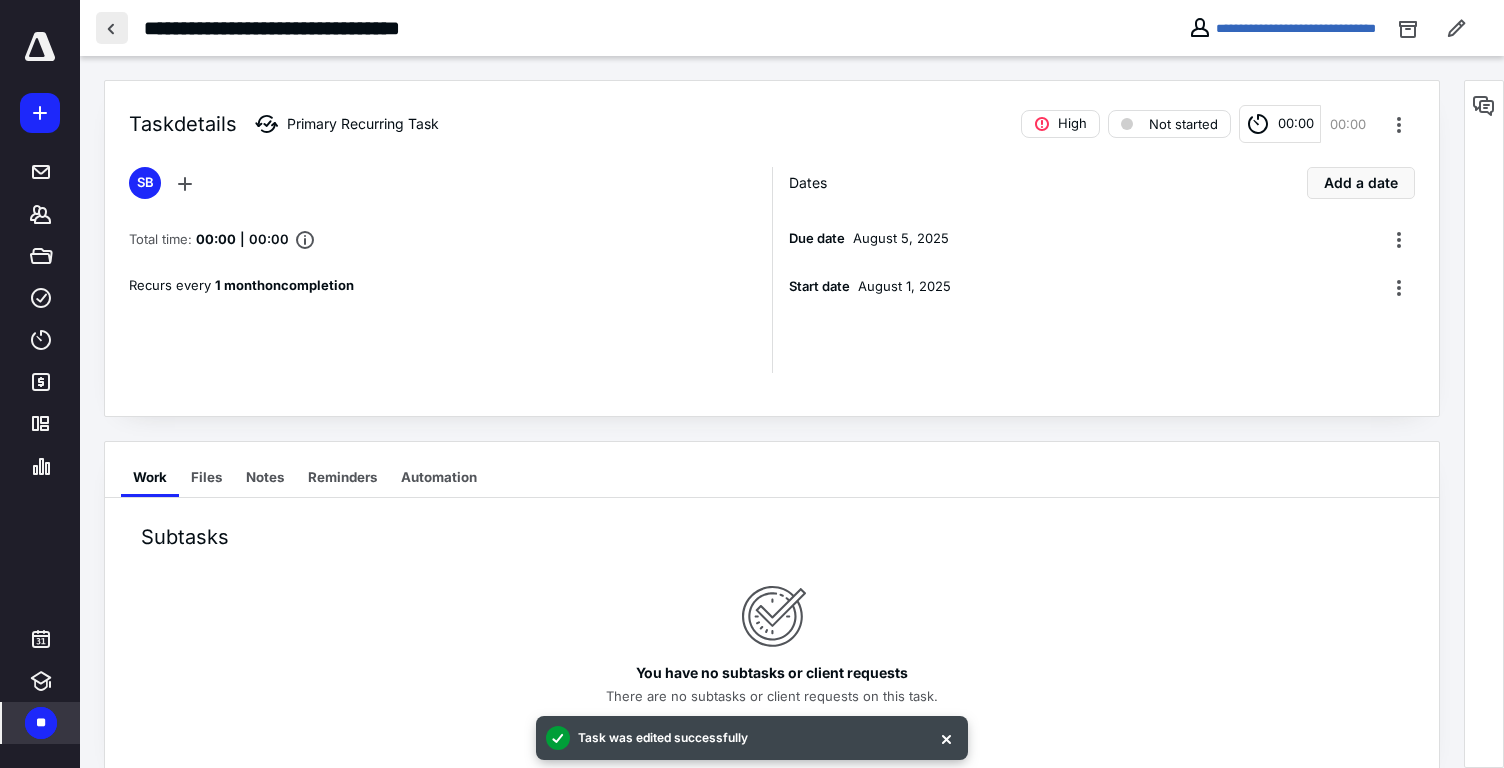 click at bounding box center (112, 28) 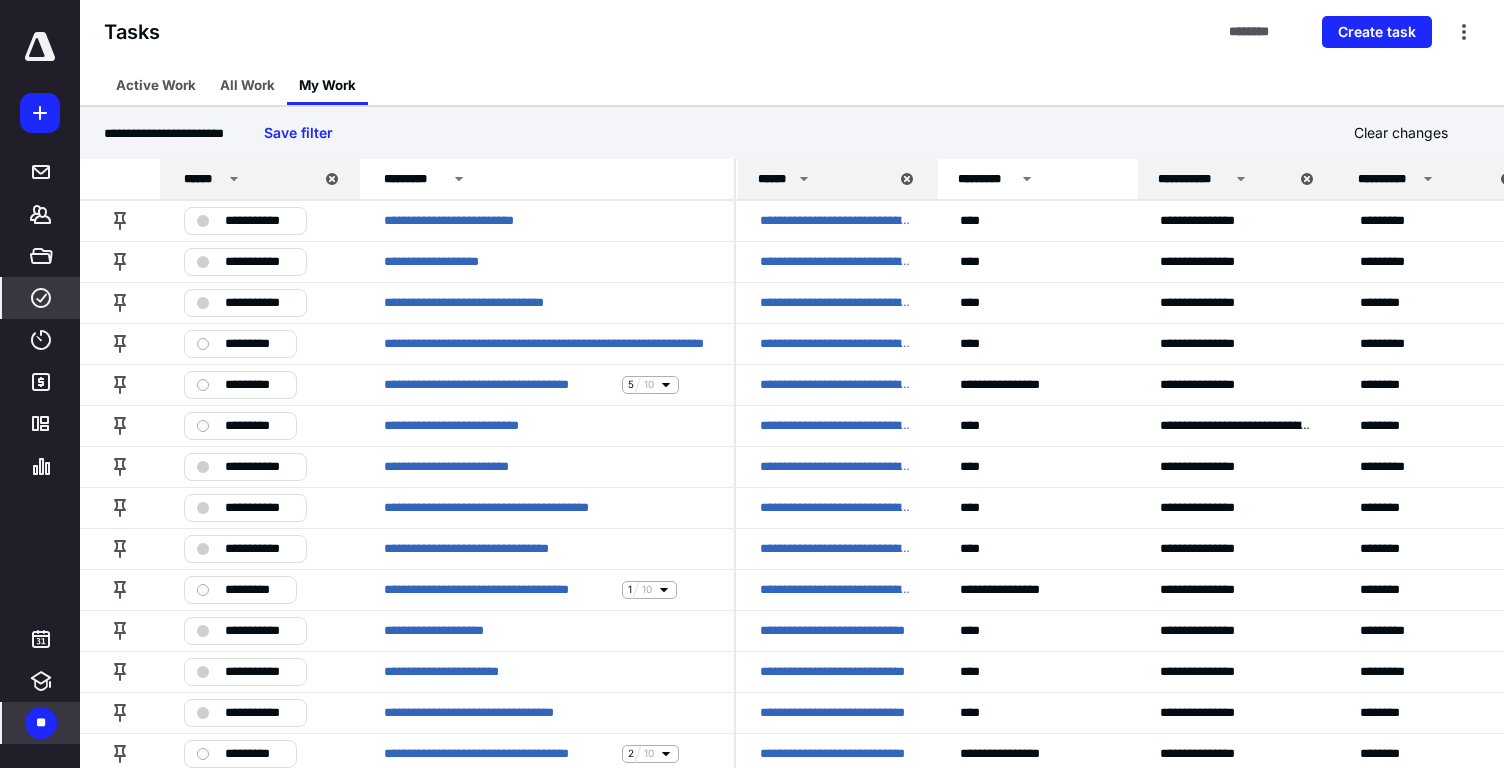 scroll, scrollTop: 492, scrollLeft: 0, axis: vertical 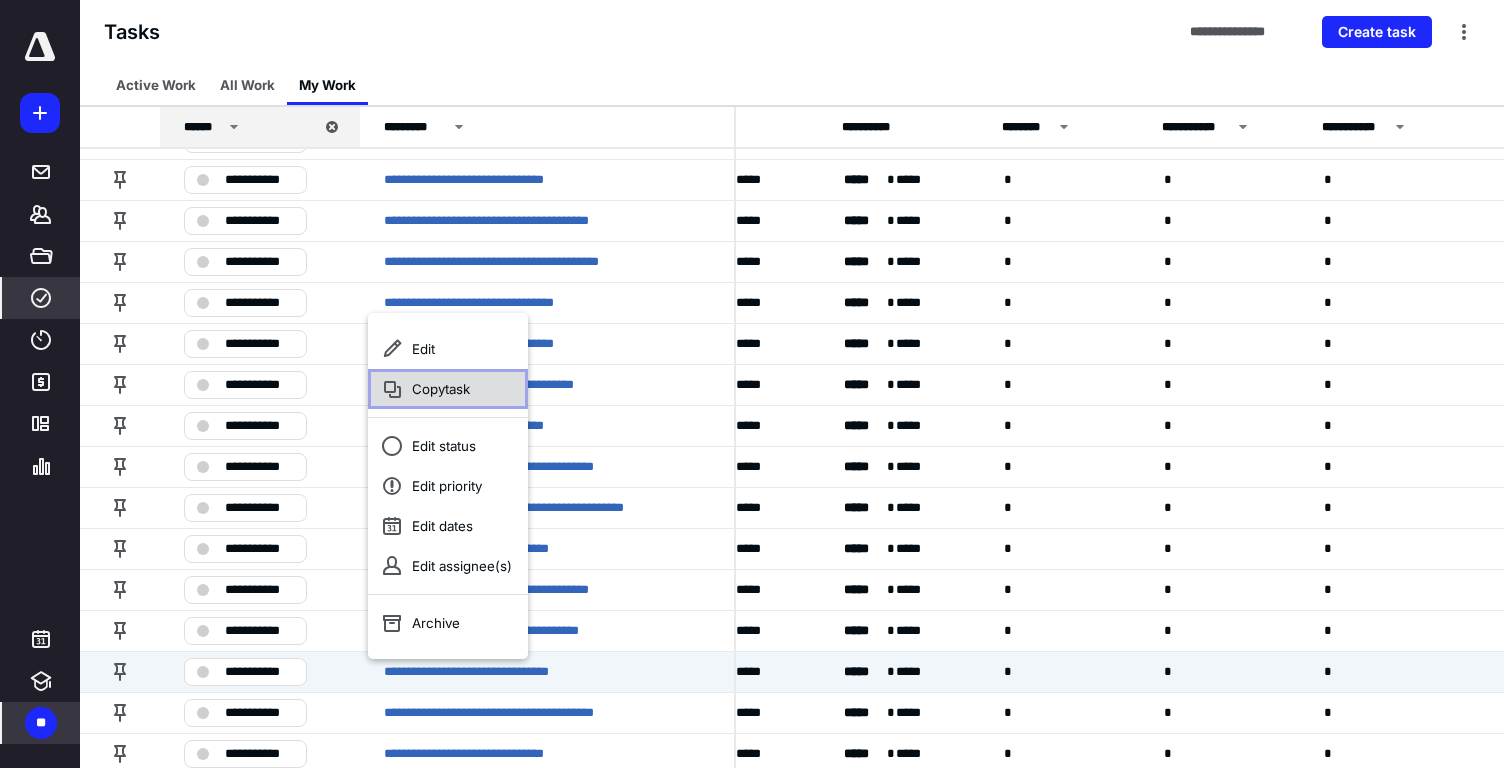click on "Copy  task" at bounding box center (448, 389) 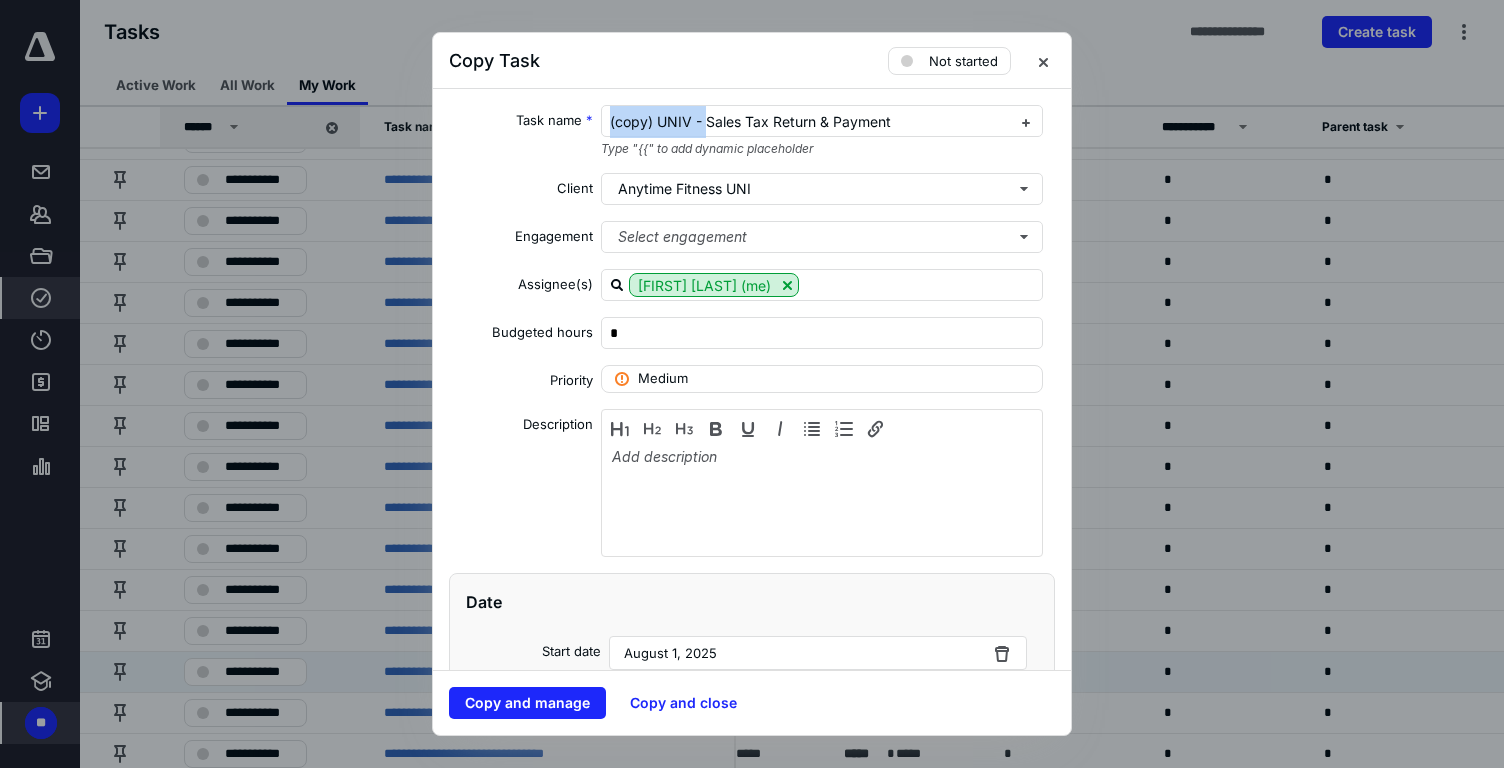 drag, startPoint x: 705, startPoint y: 122, endPoint x: 513, endPoint y: 119, distance: 192.02344 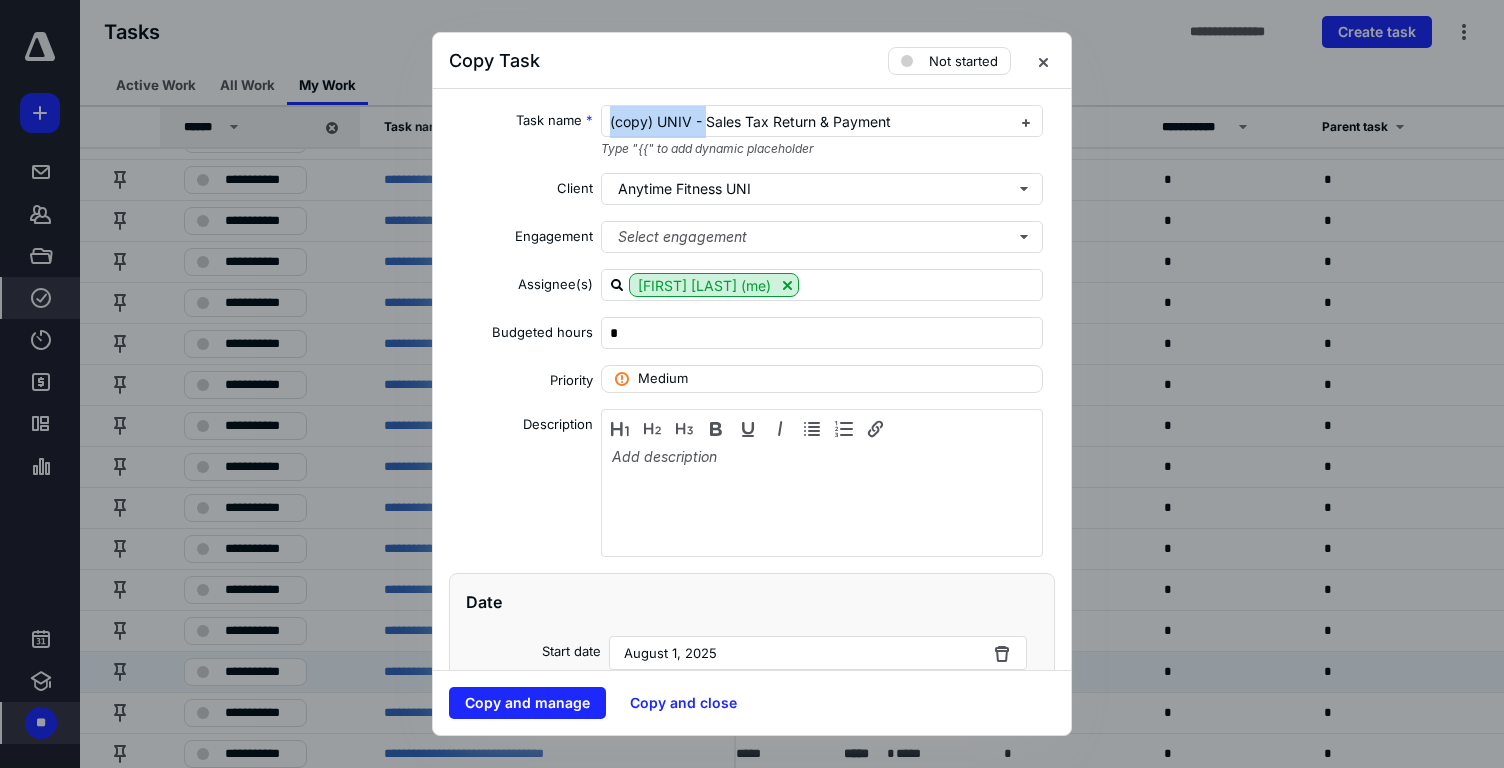 click on "Task name   * (copy) UNIV - Sales Tax Return & Payment Type "{{" to add dynamic placeholder" at bounding box center (752, 131) 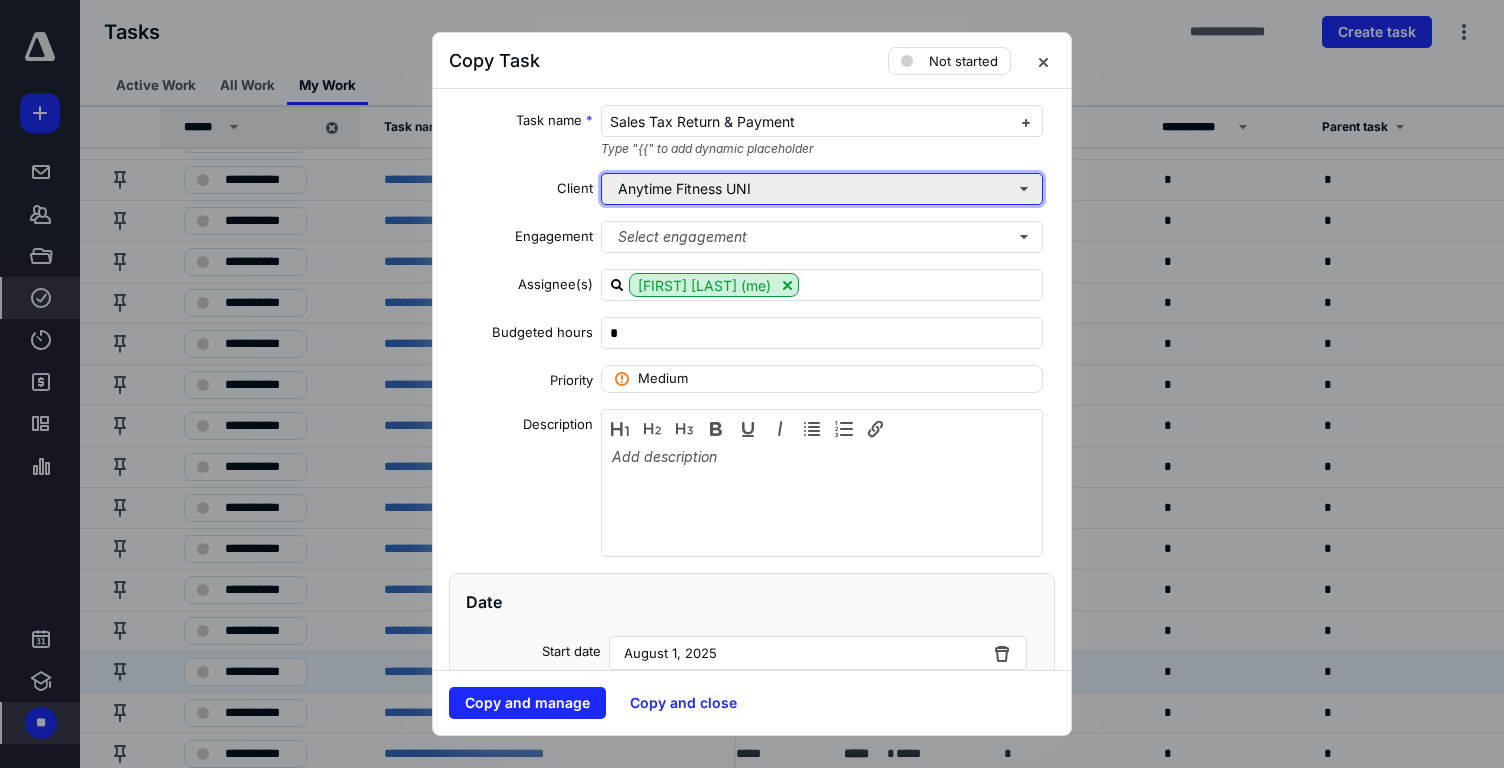 click on "Anytime Fitness UNI" at bounding box center [822, 189] 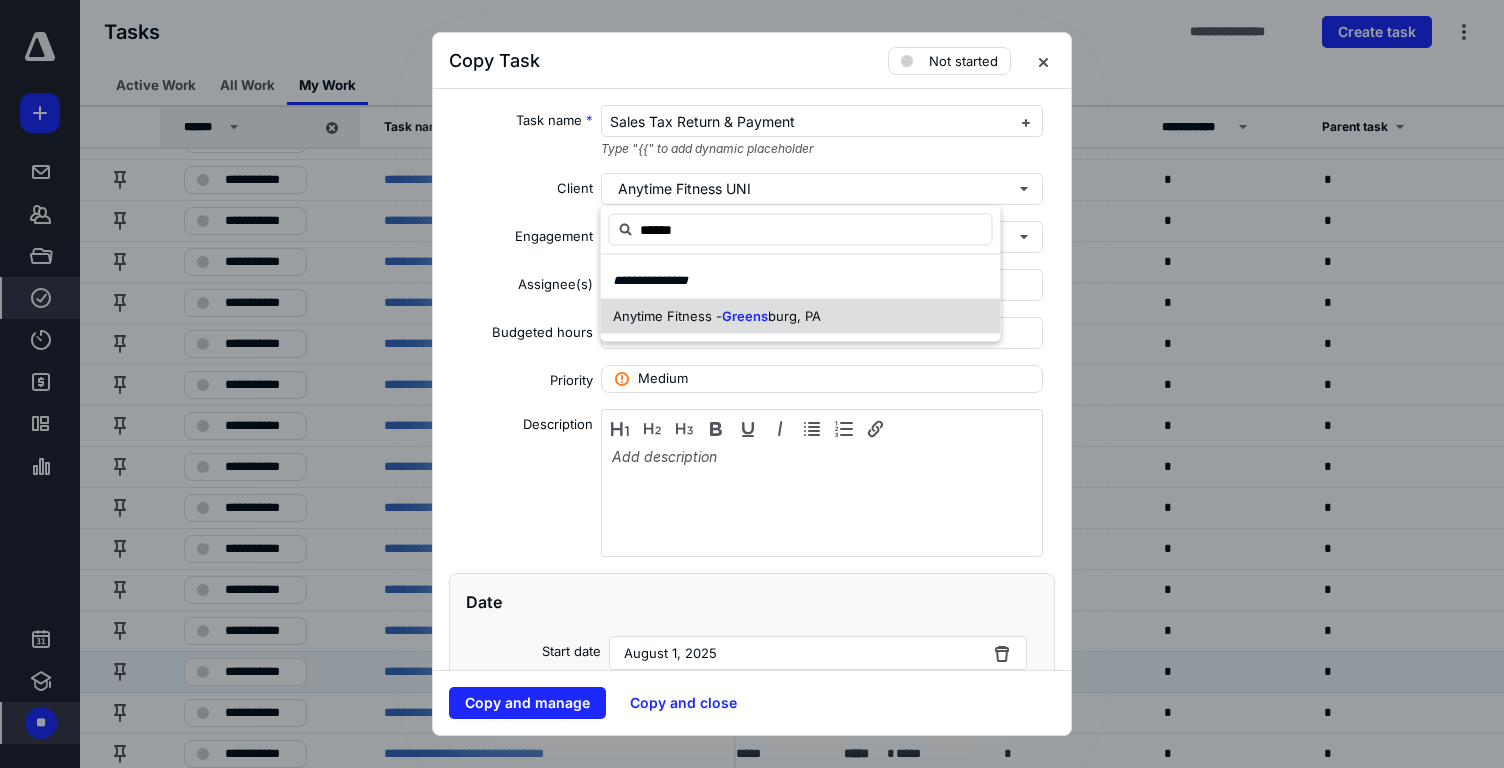 click on "Greens" at bounding box center [745, 315] 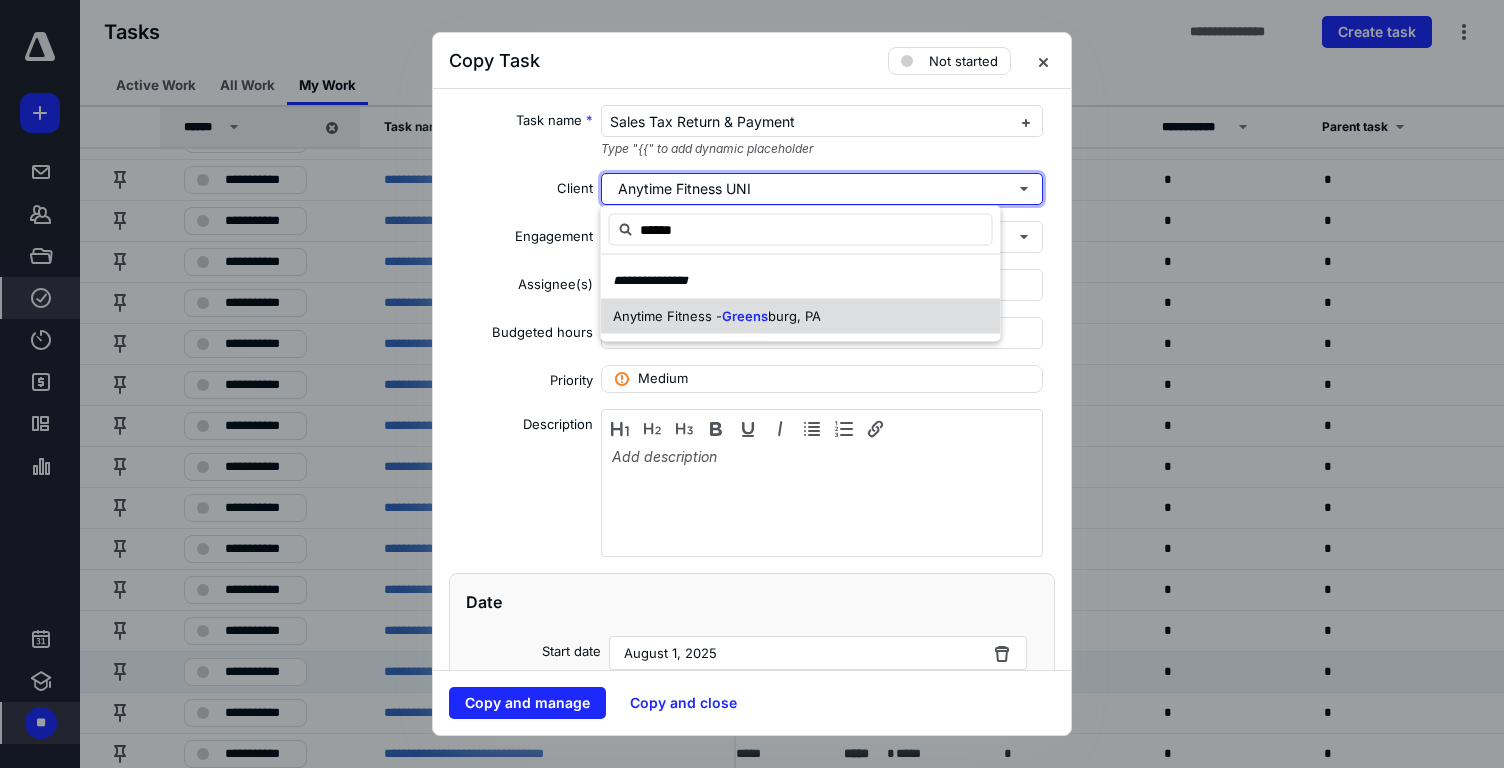 type 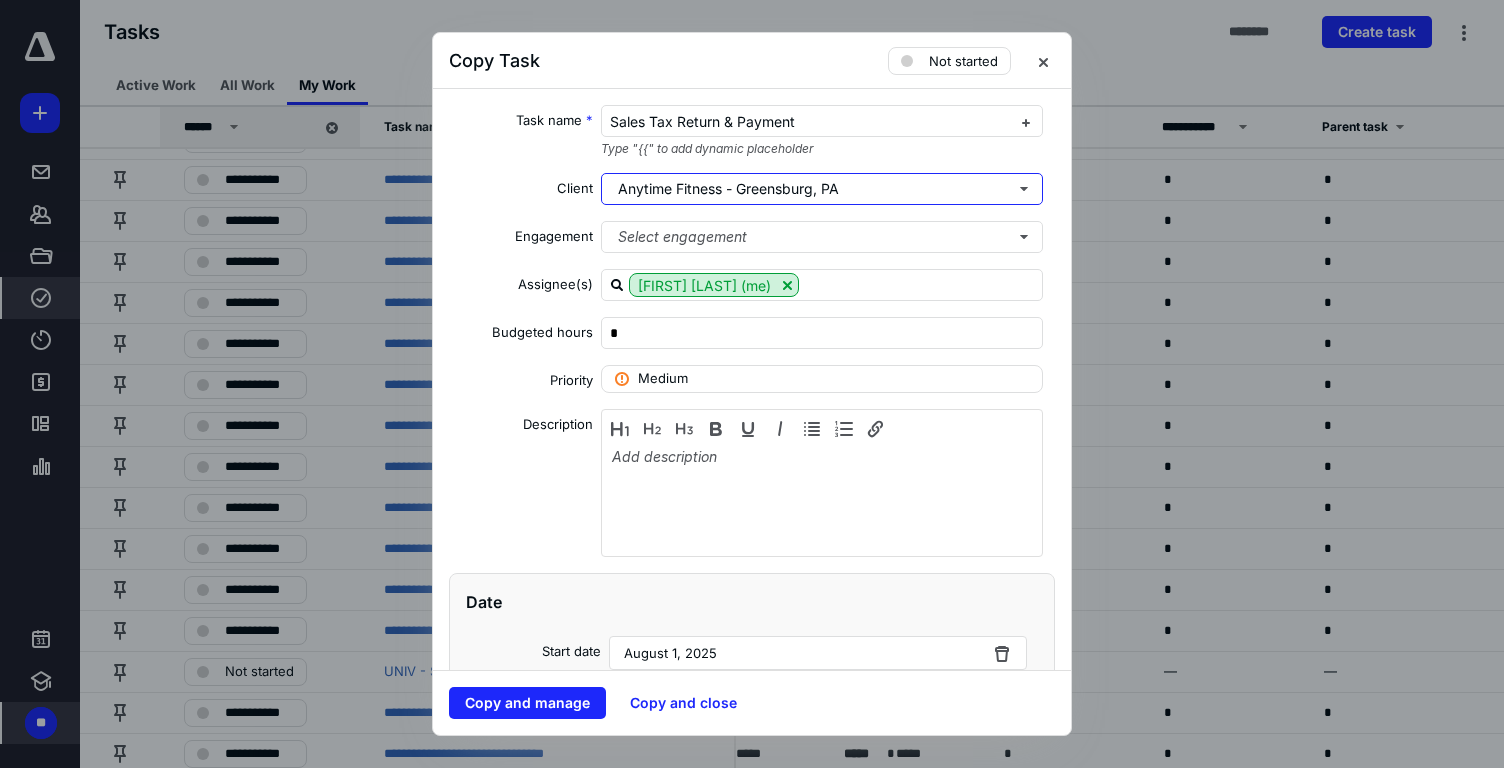 type 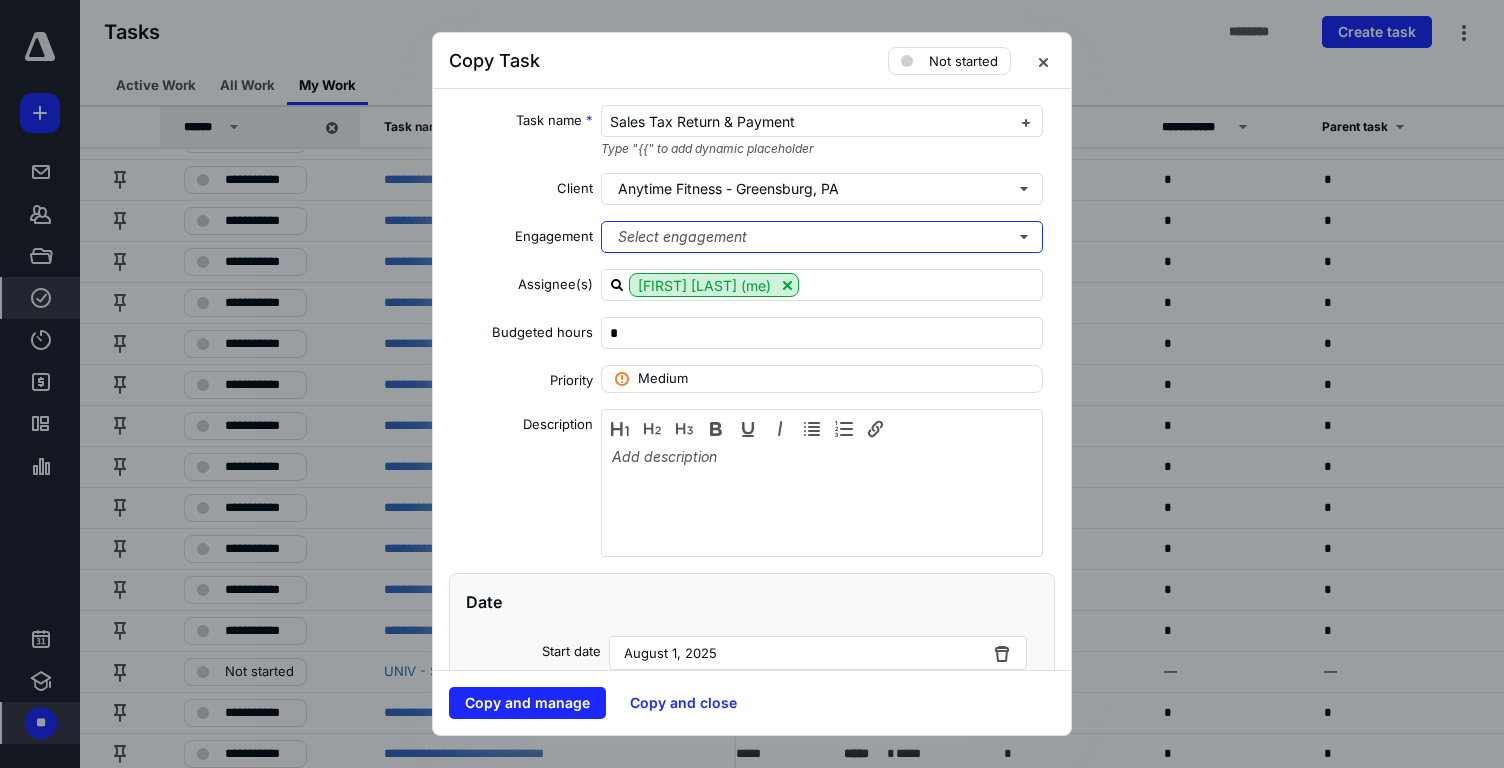 type 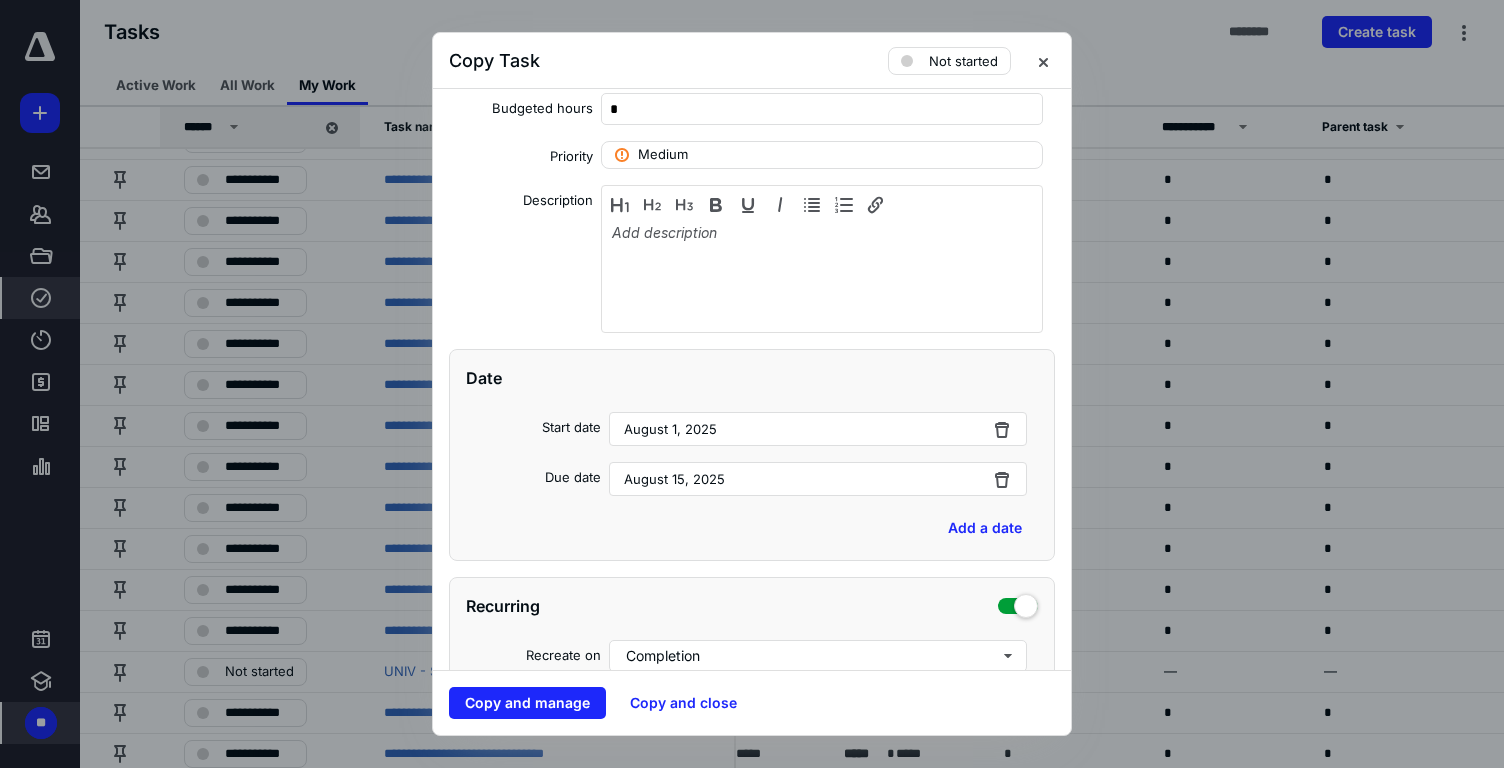 scroll, scrollTop: 226, scrollLeft: 0, axis: vertical 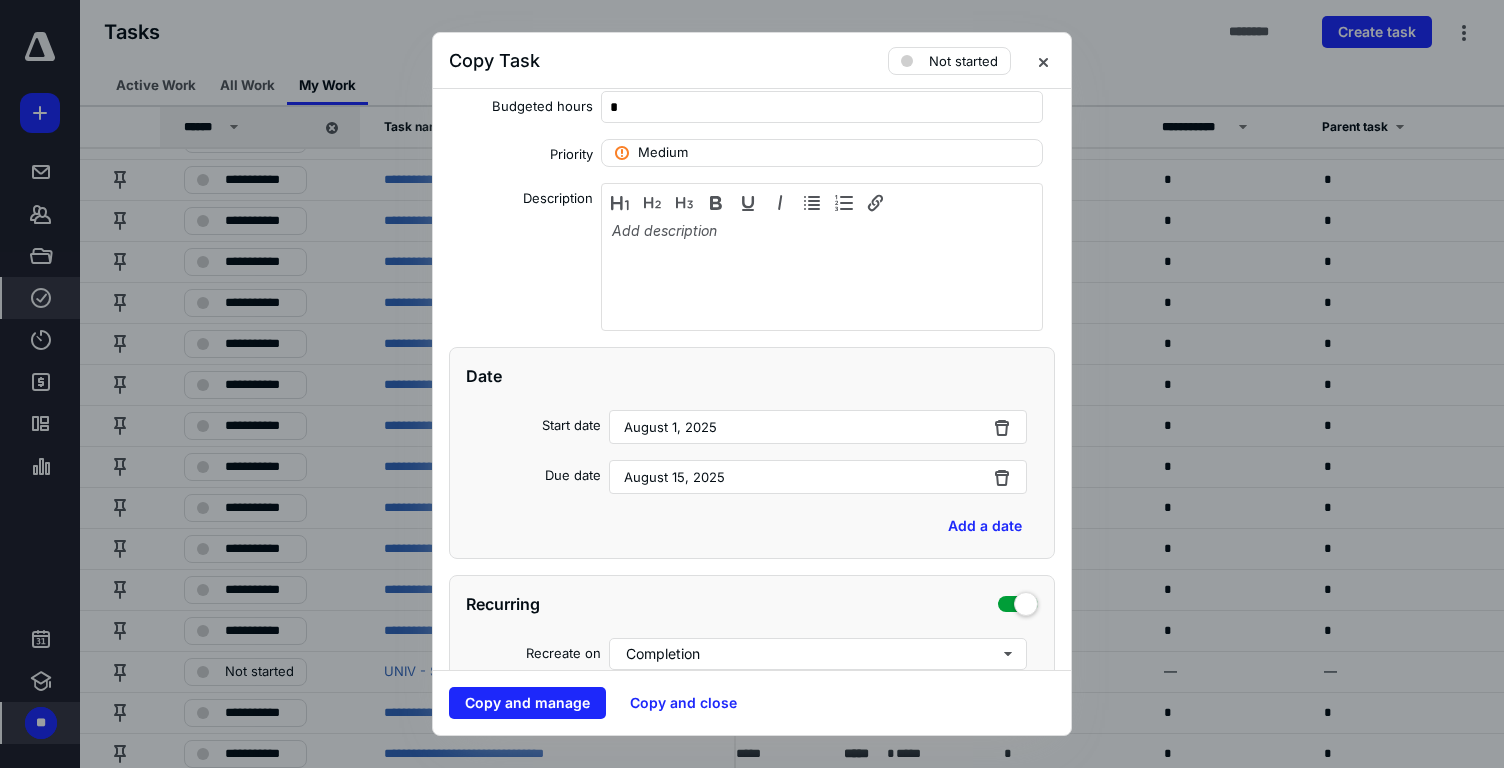 click on "August 15, 2025" at bounding box center [818, 477] 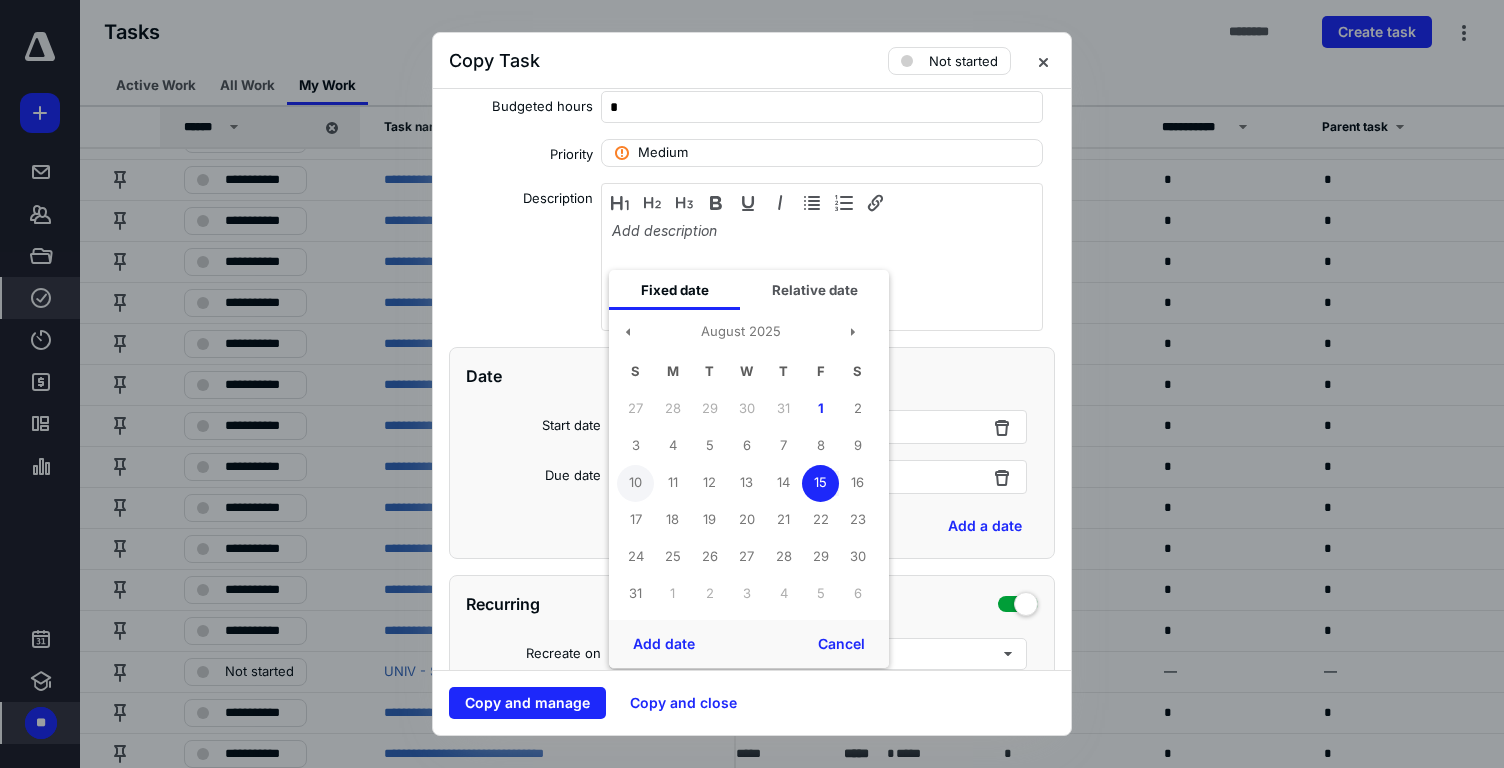 click on "10" at bounding box center (635, 483) 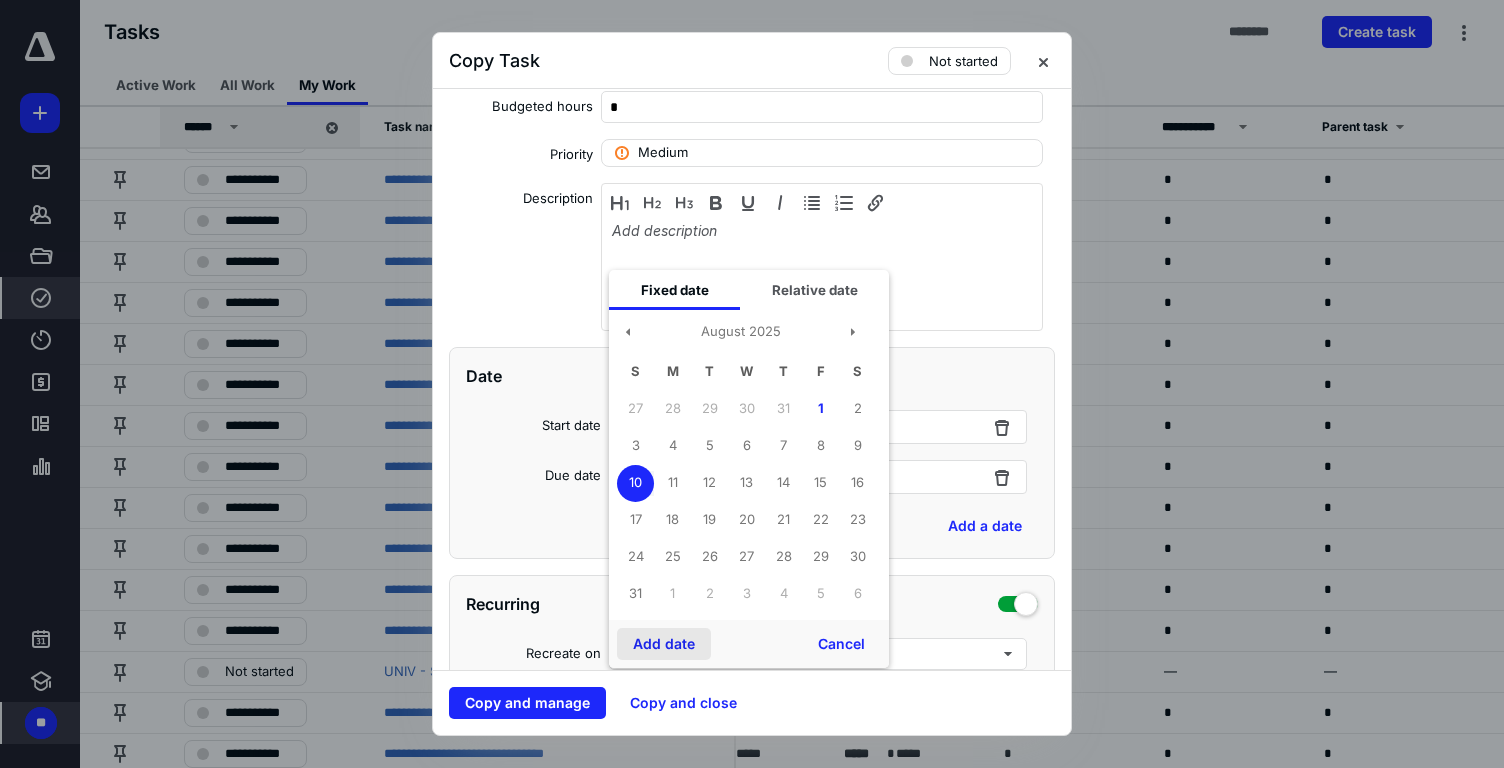 click on "Add date" at bounding box center [664, 644] 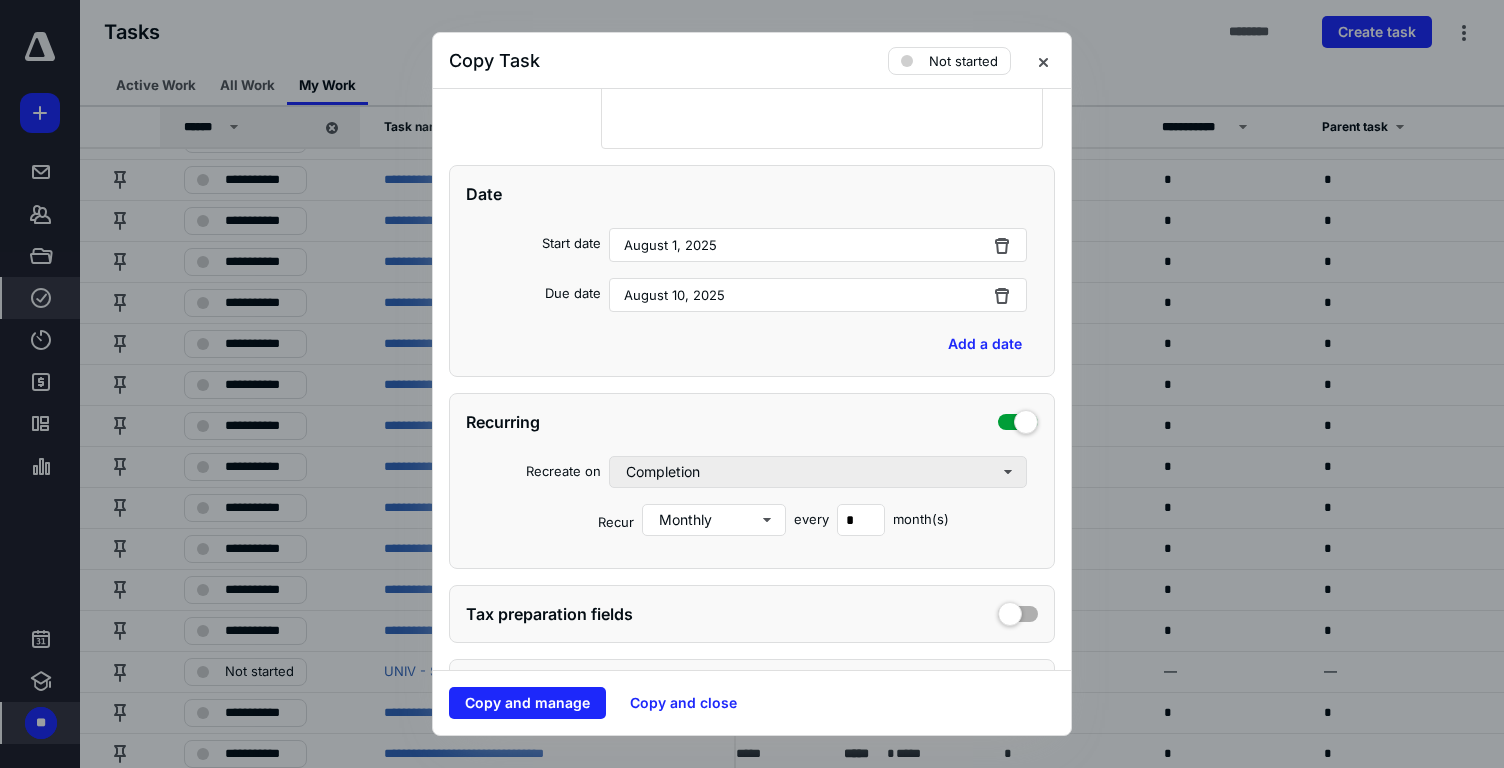 scroll, scrollTop: 451, scrollLeft: 0, axis: vertical 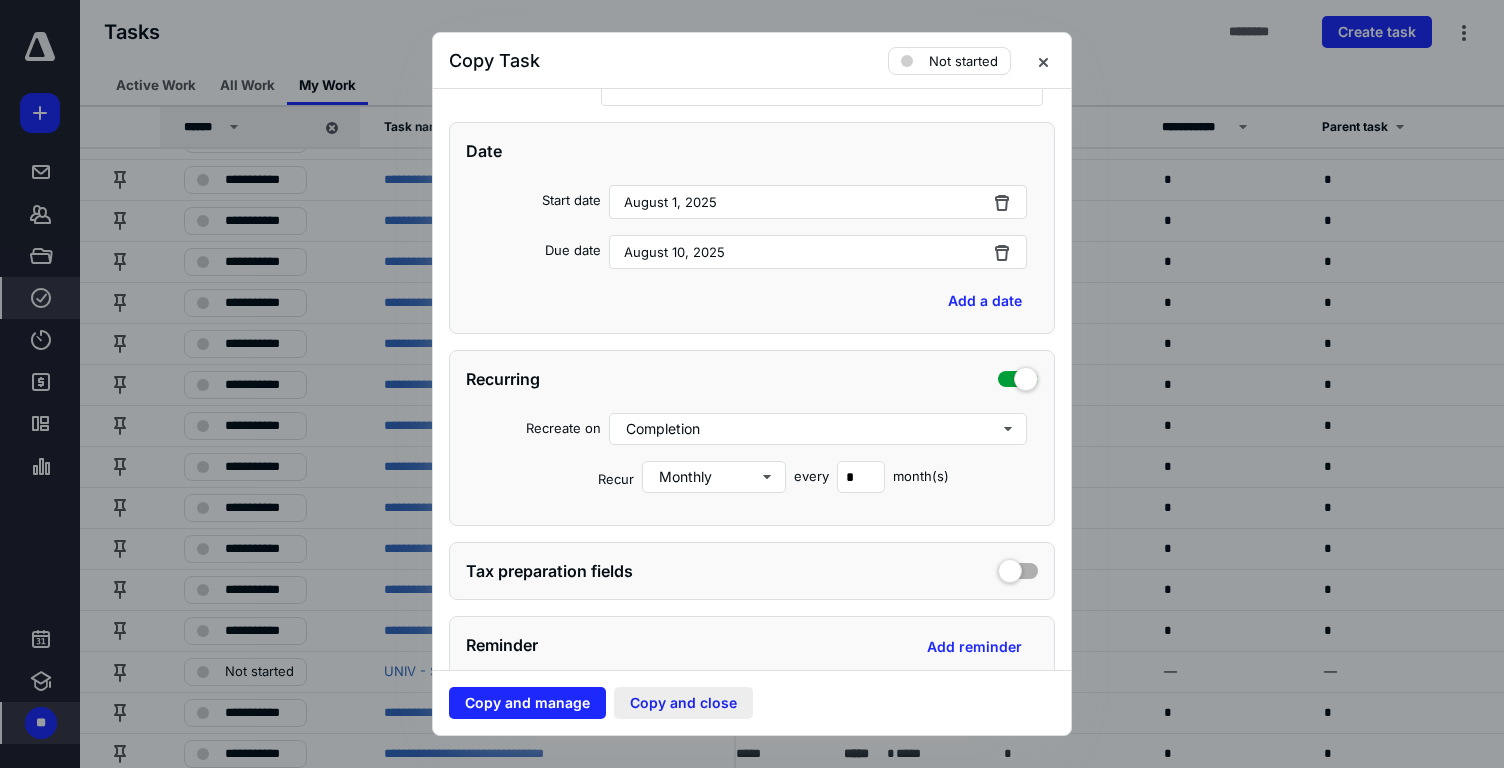 click on "Copy and close" at bounding box center [683, 703] 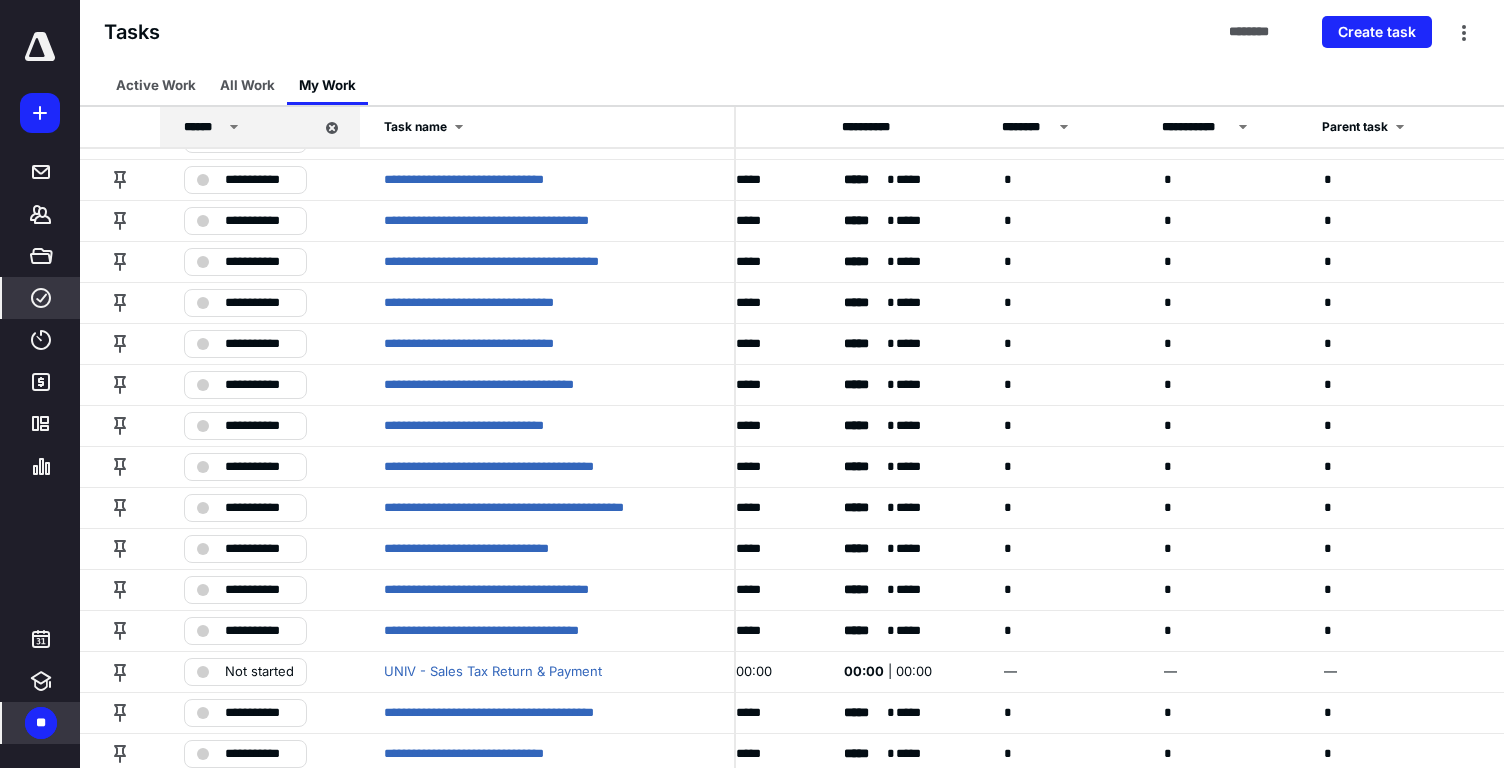 scroll, scrollTop: 123, scrollLeft: 1236, axis: both 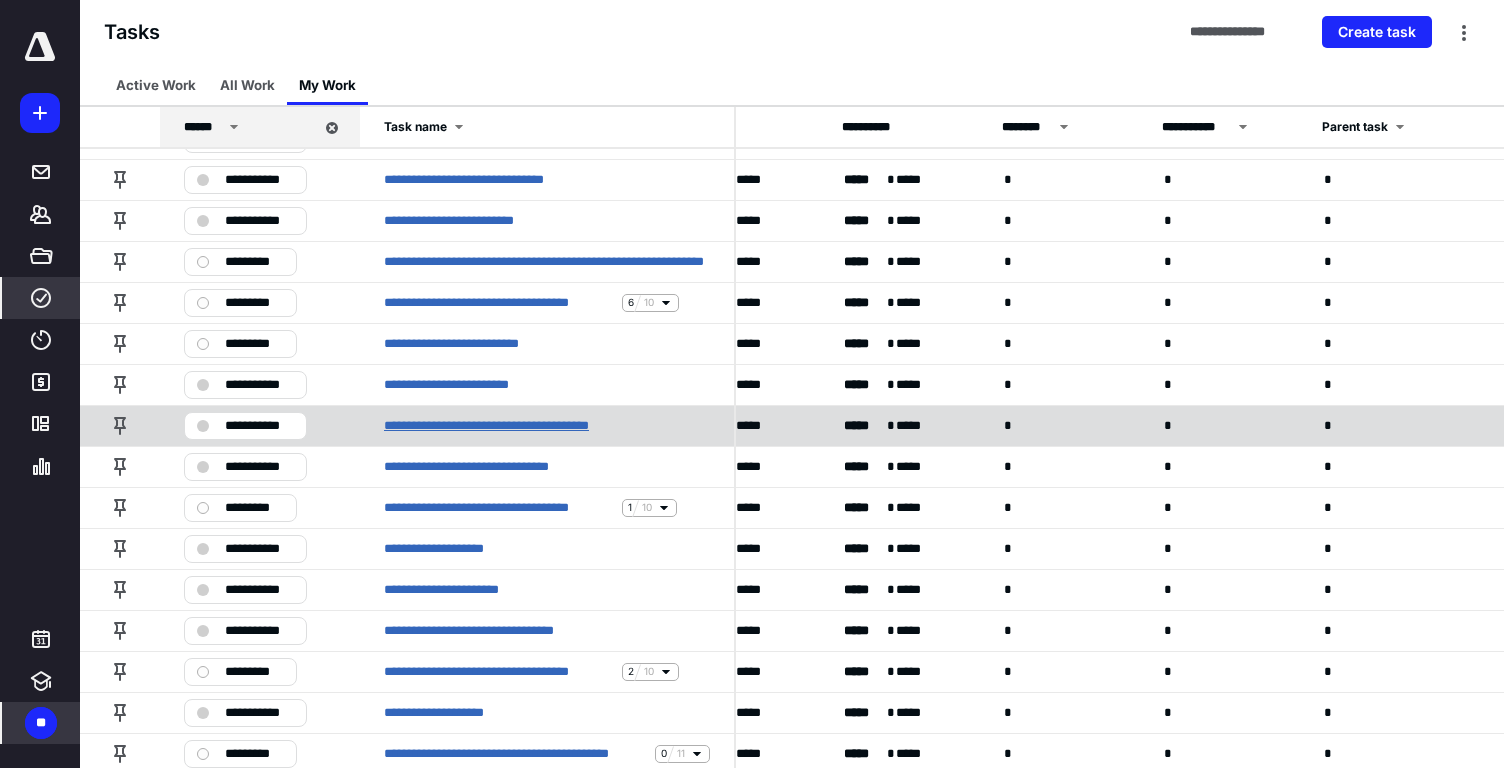 drag, startPoint x: 380, startPoint y: 427, endPoint x: 573, endPoint y: 427, distance: 193 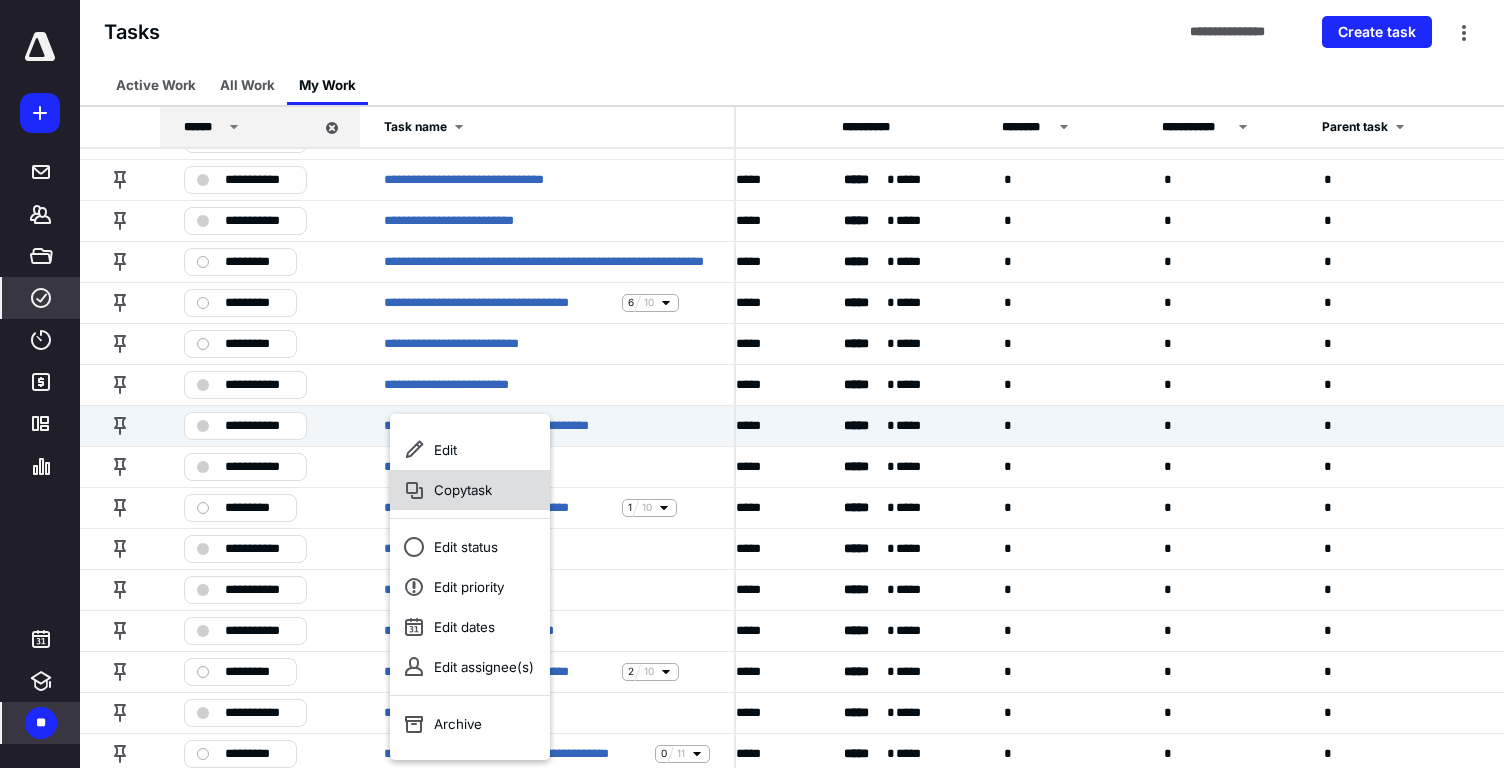 click on "Copy  task" at bounding box center (470, 490) 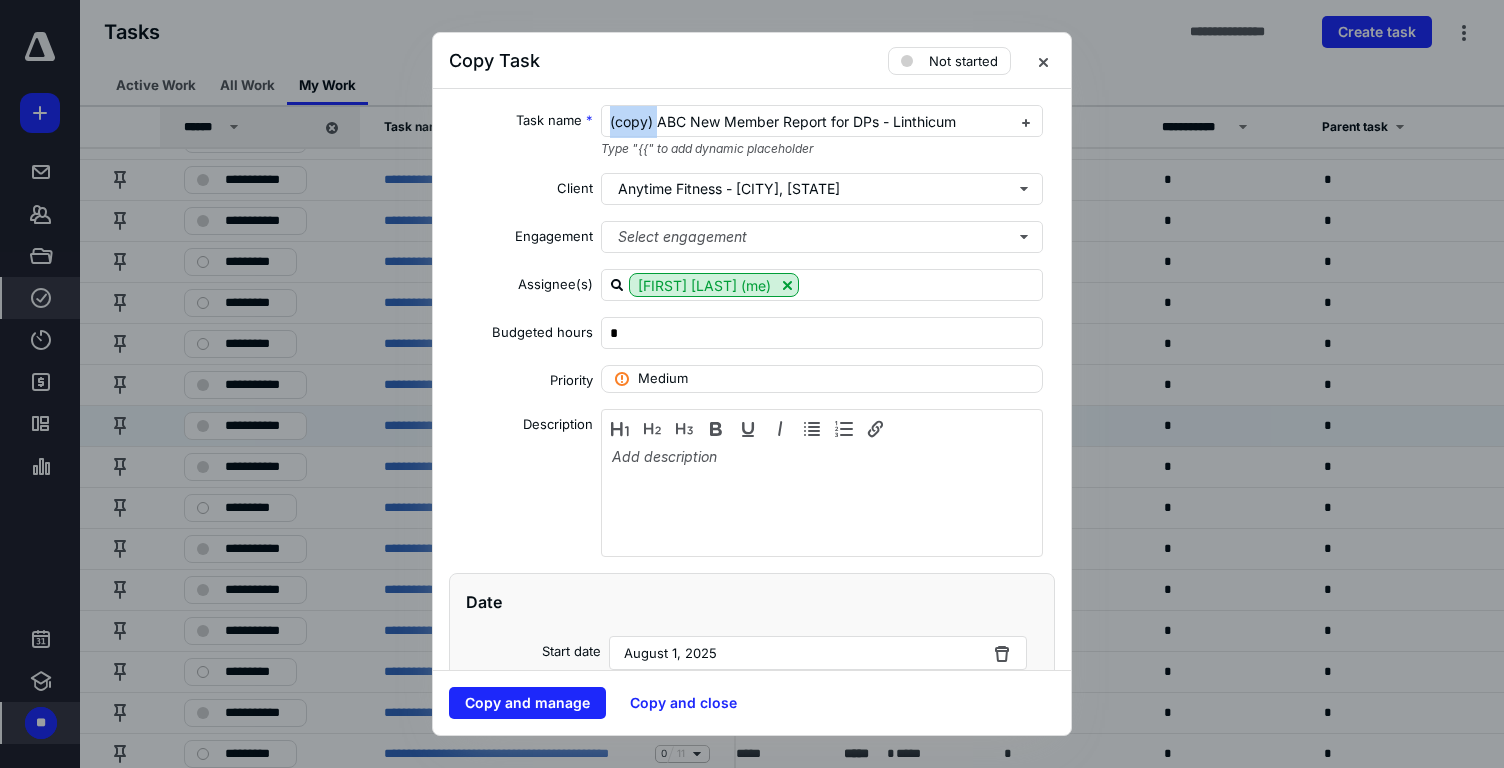 drag, startPoint x: 658, startPoint y: 124, endPoint x: 549, endPoint y: 121, distance: 109.041275 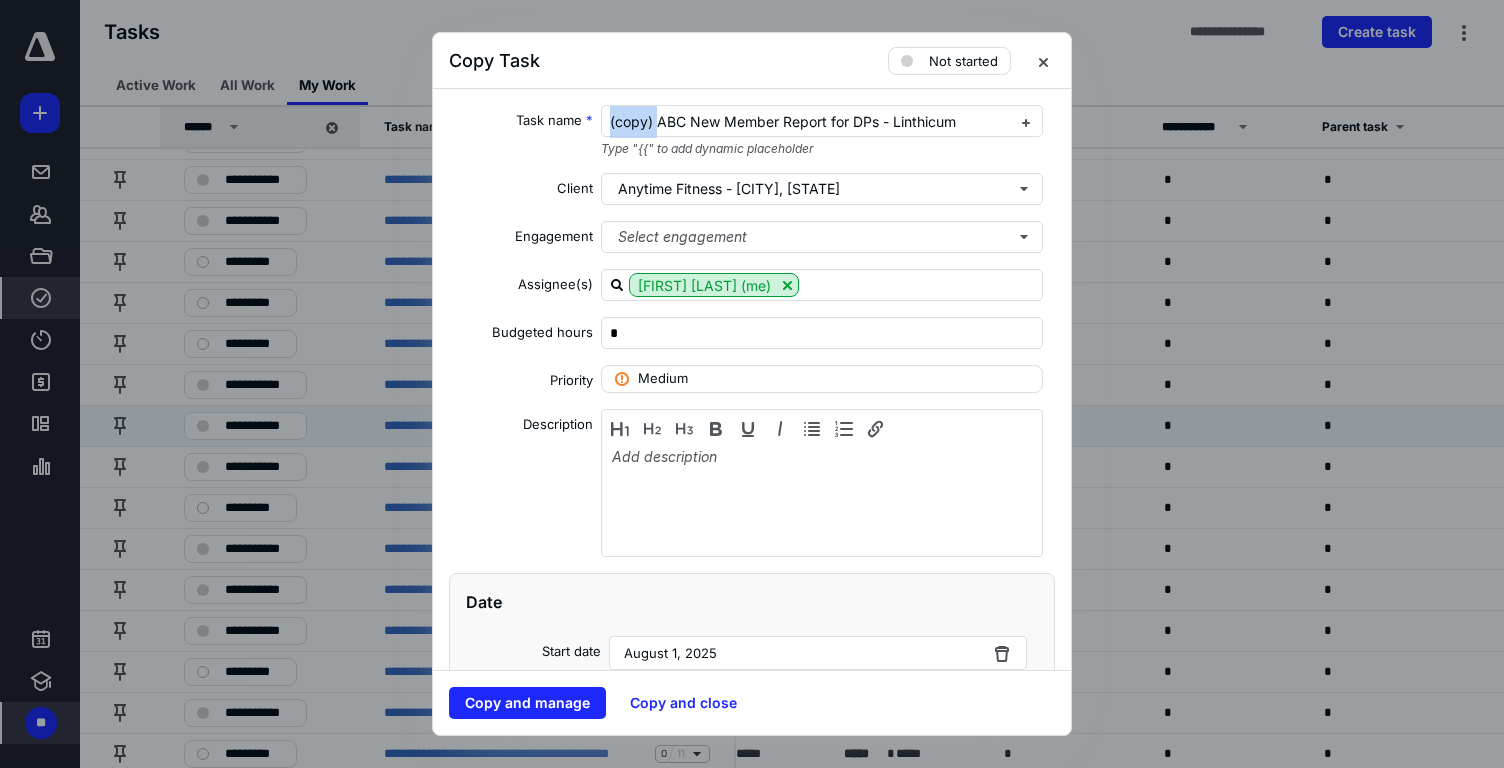 click on "Task name   * (copy) ABC New Member Report for DPs - Linthicum Type "{{" to add dynamic placeholder" at bounding box center [752, 131] 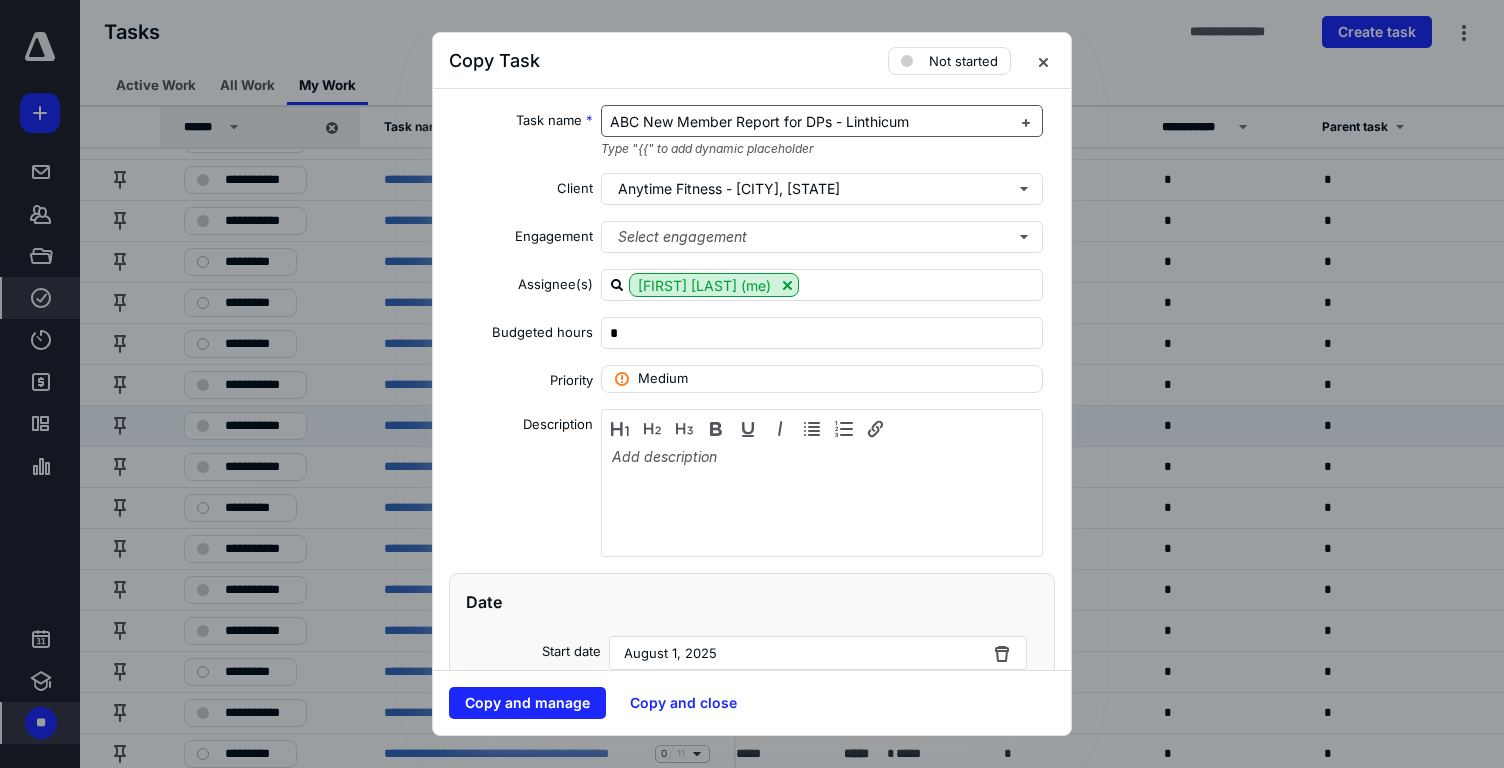click on "ABC New Member Report for DPs - Linthicum" at bounding box center [759, 121] 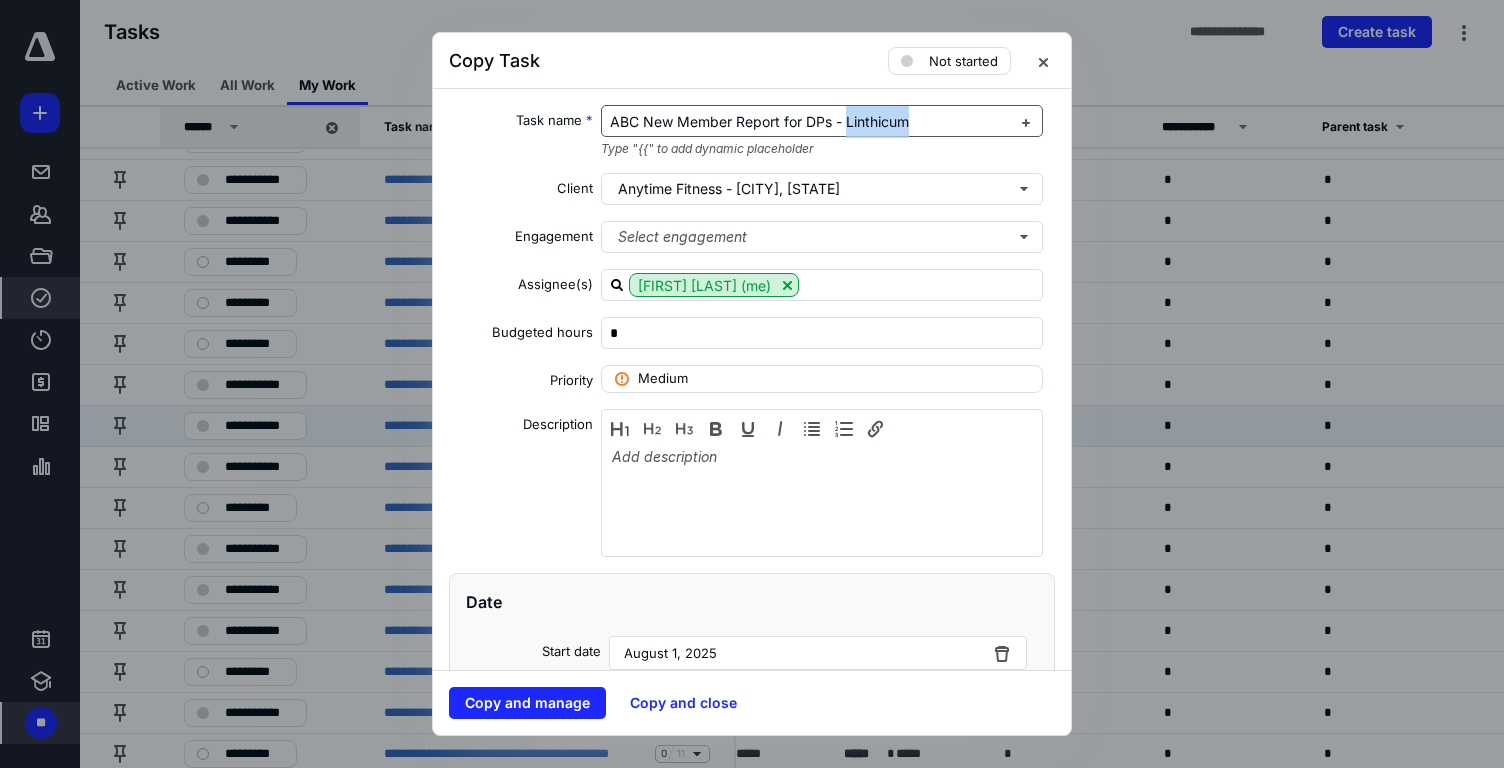 click on "ABC New Member Report for DPs - Linthicum" at bounding box center (759, 121) 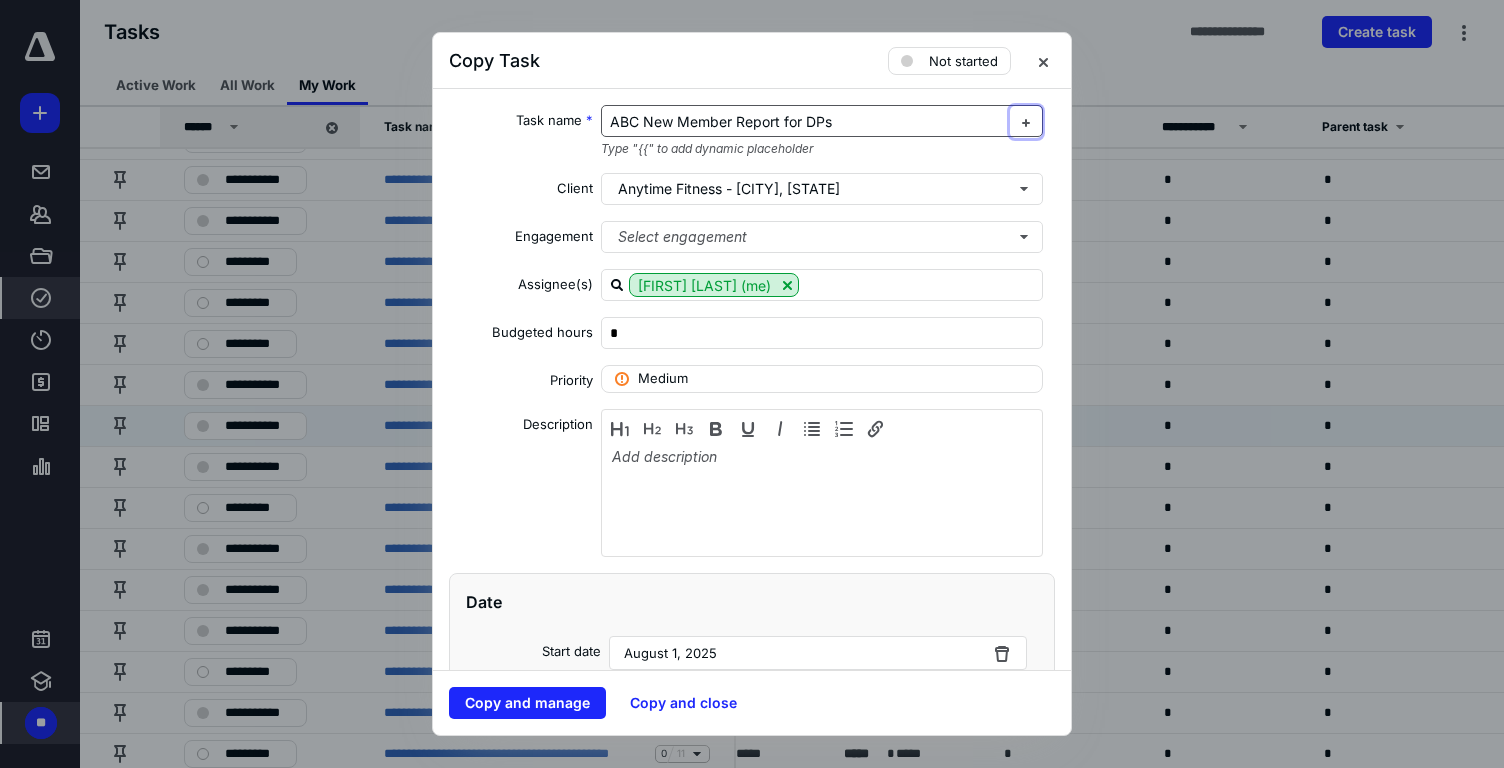 type 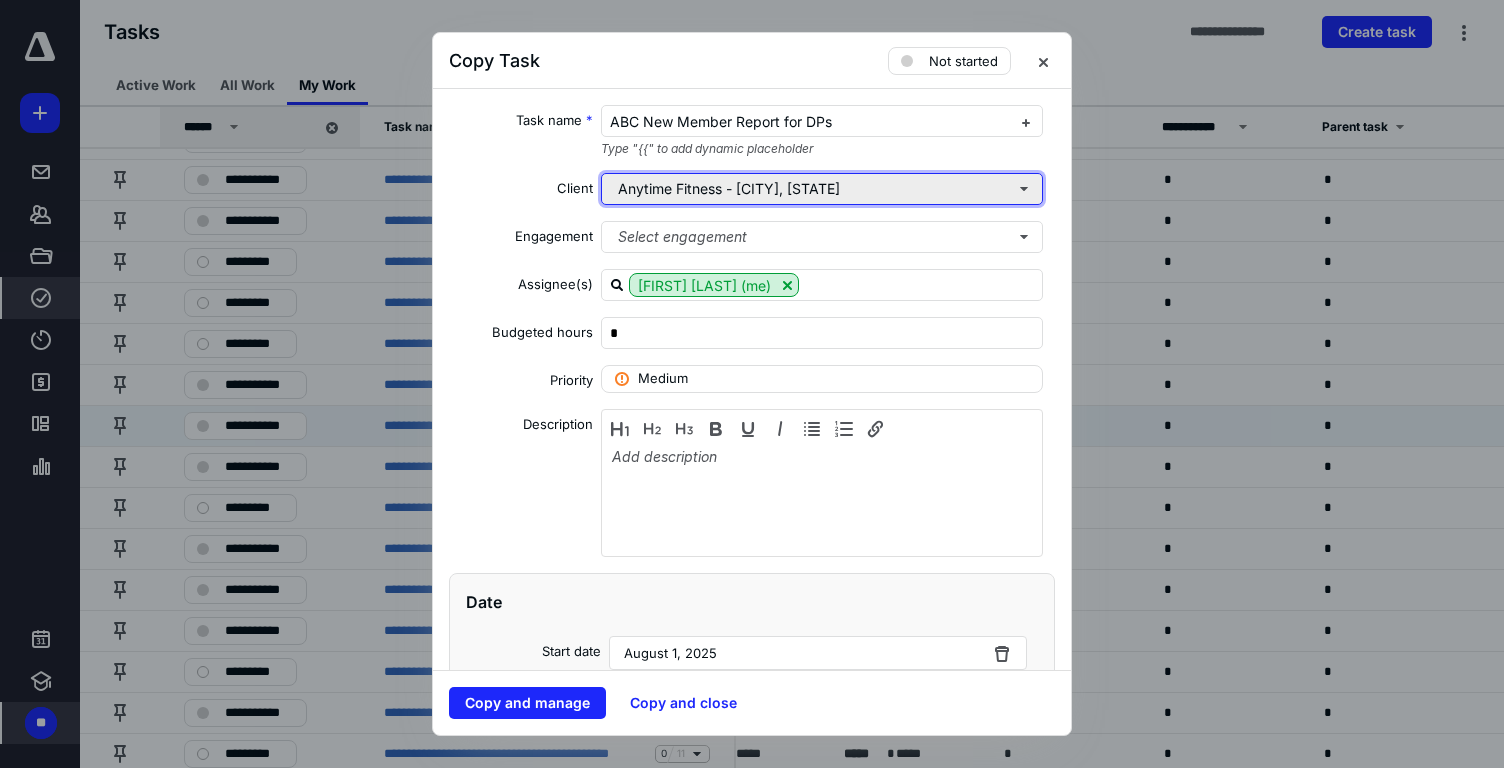 click on "Anytime Fitness - Linthicum, MD" at bounding box center (822, 189) 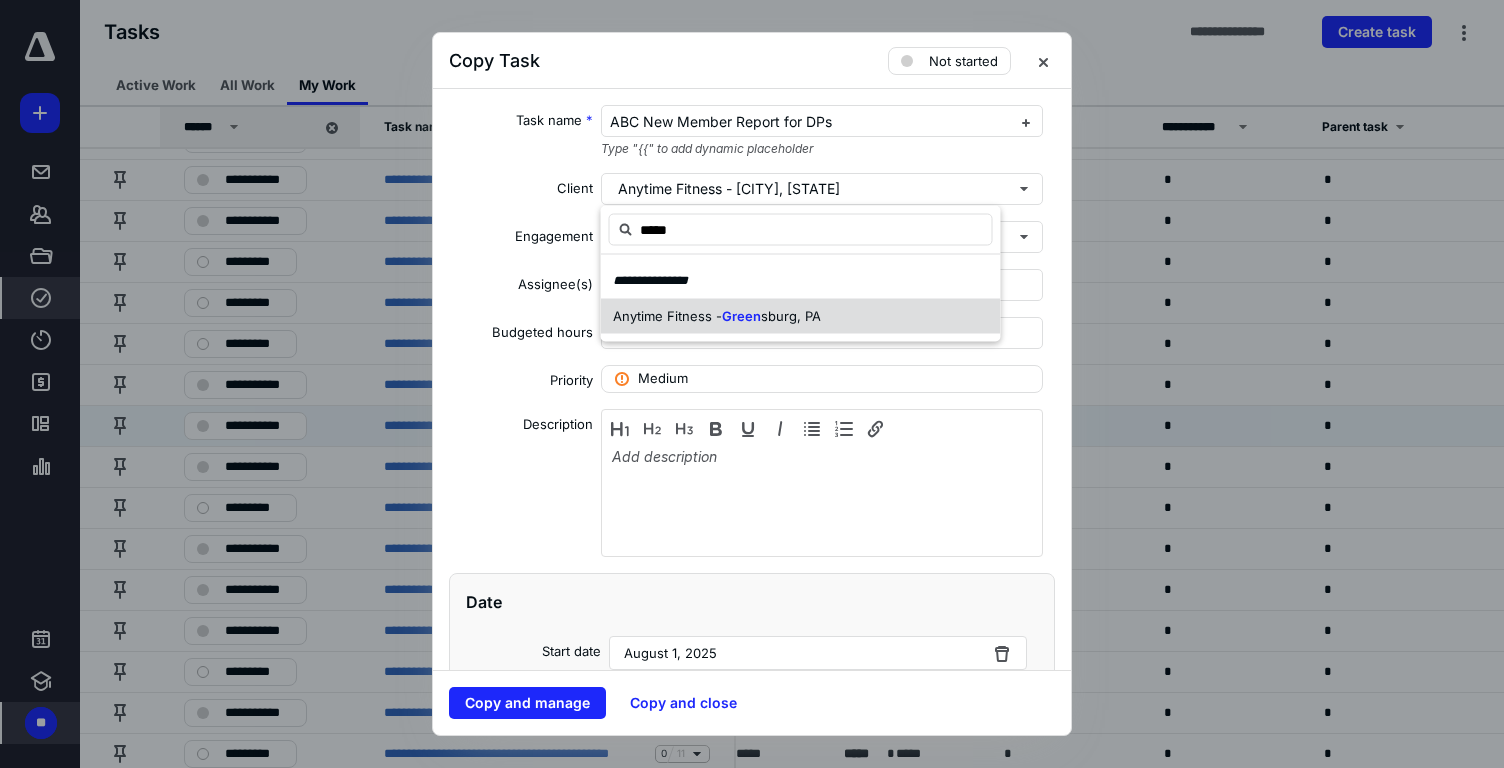 click on "Green" at bounding box center [741, 315] 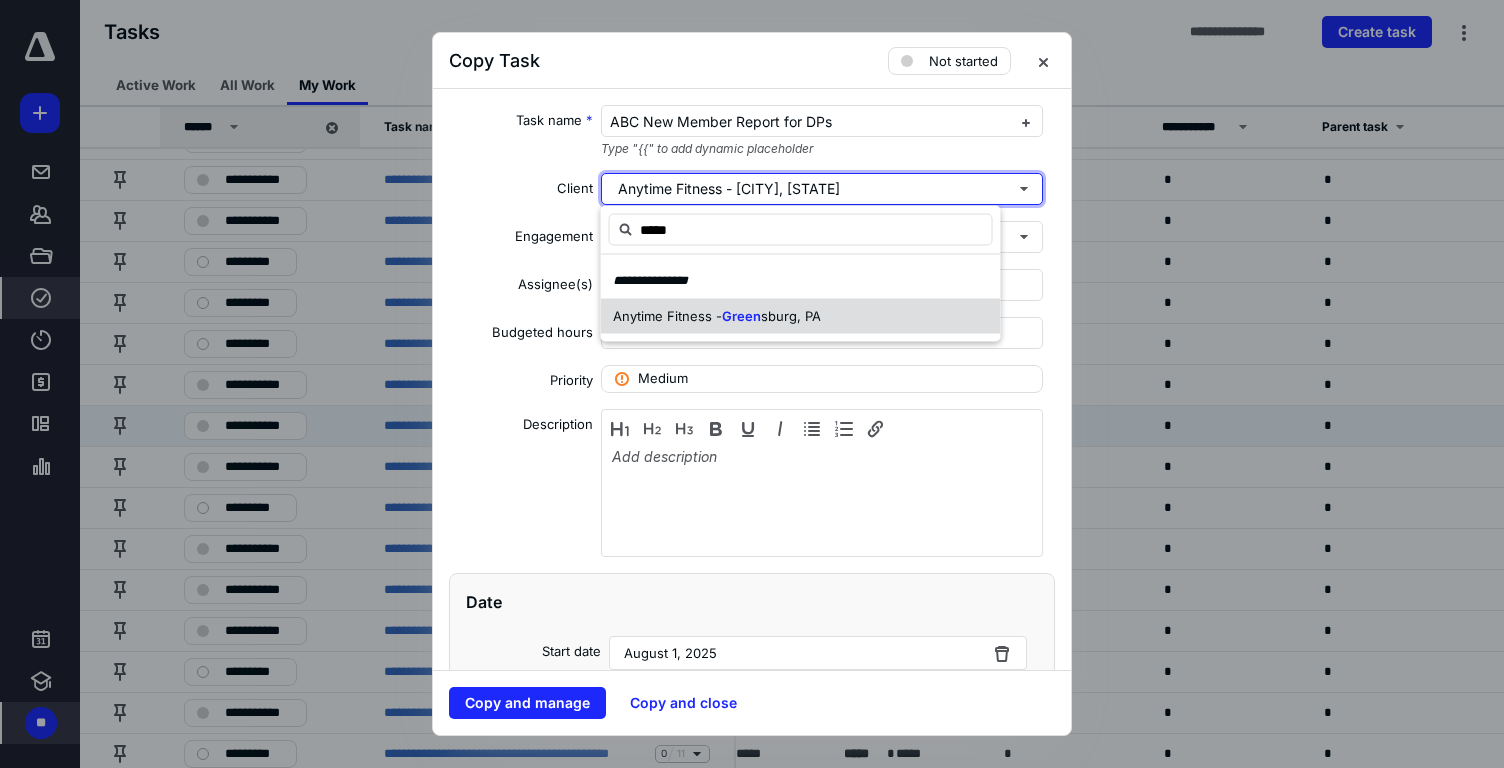 type 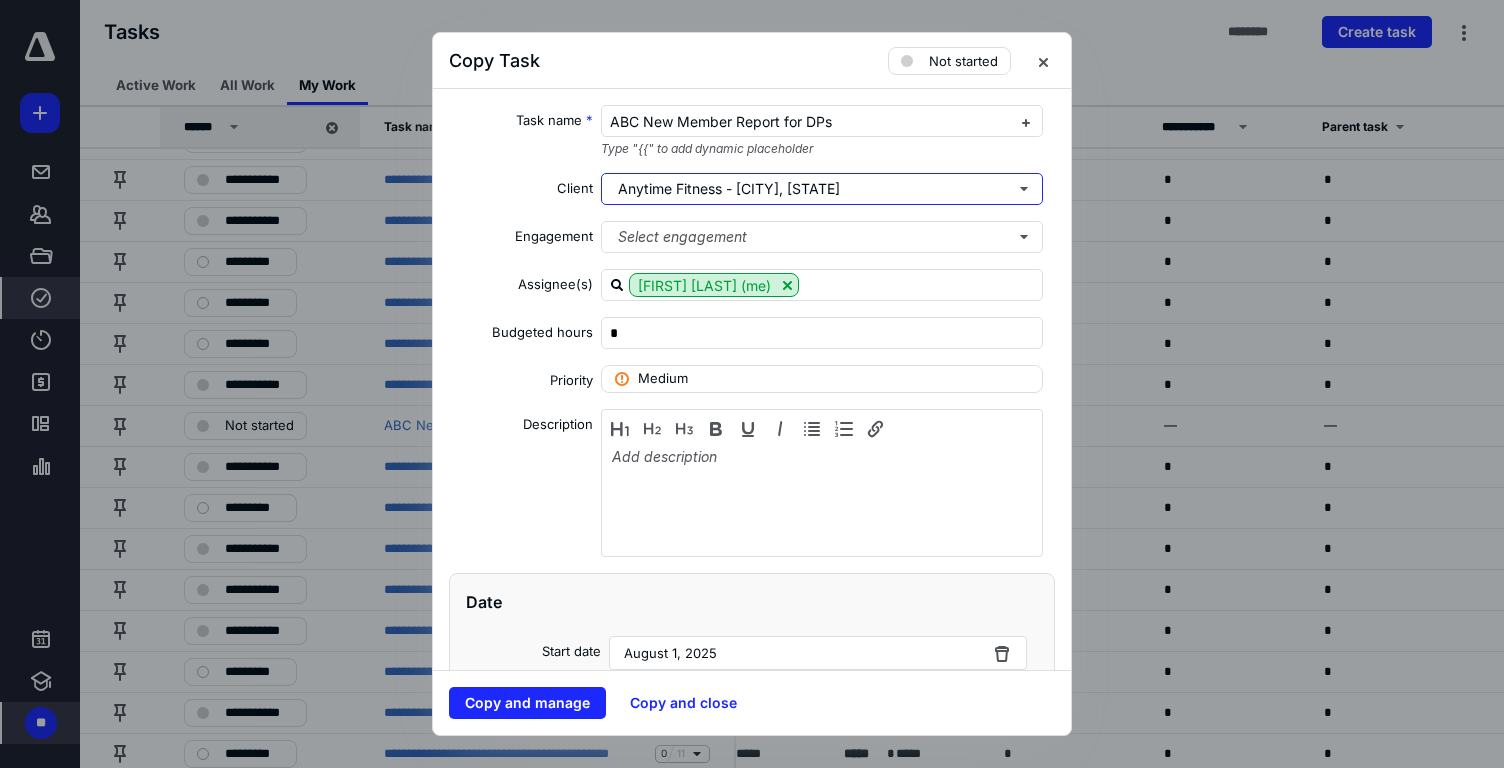 type 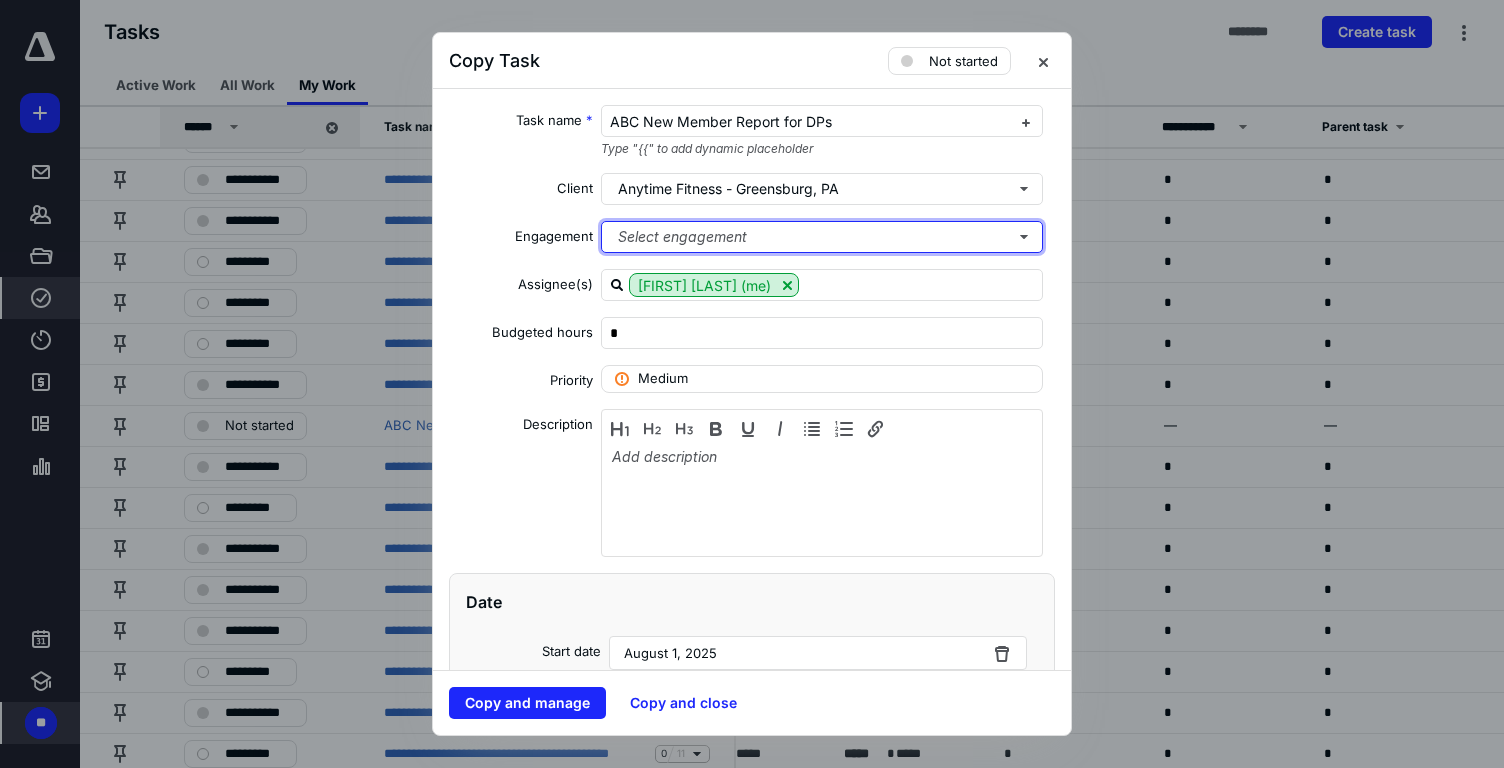 type 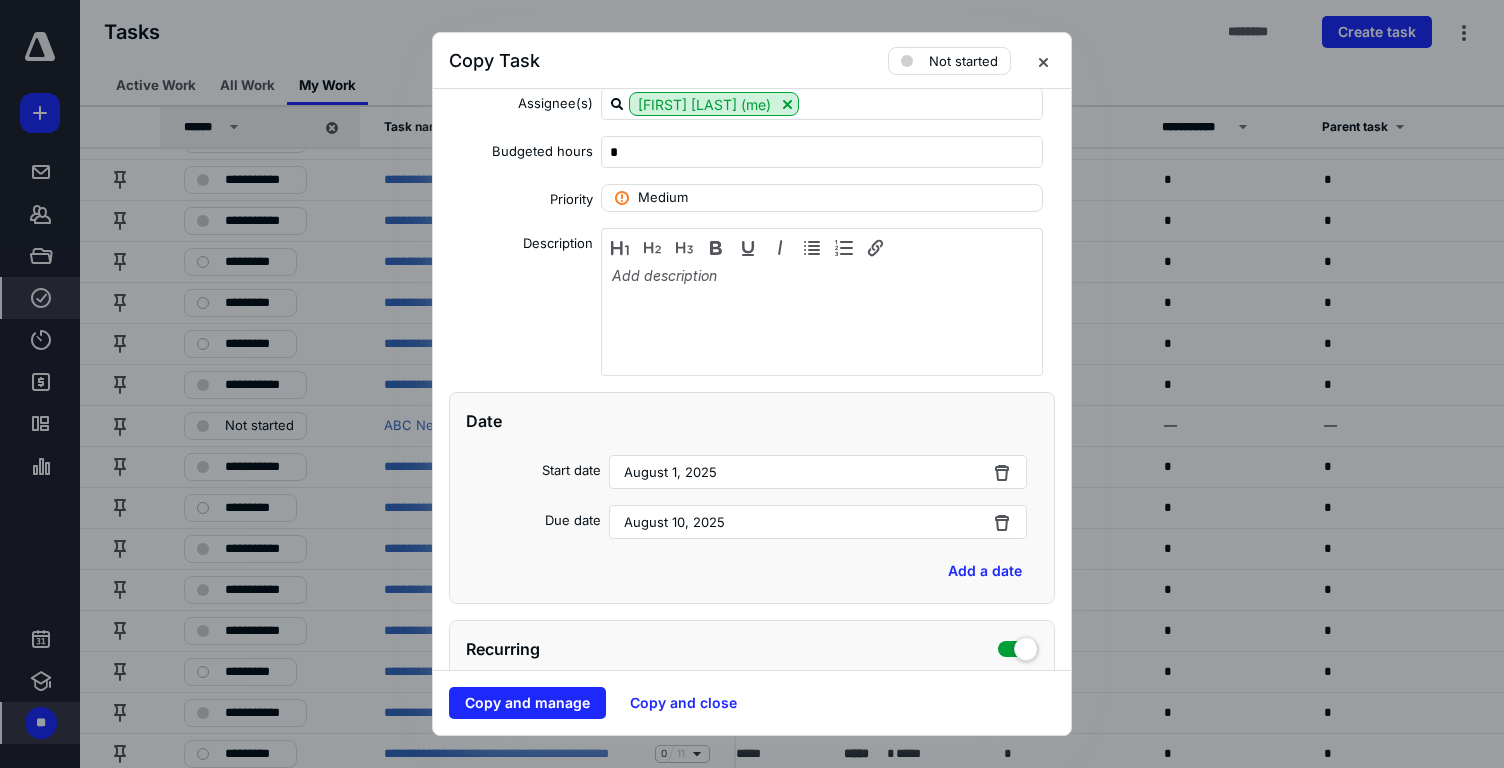 scroll, scrollTop: 336, scrollLeft: 0, axis: vertical 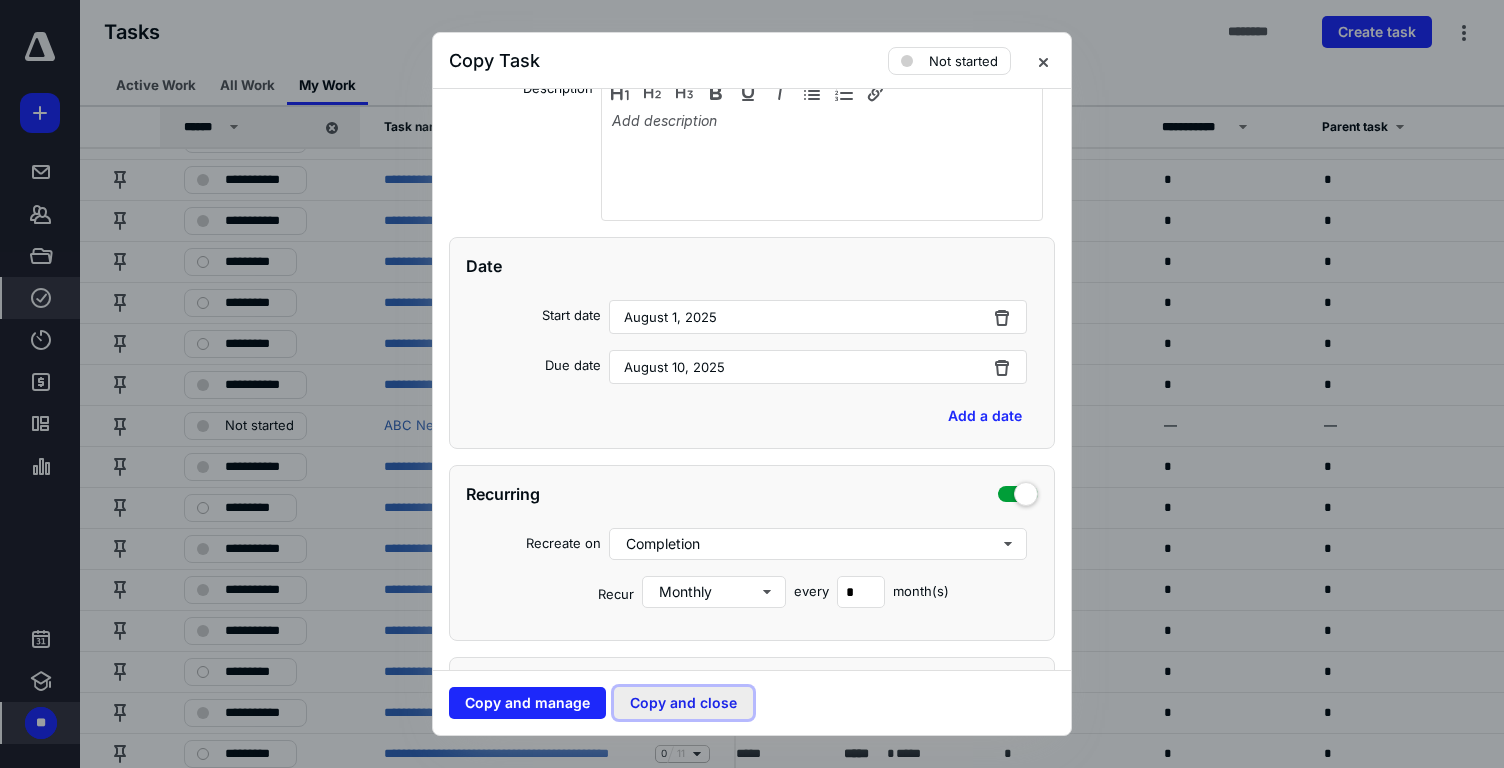 click on "Copy and close" at bounding box center [683, 703] 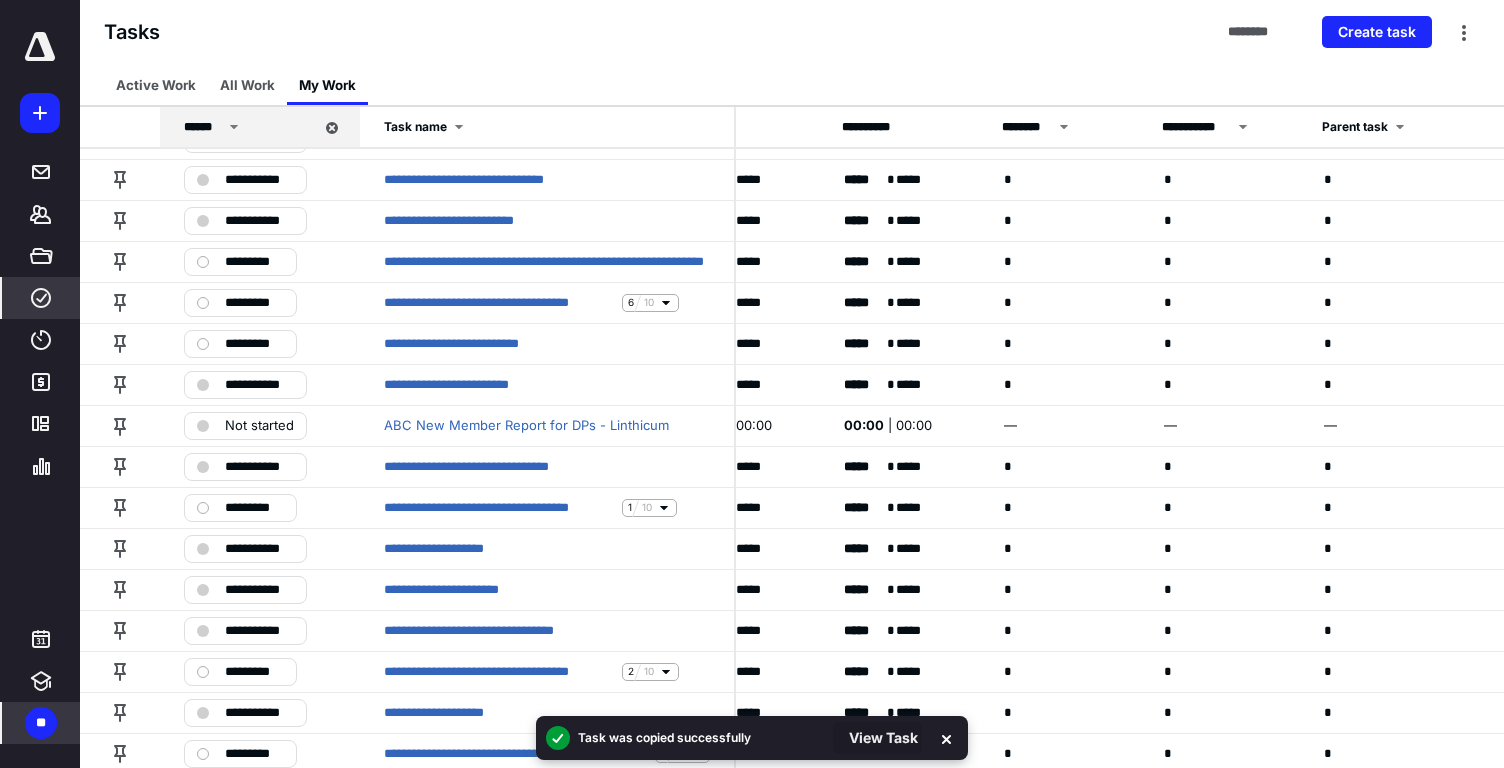 click on "View Task" at bounding box center (877, 738) 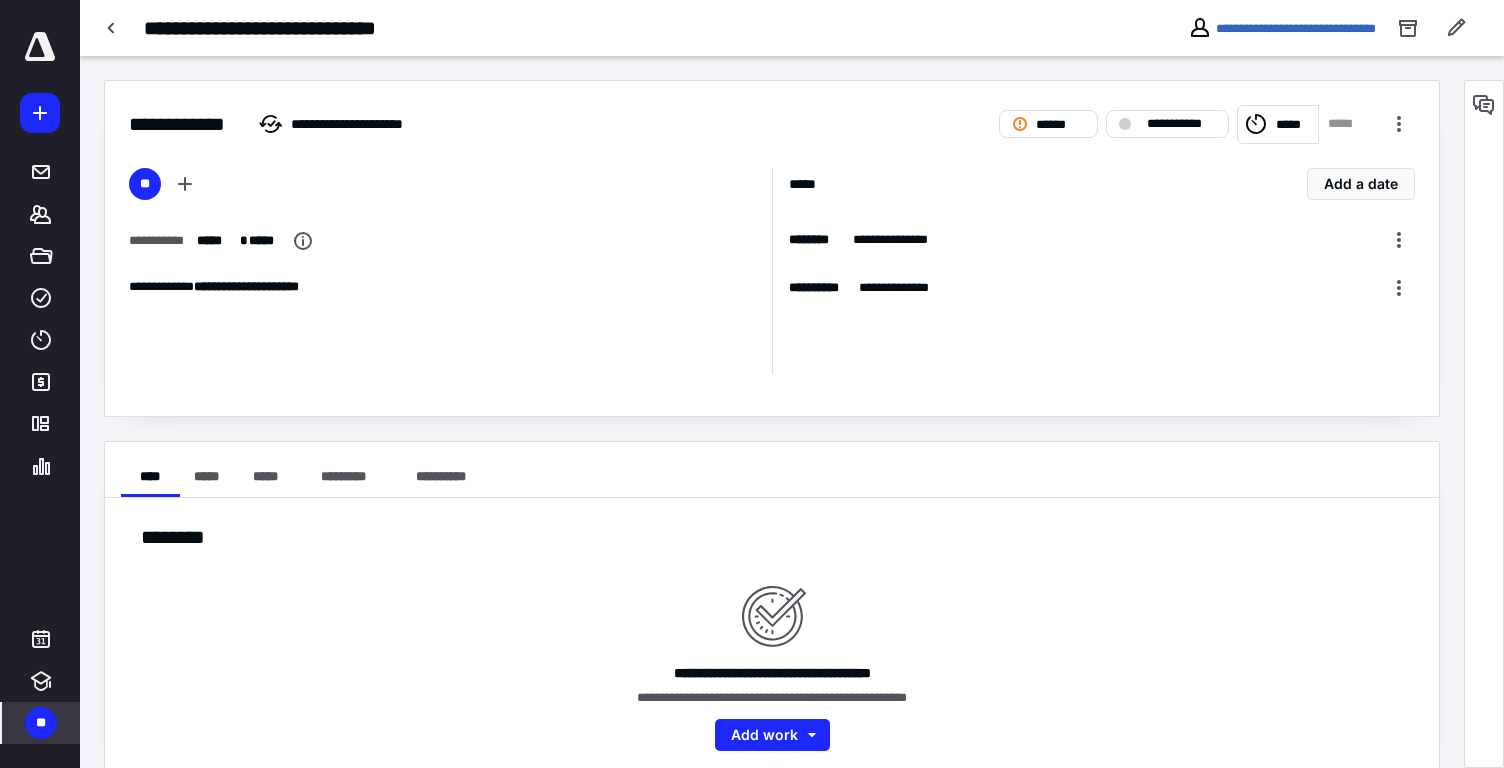 click on "**********" at bounding box center [587, 28] 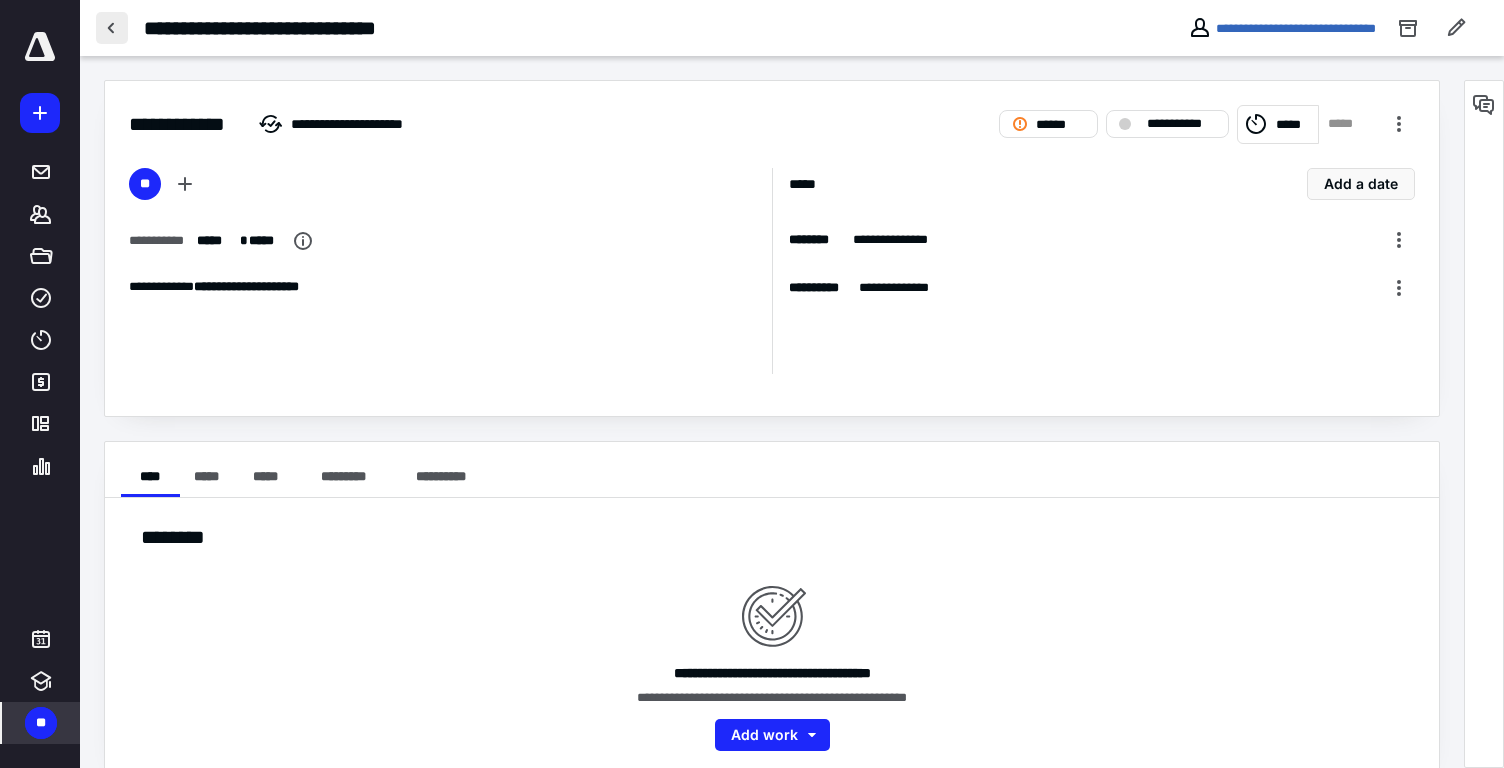 click at bounding box center (112, 28) 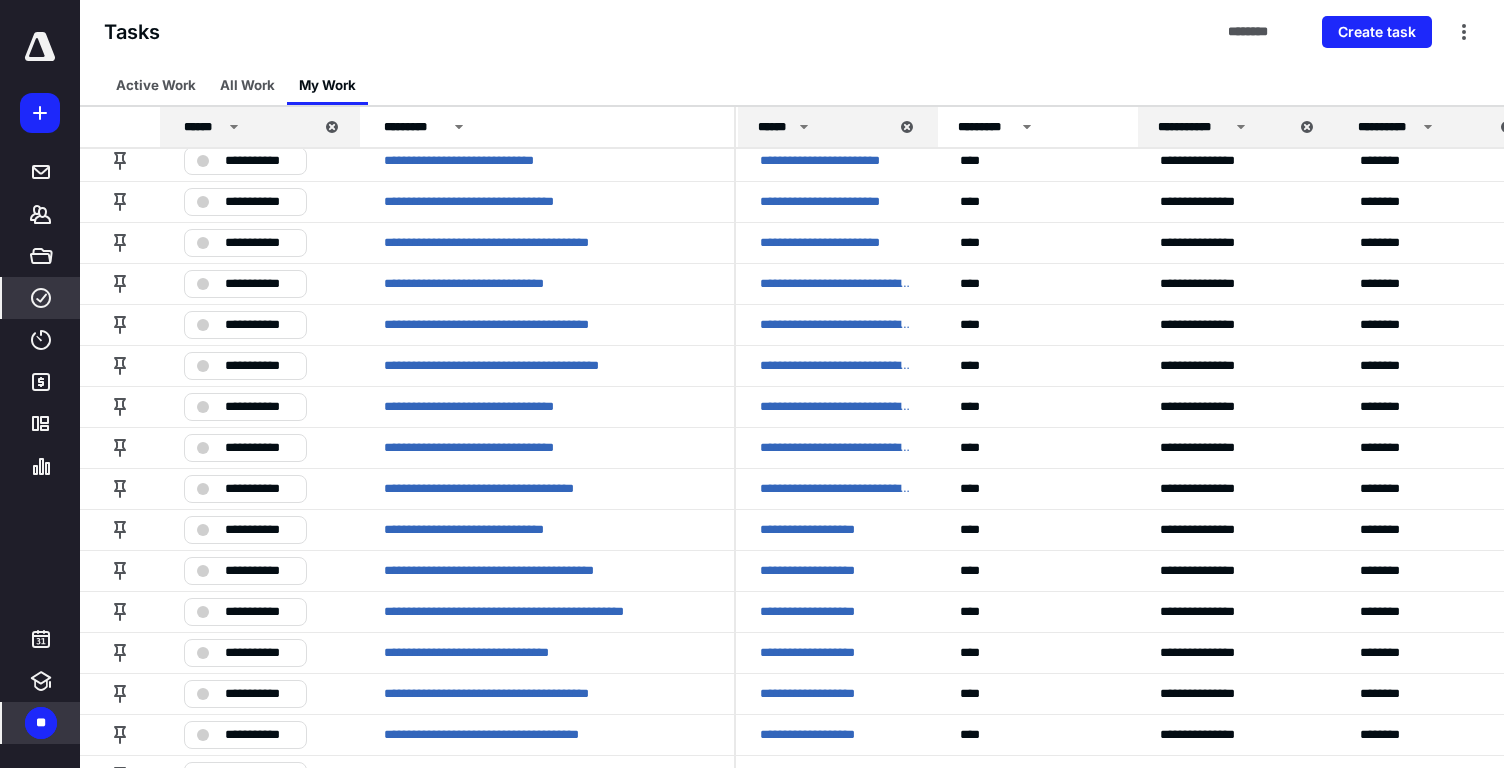 scroll, scrollTop: 2489, scrollLeft: 0, axis: vertical 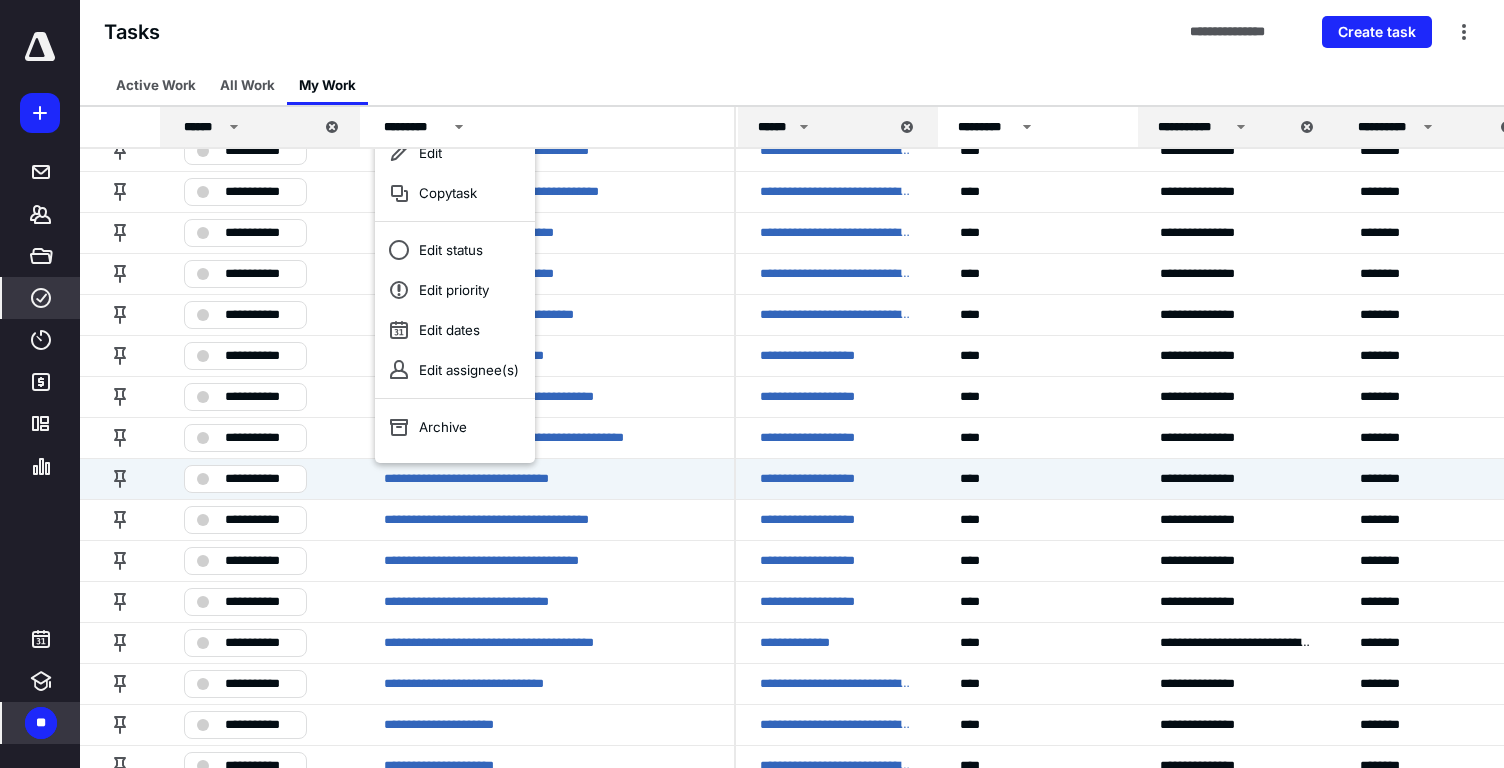 click on "**********" at bounding box center (792, 133) 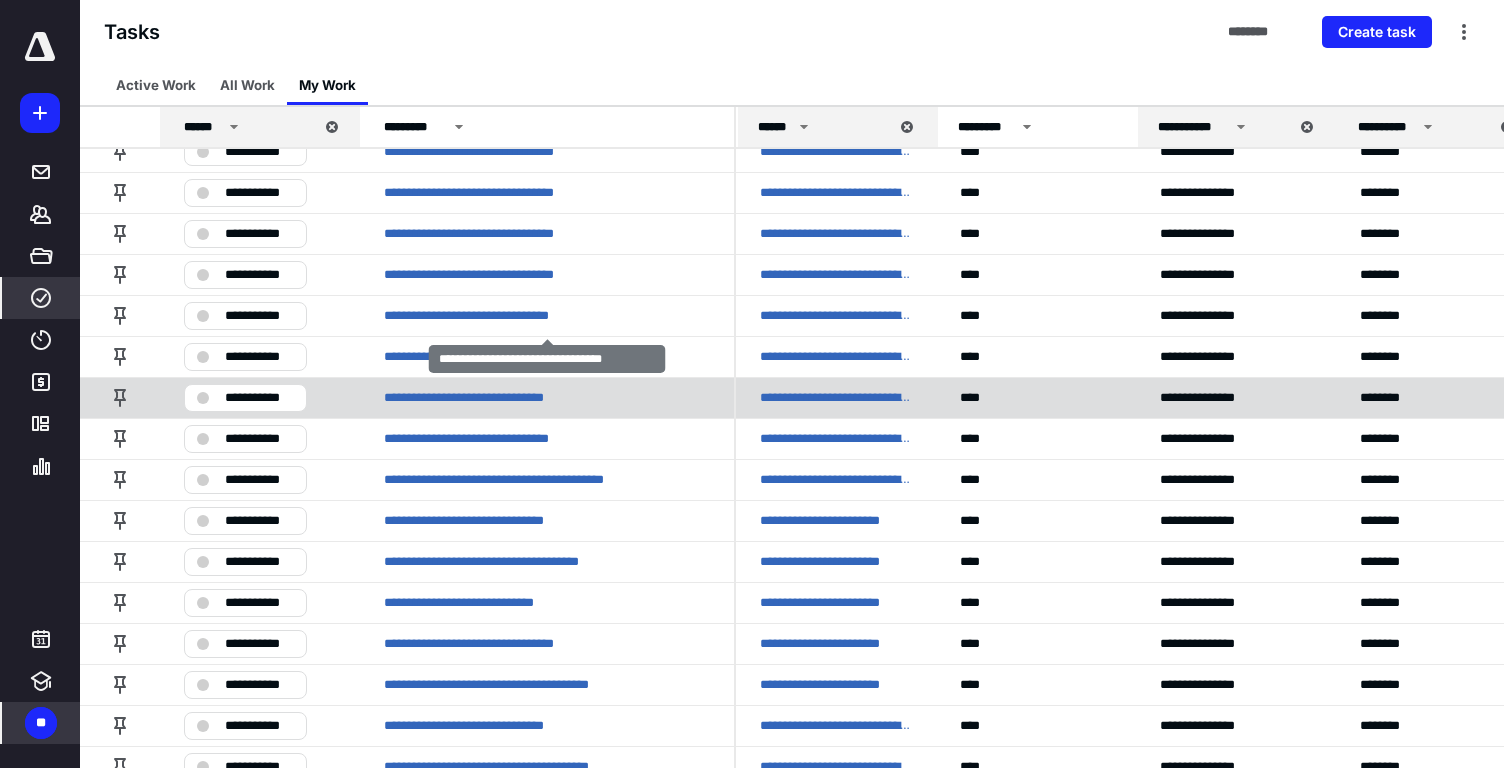 scroll, scrollTop: 1875, scrollLeft: 0, axis: vertical 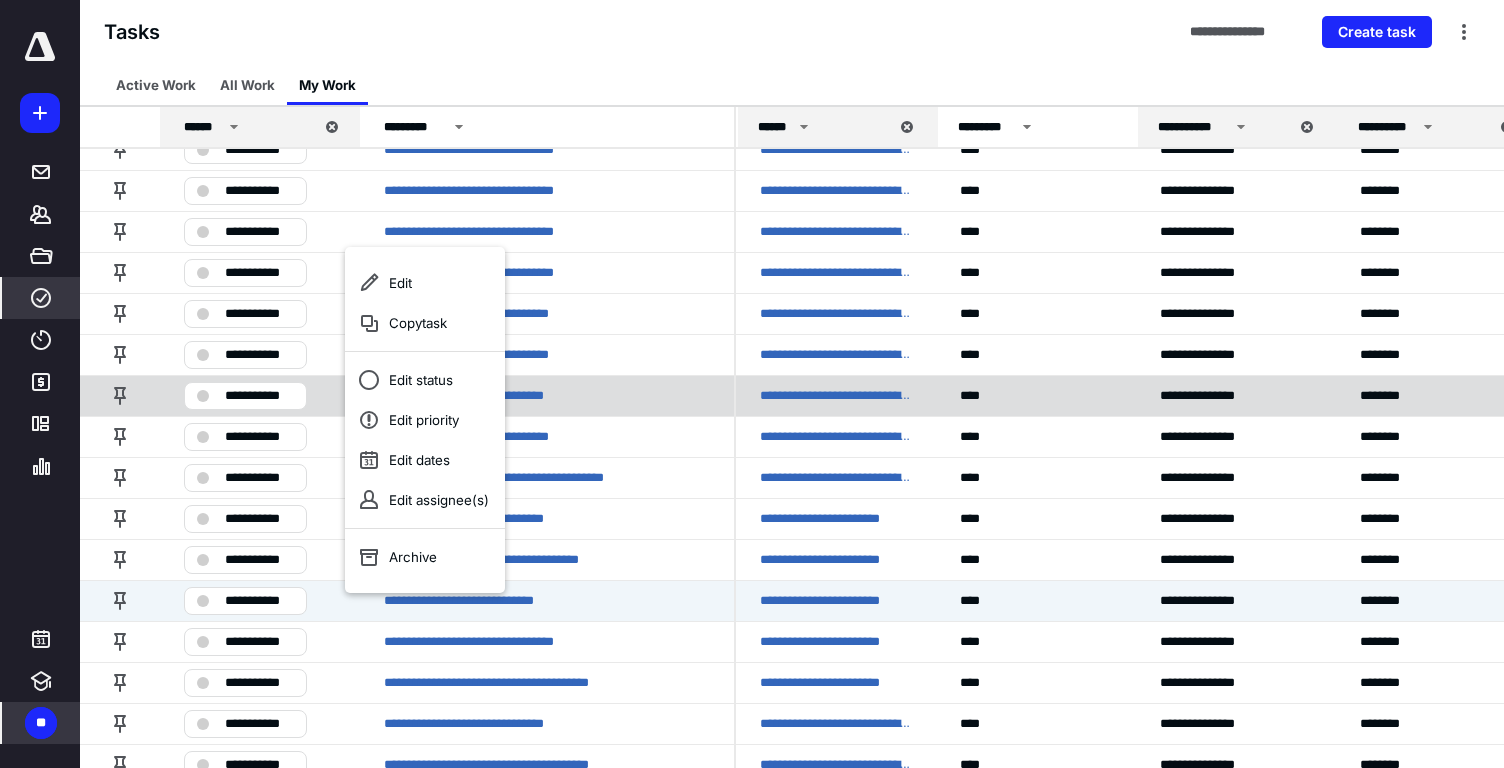 click on "**********" at bounding box center [836, 395] 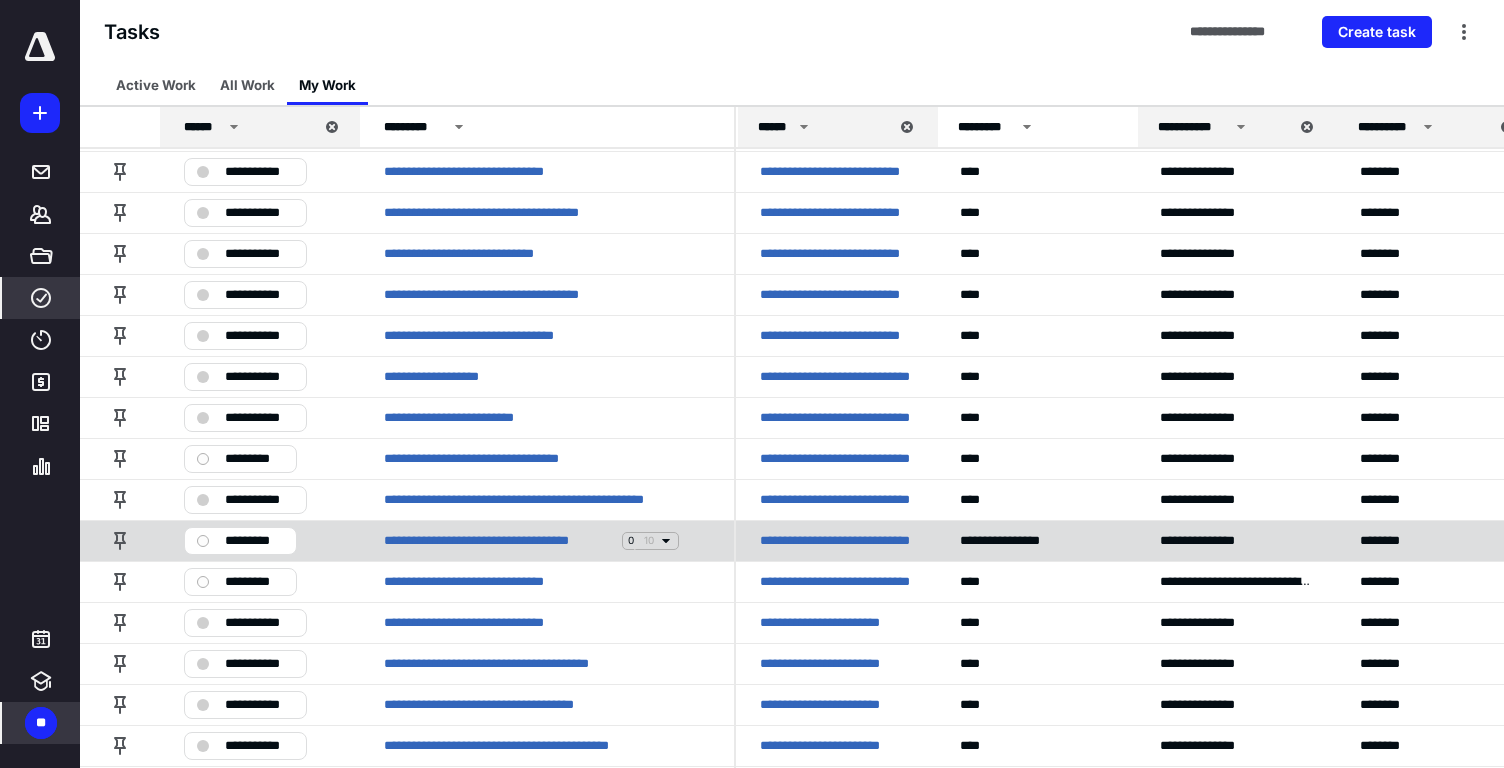scroll, scrollTop: 783, scrollLeft: 0, axis: vertical 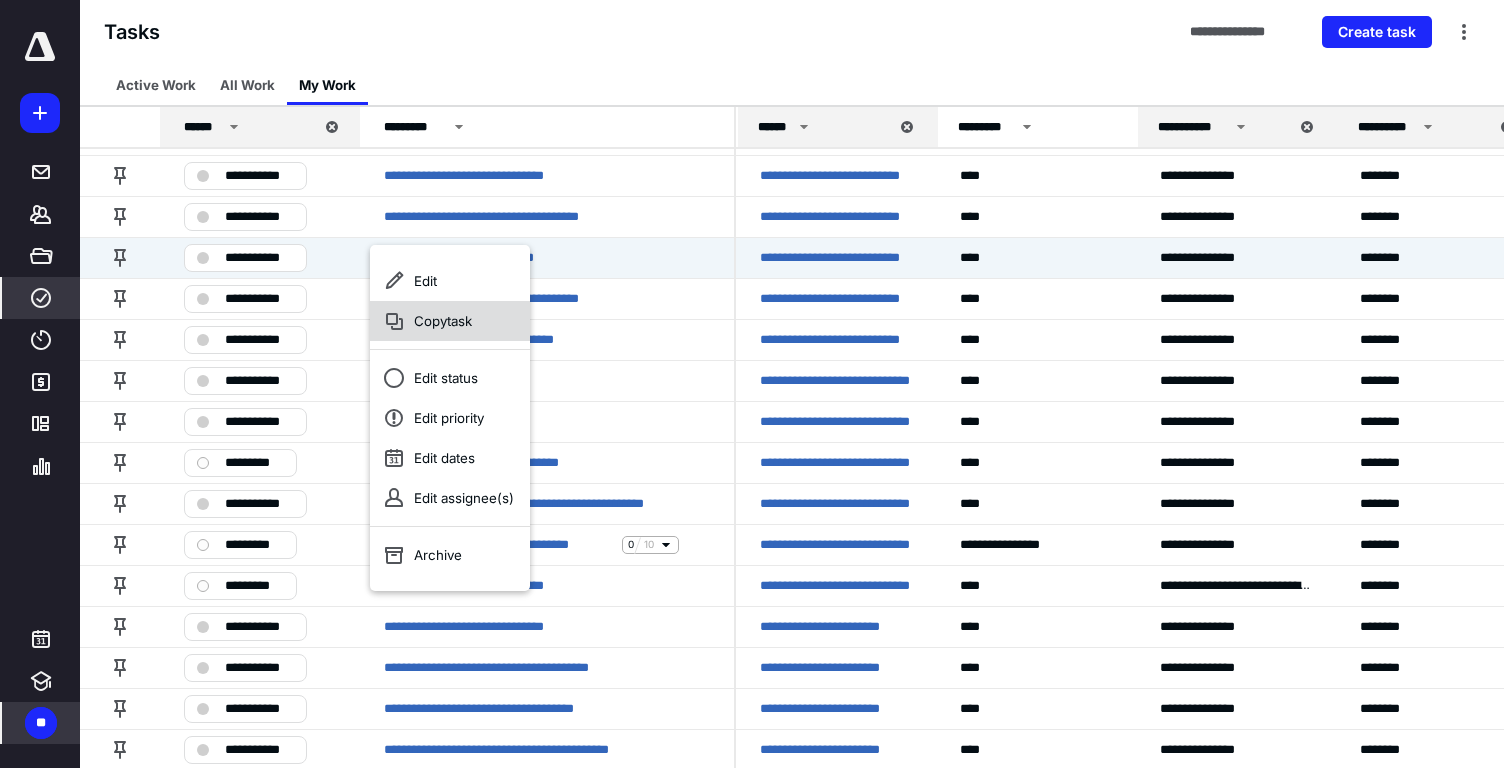 click on "Copy  task" at bounding box center [450, 321] 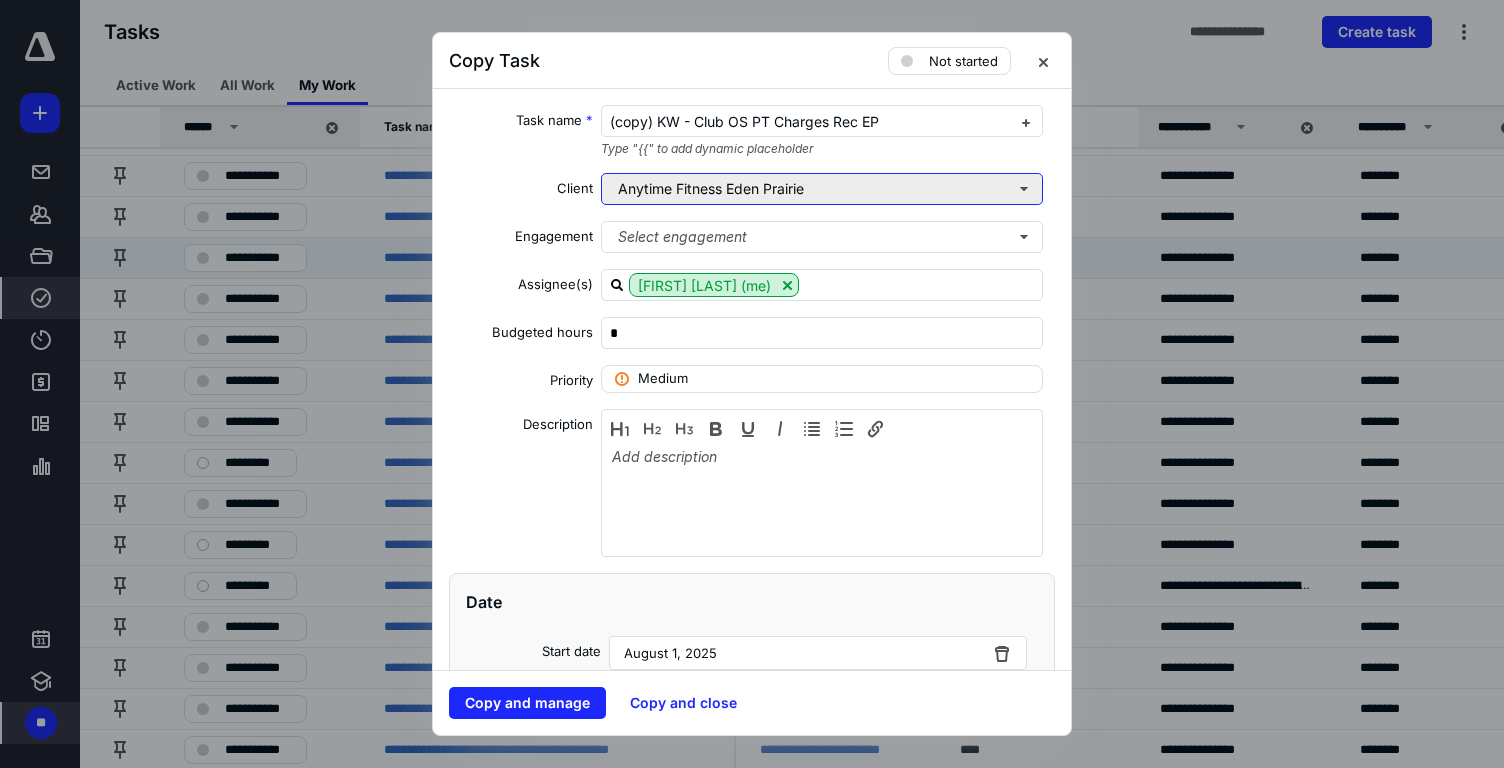 click on "Anytime Fitness Eden Prairie" at bounding box center [822, 189] 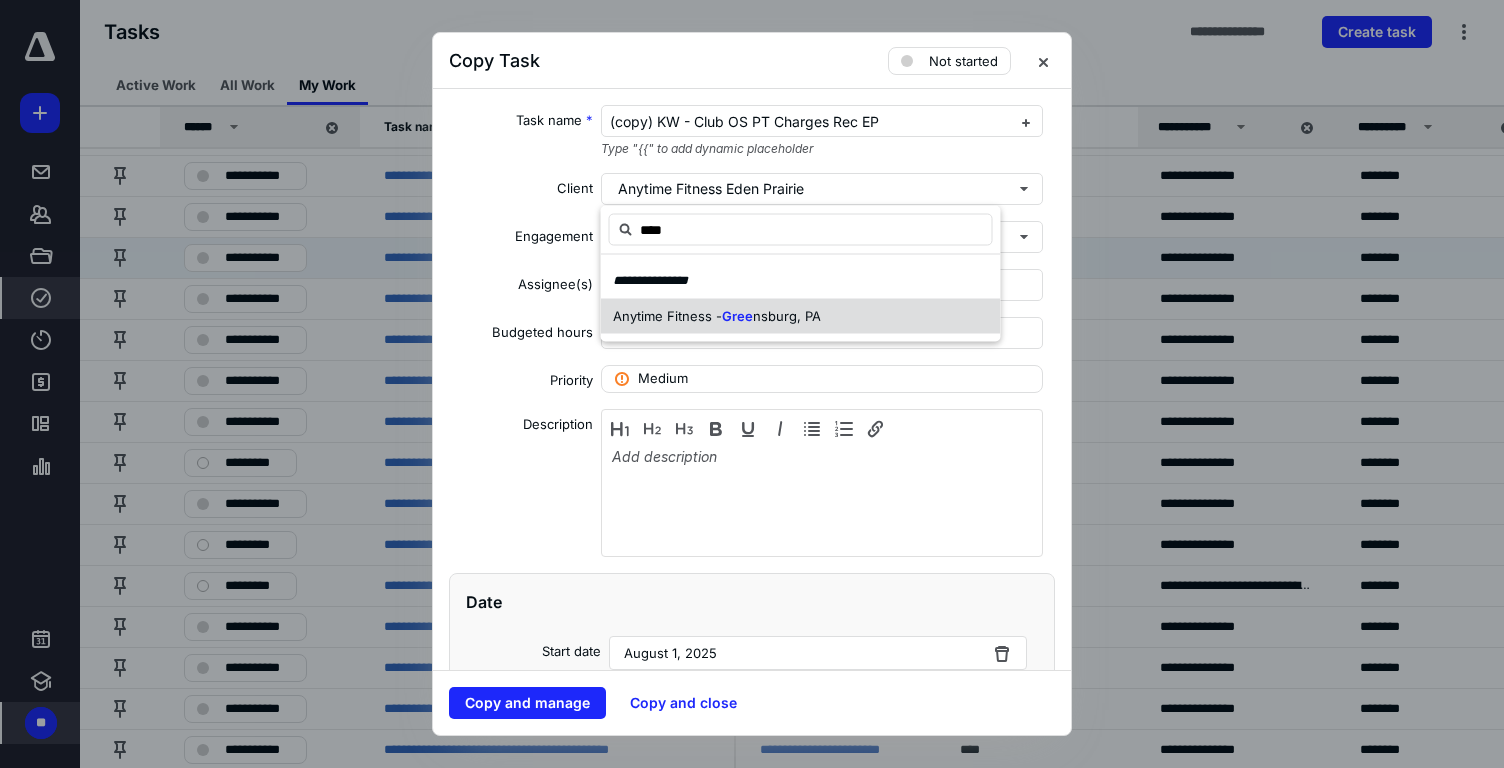 click on "Anytime Fitness -  Gree nsburg, PA" at bounding box center [801, 316] 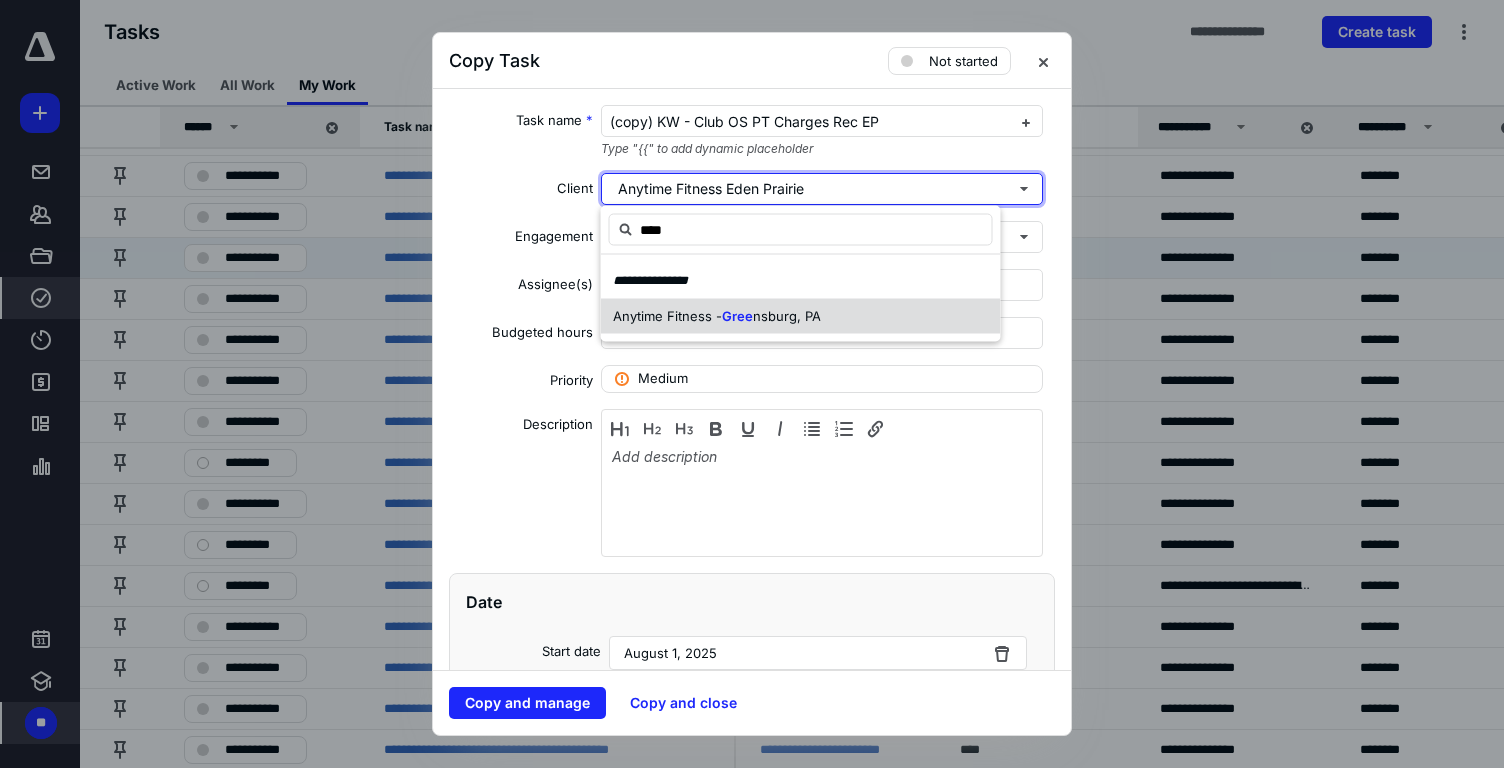 type 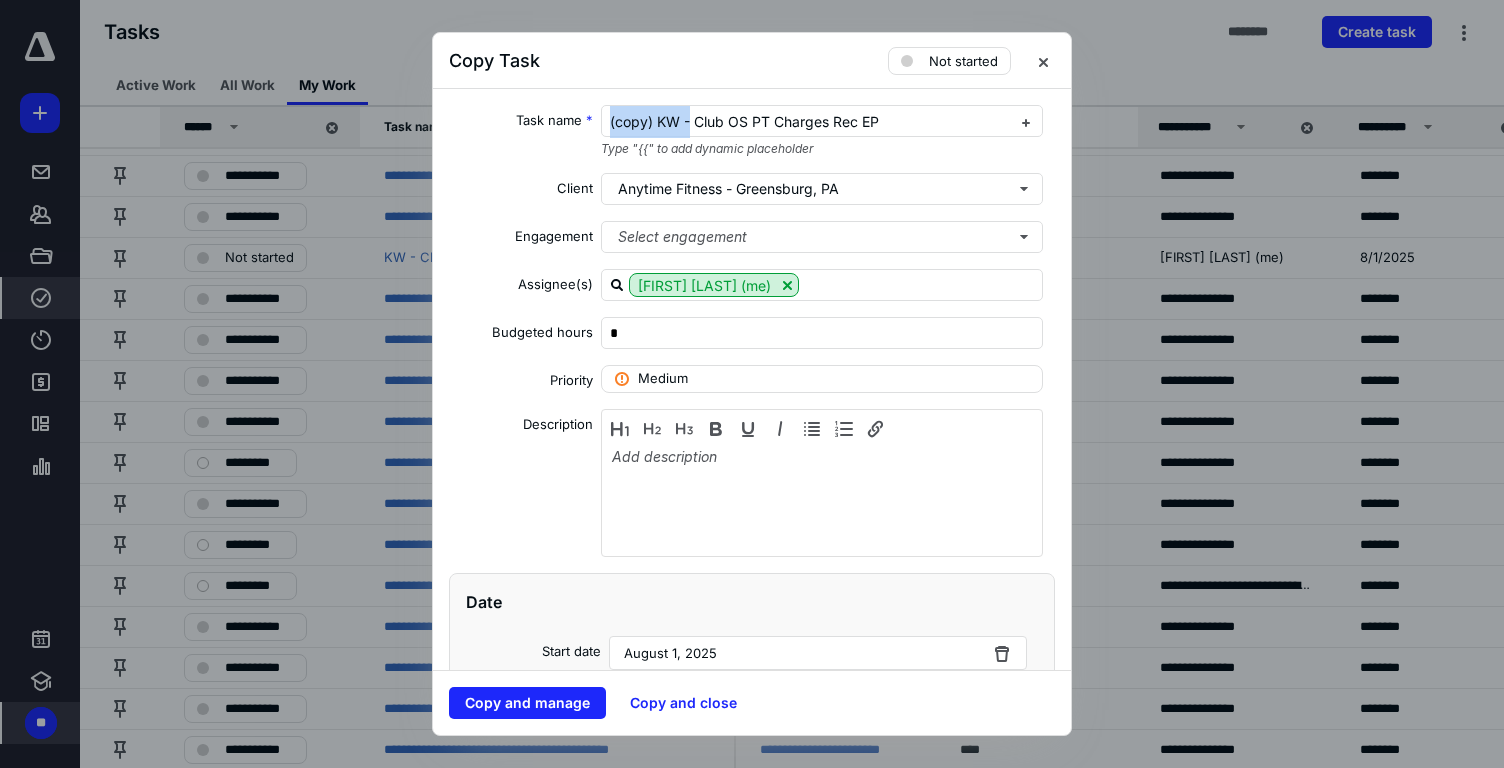 drag, startPoint x: 691, startPoint y: 123, endPoint x: 524, endPoint y: 123, distance: 167 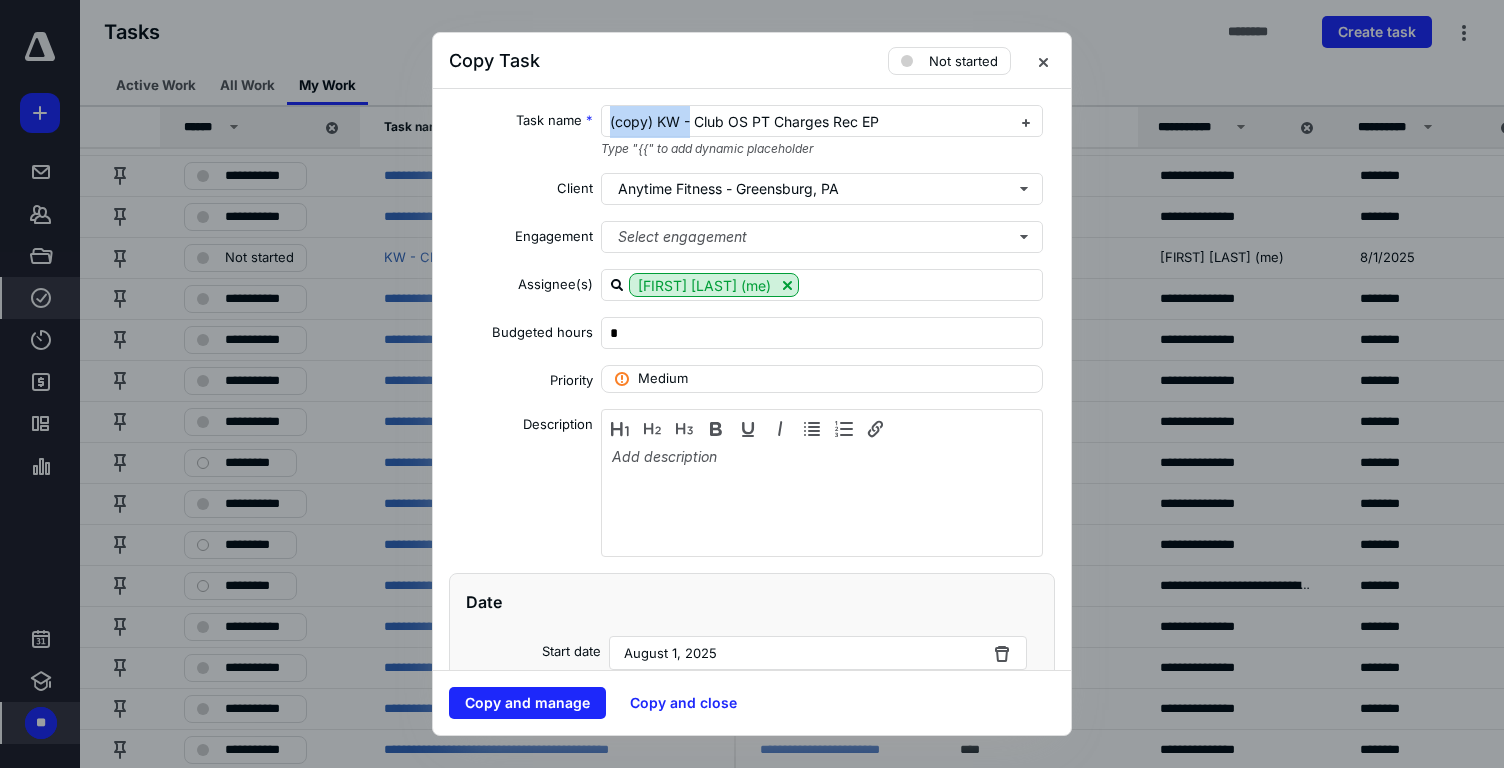 click on "Task name   * (copy) KW - Club OS PT Charges Rec EP Type "{{" to add dynamic placeholder" at bounding box center (752, 131) 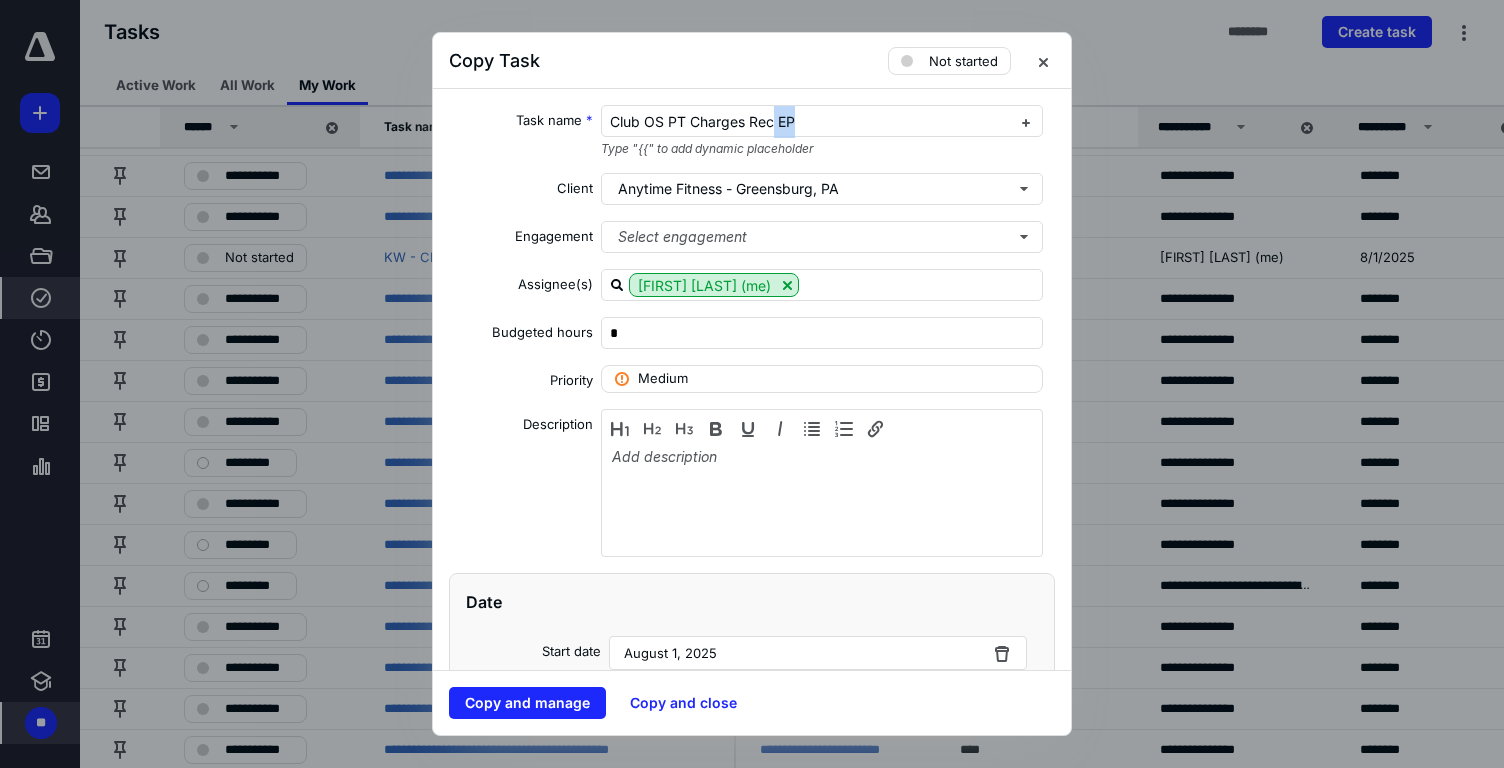 drag, startPoint x: 770, startPoint y: 118, endPoint x: 1045, endPoint y: 118, distance: 275 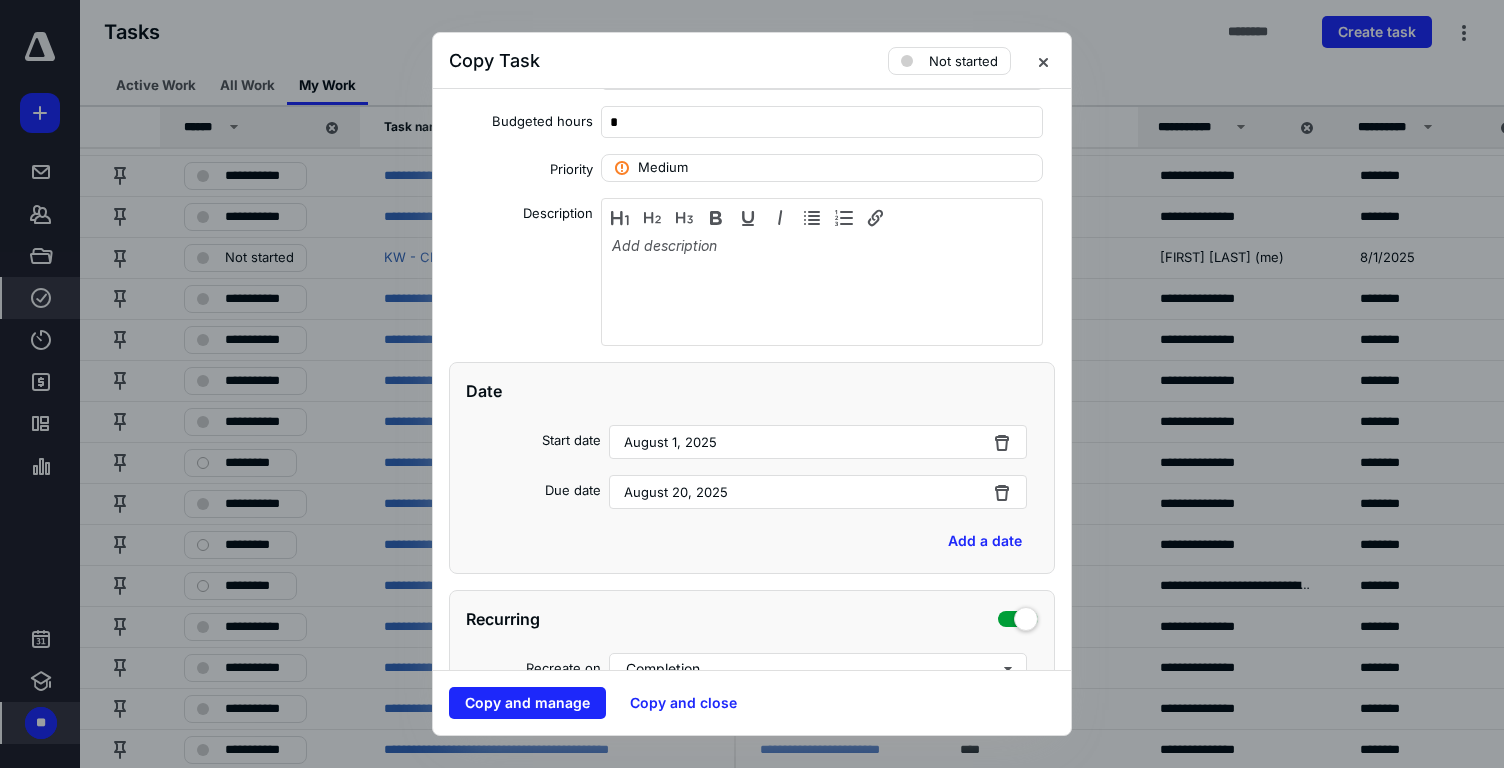 scroll, scrollTop: 212, scrollLeft: 0, axis: vertical 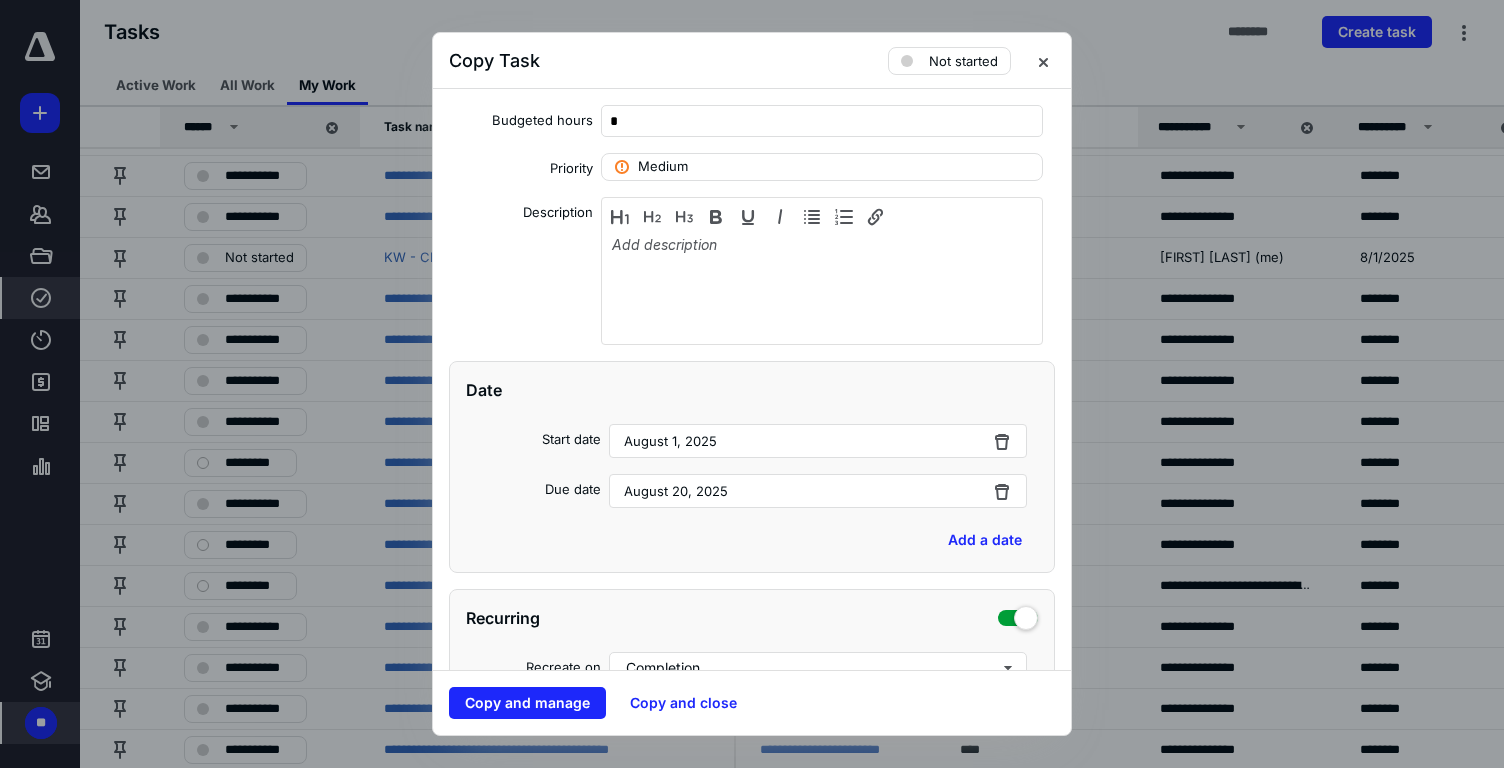 click on "August 20, 2025" at bounding box center [818, 491] 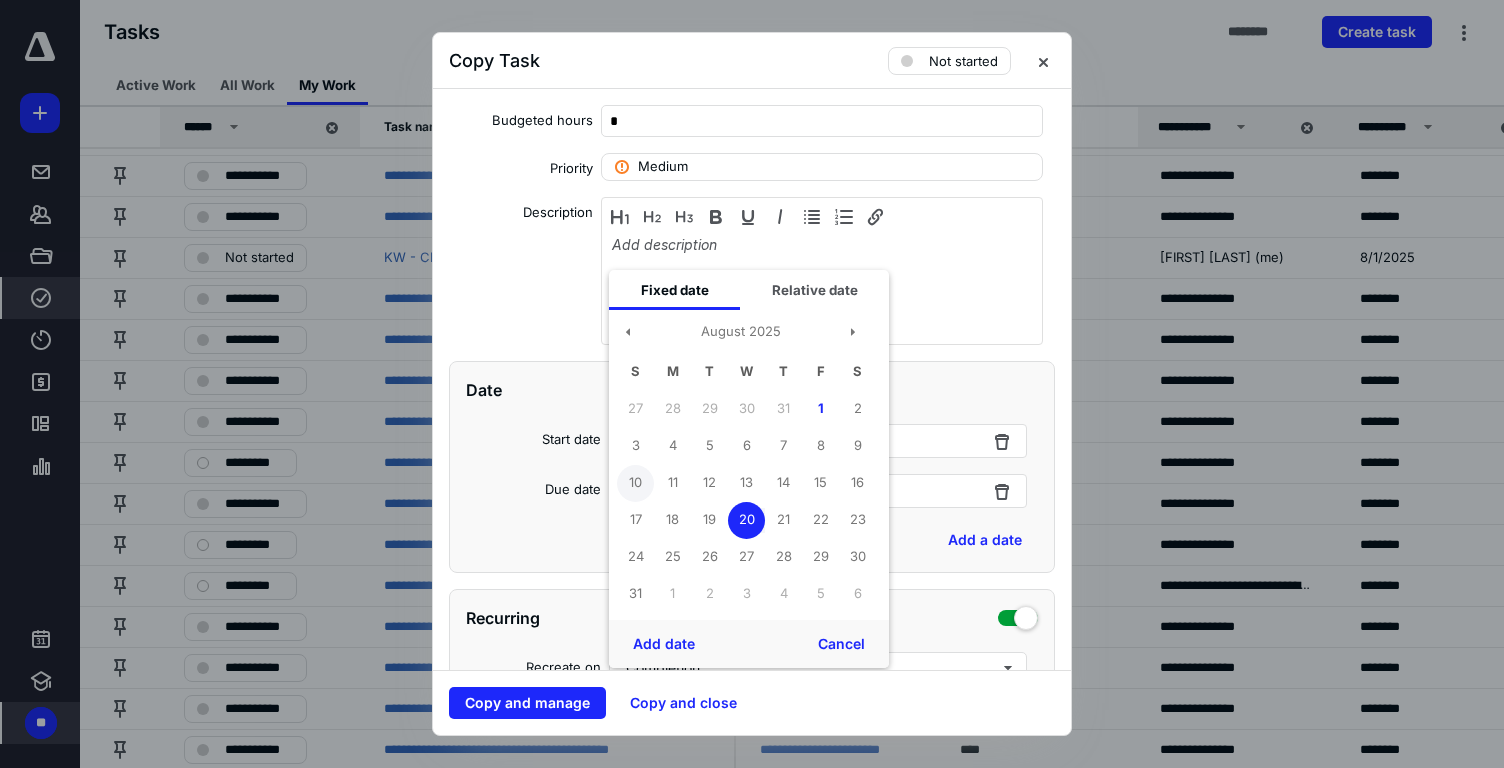 click on "10" at bounding box center (635, 483) 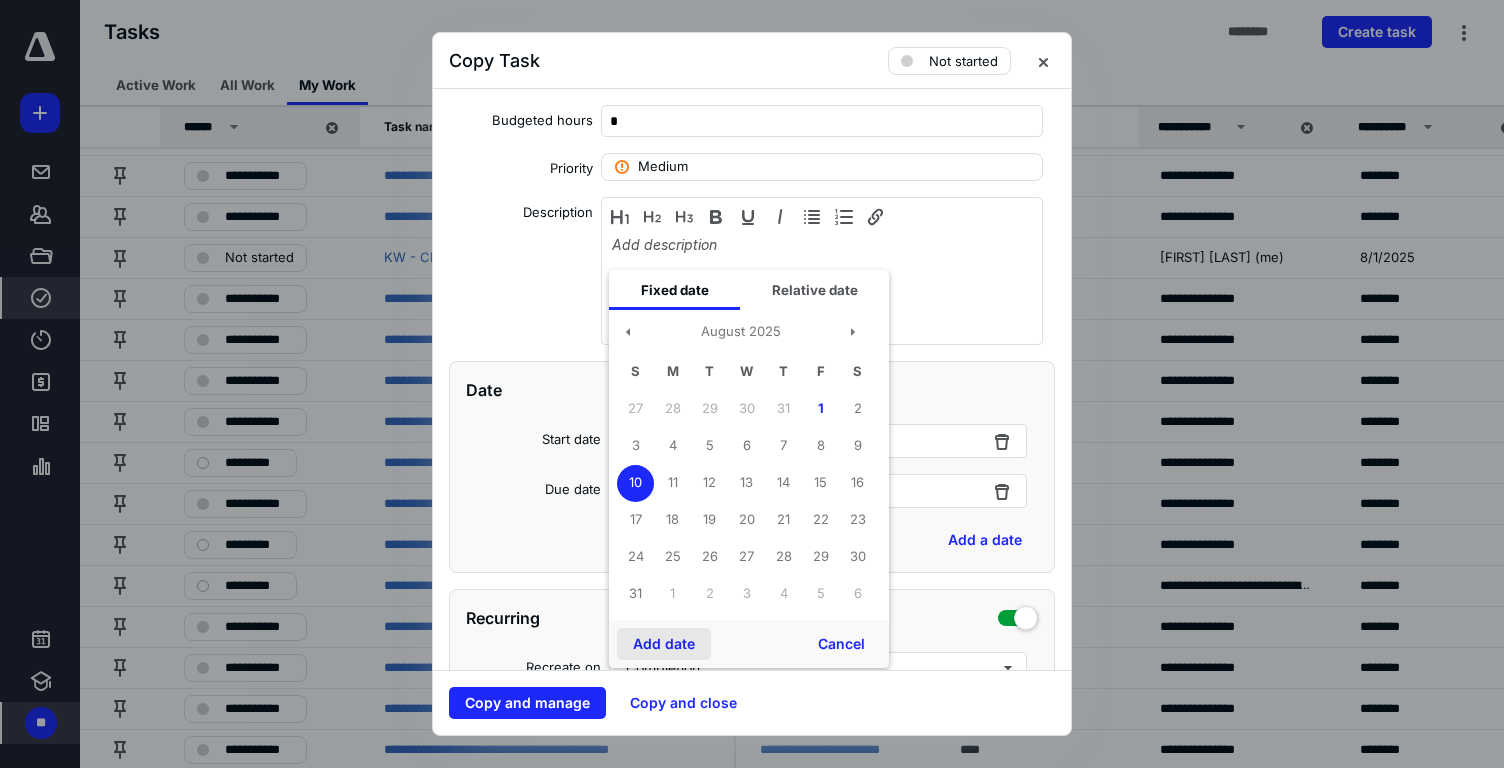 click on "Add date" at bounding box center (664, 644) 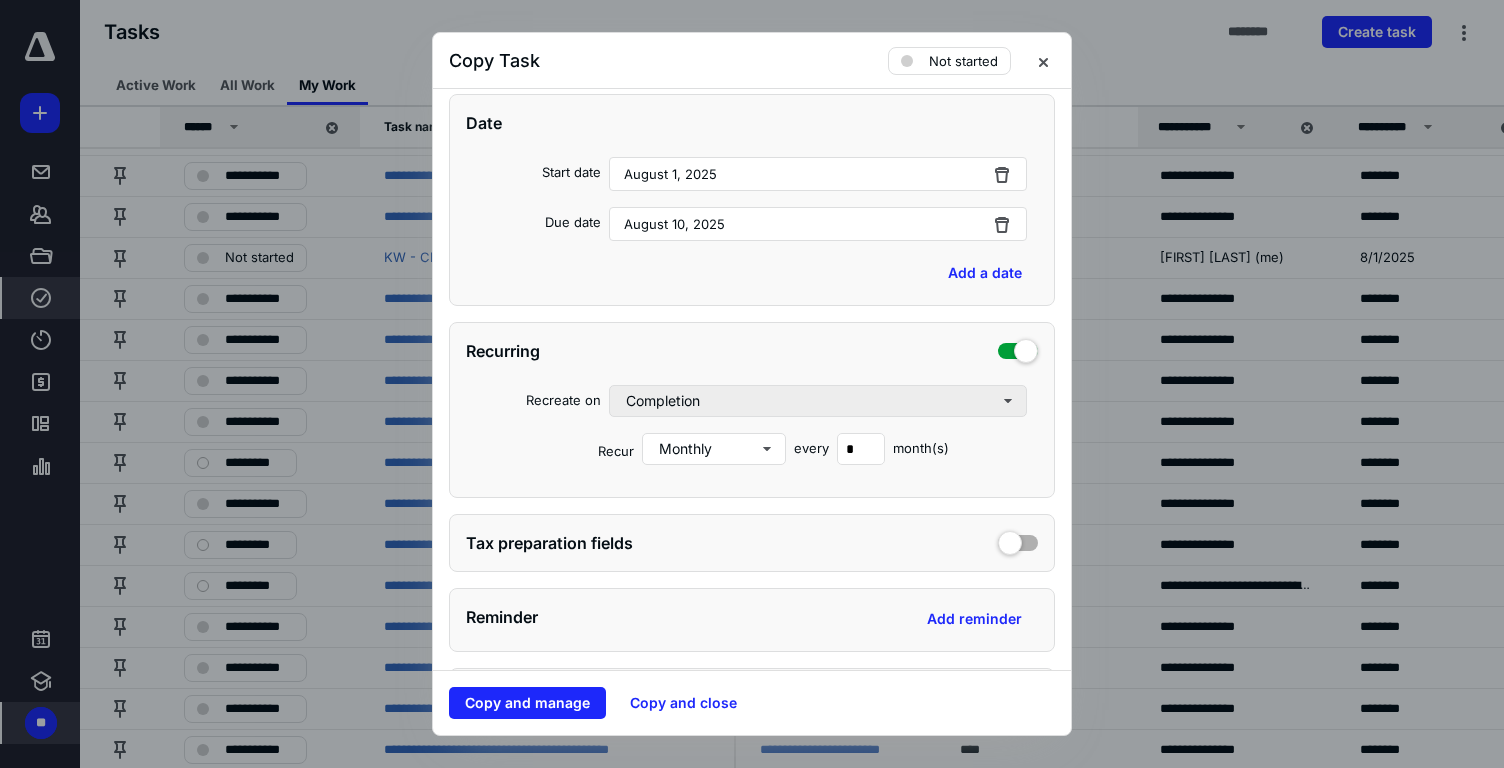 scroll, scrollTop: 0, scrollLeft: 0, axis: both 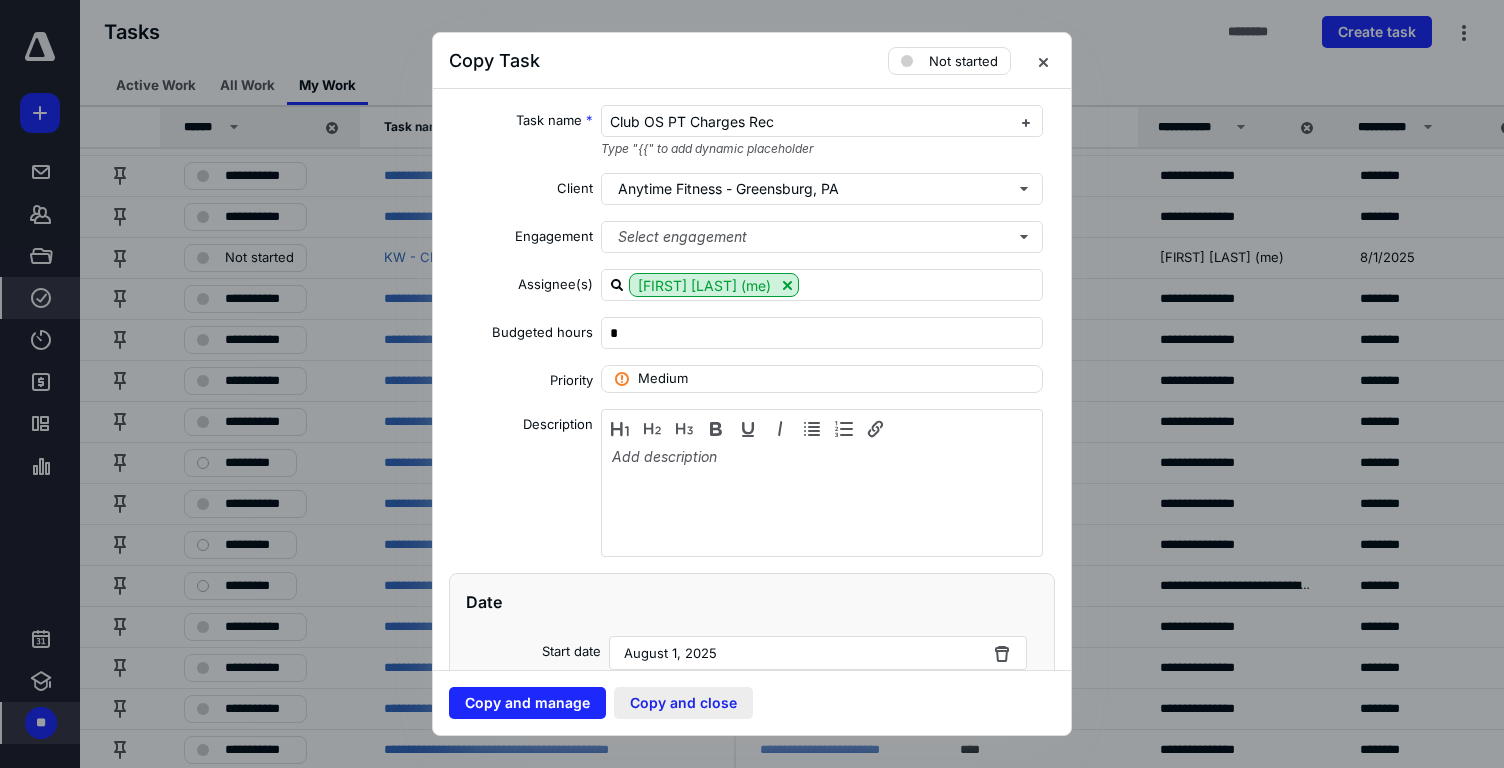 click on "Copy and close" at bounding box center [683, 703] 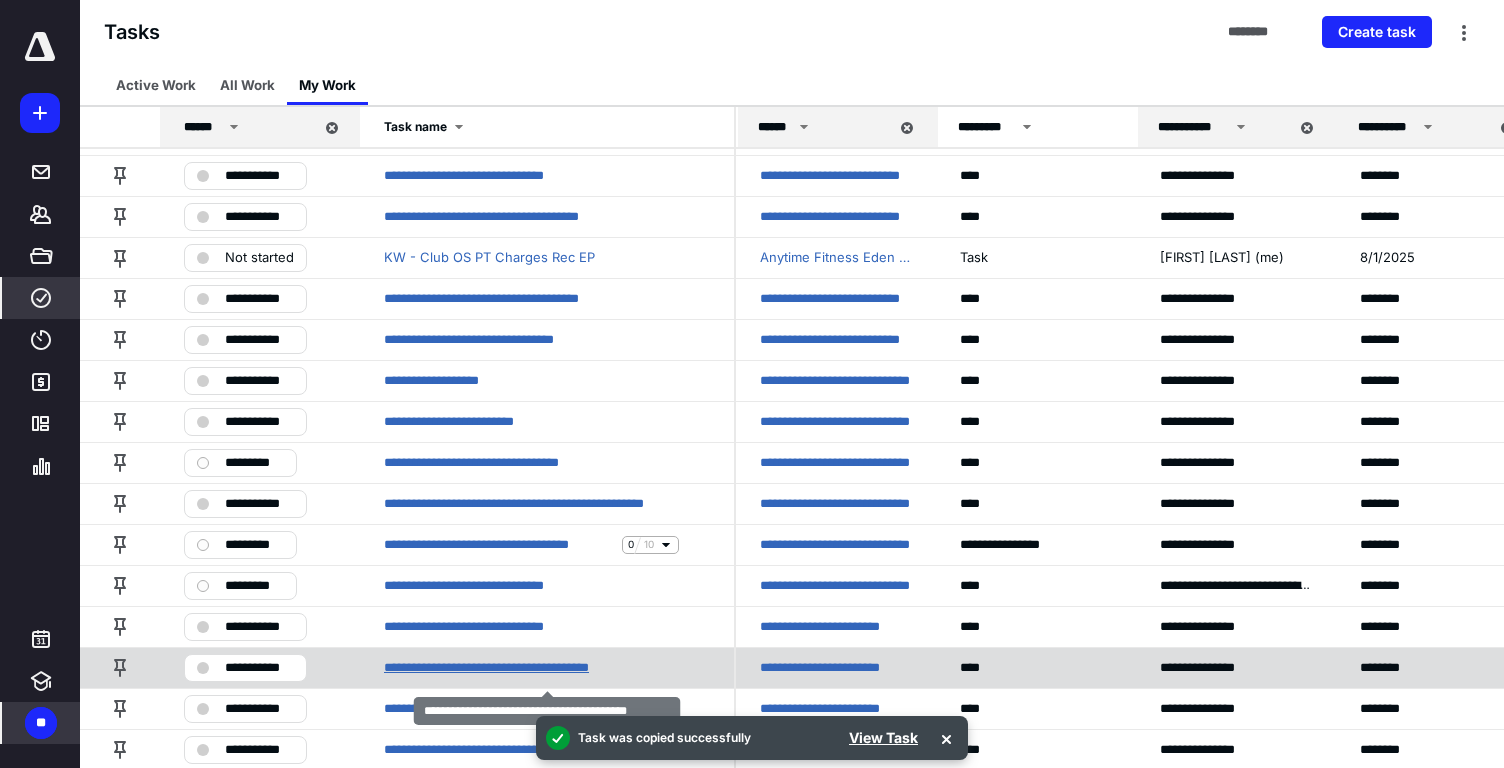 scroll, scrollTop: 824, scrollLeft: 0, axis: vertical 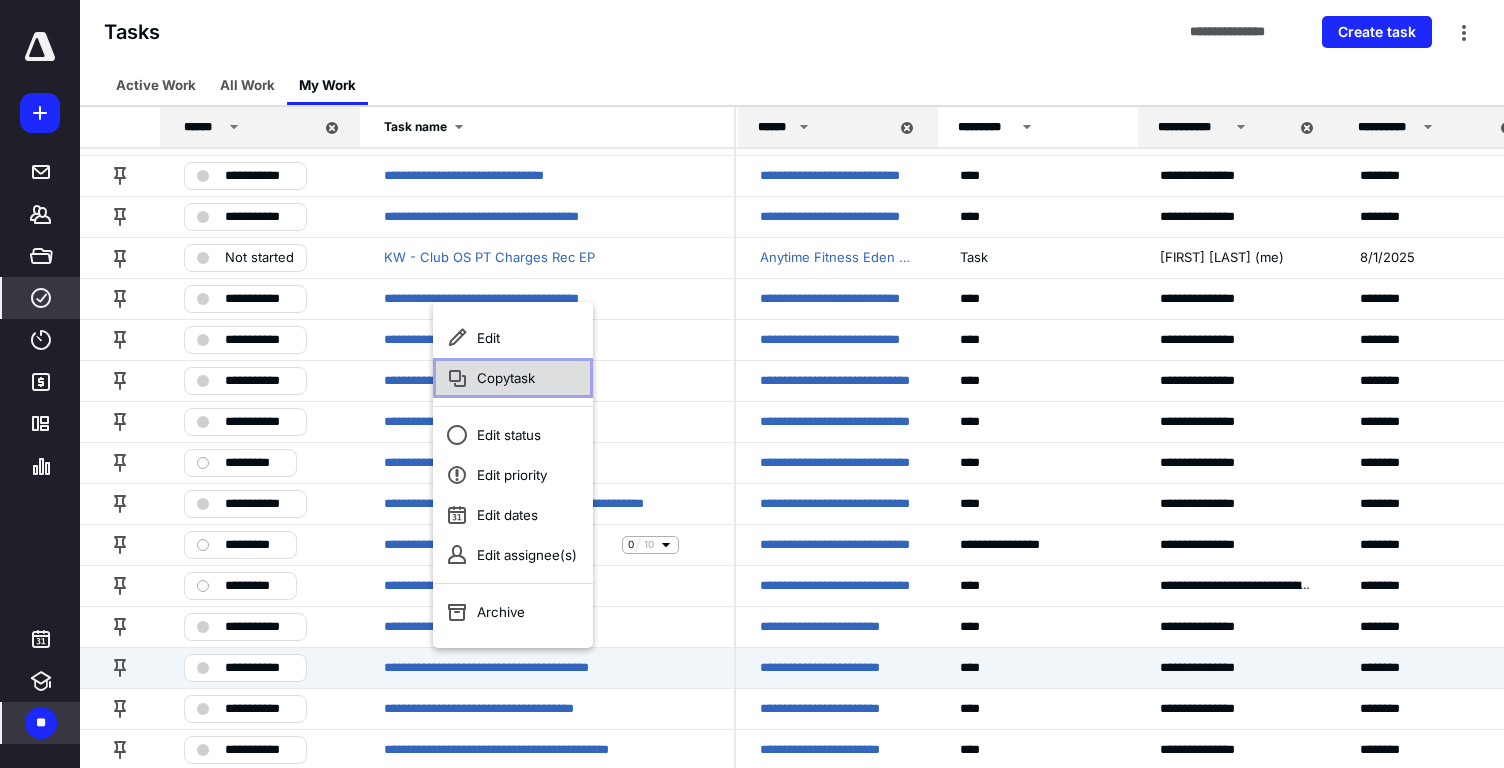 click on "Copy  task" at bounding box center [513, 378] 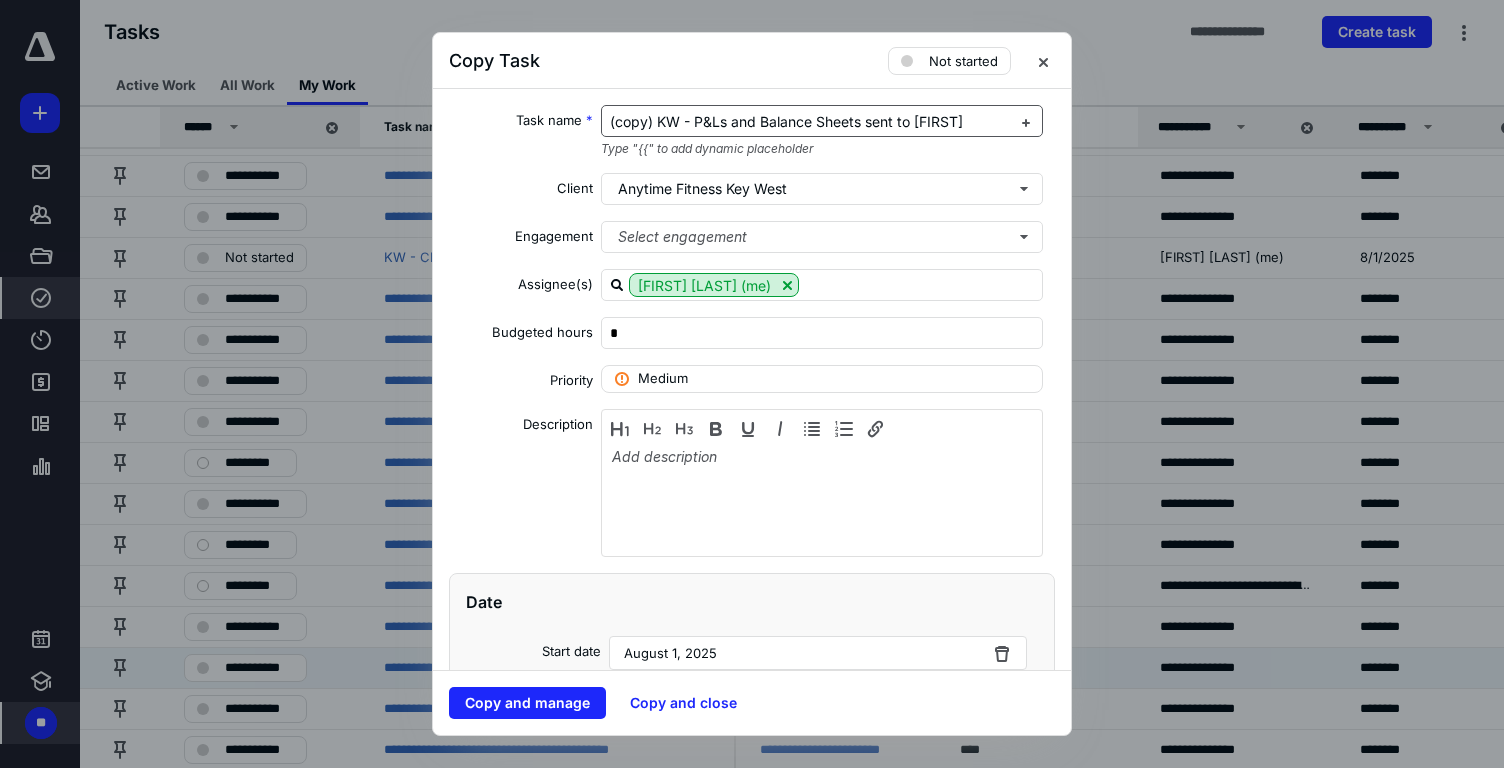 click on "(copy) KW - P&Ls and Balance Sheets sent to Kyle" at bounding box center (810, 122) 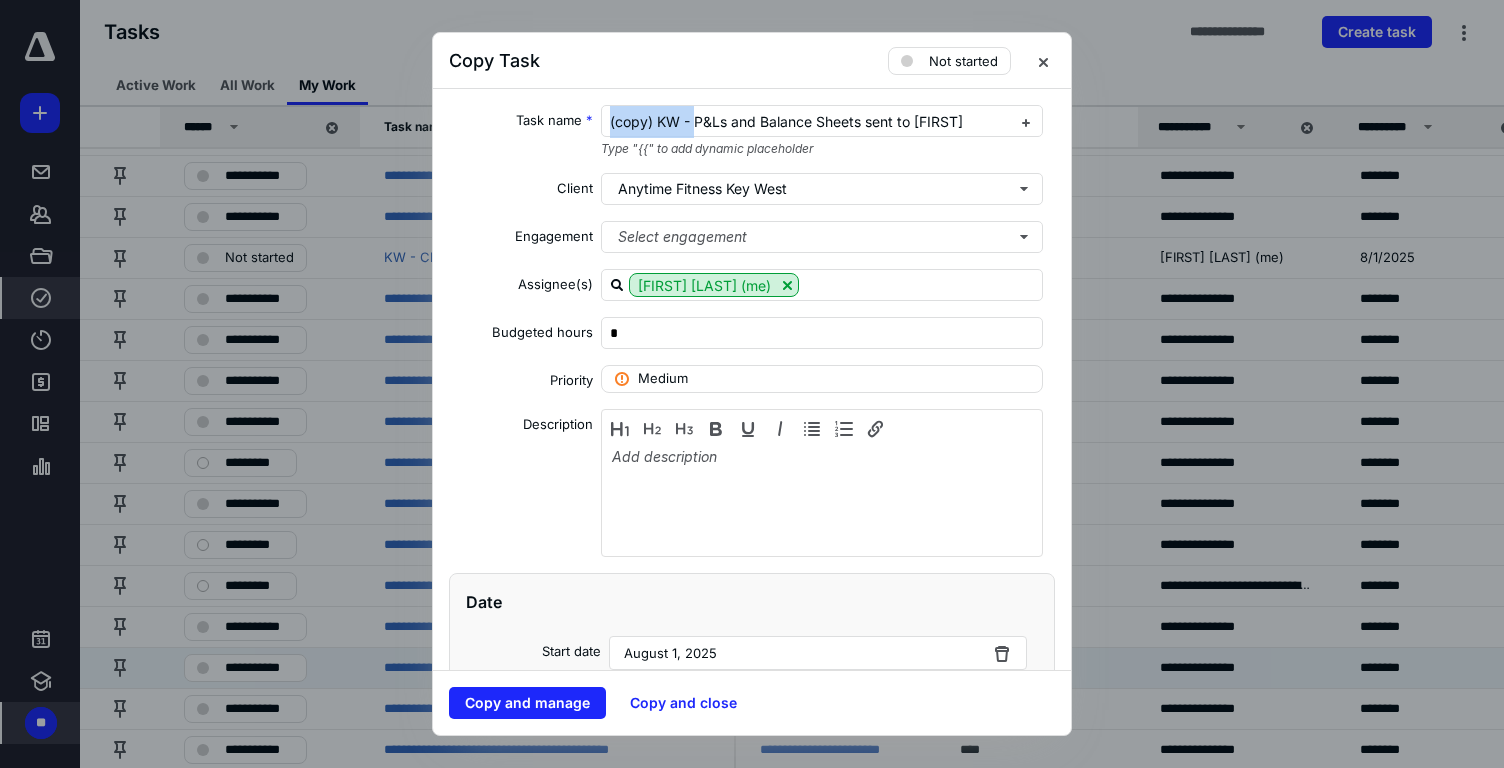 drag, startPoint x: 694, startPoint y: 123, endPoint x: 436, endPoint y: 122, distance: 258.00195 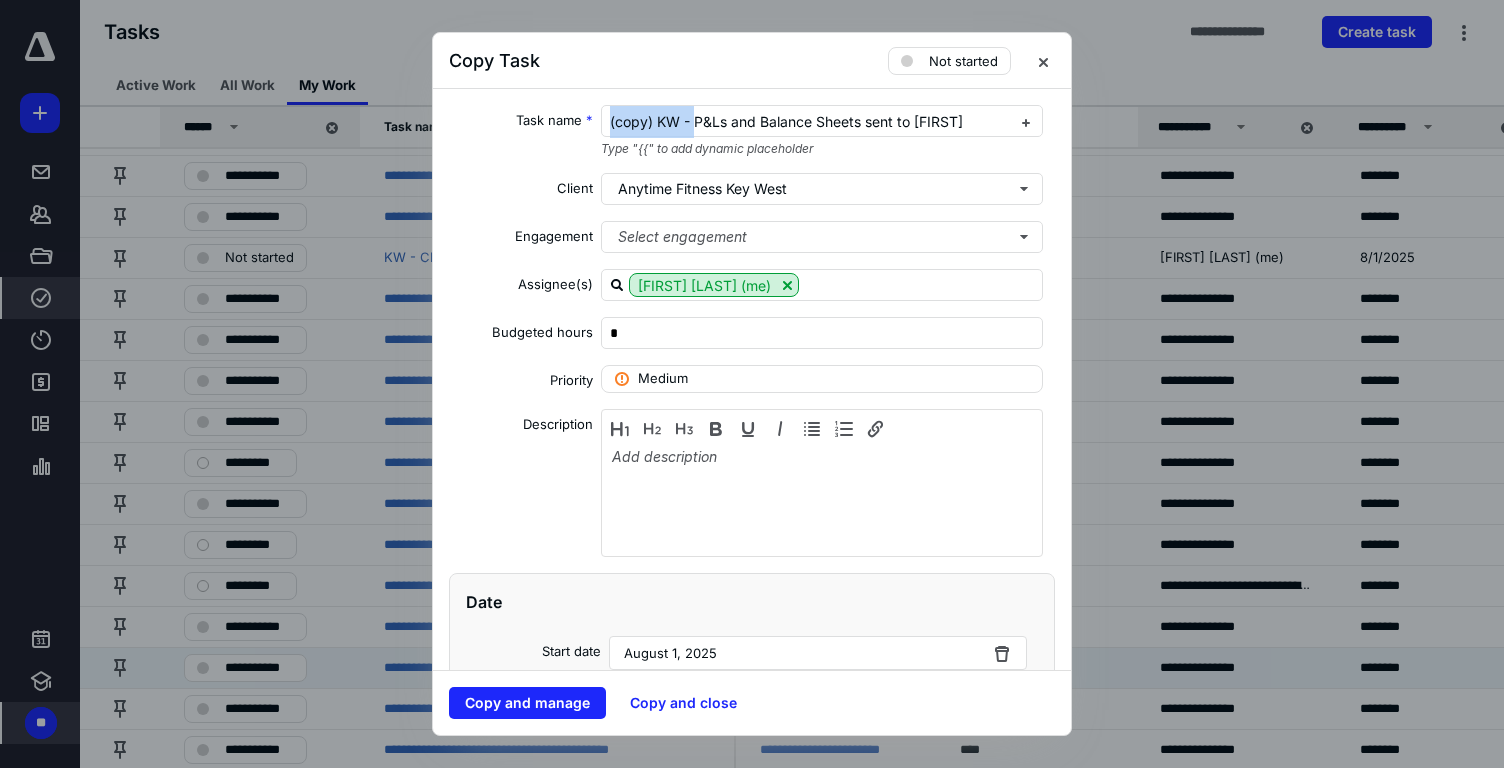 click on "Task name   * (copy) KW - P&Ls and Balance Sheets sent to Kyle Type "{{" to add dynamic placeholder Client Anytime Fitness Key West Engagement Select engagement Assignee(s) Sarah Berg (me) Budgeted hours * Priority Medium Description Date Start date August 1, 2025 Due date August 10, 2025 Add a date Recurring Recreate on Completion Recur Monthly every * month(s) Tax preparation fields Reminder Add reminder File Add file Automation Add a client request Add a subtask" at bounding box center (752, 379) 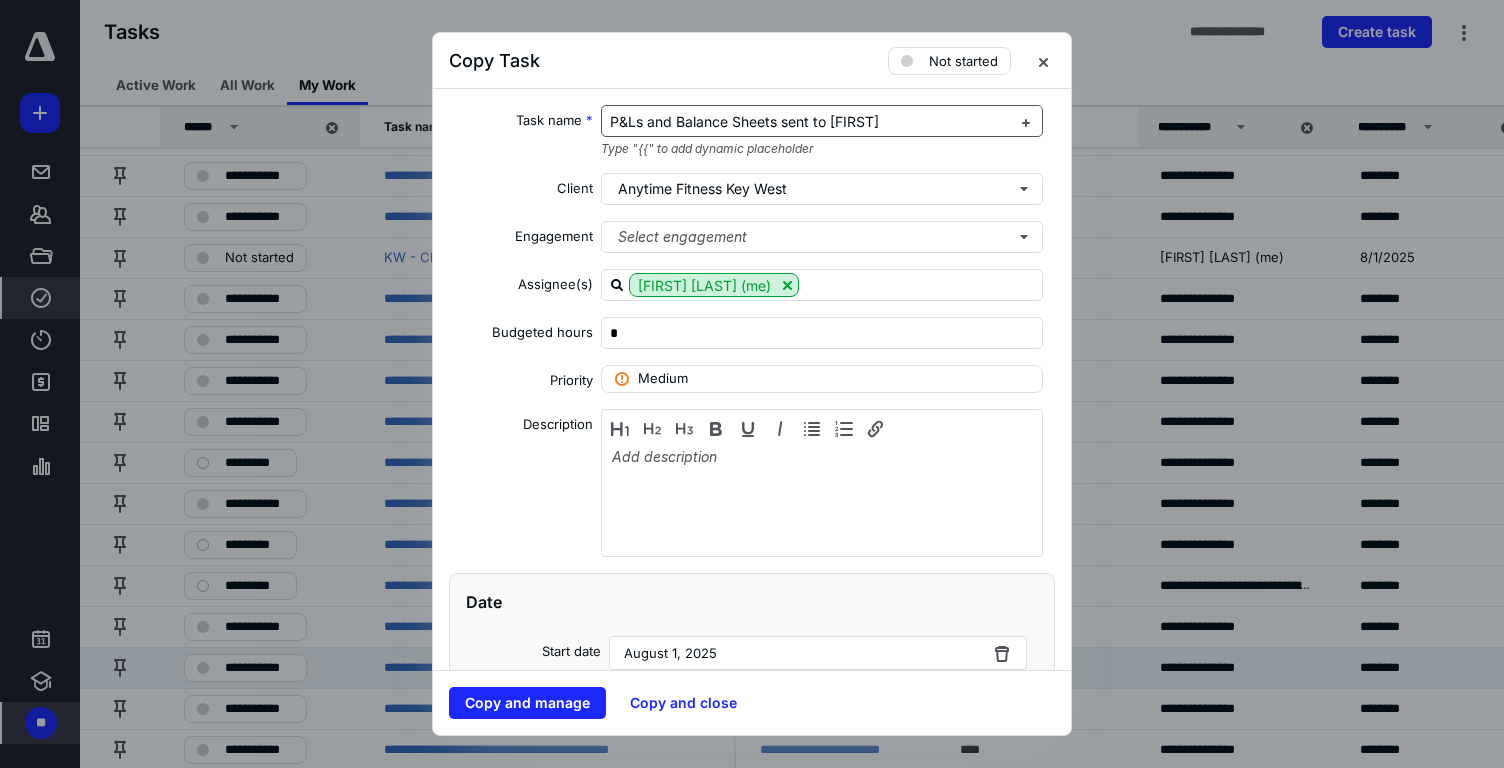 drag, startPoint x: 784, startPoint y: 123, endPoint x: 930, endPoint y: 123, distance: 146 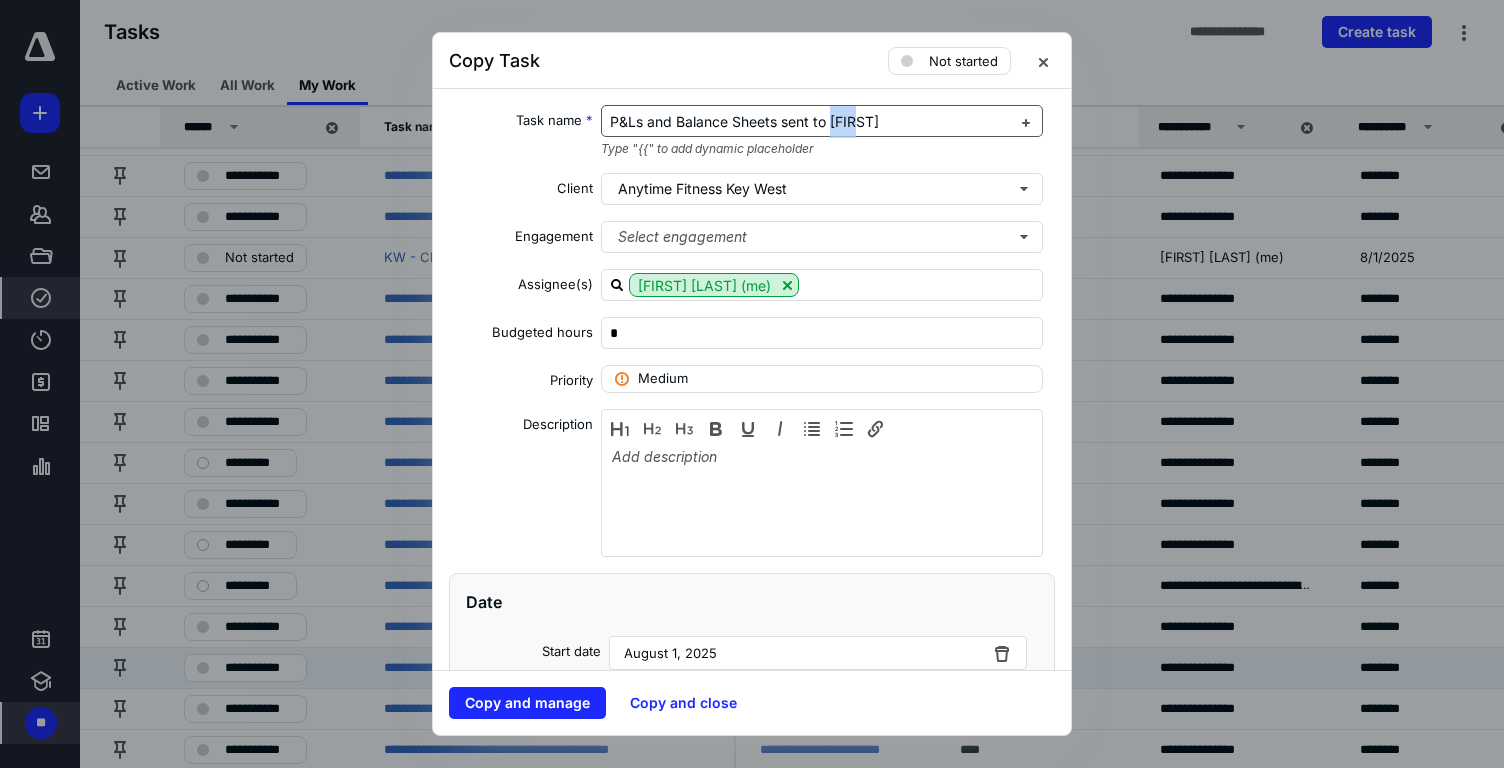 click on "P&Ls and Balance Sheets sent to Kyle" at bounding box center (744, 121) 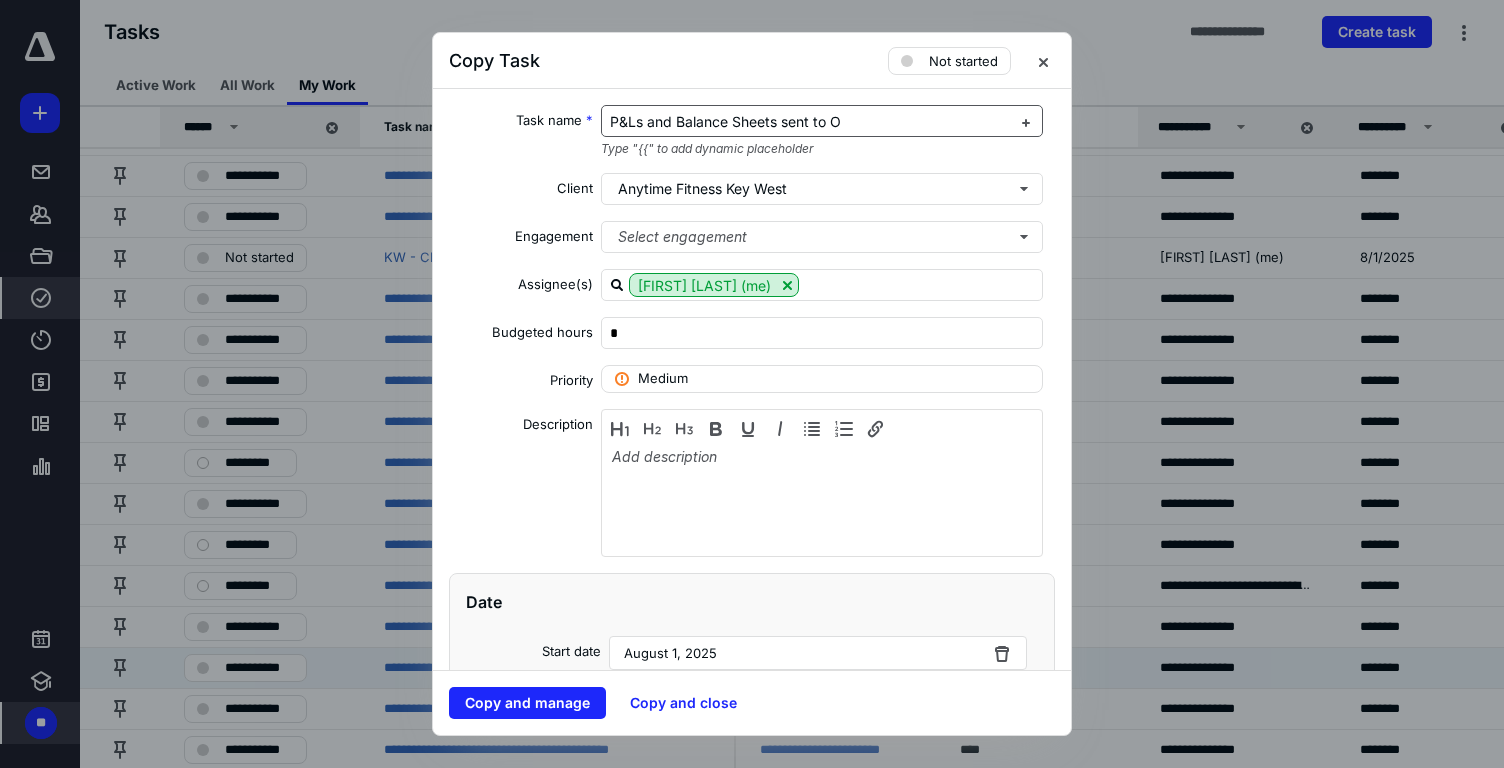 type 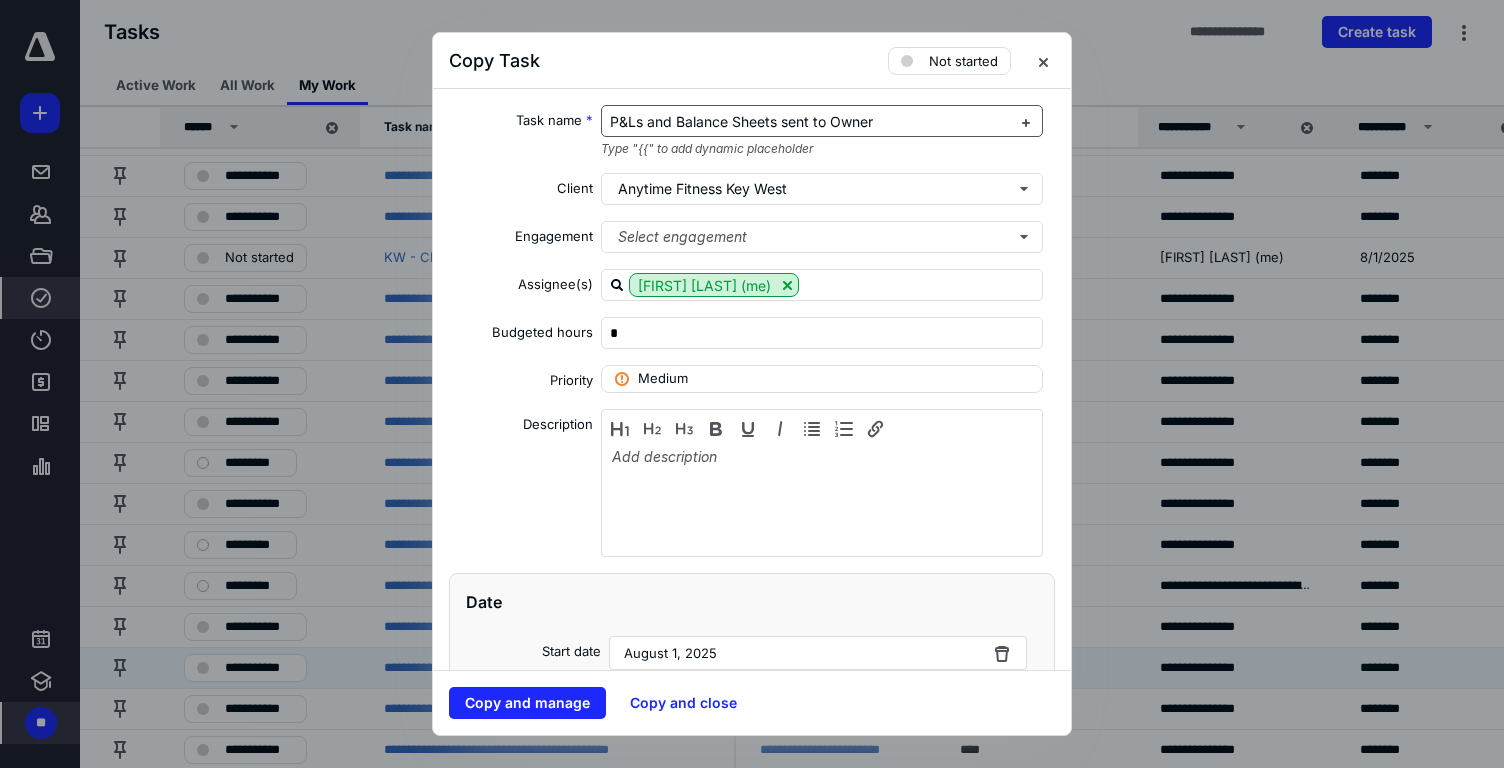 click on "P&Ls and Balance Sheets sent to Owner" at bounding box center [741, 121] 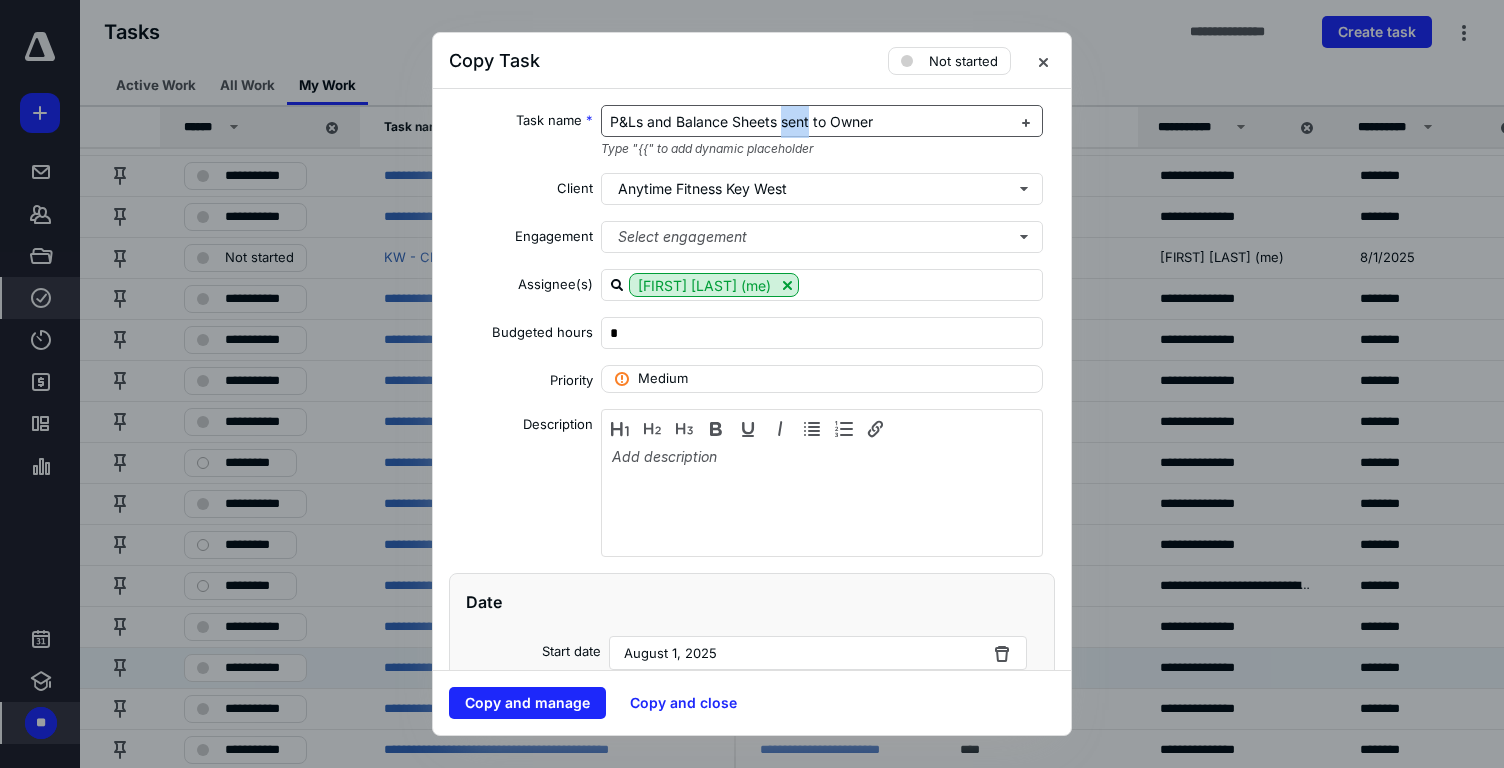 click on "P&Ls and Balance Sheets sent to Owner" at bounding box center (741, 121) 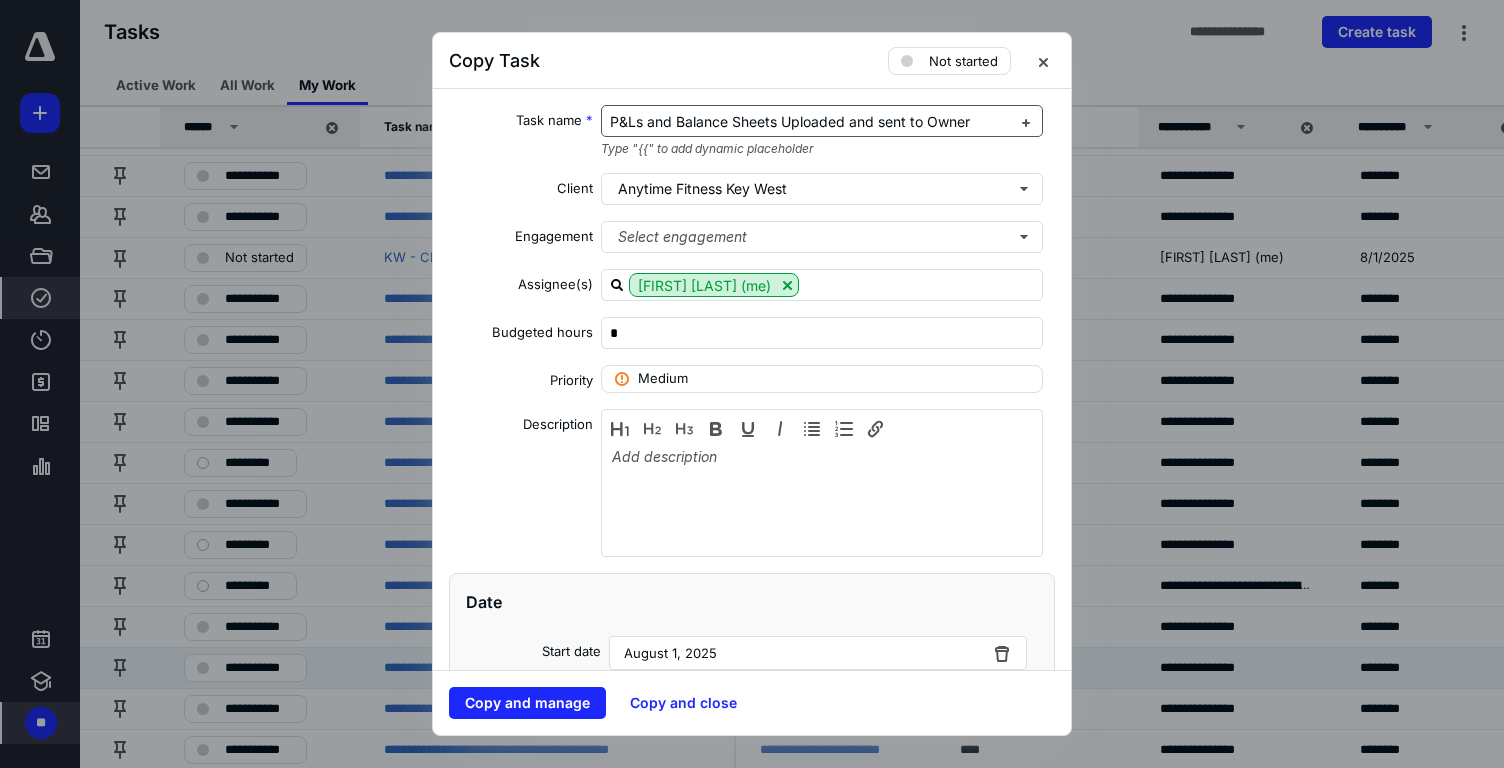 click on "P&Ls and Balance Sheets Uploaded and sent to Owner" at bounding box center (790, 121) 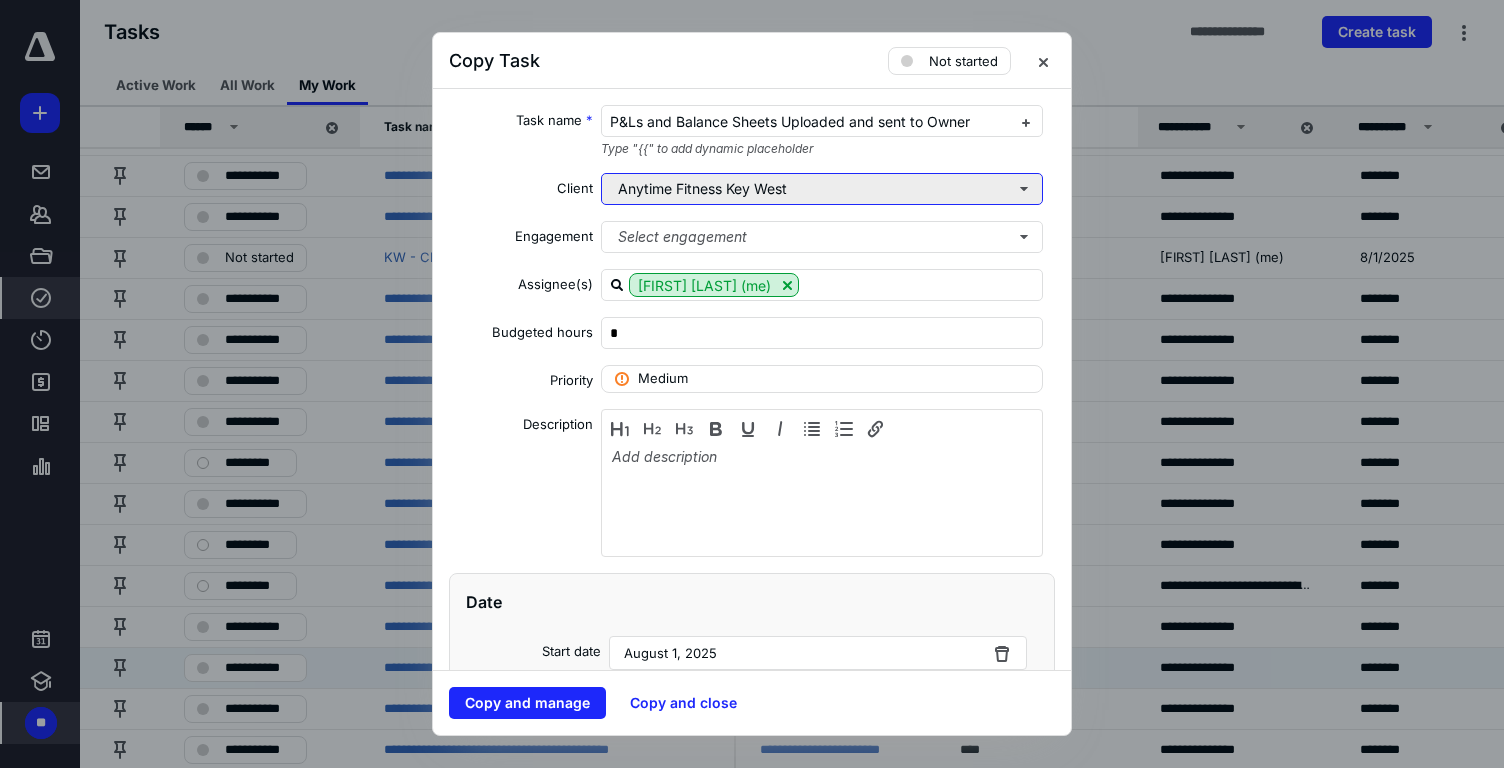 click on "Anytime Fitness Key West" at bounding box center [822, 189] 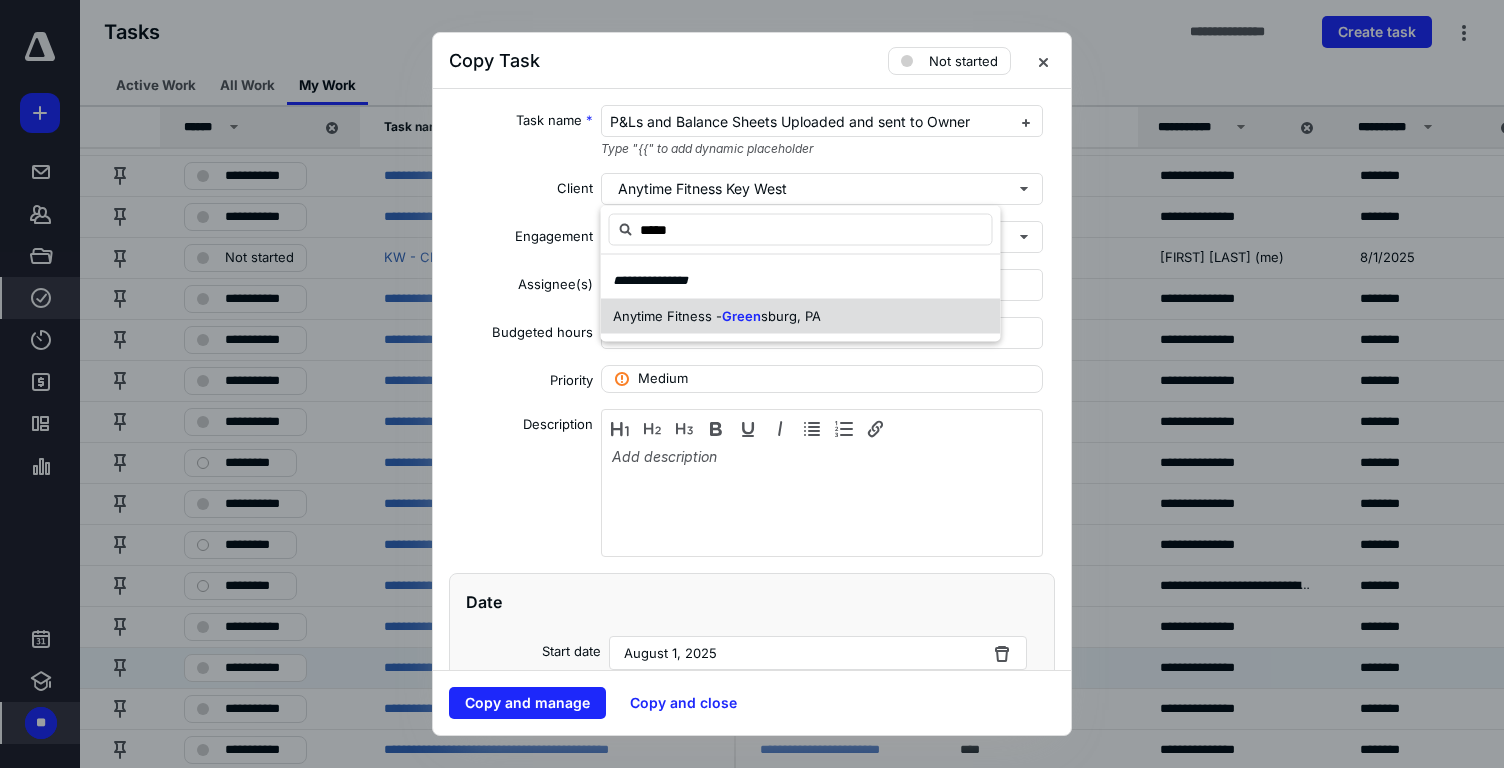 click on "Anytime Fitness -  Green sburg, PA" at bounding box center [717, 316] 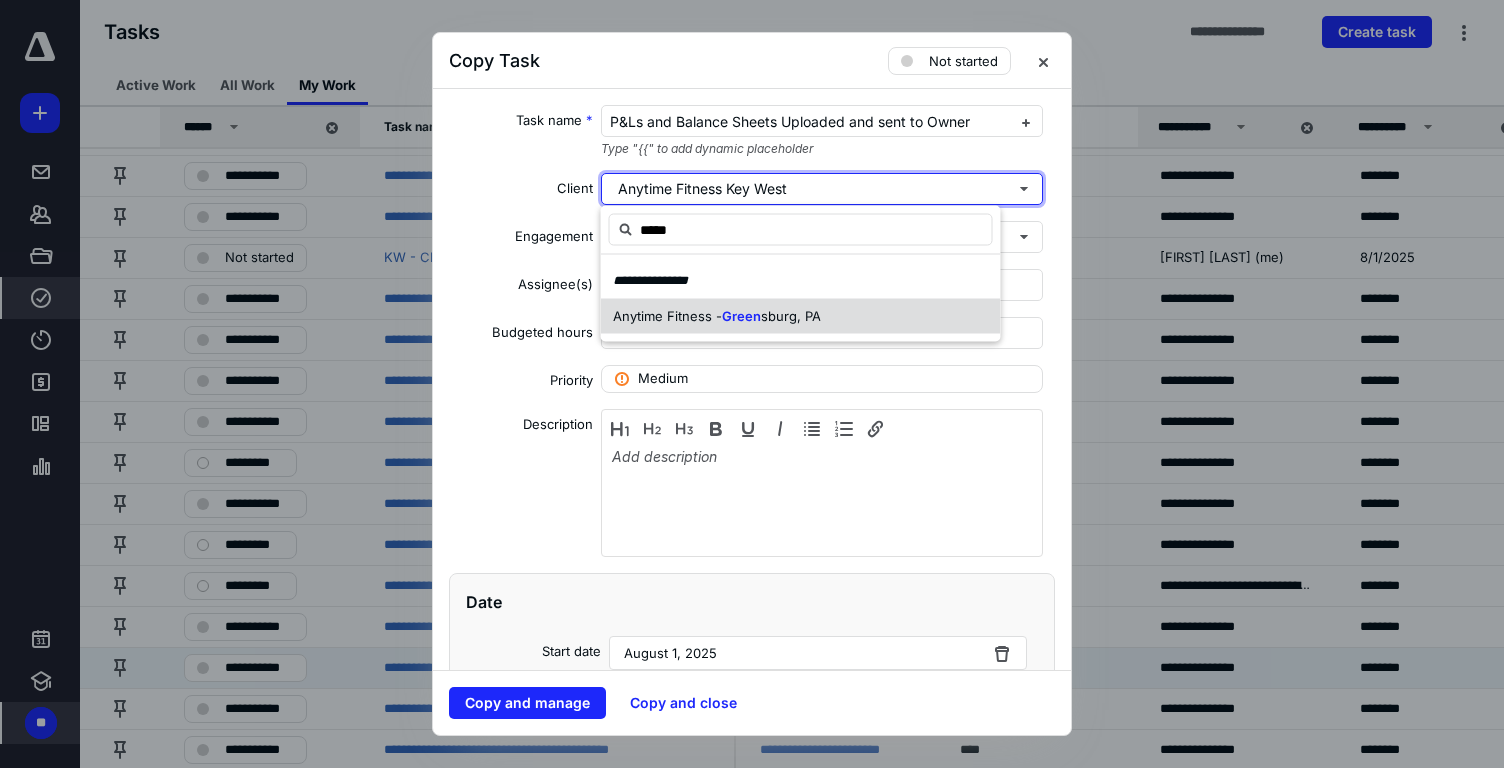 type 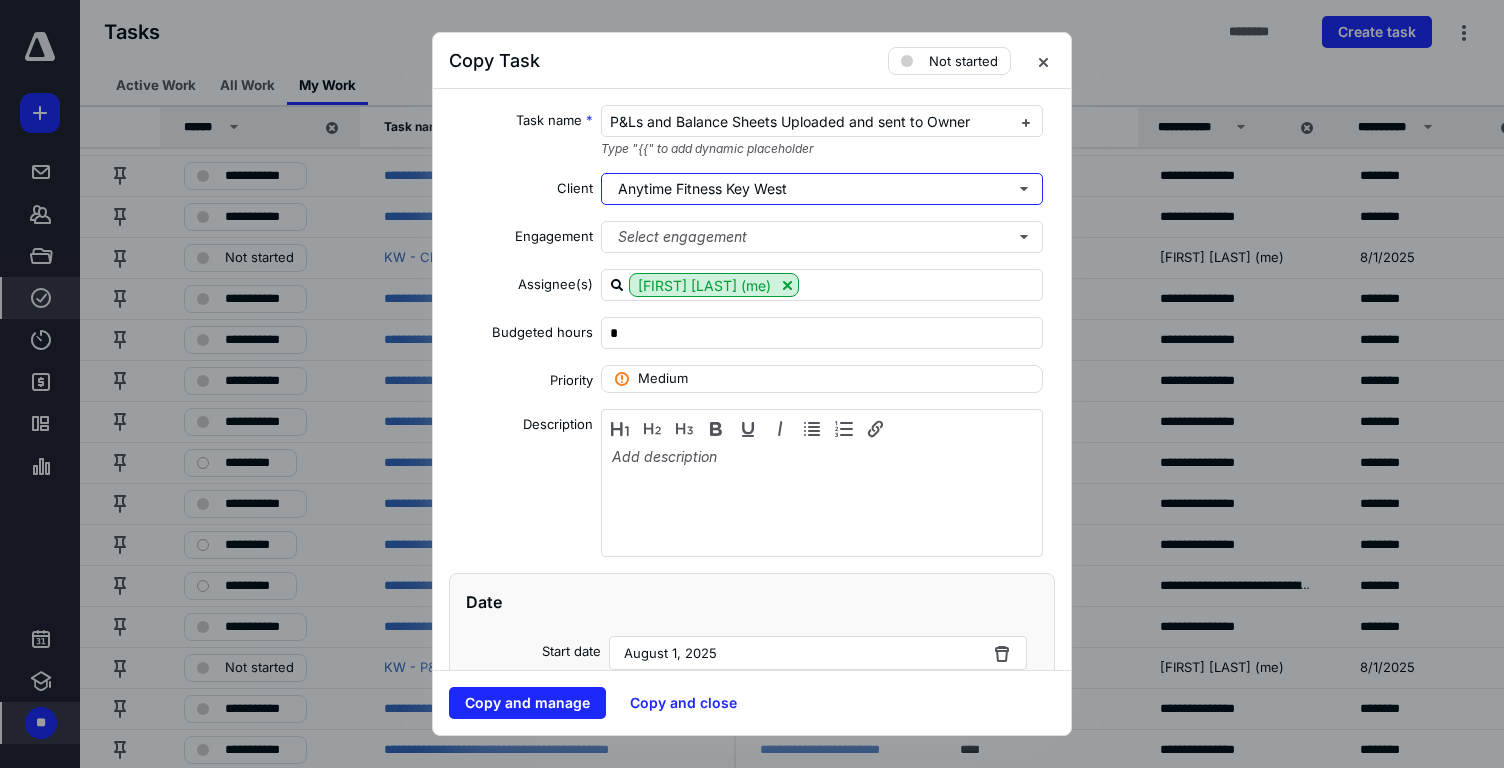 type 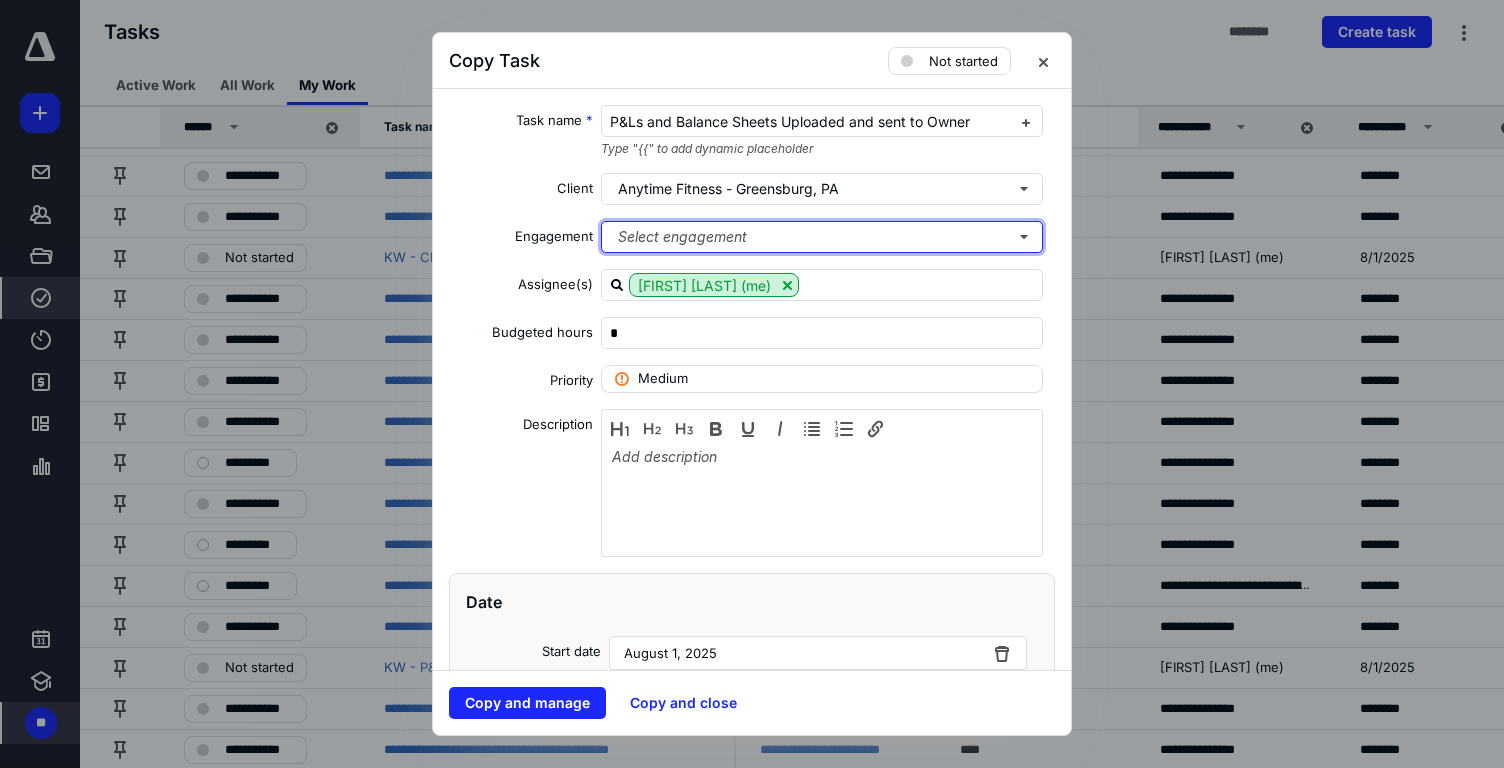 type 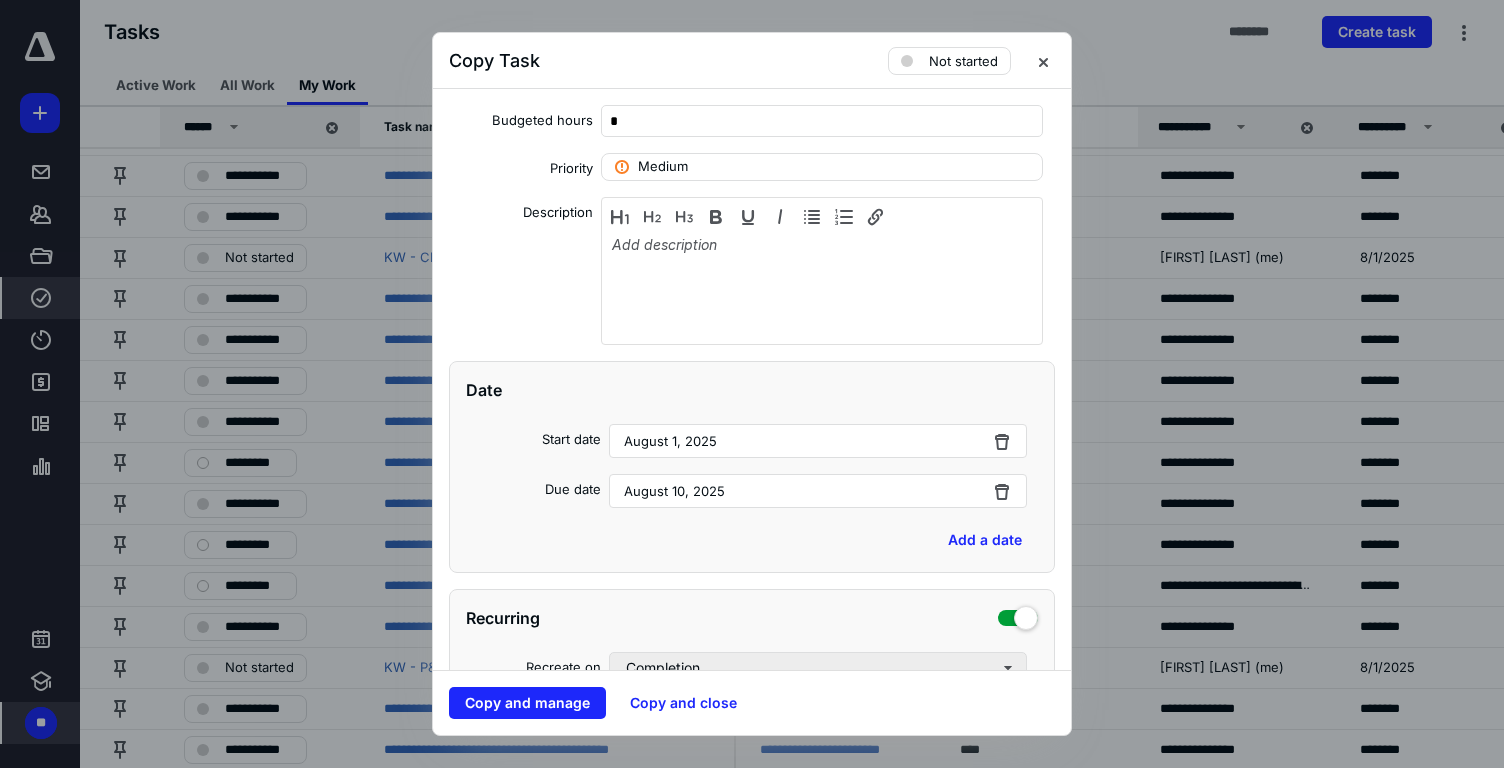 scroll, scrollTop: 337, scrollLeft: 0, axis: vertical 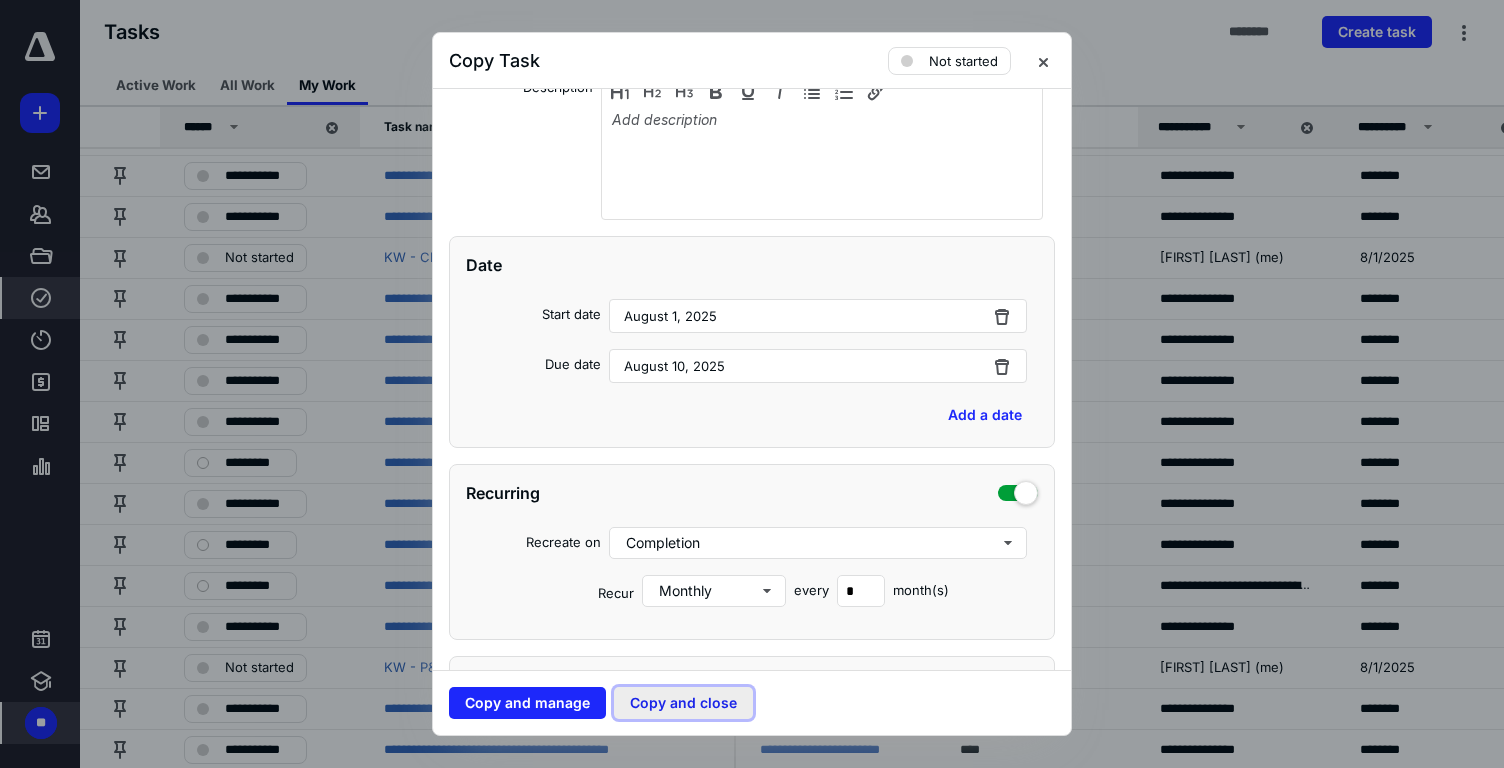 click on "Copy and close" at bounding box center [683, 703] 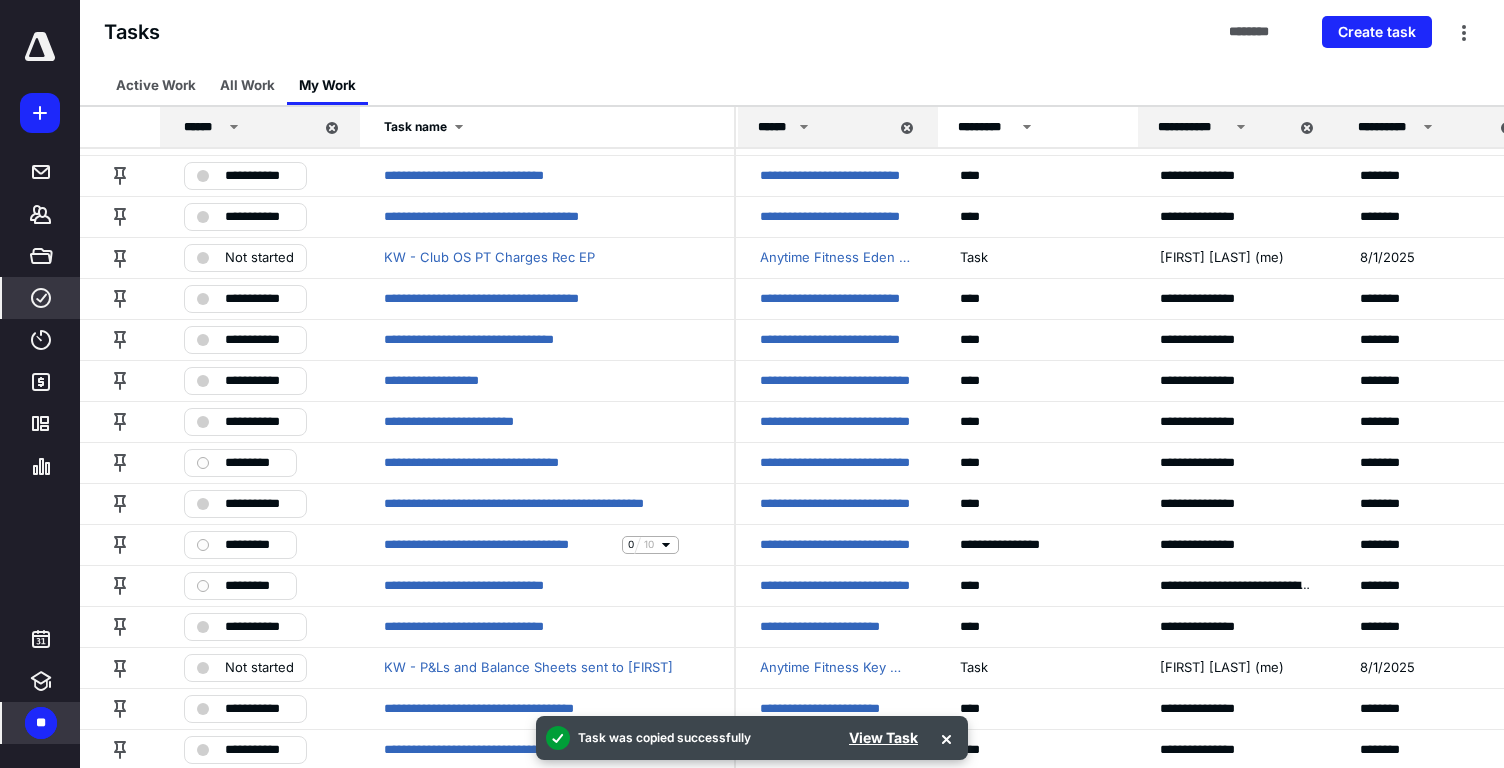 click 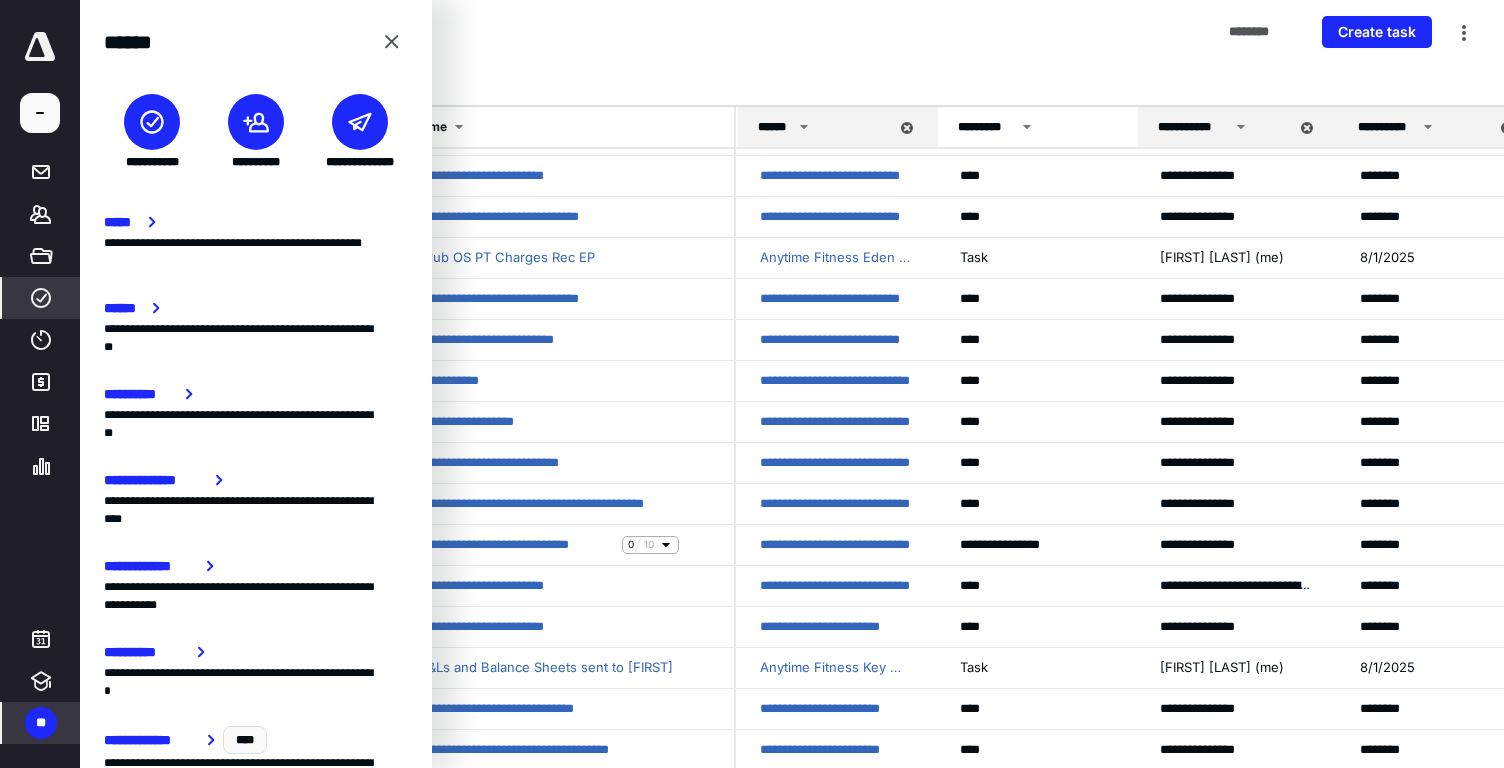 scroll, scrollTop: 865, scrollLeft: 0, axis: vertical 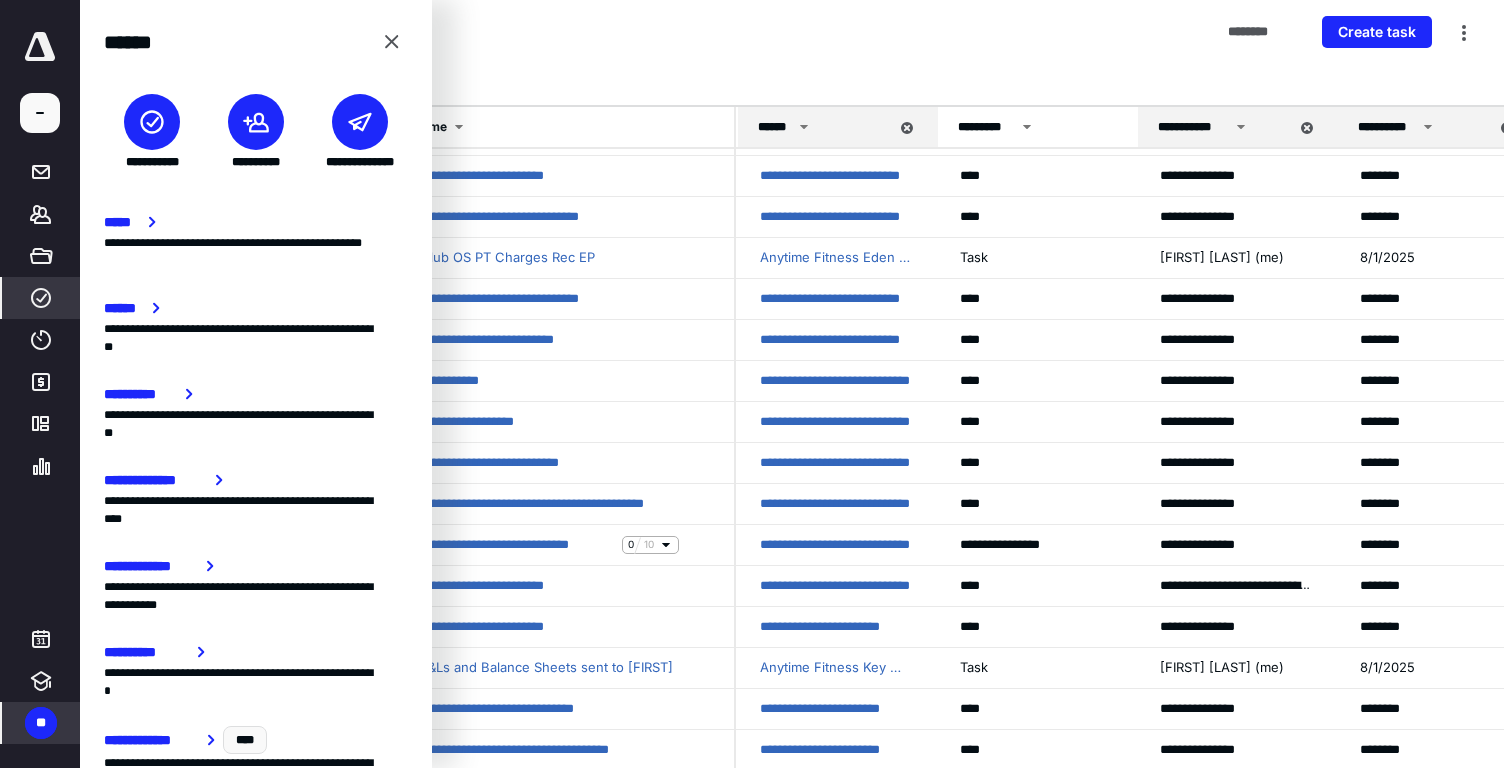 click 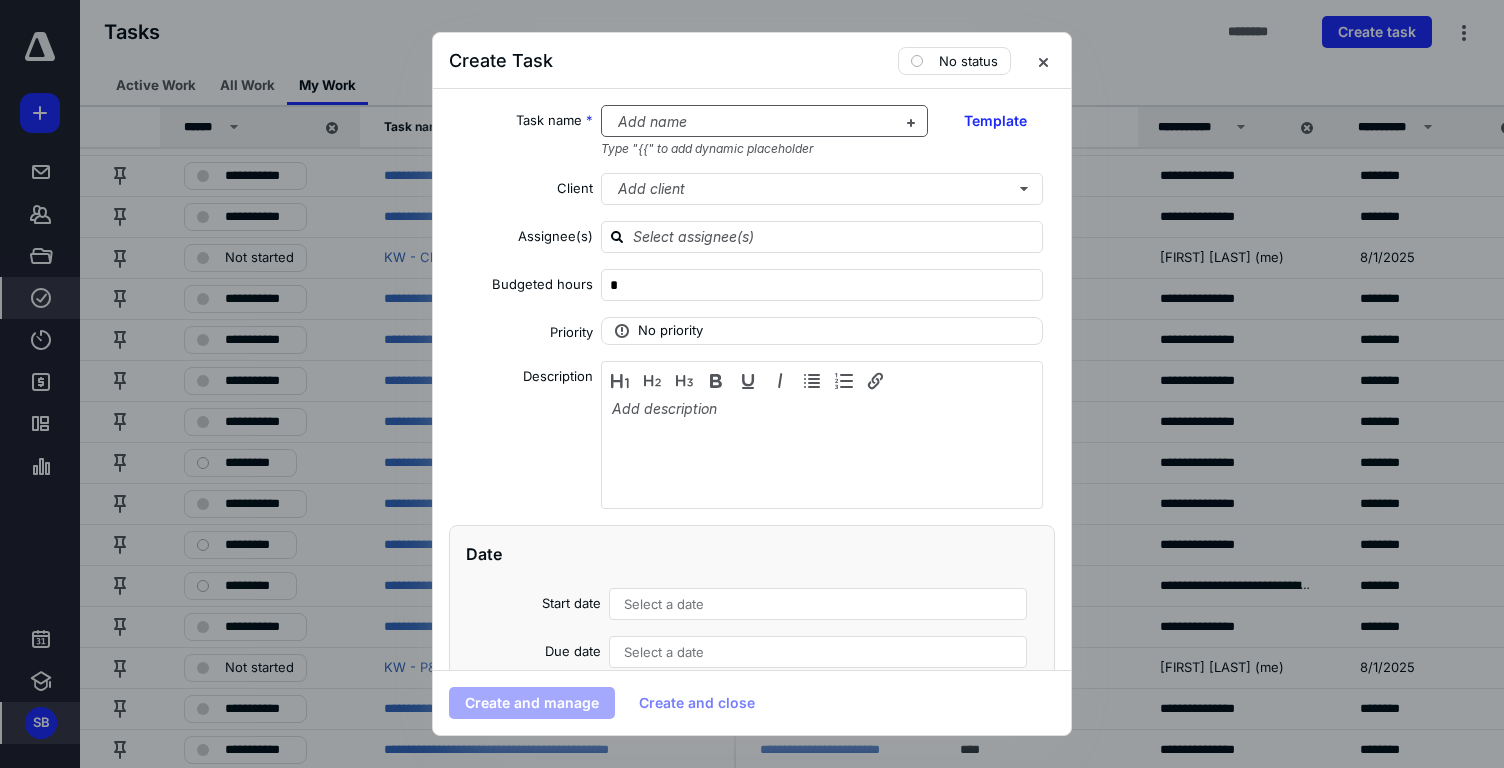 click at bounding box center [753, 122] 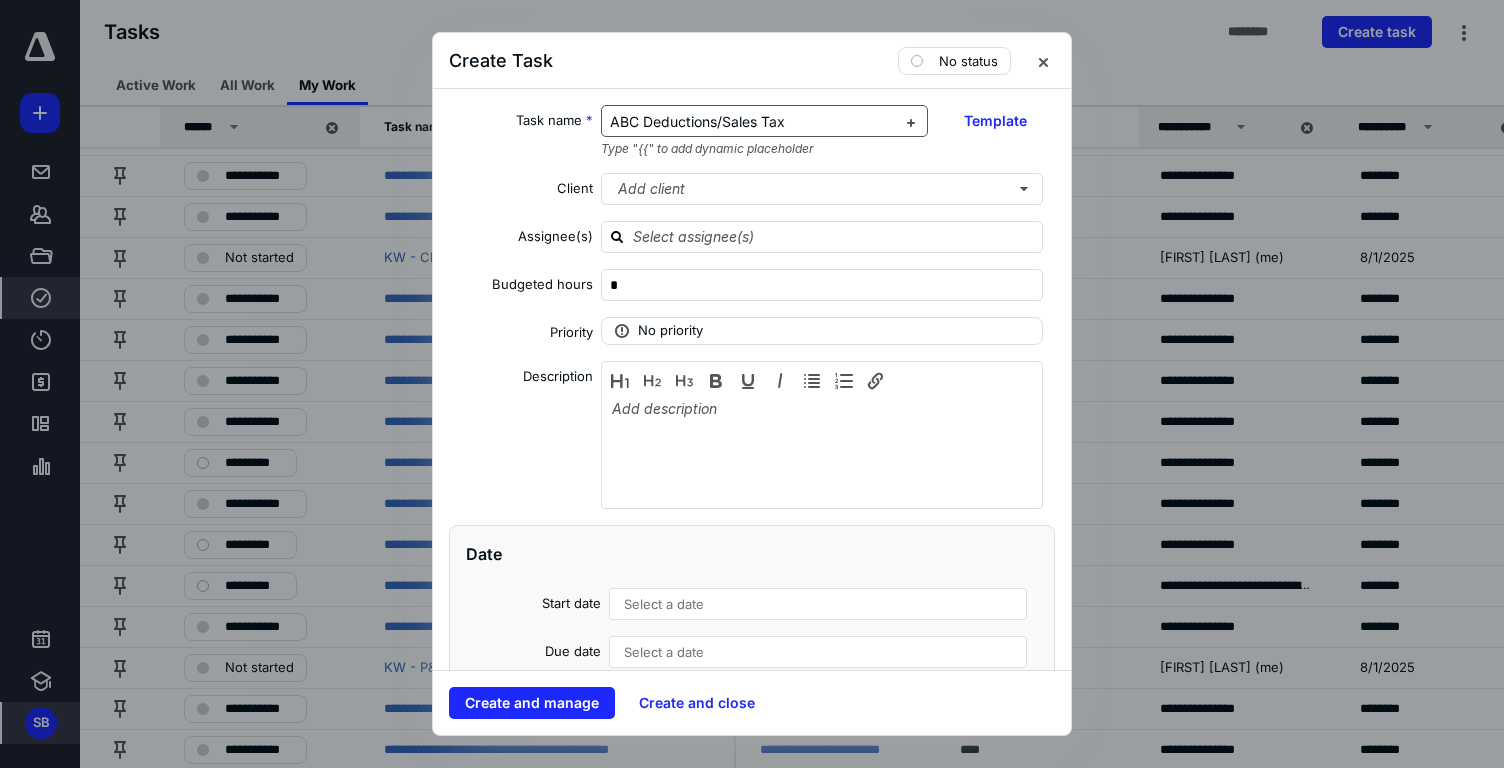 type 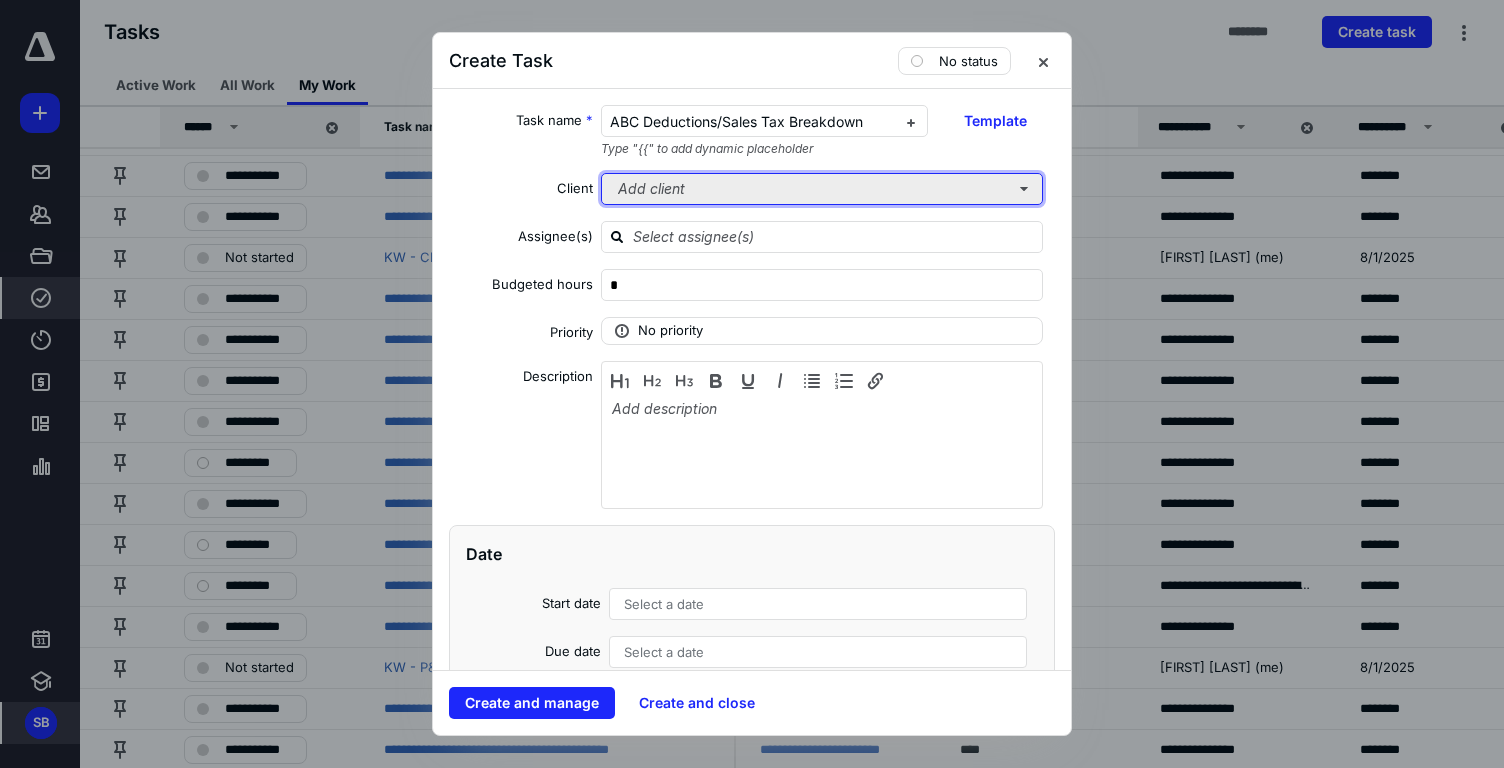 click on "Add client" at bounding box center (822, 189) 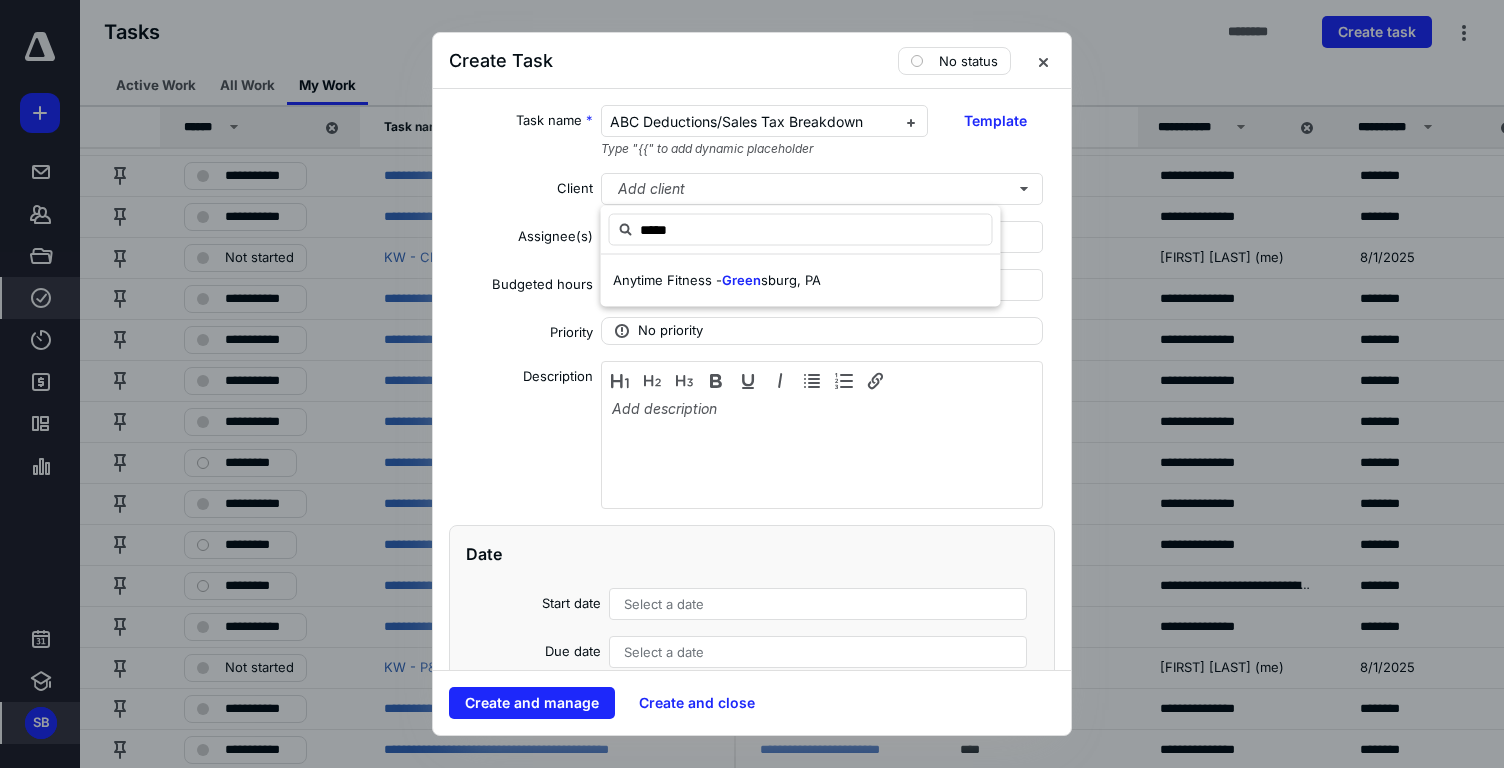 click on "Anytime Fitness -" at bounding box center [667, 280] 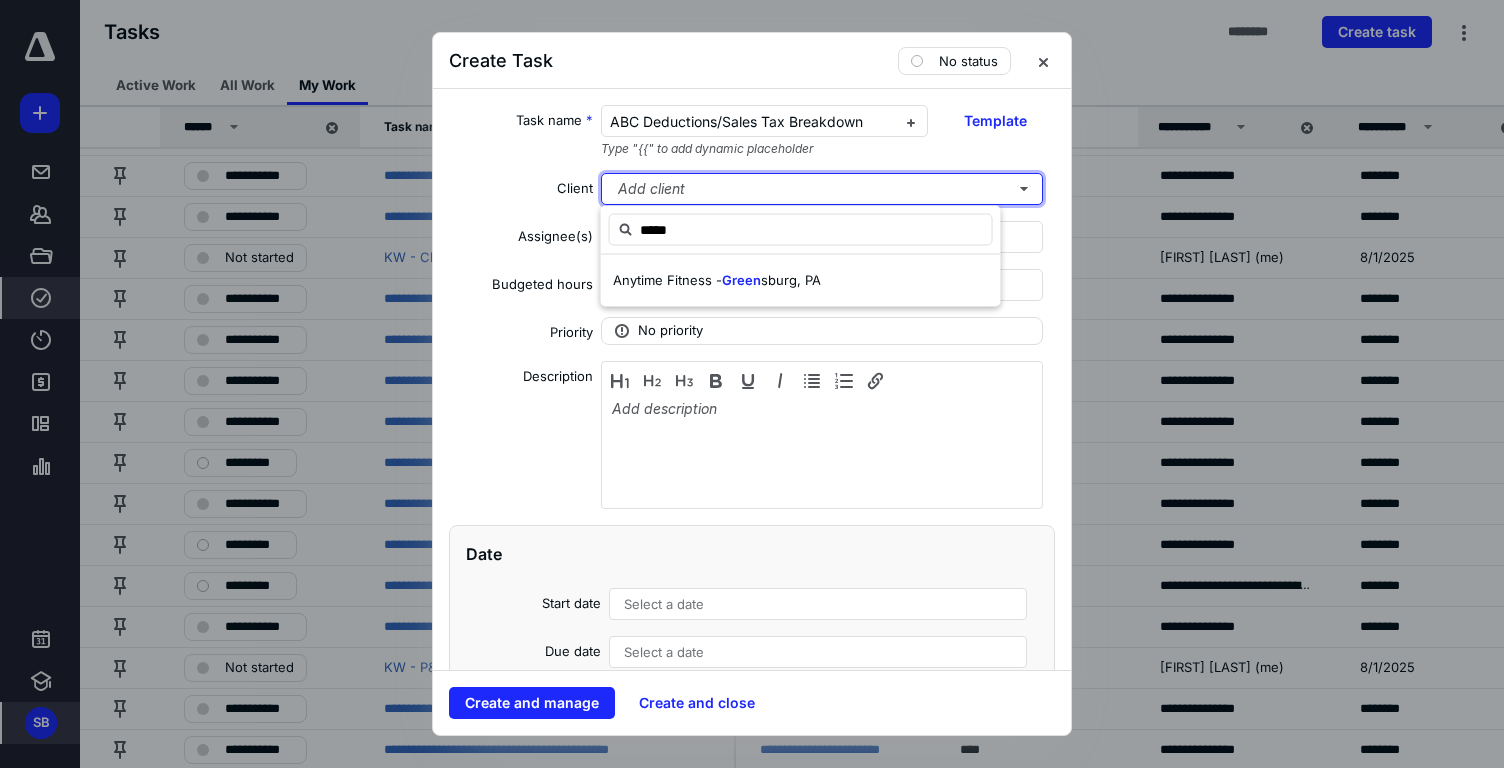 type 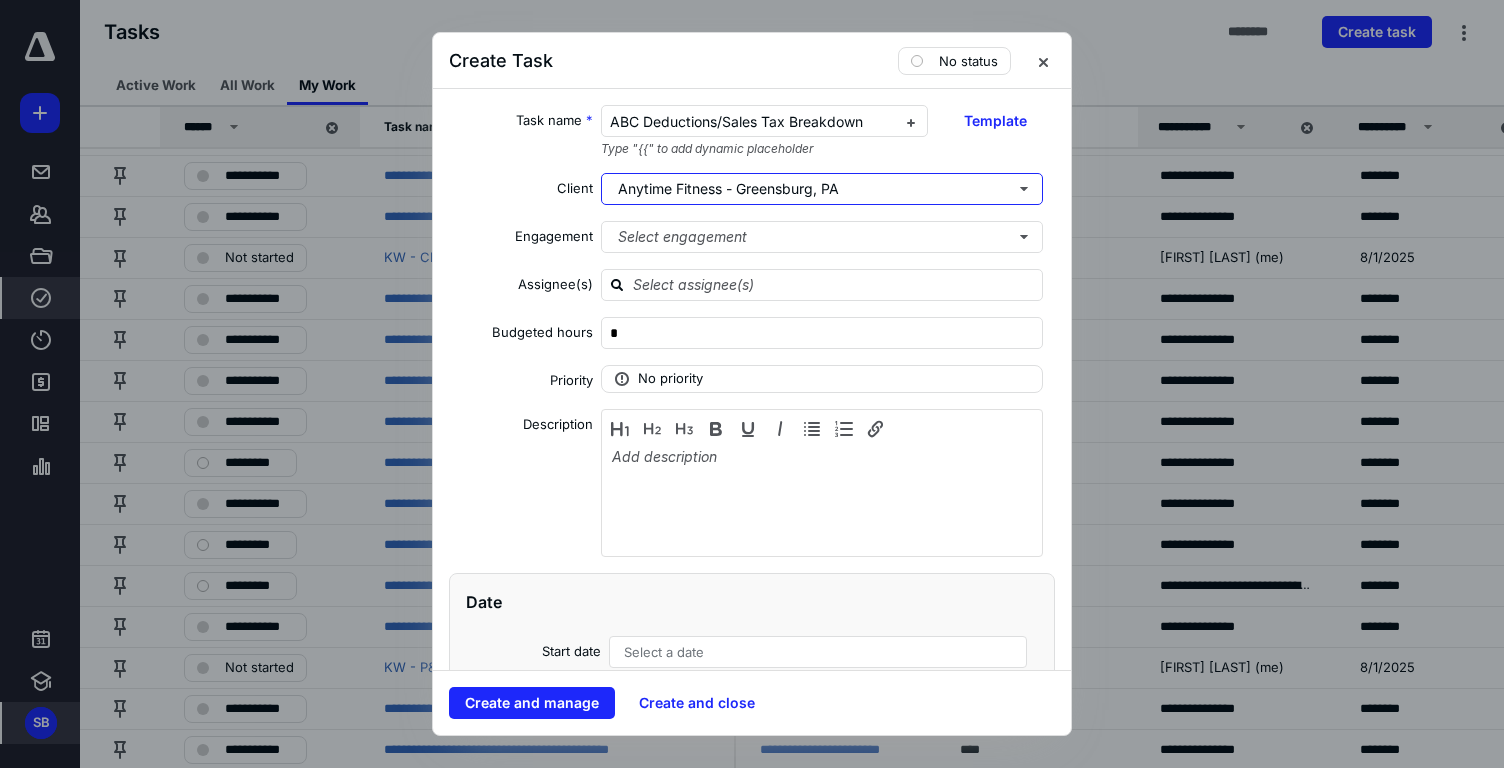 type 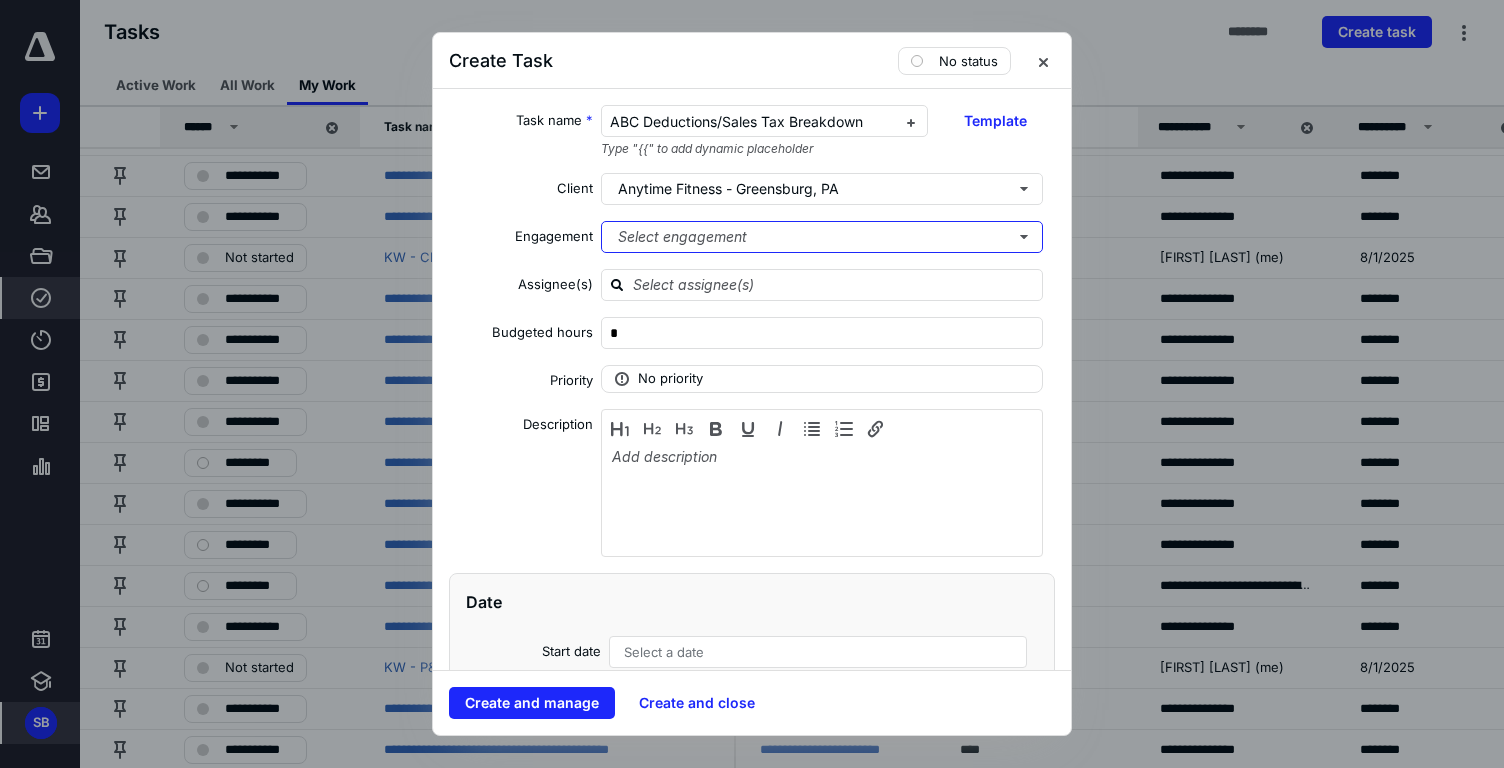 type 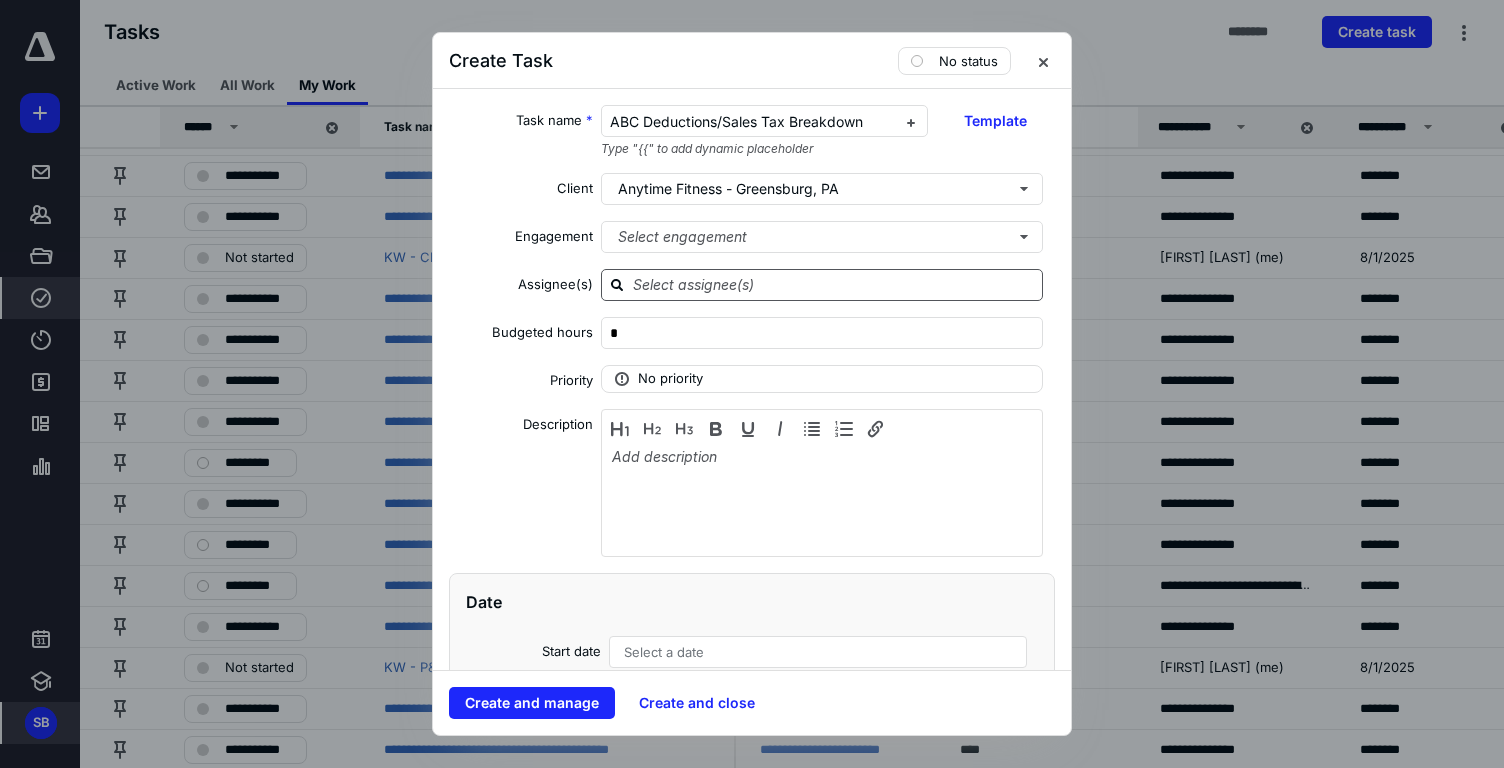 click at bounding box center [834, 284] 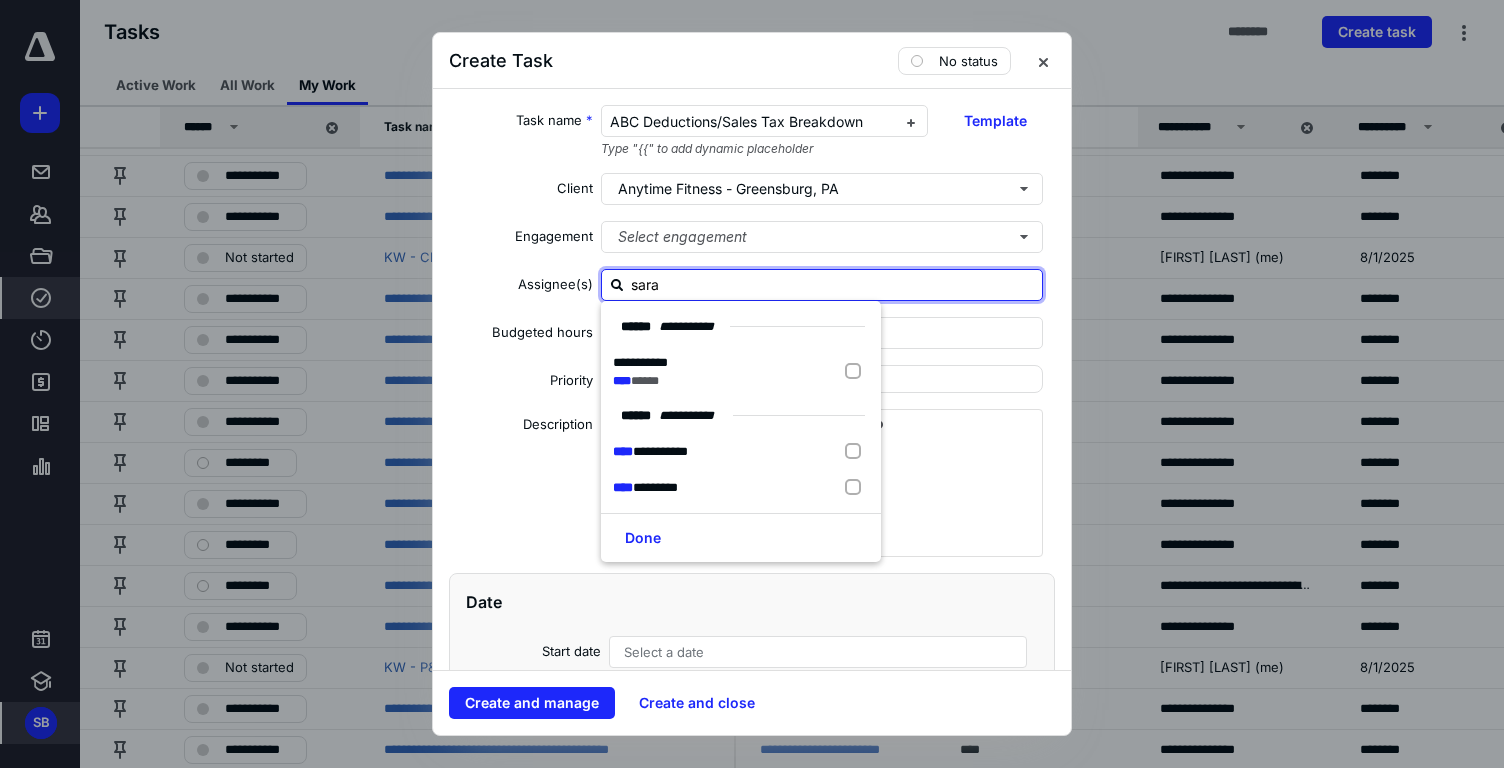 type on "sarah" 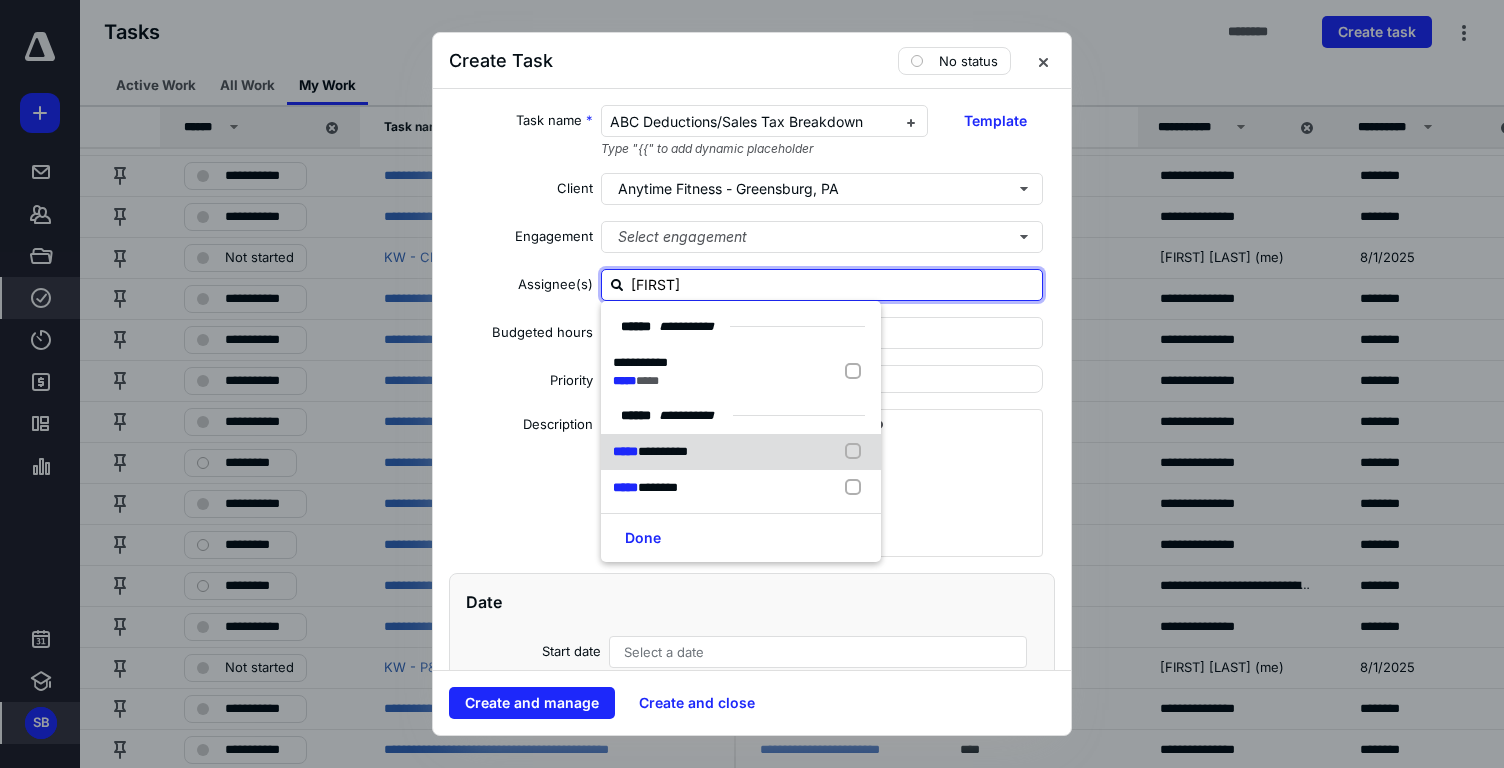 click on "*********" at bounding box center (663, 451) 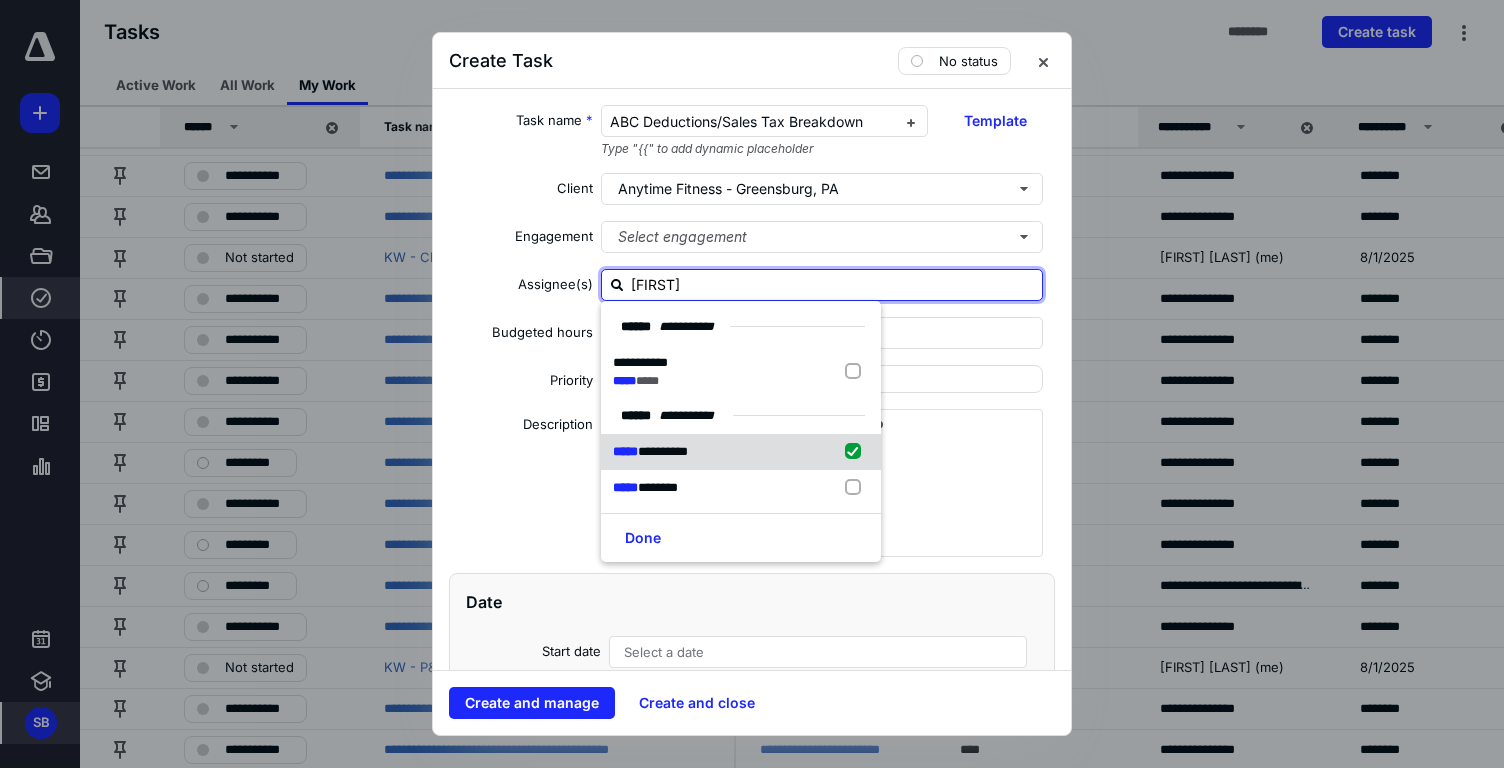checkbox on "true" 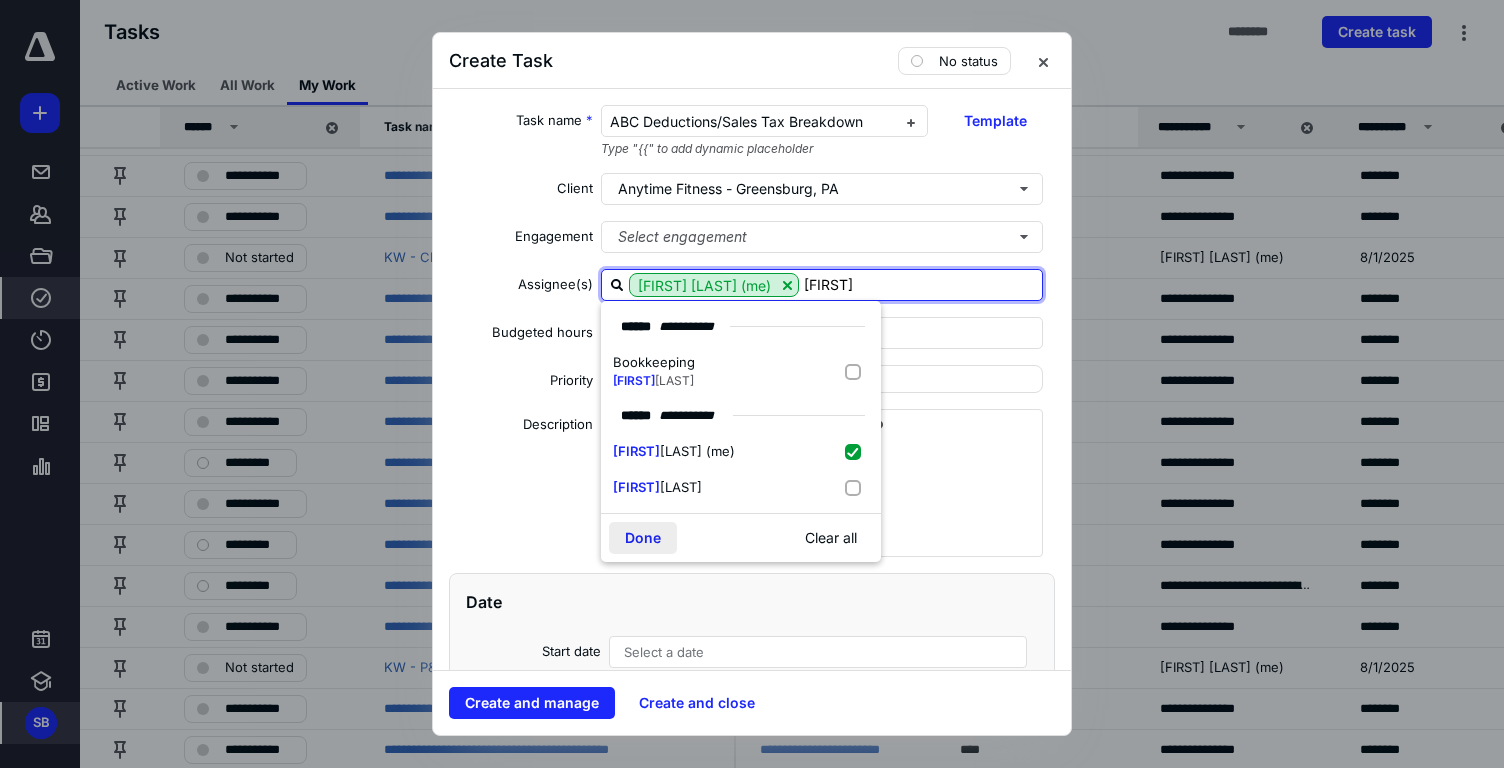 type on "sarah" 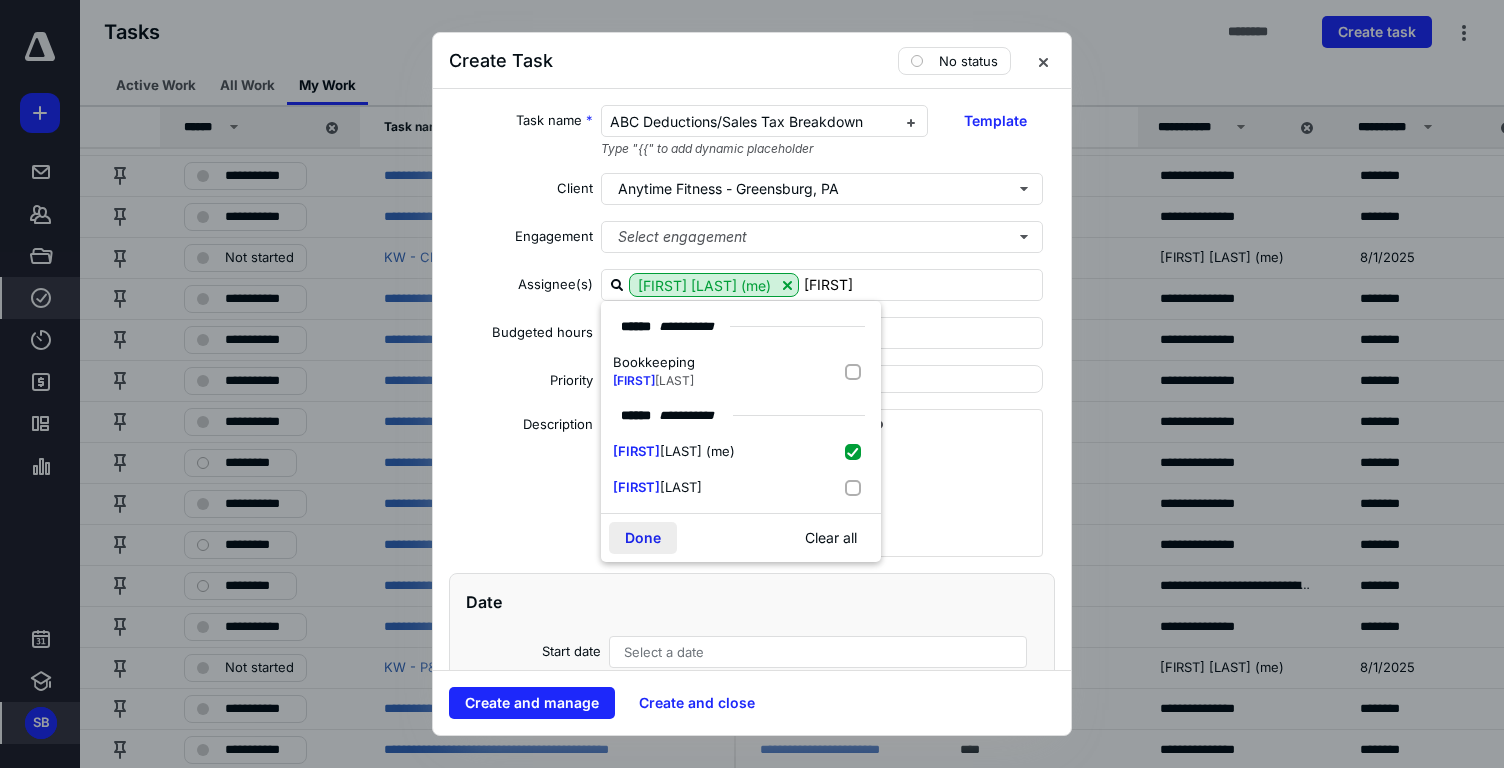 click on "Done" at bounding box center (643, 538) 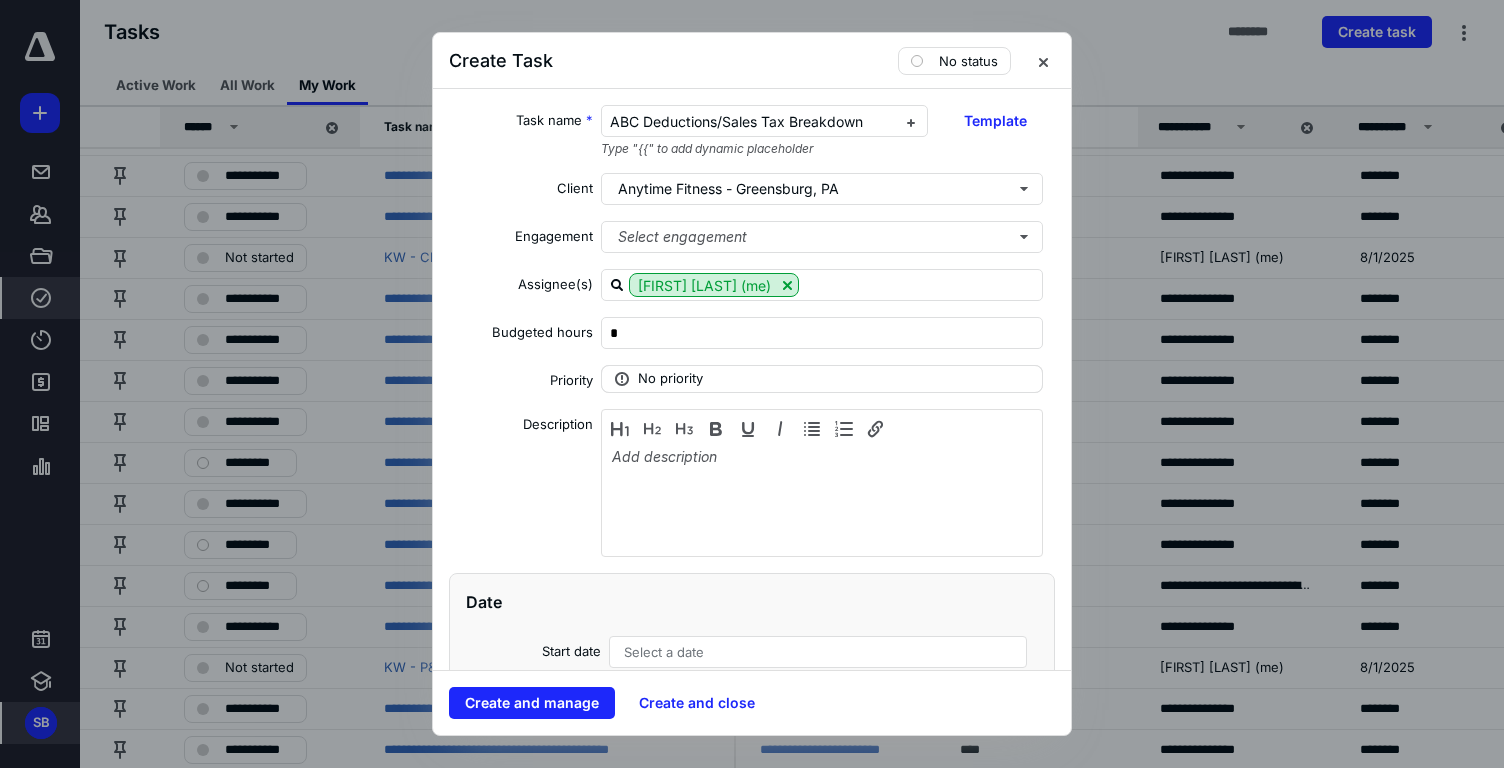 click on "No priority" at bounding box center (822, 379) 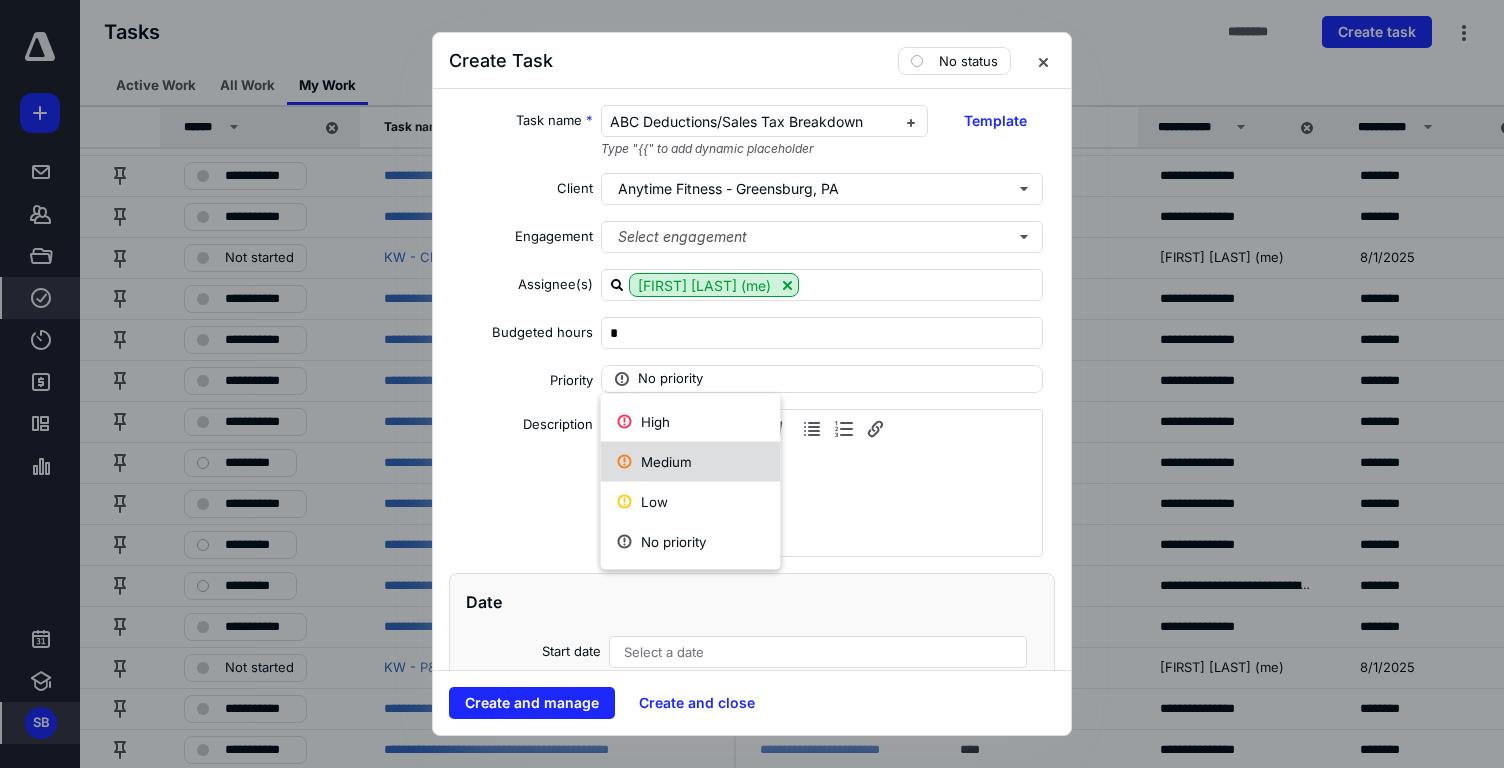 click on "Medium" at bounding box center (691, 462) 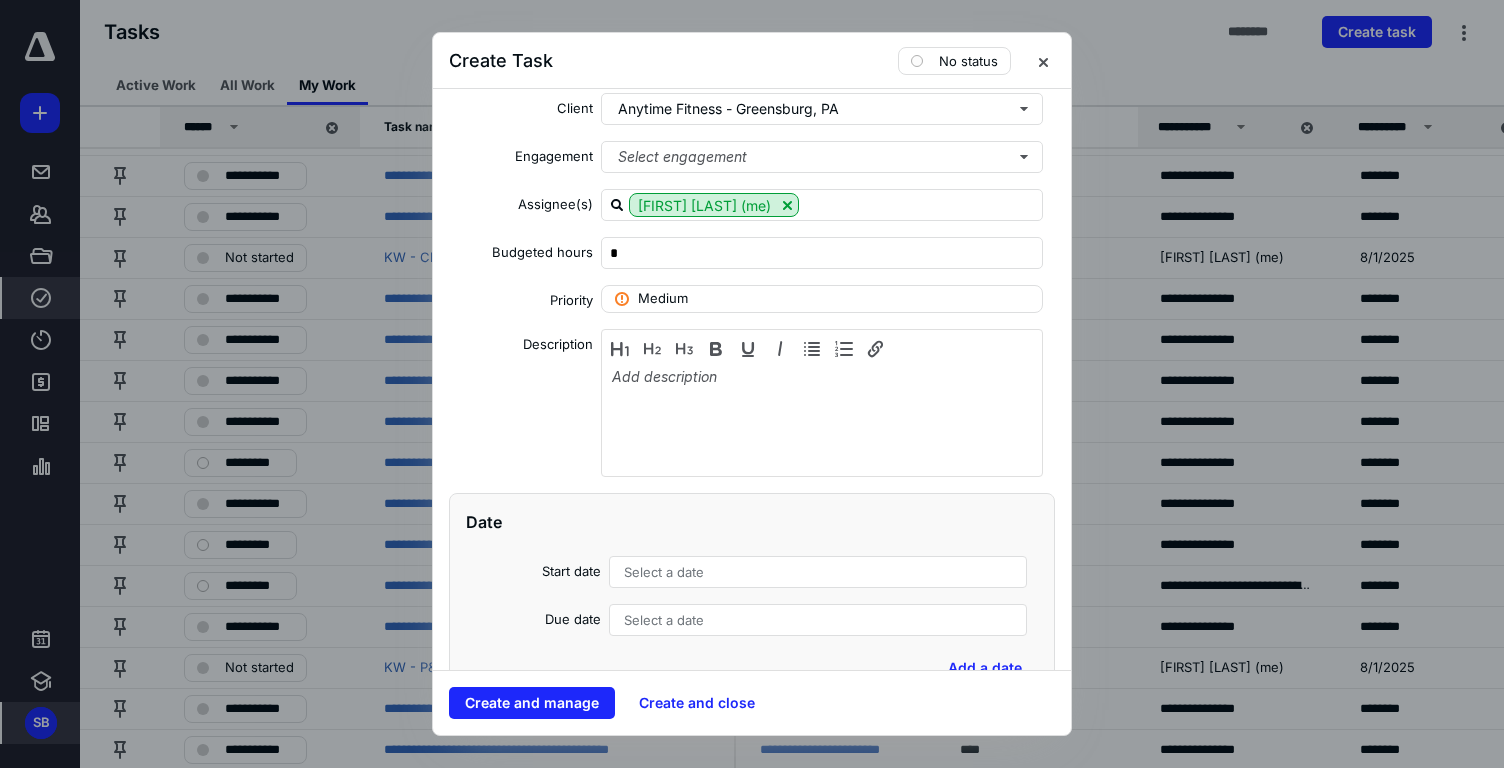 scroll, scrollTop: 95, scrollLeft: 0, axis: vertical 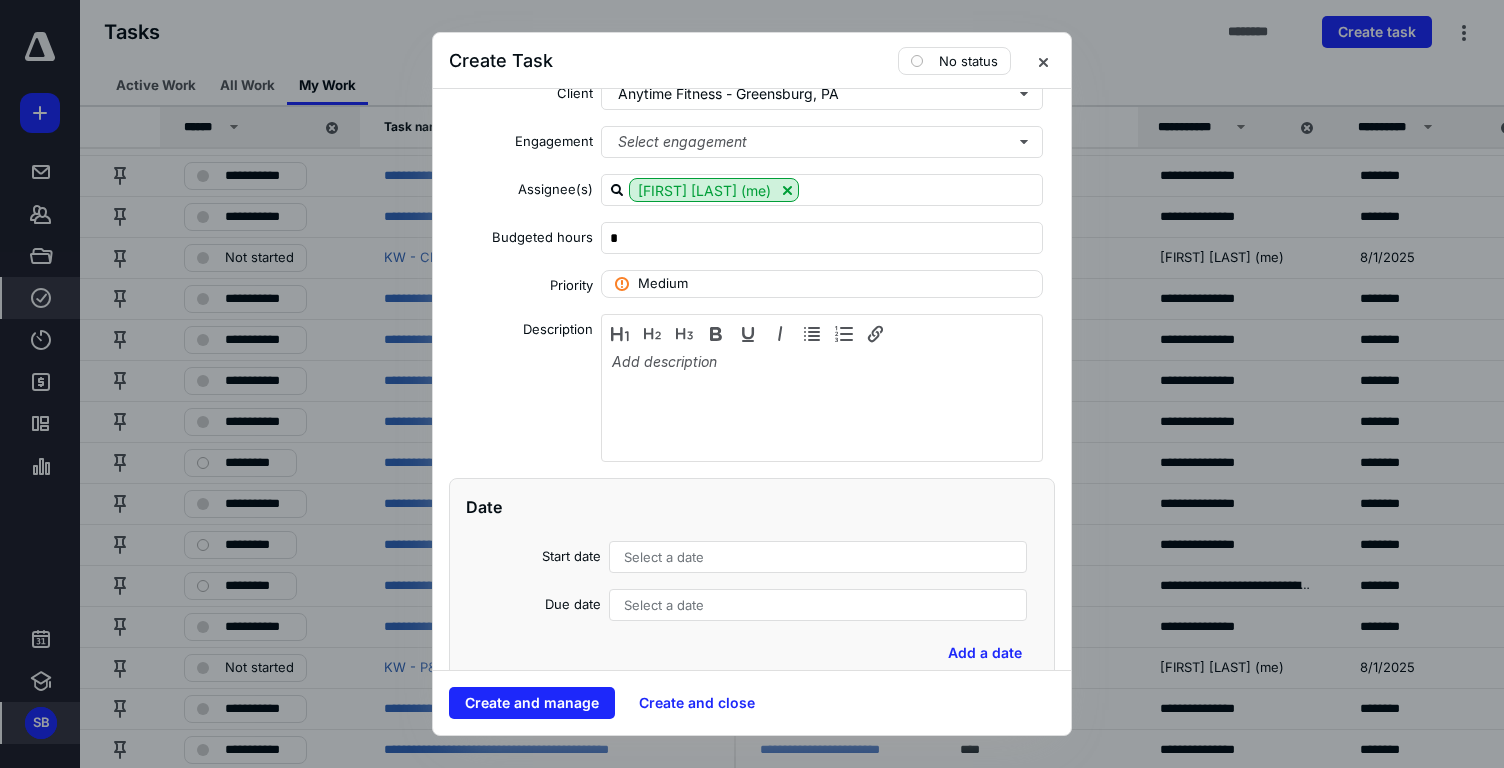 click on "Select a date" at bounding box center [664, 557] 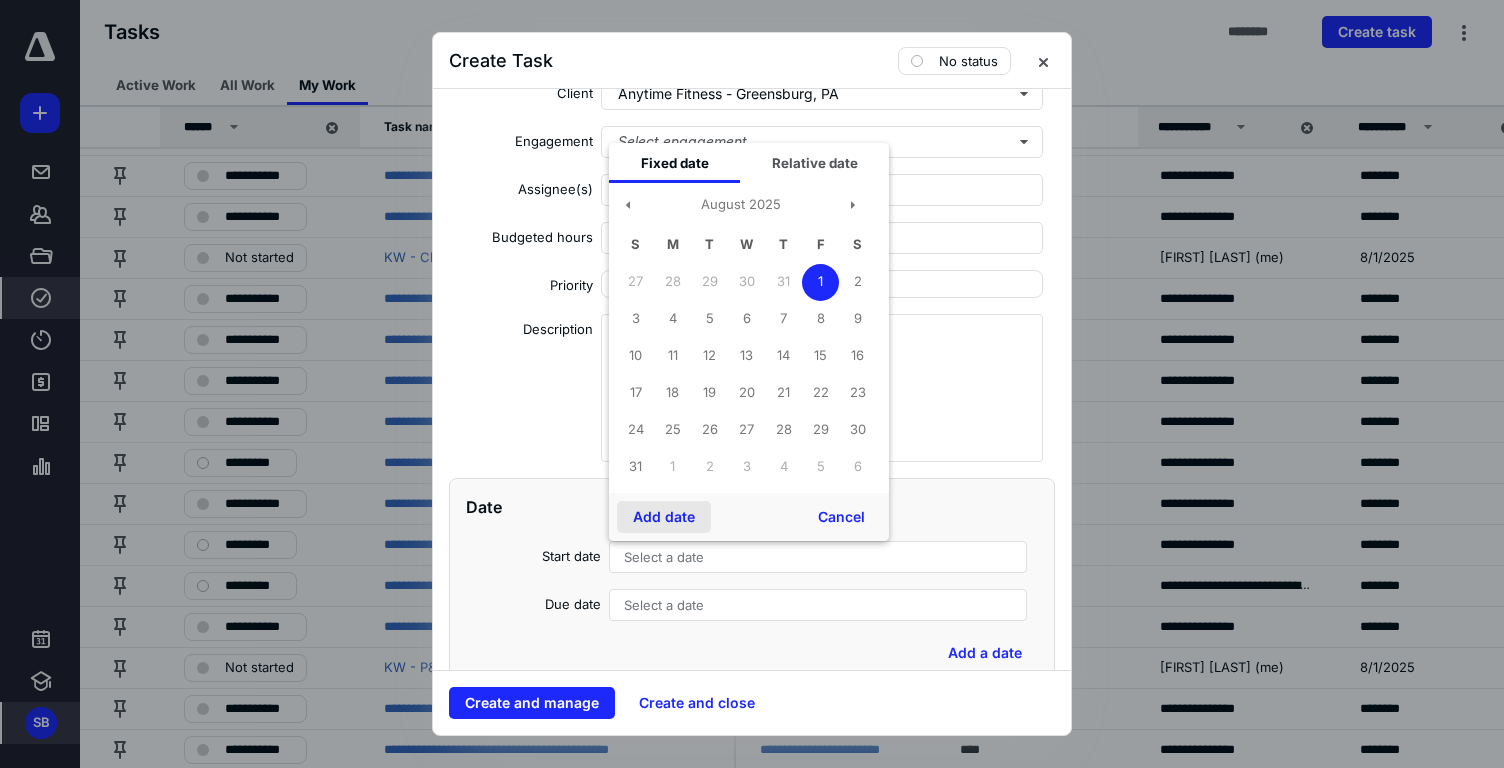 click on "Add date" at bounding box center [664, 517] 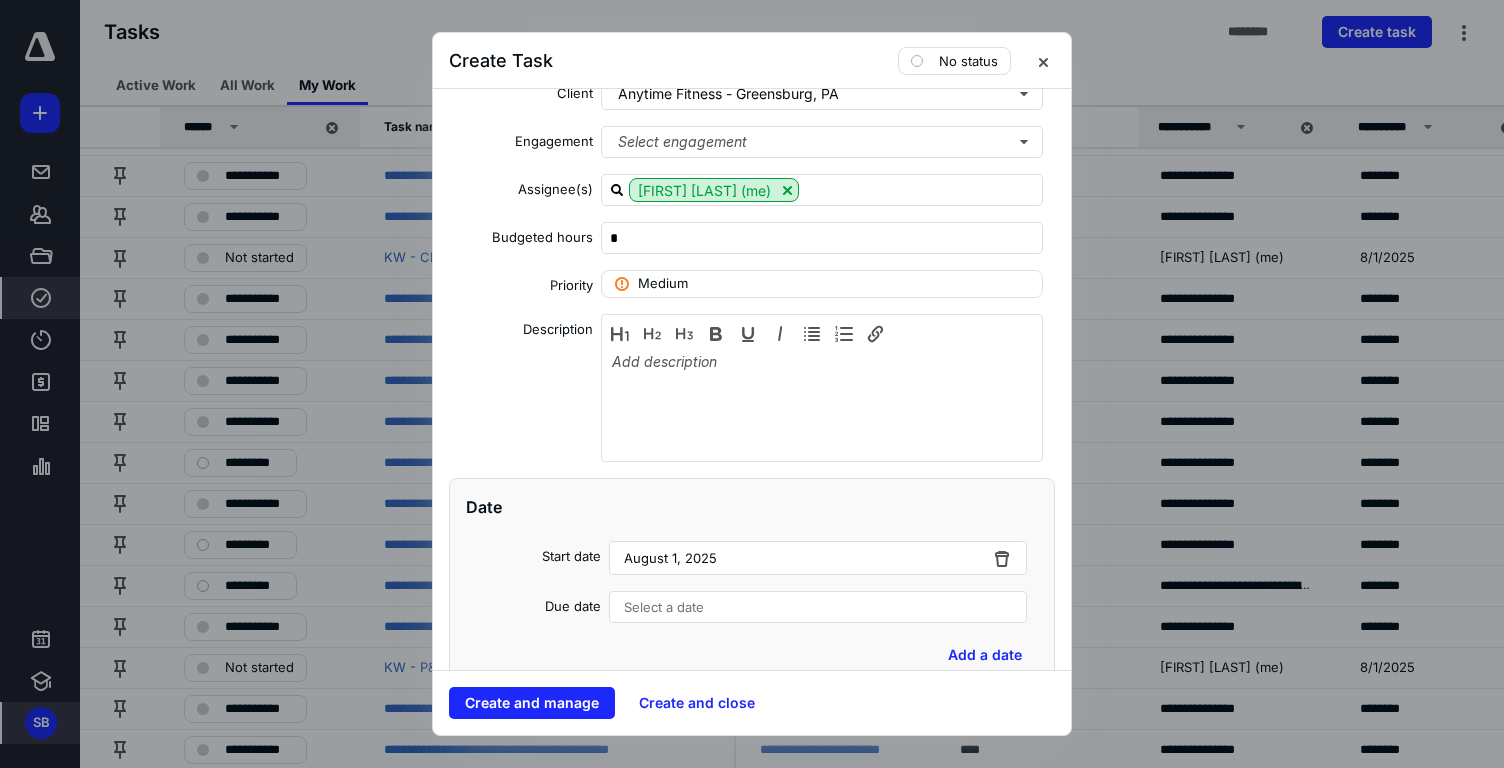 click on "Select a date" at bounding box center (664, 607) 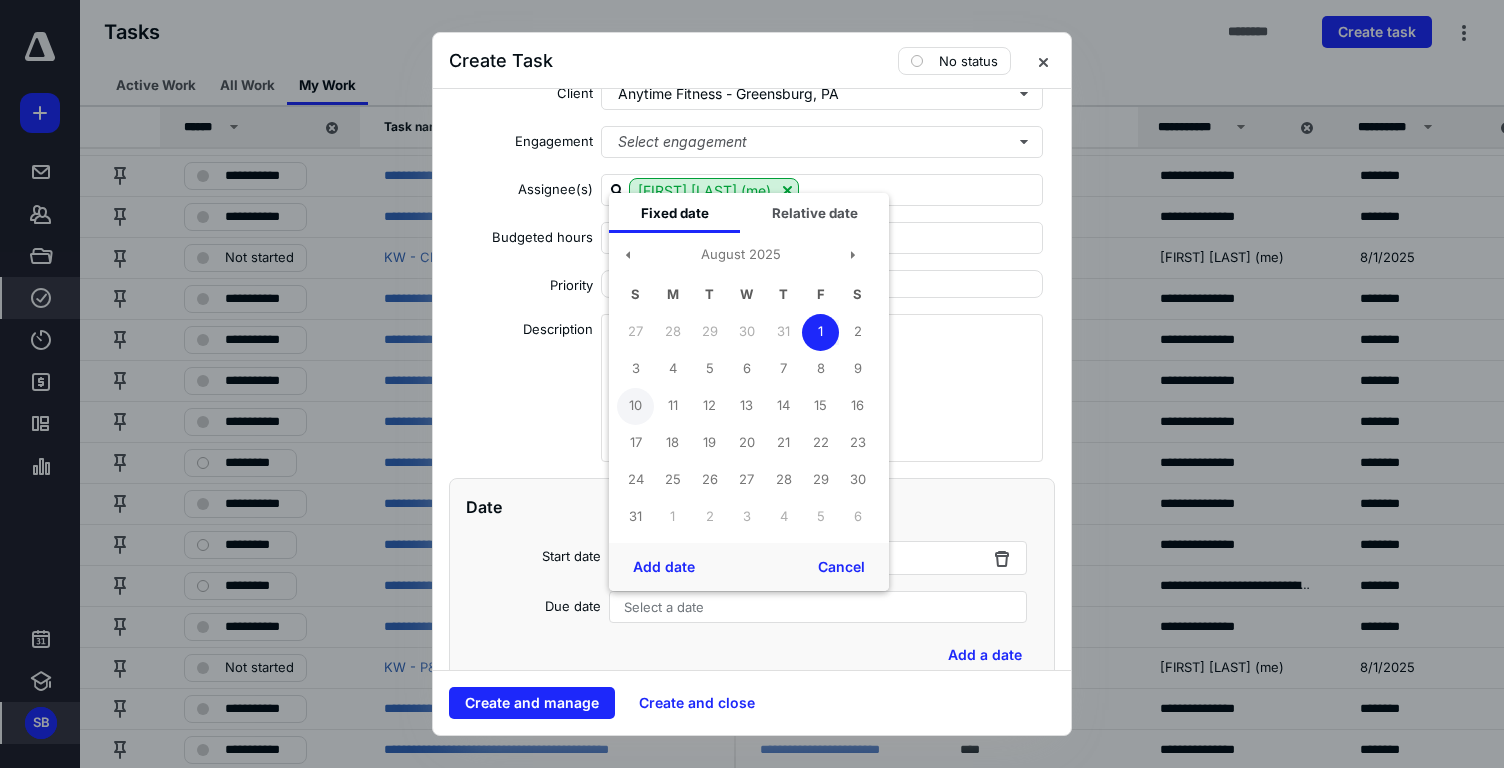 click on "10" at bounding box center (635, 406) 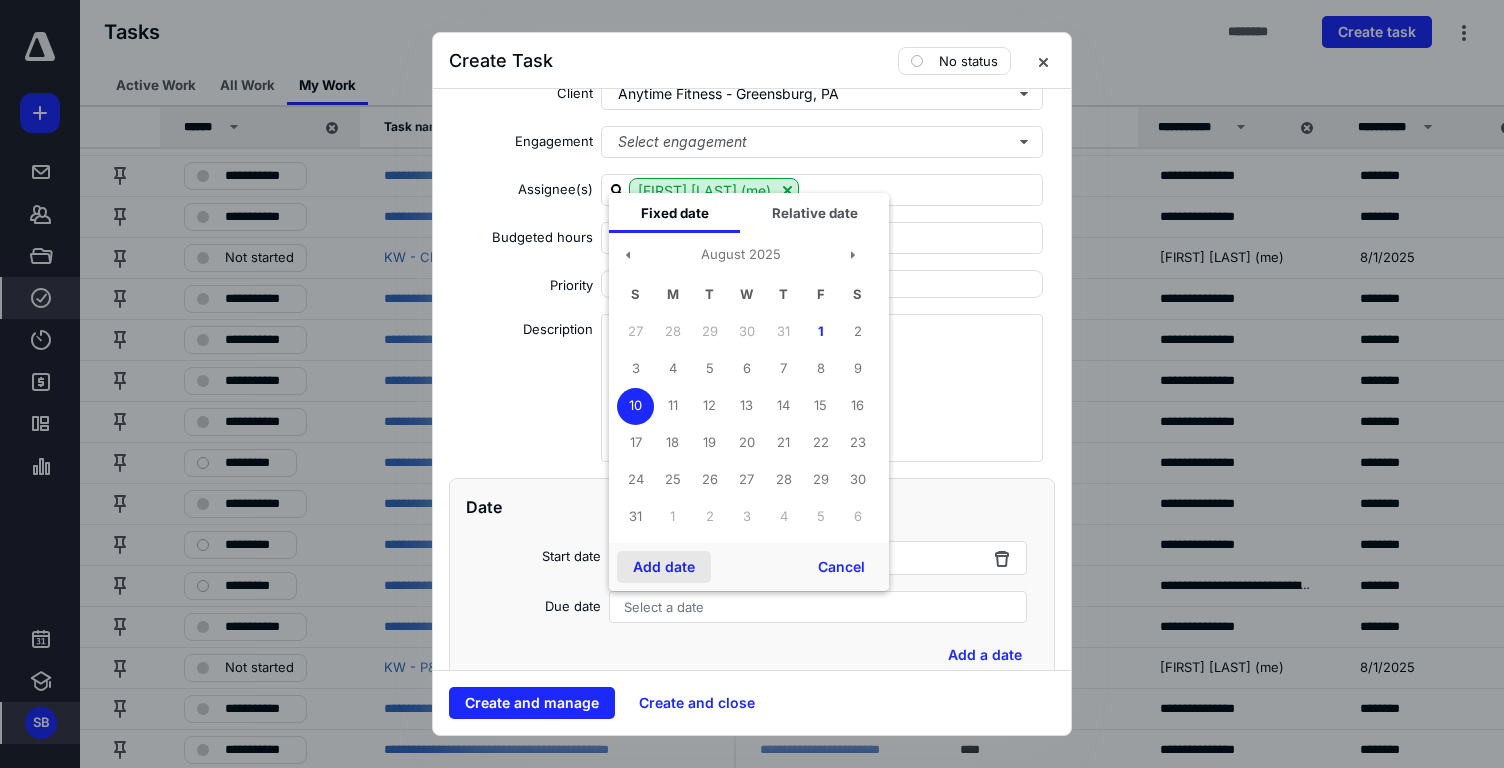click on "Add date" at bounding box center (664, 567) 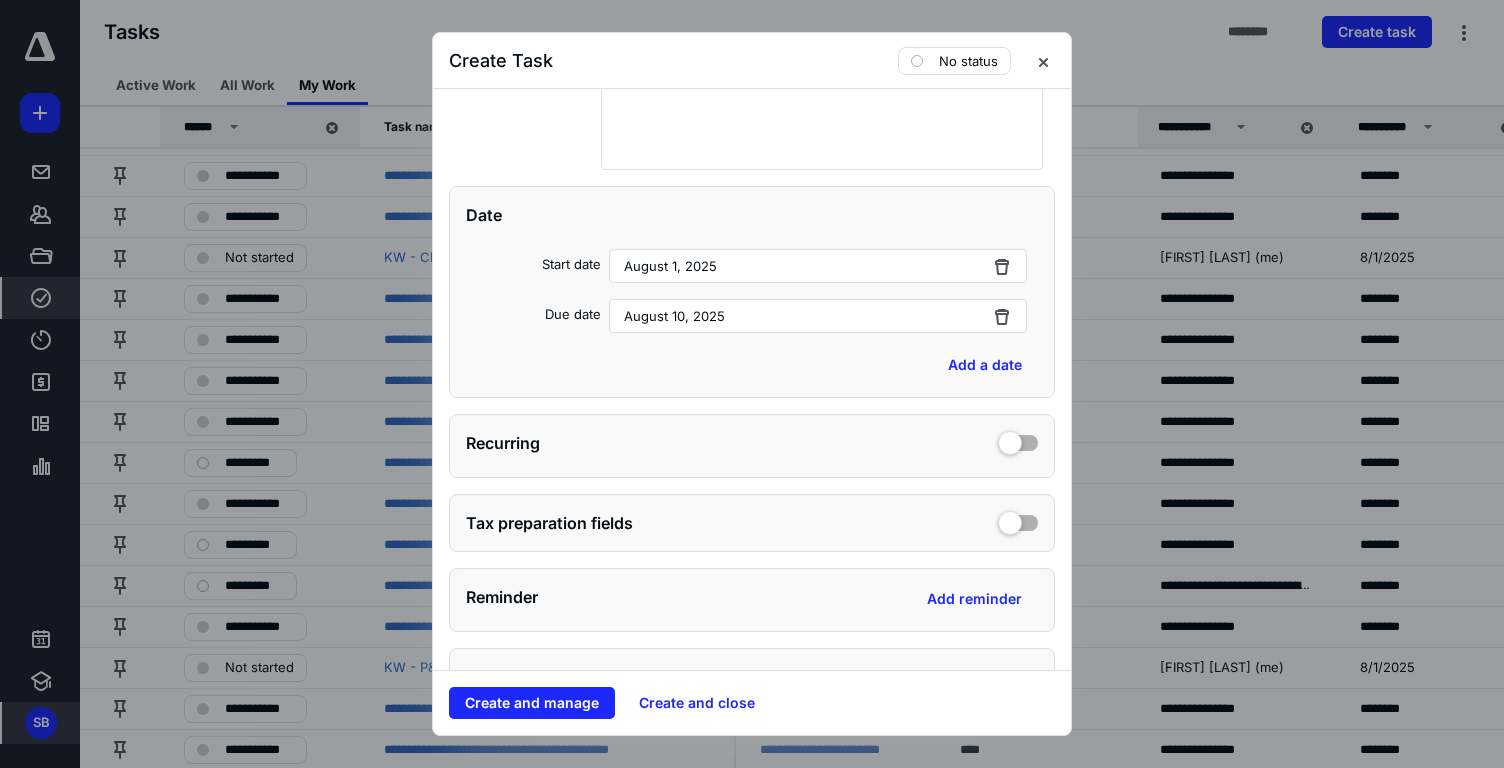 scroll, scrollTop: 394, scrollLeft: 0, axis: vertical 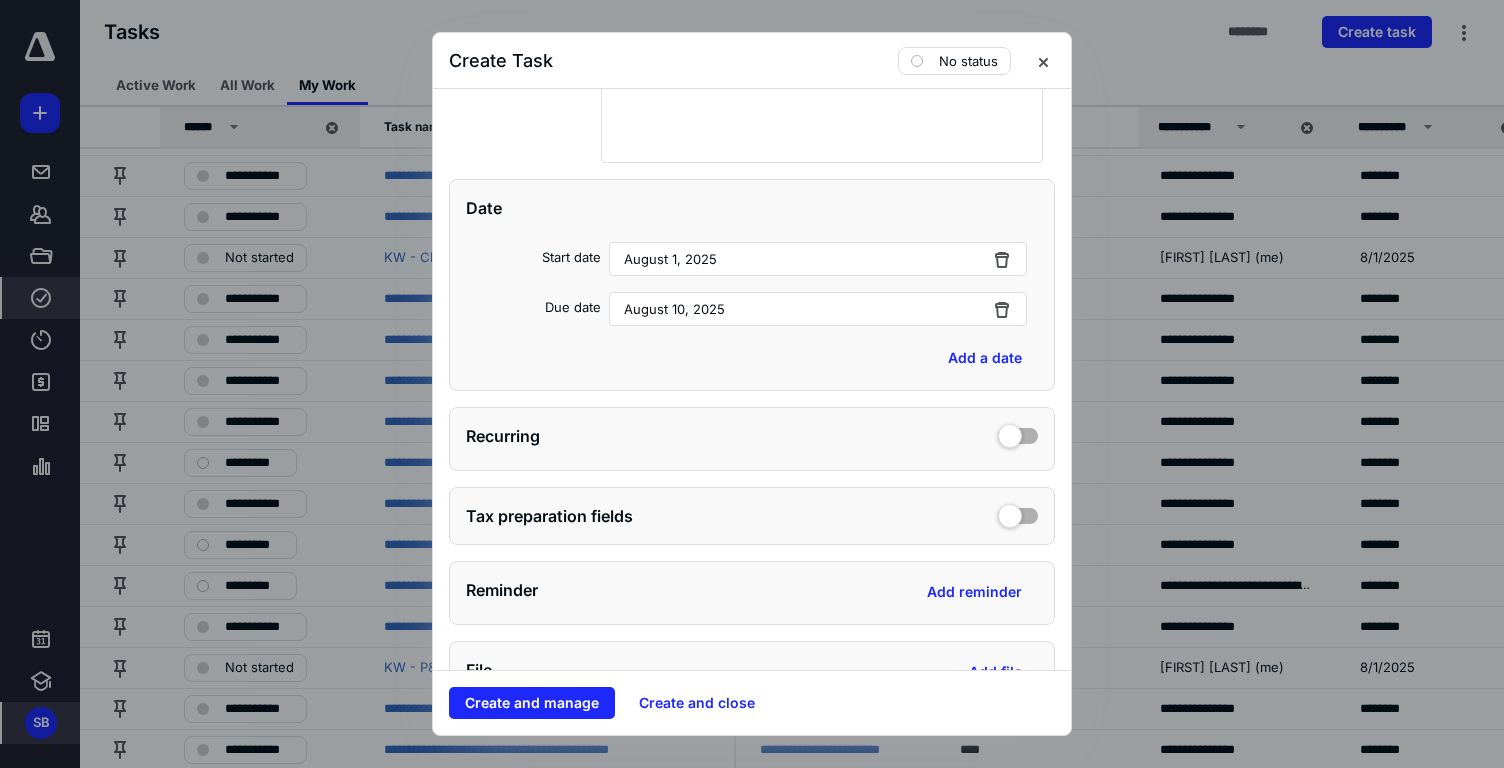 click at bounding box center [1018, 432] 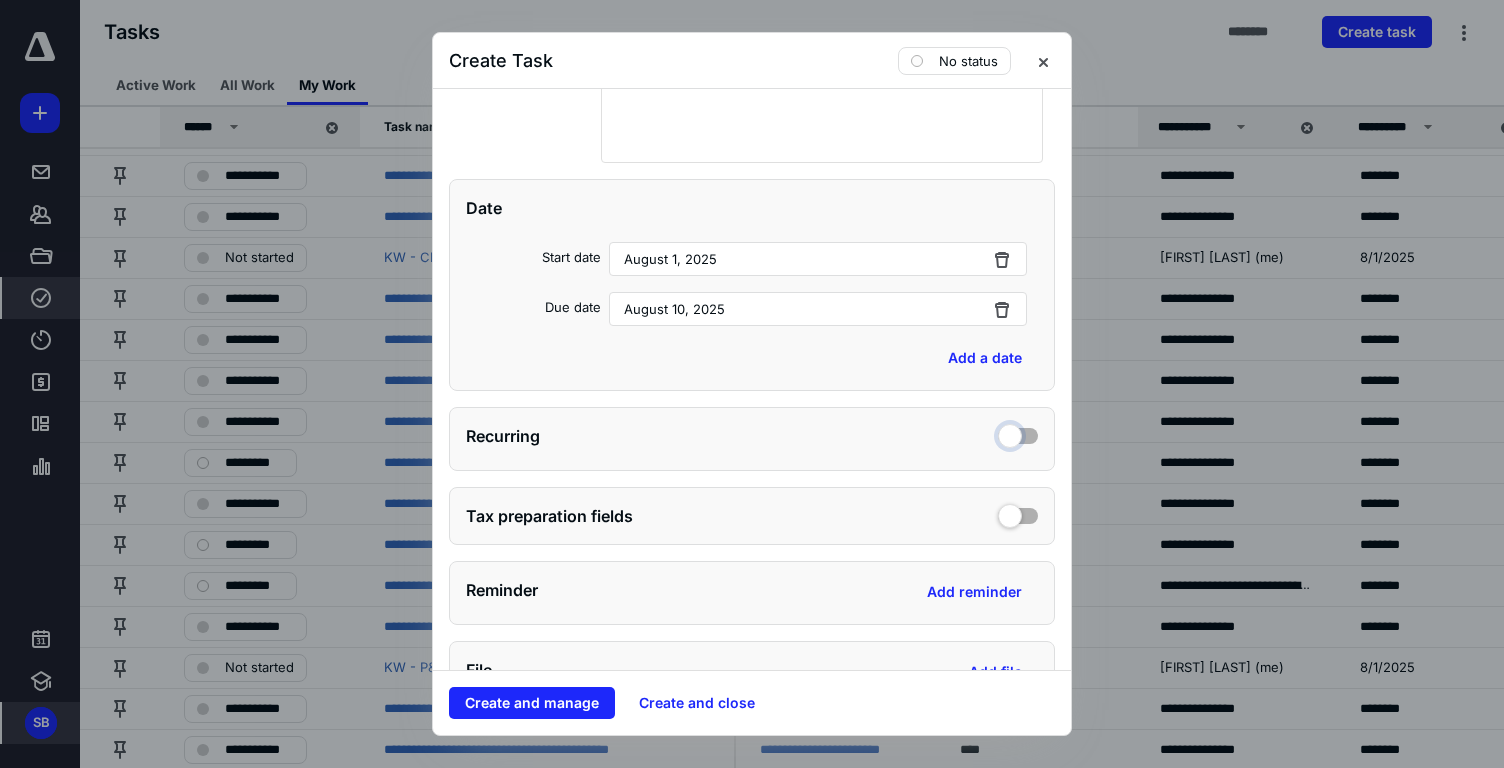 click at bounding box center (1018, 433) 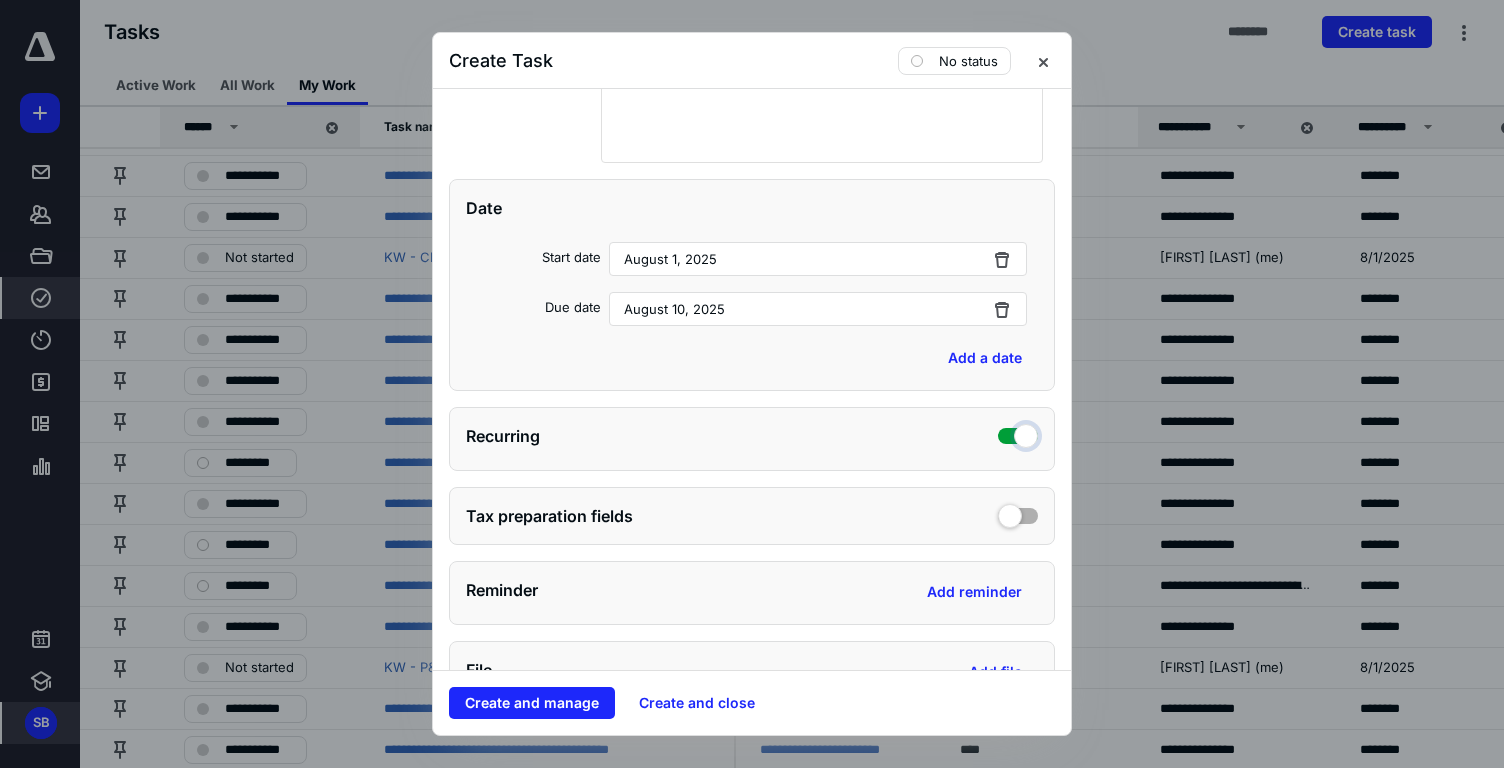 checkbox on "true" 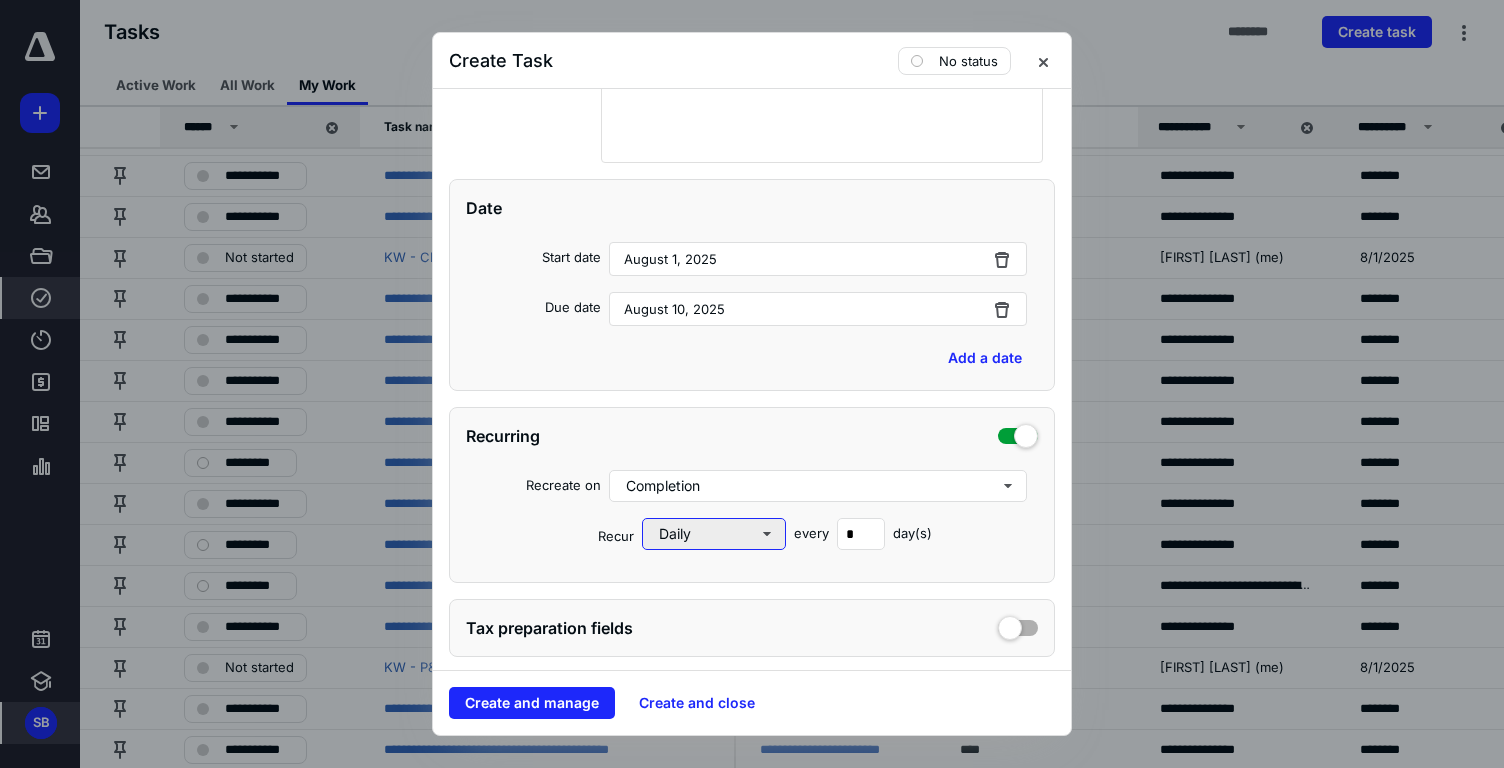 click on "Daily" at bounding box center (714, 534) 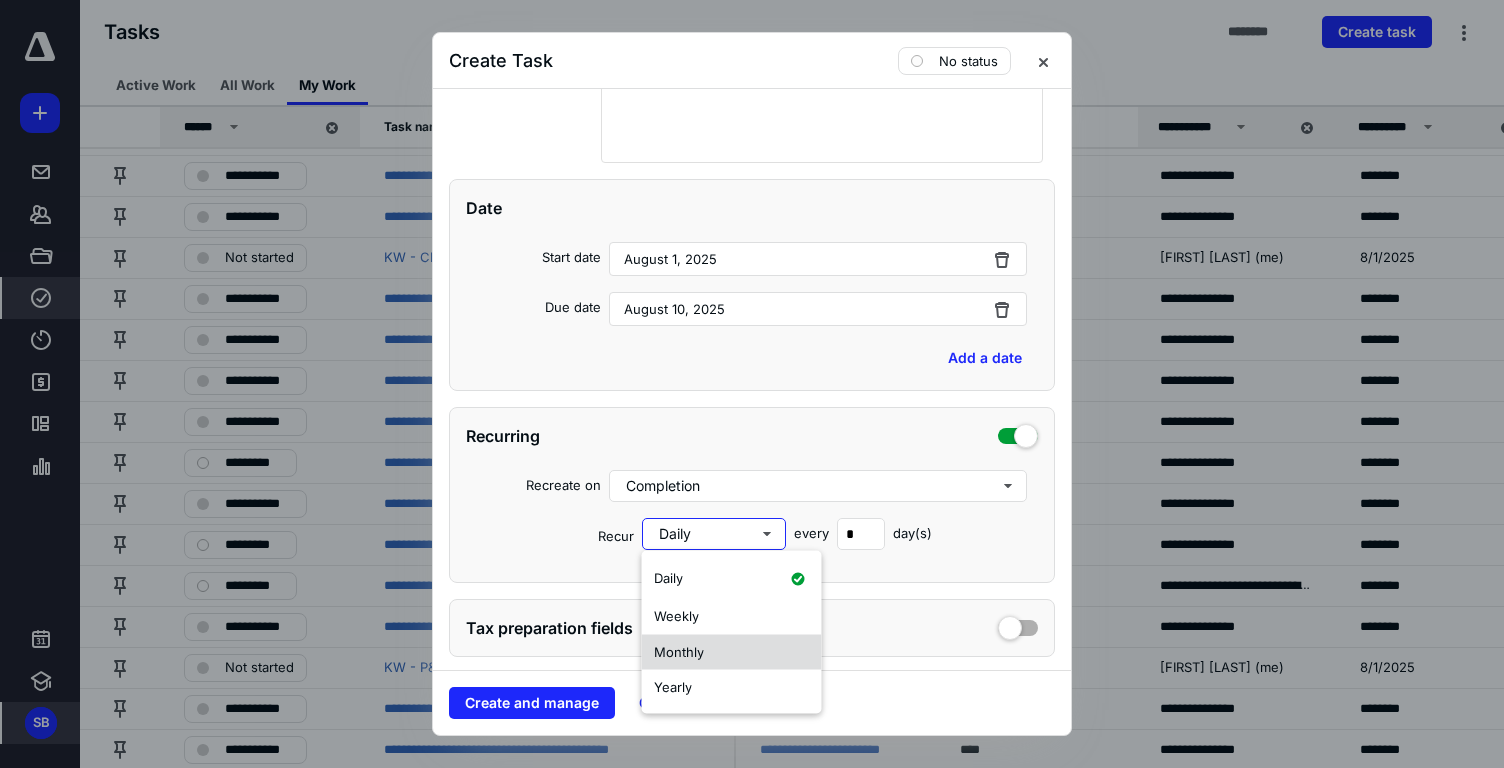 click on "Monthly" at bounding box center (679, 651) 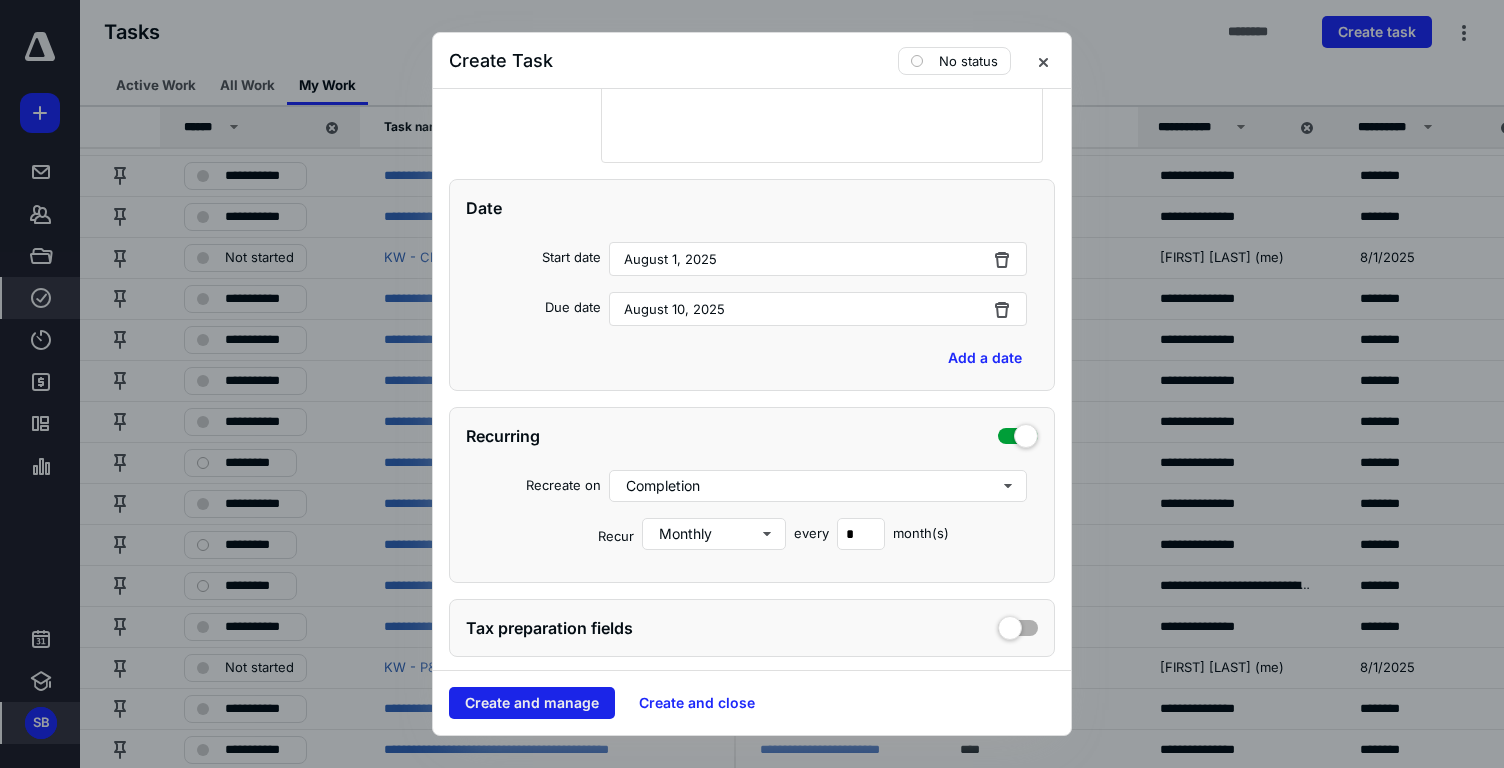 click on "Create and manage" at bounding box center [532, 703] 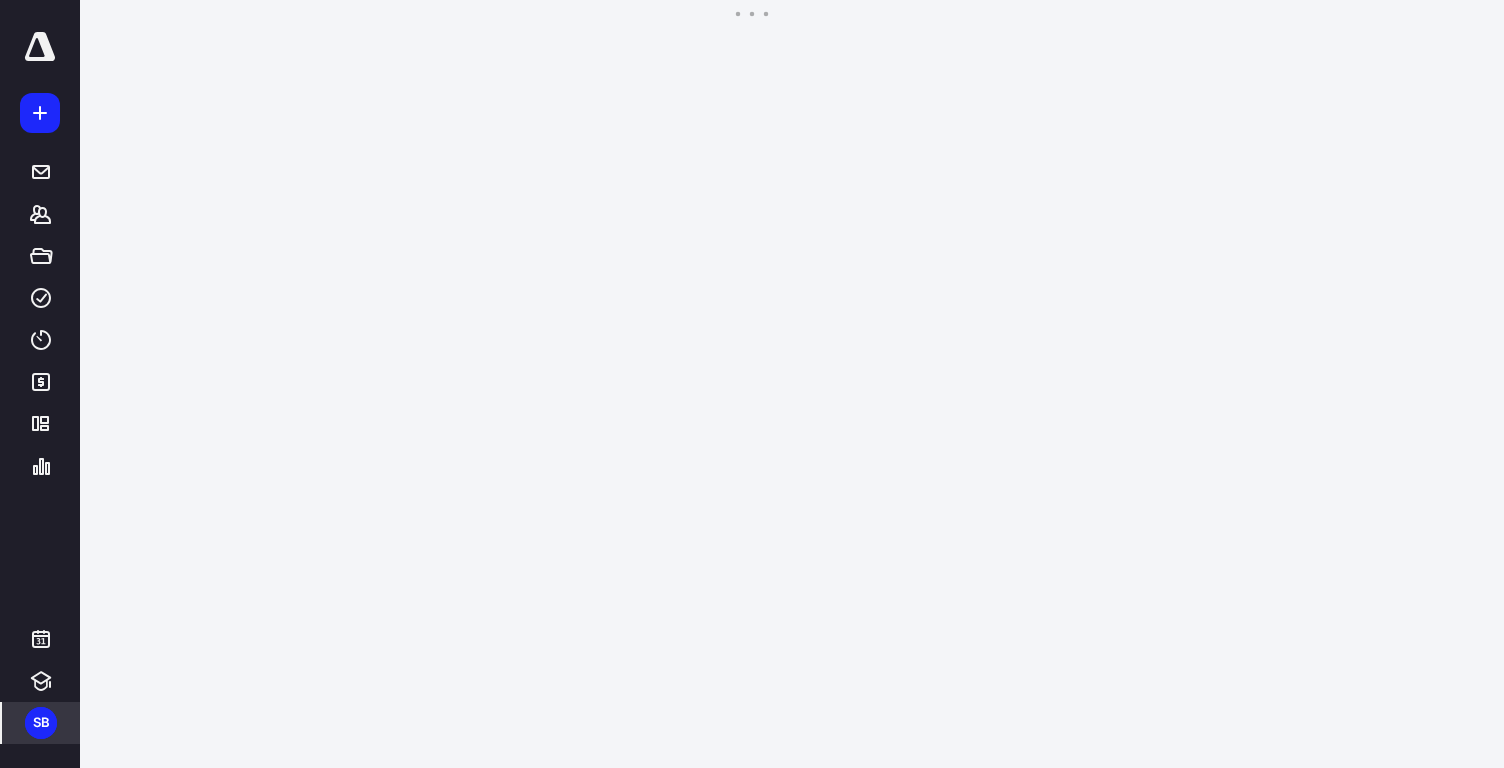 scroll, scrollTop: 0, scrollLeft: 0, axis: both 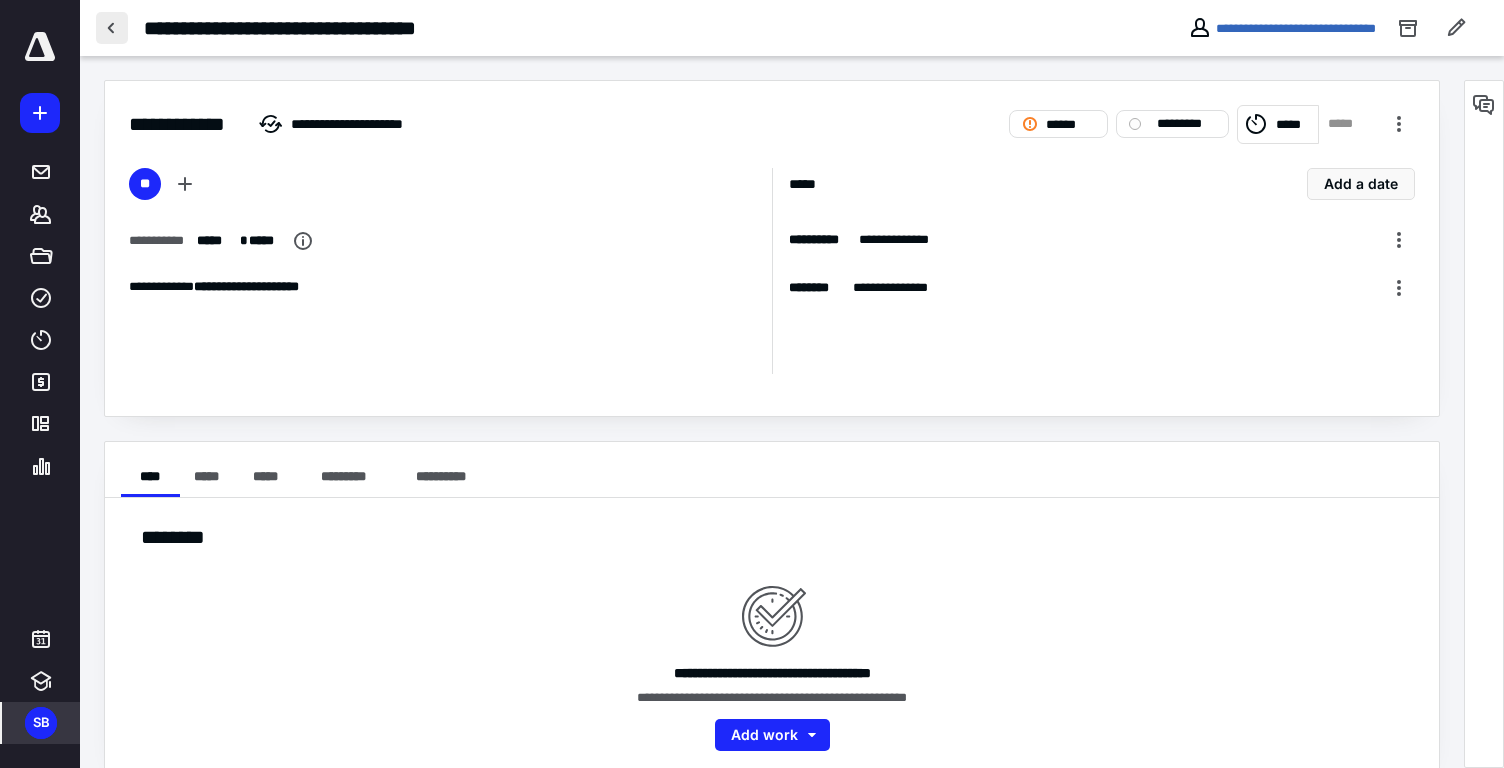 click at bounding box center (112, 28) 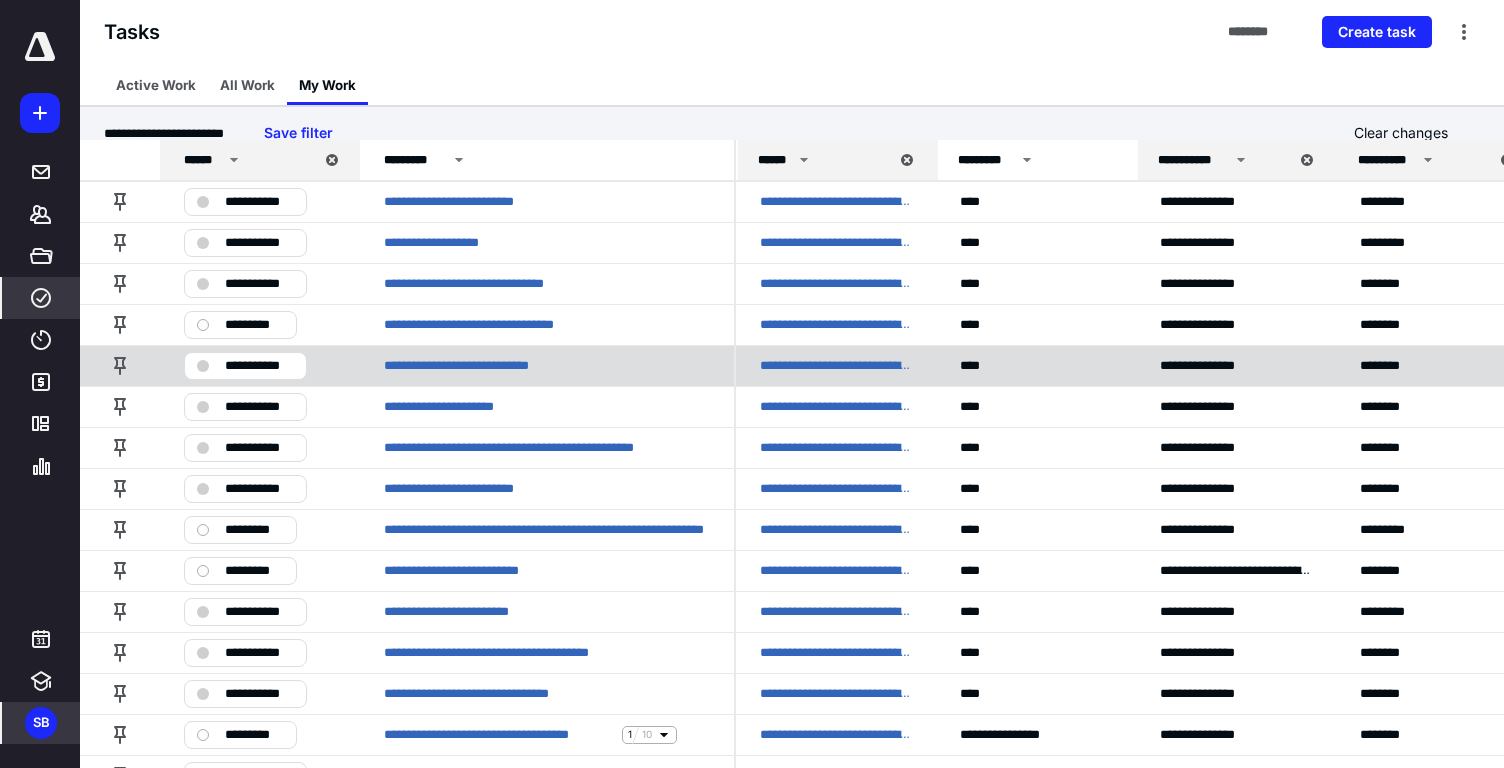 scroll, scrollTop: 6, scrollLeft: 0, axis: vertical 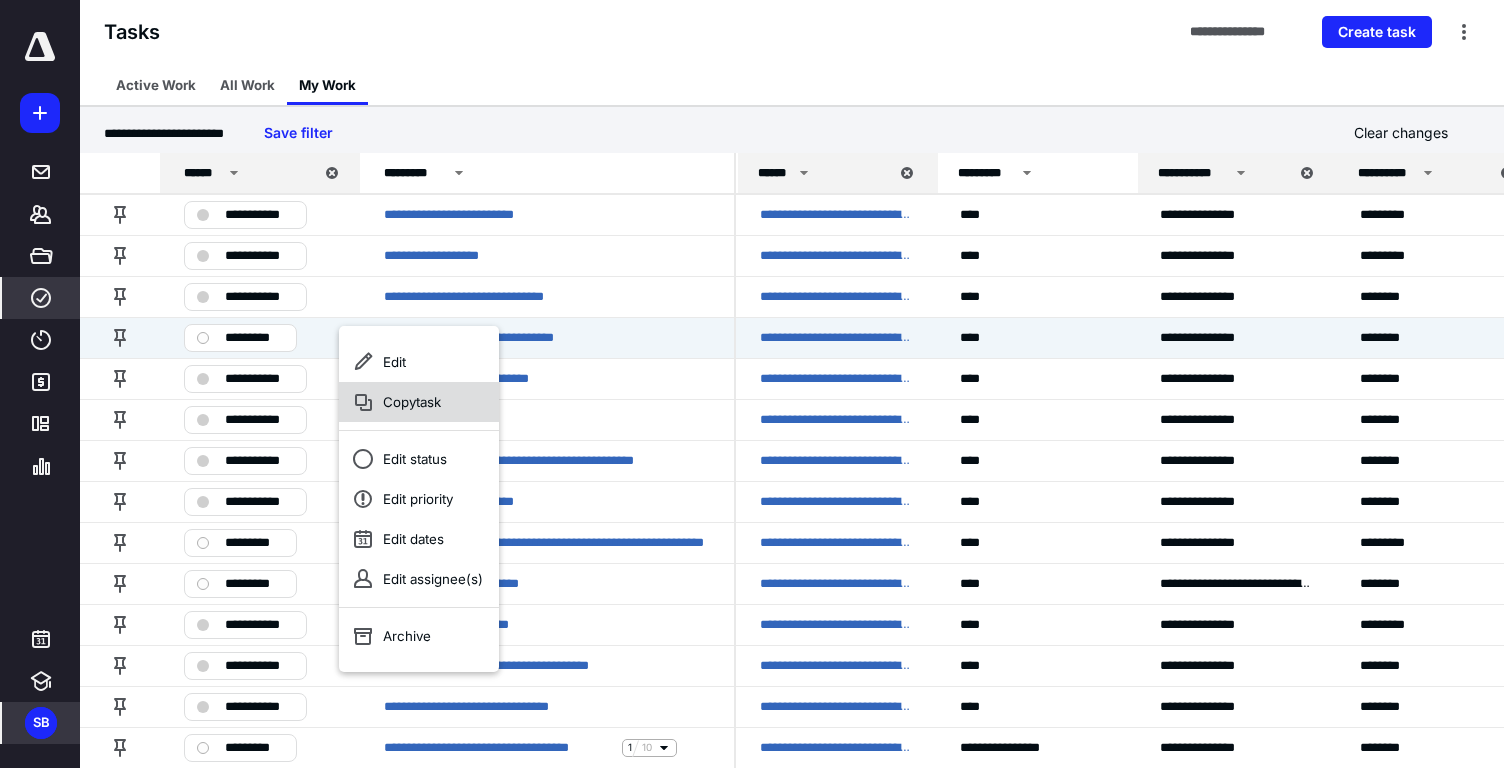 click on "Copy  task" at bounding box center [419, 402] 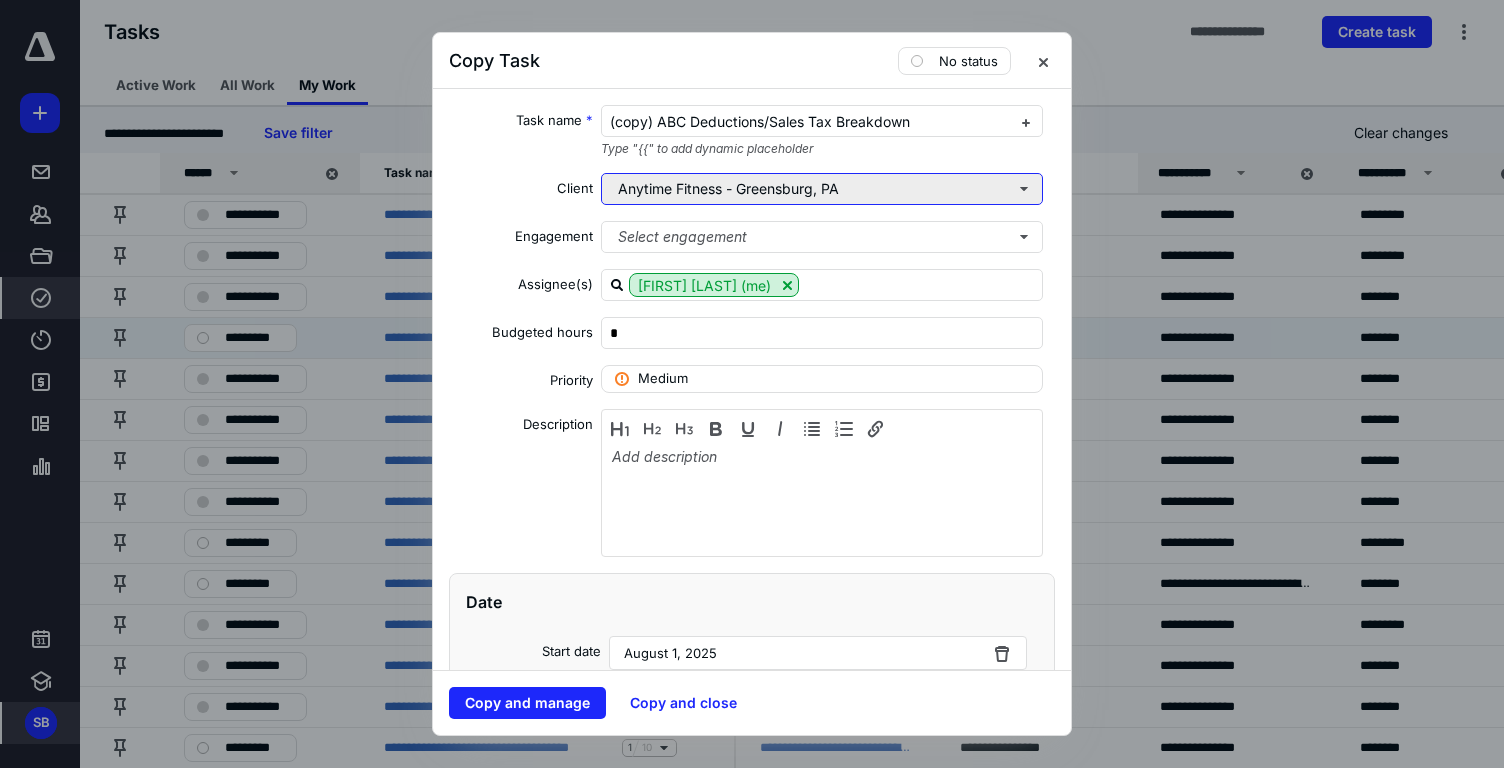 click on "Anytime Fitness - Greensburg, PA" at bounding box center (822, 189) 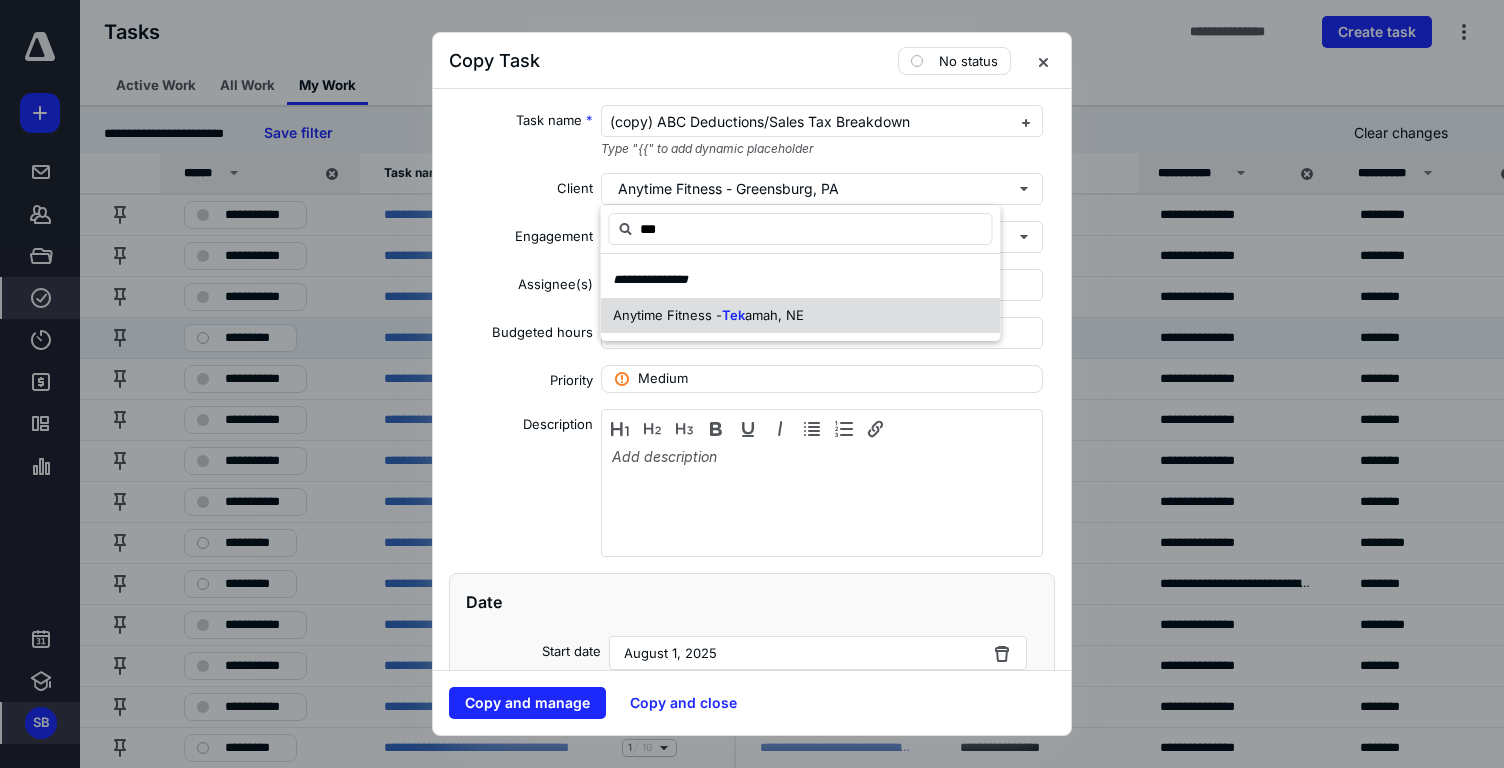 click on "Tek" at bounding box center (733, 315) 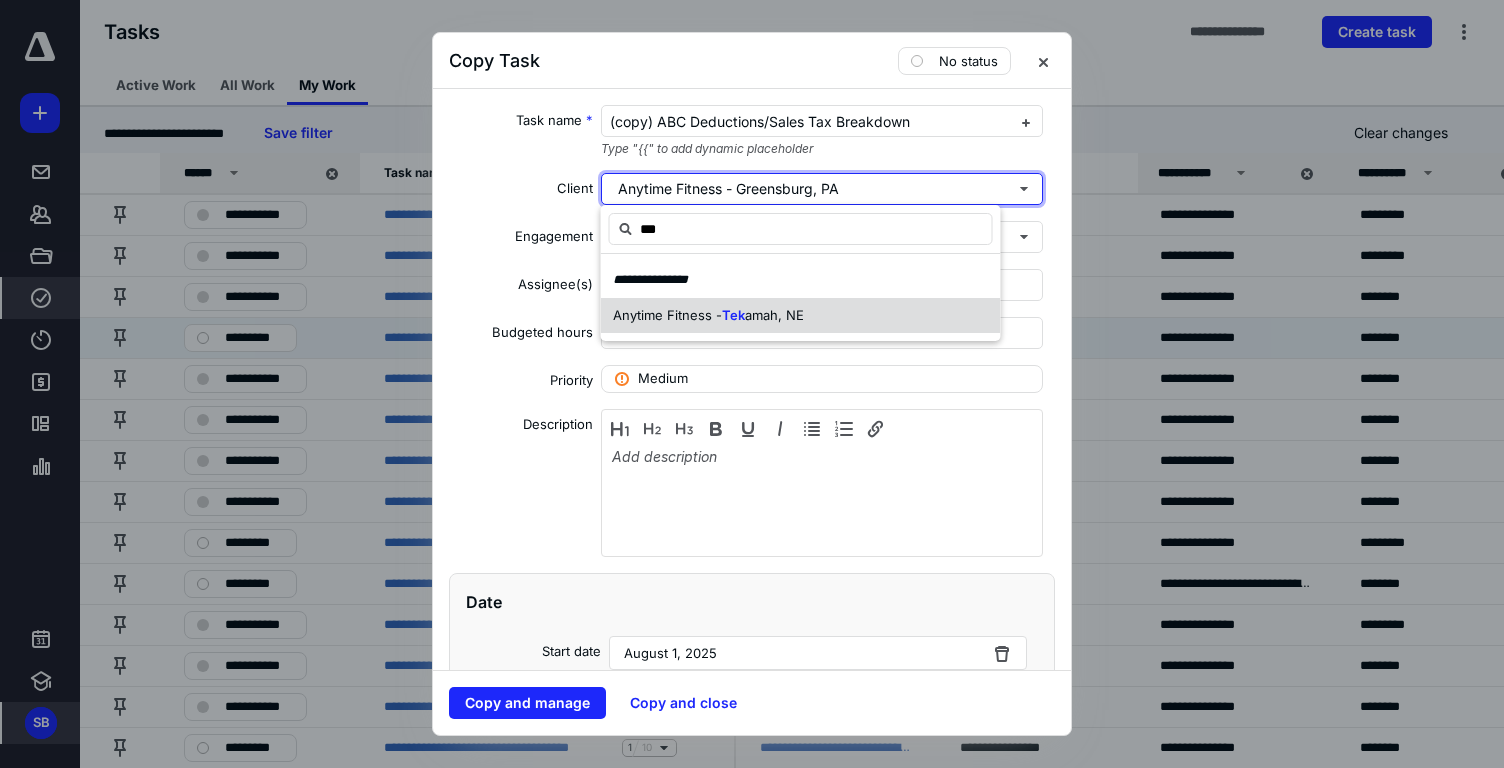 type 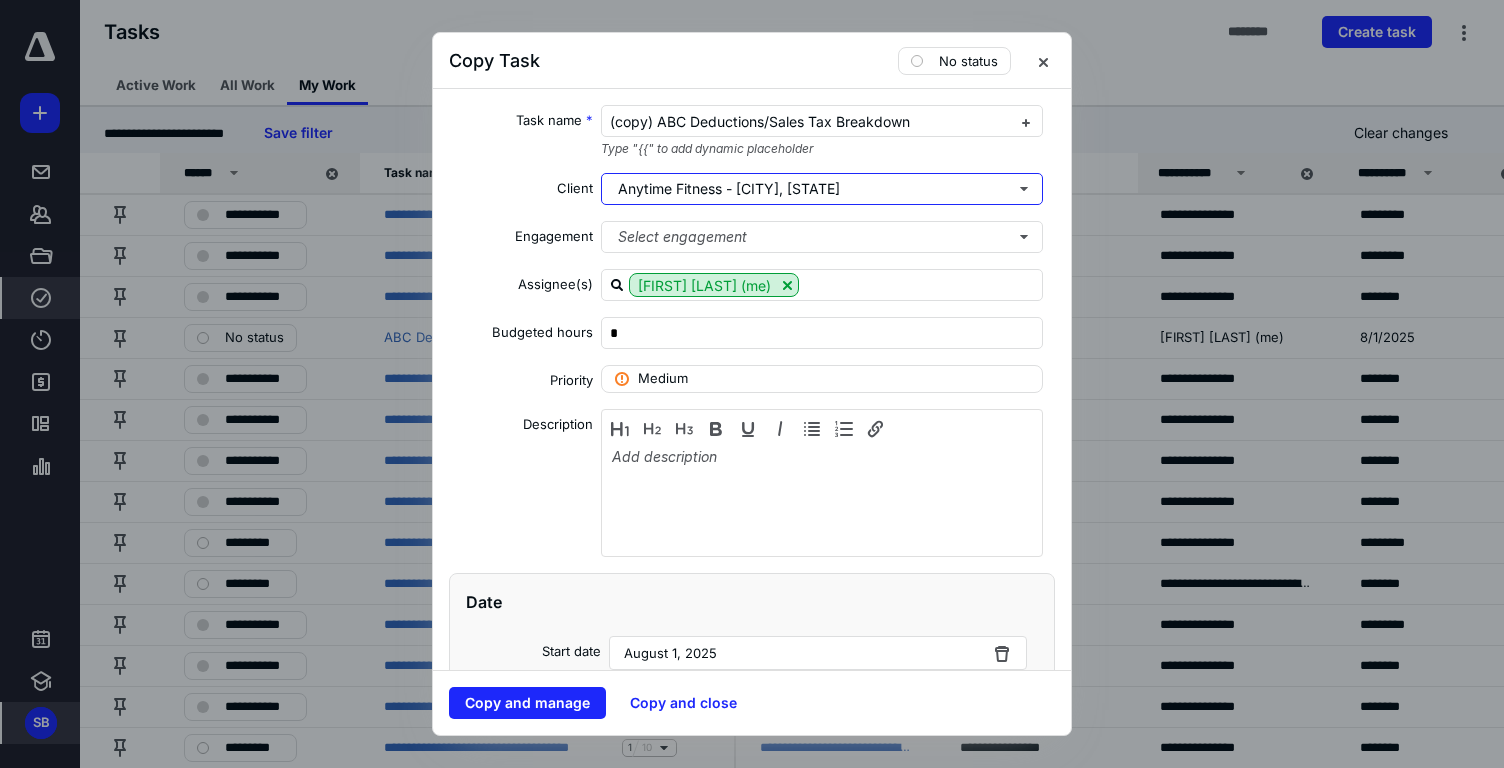 scroll, scrollTop: 189, scrollLeft: 0, axis: vertical 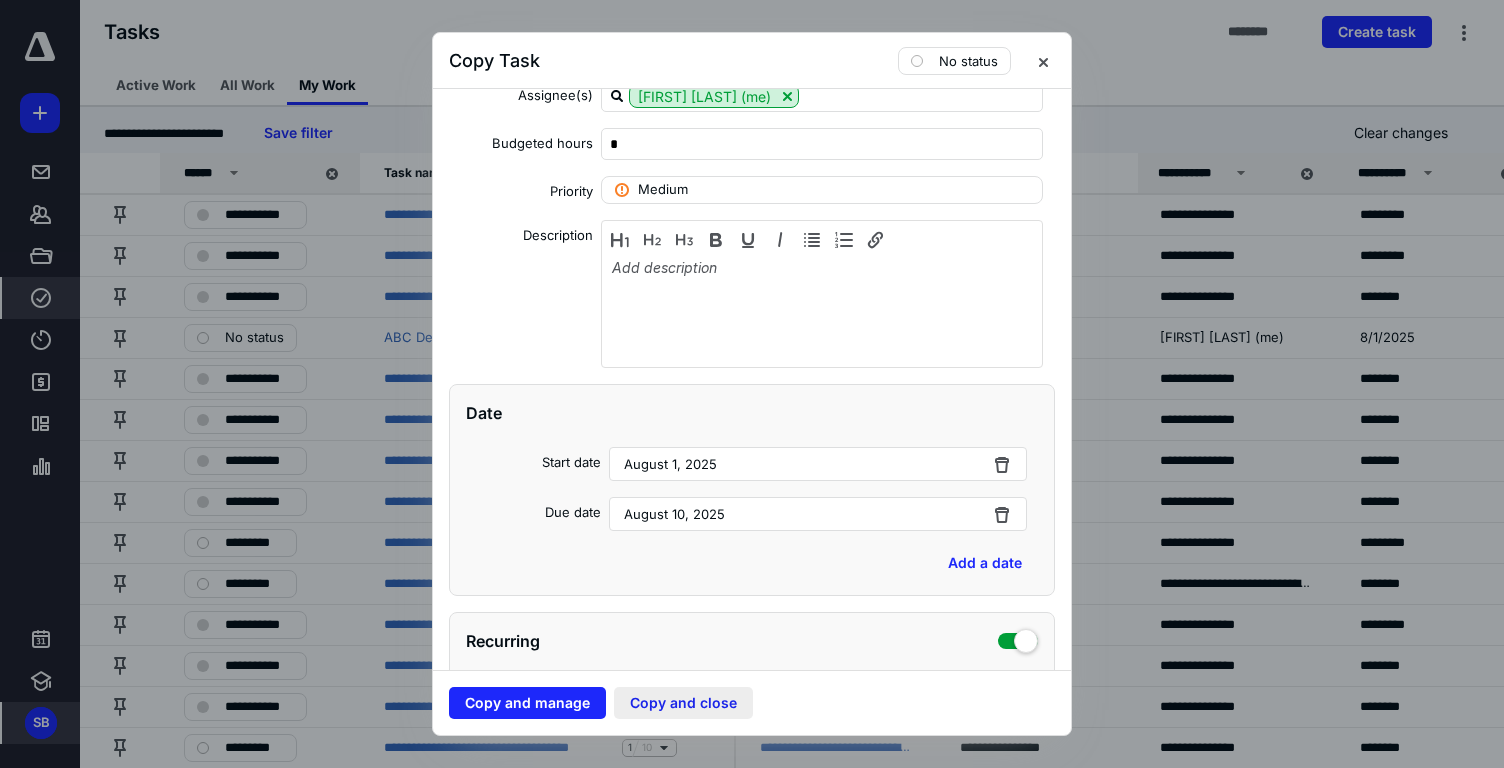 click on "Copy and close" at bounding box center [683, 703] 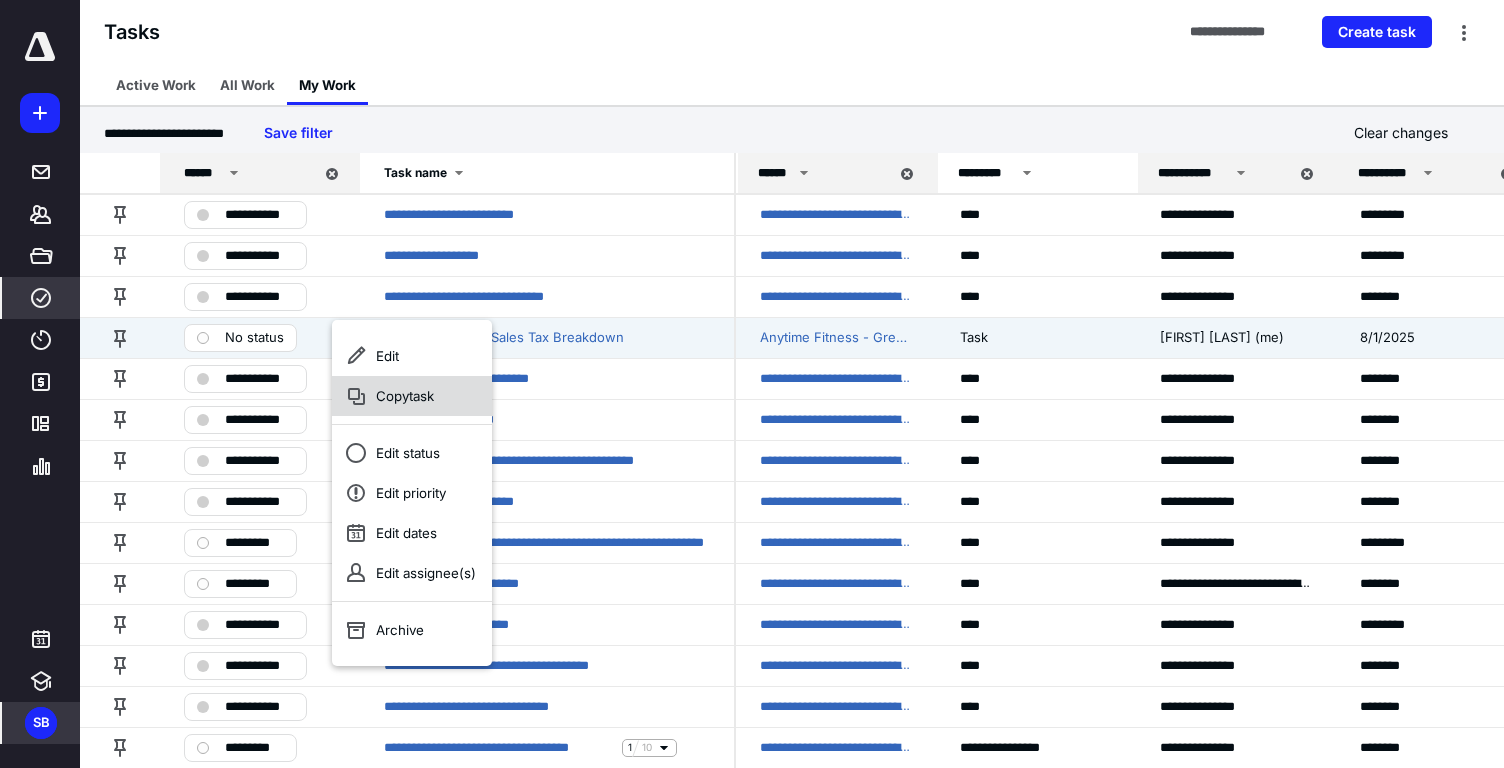 click on "Copy  task" at bounding box center [412, 396] 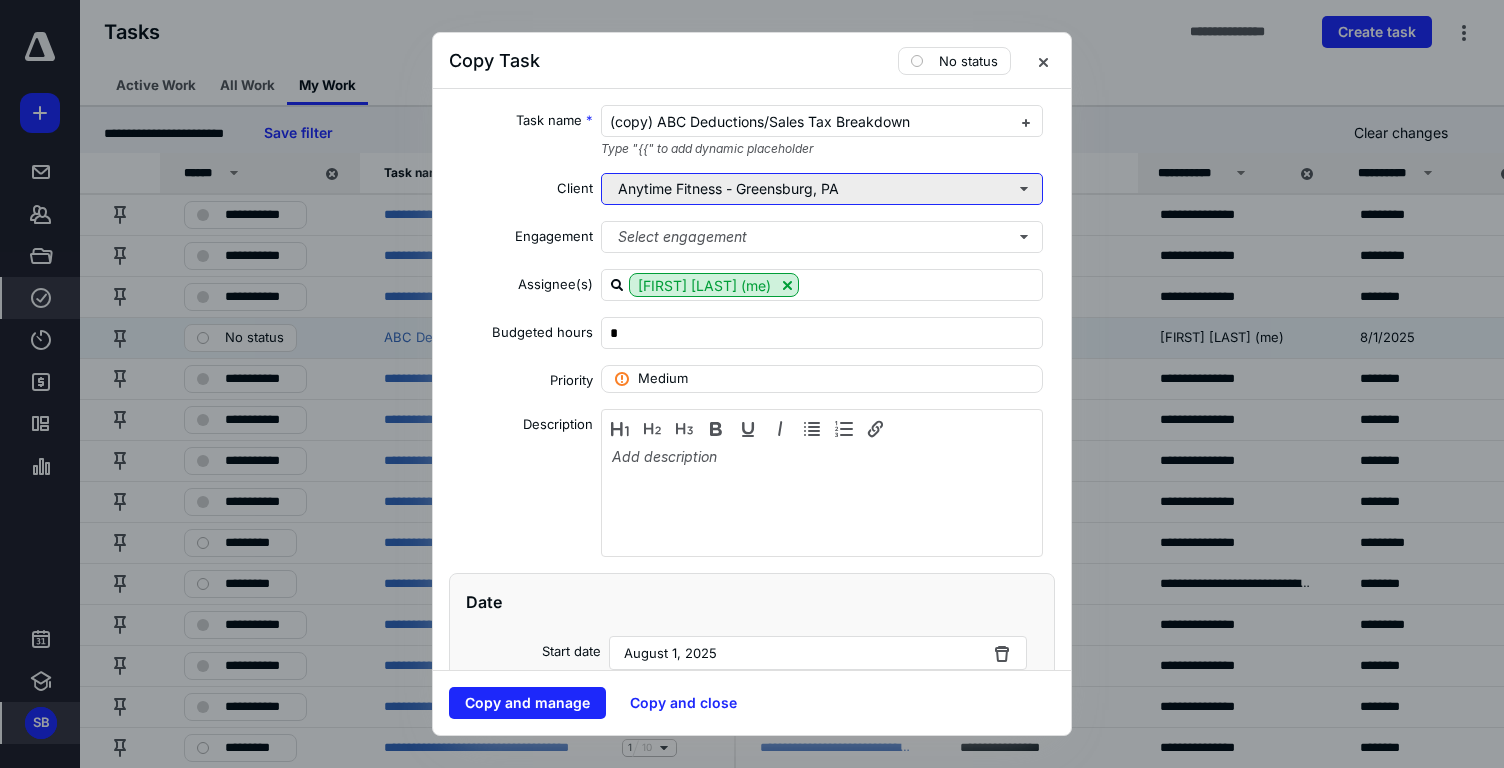 click on "Anytime Fitness - Greensburg, PA" at bounding box center [822, 189] 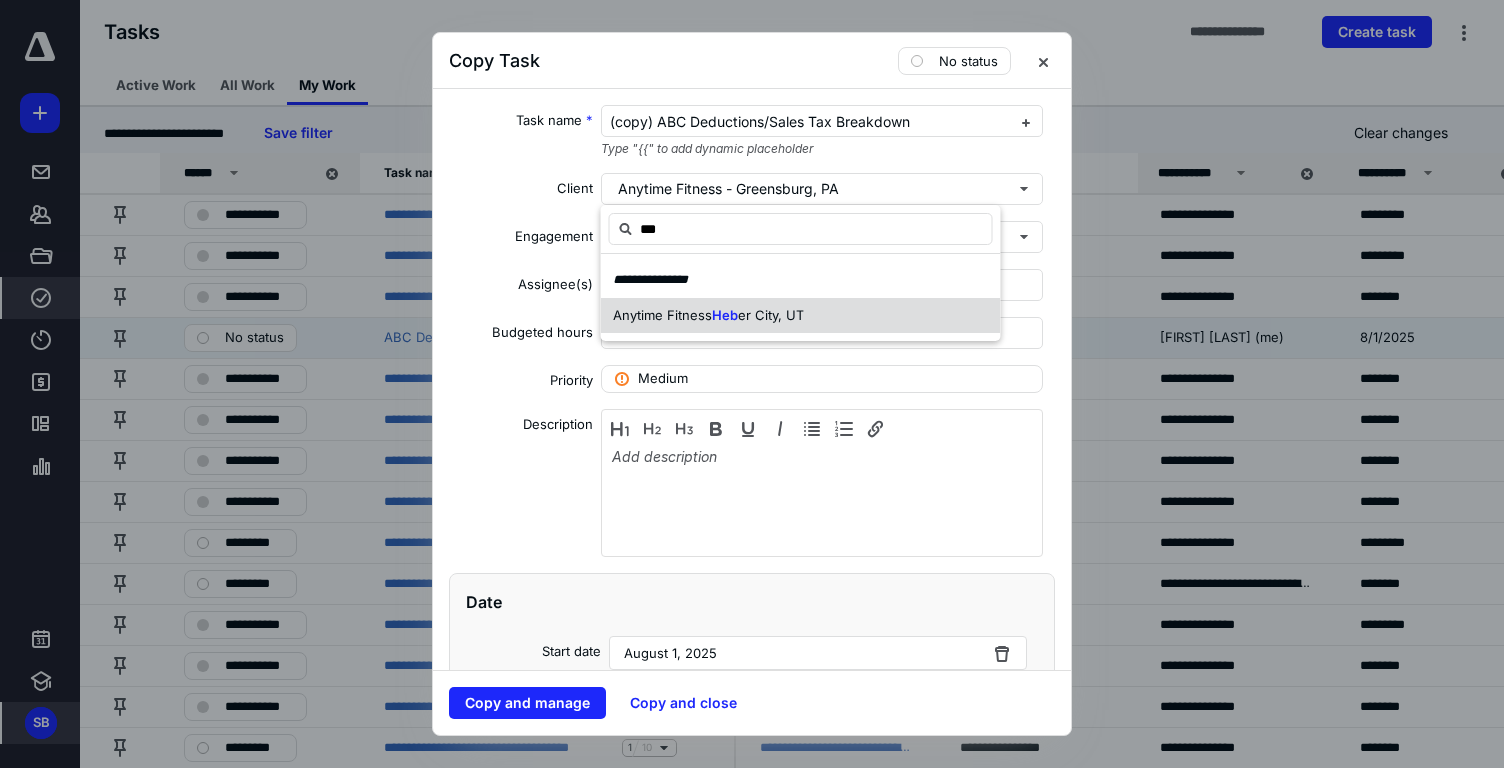 click on "Heb" at bounding box center (725, 315) 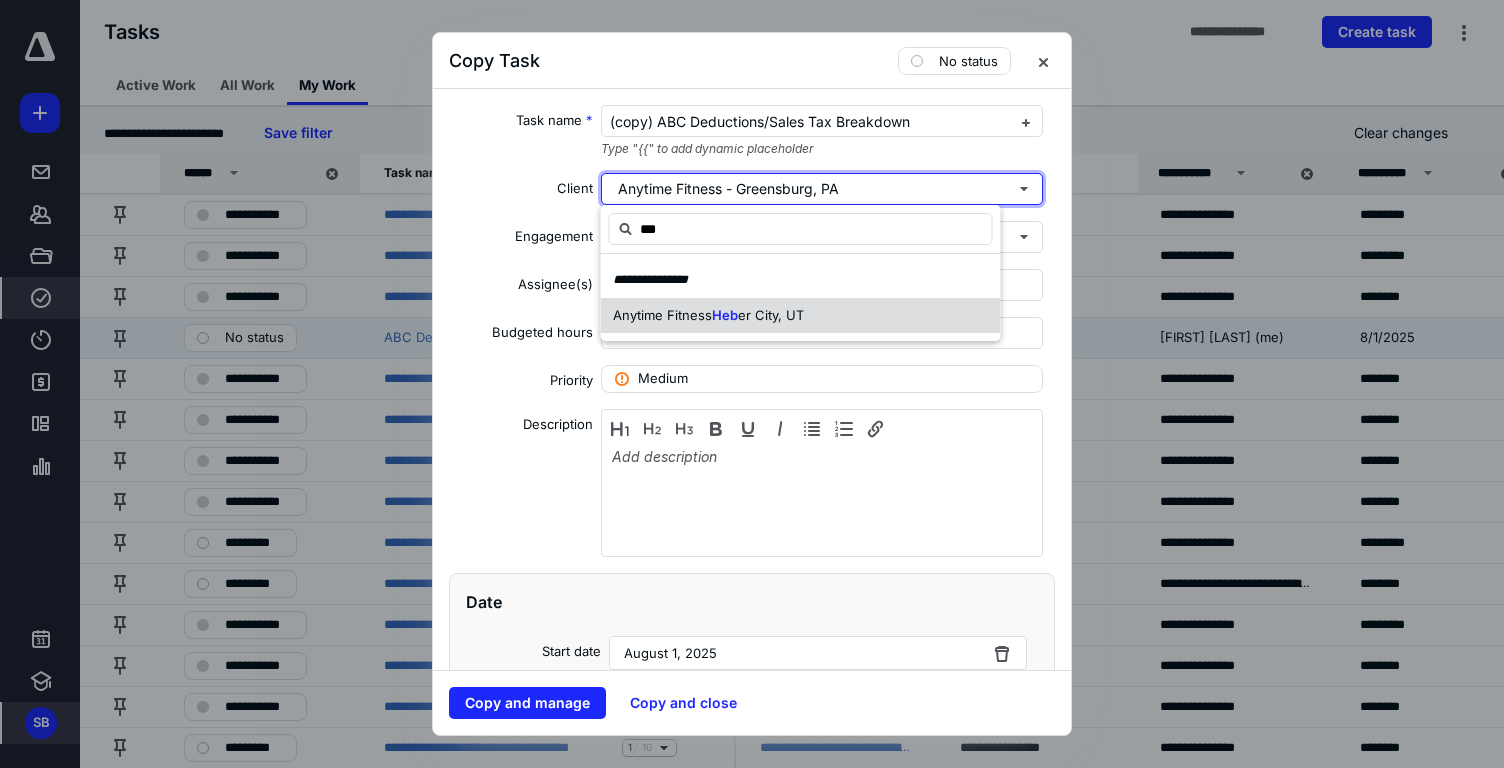 type 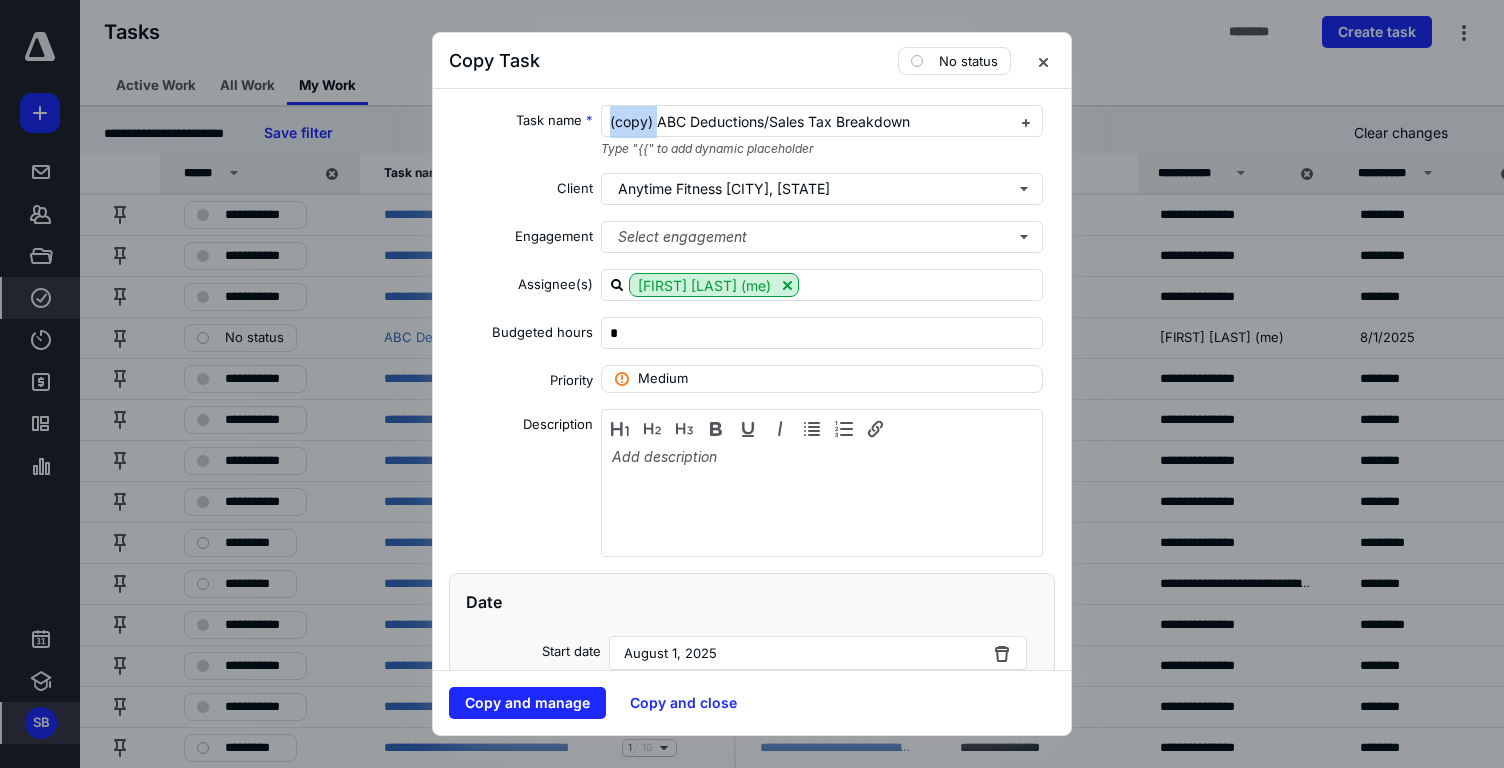 drag, startPoint x: 659, startPoint y: 122, endPoint x: 416, endPoint y: 119, distance: 243.01852 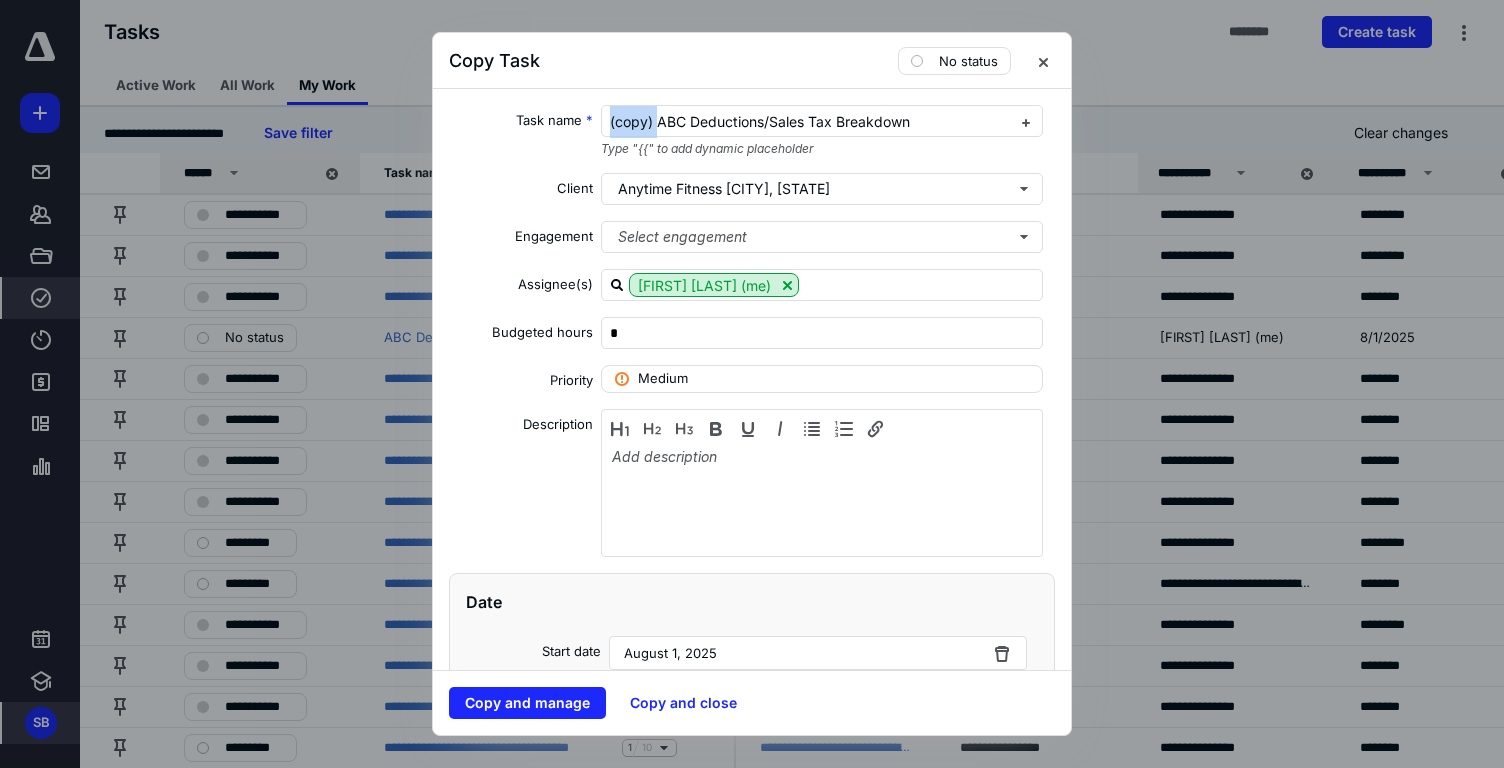 click on "Copy Task No status Task name   * (copy) ABC Deductions/Sales Tax Breakdown Type "{{" to add dynamic placeholder Client Anytime Fitness Heber City, UT Engagement Select engagement Assignee(s) Sarah Berg (me) Budgeted hours * Priority Medium Description Date Start date August 1, 2025 Due date August 10, 2025 Add a date Recurring Recreate on Completion Recur Monthly every * month(s) Tax preparation fields Reminder Add reminder File Add file Automation Add a client request Add a subtask Copy and manage Copy and close" at bounding box center (752, 384) 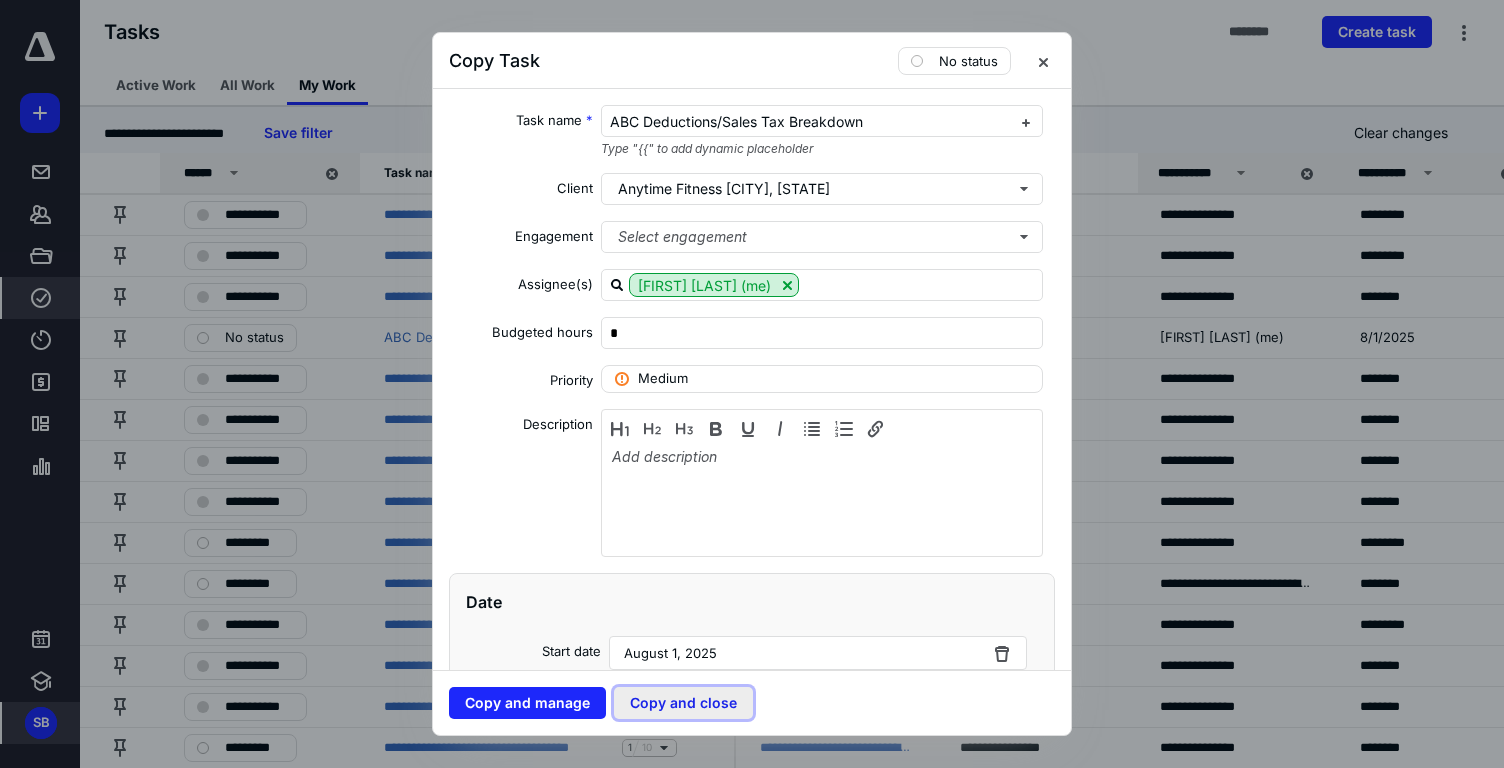 click on "Copy and close" at bounding box center (683, 703) 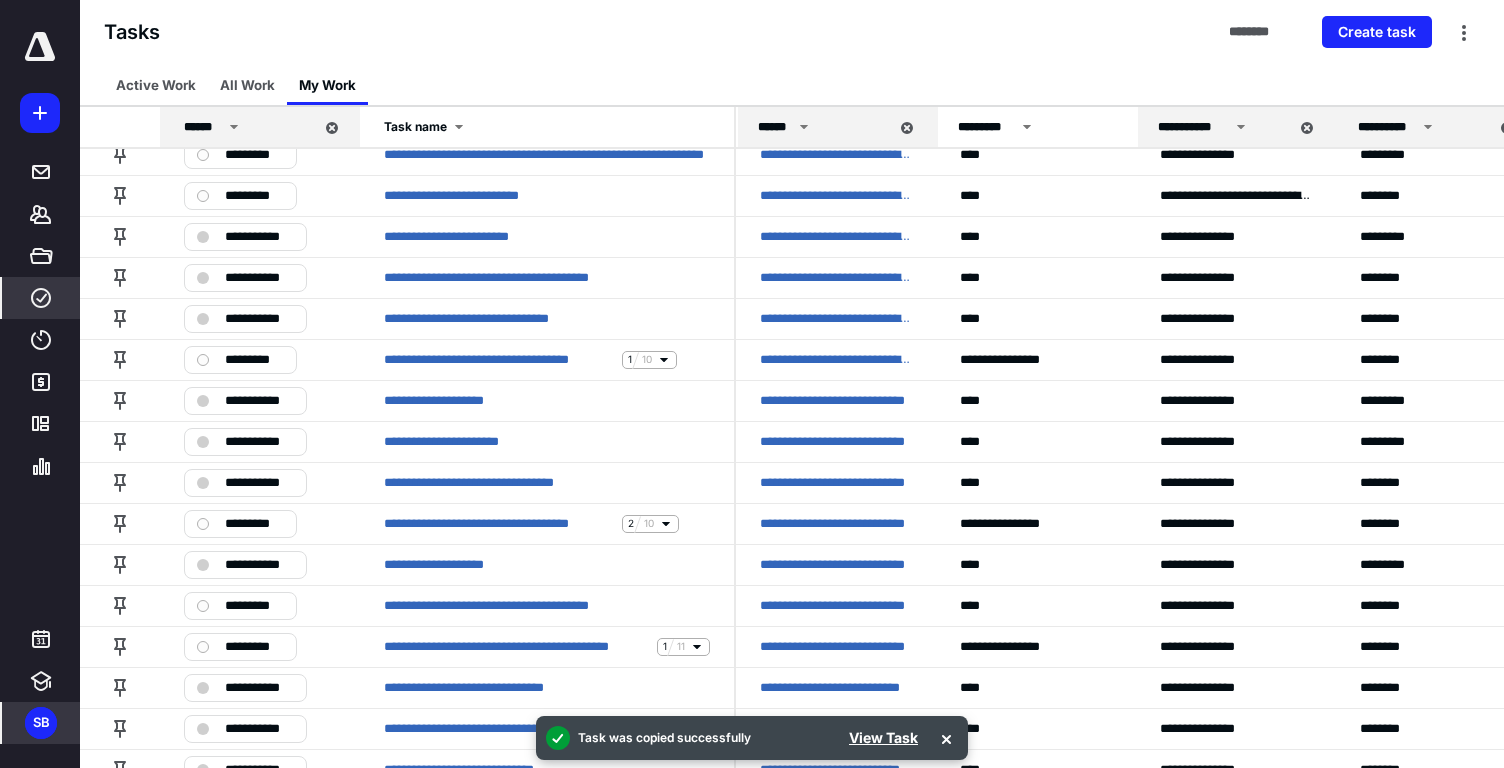 scroll, scrollTop: 407, scrollLeft: 0, axis: vertical 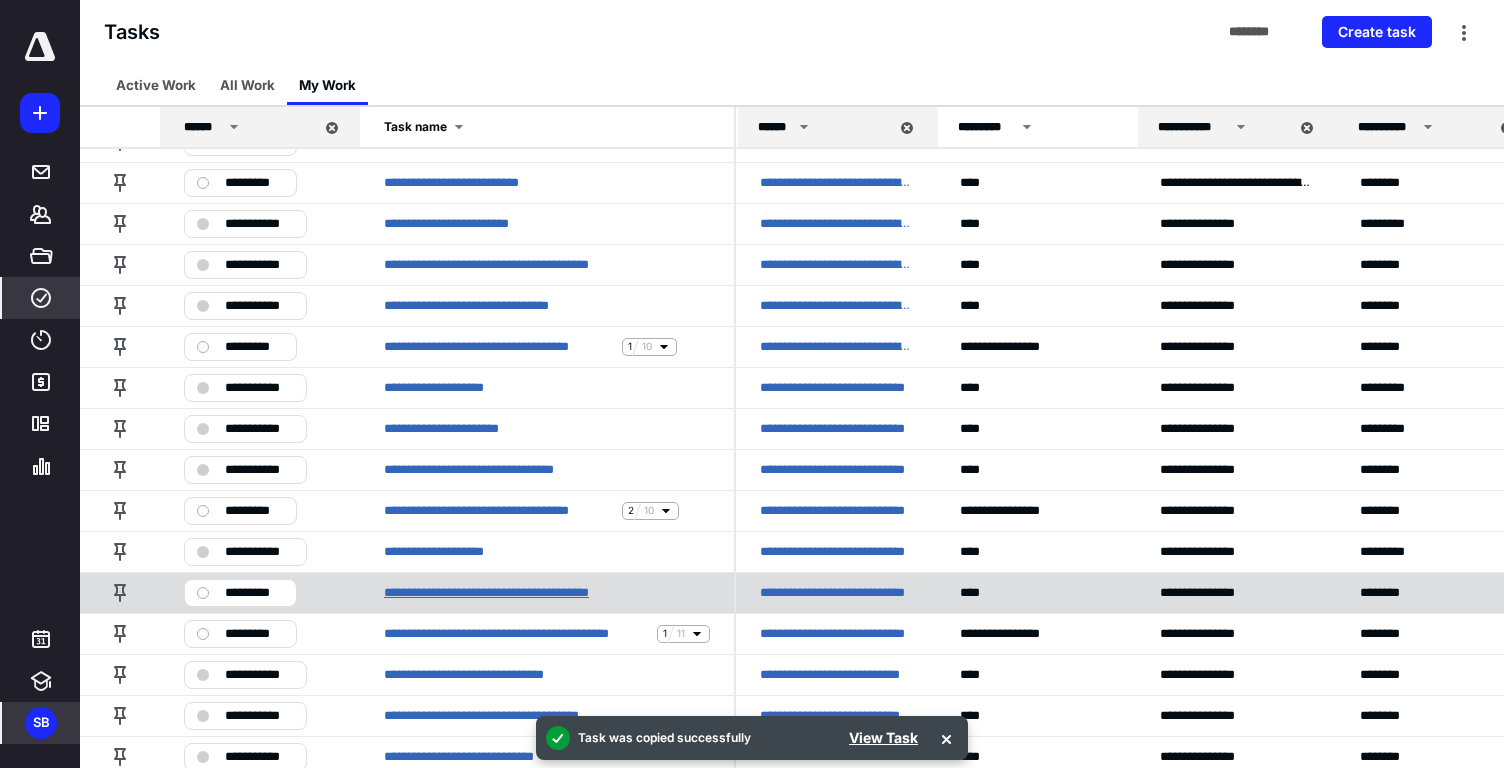 click on "**********" at bounding box center [524, 593] 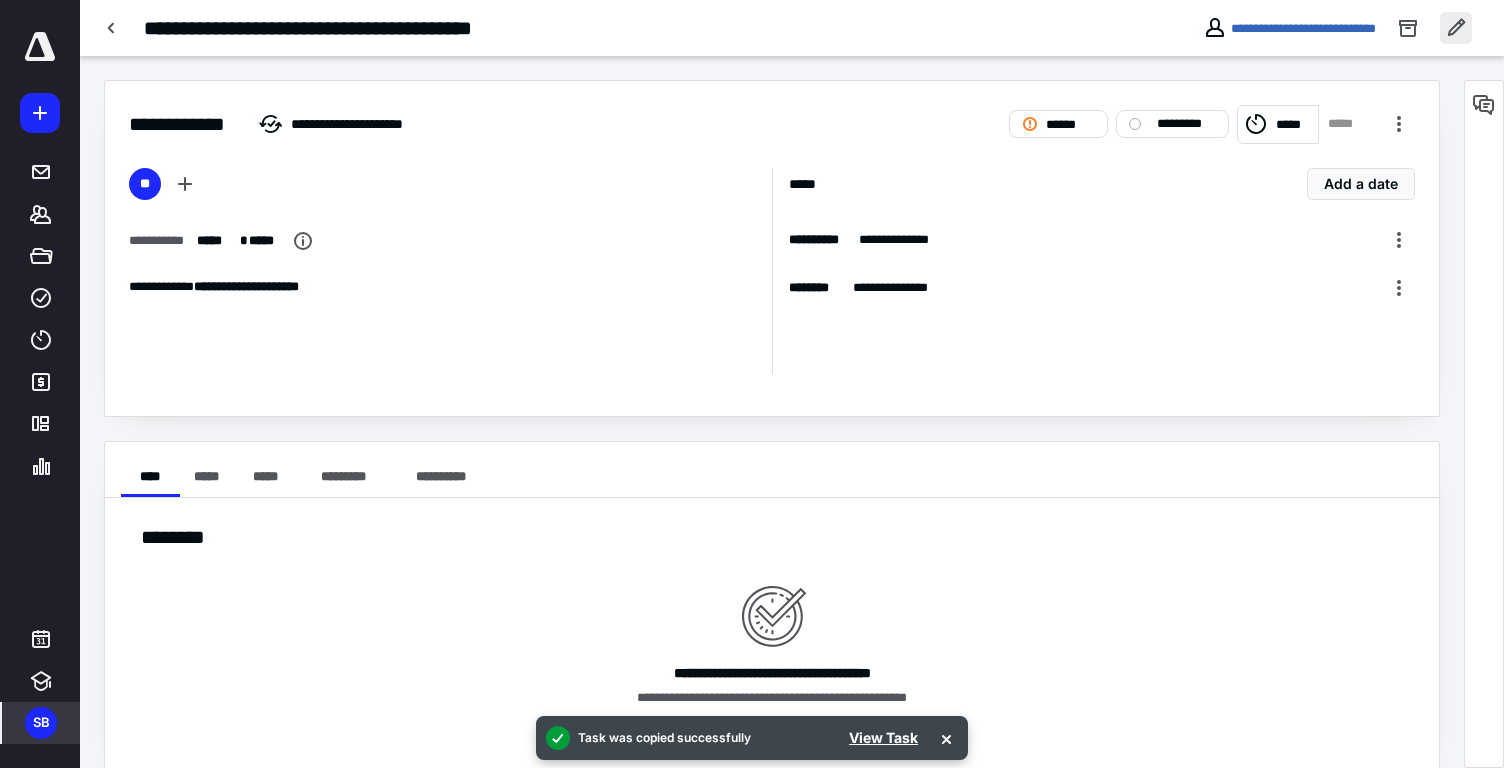 click at bounding box center (1456, 28) 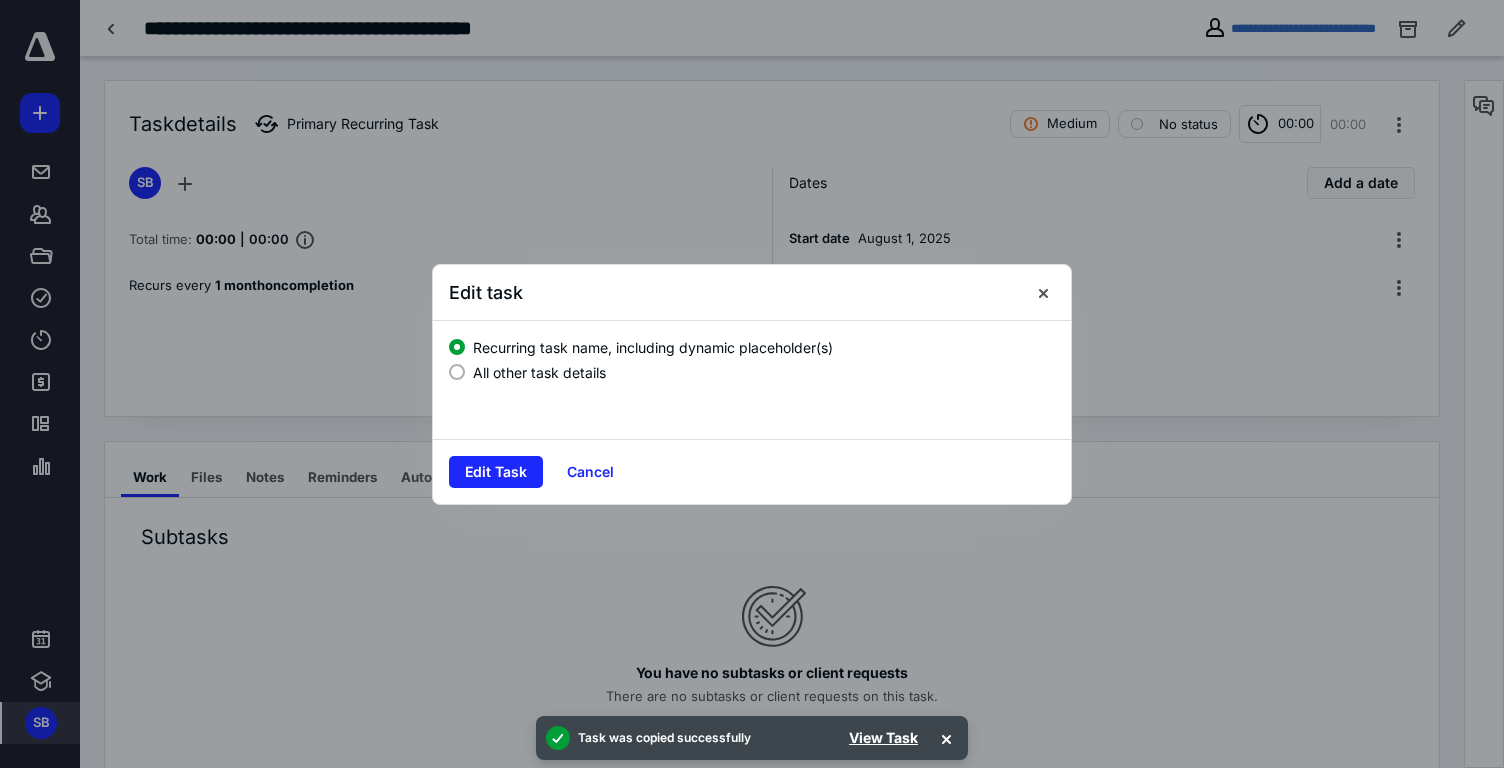 click on "All other task details" at bounding box center [539, 372] 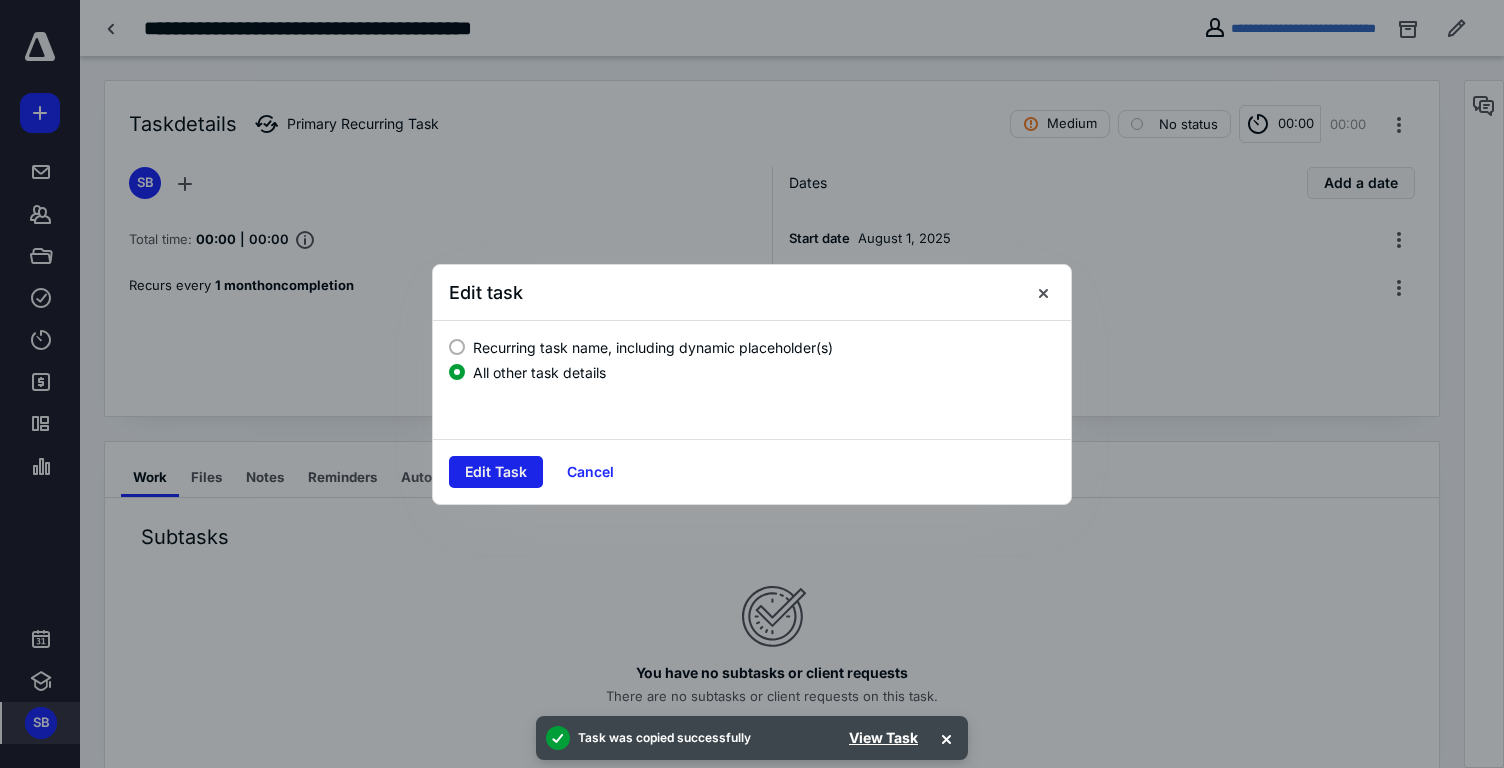 click on "Edit Task" at bounding box center (496, 472) 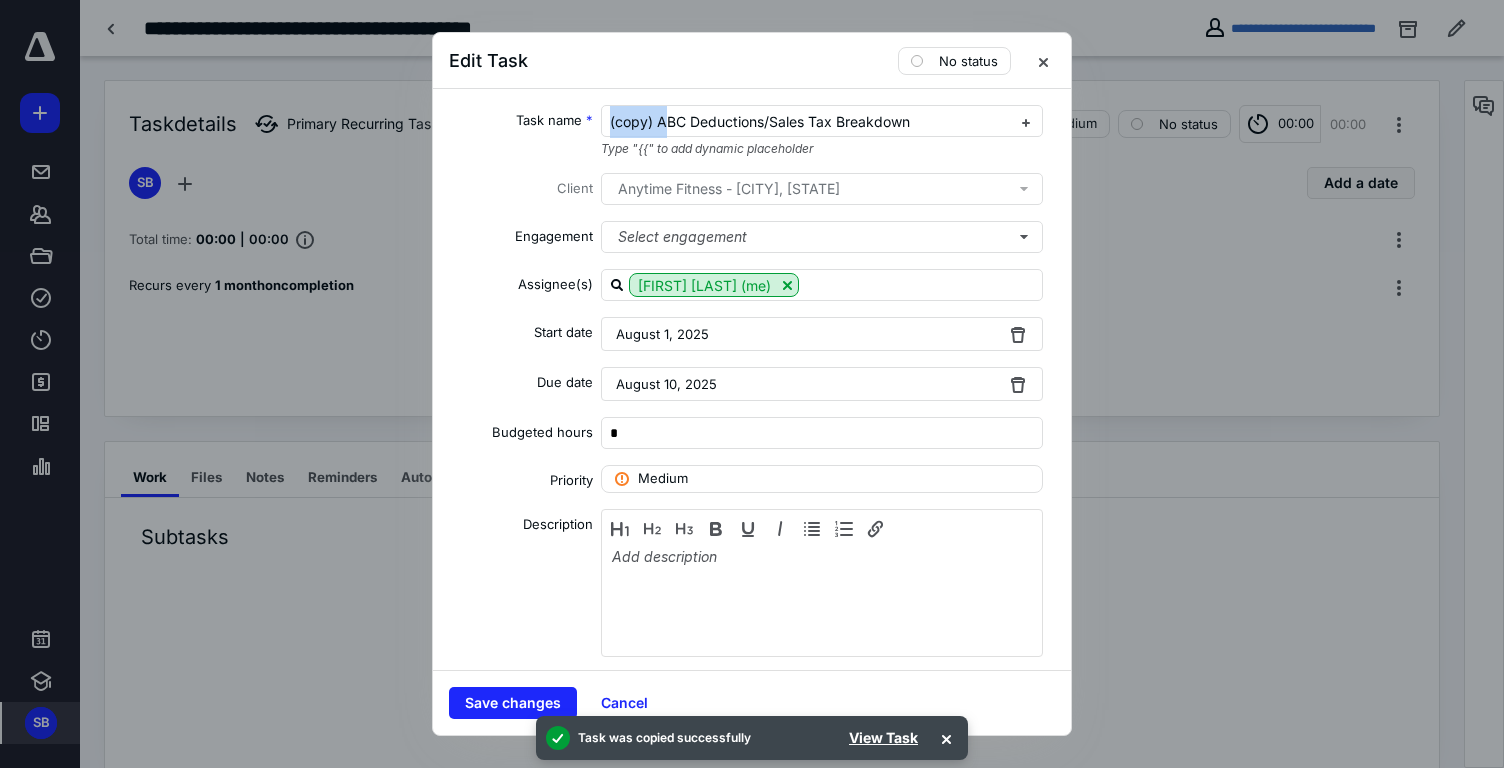 drag, startPoint x: 662, startPoint y: 127, endPoint x: 555, endPoint y: 127, distance: 107 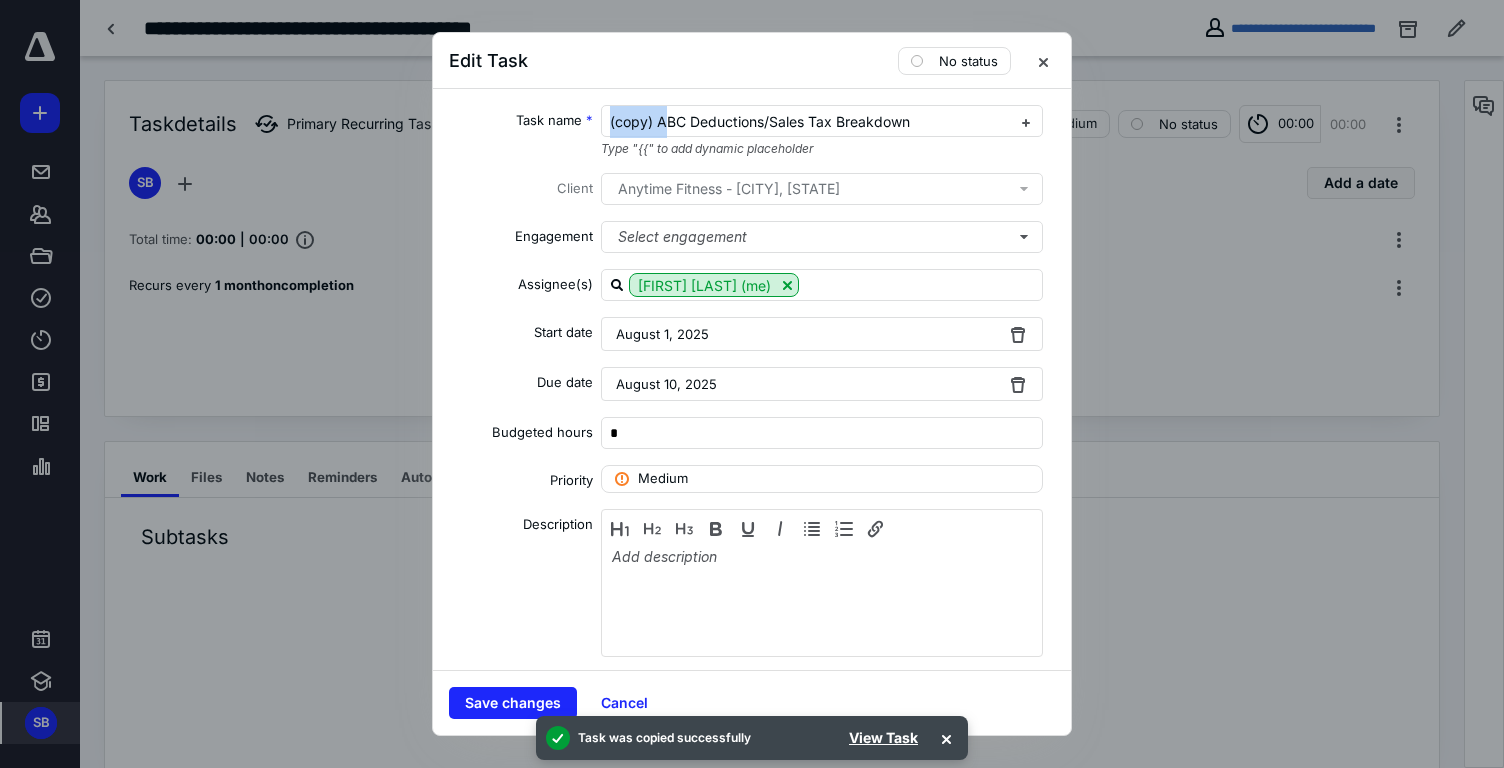 click on "Task name   * (copy) ABC Deductions/Sales Tax Breakdown Type "{{" to add dynamic placeholder" at bounding box center (752, 131) 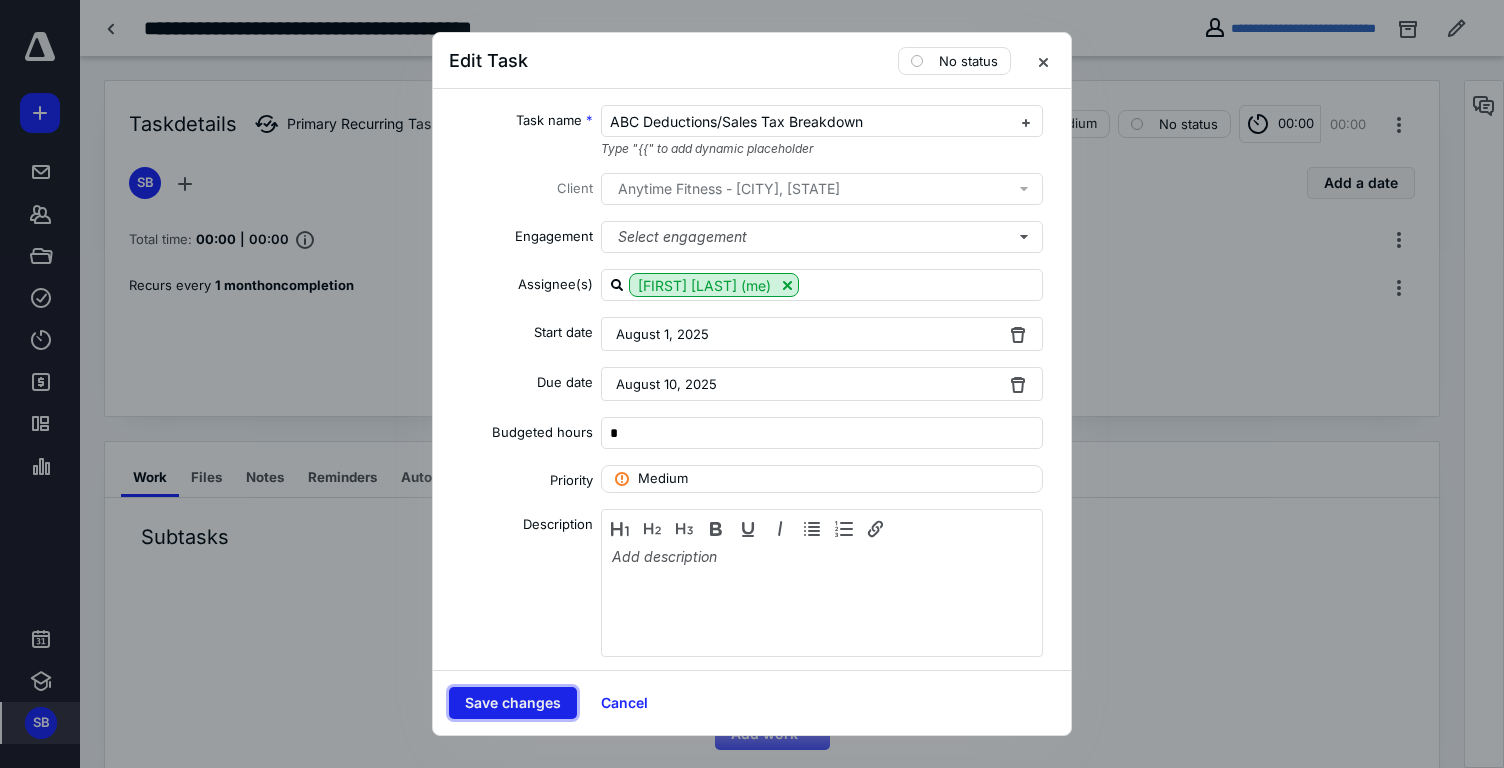 click on "Save changes" at bounding box center [513, 703] 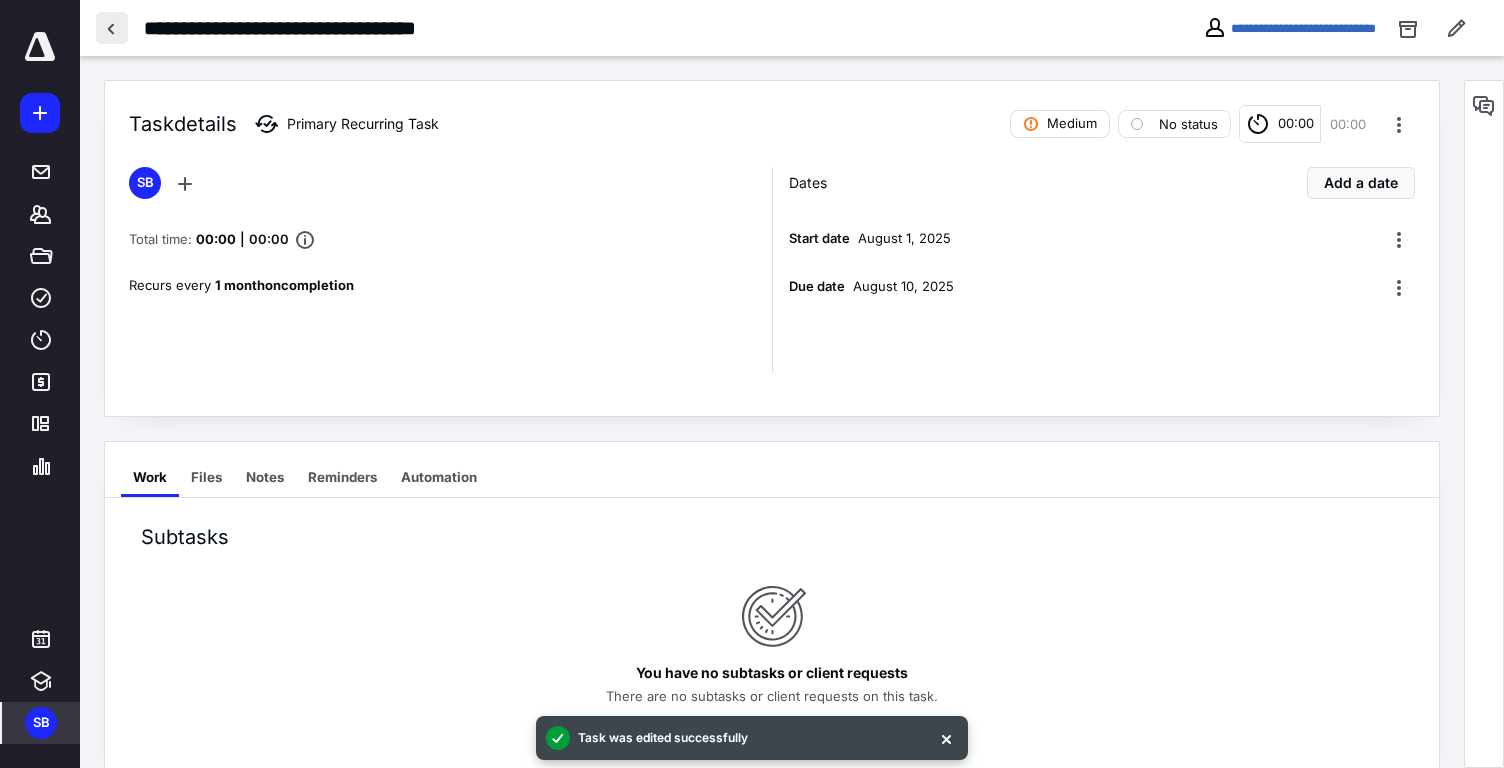 click at bounding box center [112, 28] 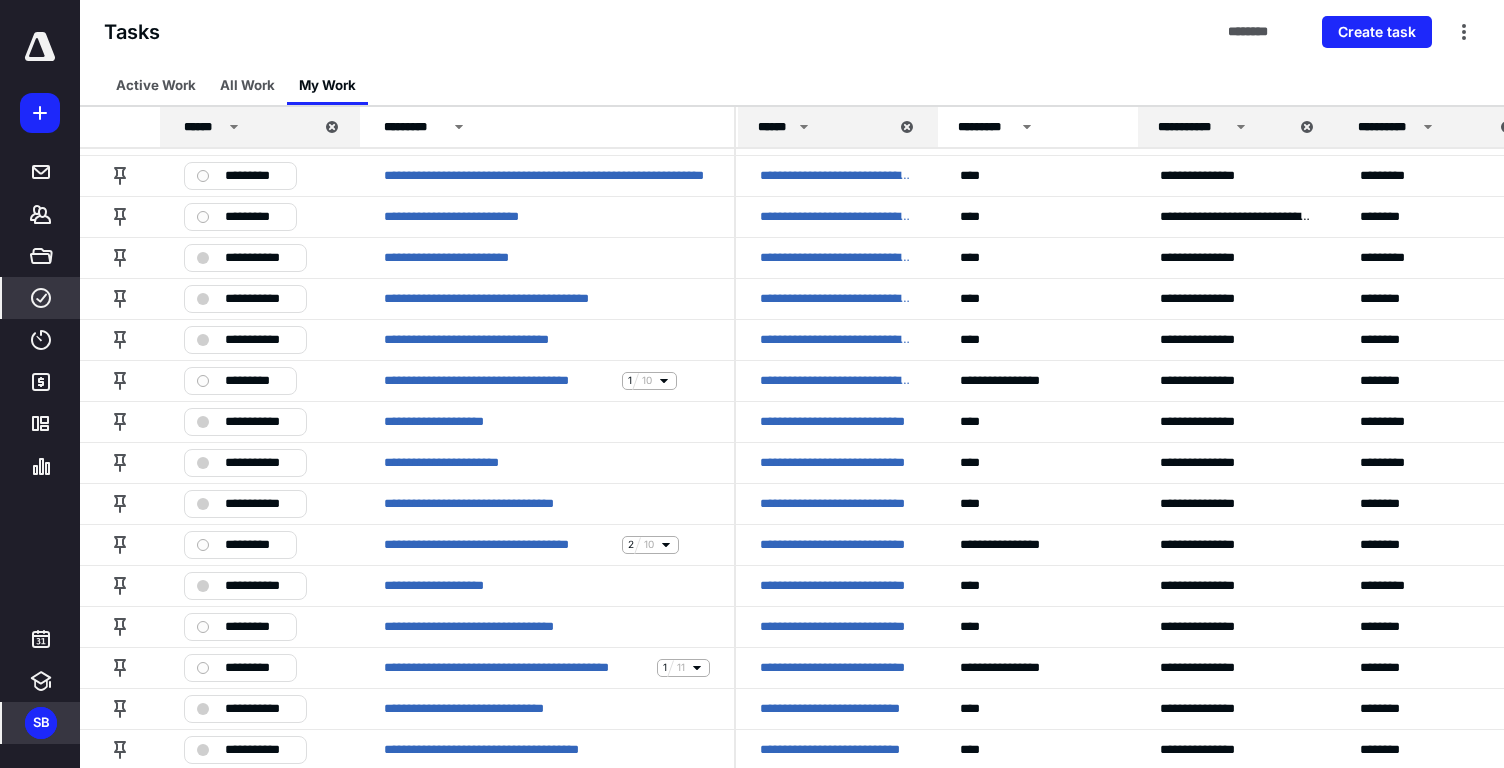 scroll, scrollTop: 450, scrollLeft: 0, axis: vertical 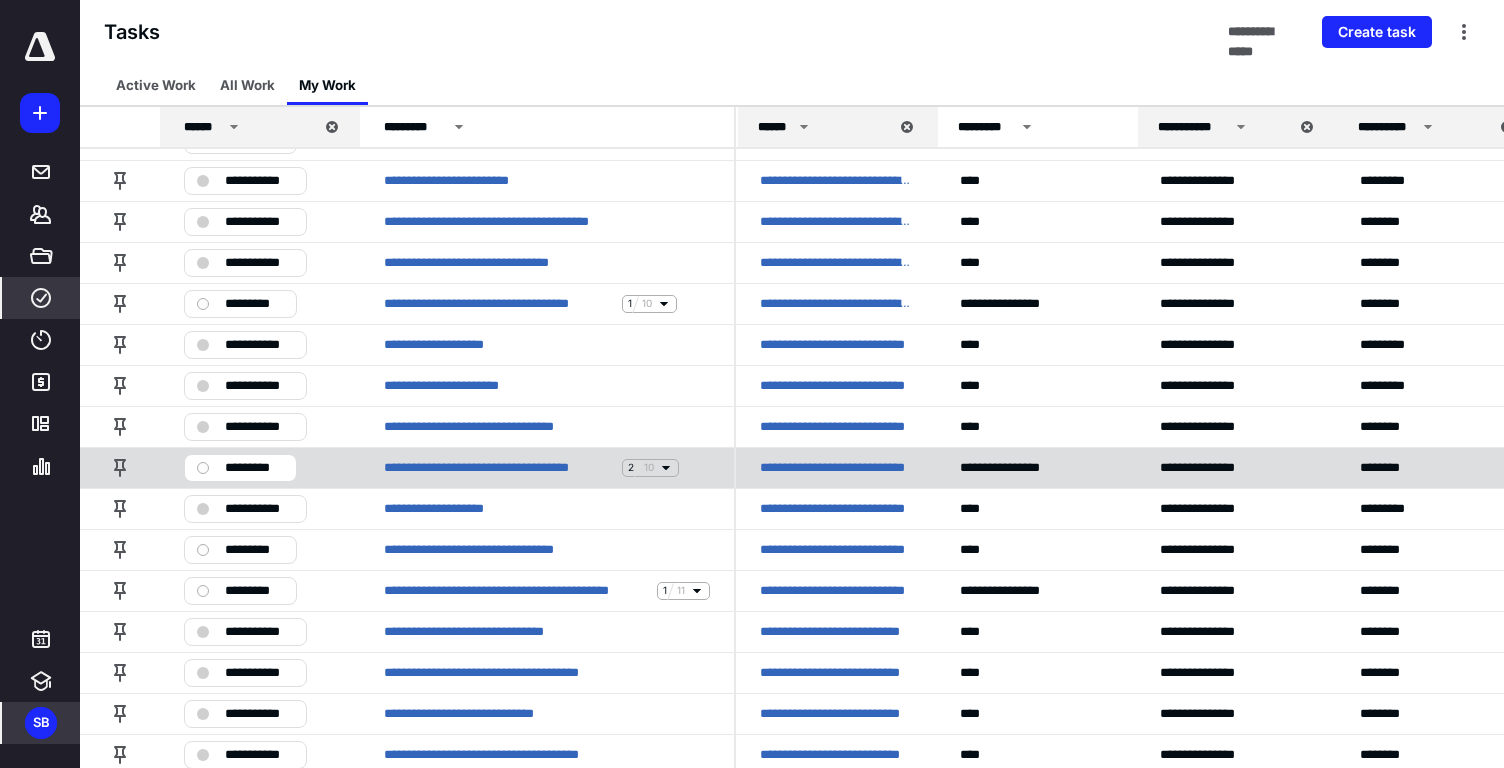 click 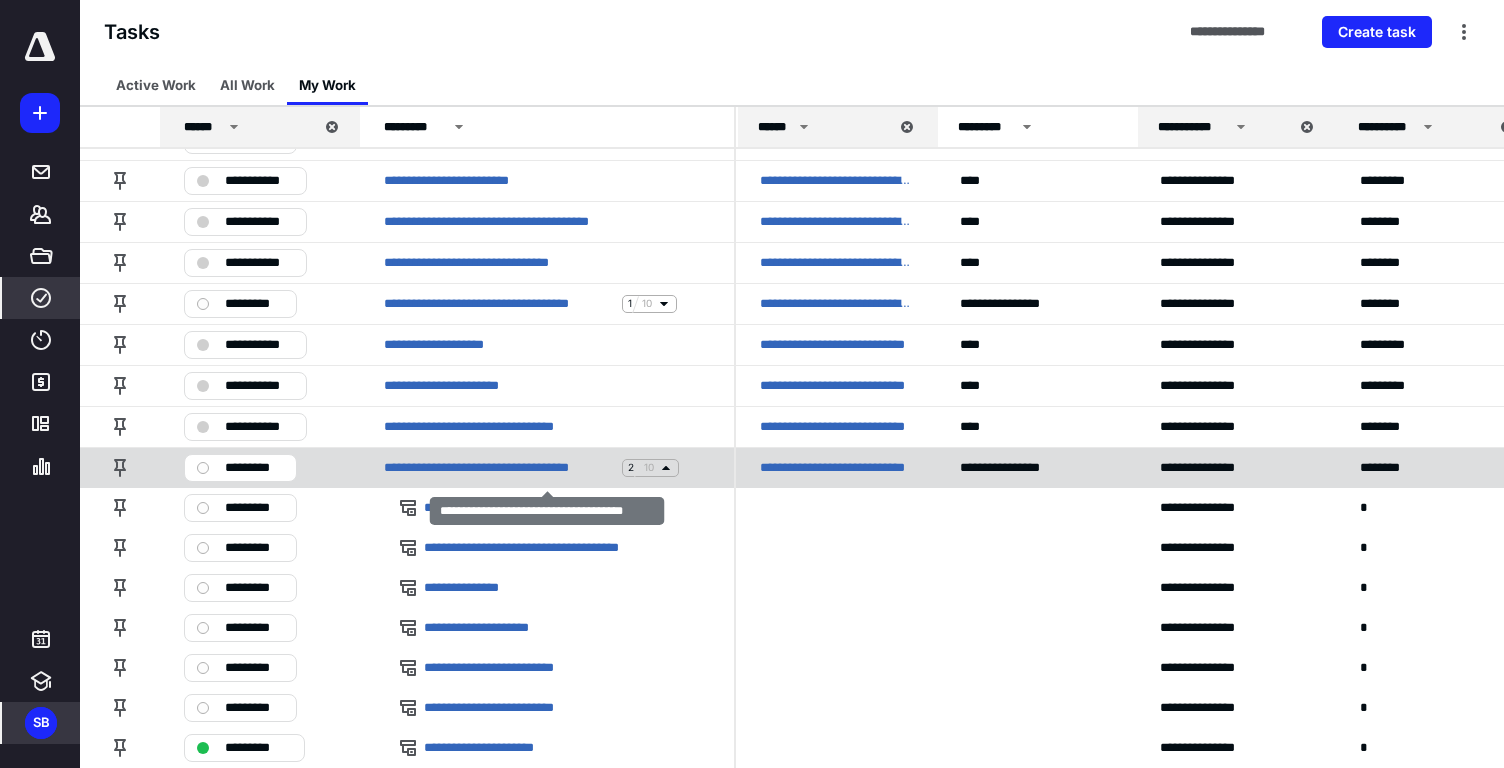 scroll, scrollTop: 540, scrollLeft: 0, axis: vertical 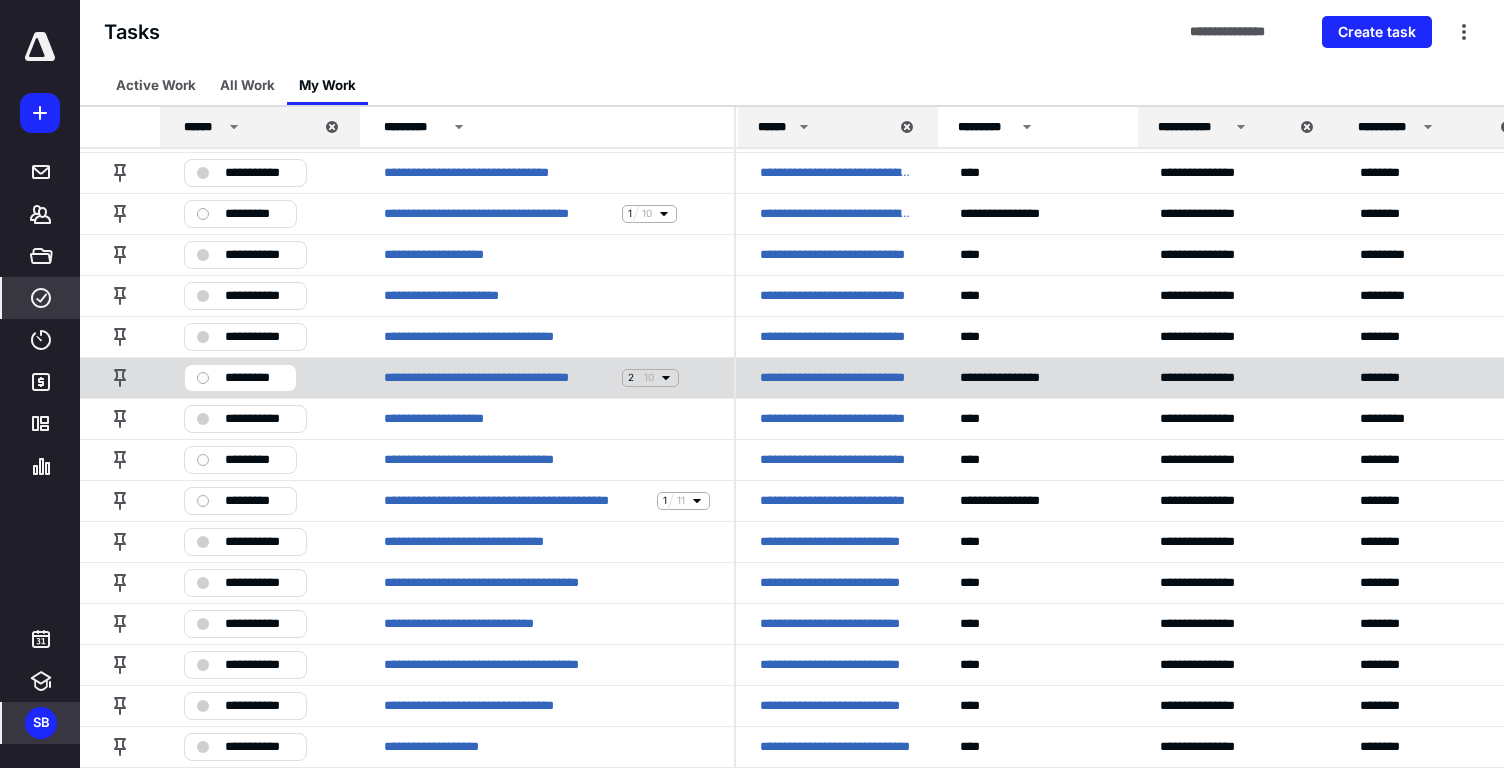 click 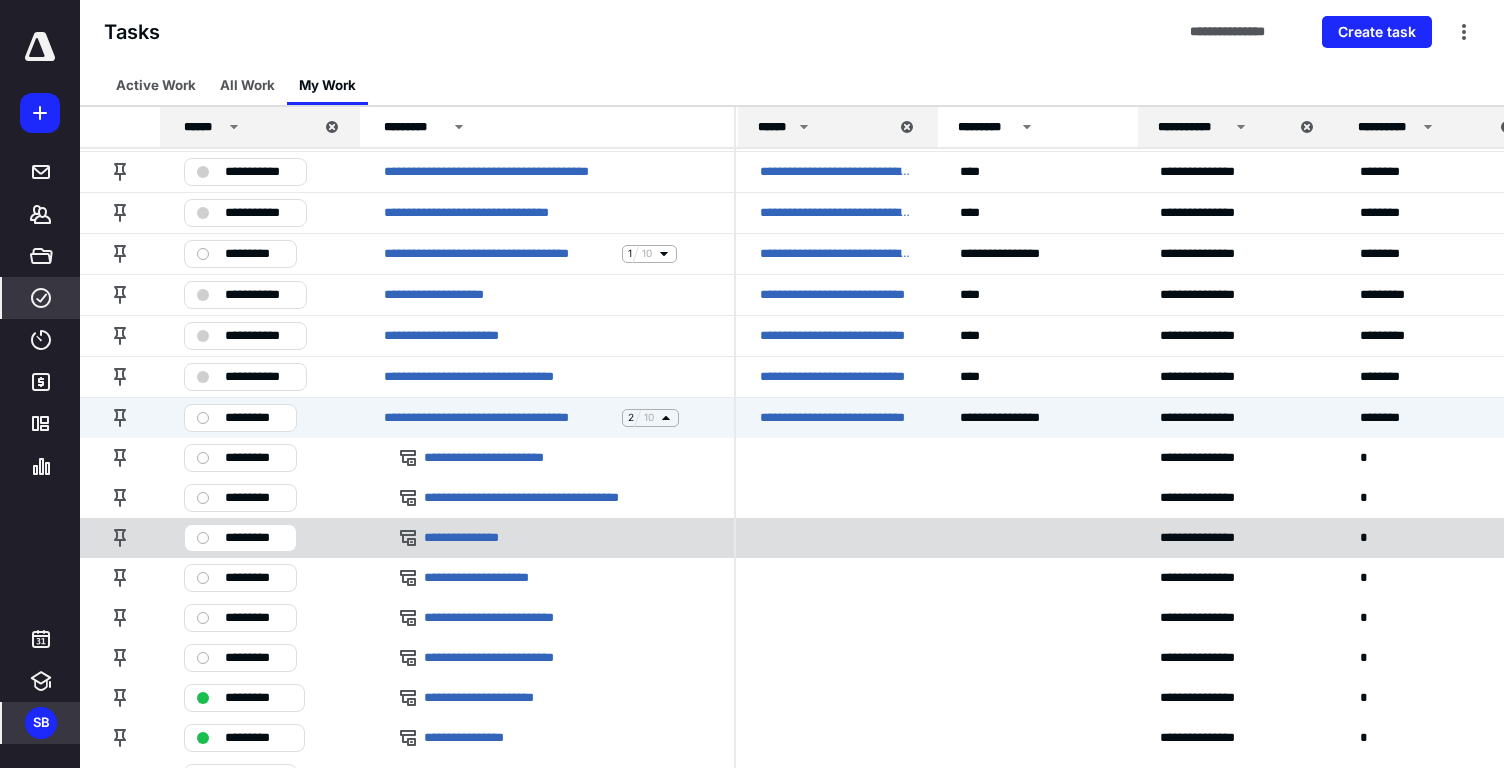 scroll, scrollTop: 502, scrollLeft: 0, axis: vertical 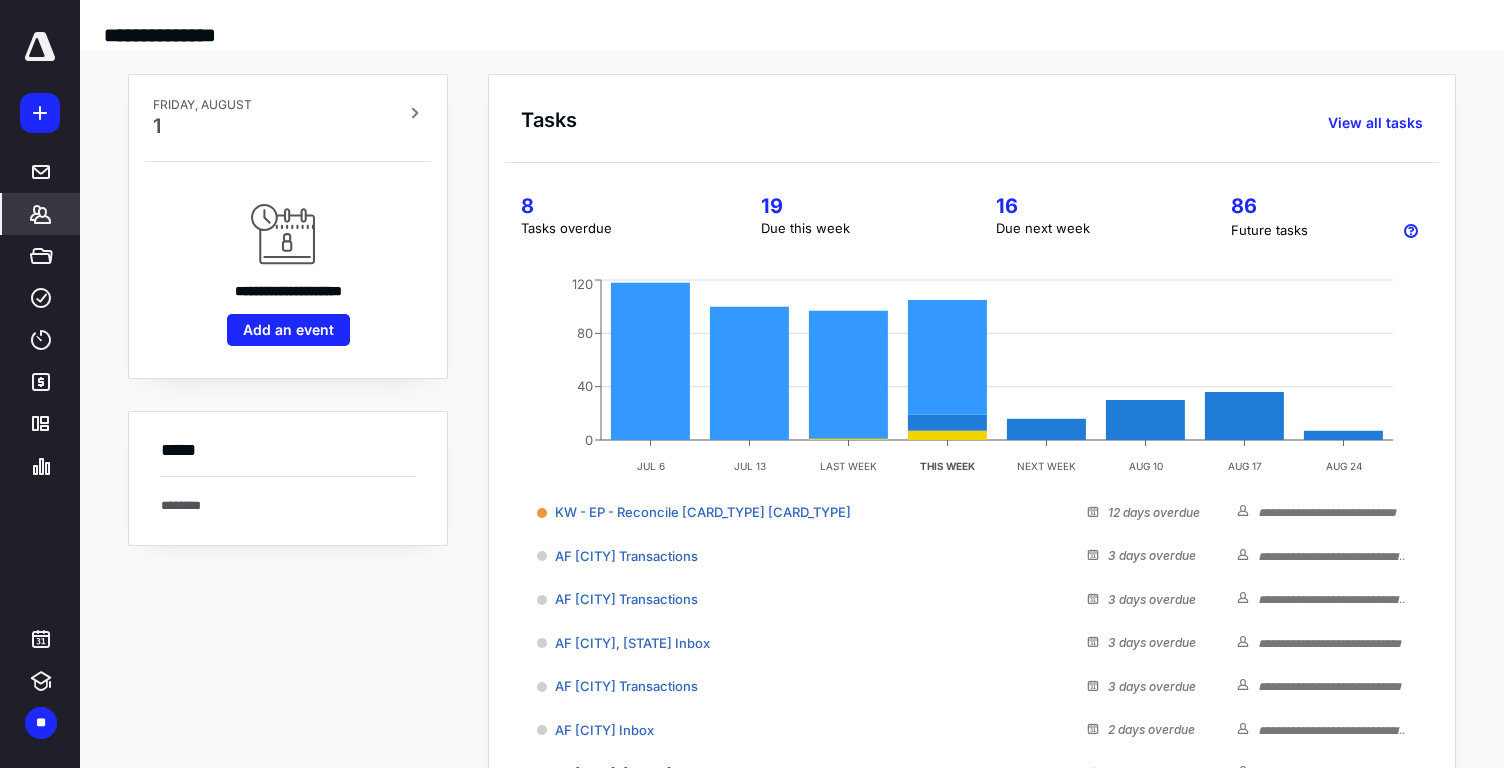 click 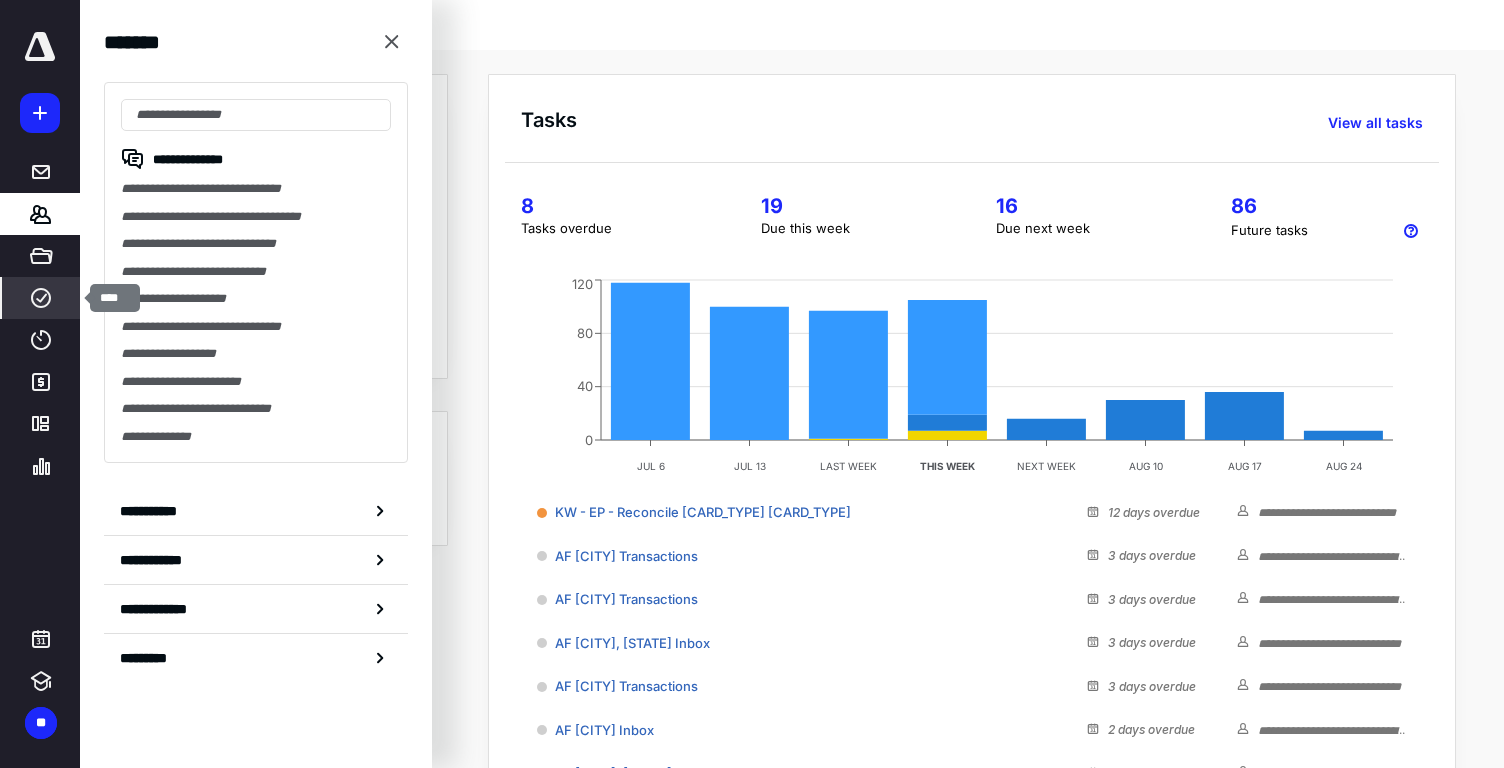 click 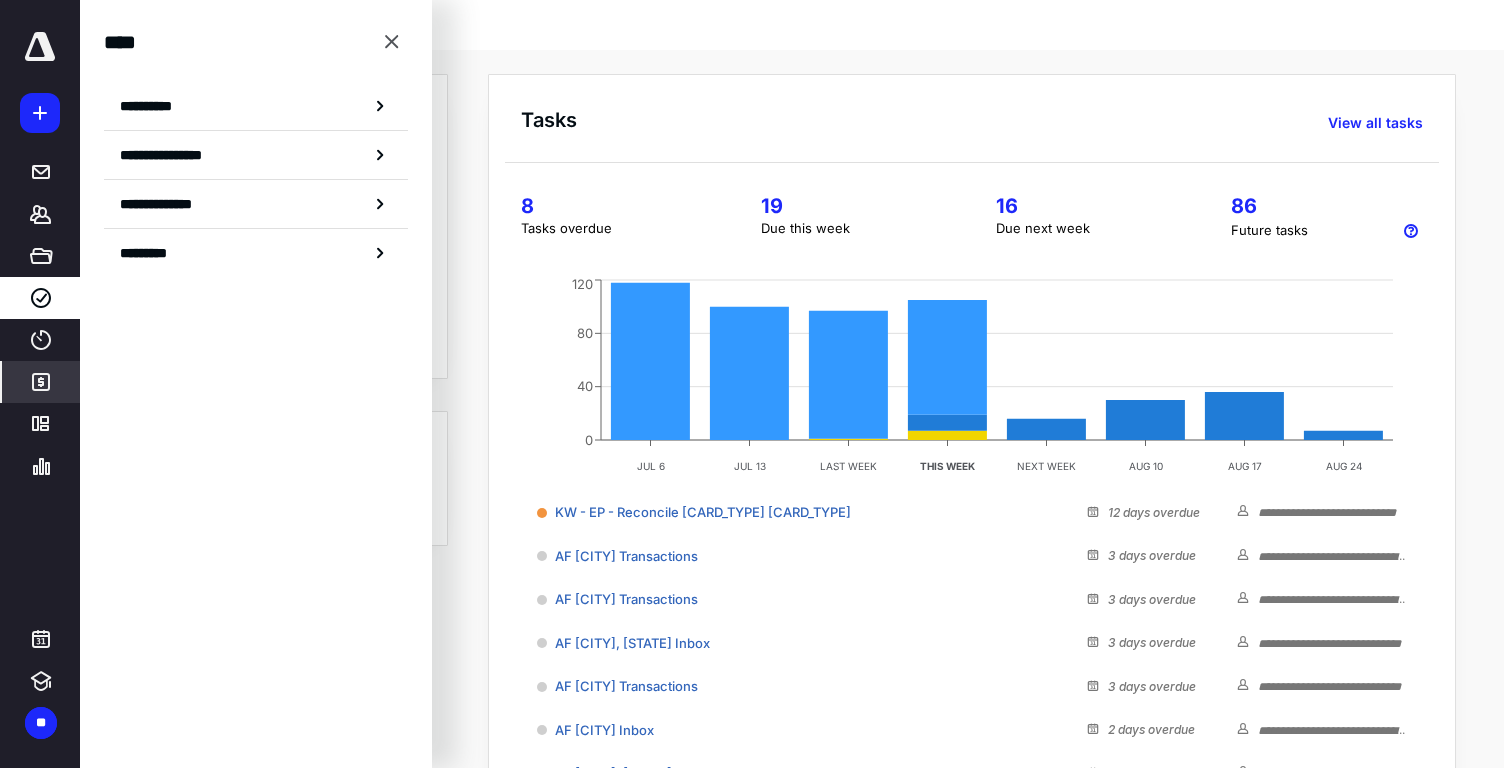click 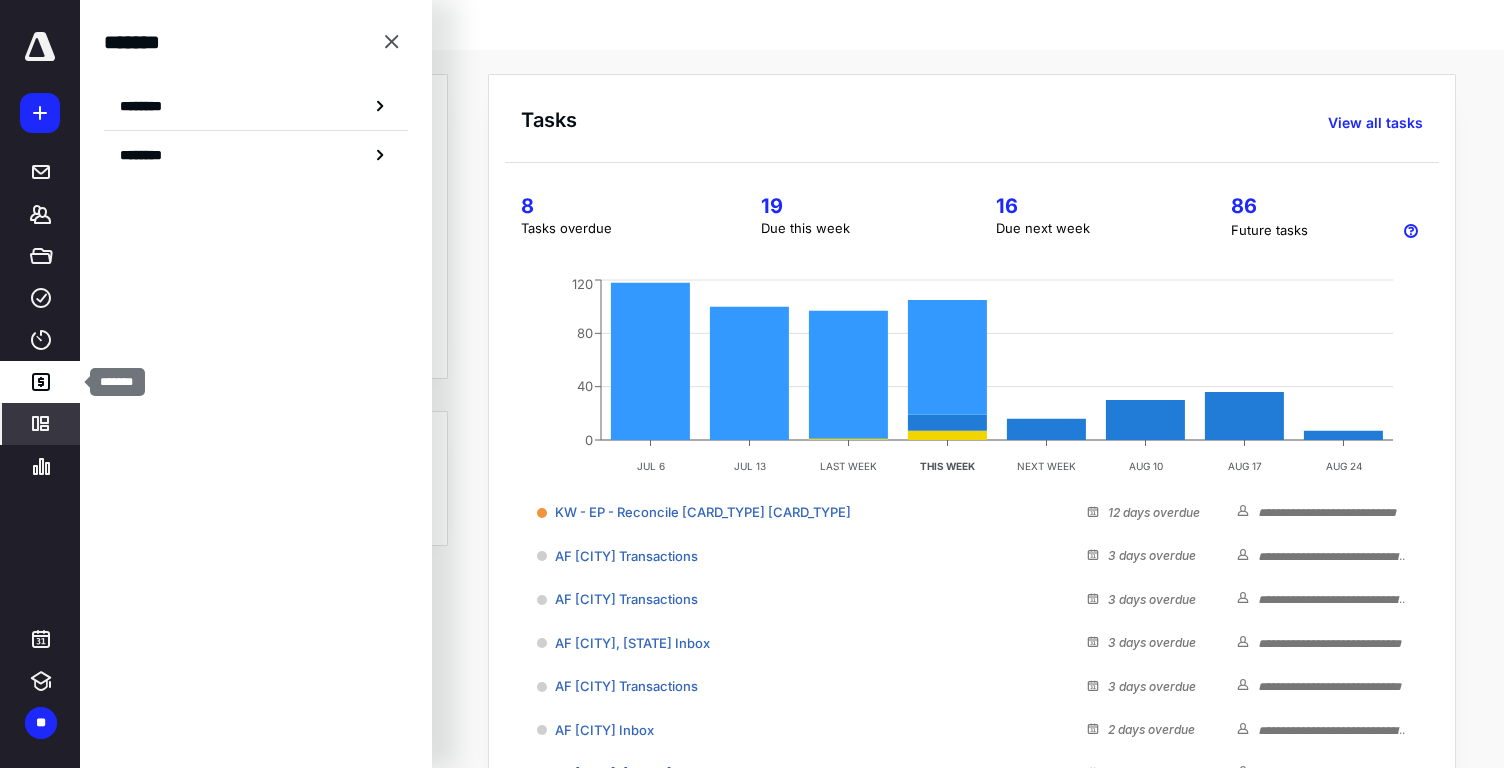 click 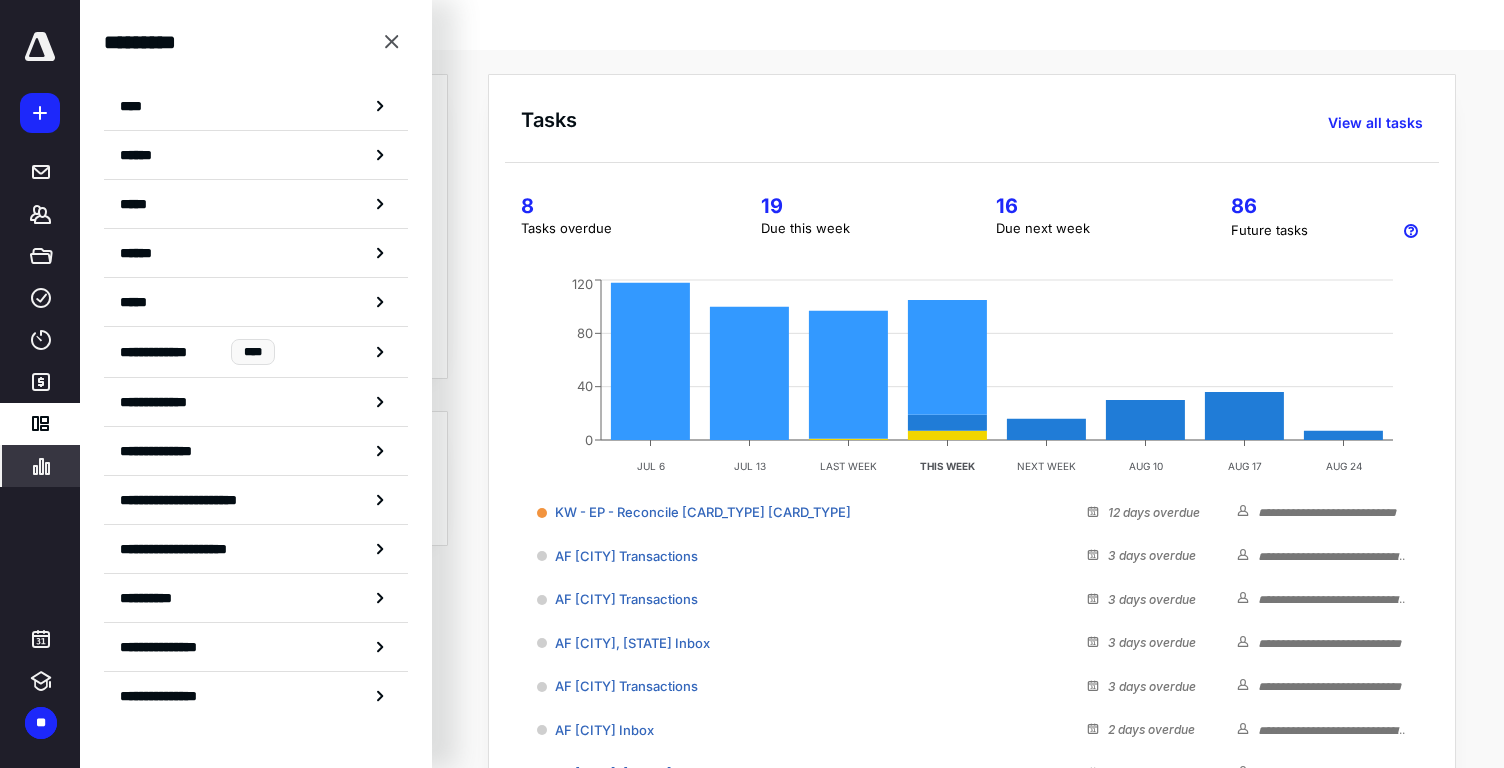 click 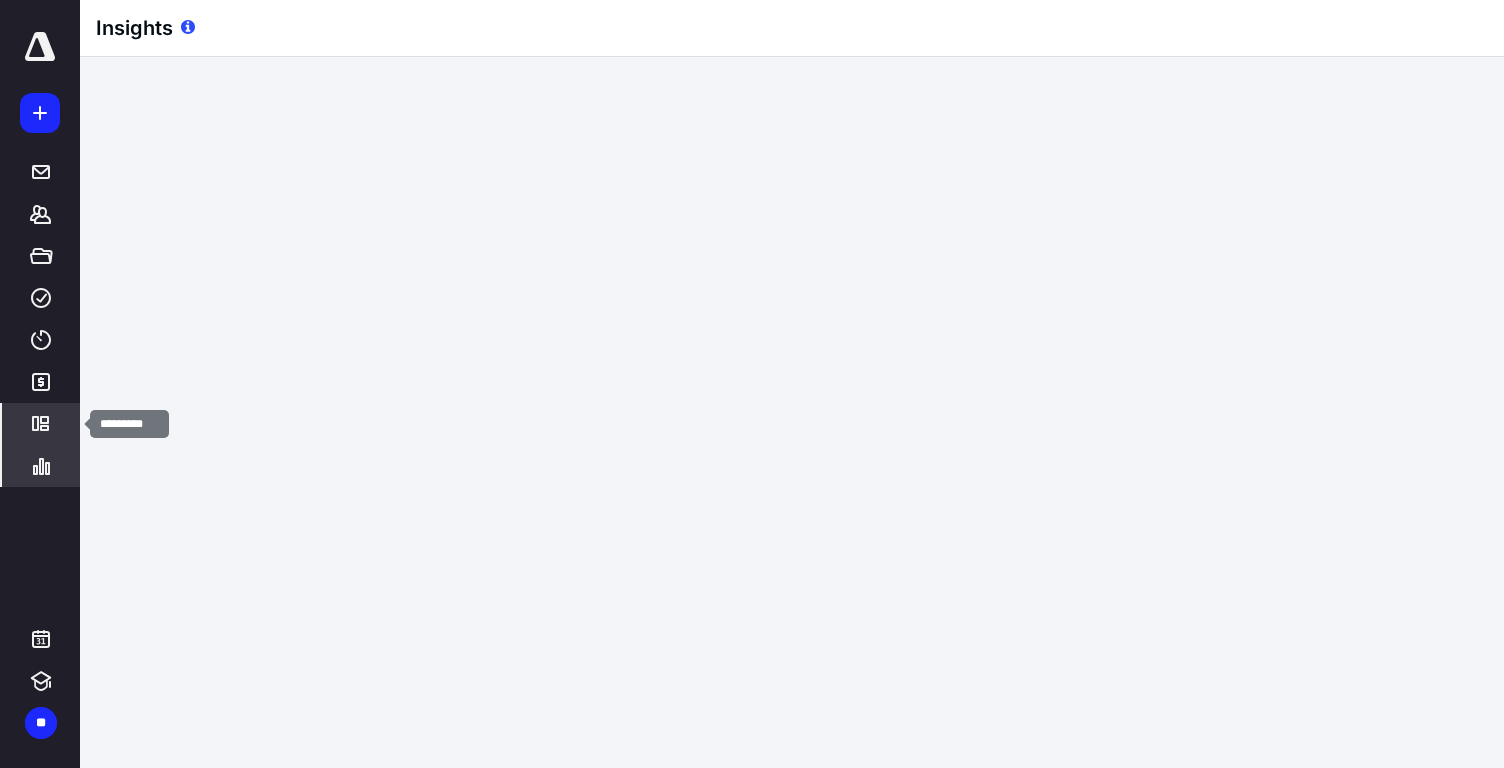 click 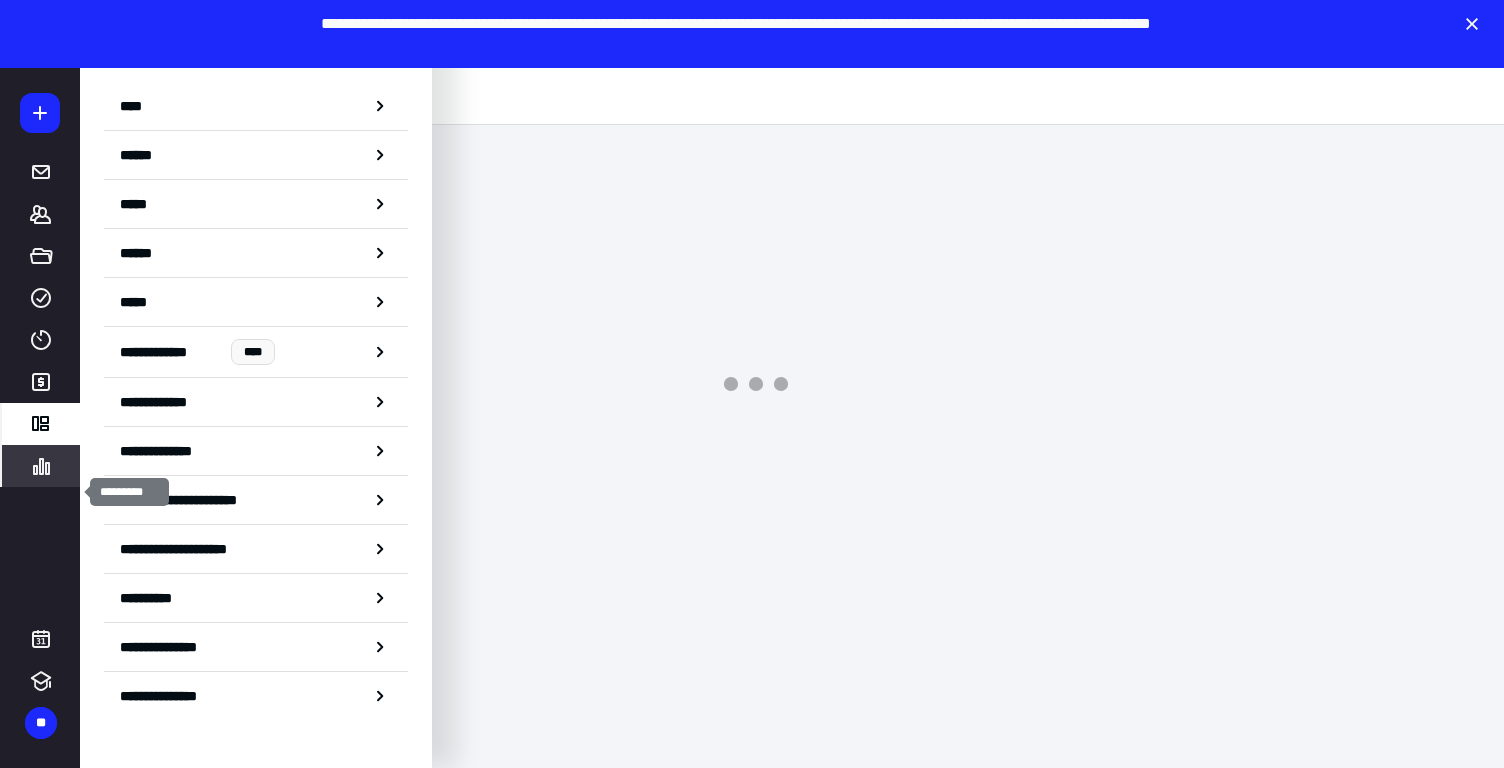 scroll, scrollTop: 0, scrollLeft: 0, axis: both 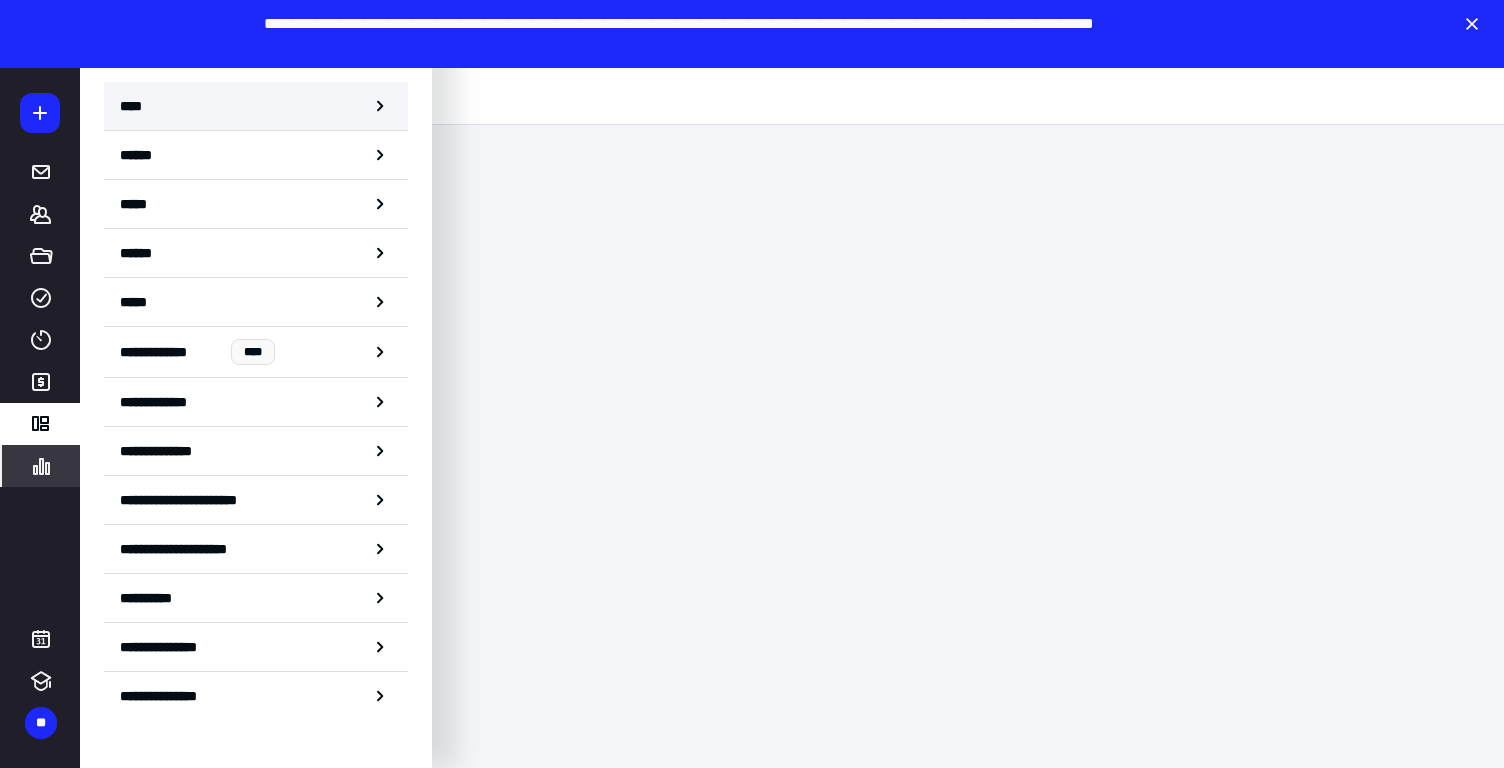 click on "****" at bounding box center (256, 106) 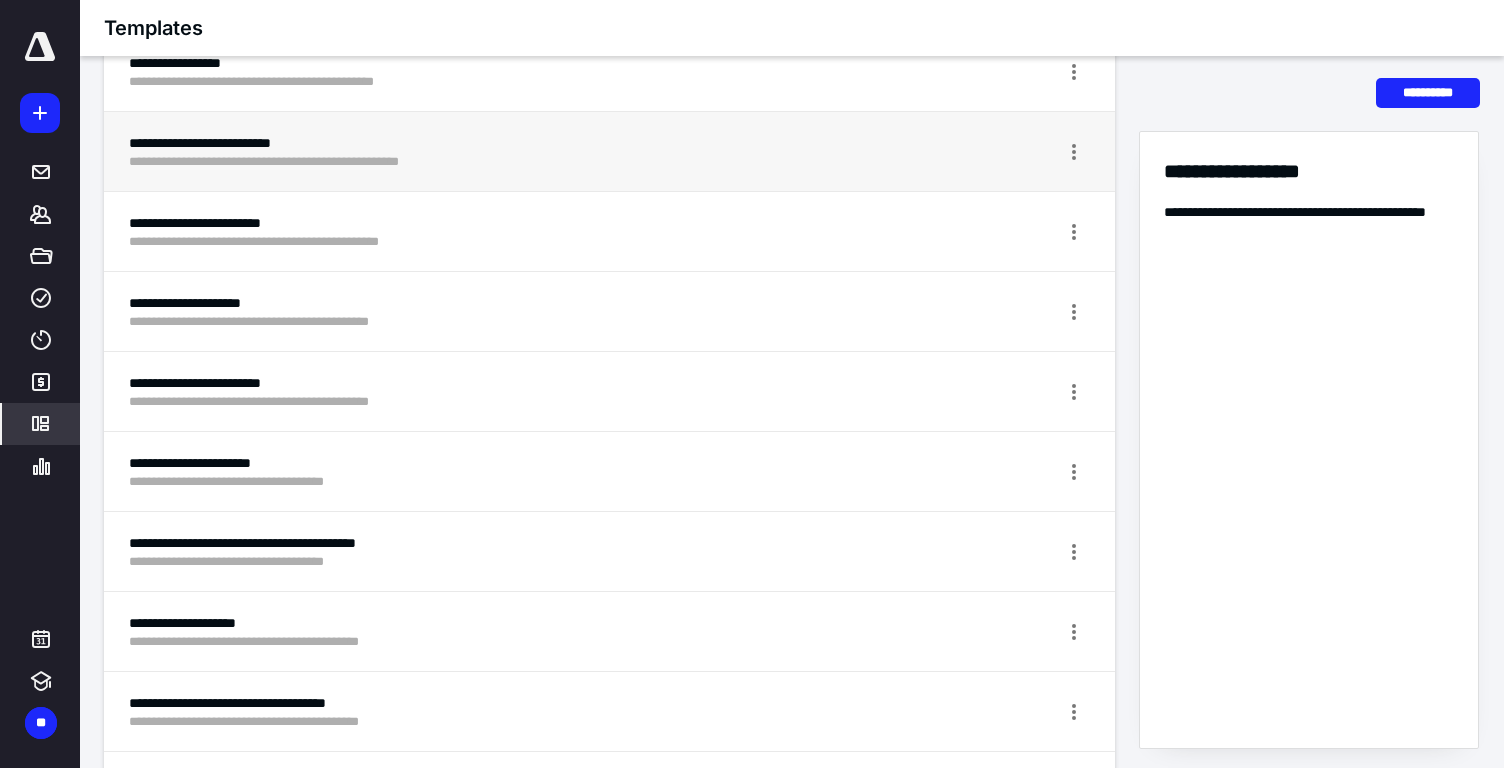 scroll, scrollTop: 1998, scrollLeft: 0, axis: vertical 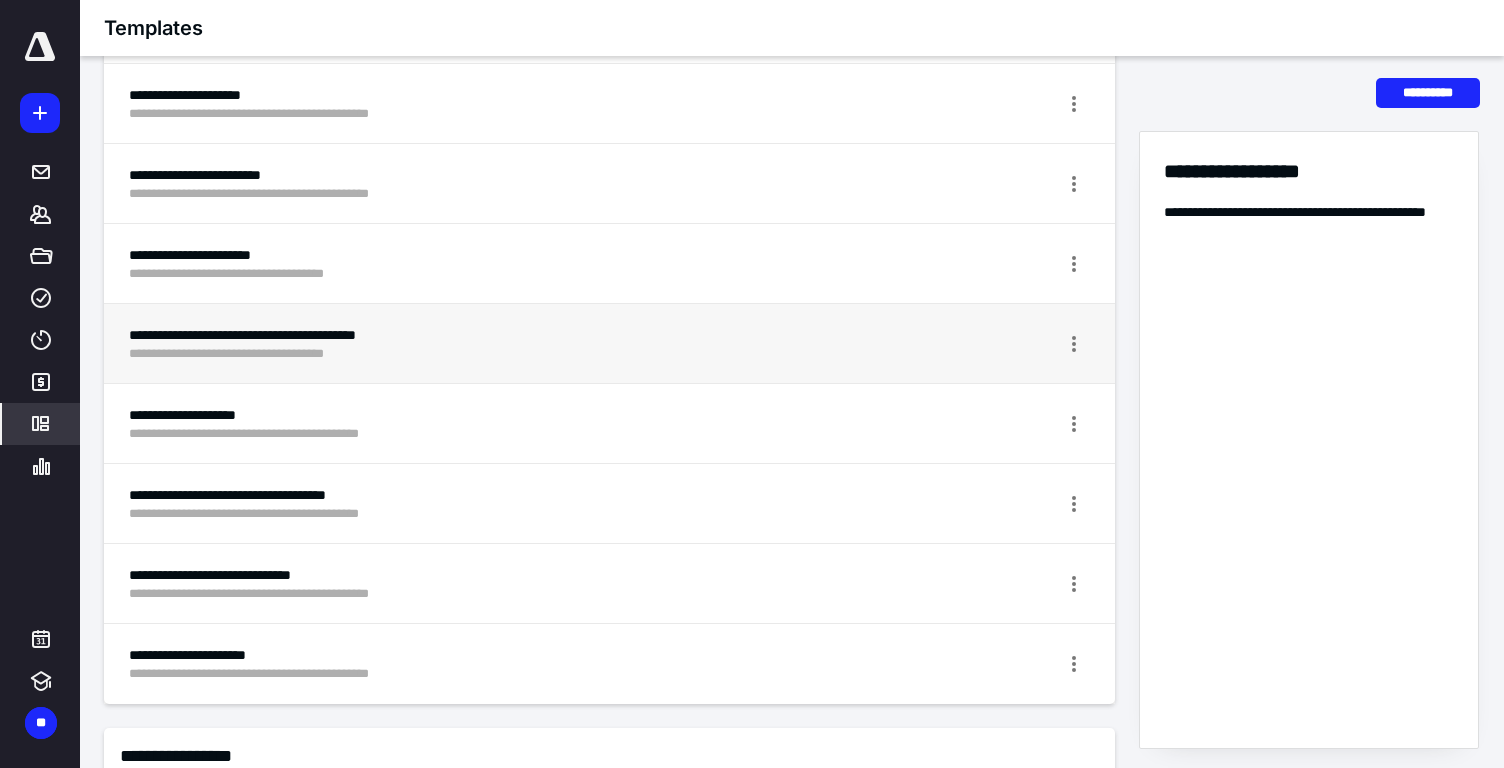 click on "**********" at bounding box center [534, 335] 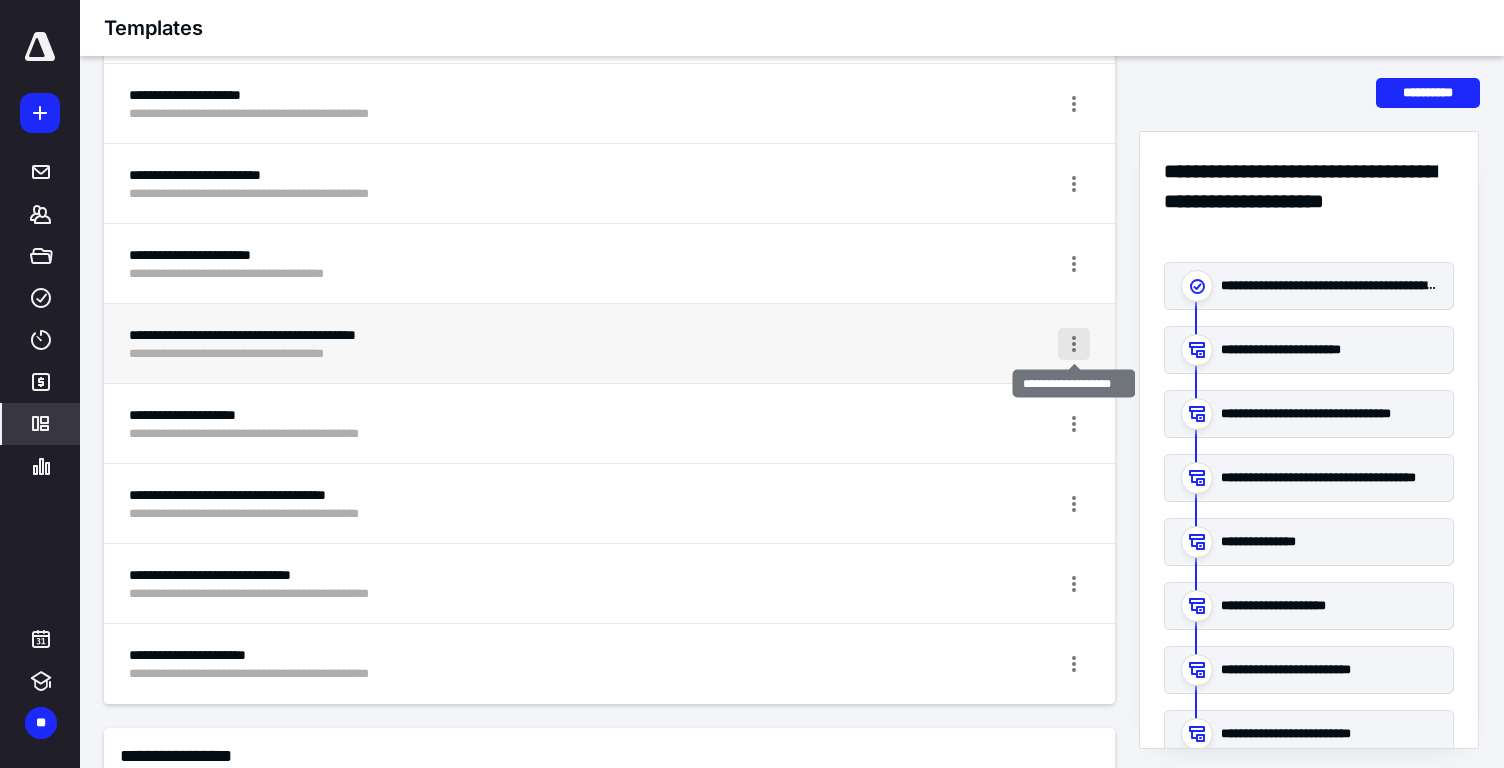 click at bounding box center [1074, 344] 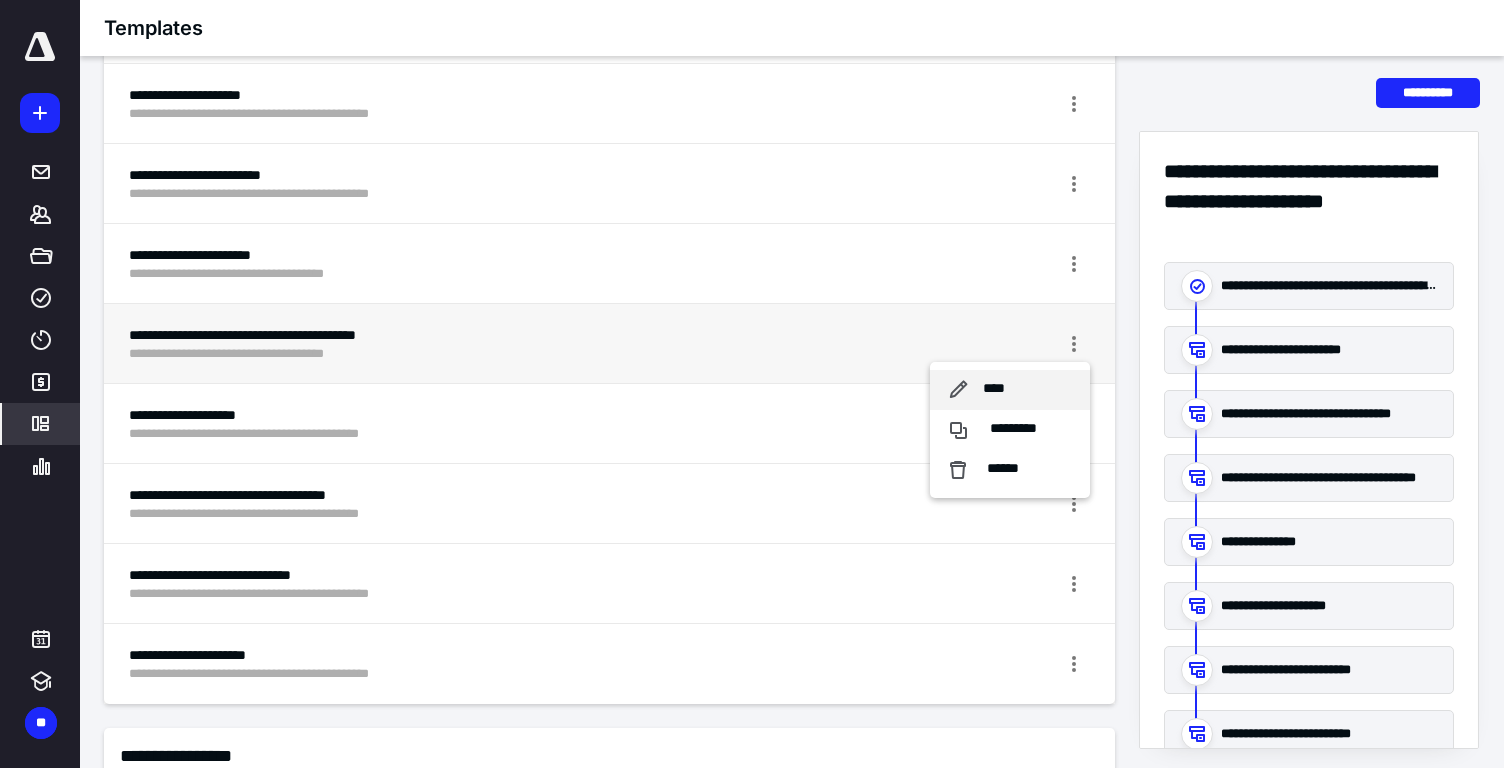 click on "****" at bounding box center [1010, 390] 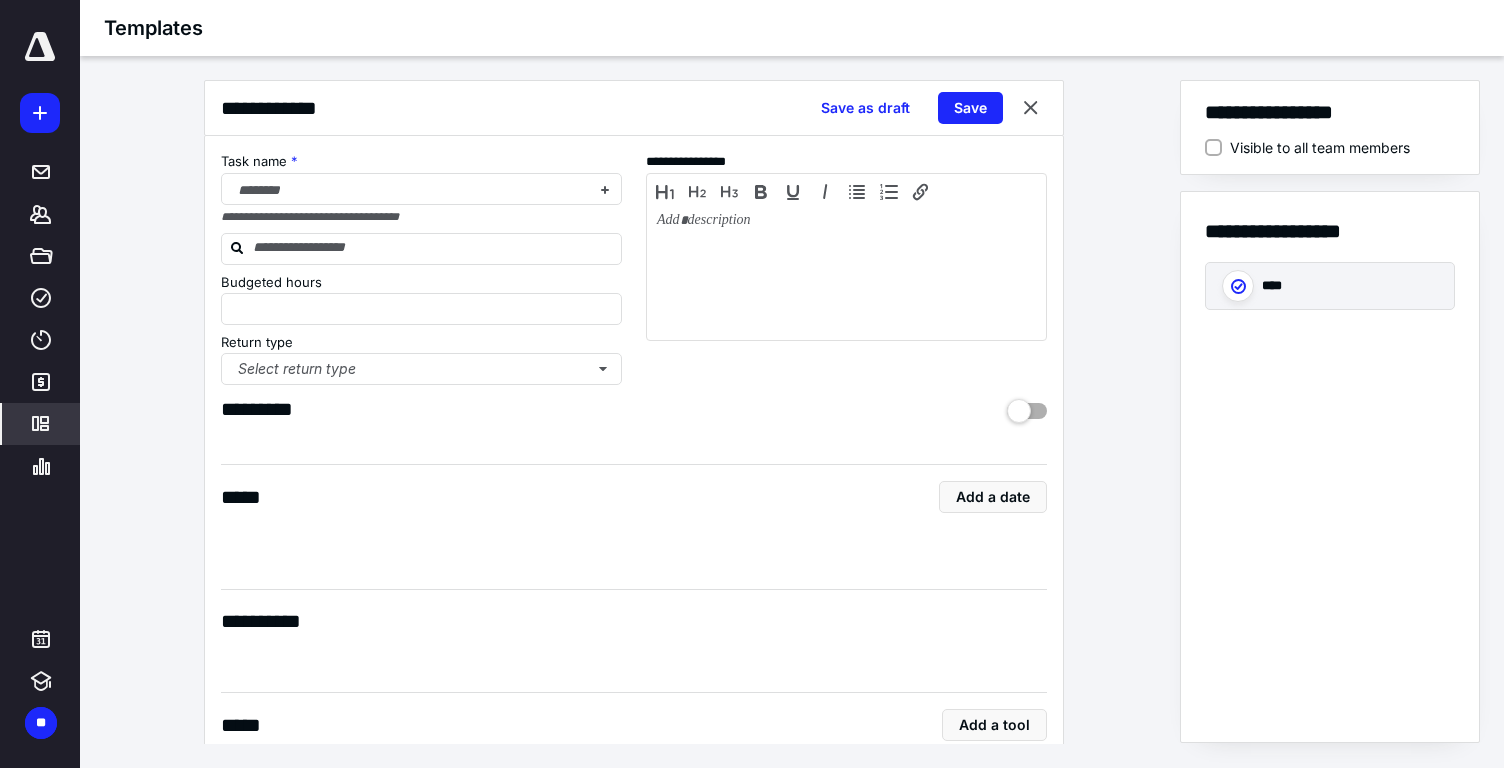 scroll, scrollTop: 0, scrollLeft: 0, axis: both 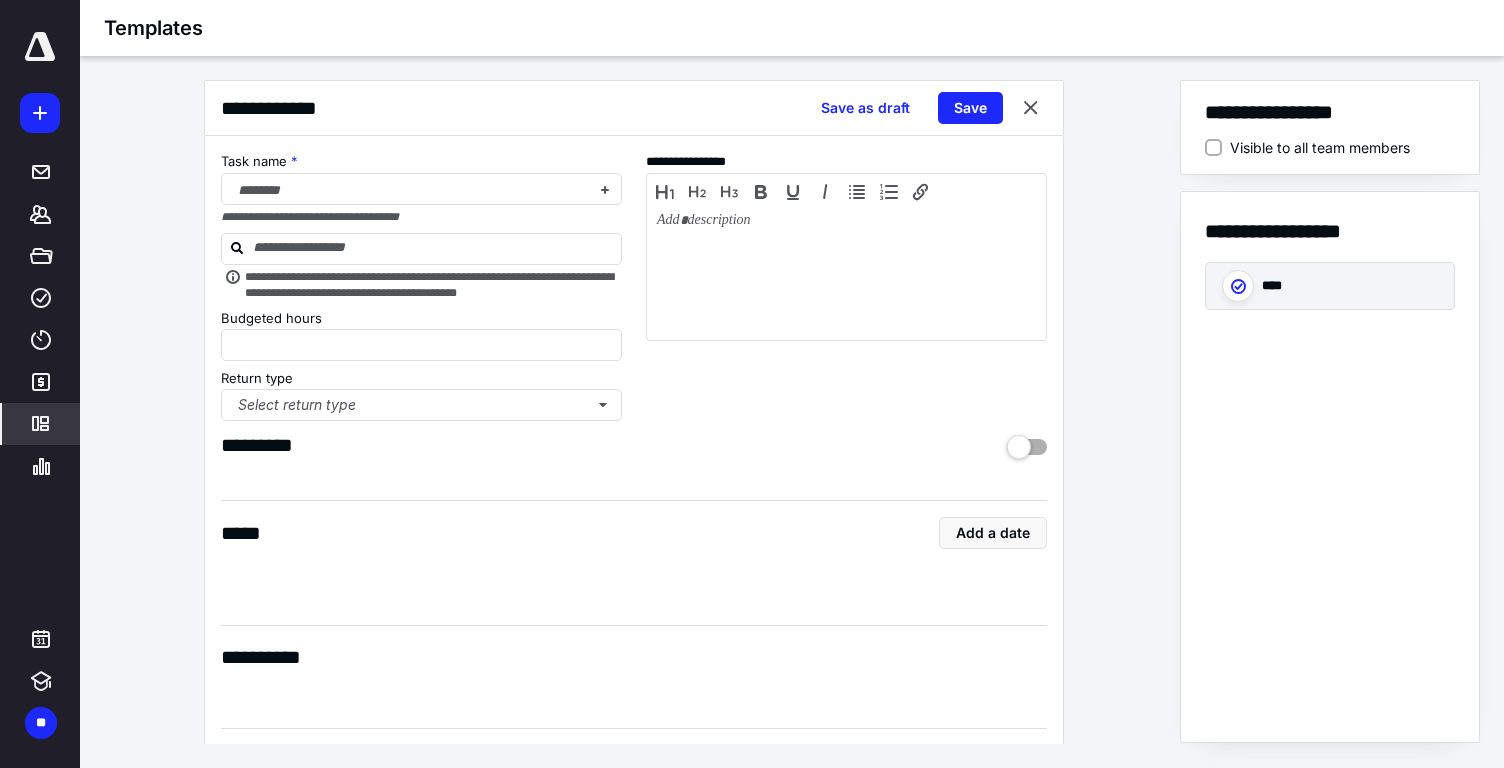 type on "*" 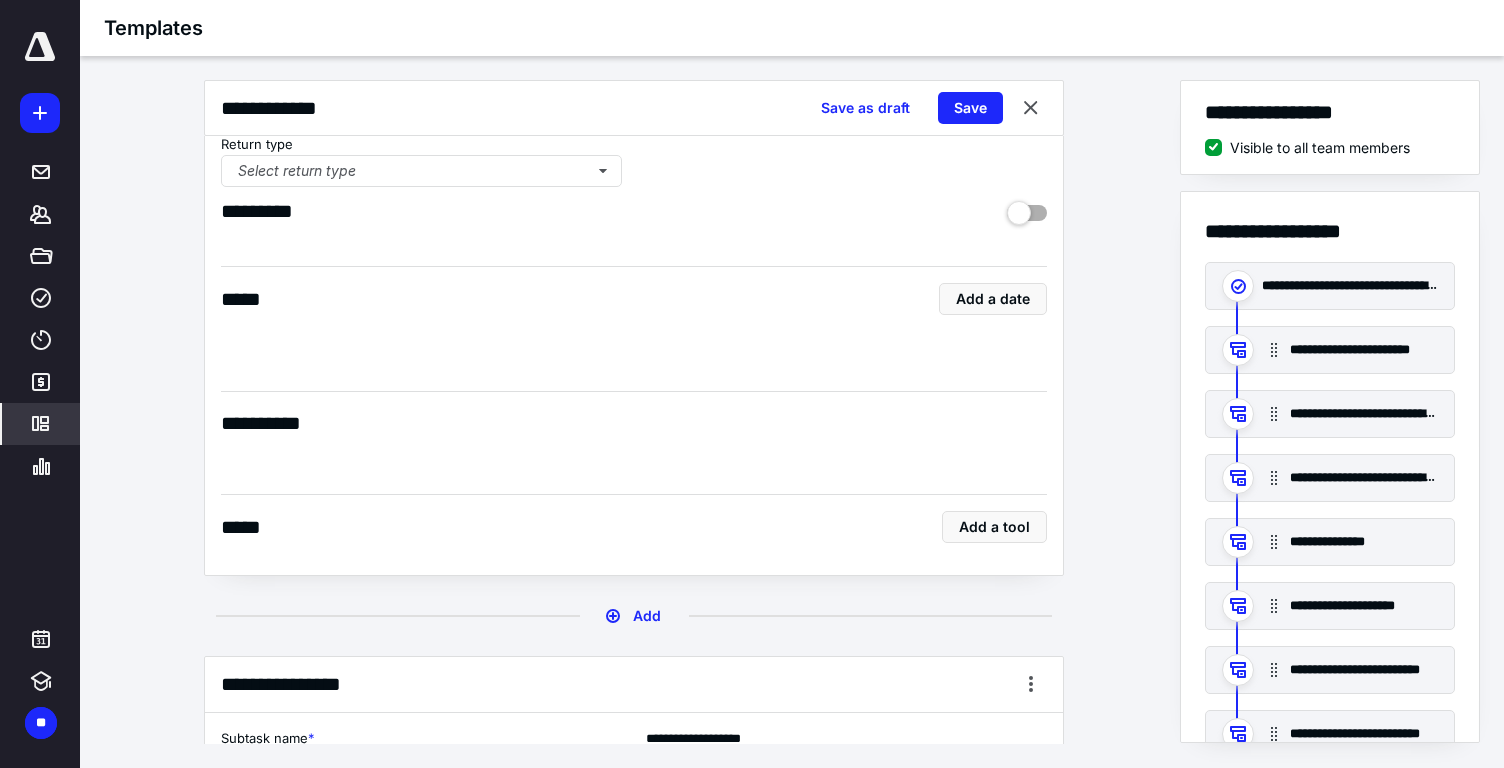scroll, scrollTop: 243, scrollLeft: 0, axis: vertical 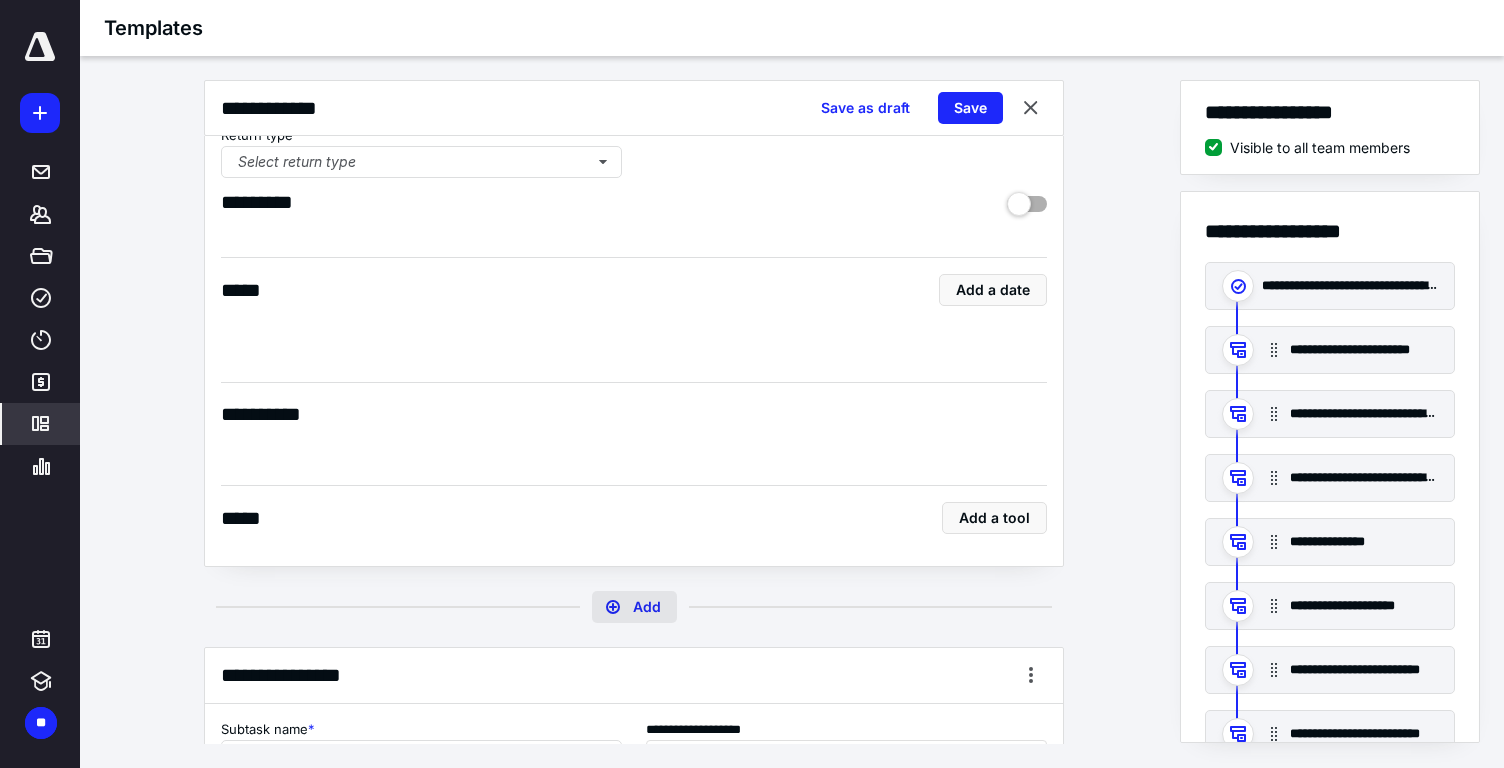 click on "Add" at bounding box center [634, 607] 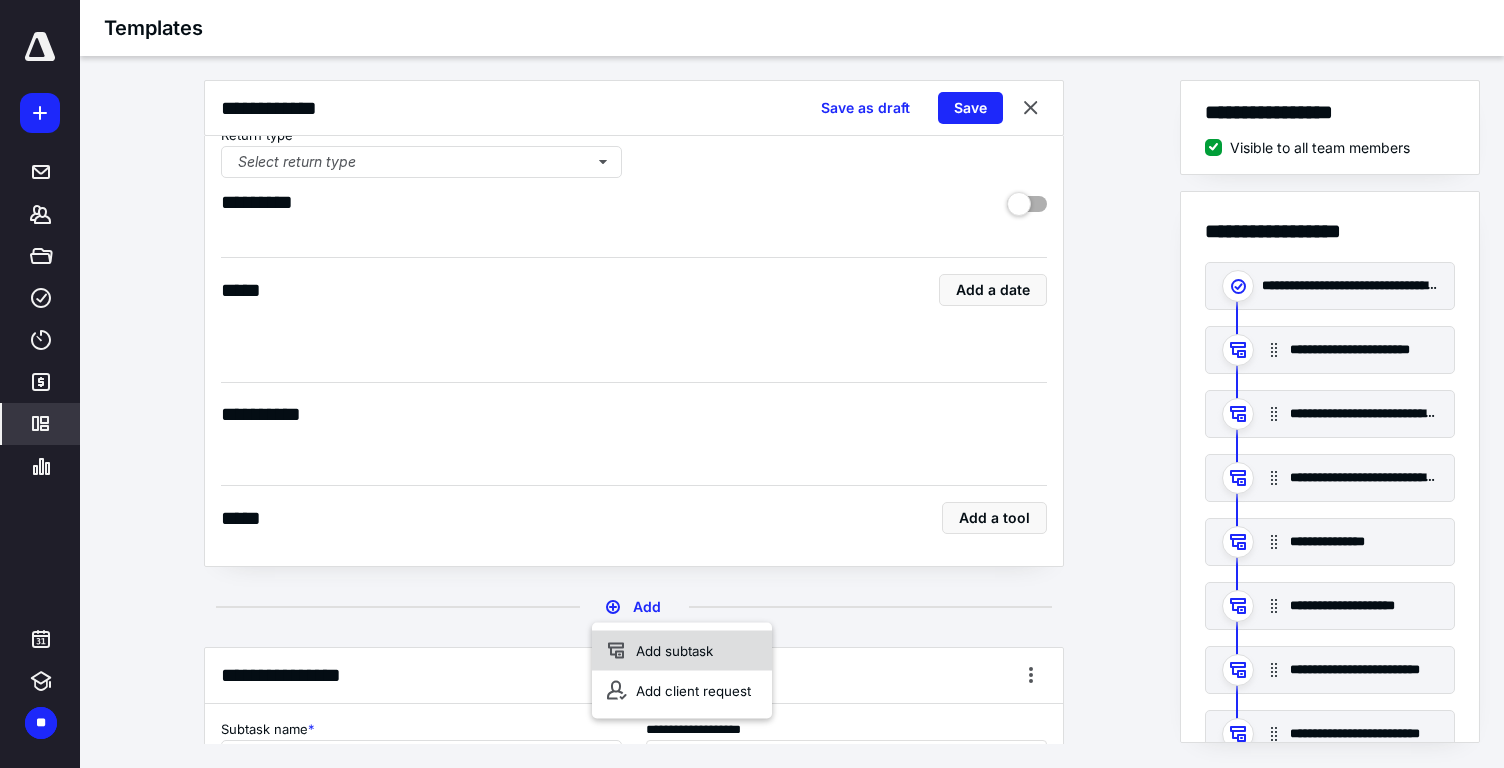 click on "Add subtask" at bounding box center [682, 651] 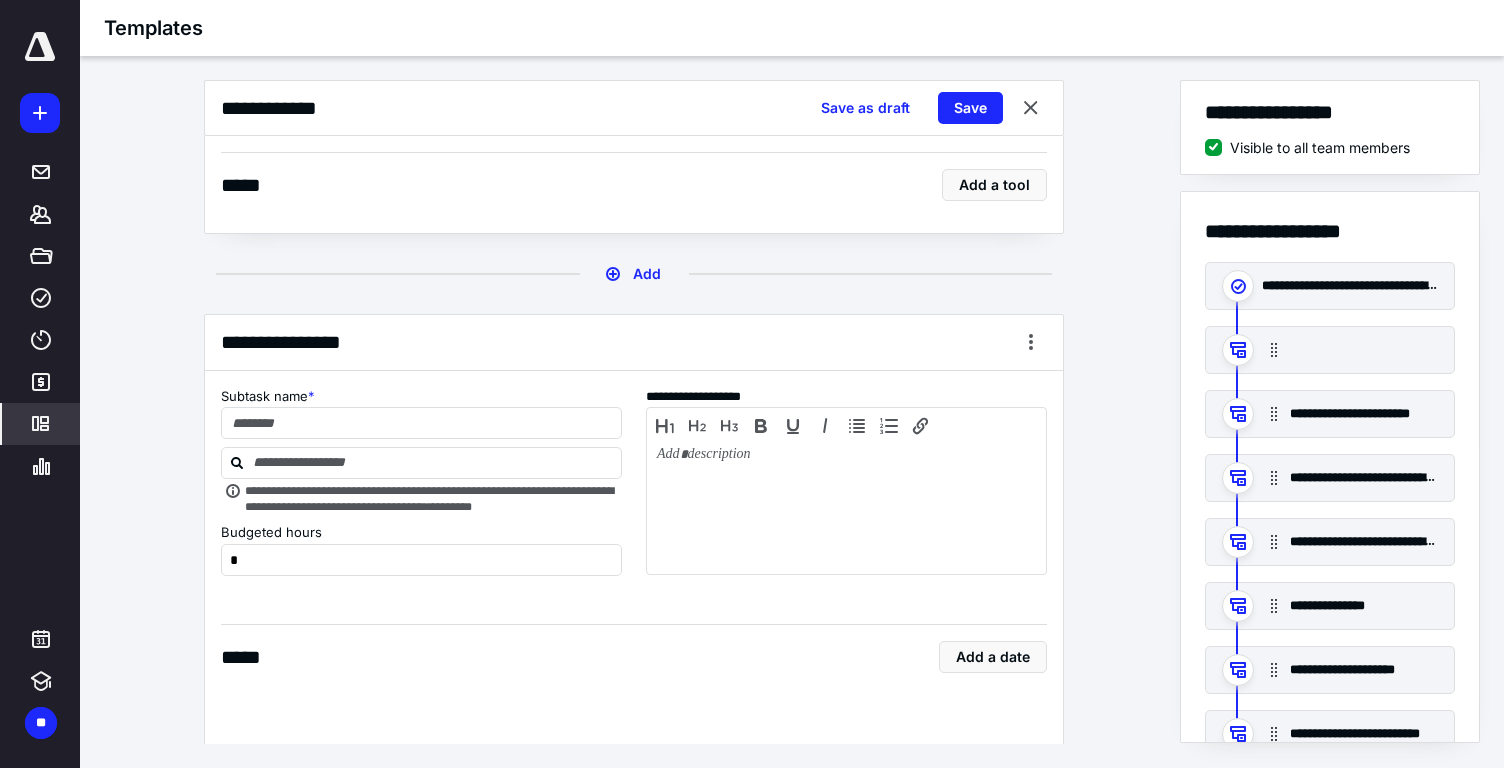 scroll, scrollTop: 580, scrollLeft: 0, axis: vertical 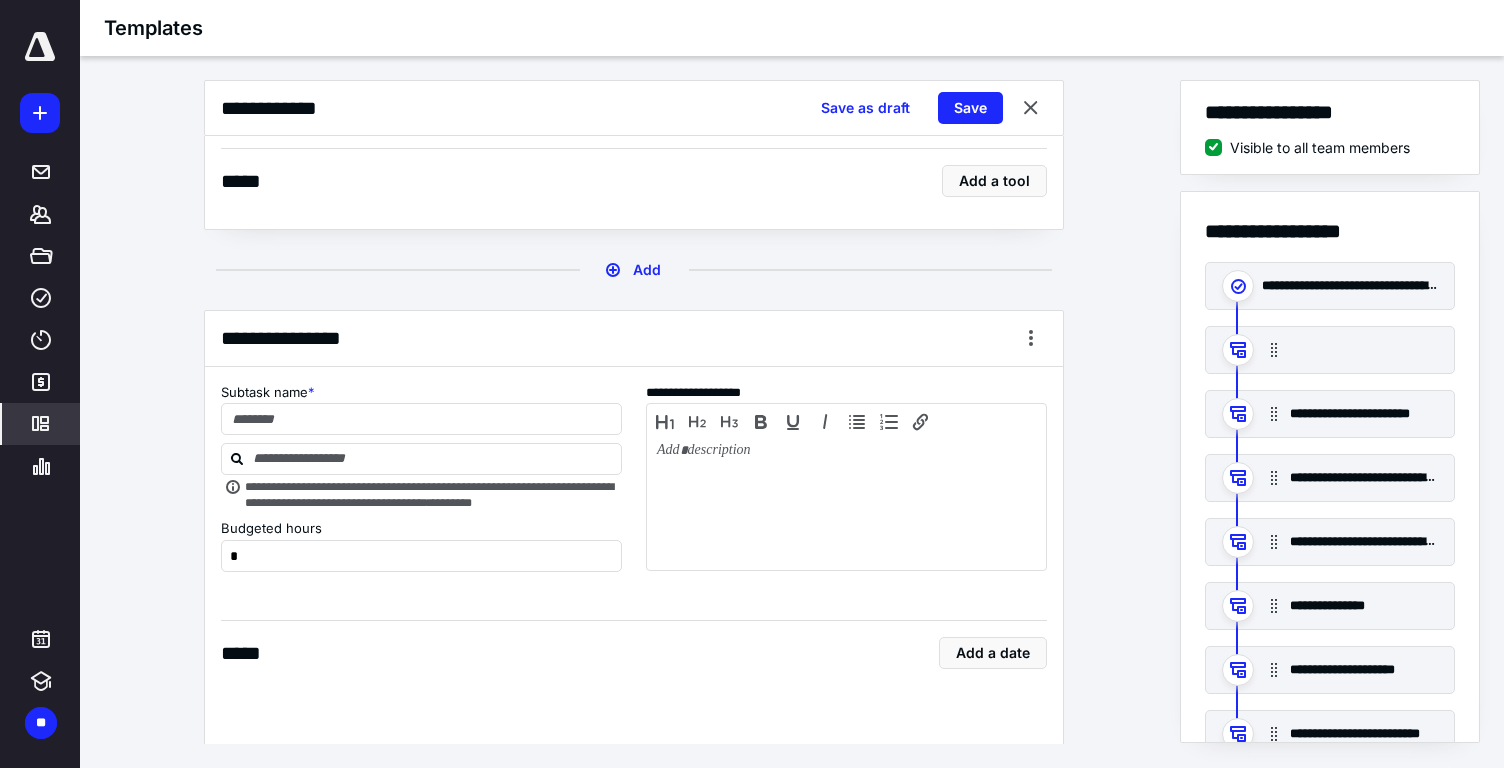 click on "Subtask name  *" at bounding box center (421, 393) 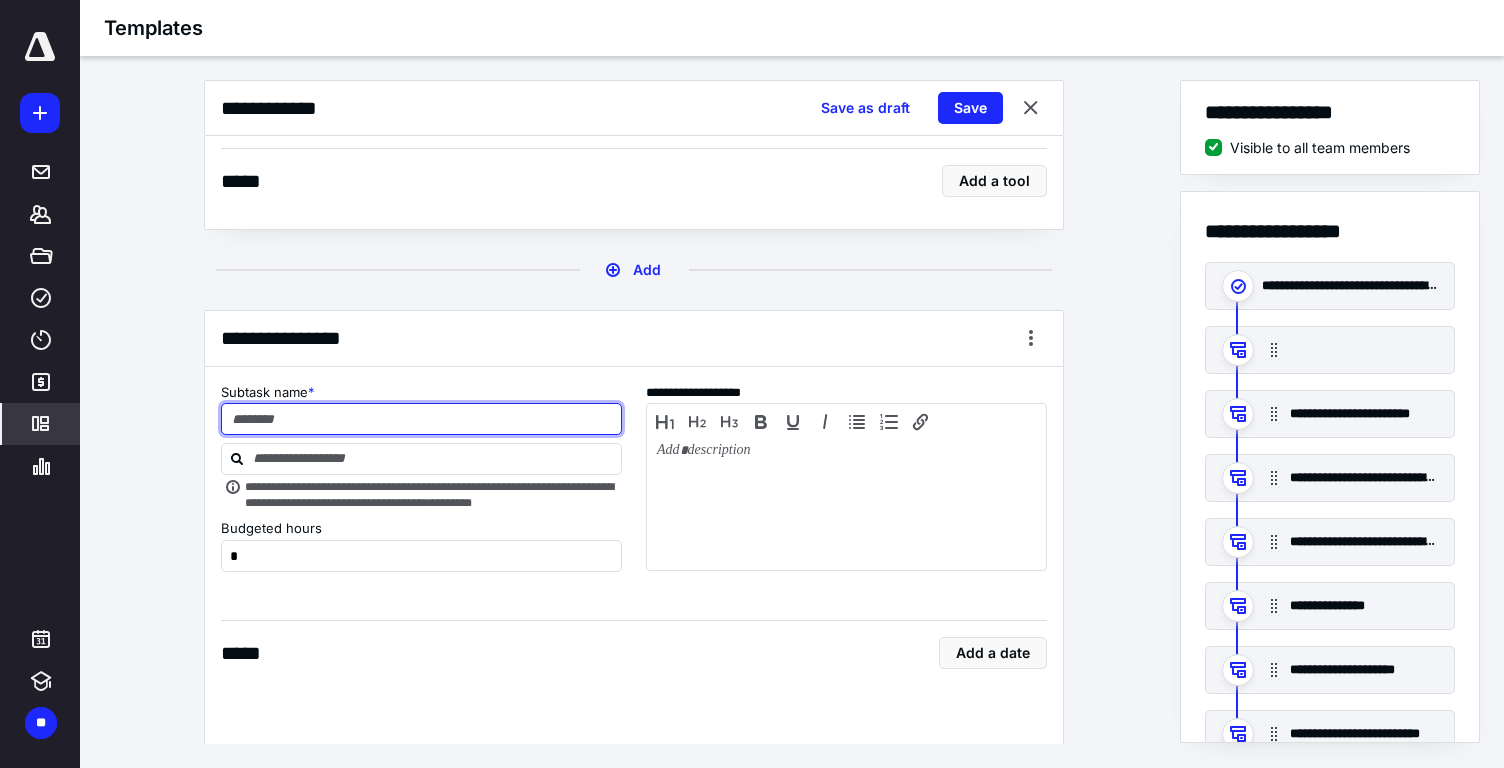 click at bounding box center (421, 419) 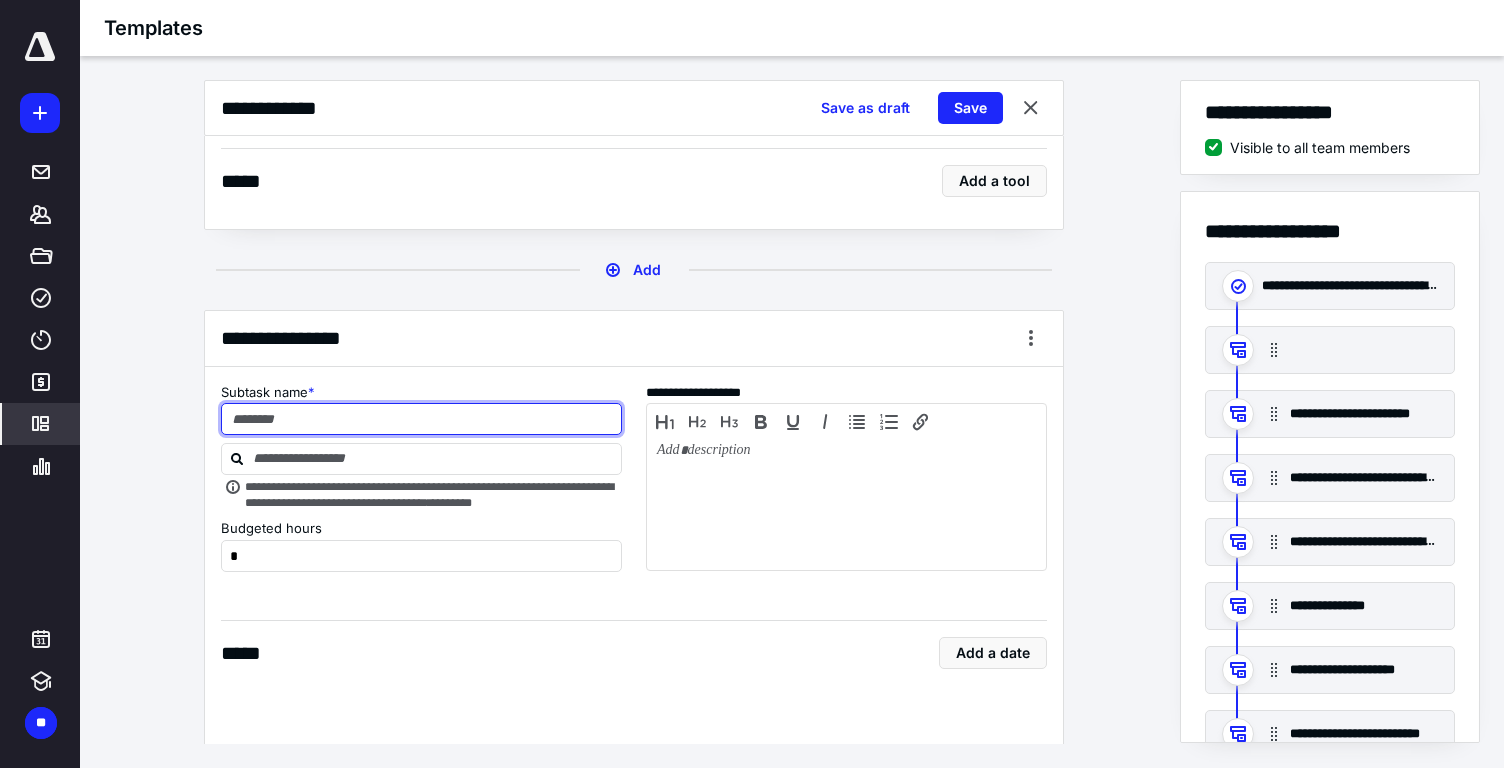 paste on "**********" 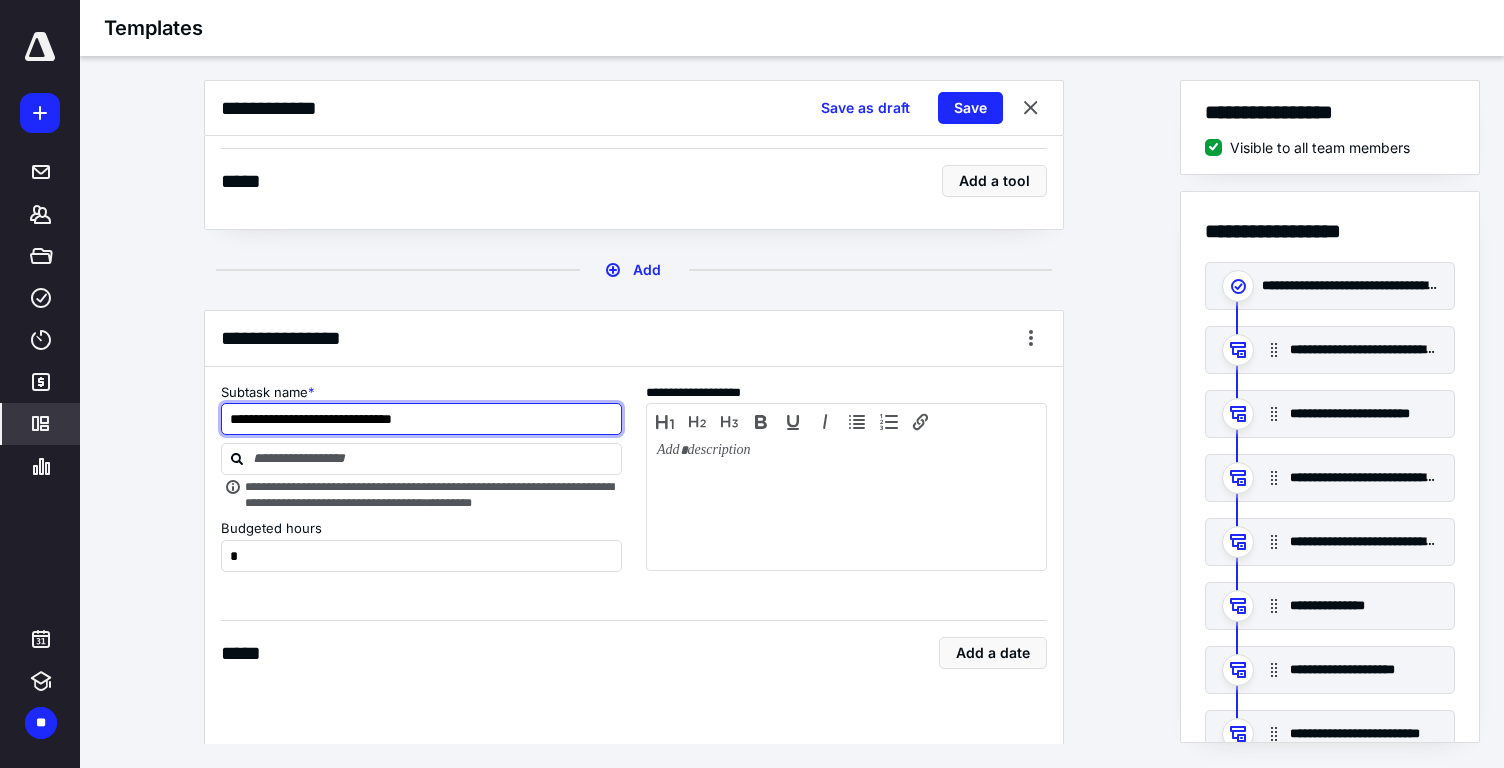 type on "**********" 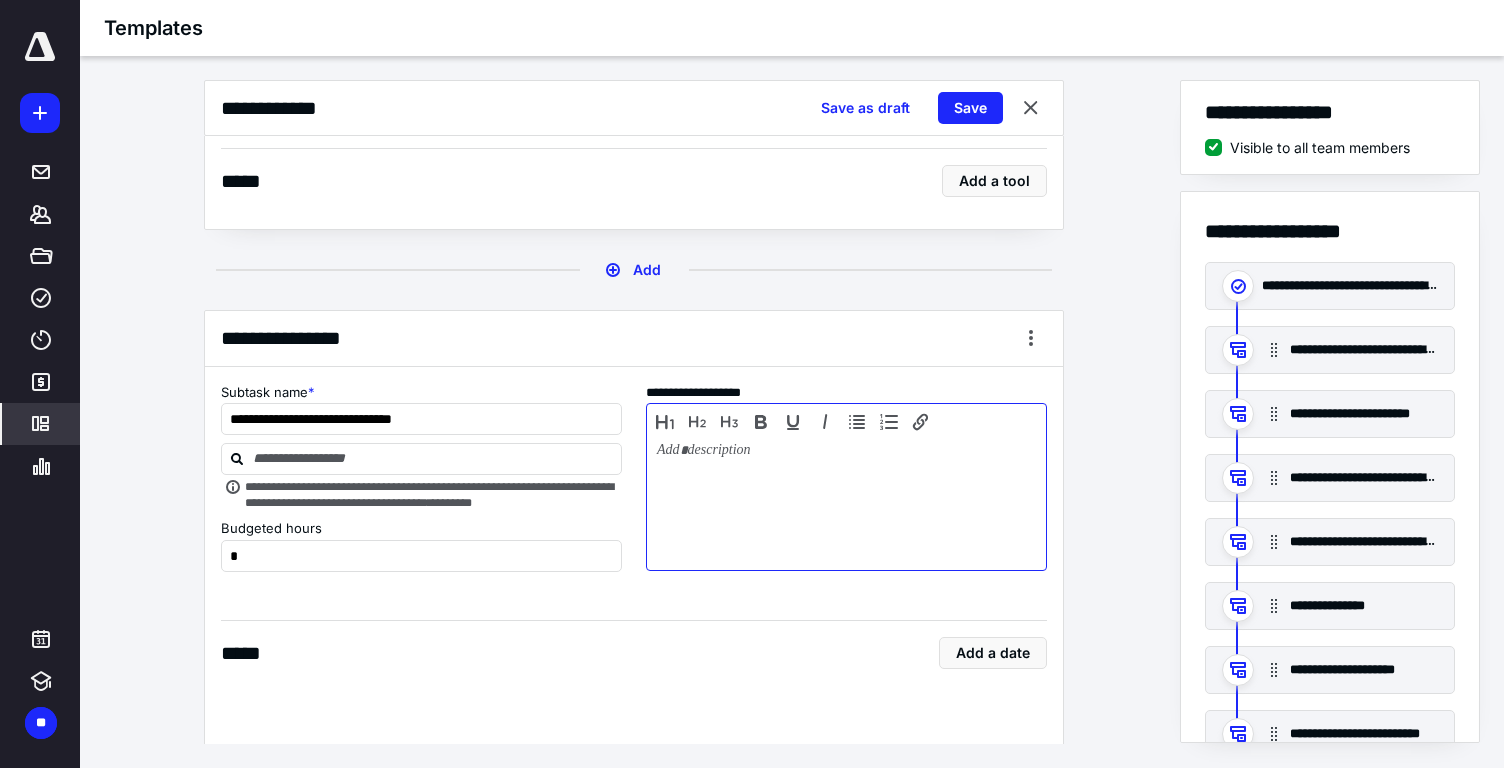 click at bounding box center [846, 502] 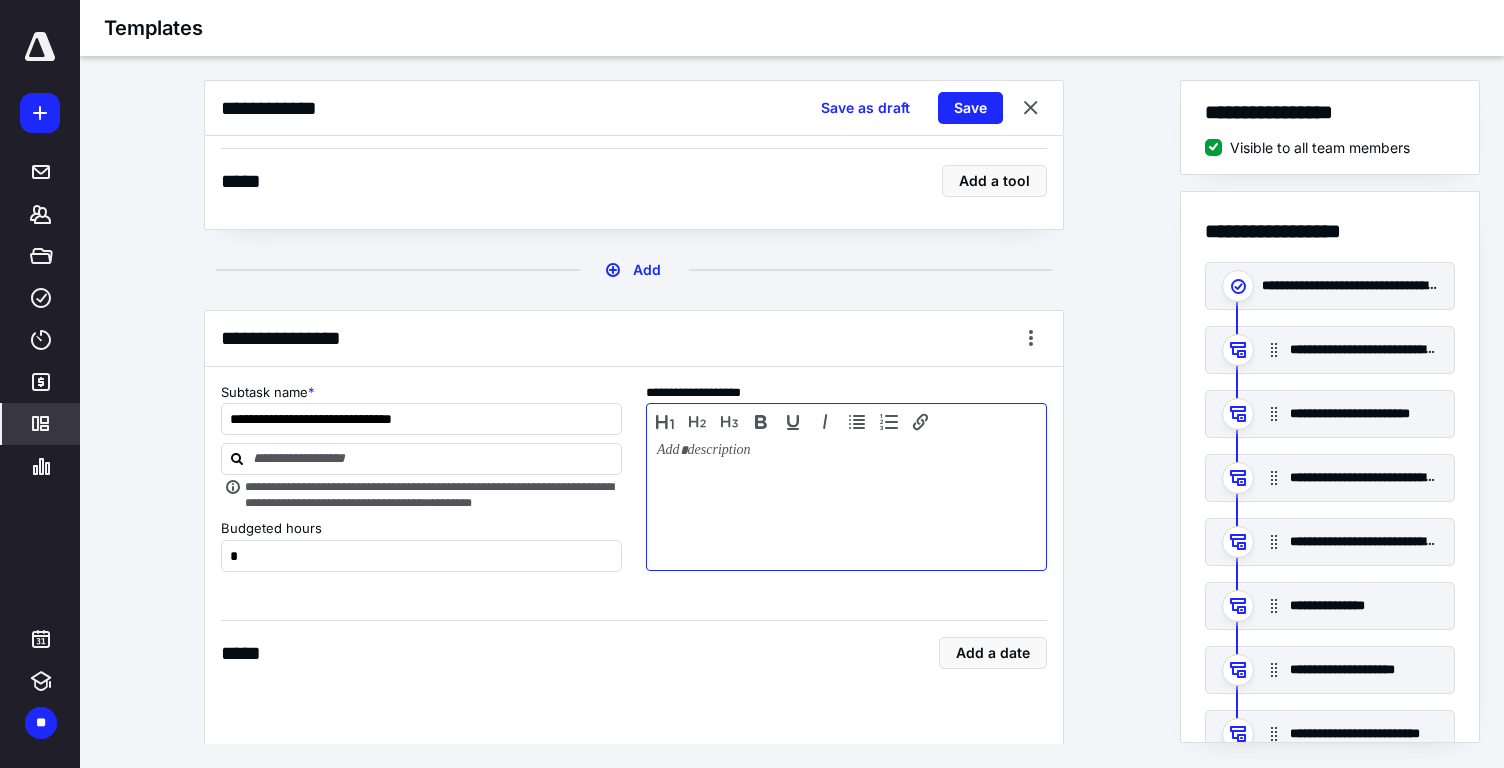type 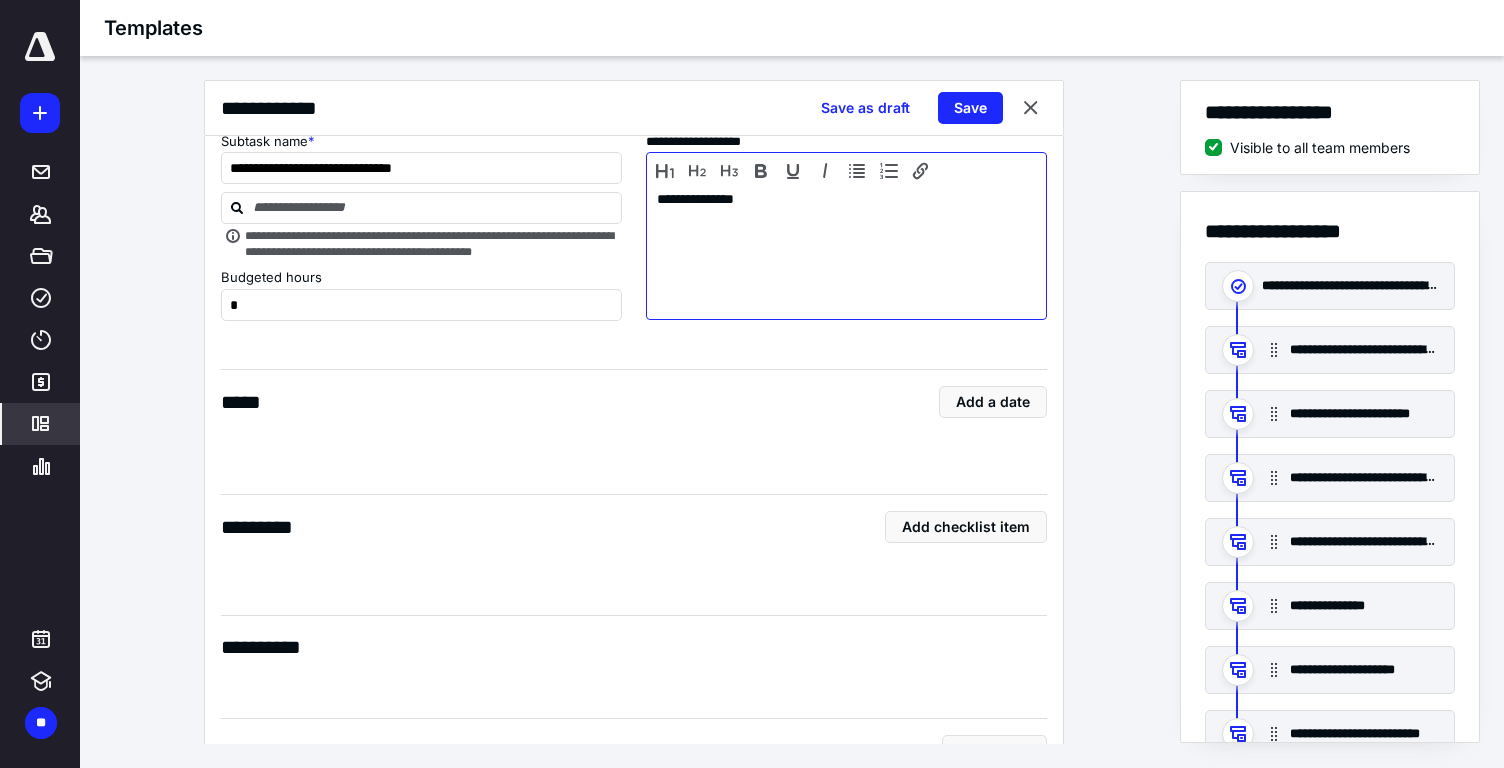 scroll, scrollTop: 862, scrollLeft: 0, axis: vertical 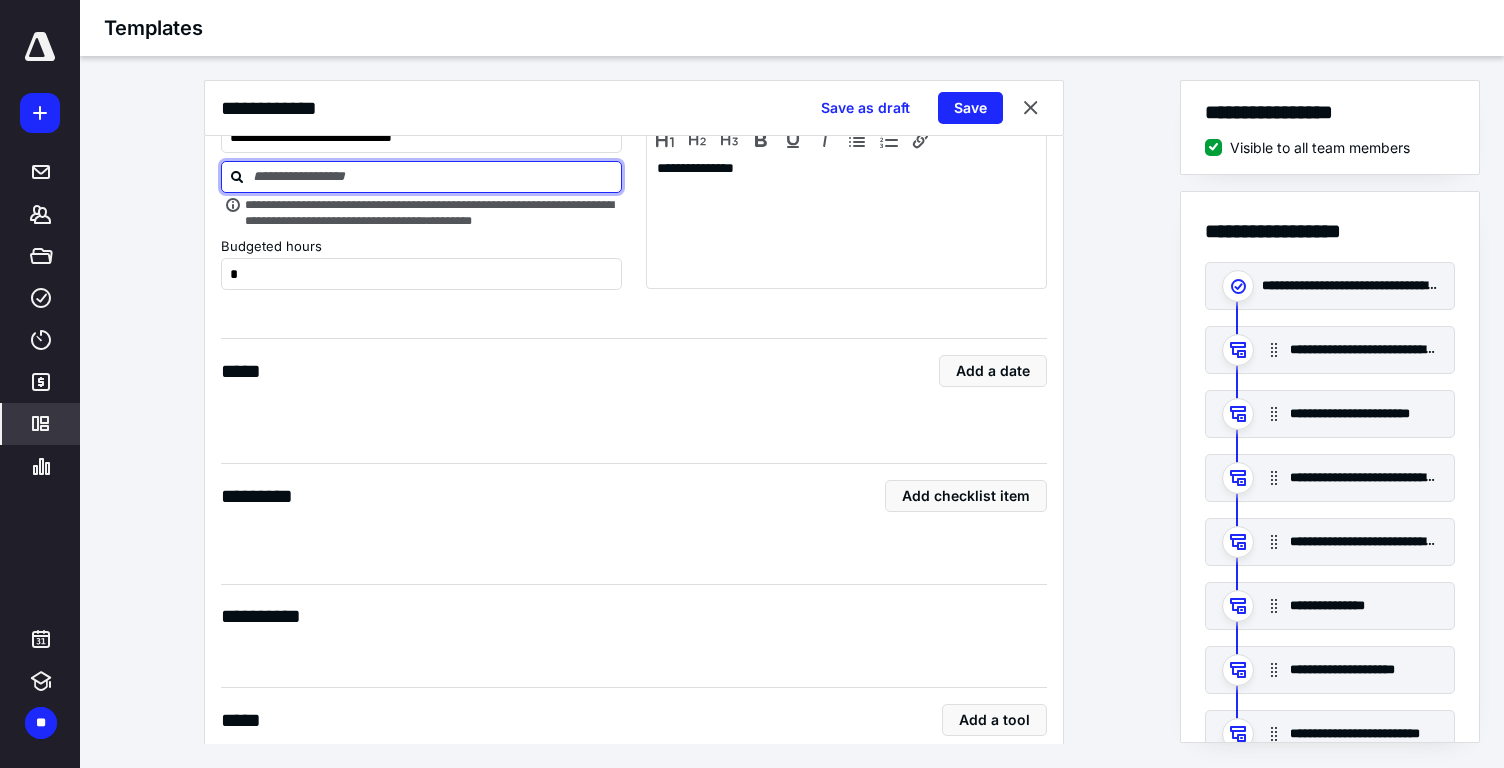 click at bounding box center [433, 176] 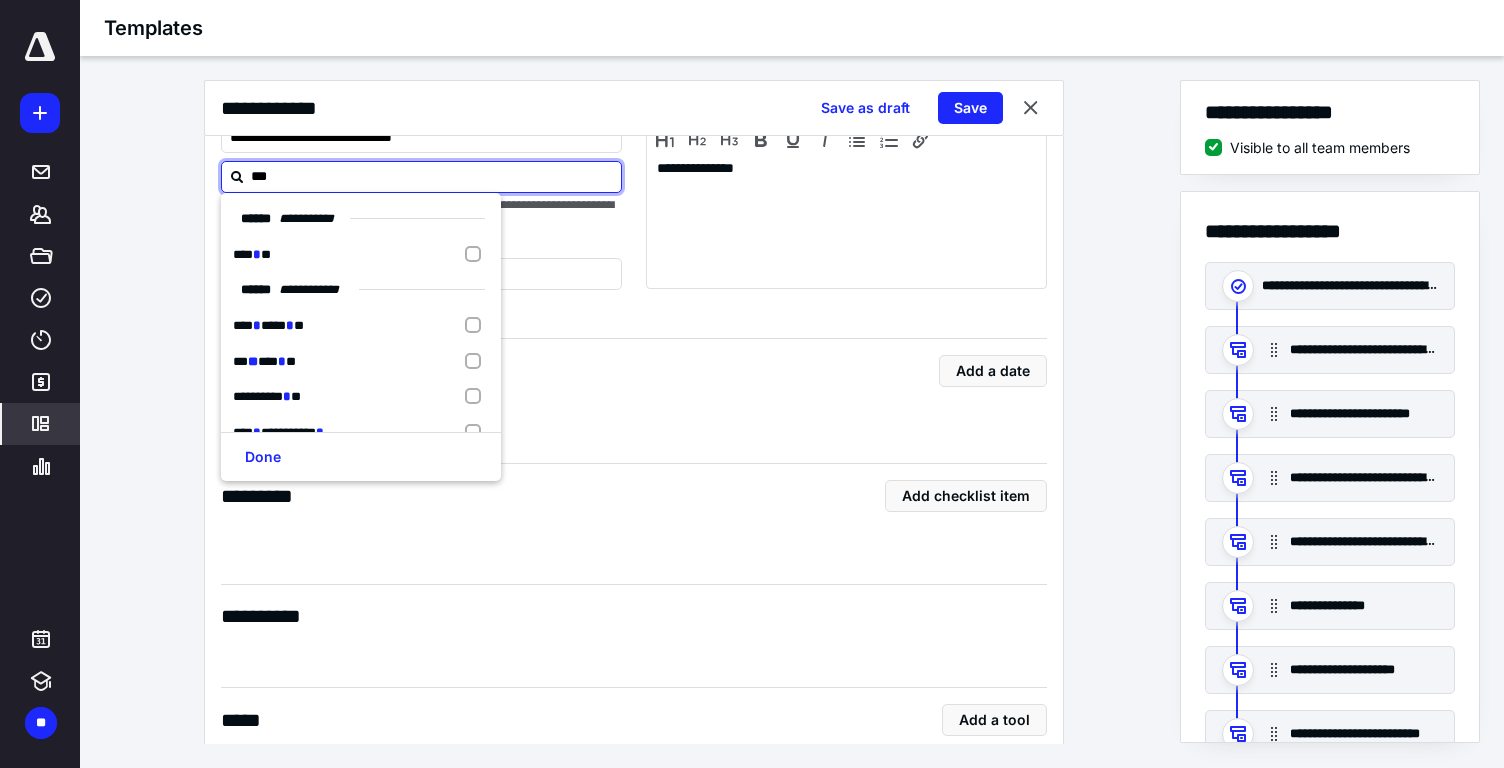 type on "****" 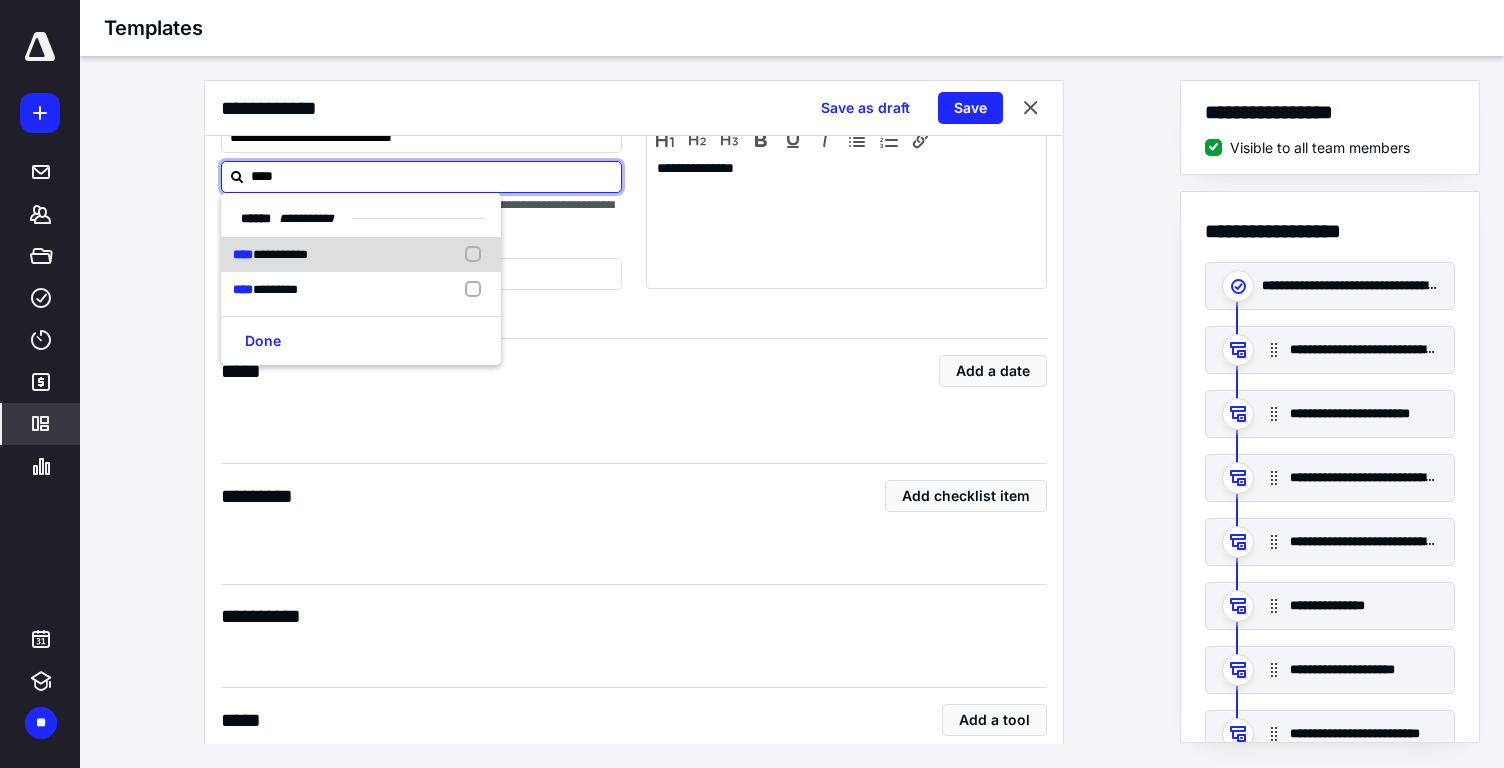 click on "**********" at bounding box center [361, 255] 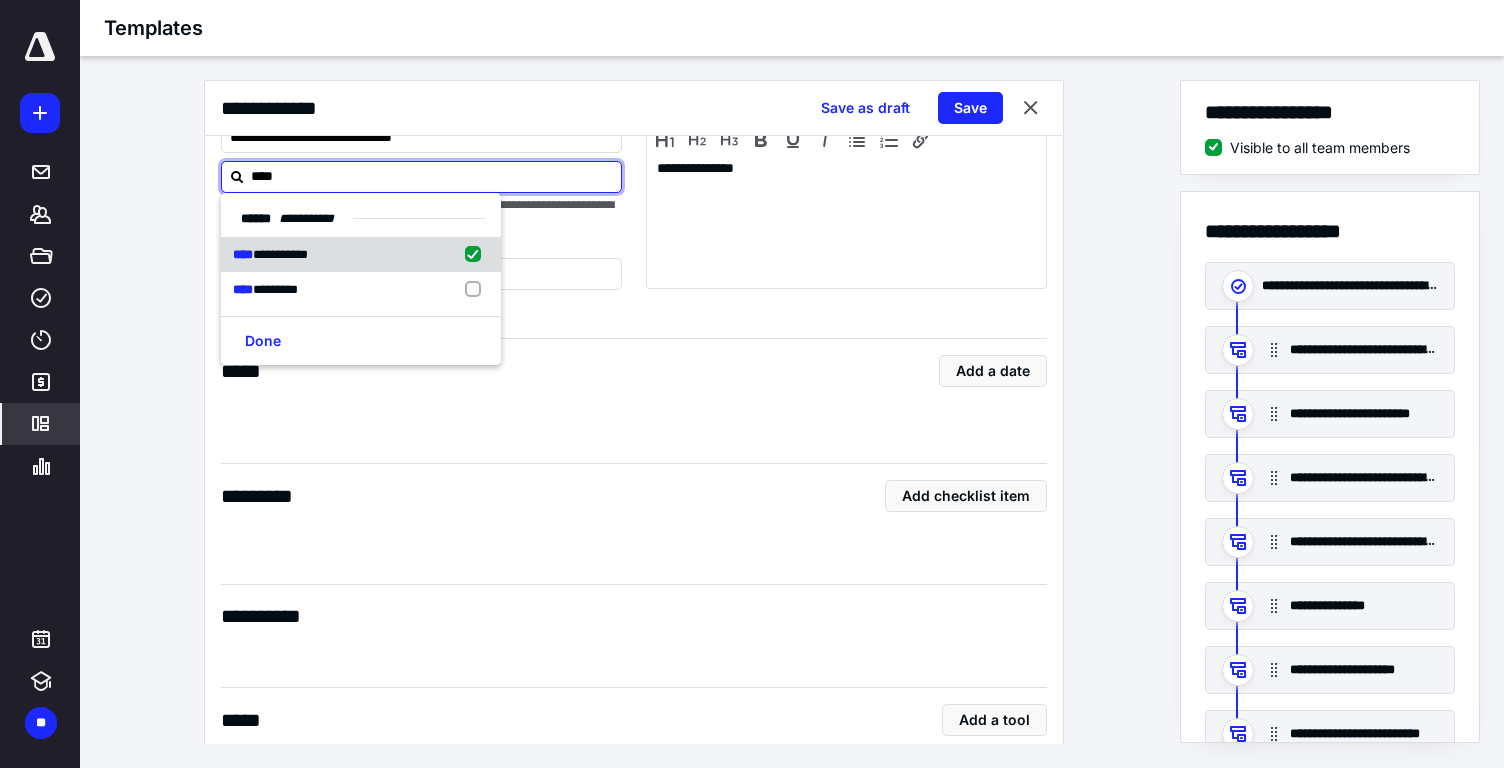 checkbox on "true" 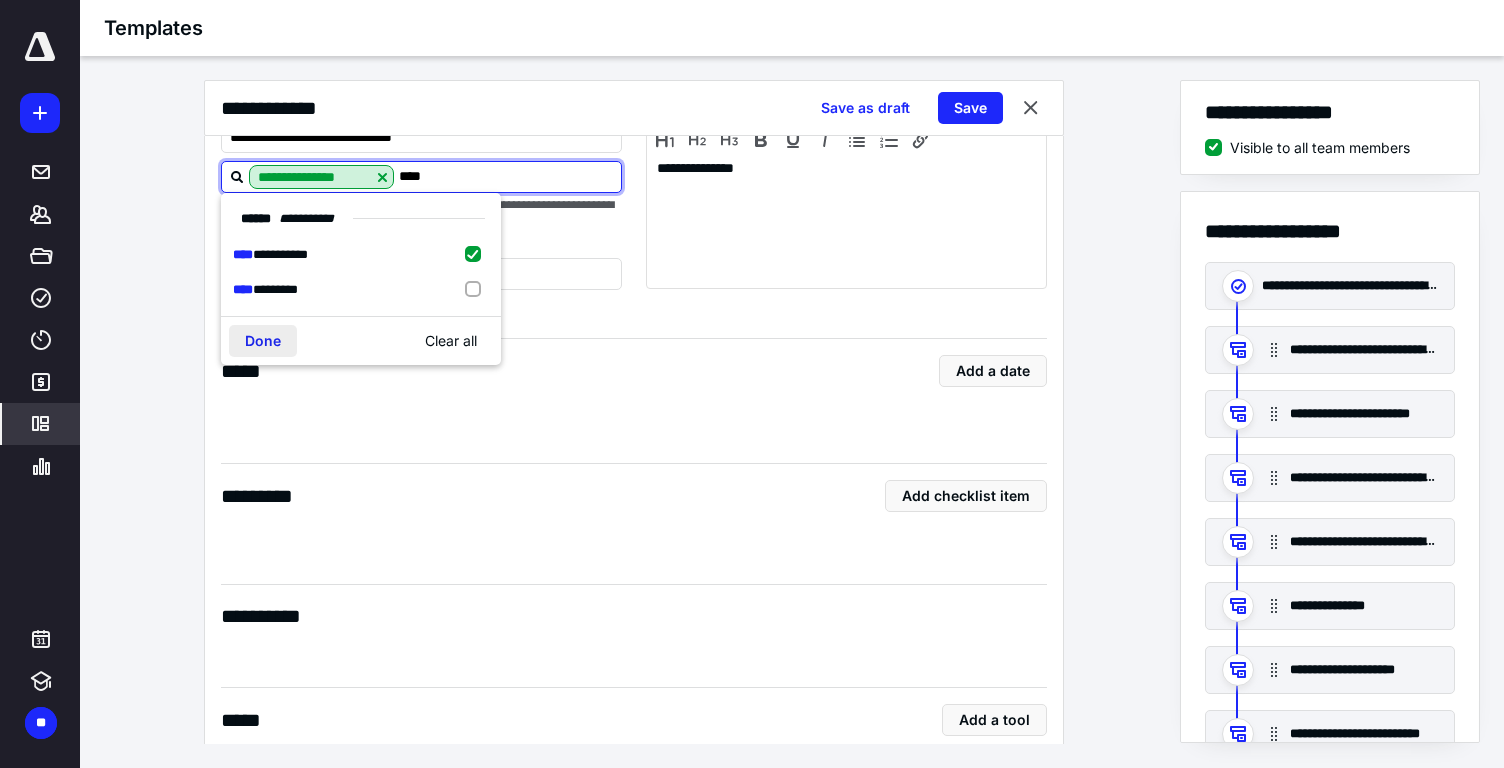 type on "****" 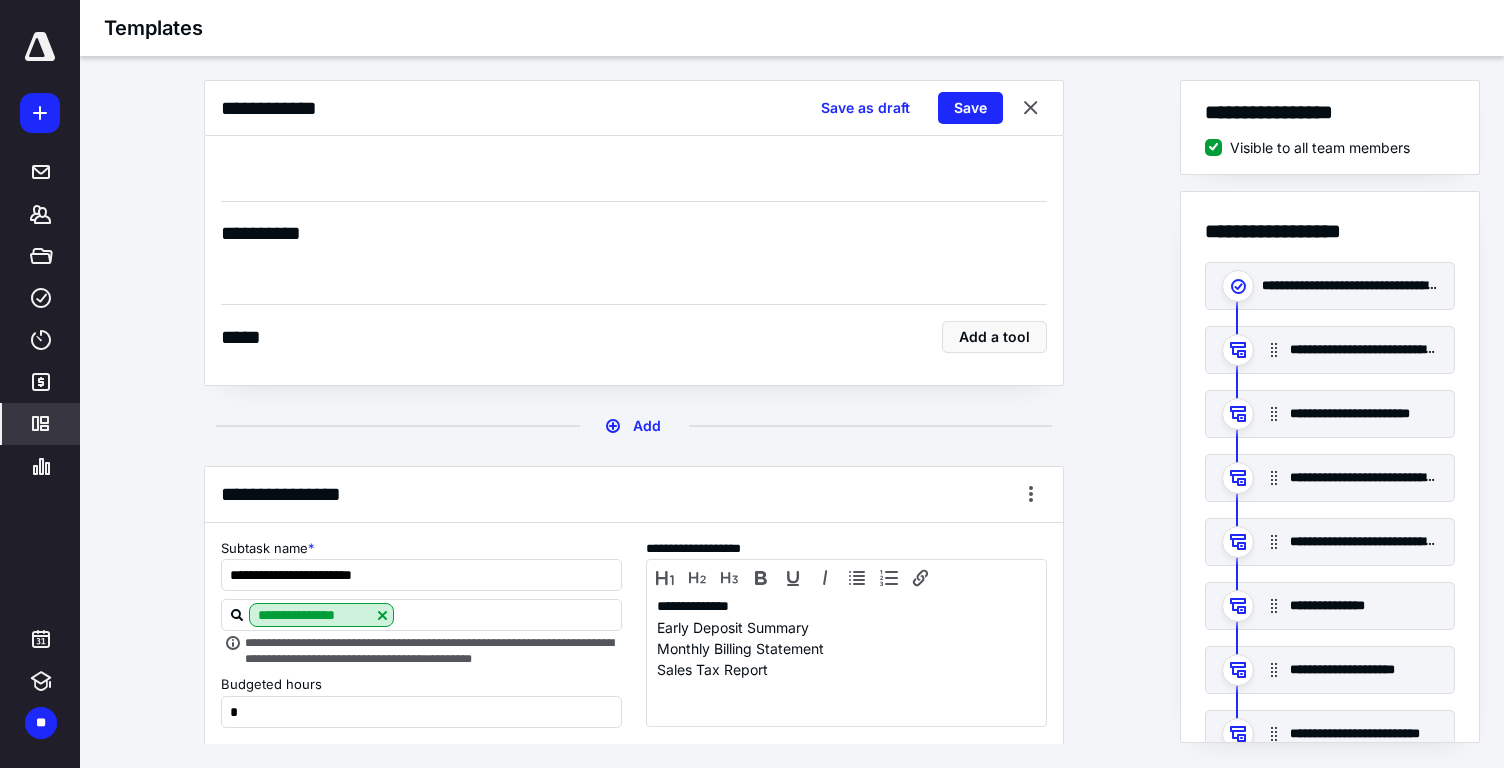 scroll, scrollTop: 1275, scrollLeft: 0, axis: vertical 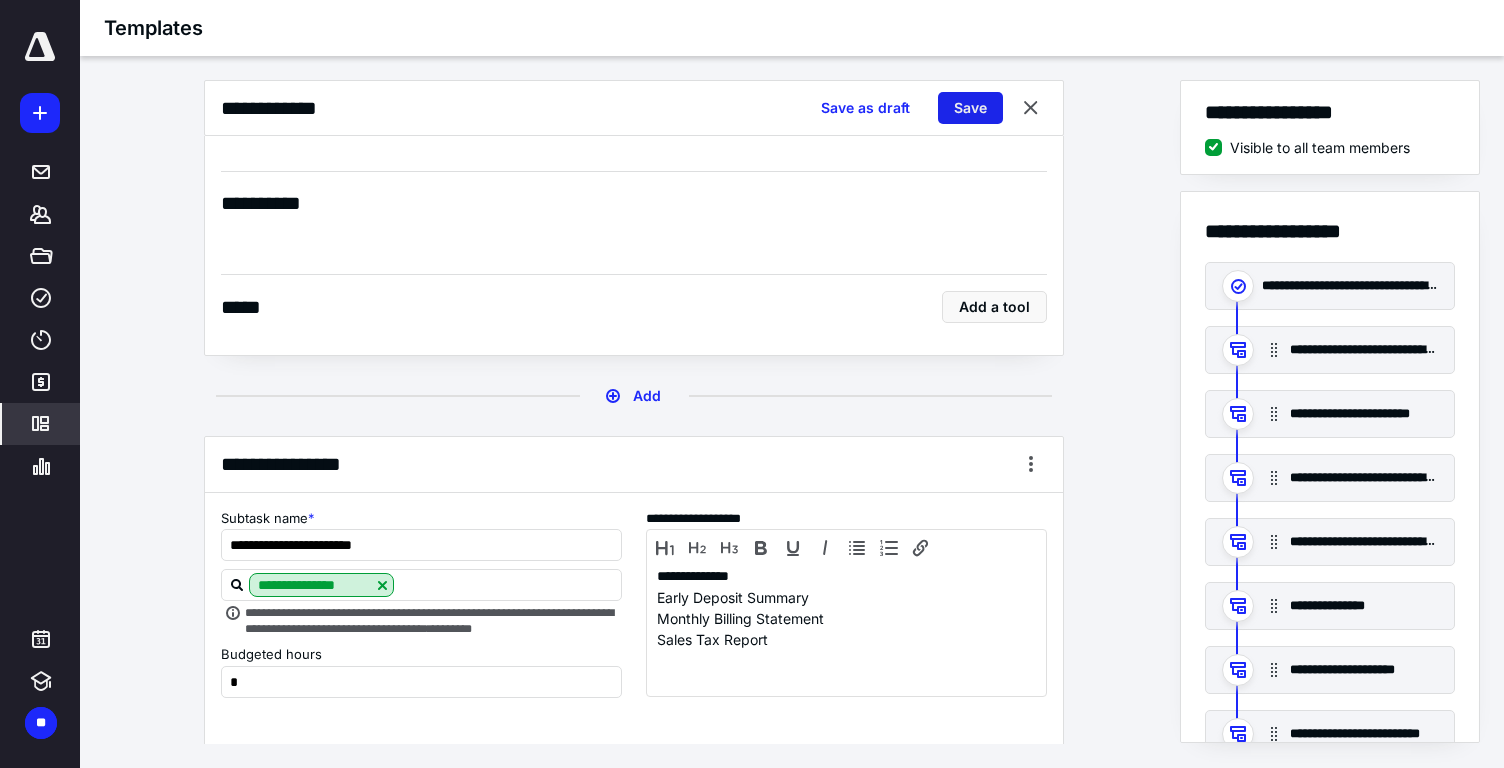 click on "Save" at bounding box center [970, 108] 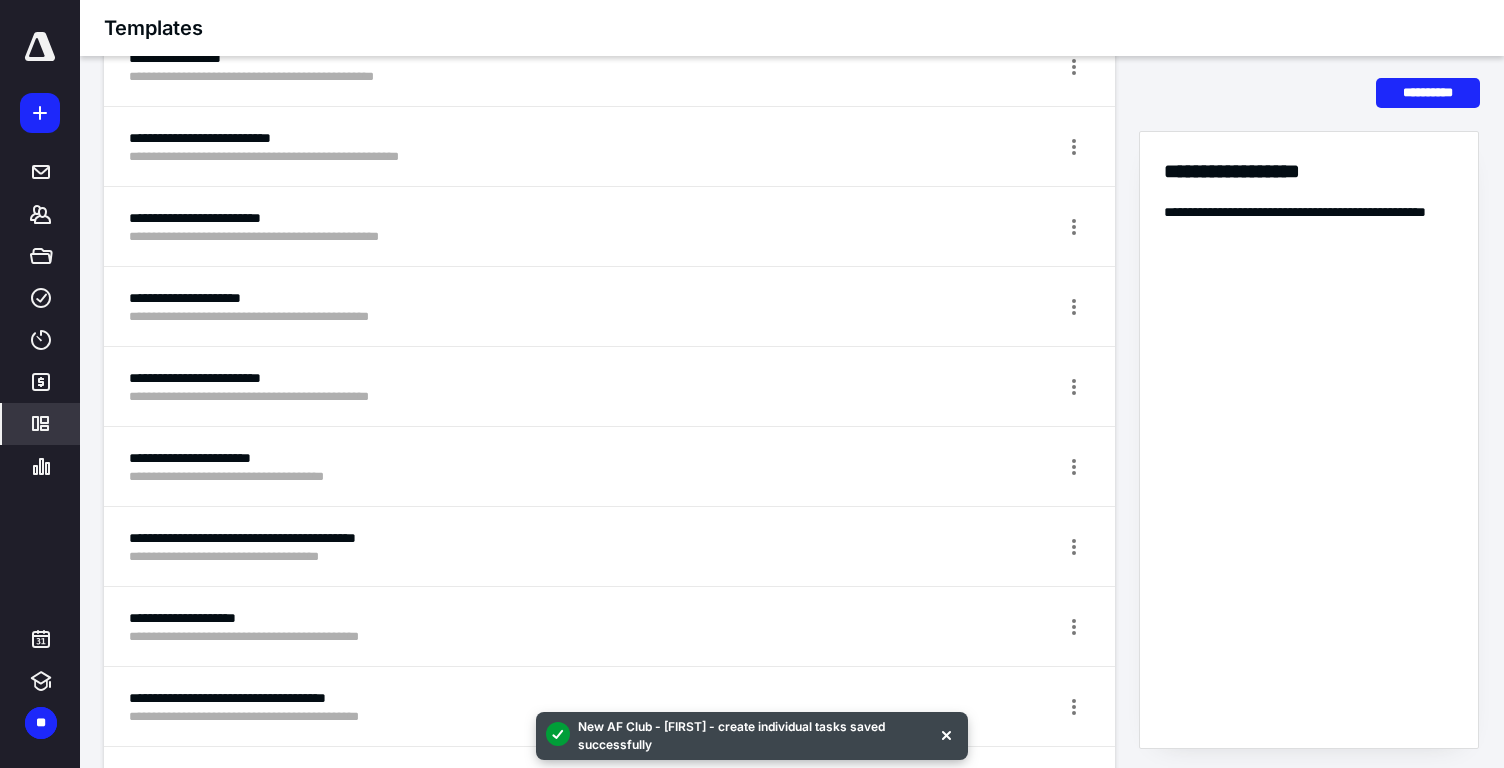 scroll, scrollTop: 1802, scrollLeft: 0, axis: vertical 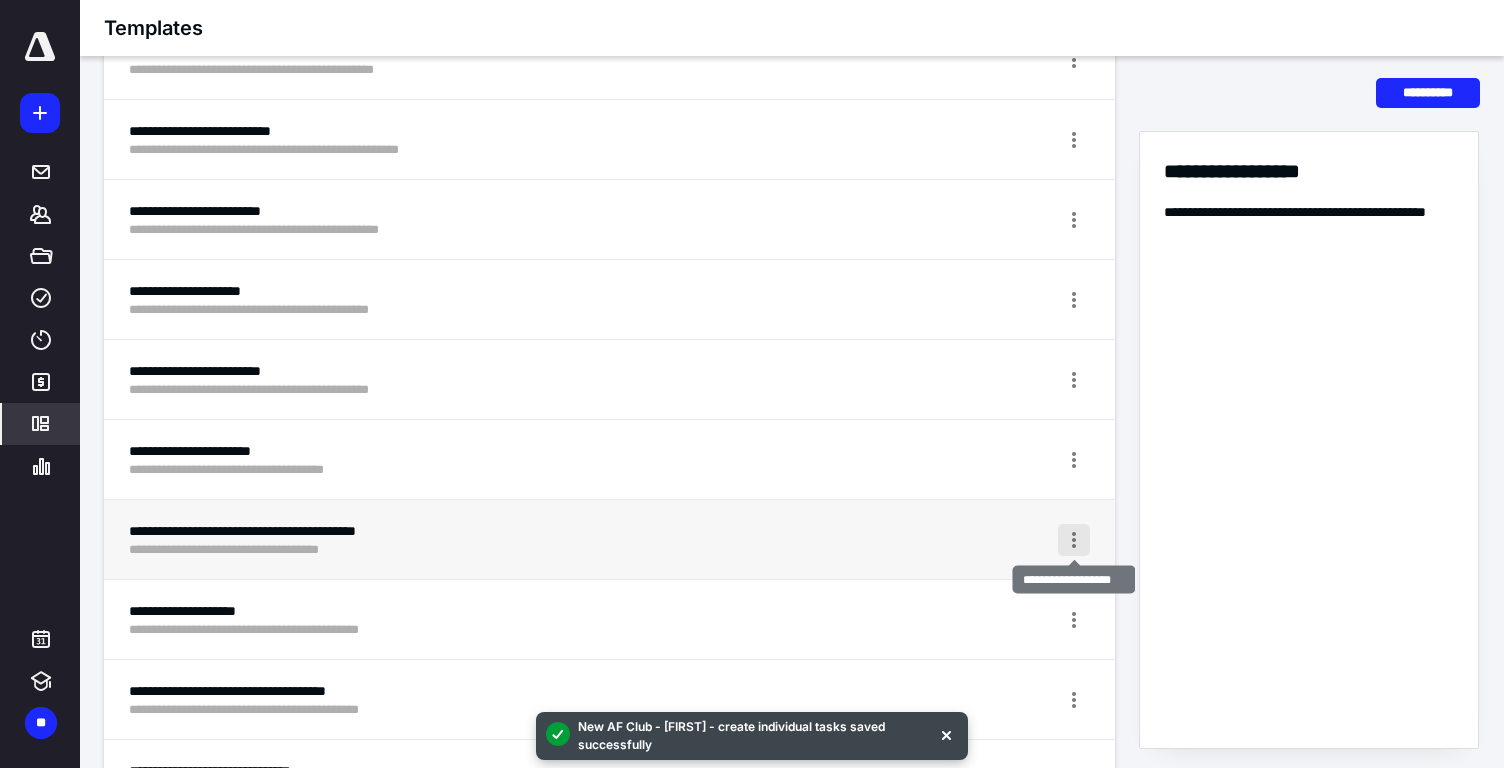 click at bounding box center (1074, 540) 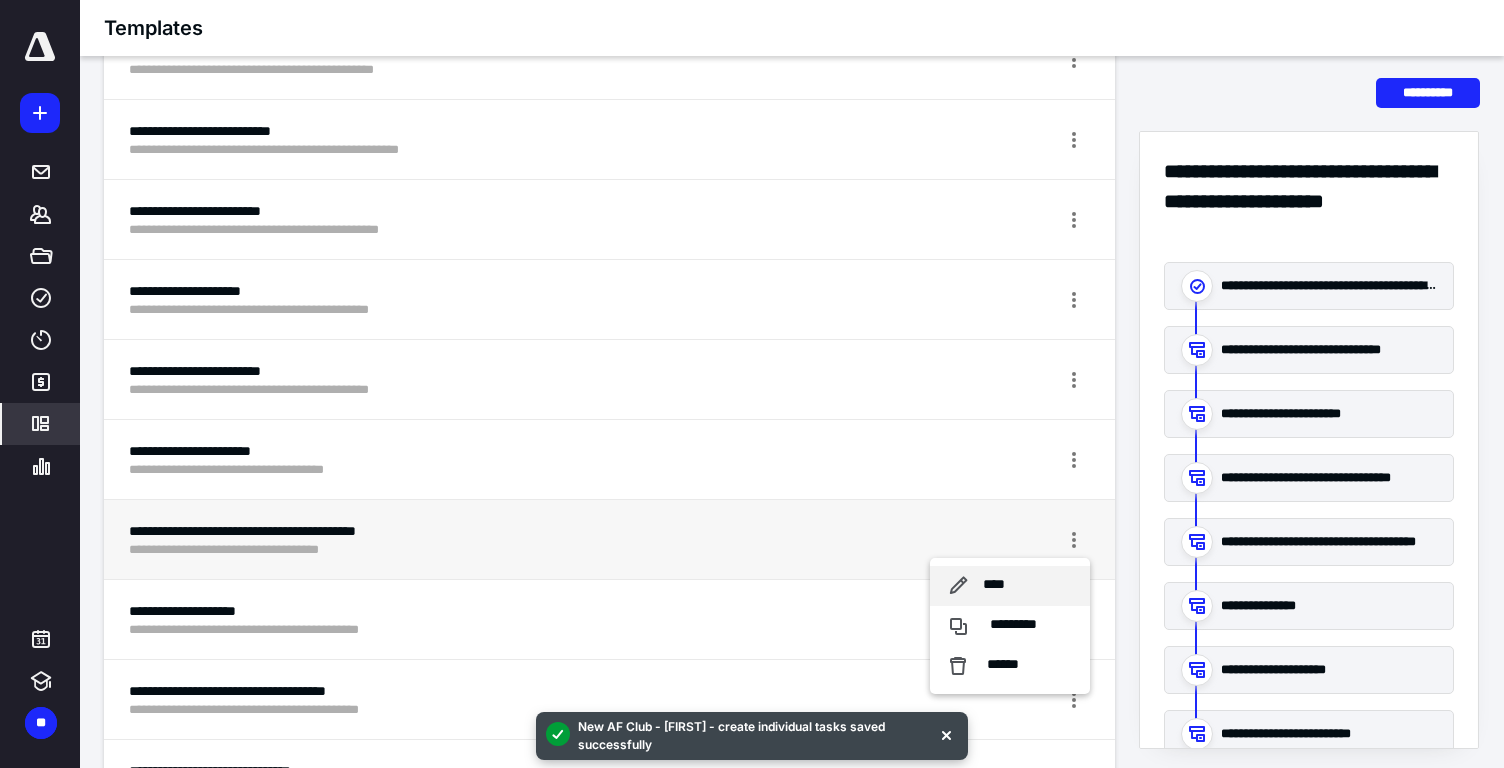click on "****" at bounding box center (1010, 586) 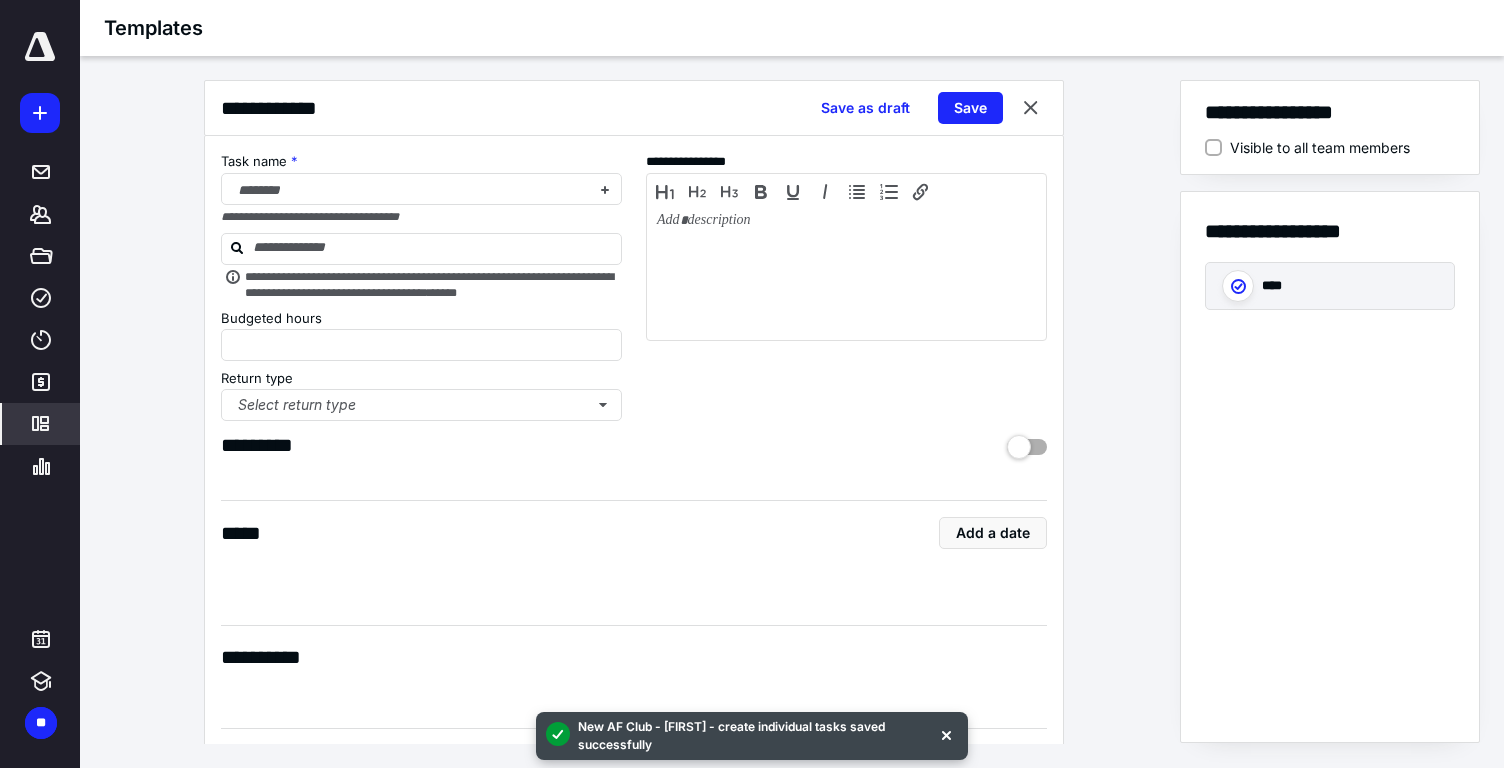 scroll, scrollTop: 0, scrollLeft: 0, axis: both 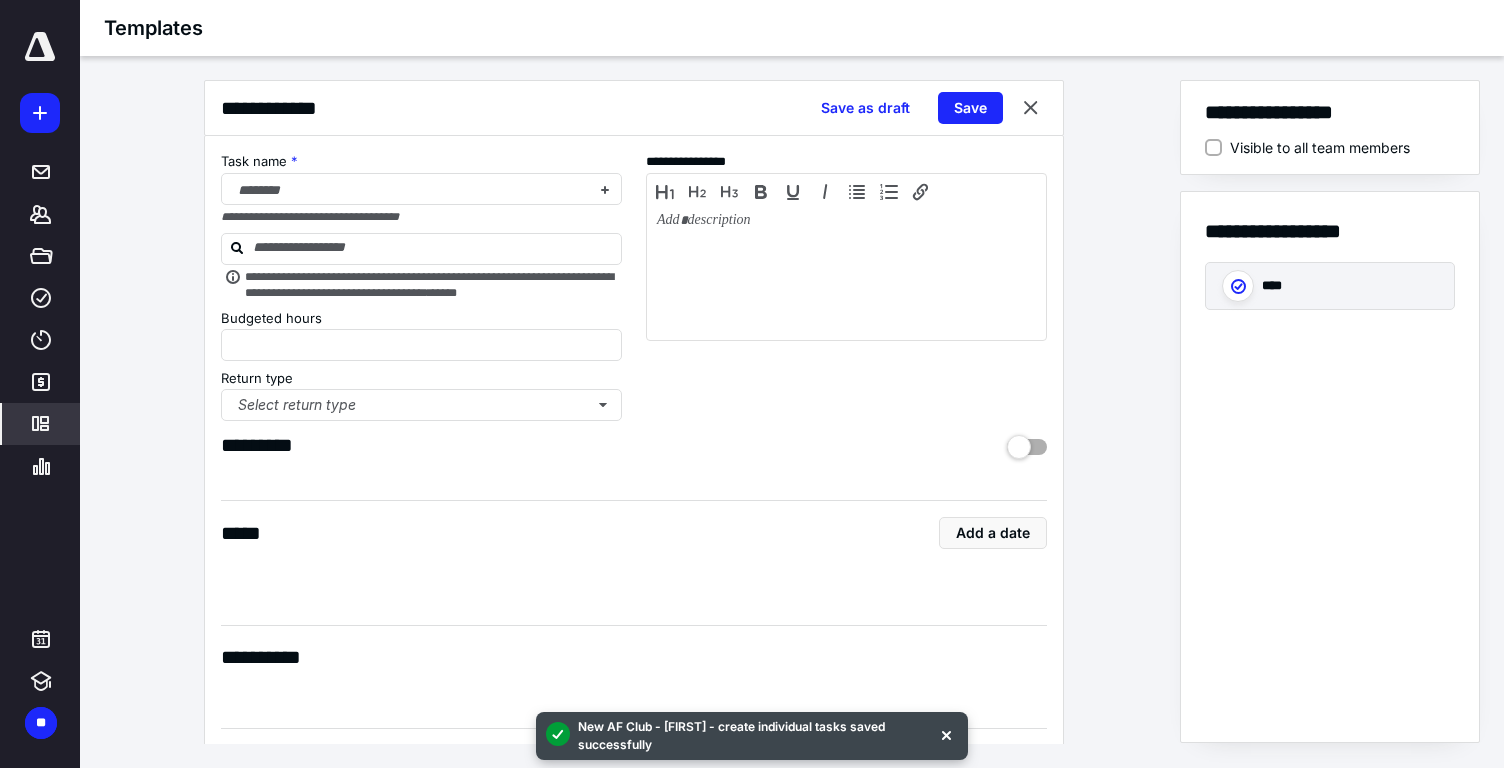 type on "*" 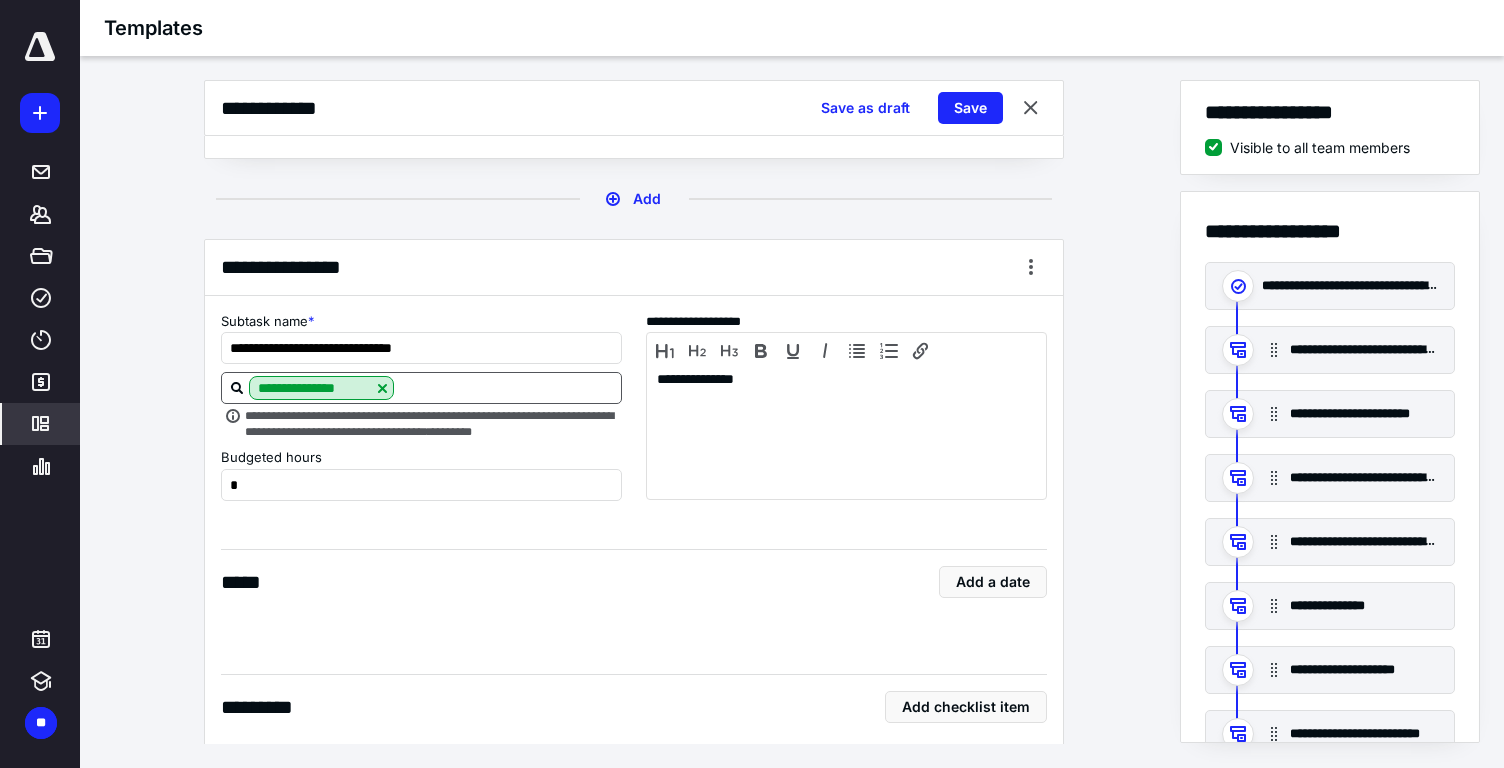 scroll, scrollTop: 941, scrollLeft: 0, axis: vertical 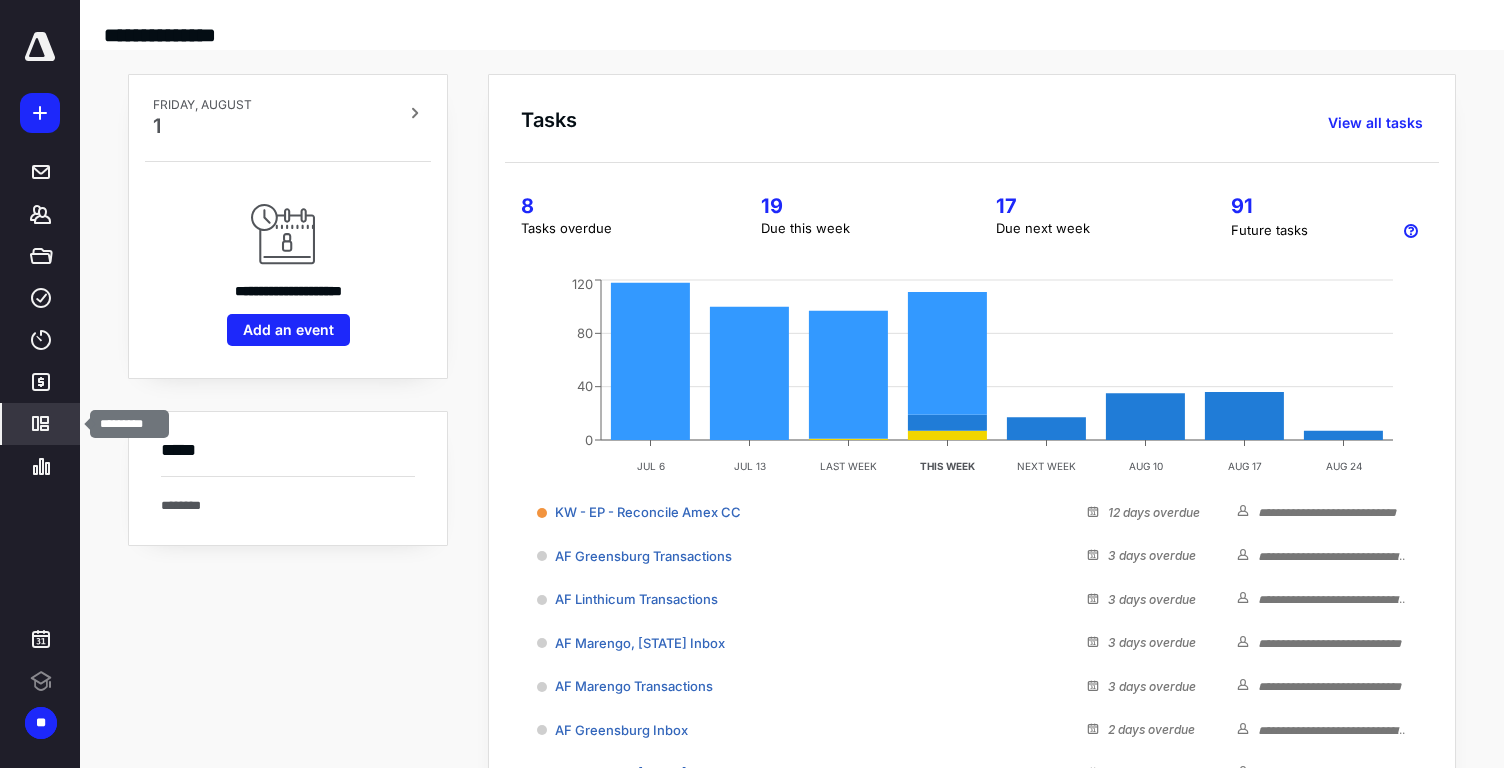 click 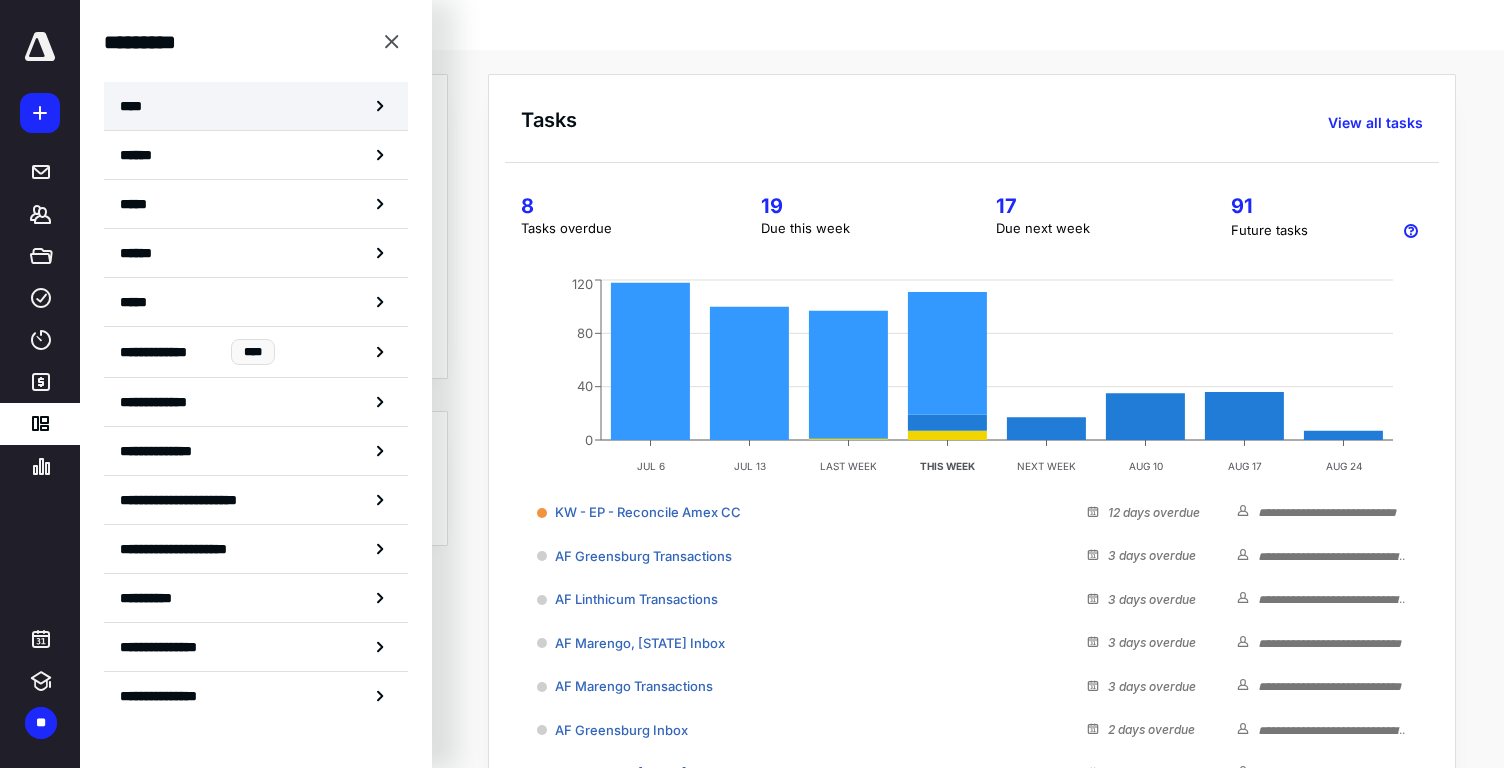 click on "****" at bounding box center [256, 106] 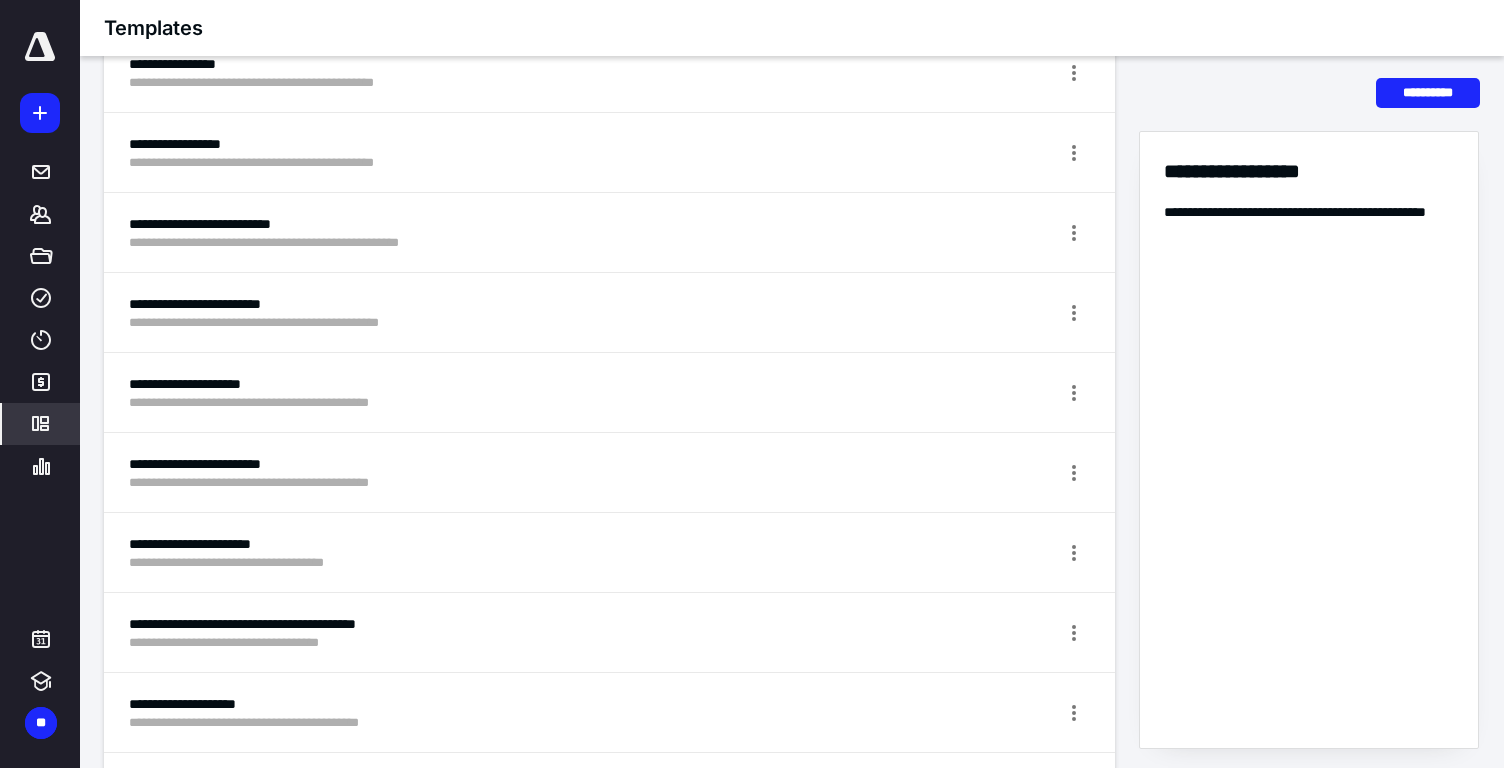 scroll, scrollTop: 1821, scrollLeft: 0, axis: vertical 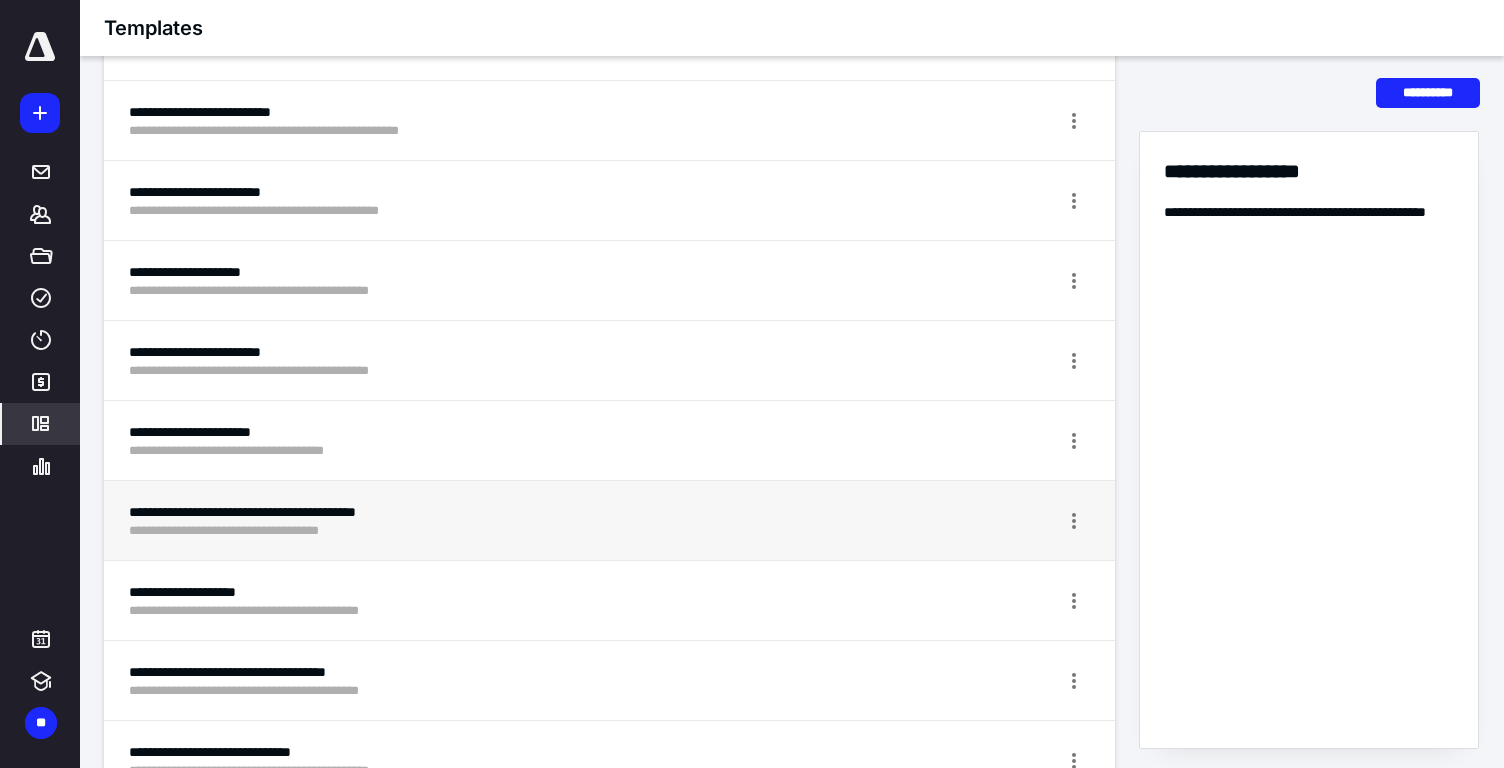 click on "**********" at bounding box center [534, 512] 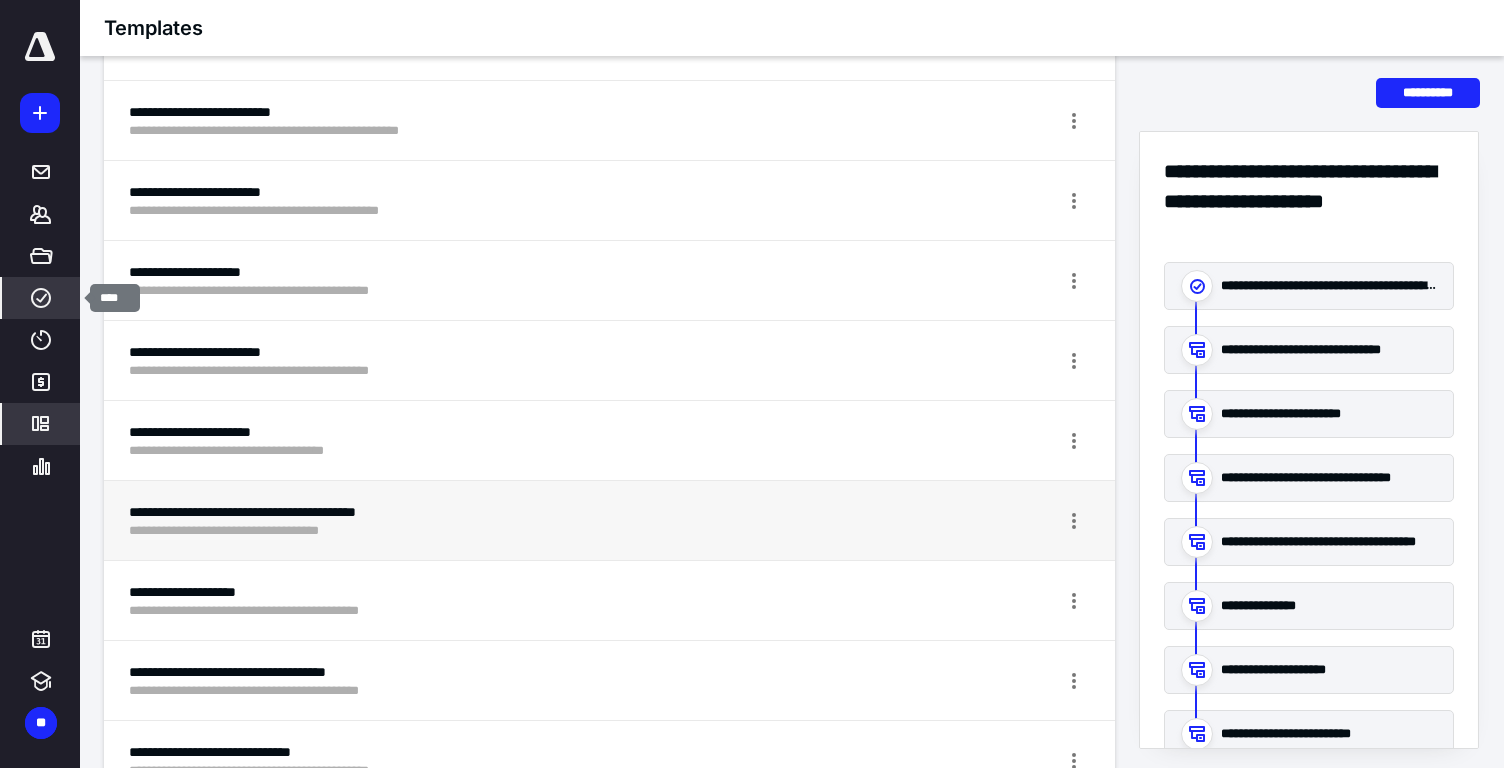 click 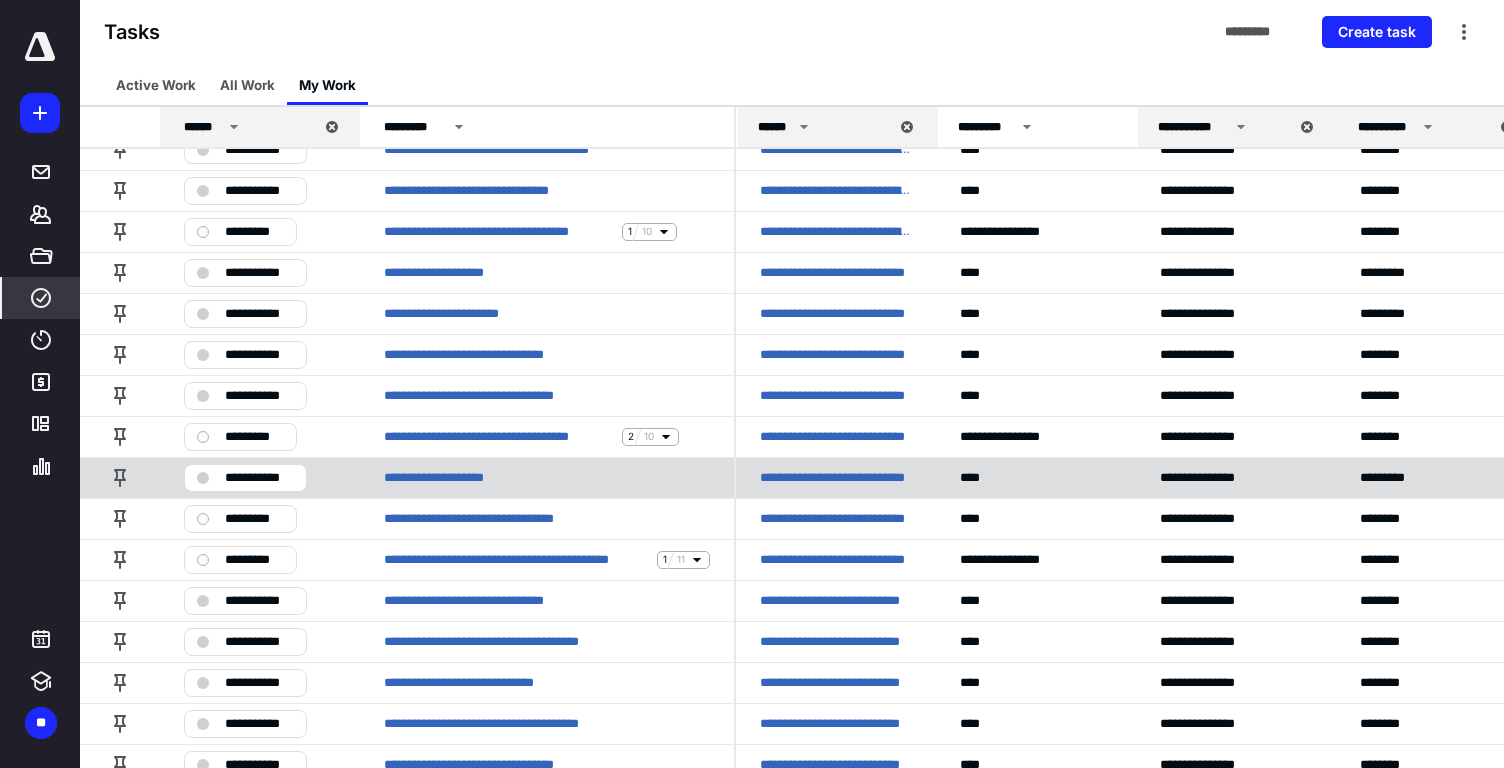 scroll, scrollTop: 543, scrollLeft: 0, axis: vertical 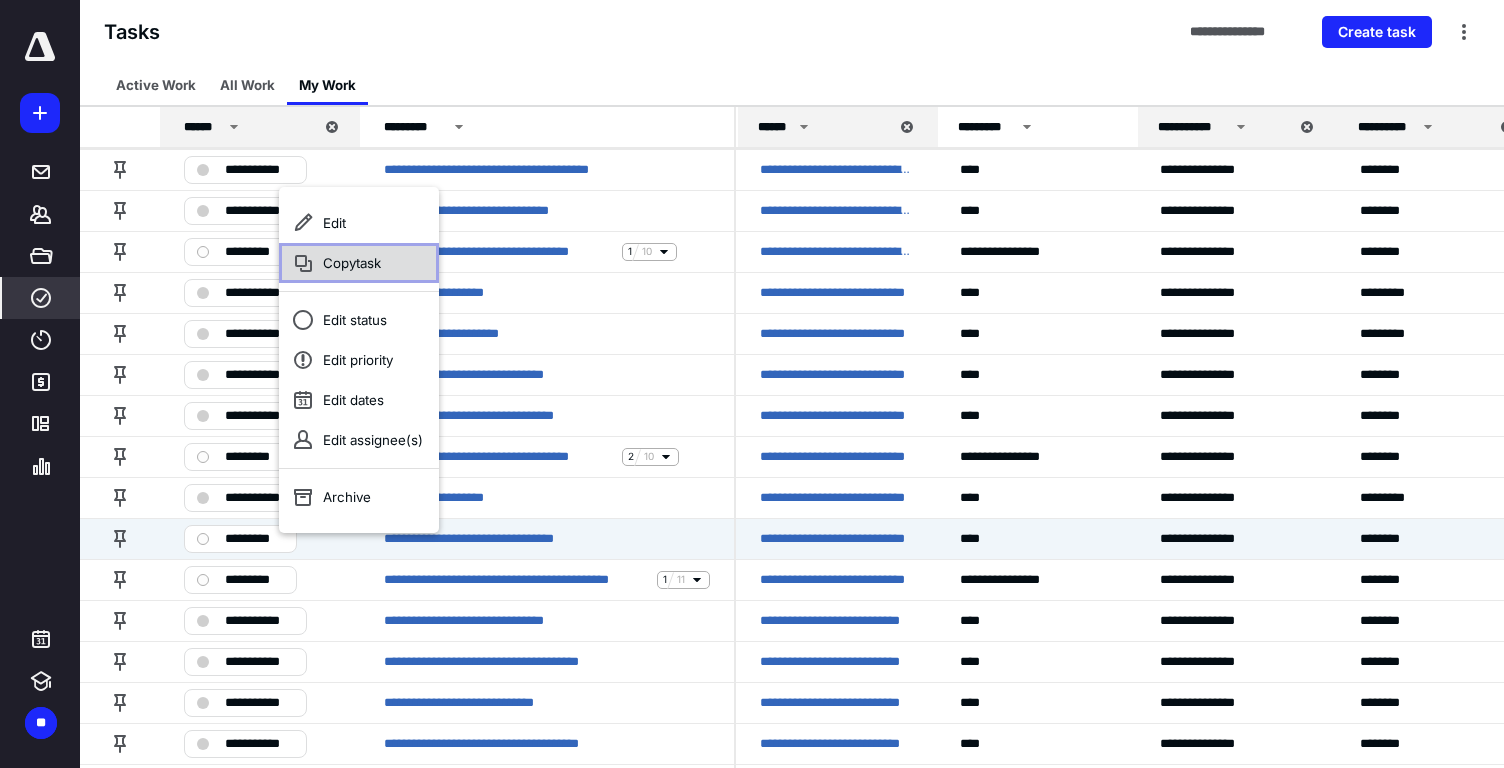 click on "Copy  task" at bounding box center (359, 263) 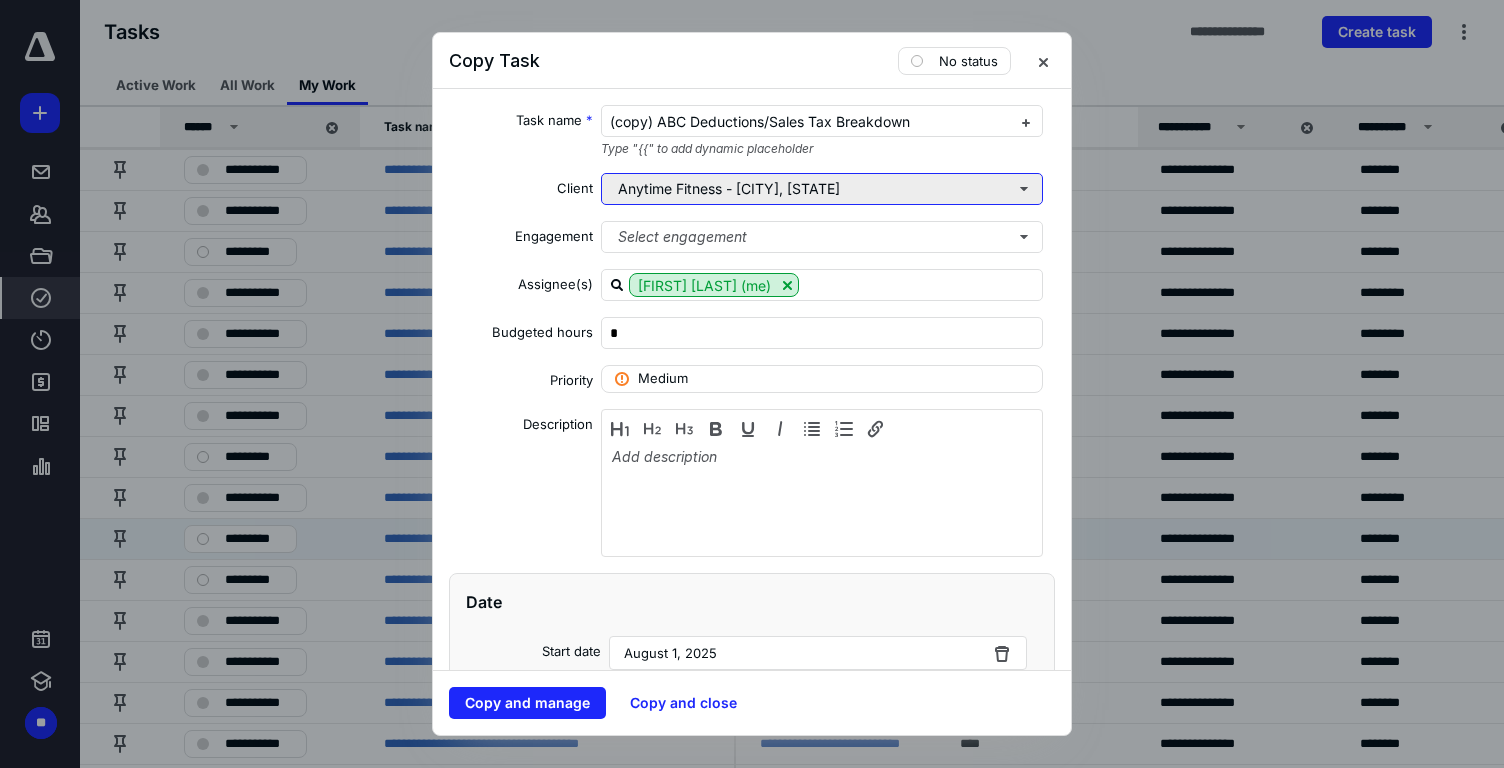 click on "Anytime Fitness - Tekamah, NE" at bounding box center [822, 189] 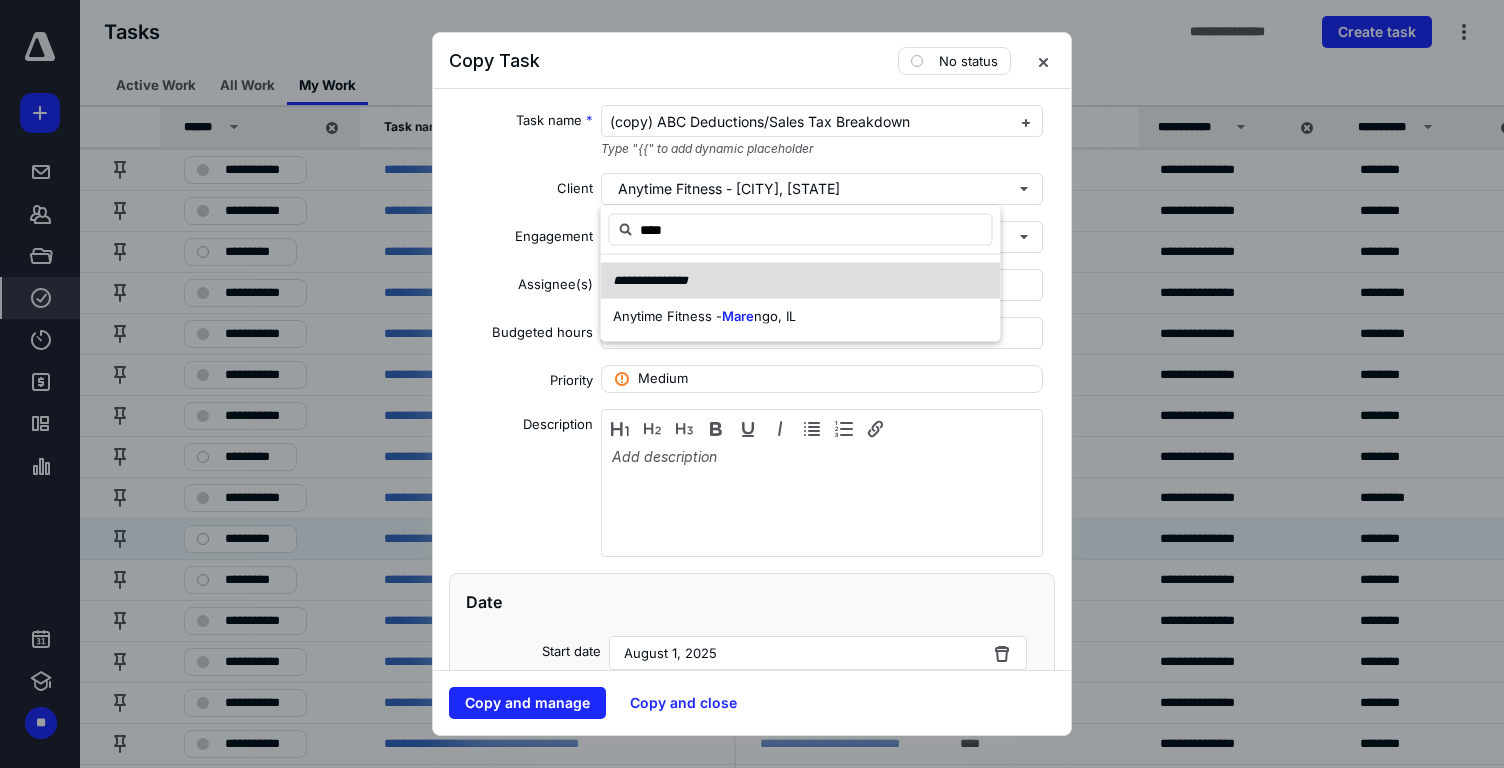 click on "**********" at bounding box center (801, 281) 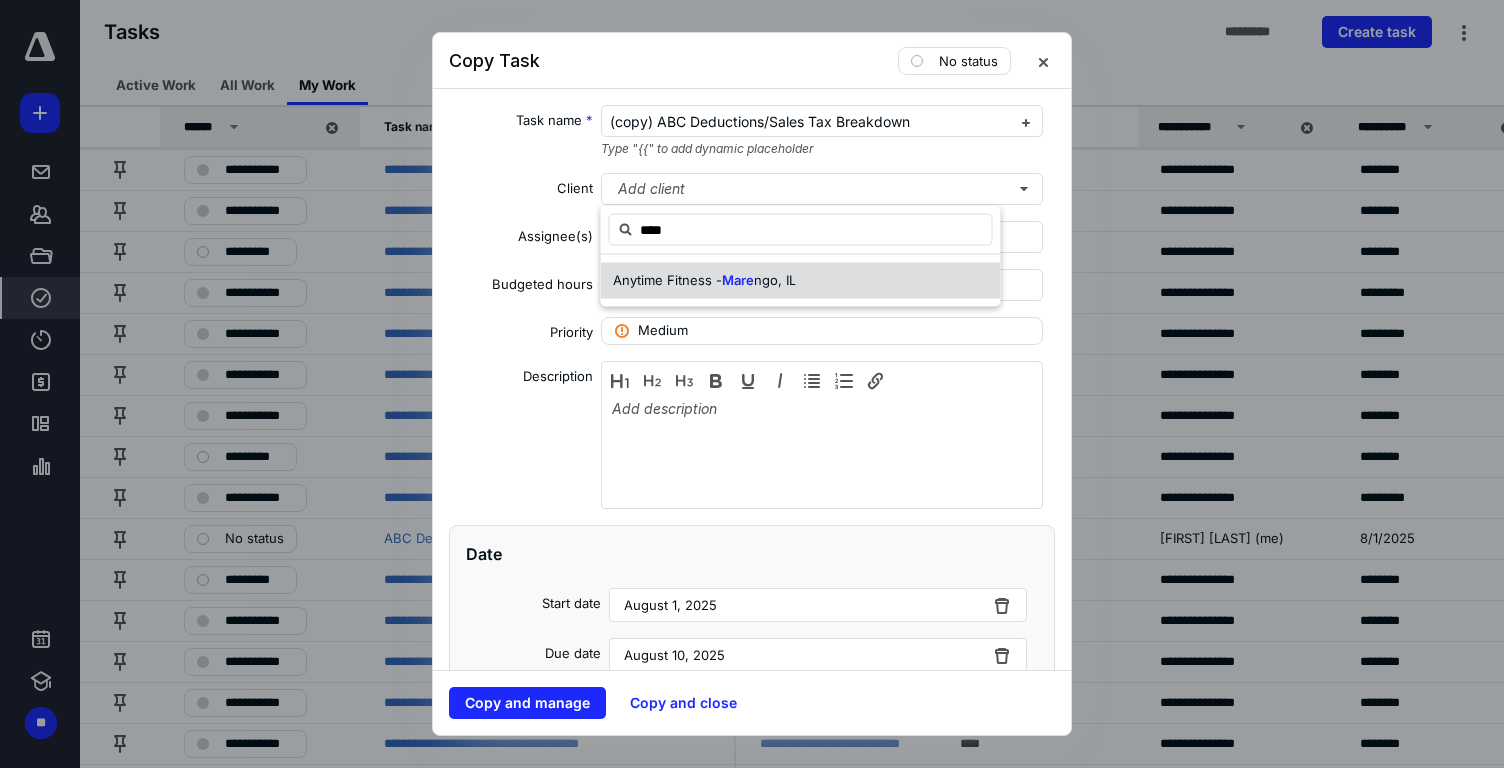 click on "Anytime Fitness -" at bounding box center [667, 280] 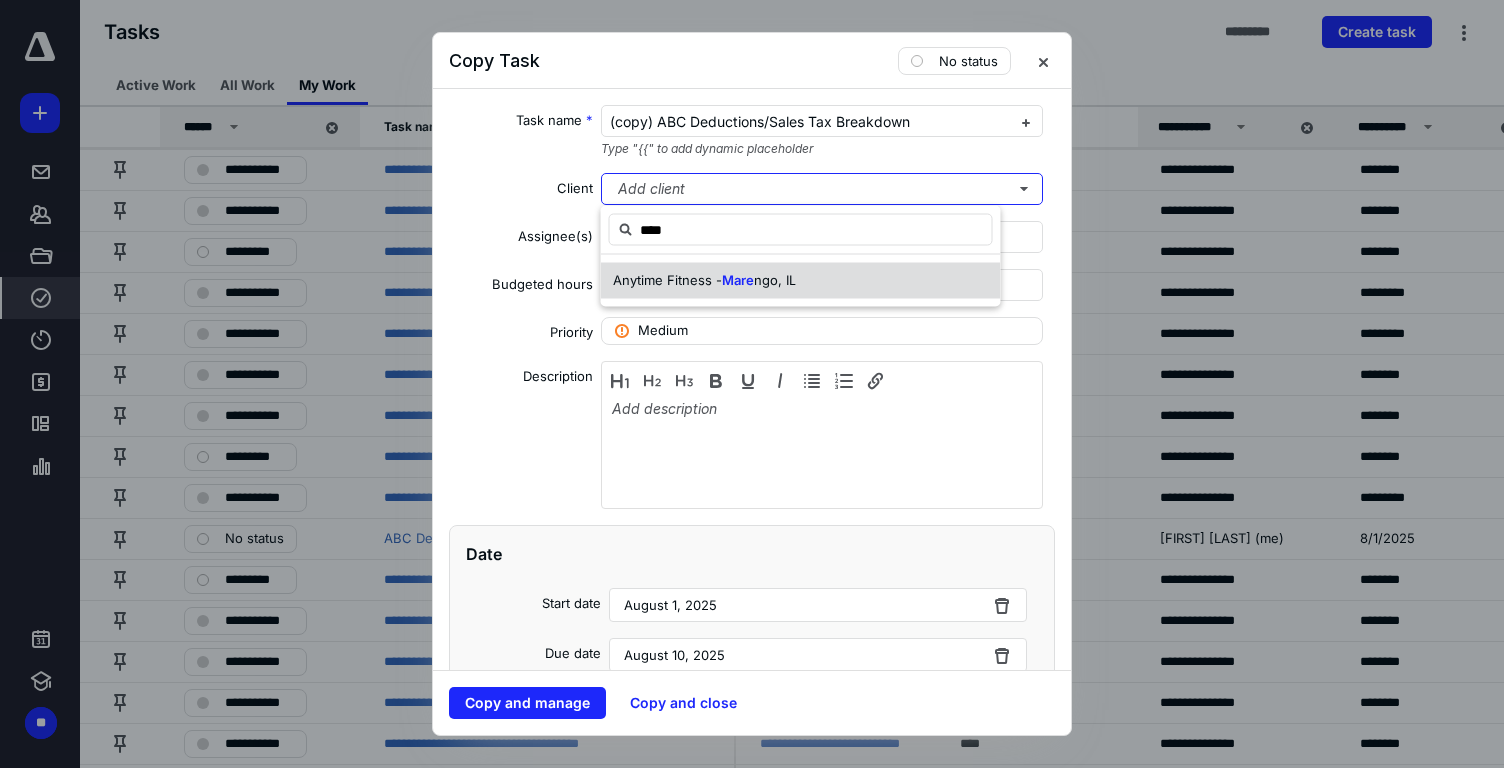 type 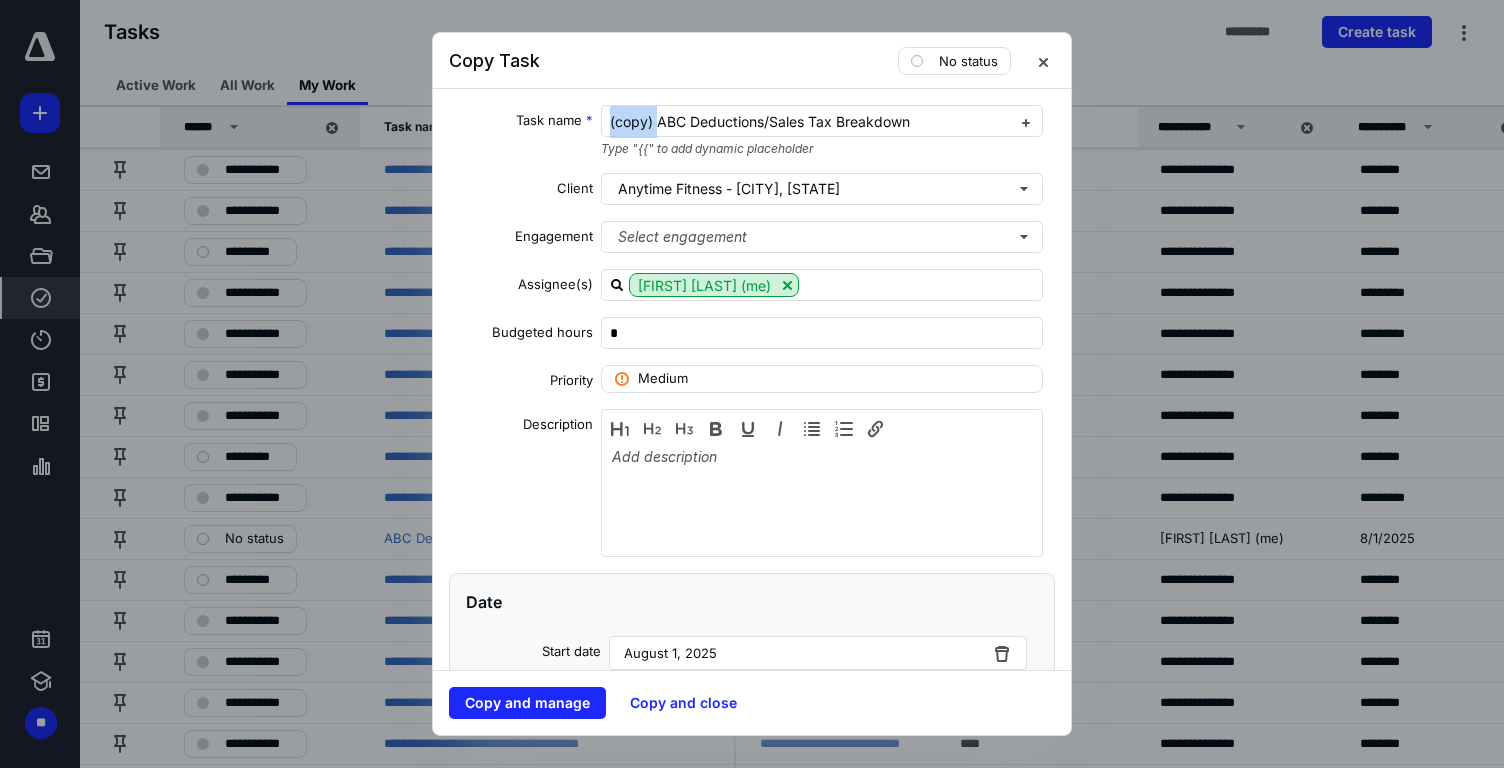 drag, startPoint x: 653, startPoint y: 127, endPoint x: 530, endPoint y: 127, distance: 123 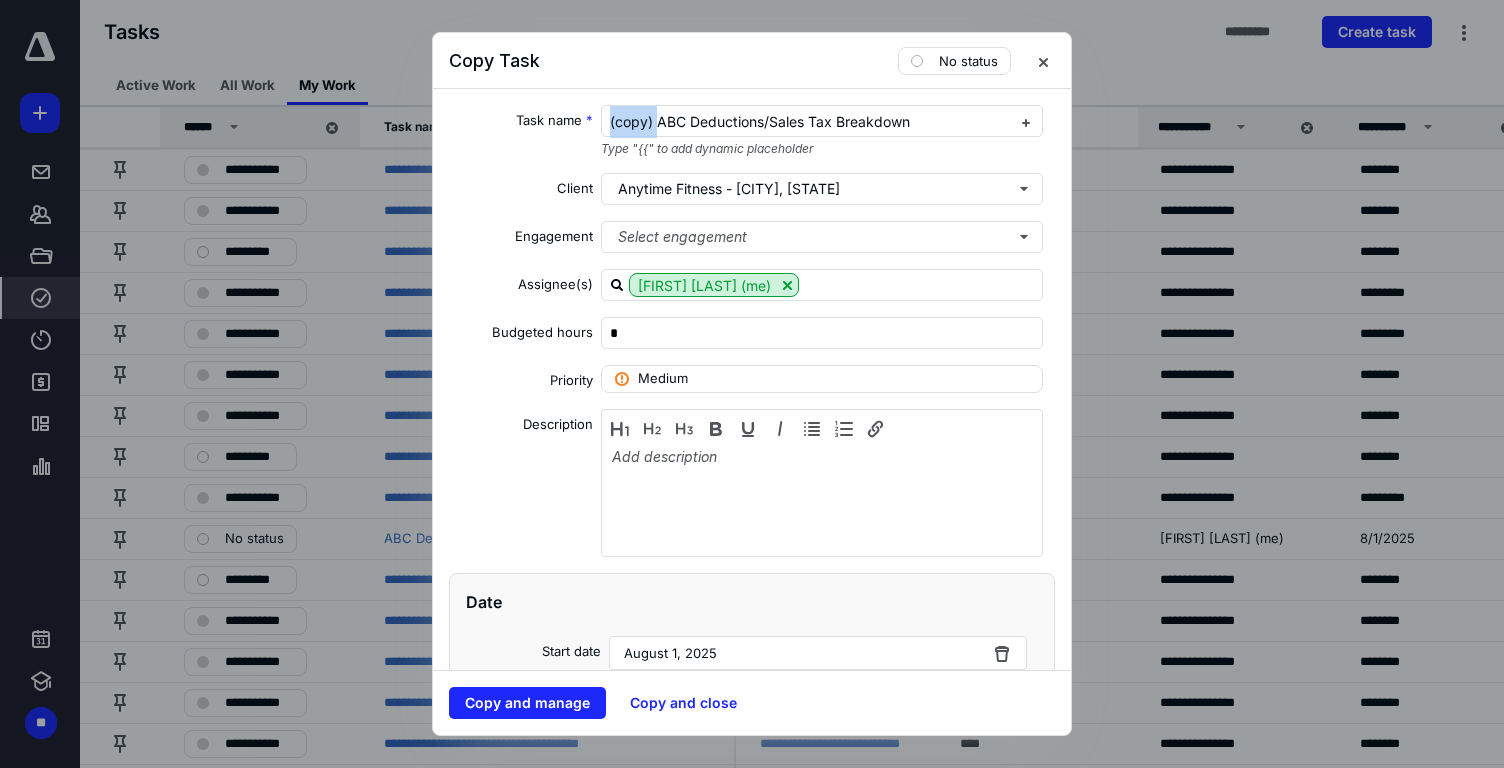 click on "Task name   * (copy) ABC Deductions/Sales Tax Breakdown Type "{{" to add dynamic placeholder" at bounding box center [752, 131] 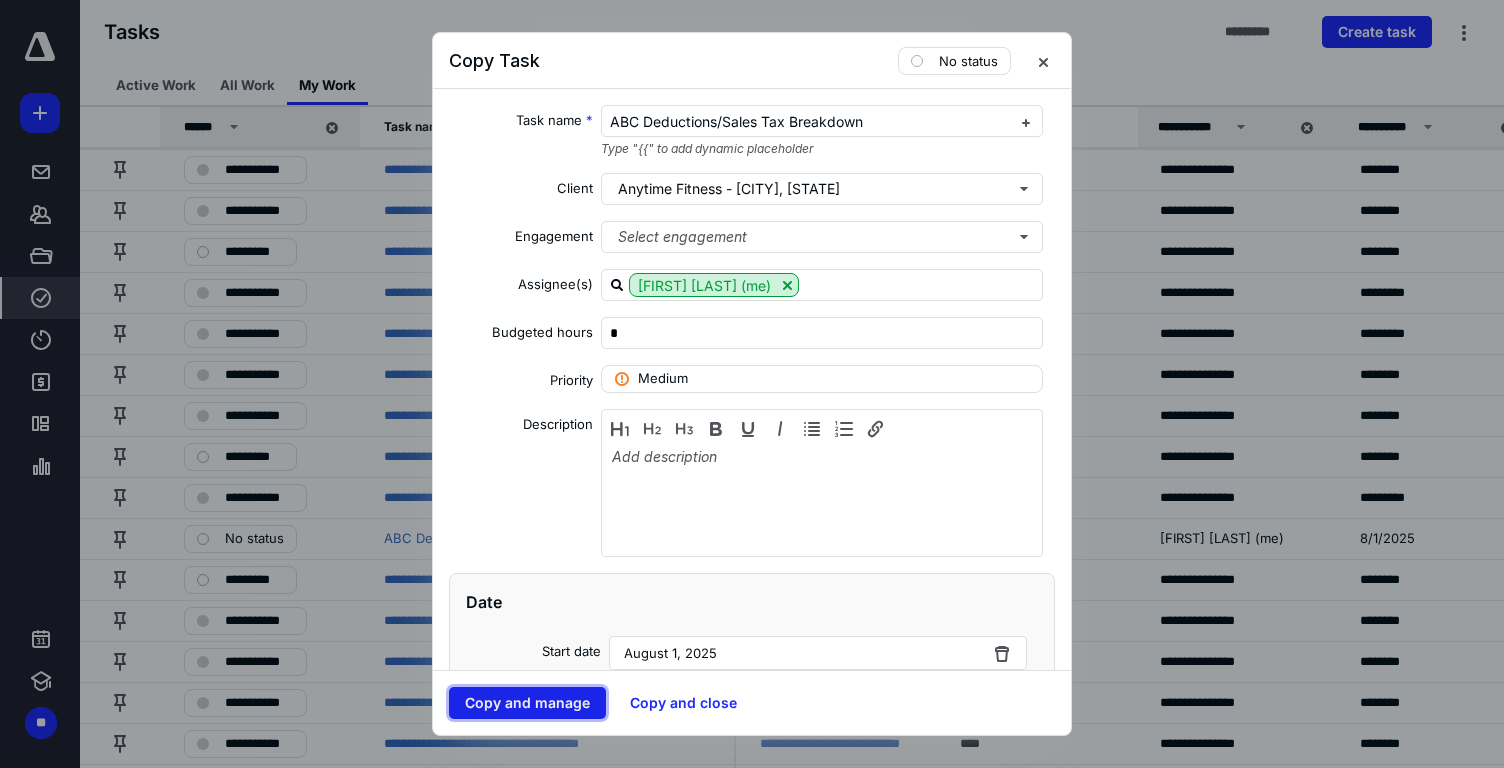 click on "Copy and manage" at bounding box center [527, 703] 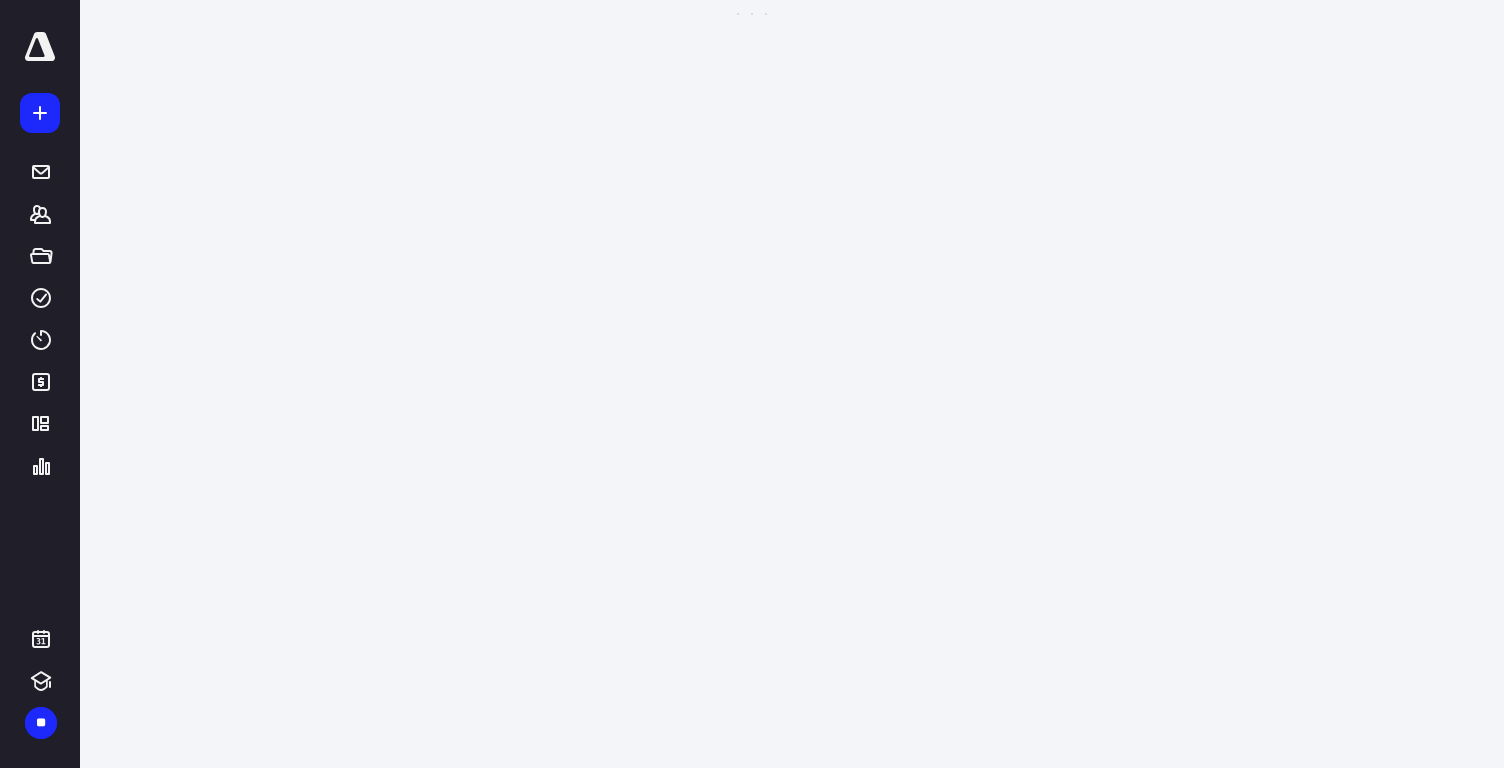 scroll, scrollTop: 0, scrollLeft: 0, axis: both 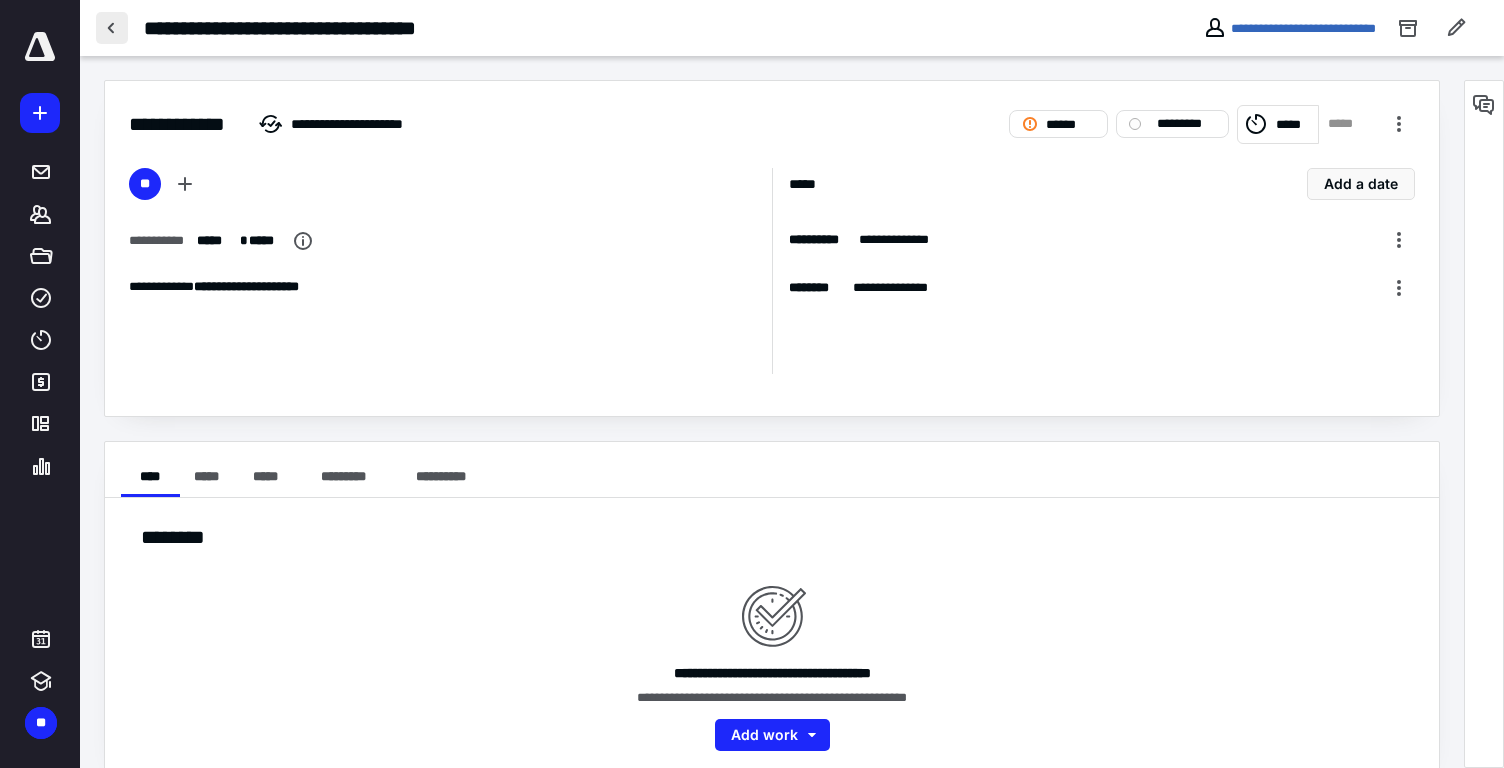 click at bounding box center [112, 28] 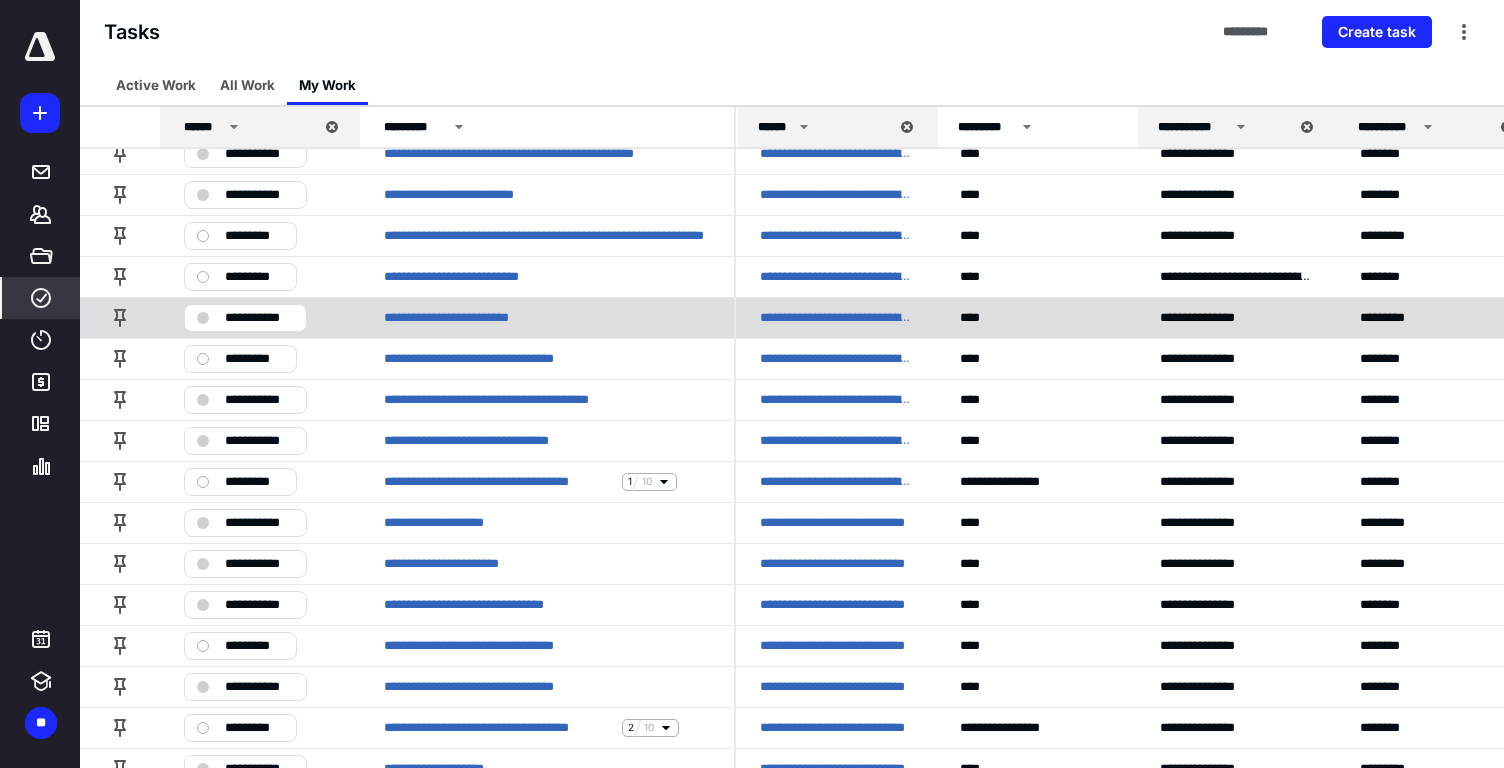scroll, scrollTop: 337, scrollLeft: 0, axis: vertical 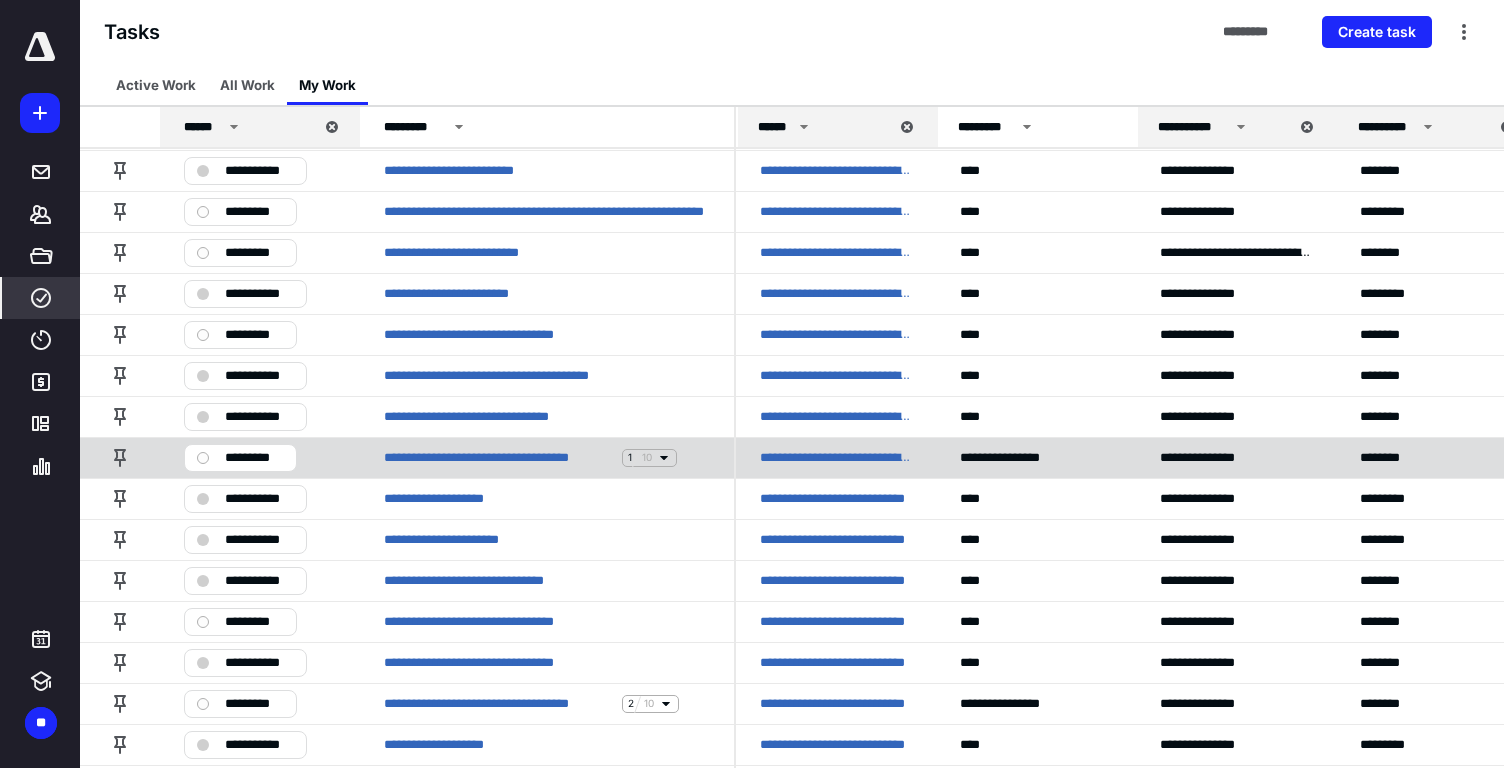 click 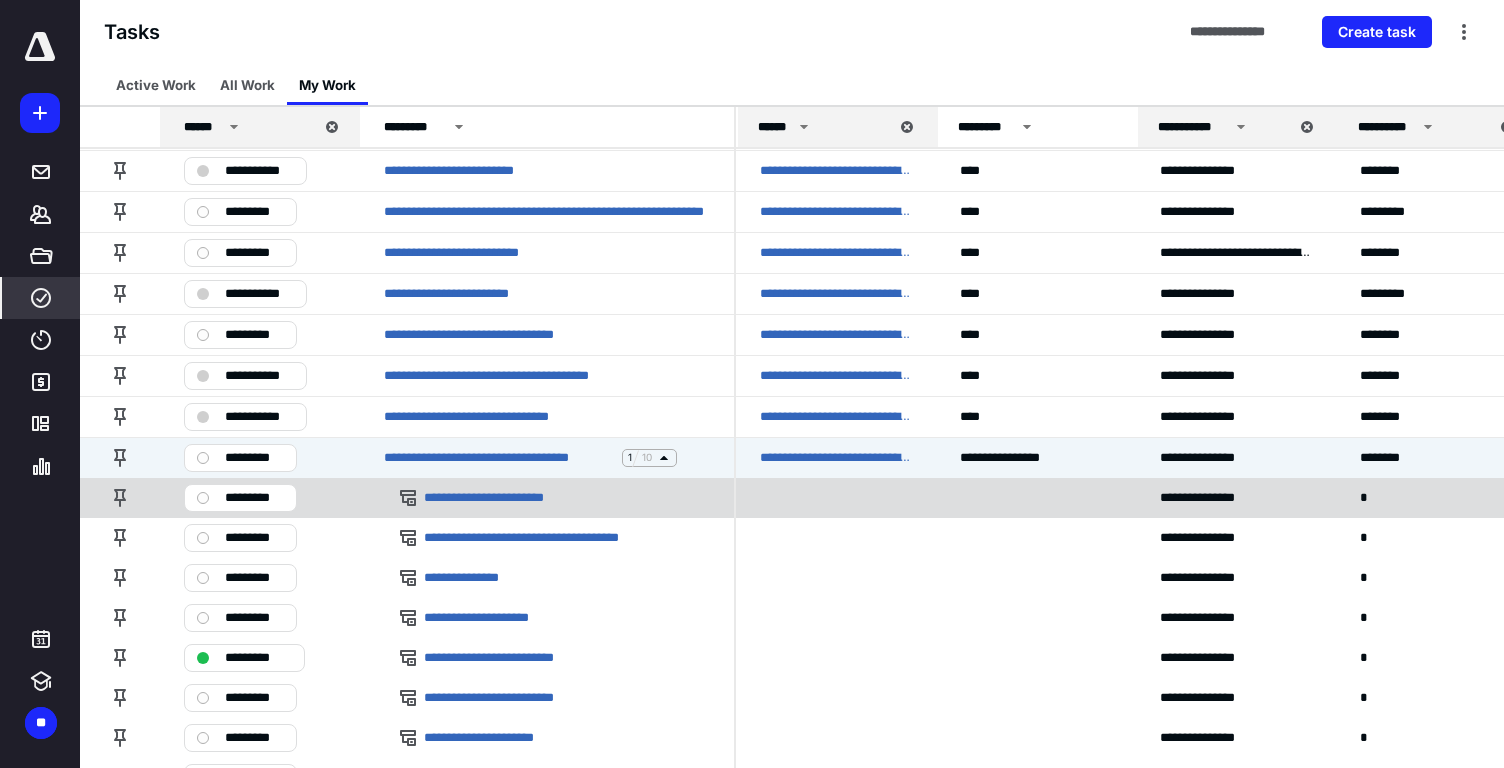 click on "*********" at bounding box center (254, 498) 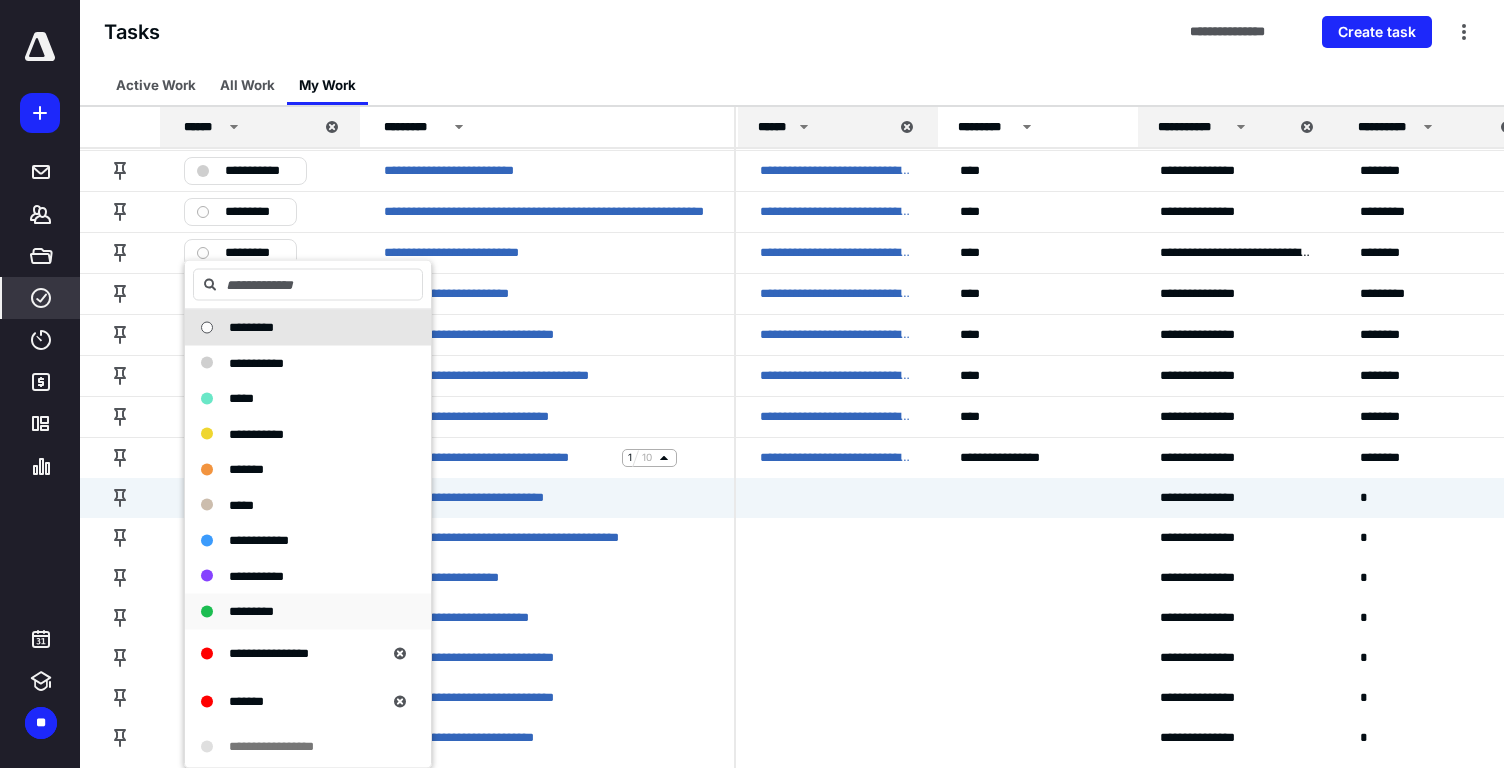 click on "*********" at bounding box center [251, 611] 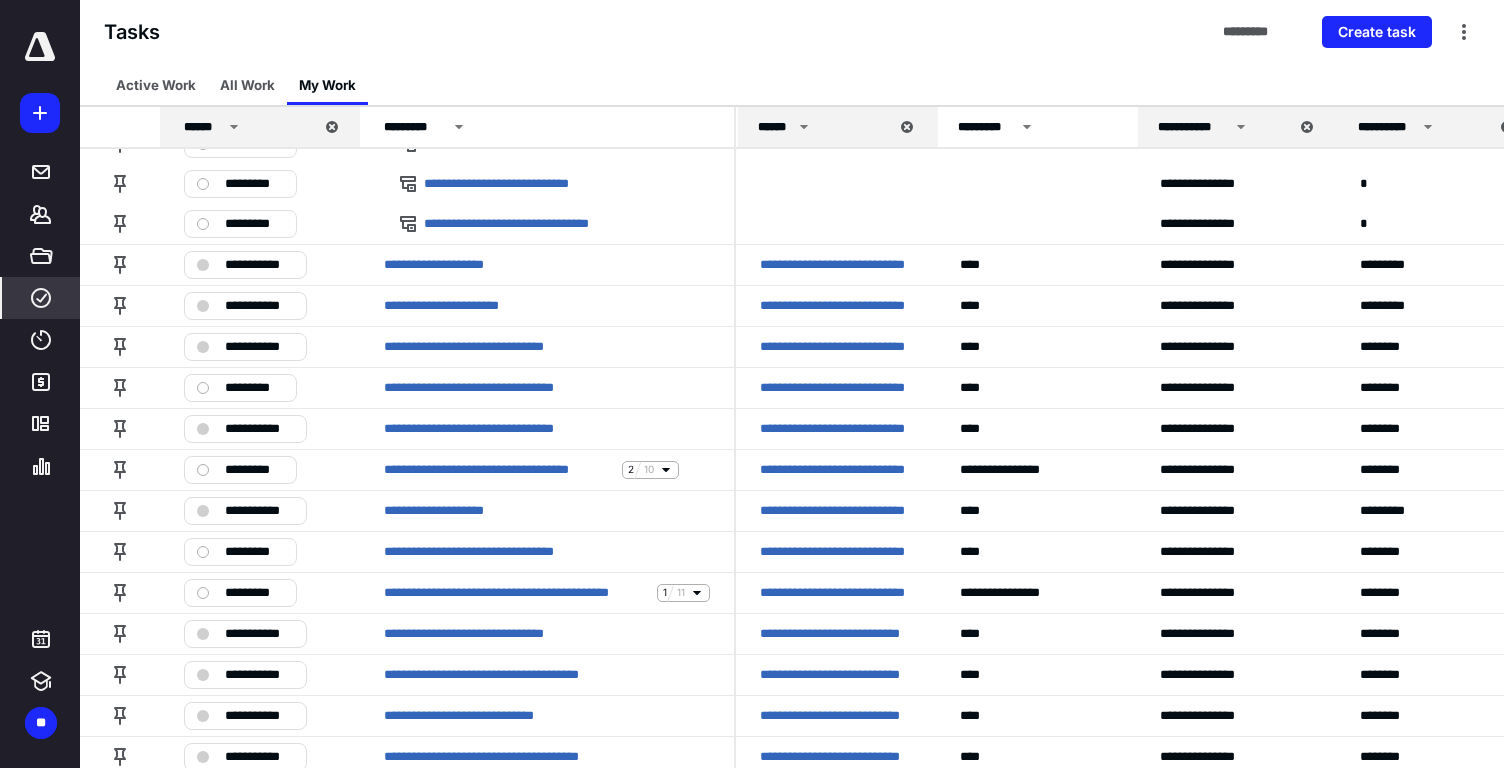scroll, scrollTop: 973, scrollLeft: 0, axis: vertical 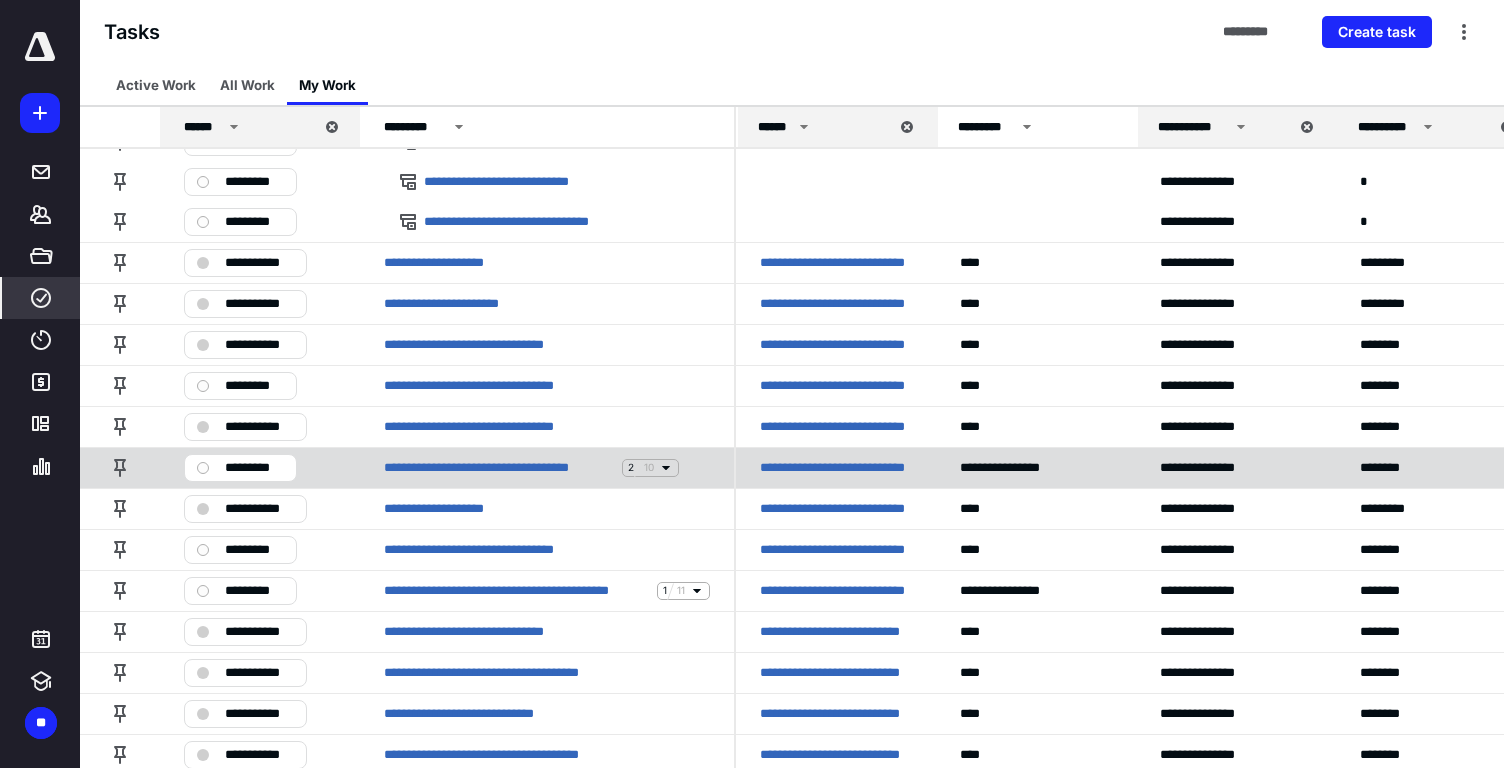 click 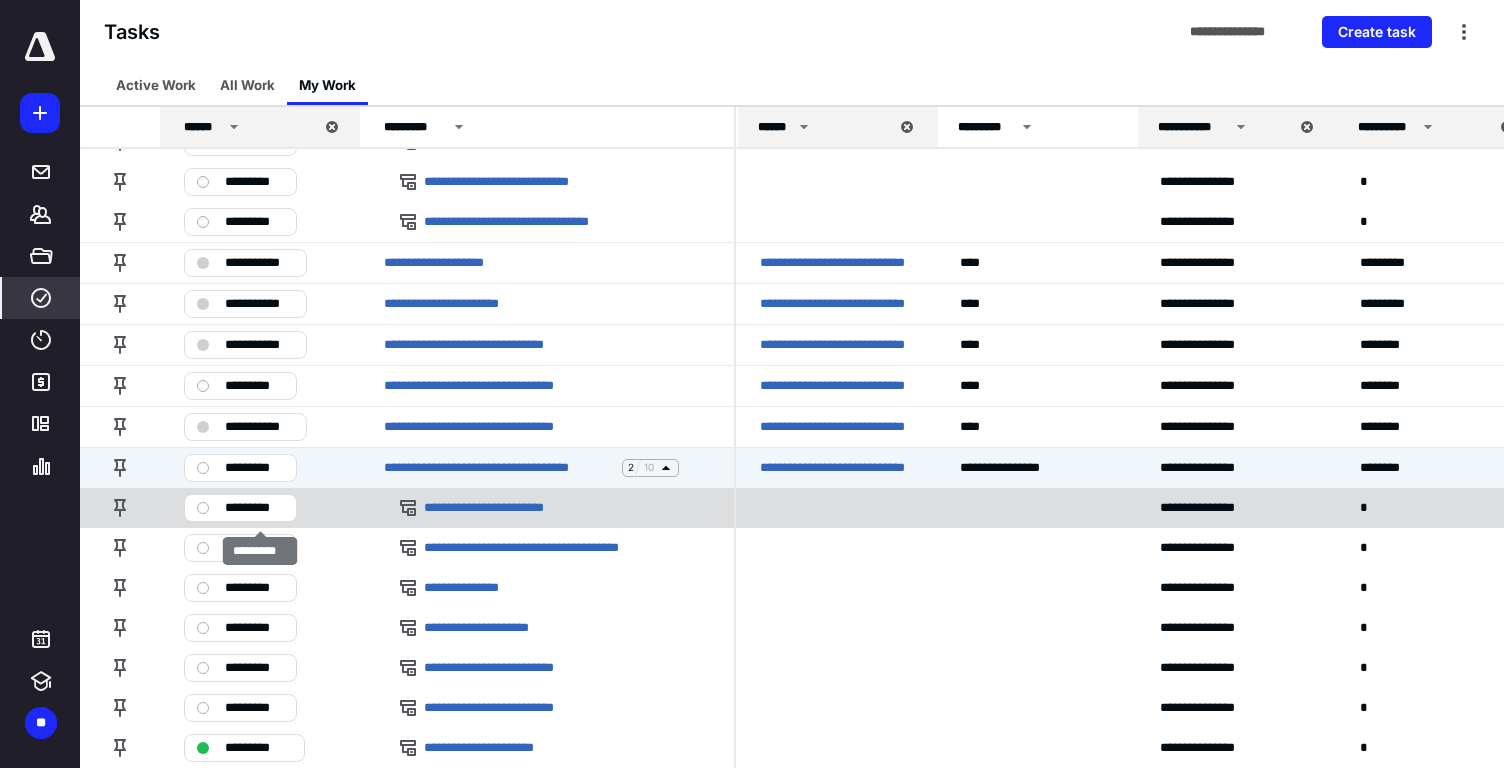 click on "*********" at bounding box center (254, 508) 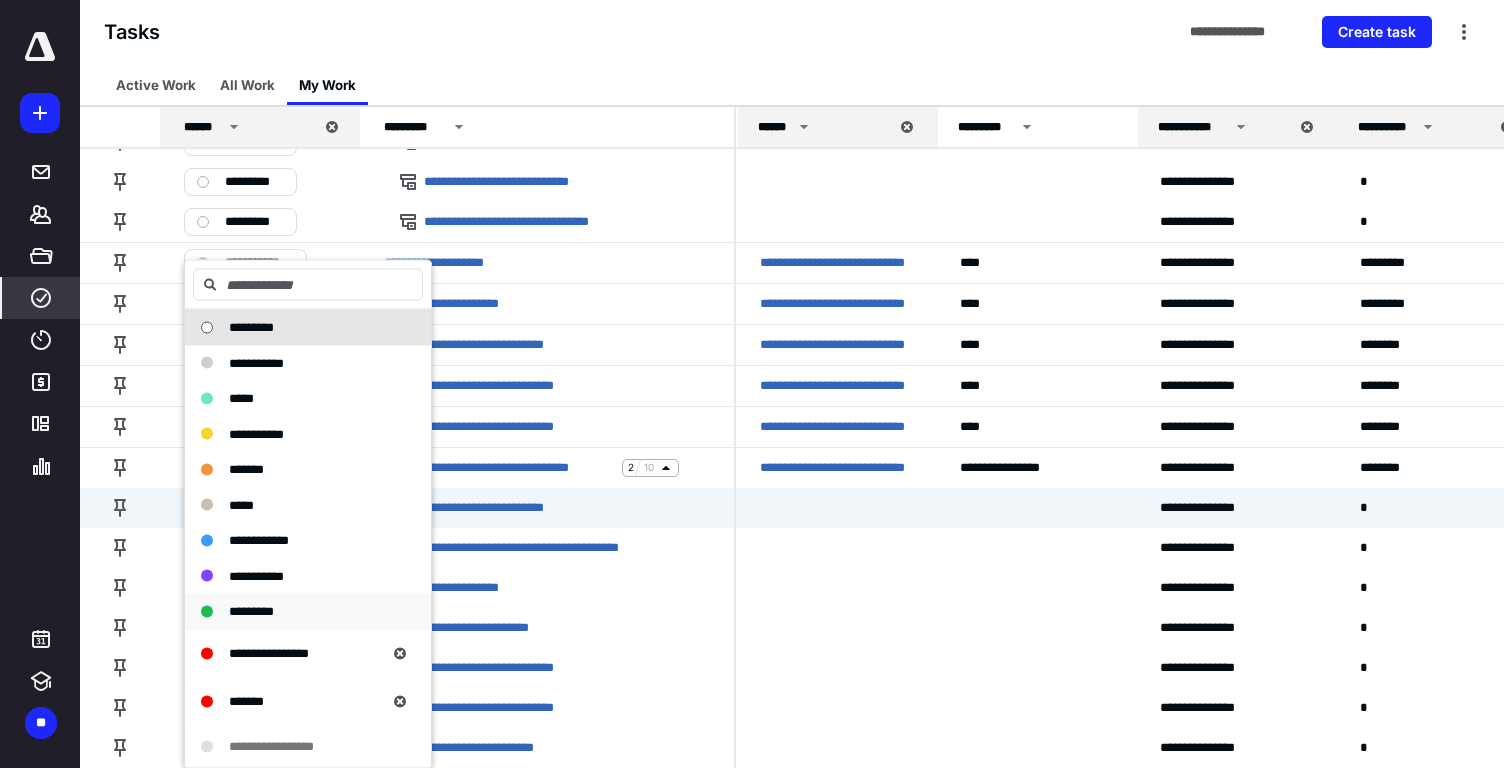 click on "*********" at bounding box center (251, 611) 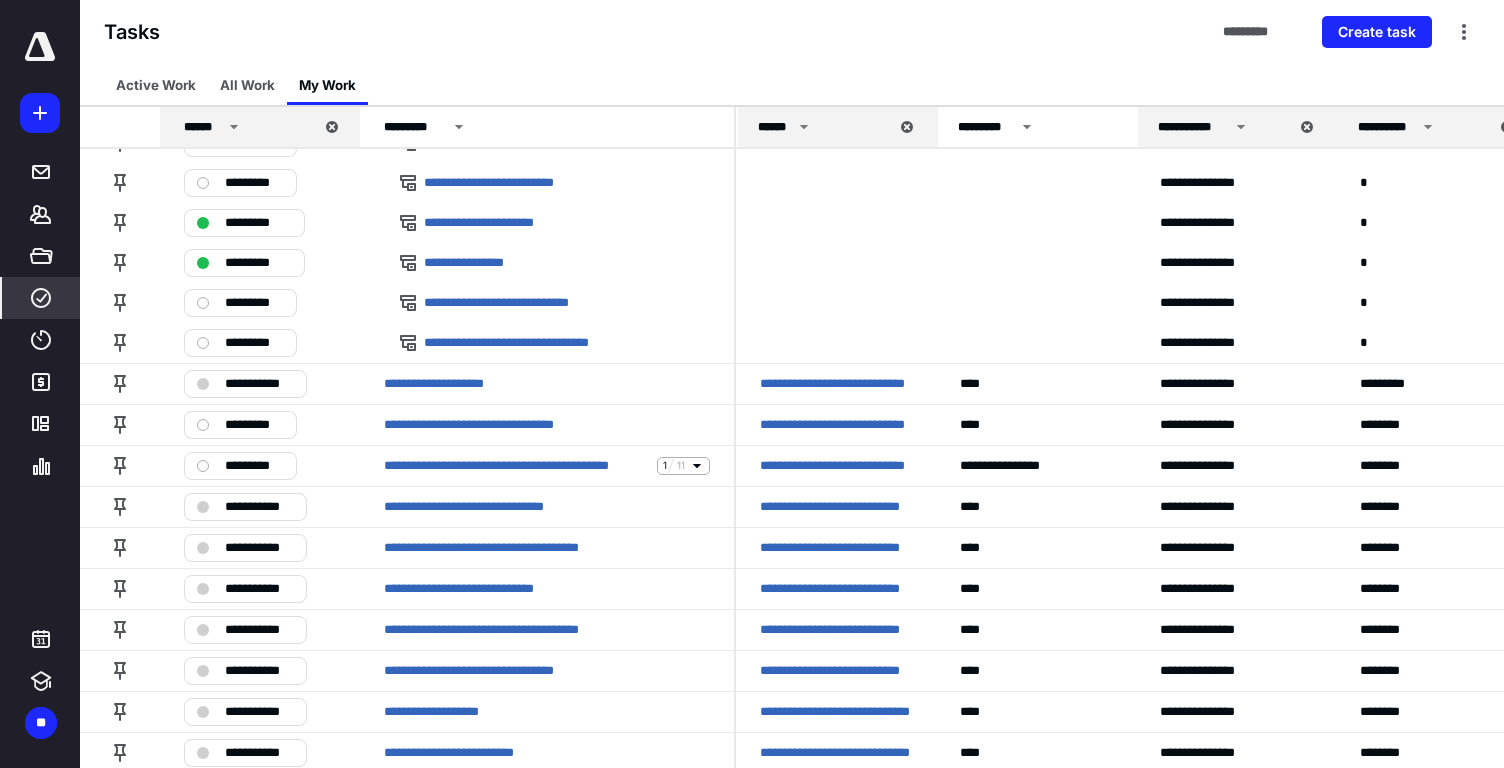 scroll, scrollTop: 1509, scrollLeft: 0, axis: vertical 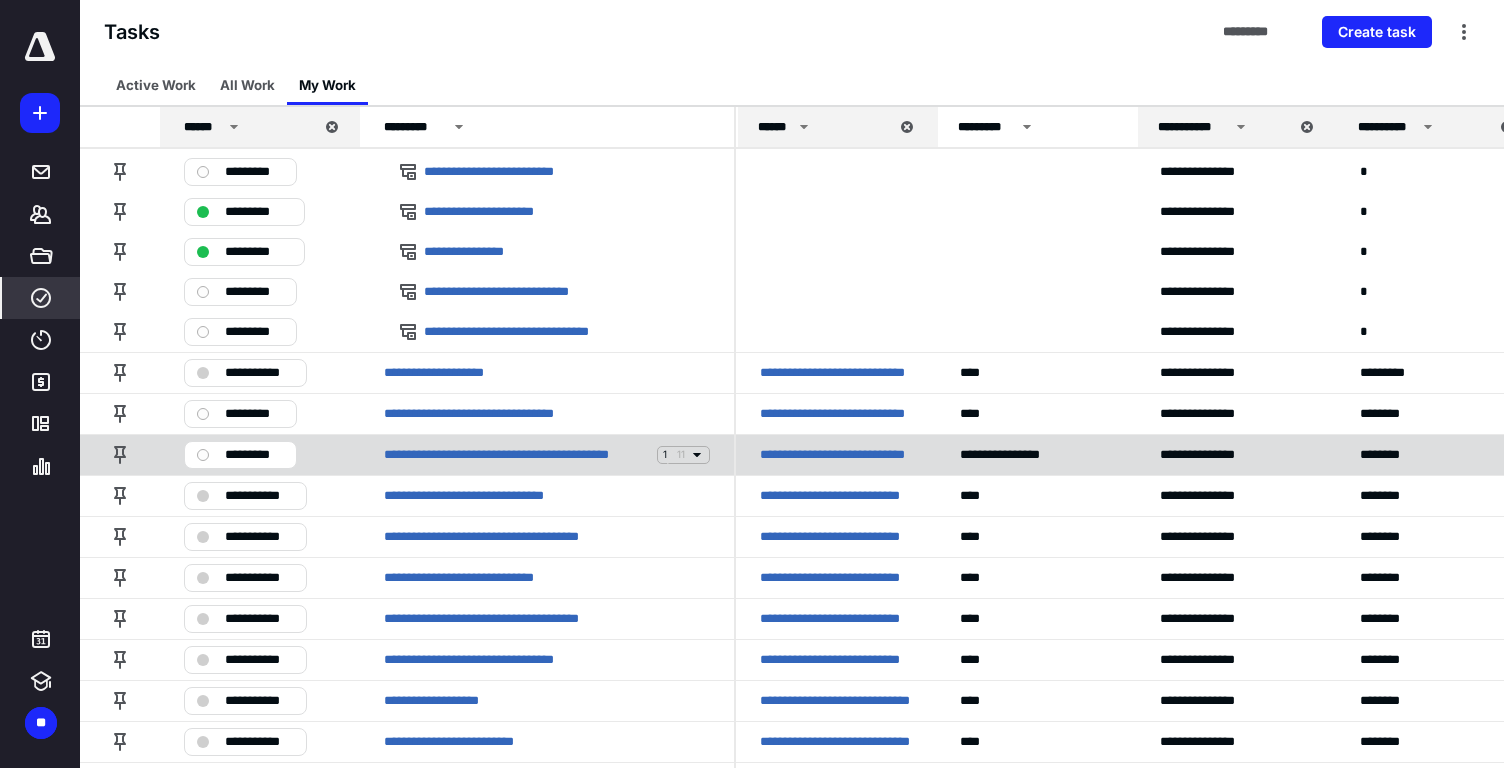 click 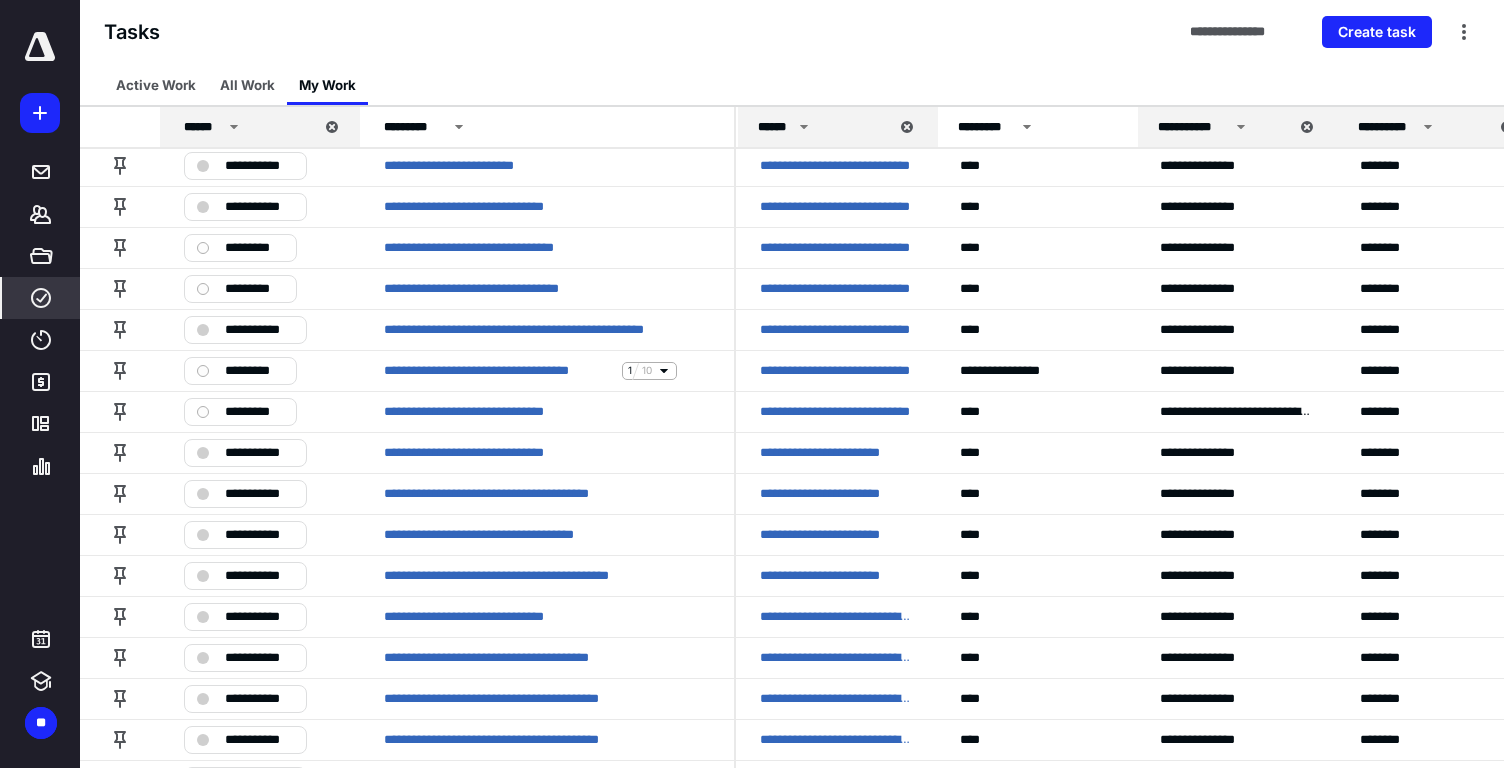 scroll, scrollTop: 2531, scrollLeft: 0, axis: vertical 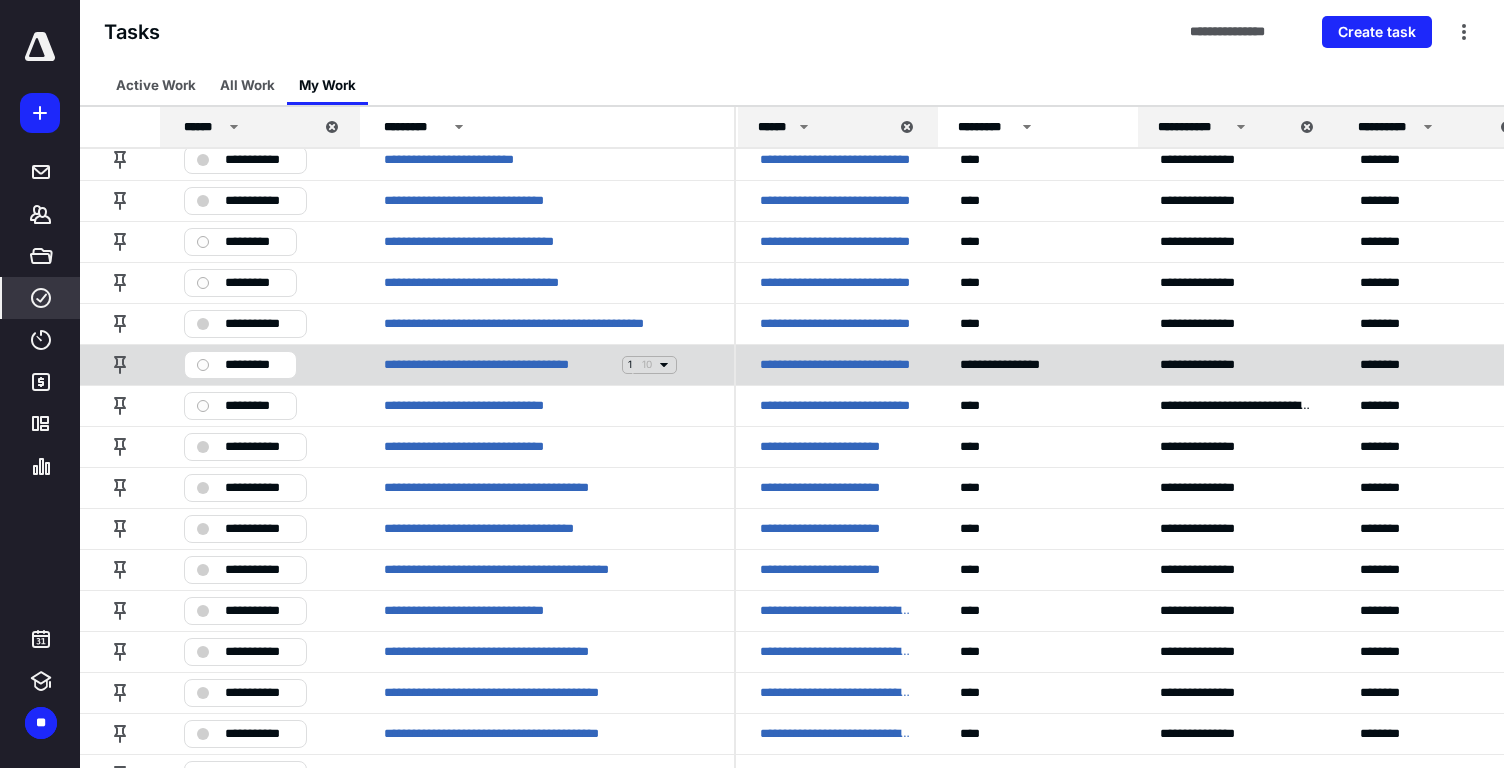 click 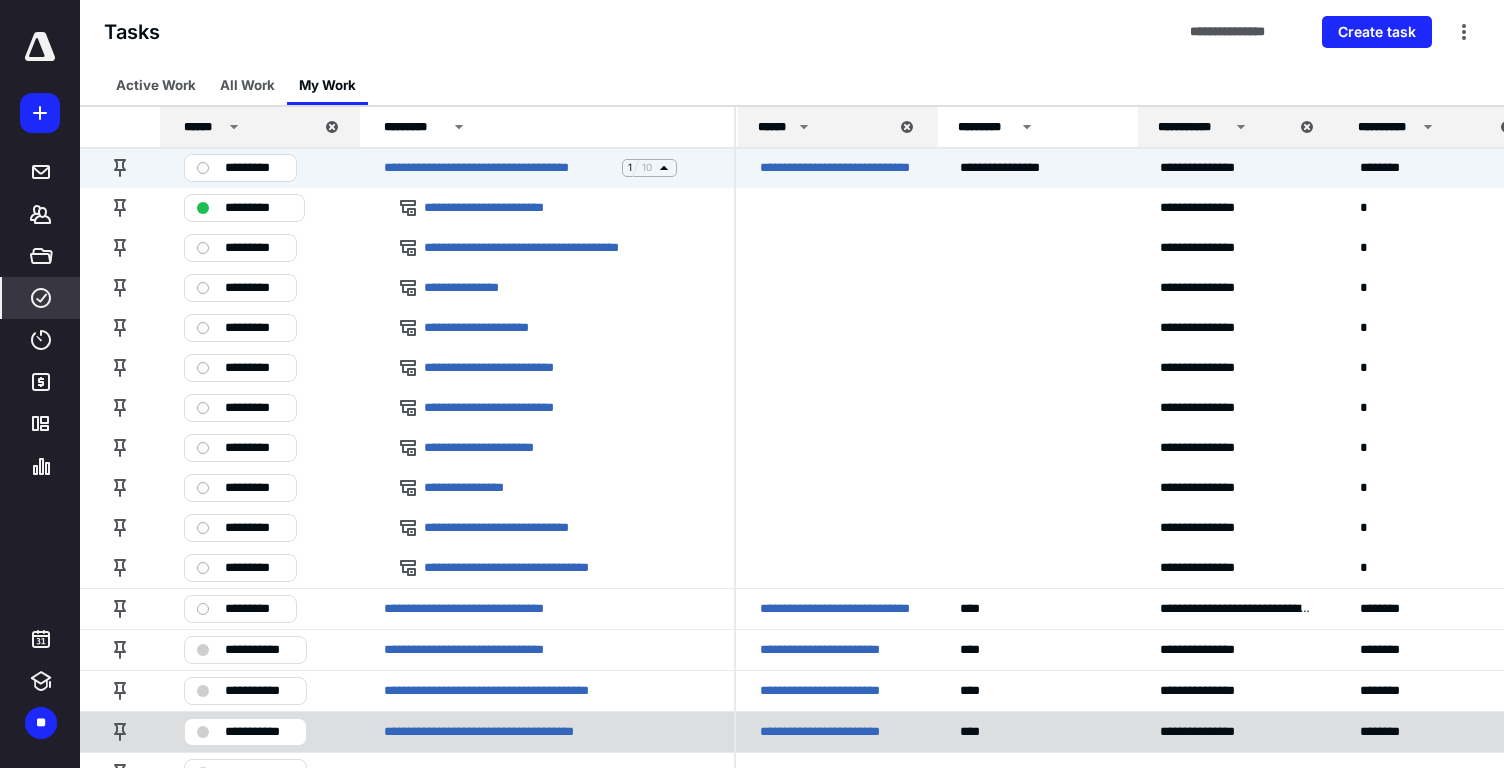 scroll, scrollTop: 2687, scrollLeft: 0, axis: vertical 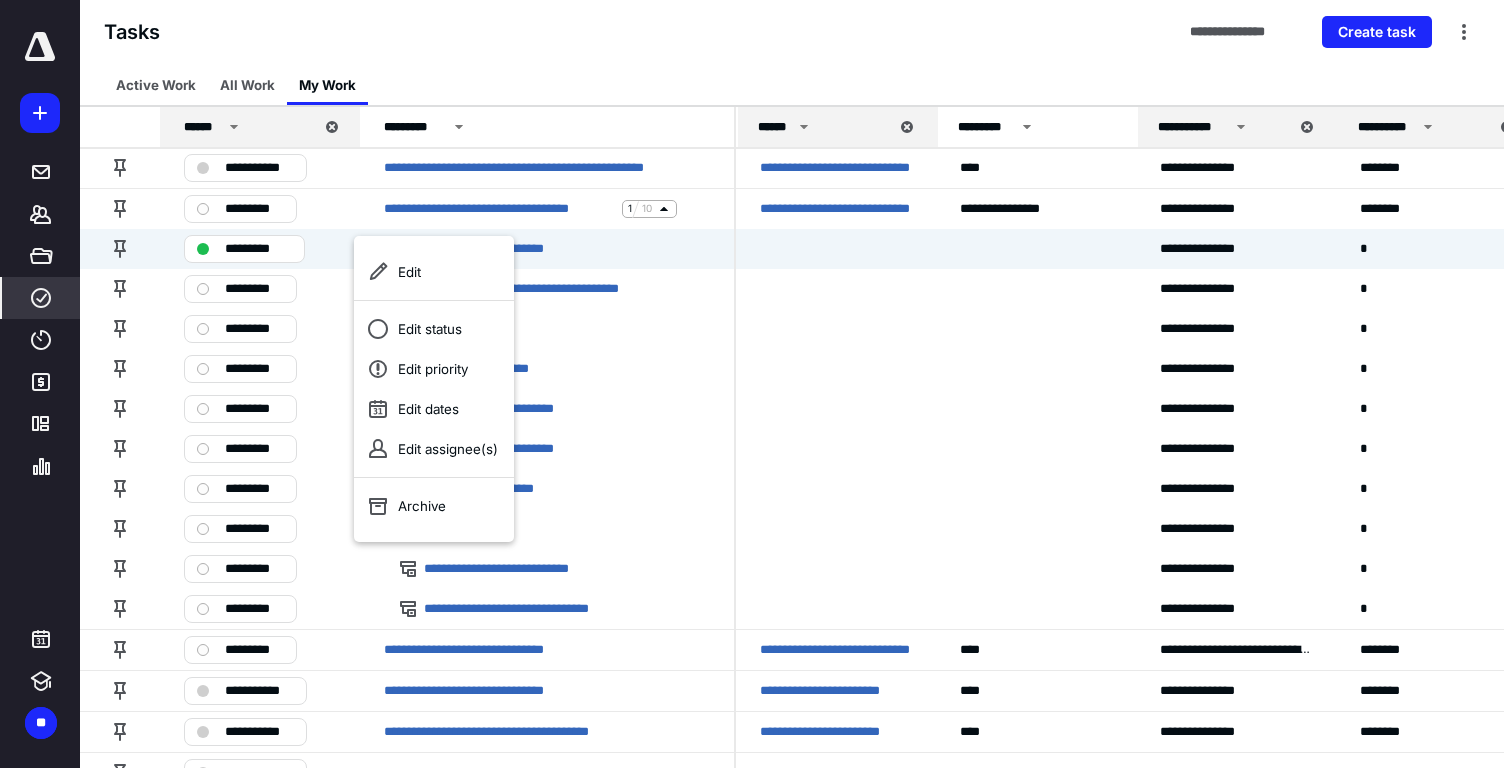 click on "Active Work All Work My Work" at bounding box center (792, 85) 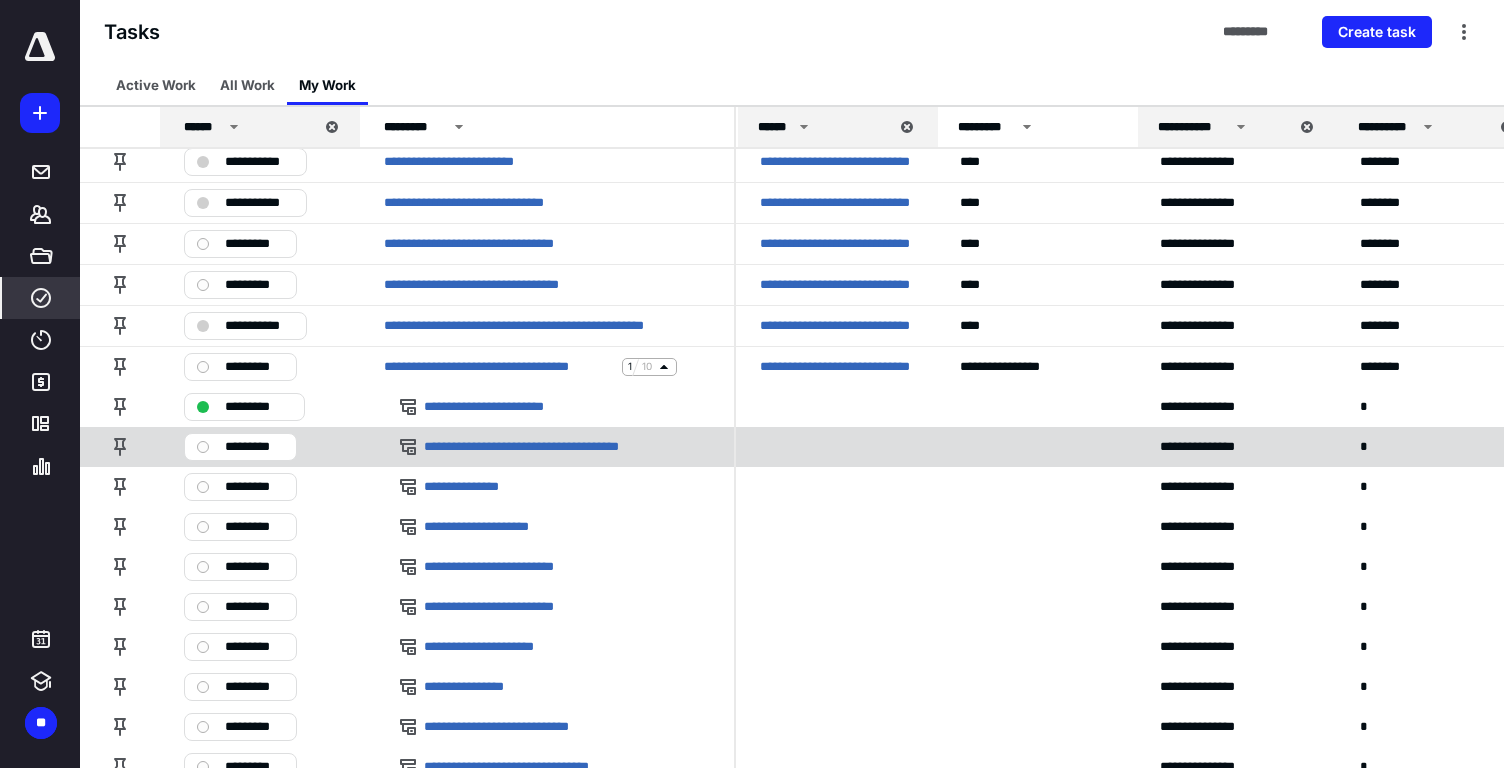 scroll, scrollTop: 2529, scrollLeft: 6, axis: both 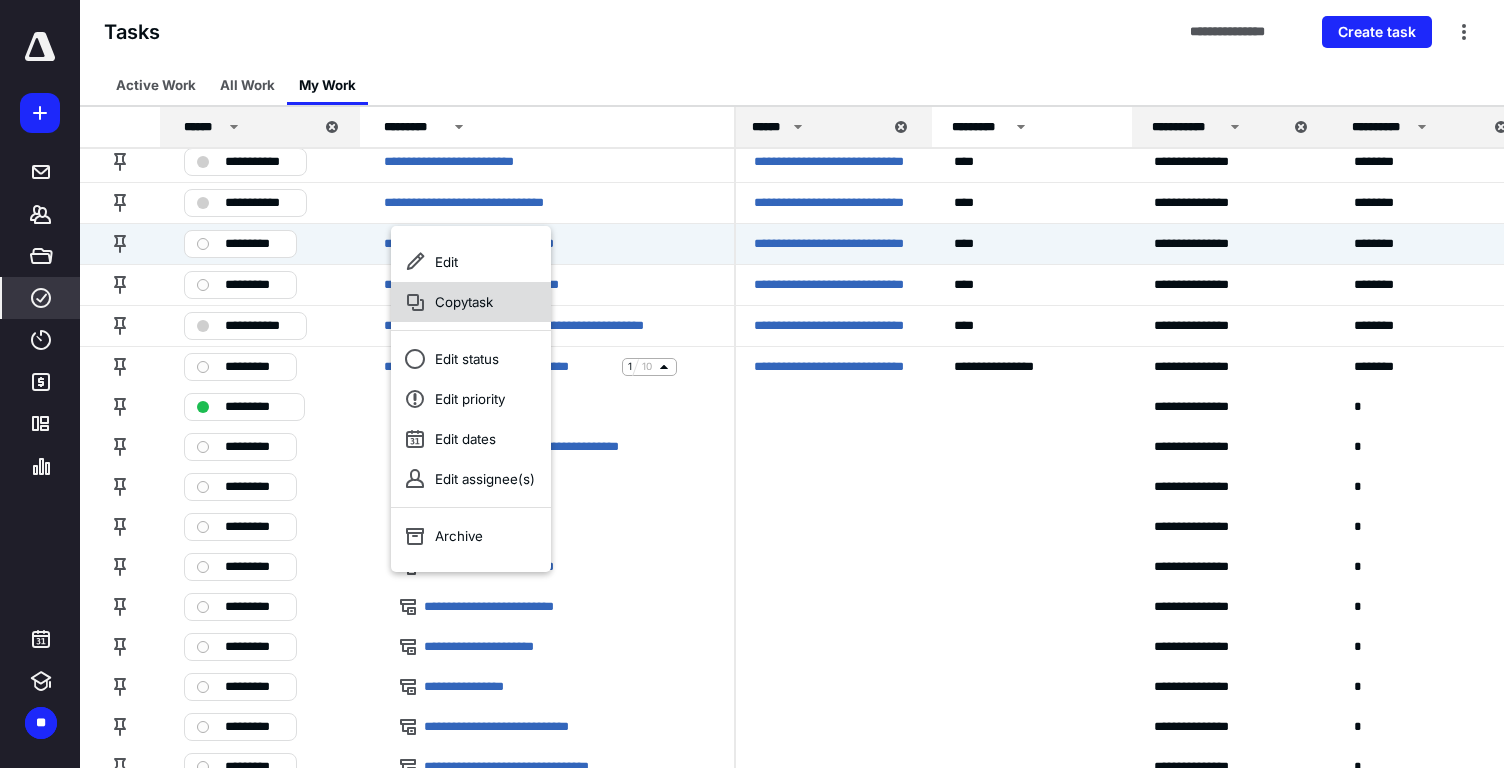 click on "Copy  task" at bounding box center (471, 302) 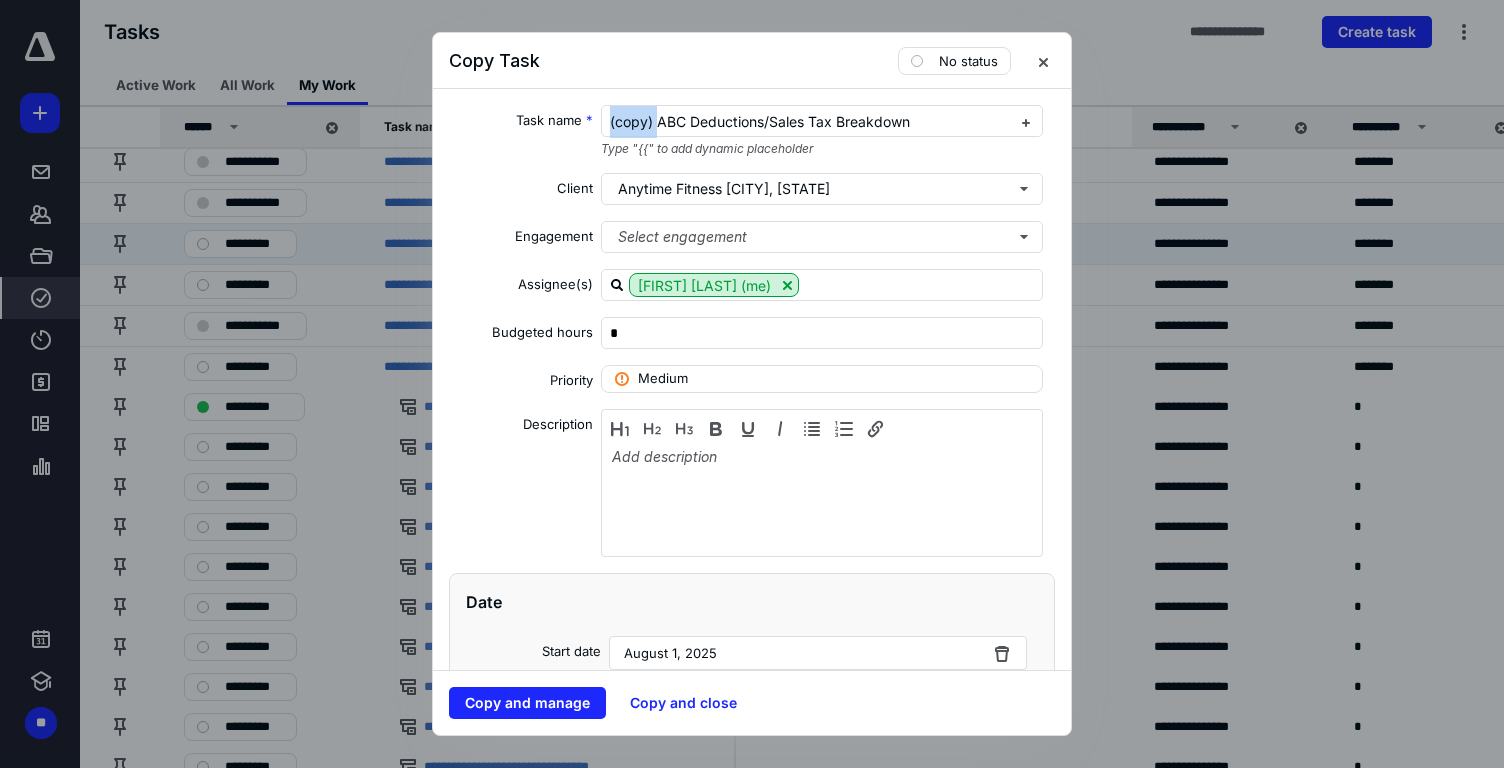 drag, startPoint x: 656, startPoint y: 121, endPoint x: 557, endPoint y: 120, distance: 99.00505 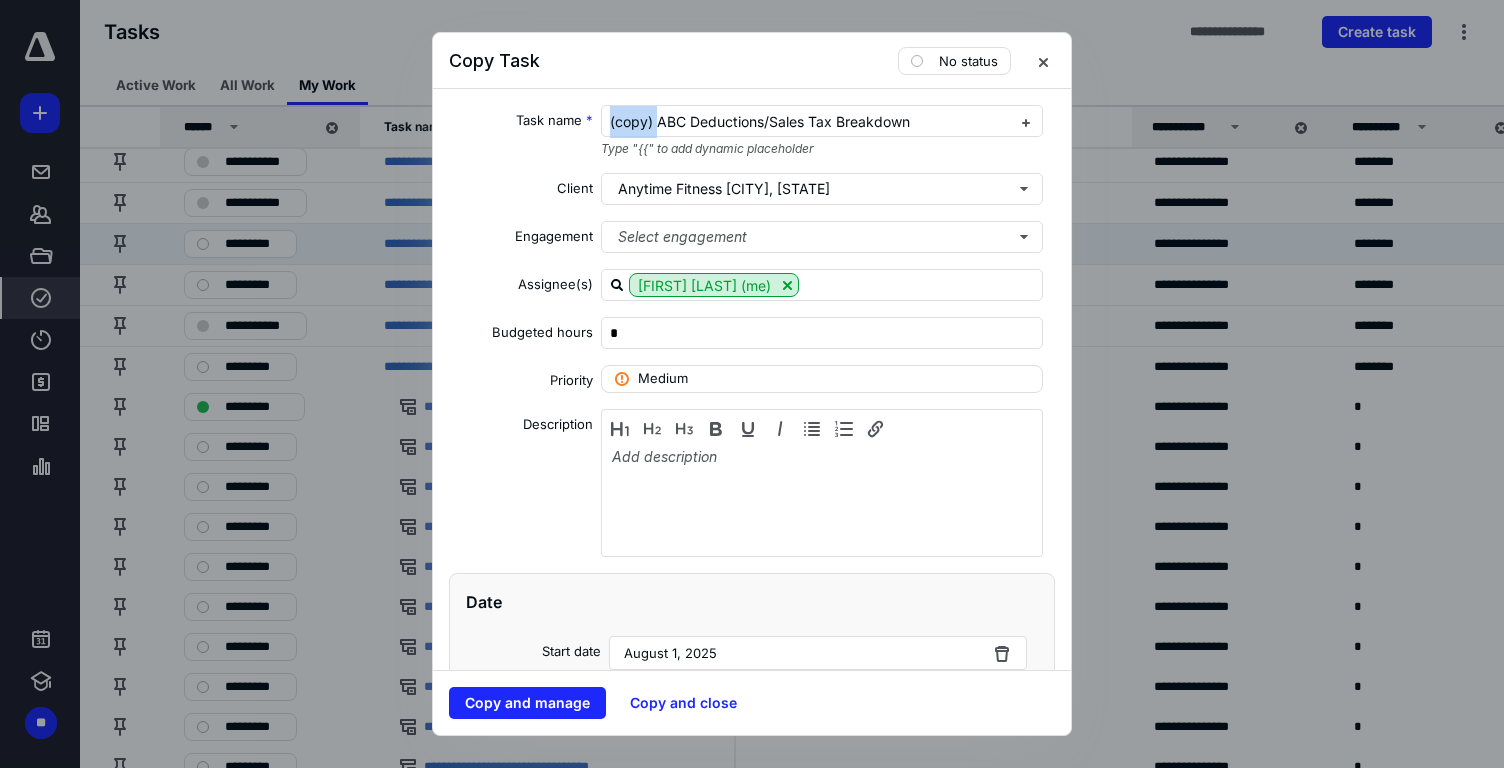 click on "Task name   * (copy) ABC Deductions/Sales Tax Breakdown Type "{{" to add dynamic placeholder" at bounding box center [752, 131] 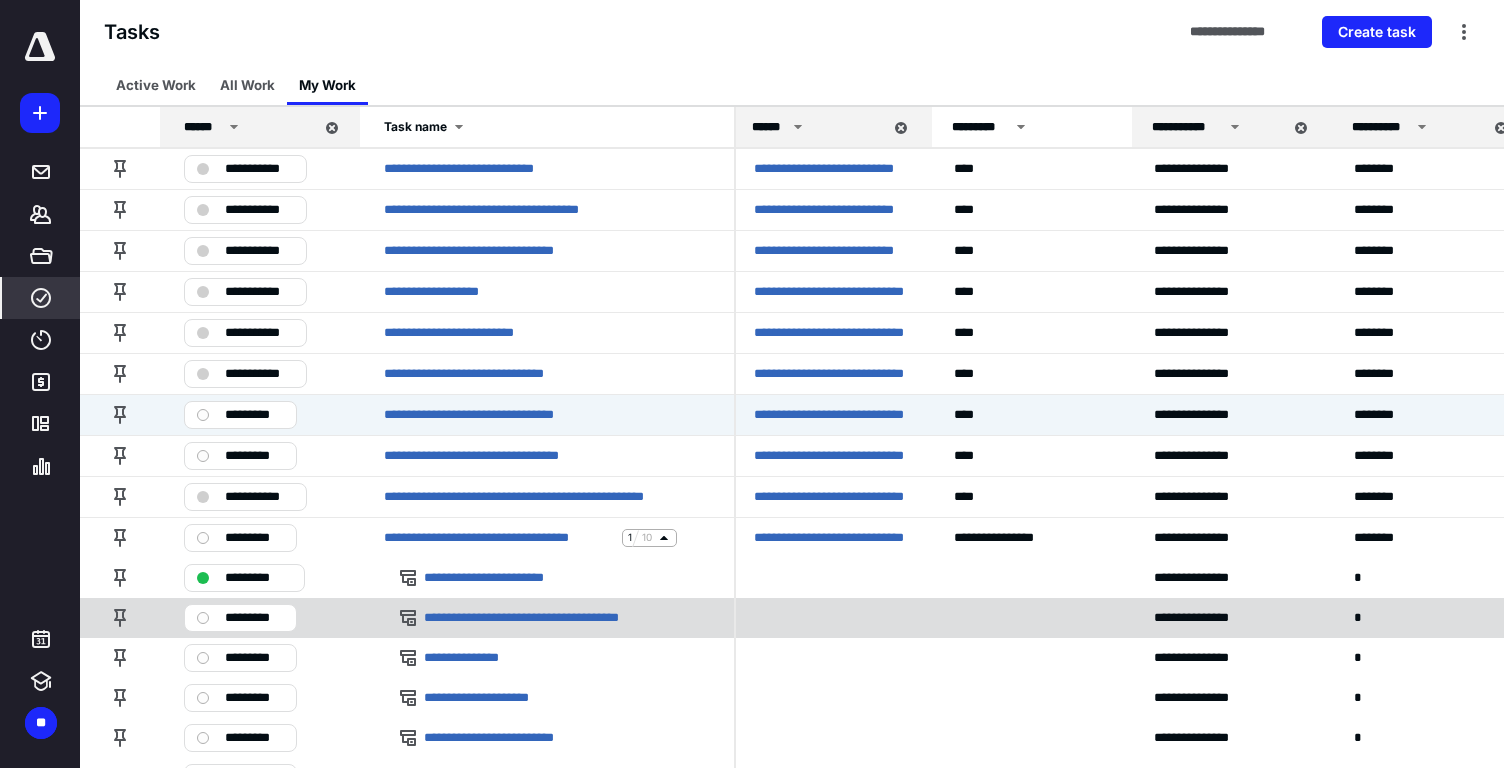 scroll, scrollTop: 2354, scrollLeft: 6, axis: both 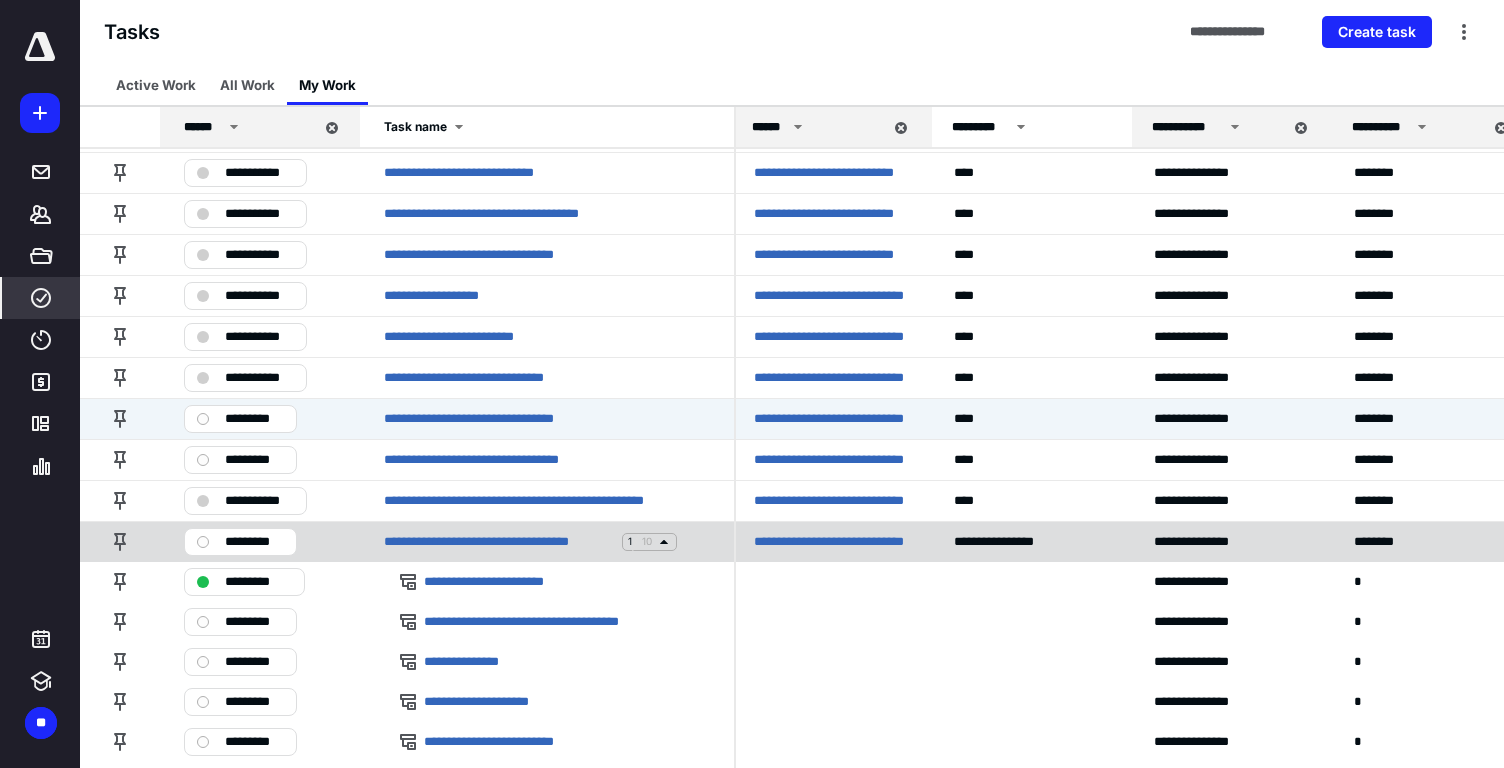 click 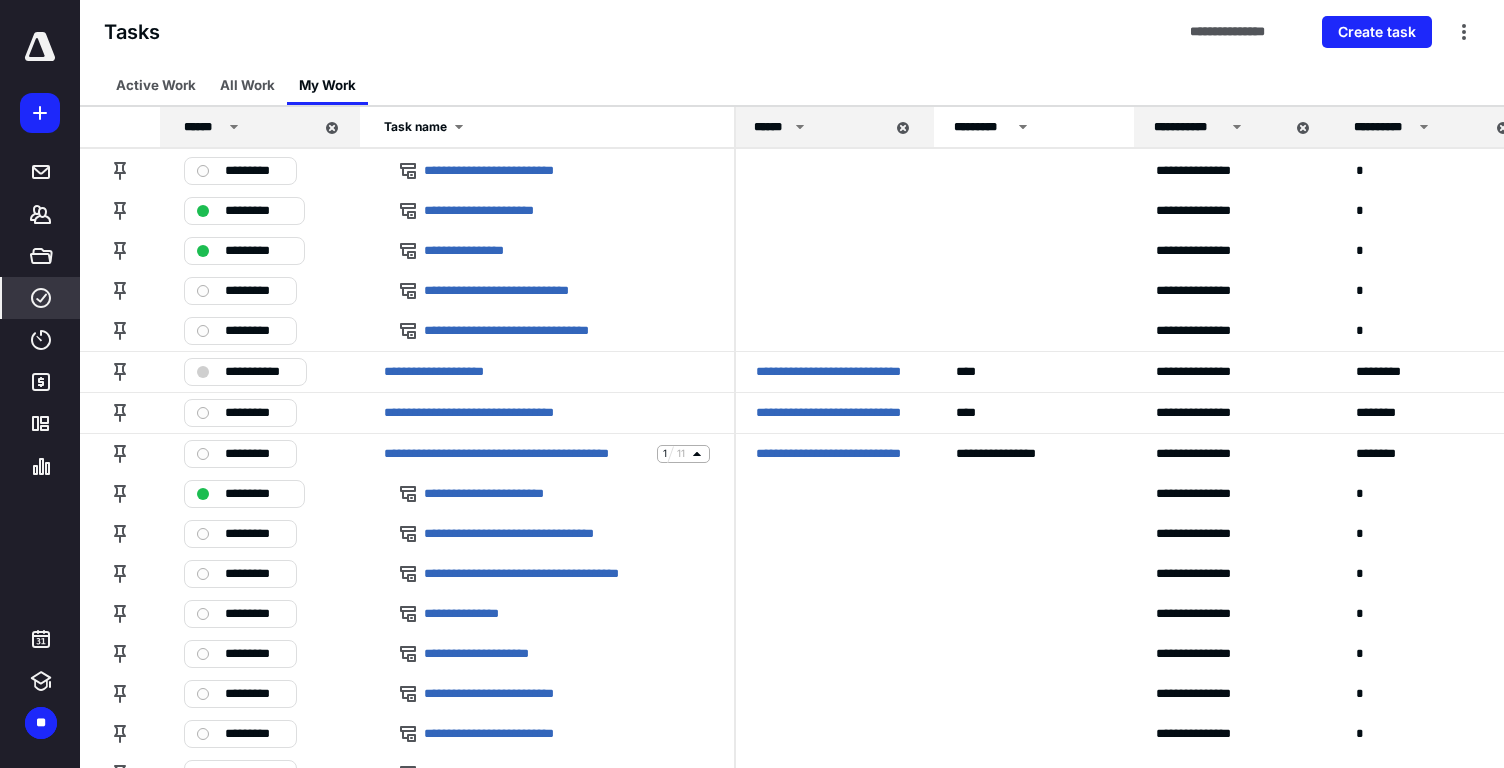 scroll, scrollTop: 1507, scrollLeft: 4, axis: both 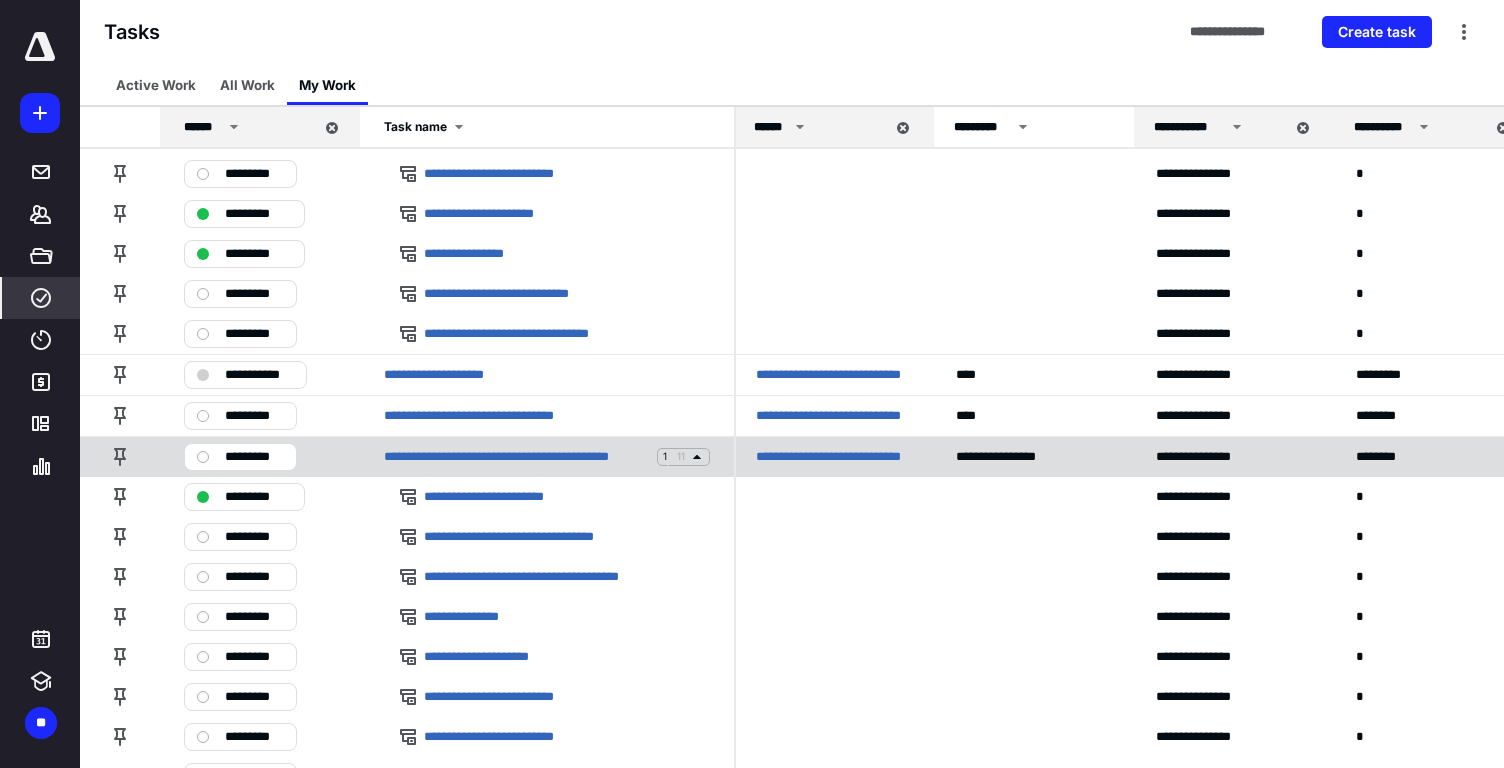 click 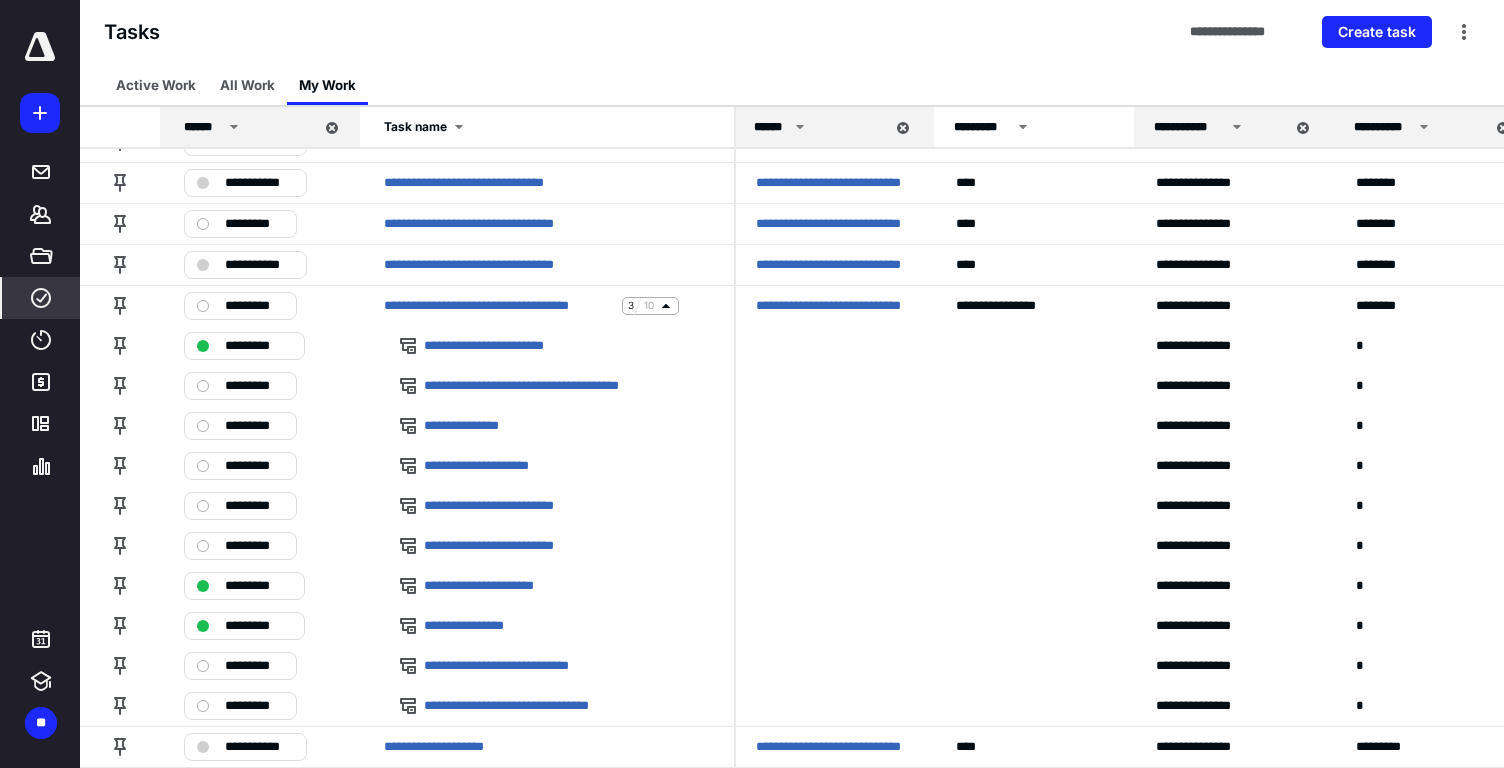 scroll, scrollTop: 1122, scrollLeft: 5, axis: both 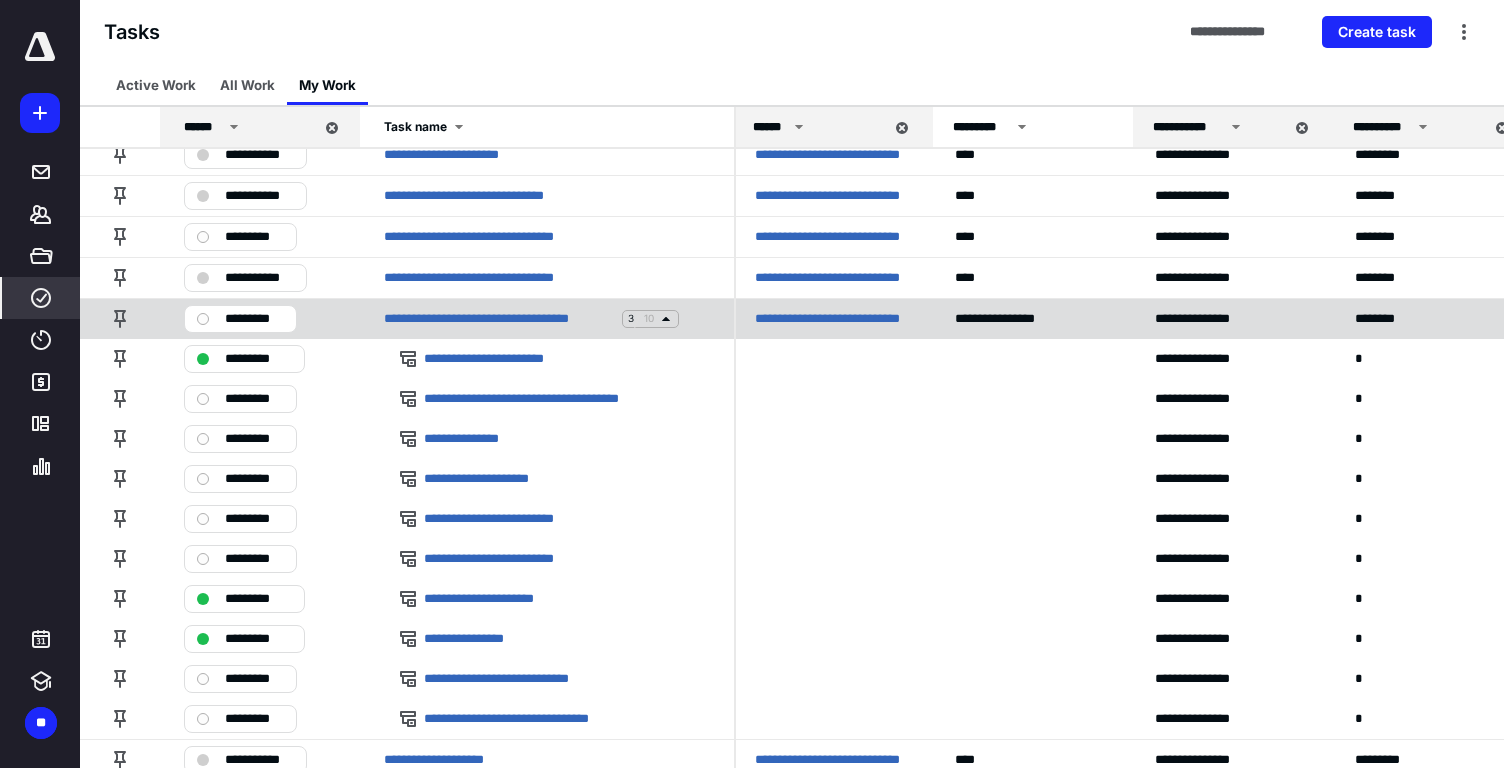 click 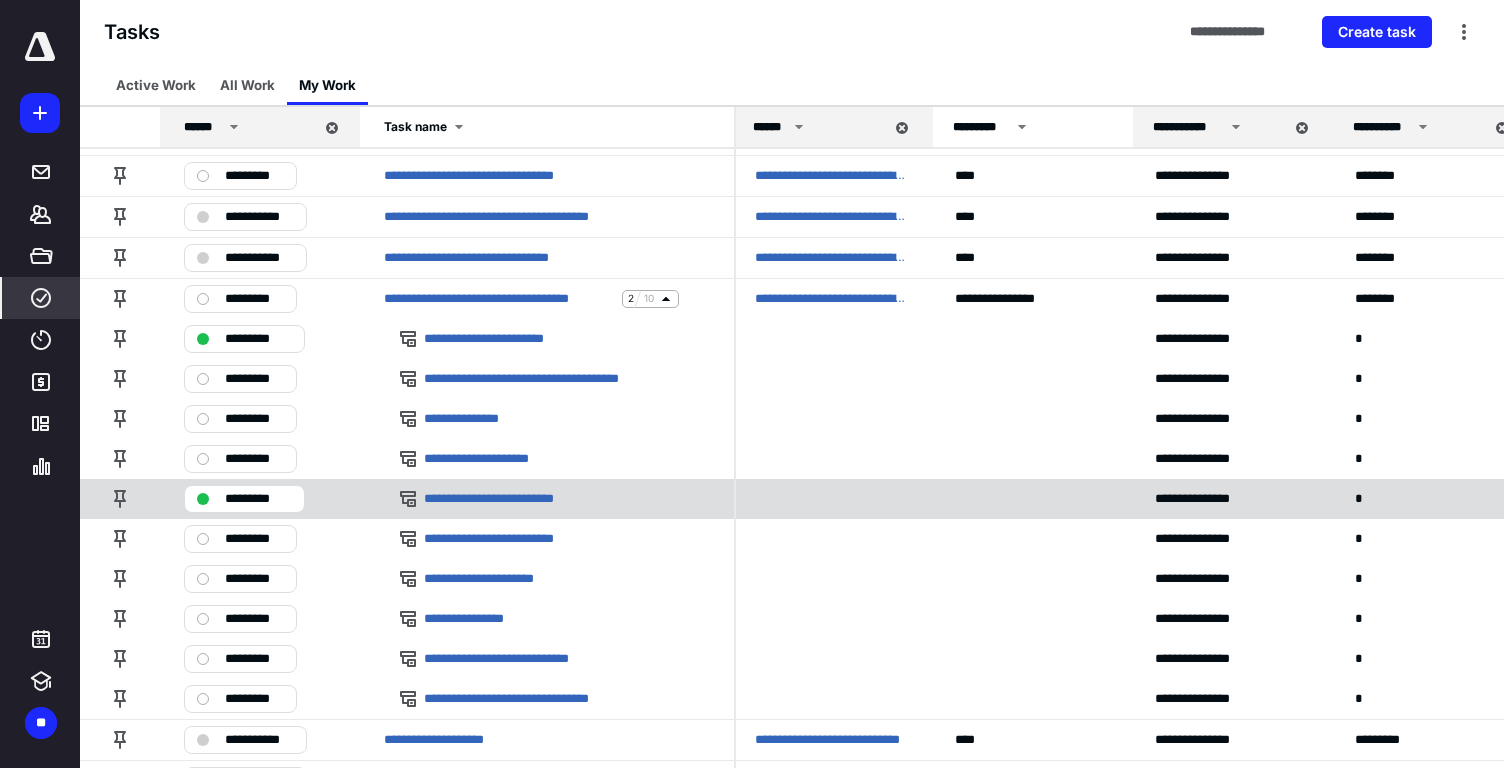 scroll, scrollTop: 487, scrollLeft: 7, axis: both 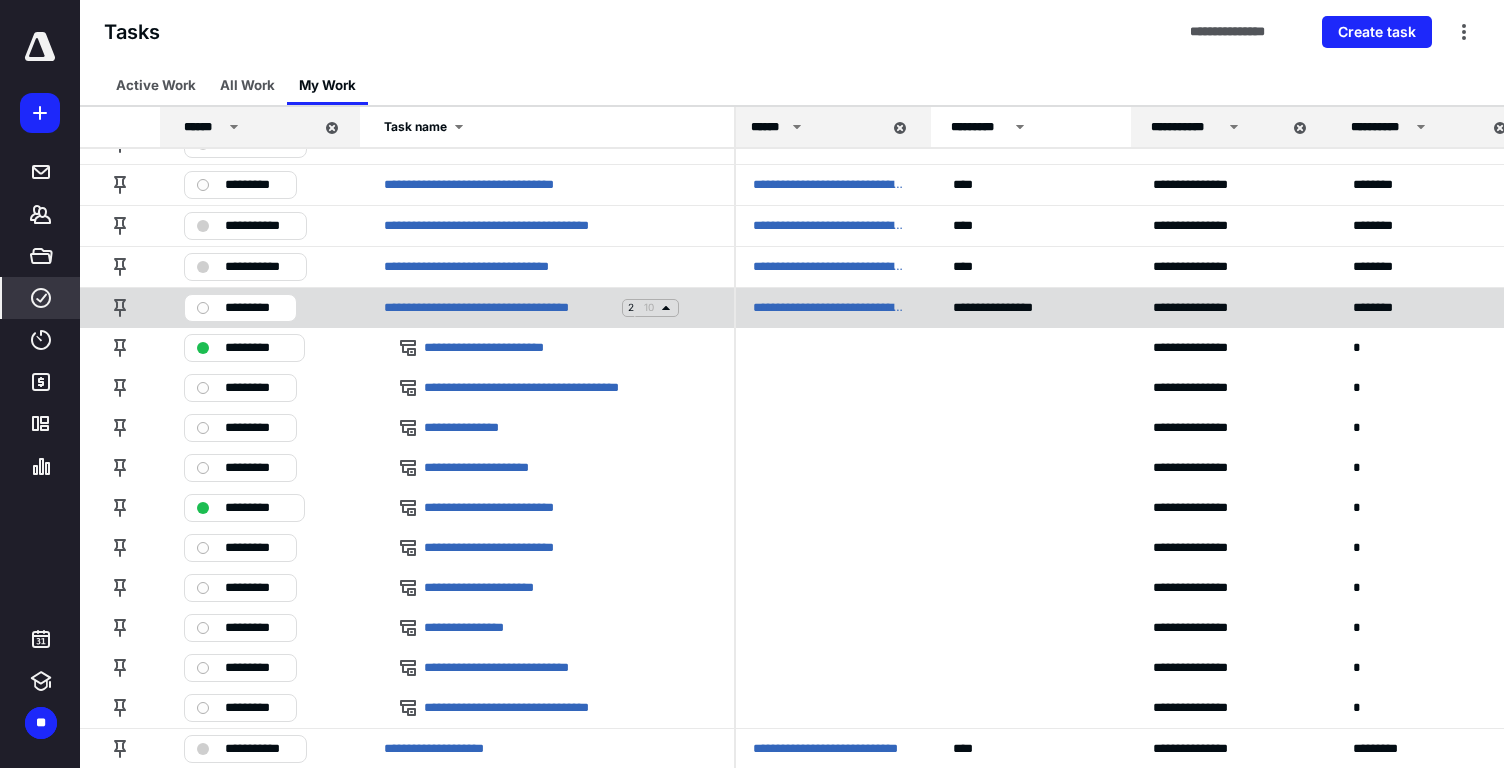 click 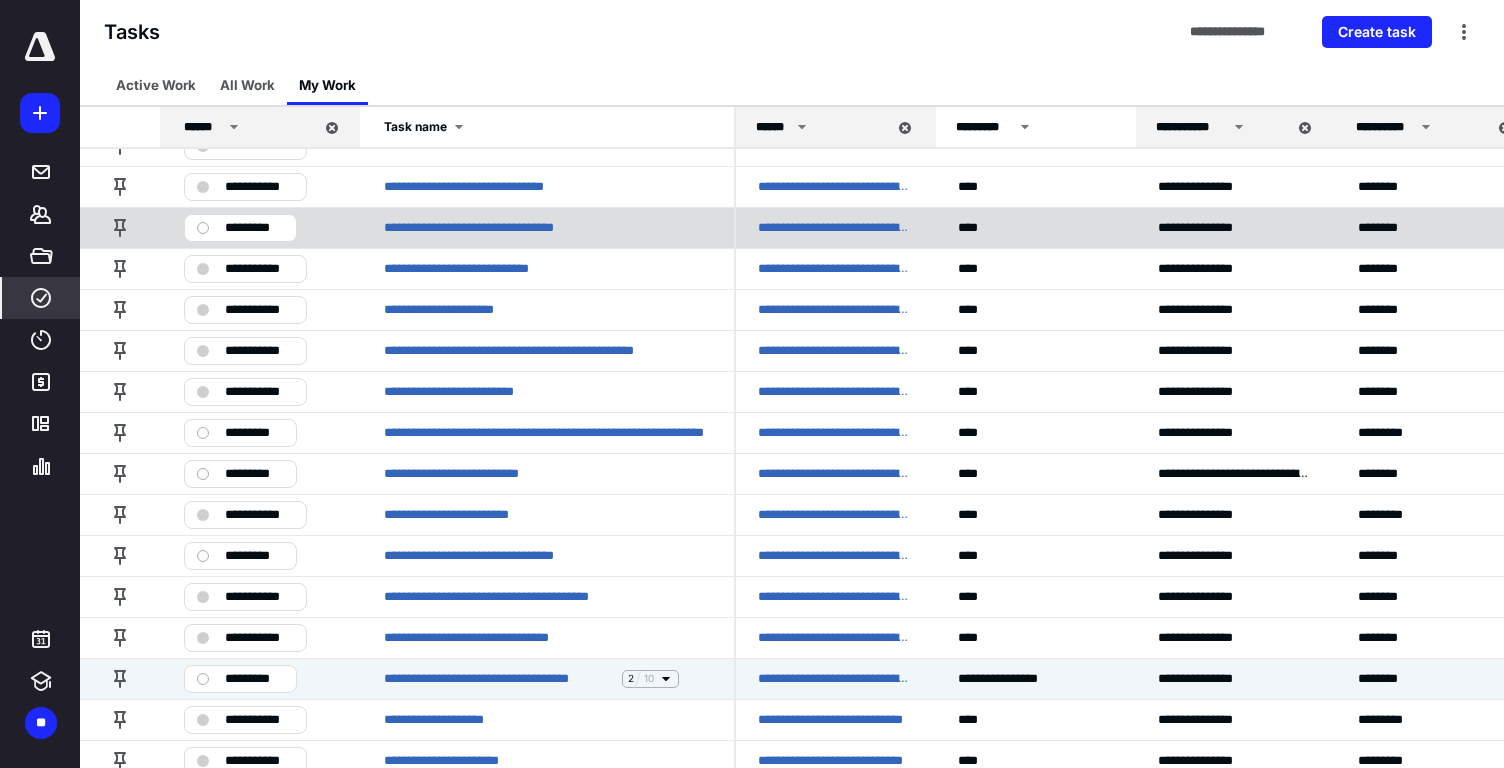 scroll, scrollTop: 79, scrollLeft: 2, axis: both 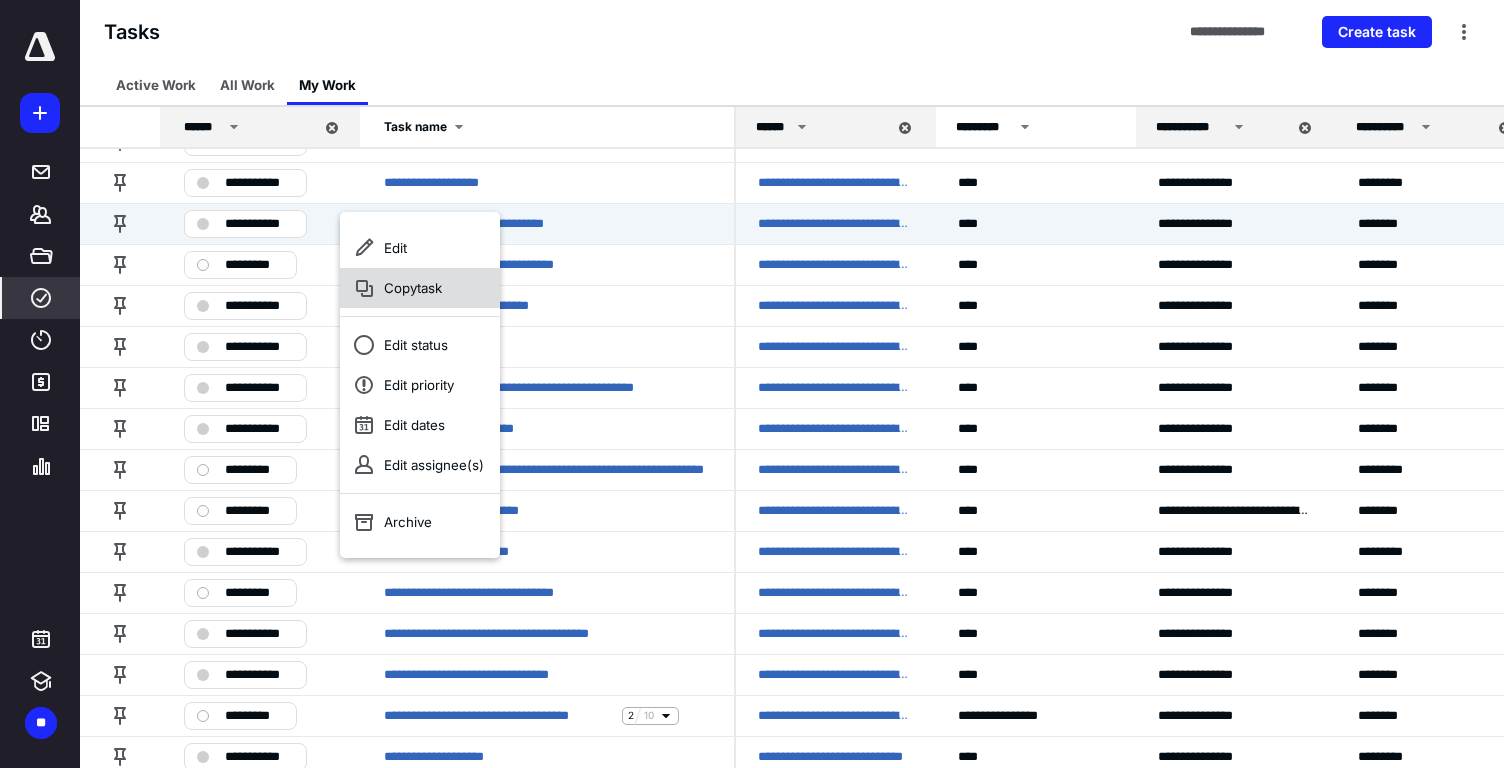 click on "Copy  task" at bounding box center (420, 288) 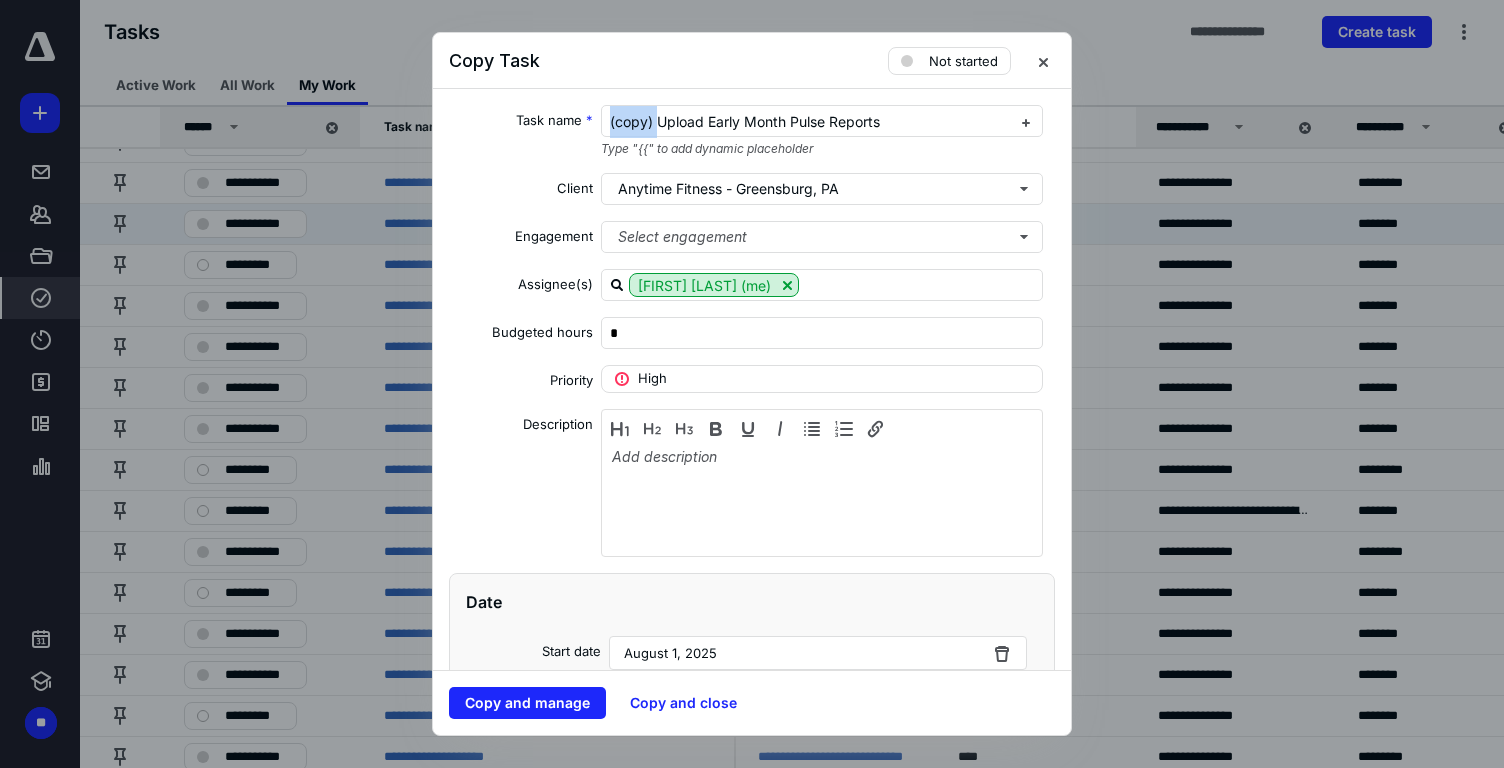 drag, startPoint x: 655, startPoint y: 128, endPoint x: 544, endPoint y: 127, distance: 111.0045 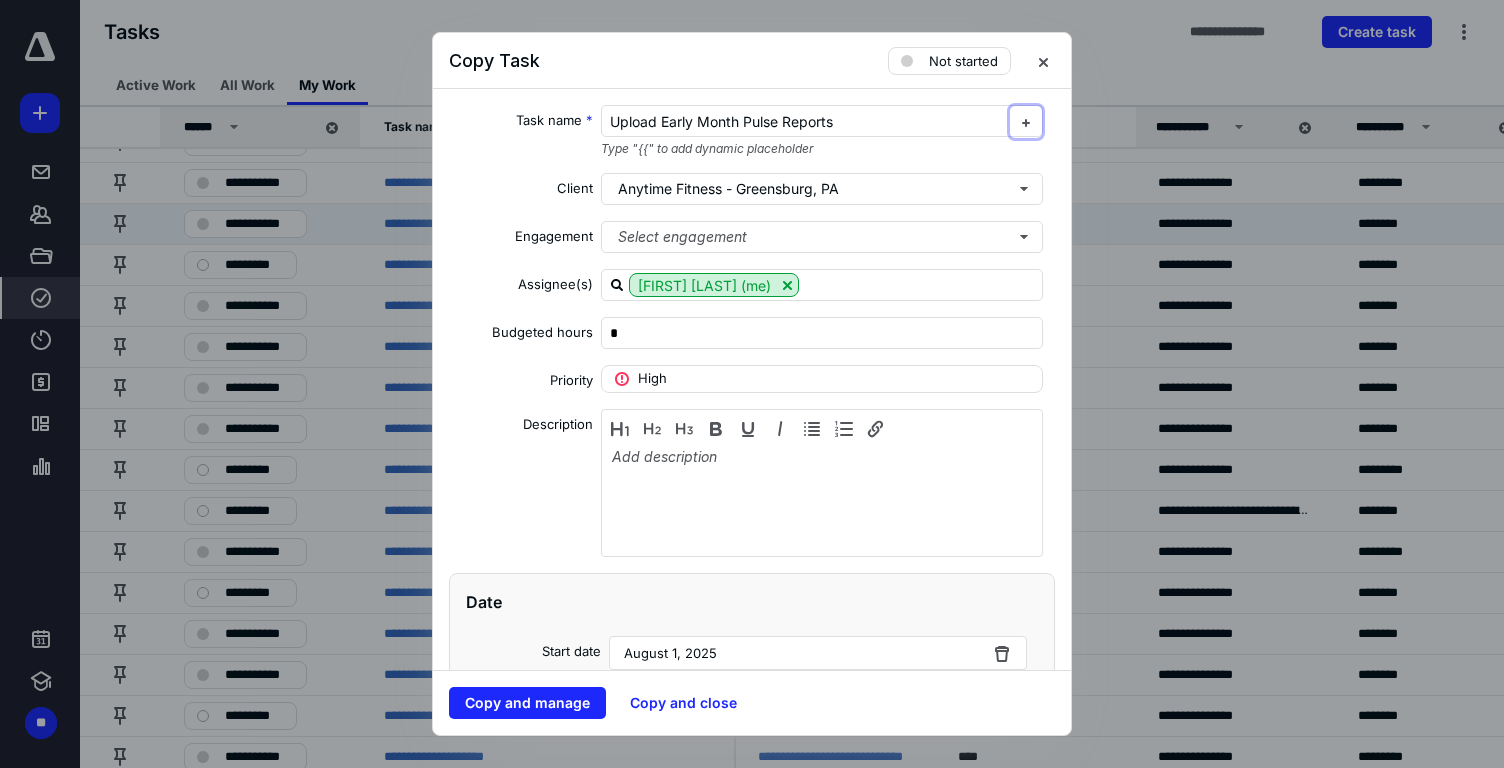 type 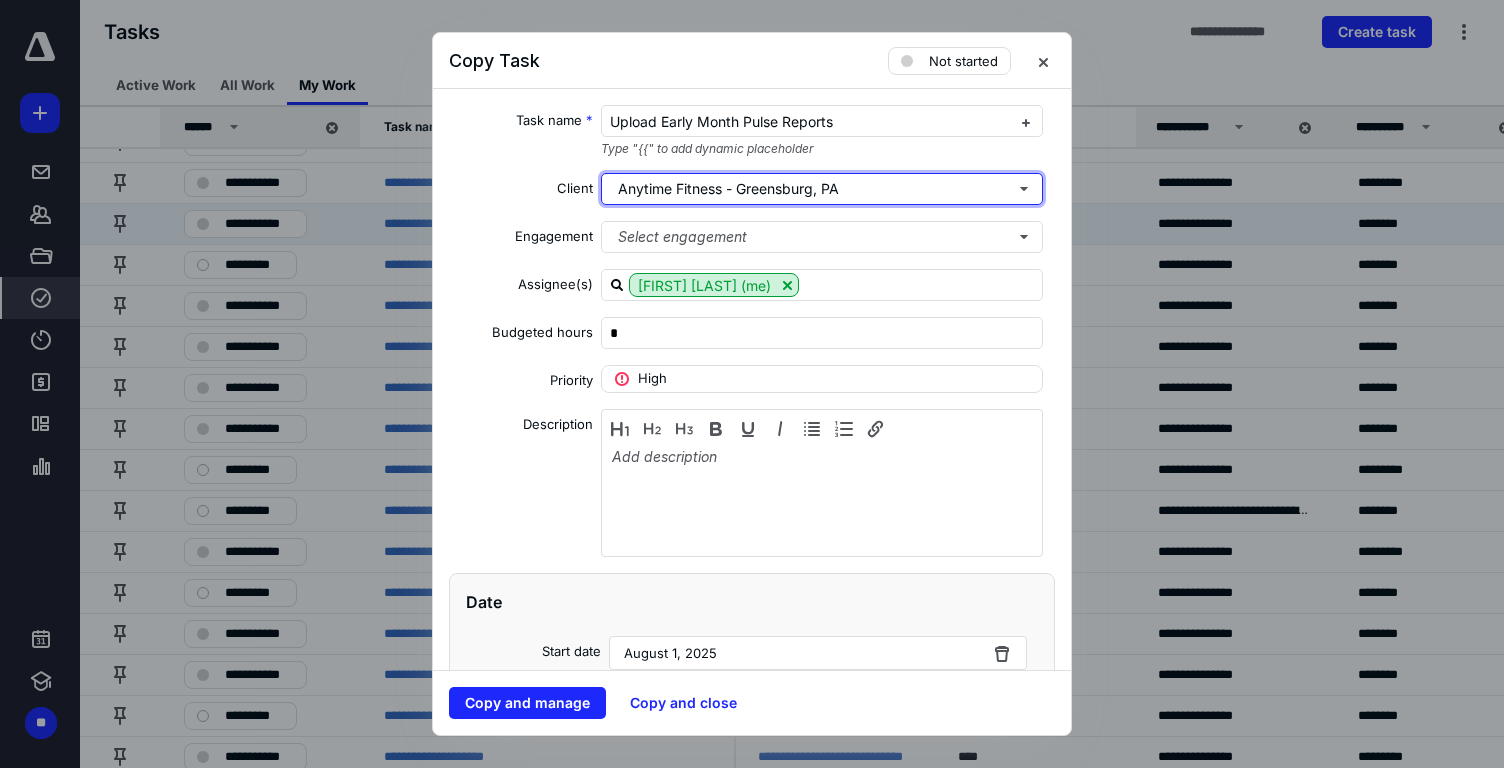 type 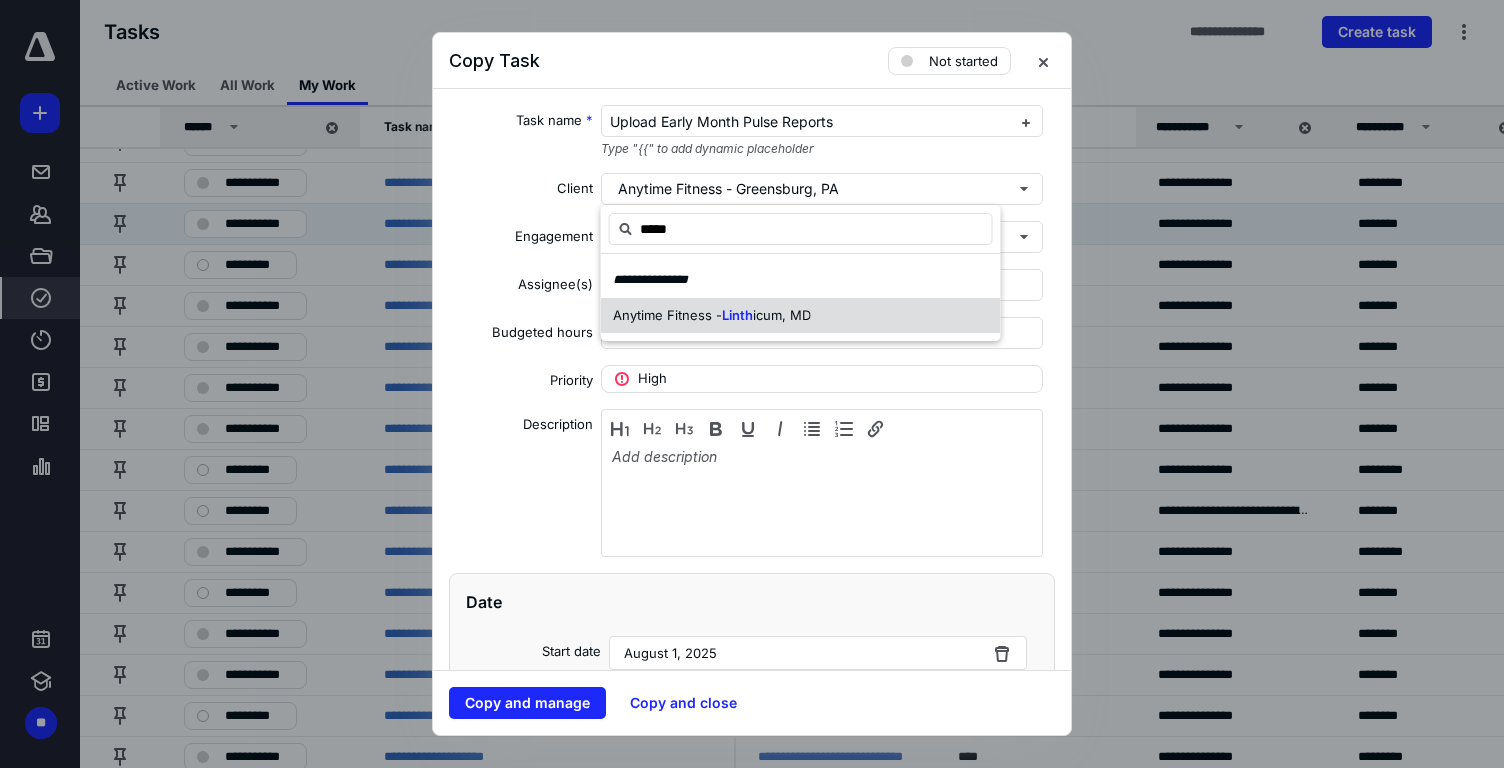 click on "Linth" at bounding box center (737, 315) 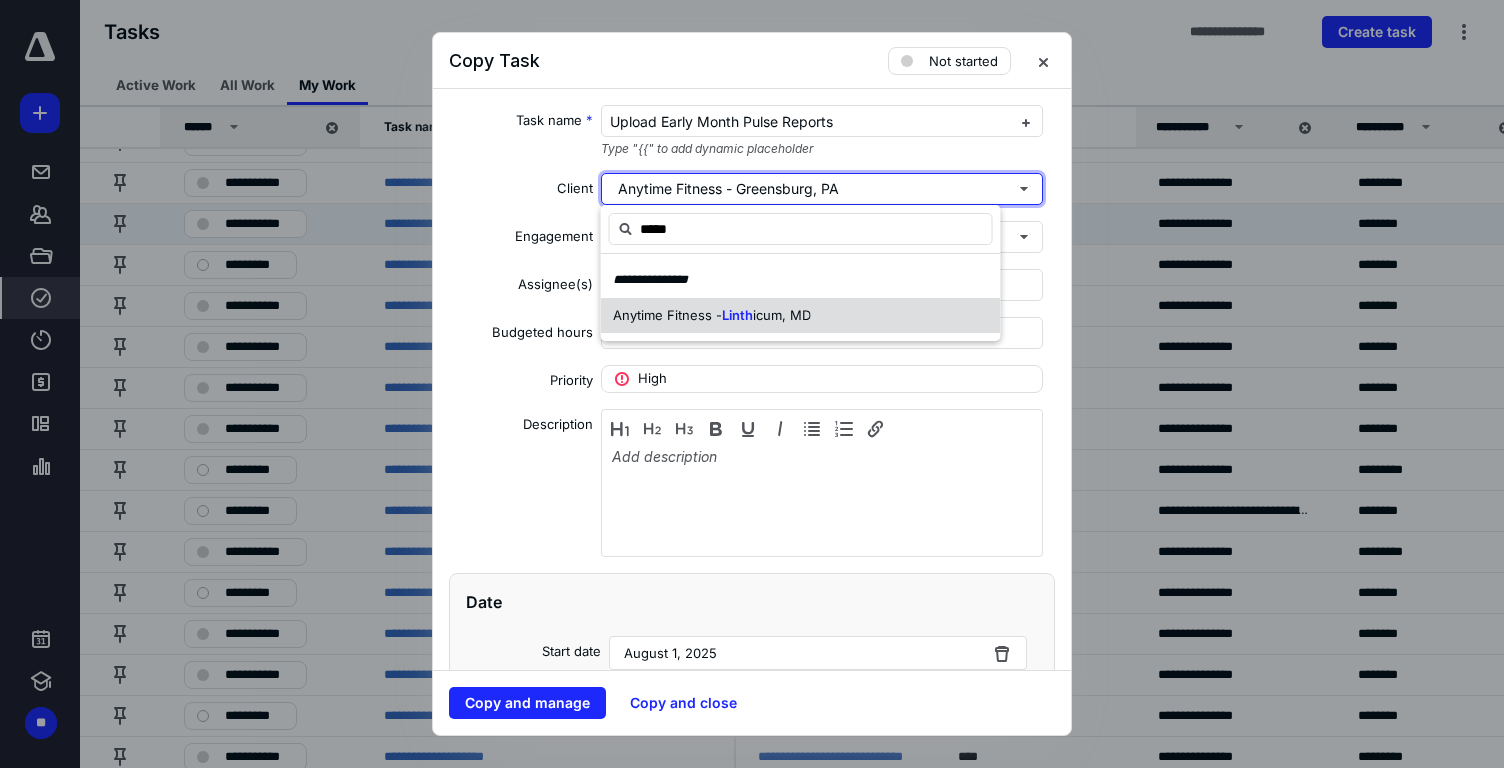 type 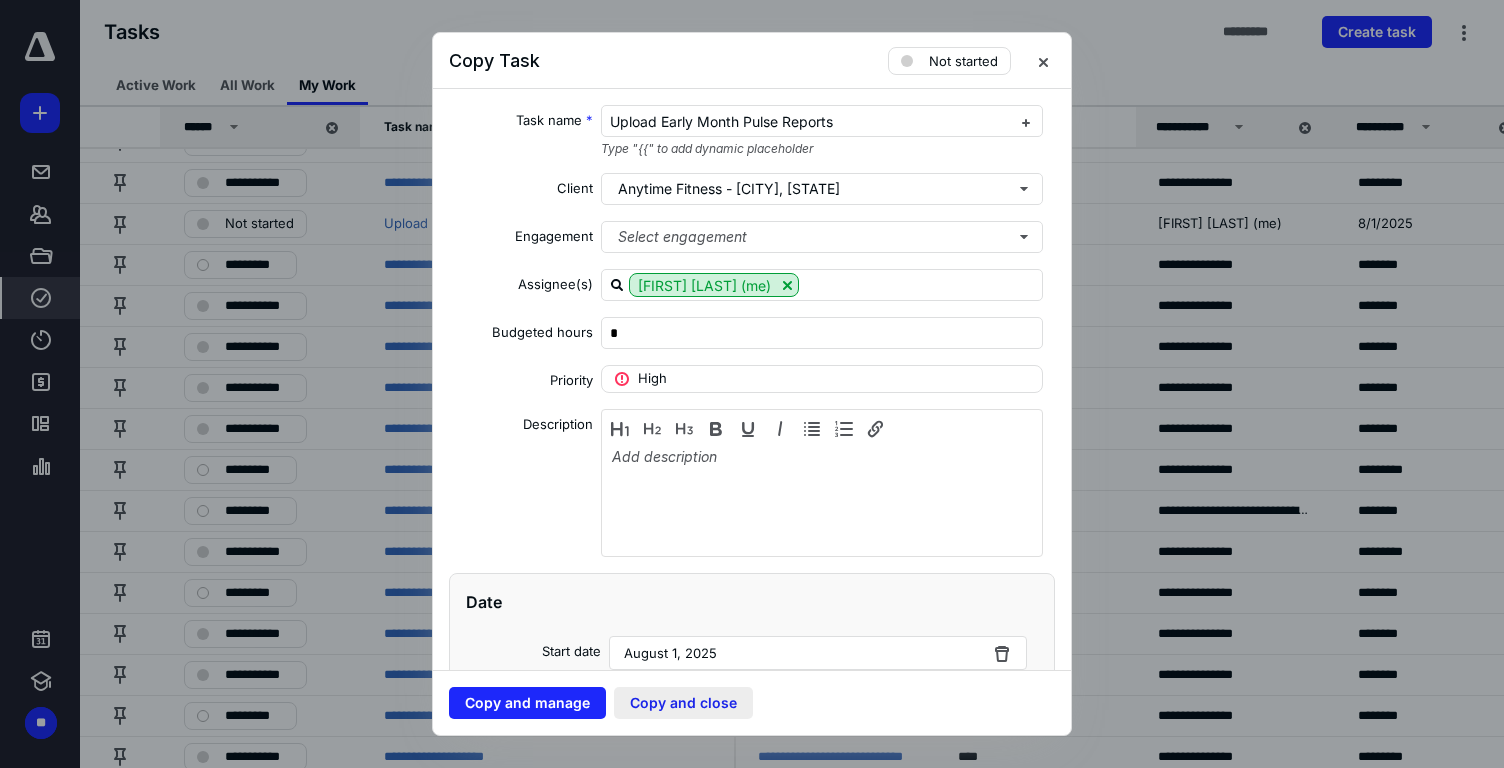 click on "Copy and close" at bounding box center (683, 703) 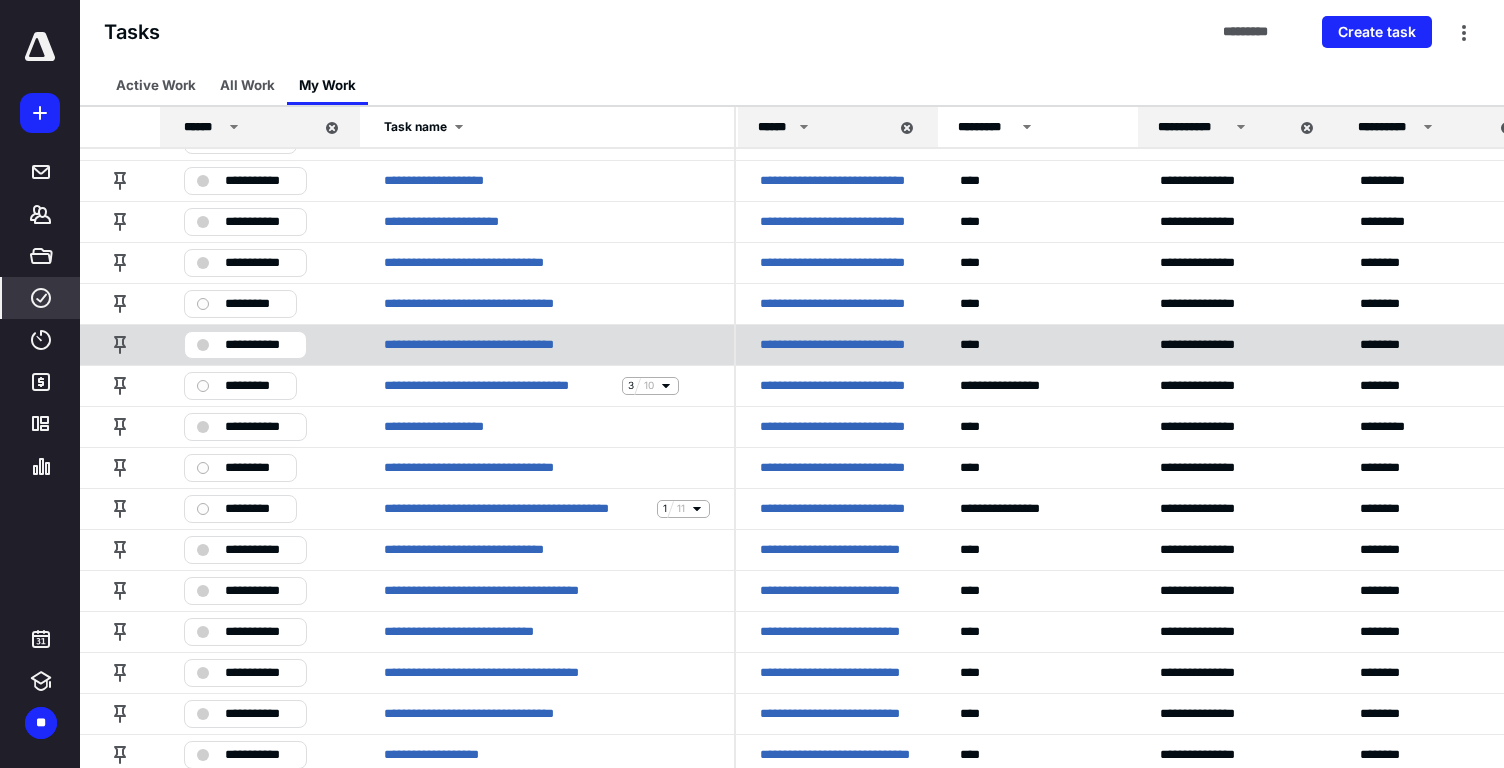 scroll, scrollTop: 695, scrollLeft: 0, axis: vertical 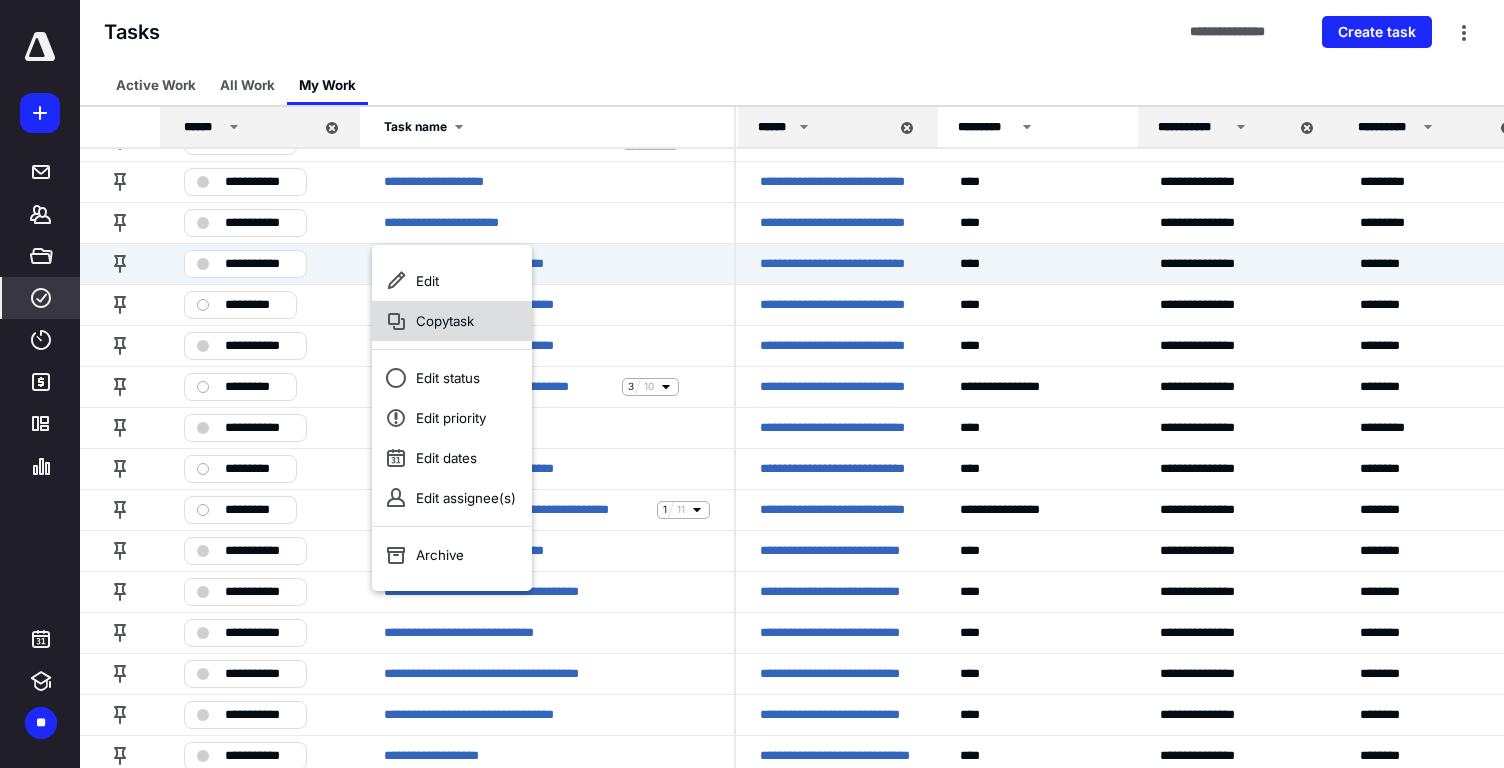 click on "Copy  task" at bounding box center (452, 321) 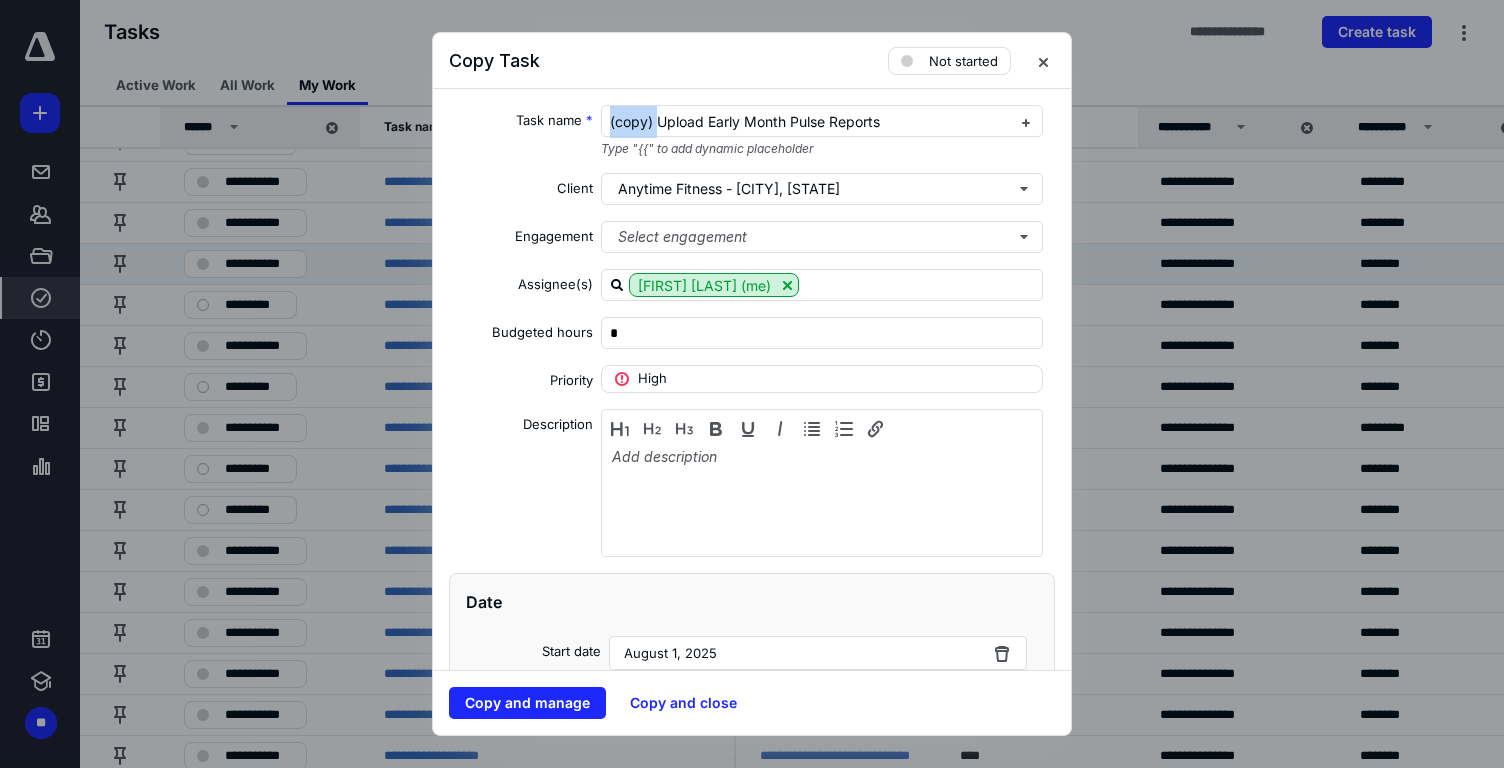 drag, startPoint x: 604, startPoint y: 114, endPoint x: 524, endPoint y: 111, distance: 80.05623 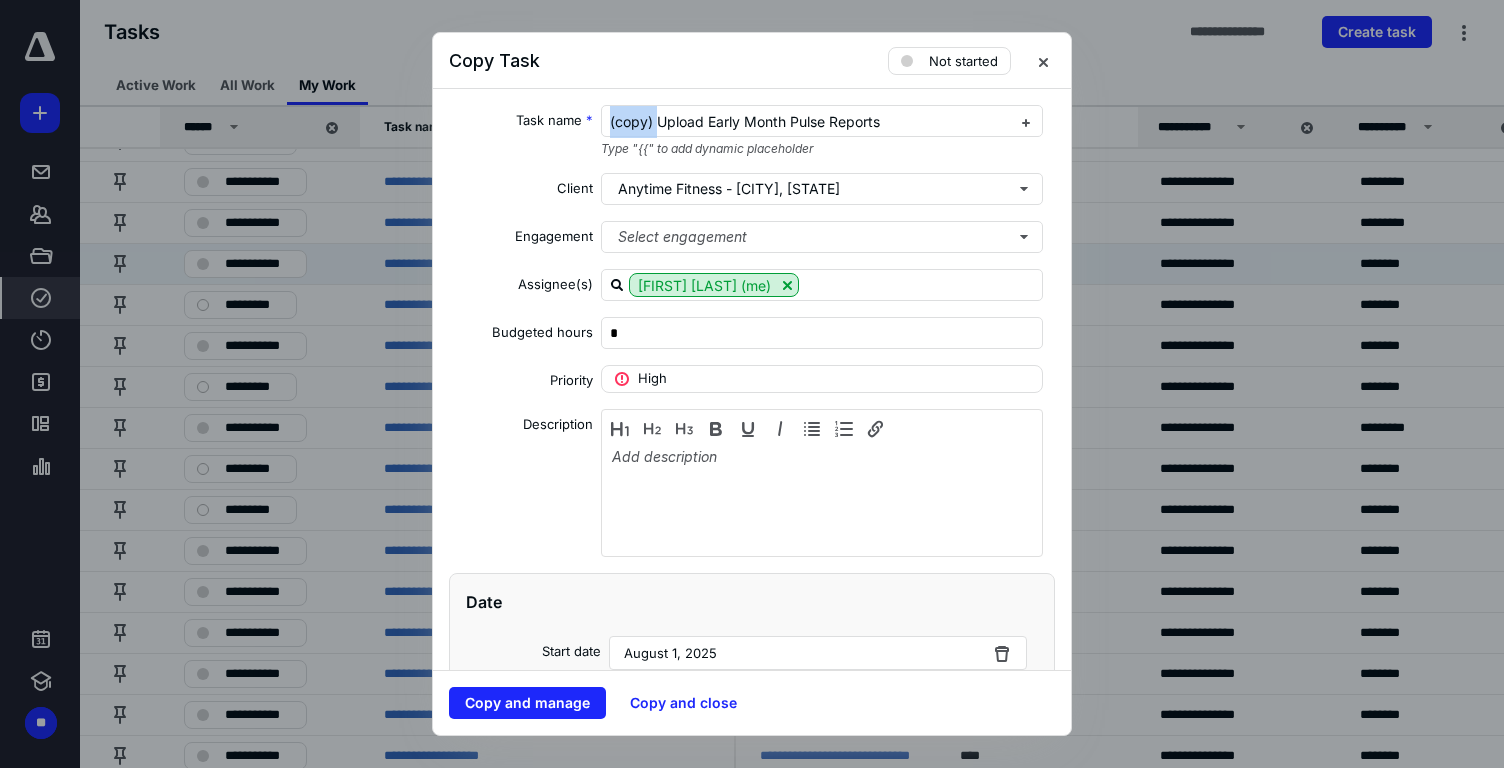 click on "Task name   * (copy) Upload Early Month Pulse Reports Type "{{" to add dynamic placeholder" at bounding box center [752, 131] 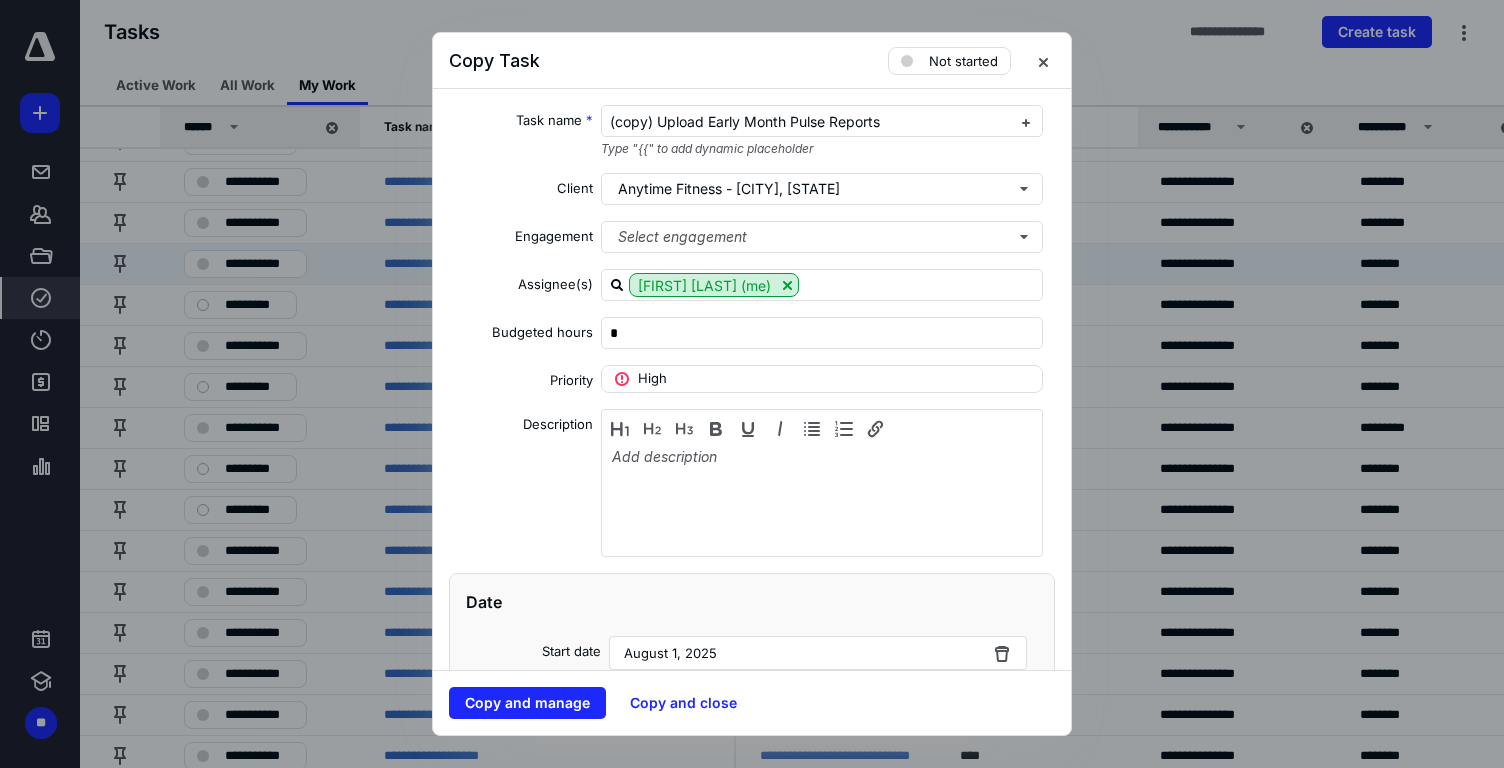 type 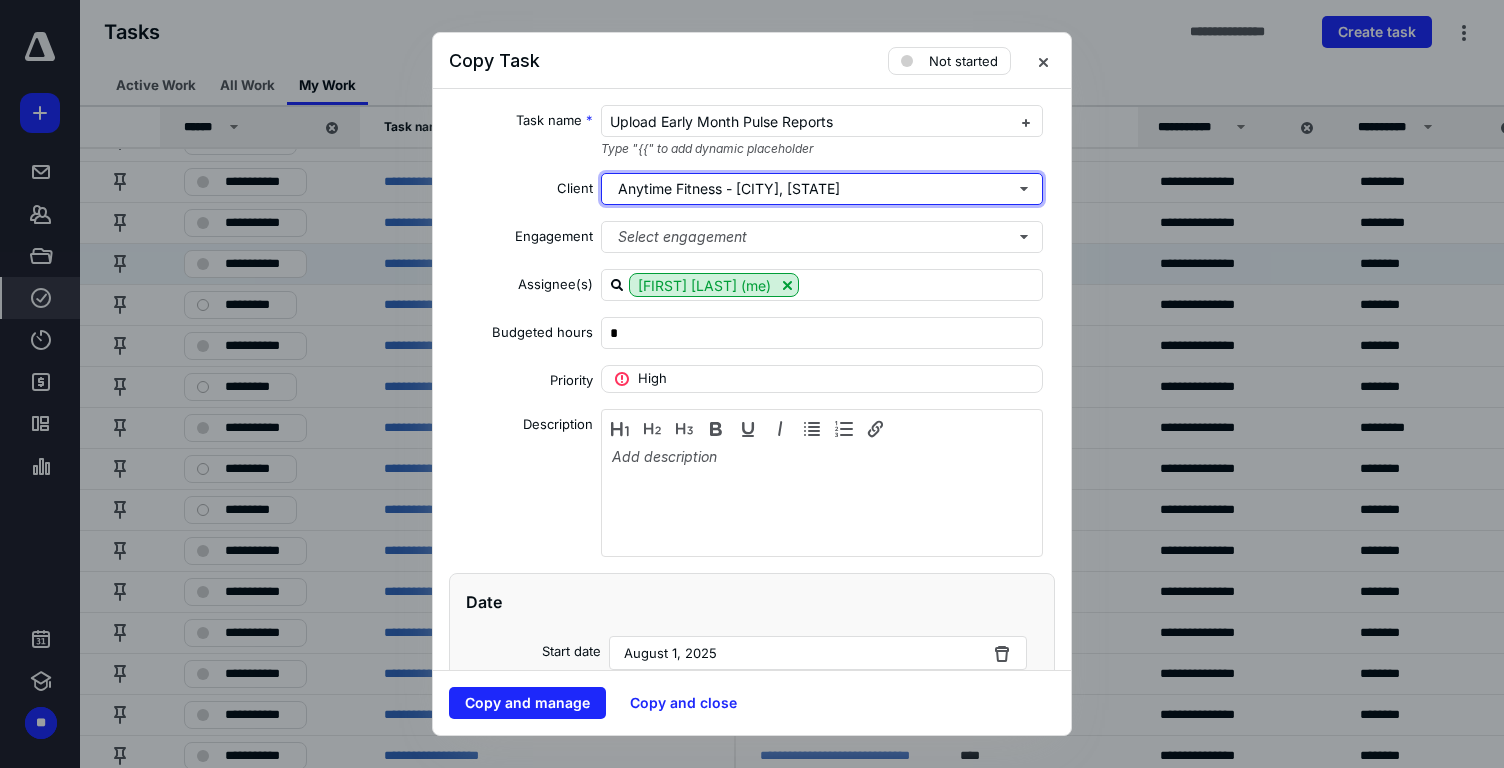 type 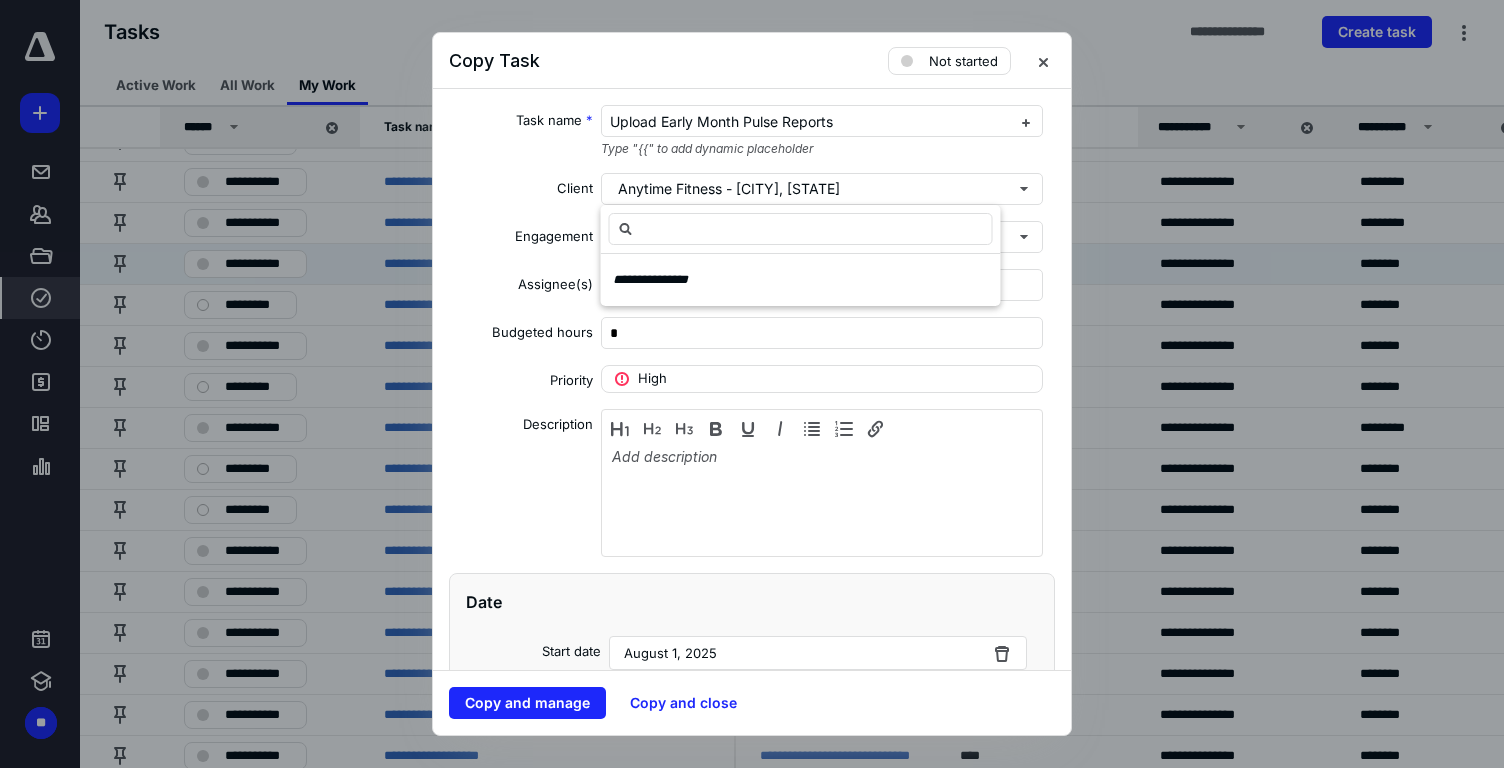 type on "*" 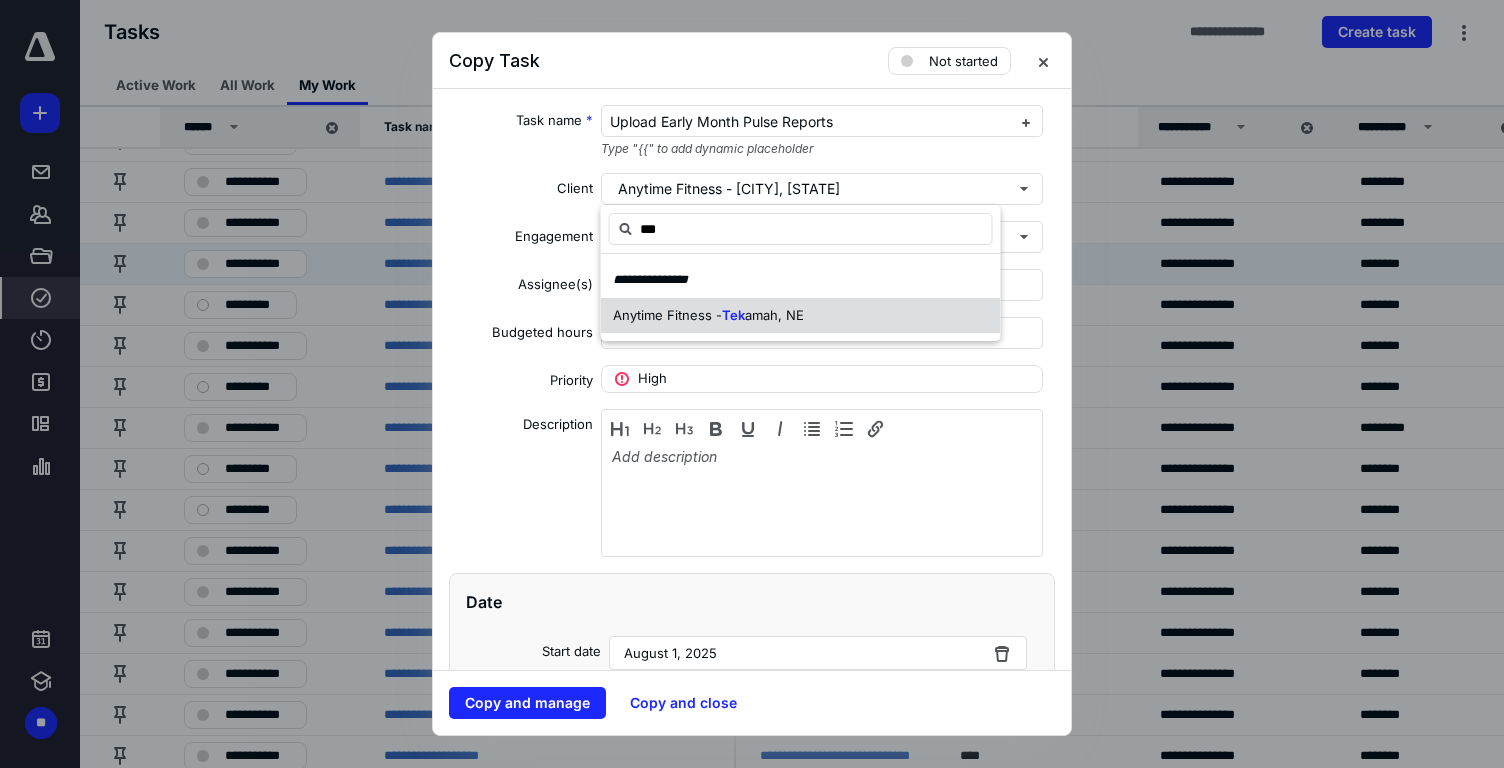 click on "Anytime Fitness -" at bounding box center (667, 315) 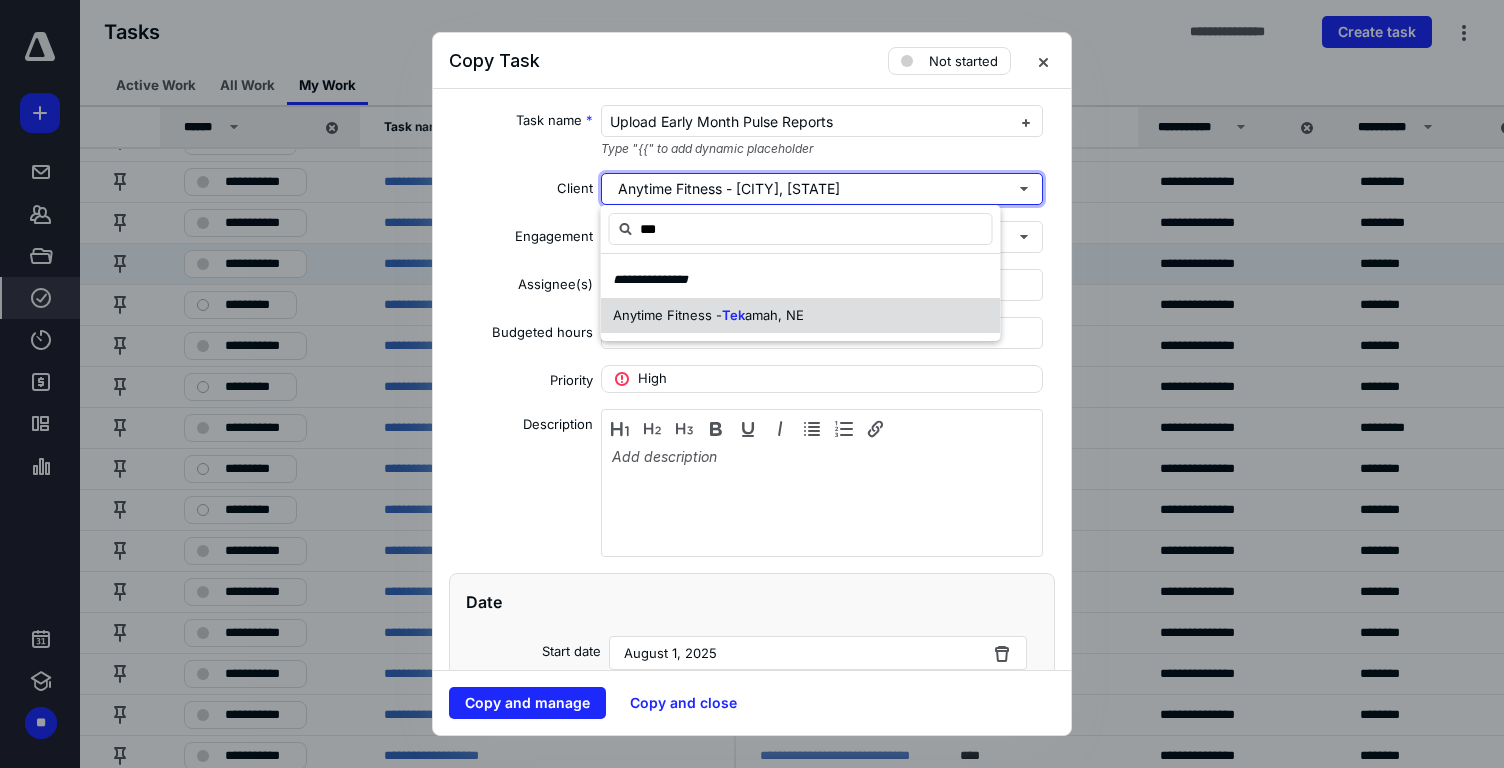 type 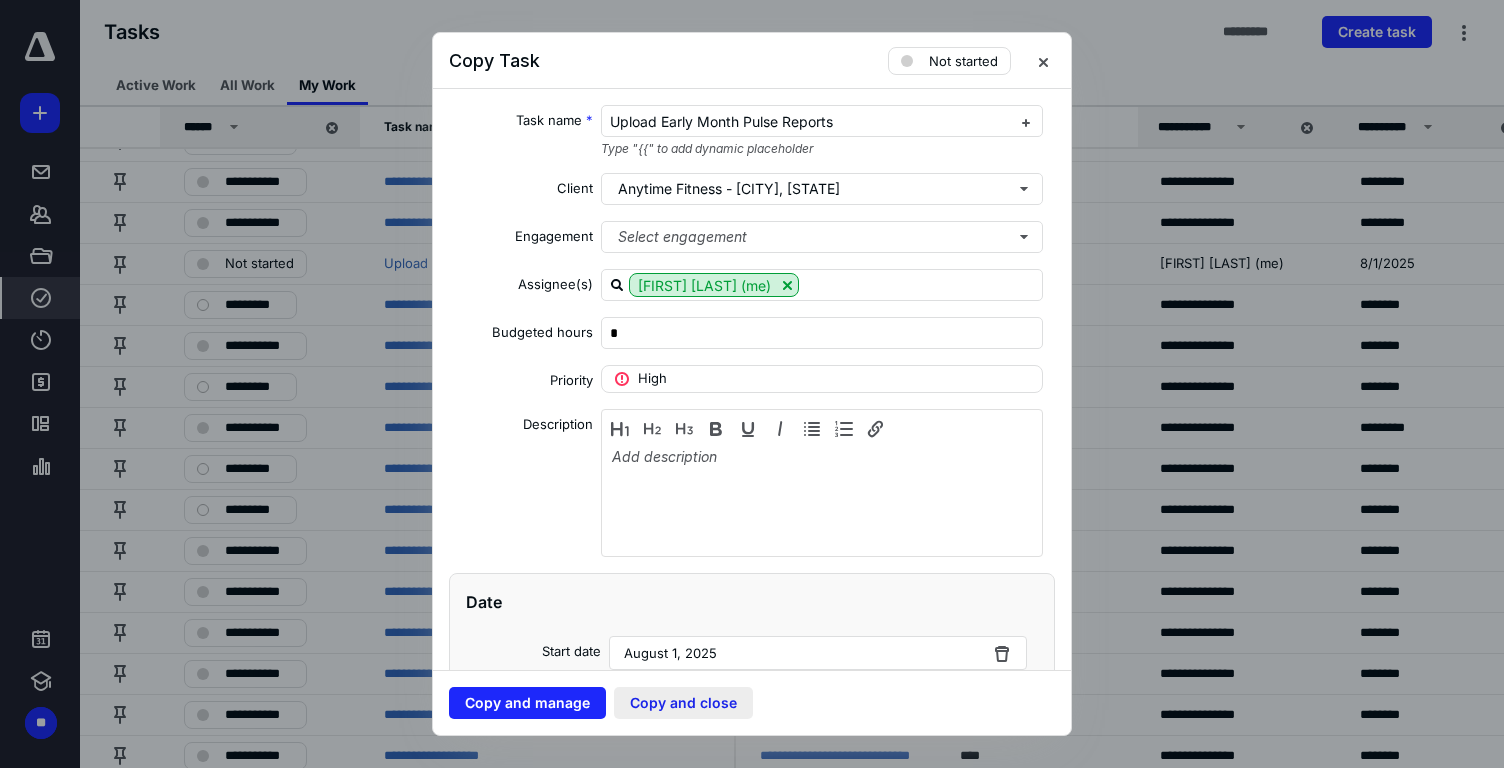 click on "Copy and close" at bounding box center (683, 703) 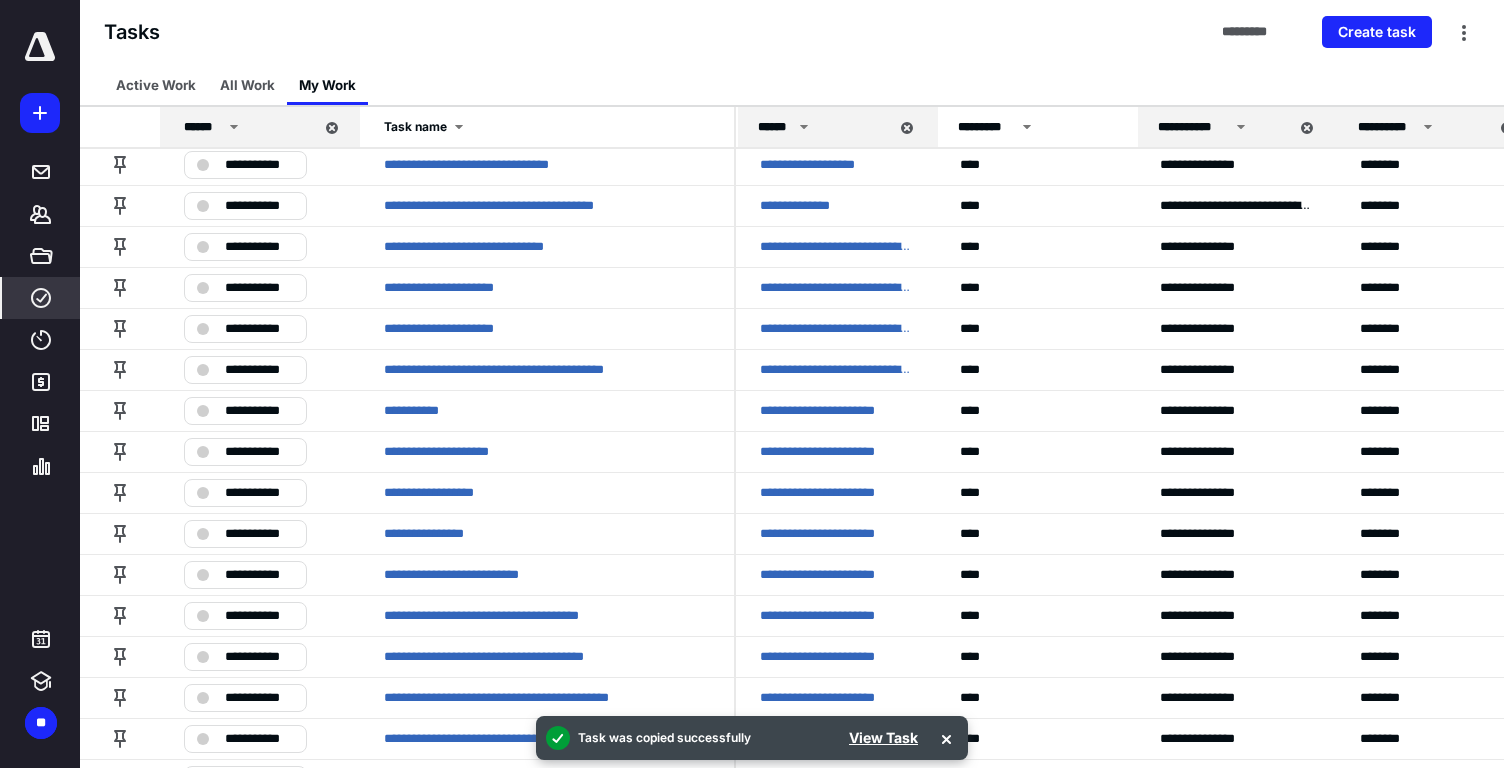 scroll, scrollTop: 3576, scrollLeft: 0, axis: vertical 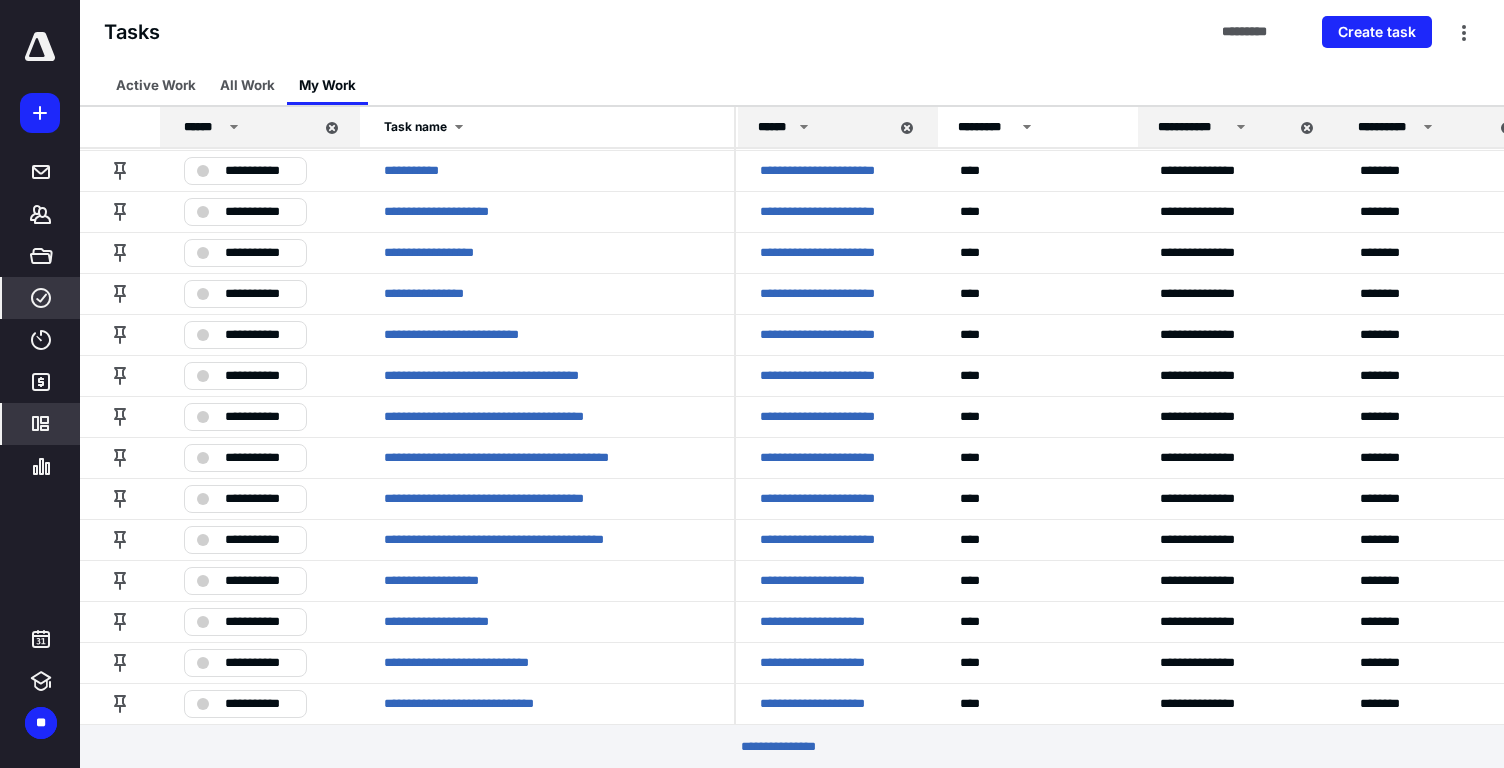 click 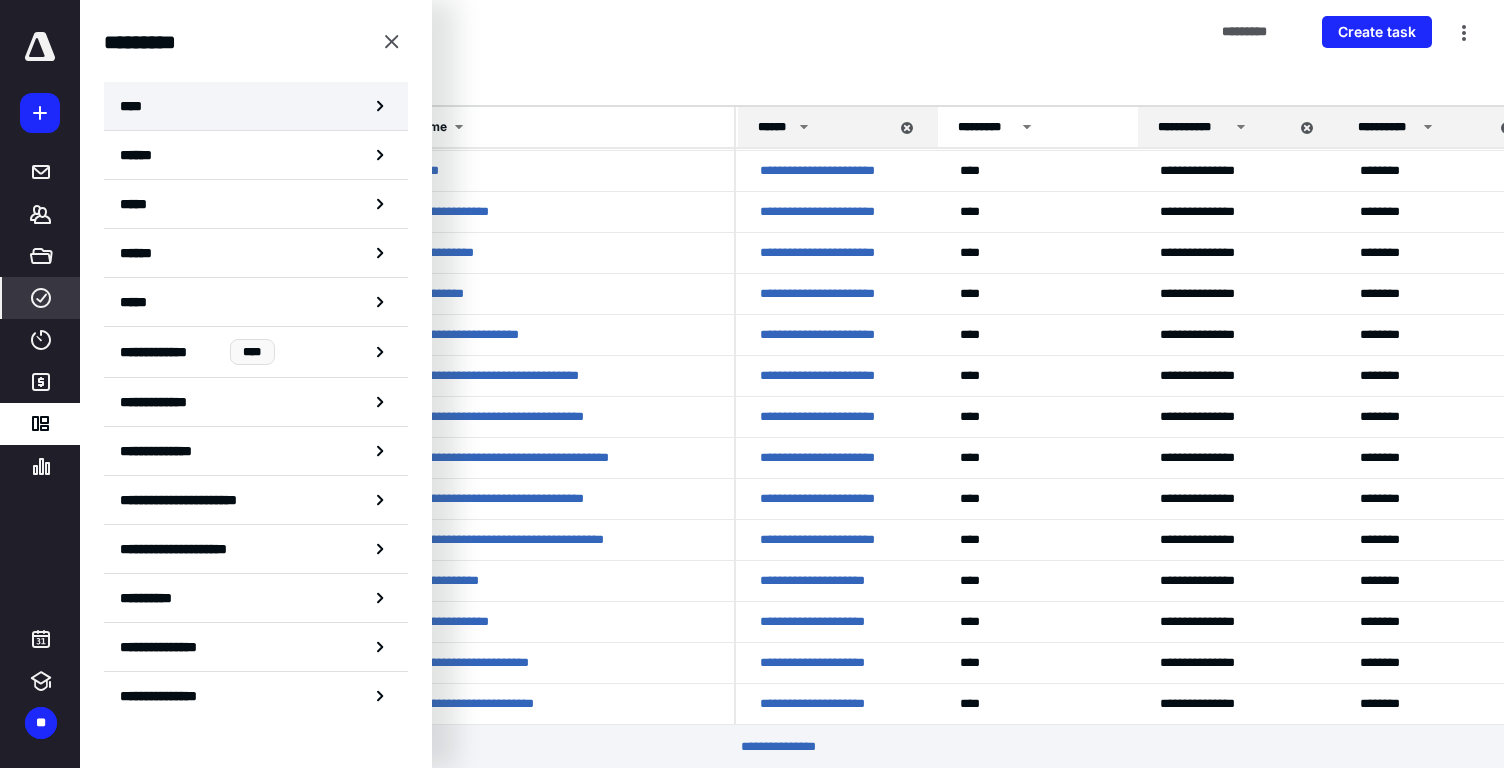 click on "****" at bounding box center [256, 106] 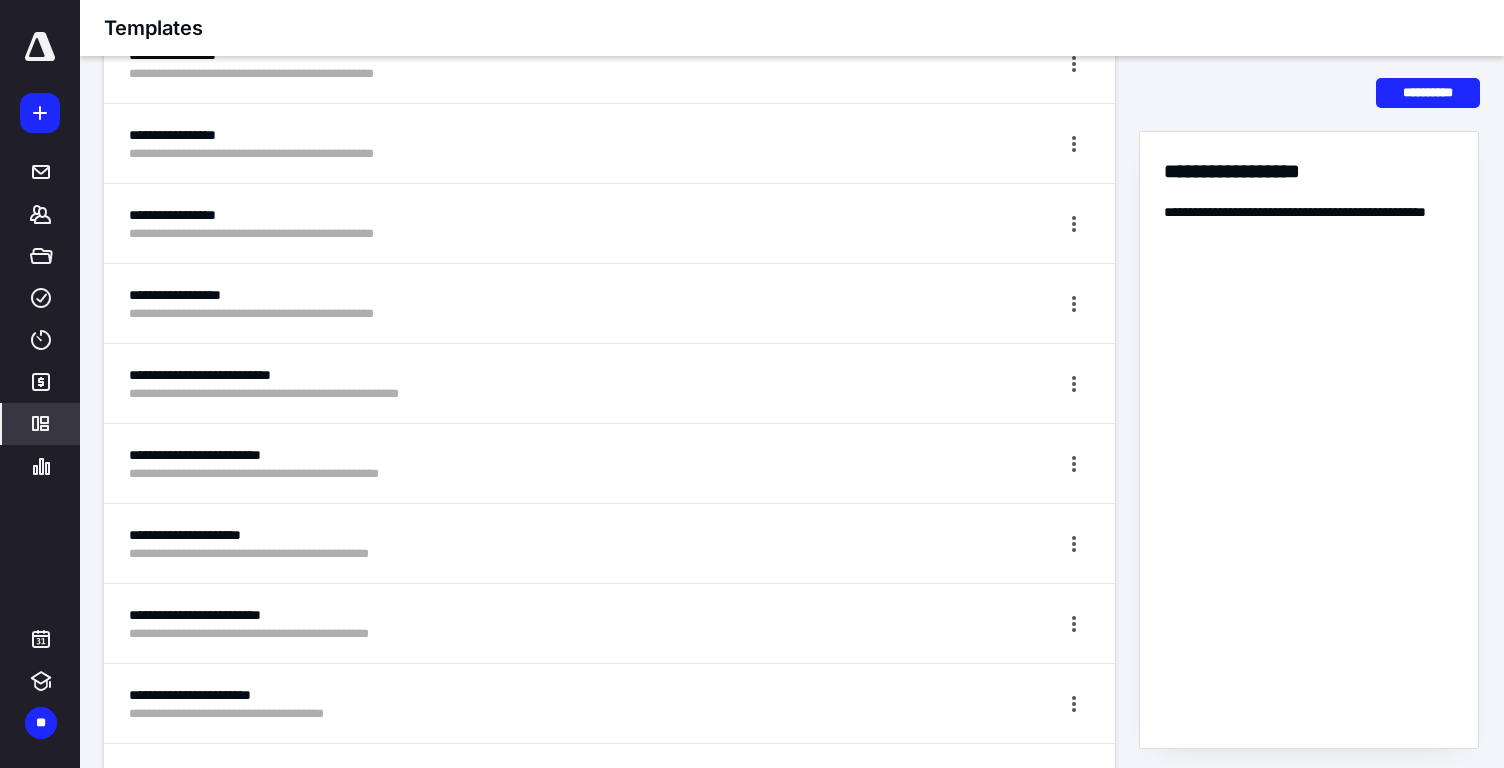 scroll, scrollTop: 2100, scrollLeft: 0, axis: vertical 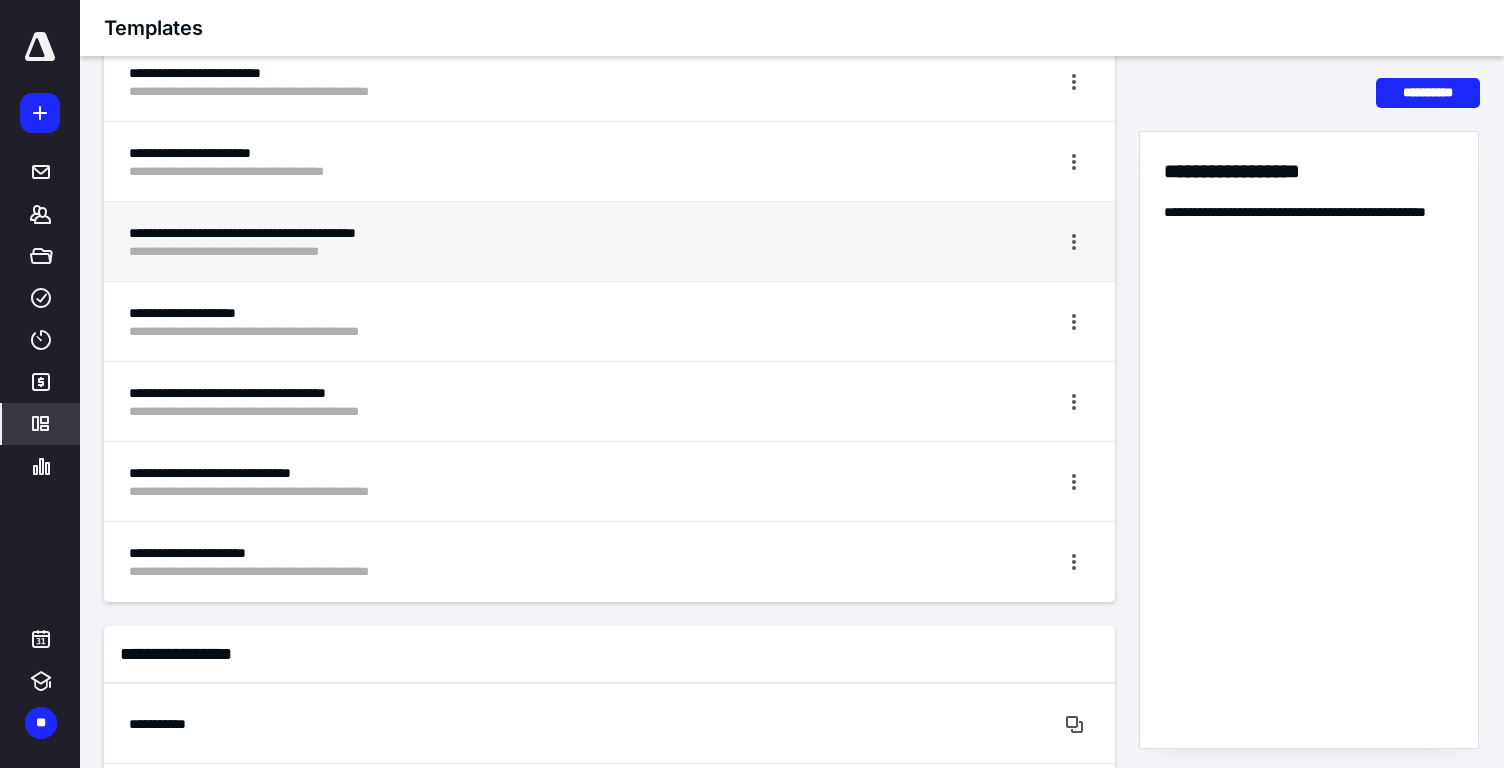 click on "**********" at bounding box center (534, 233) 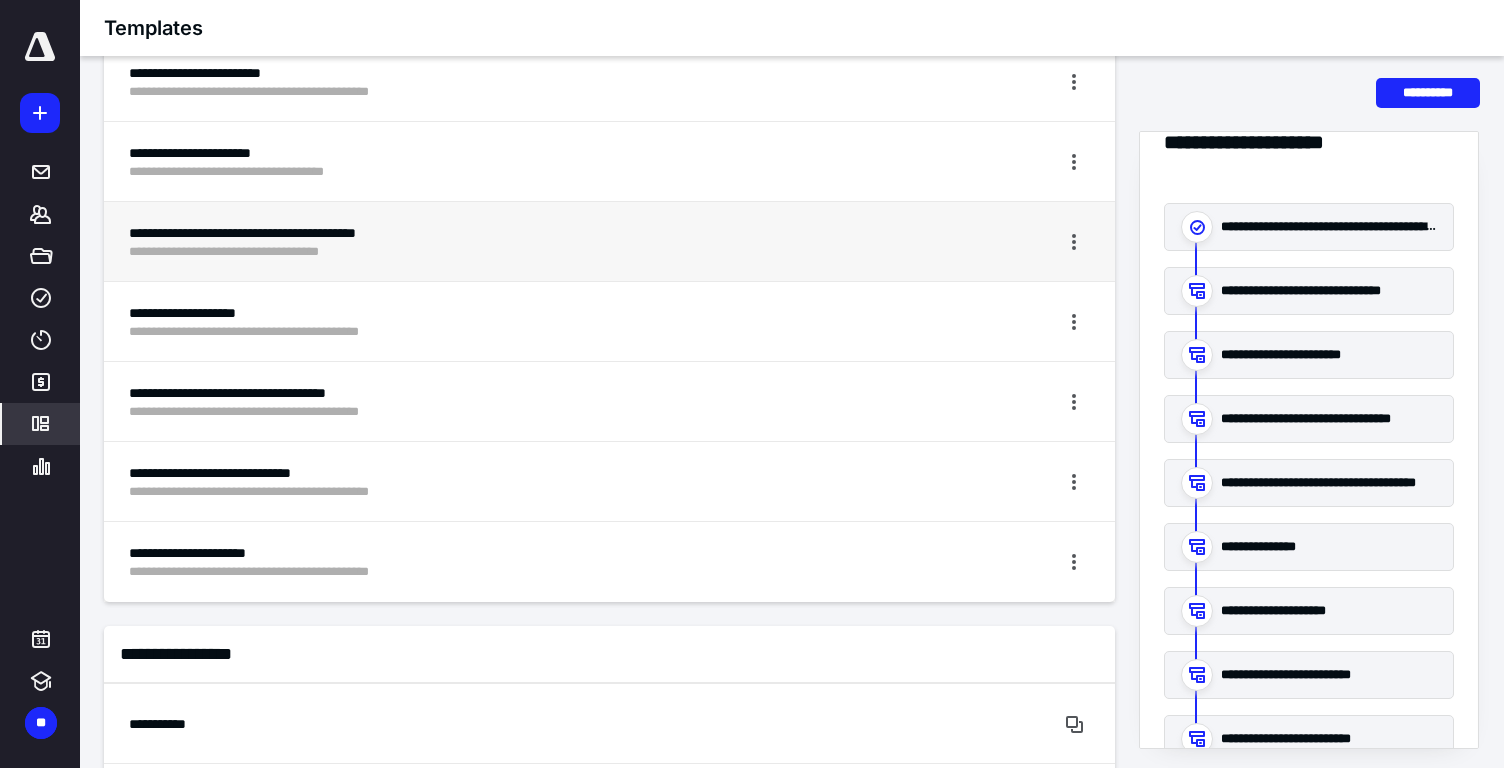 scroll, scrollTop: 51, scrollLeft: 0, axis: vertical 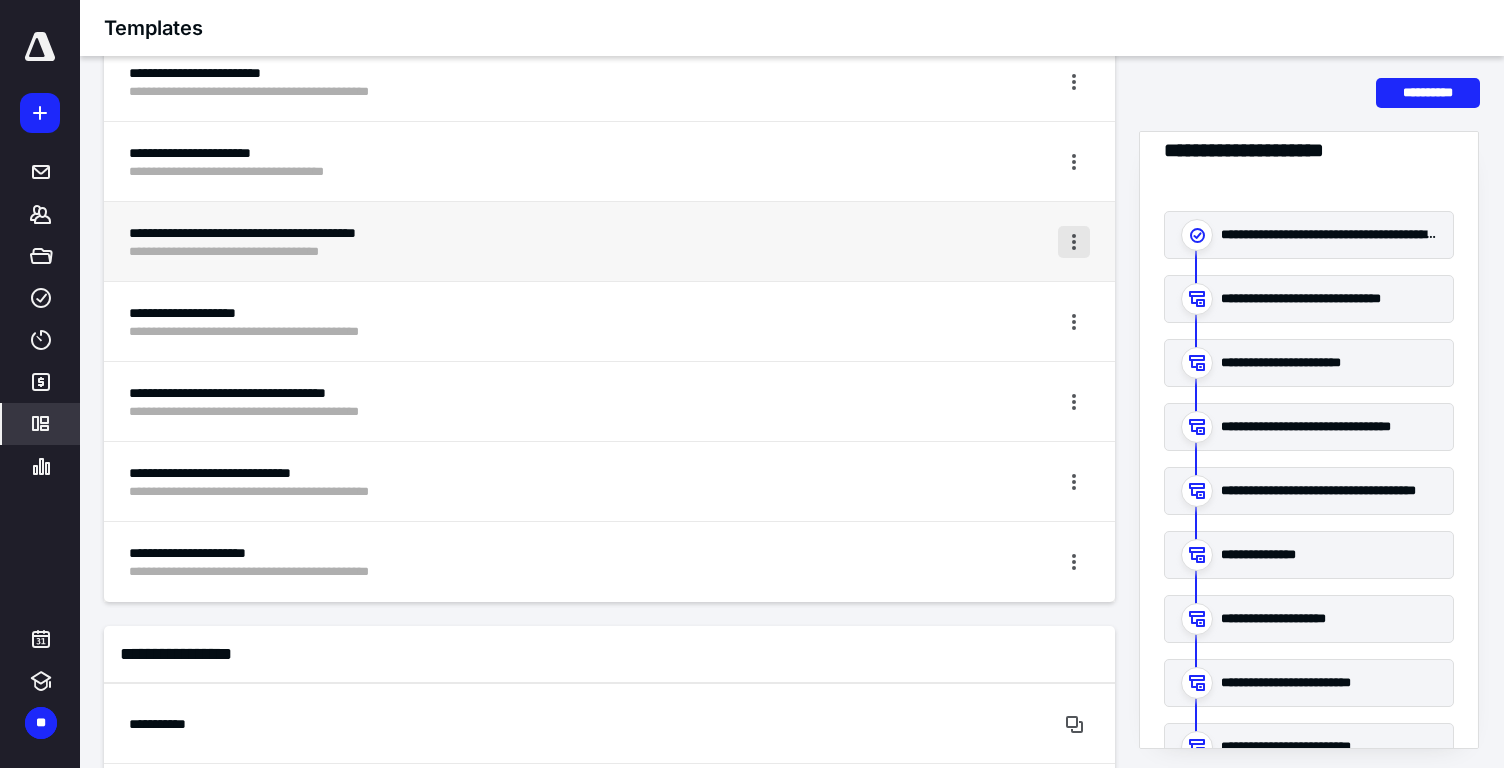 click at bounding box center (1074, 242) 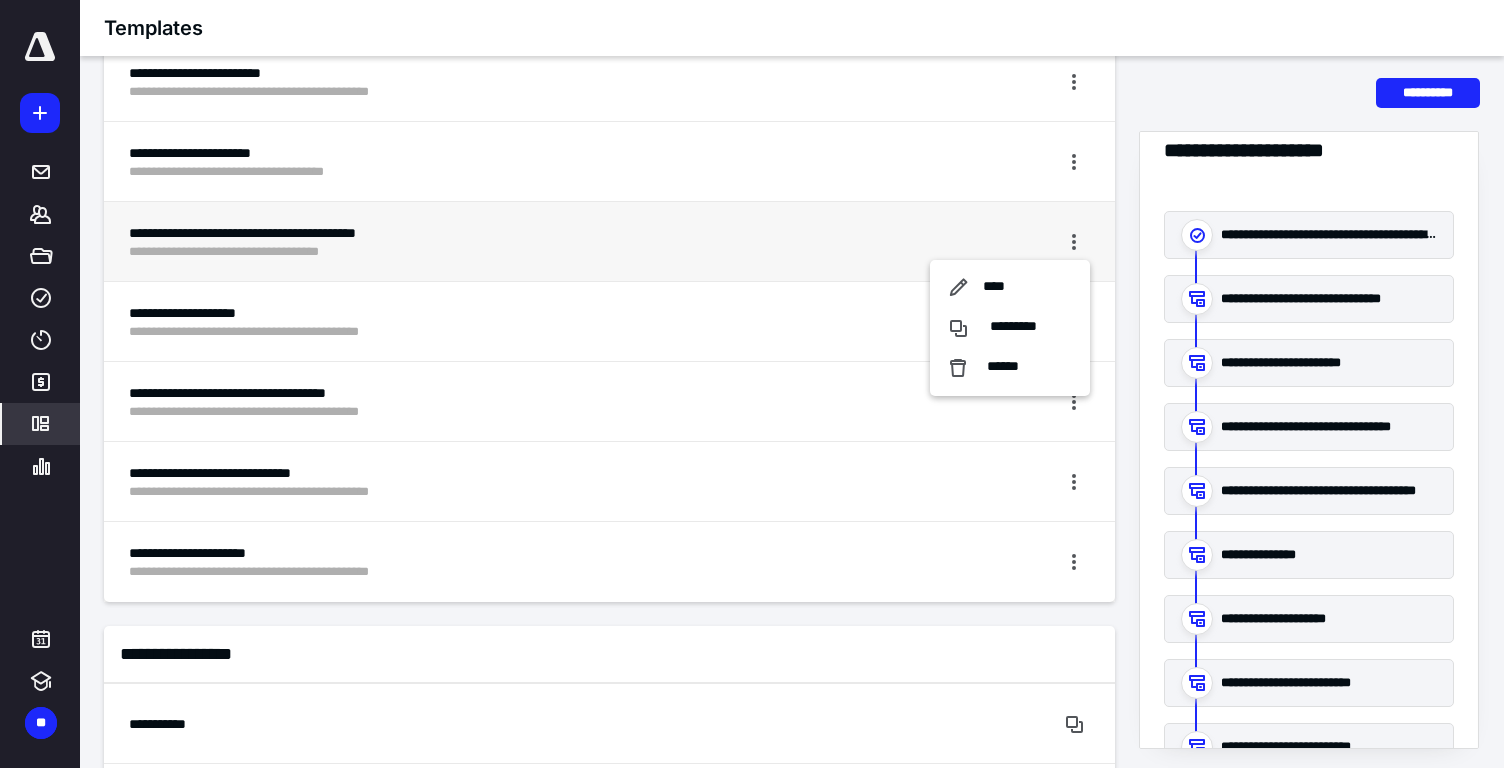 click on "**********" at bounding box center (534, 233) 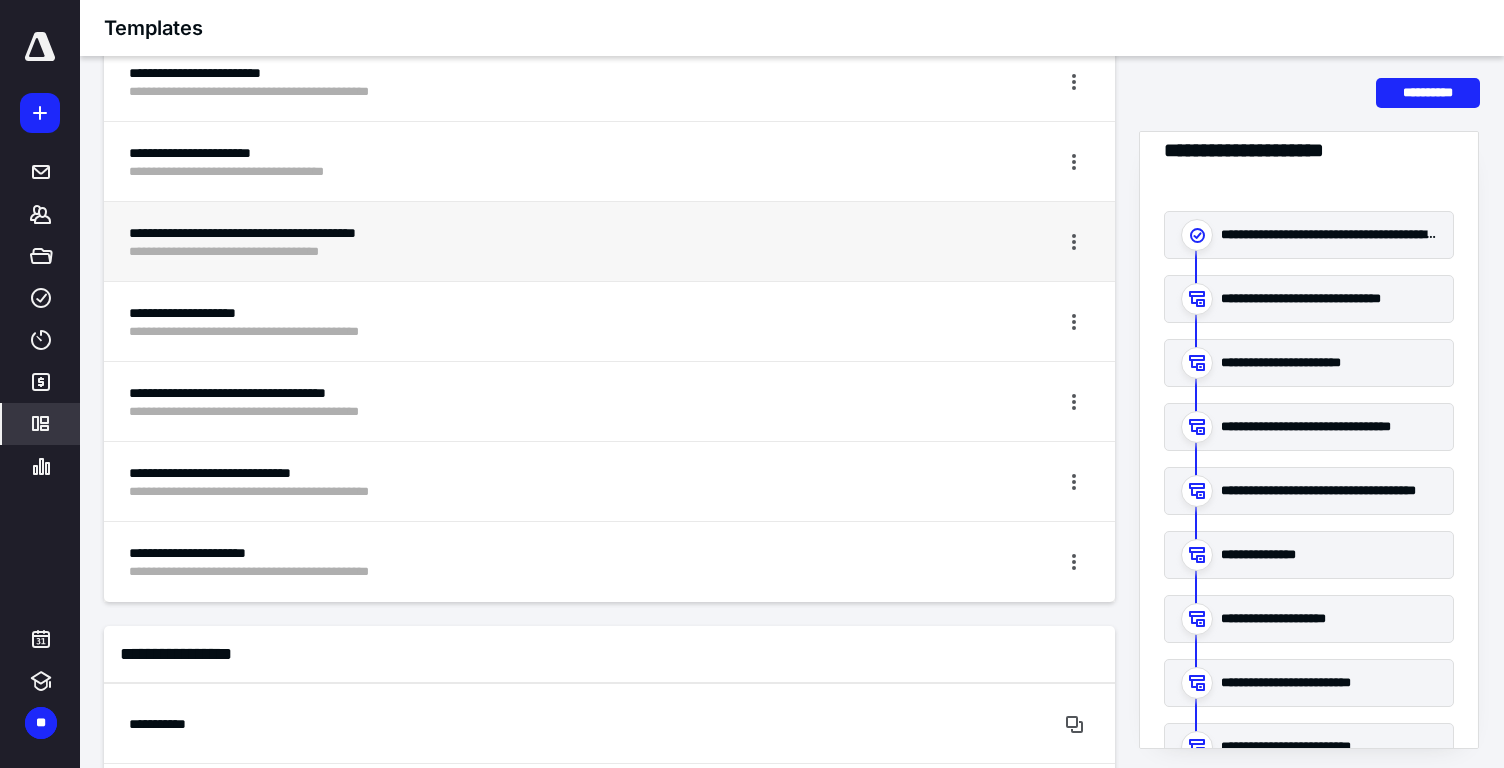 click 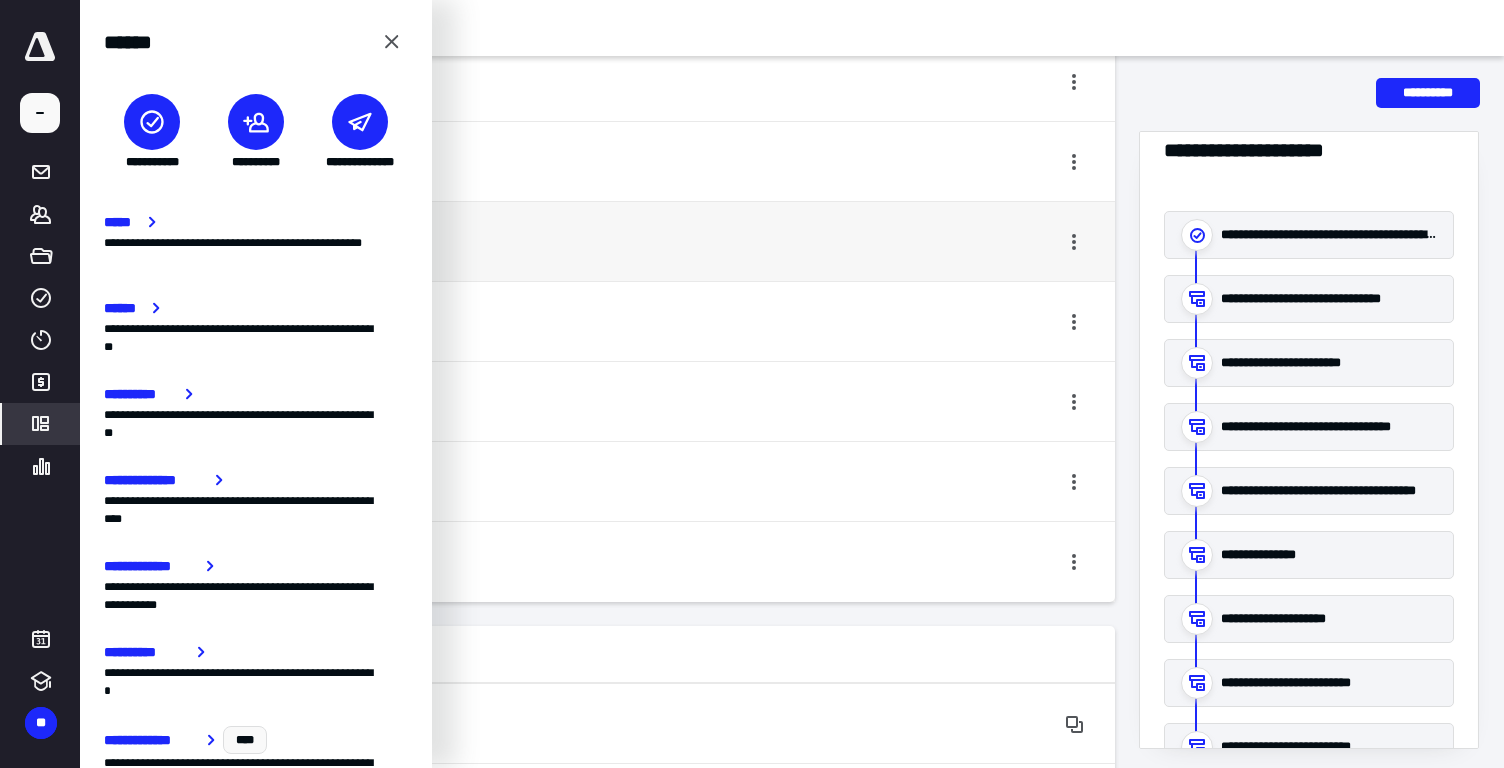 click 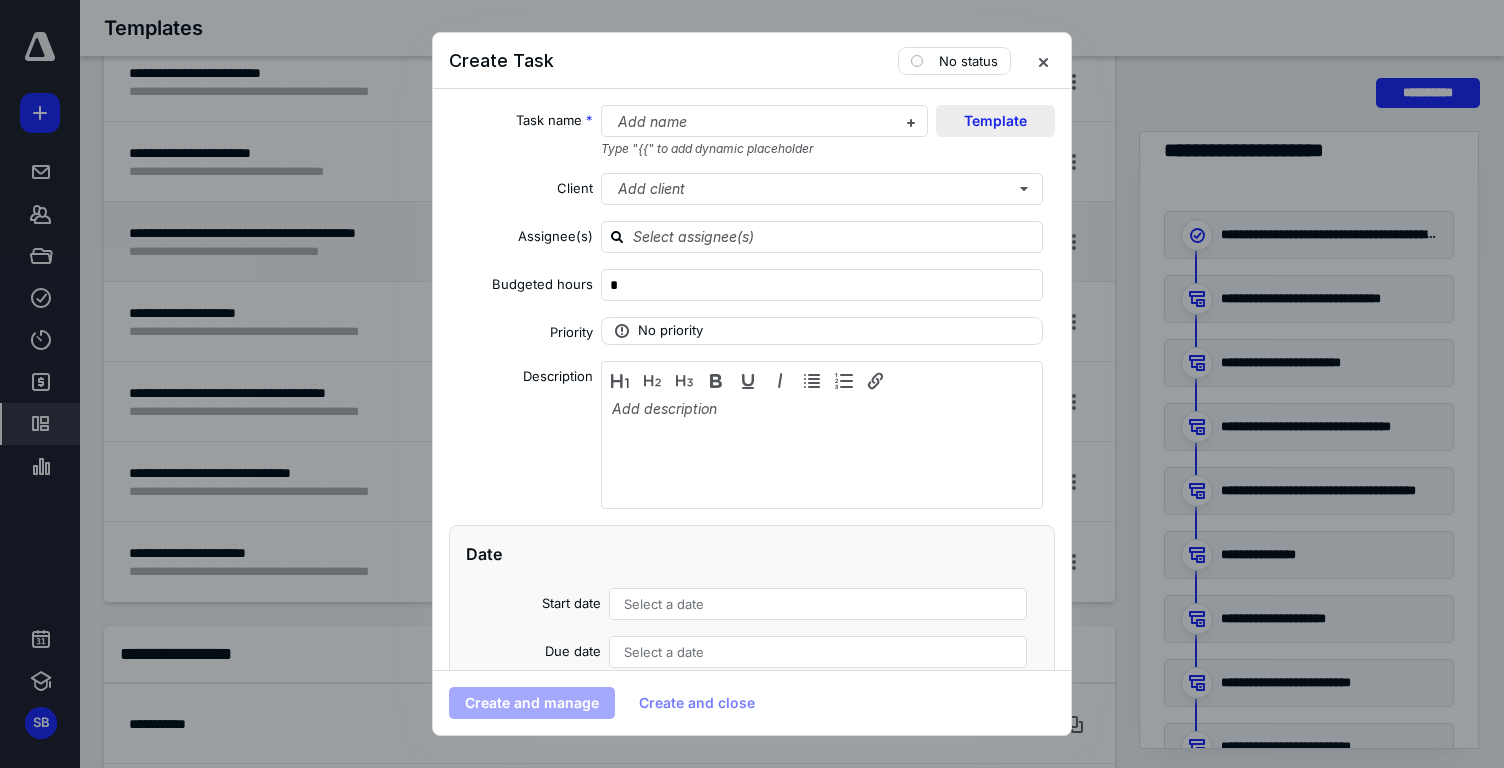 click on "Template" at bounding box center (995, 121) 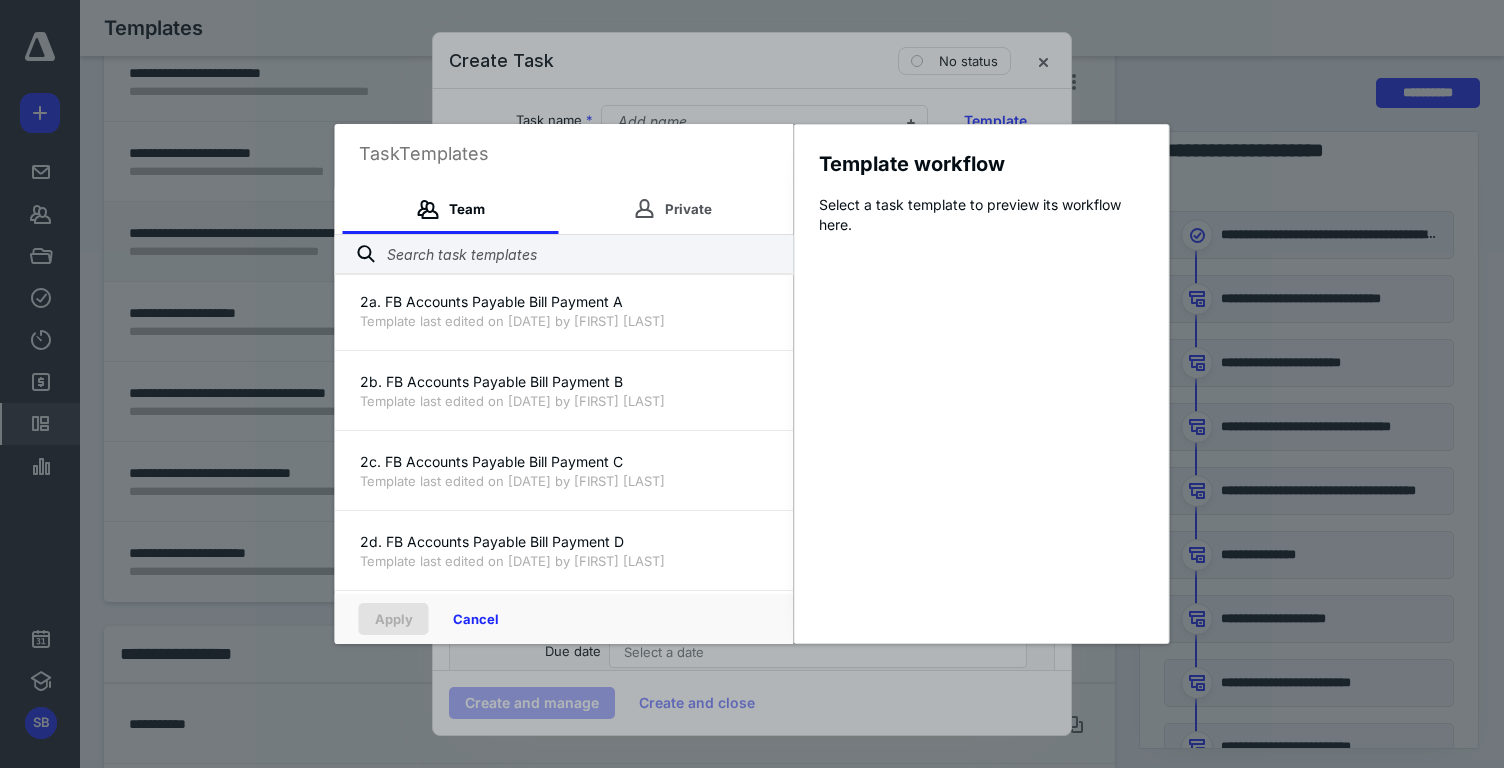 scroll, scrollTop: 472, scrollLeft: 0, axis: vertical 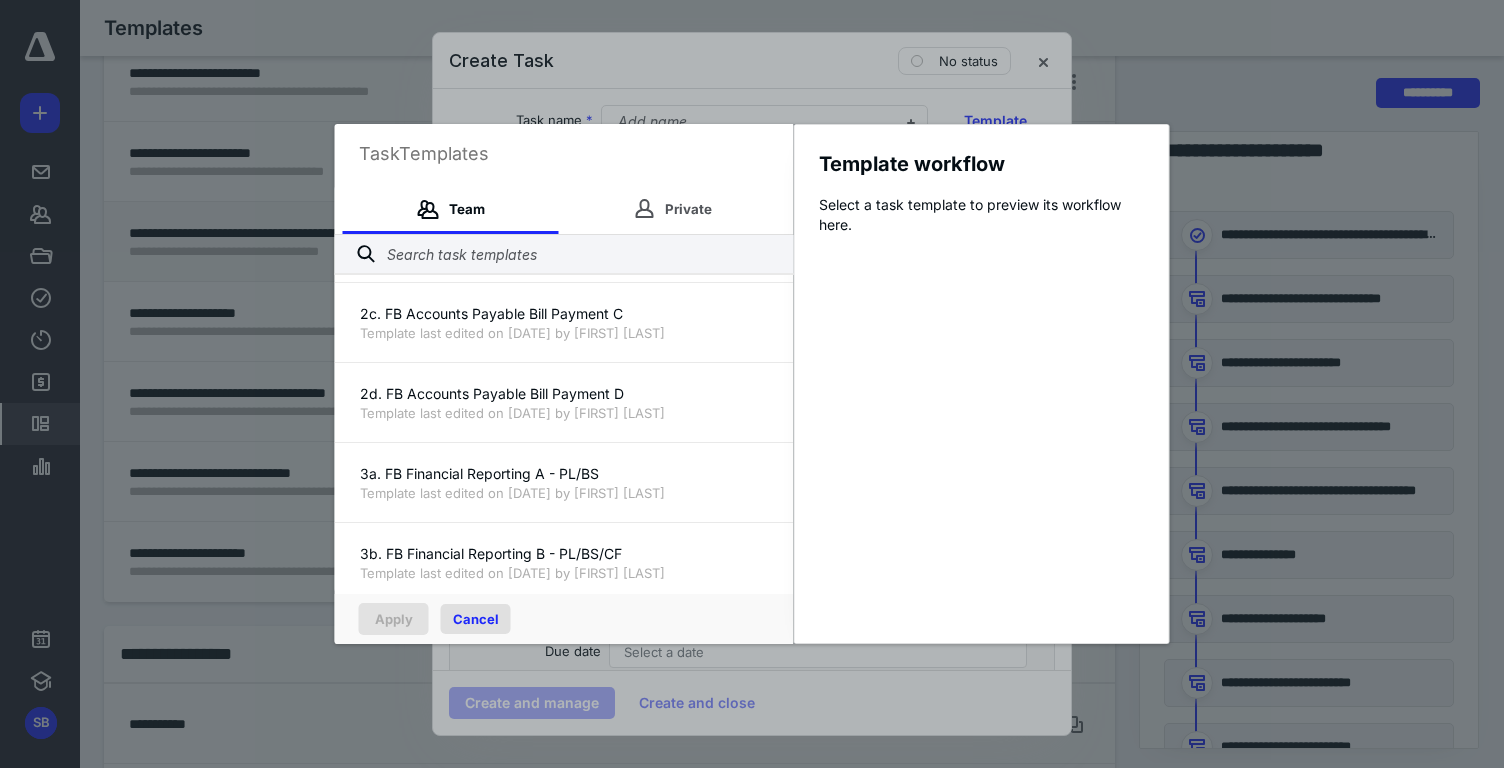 click on "Cancel" at bounding box center [476, 619] 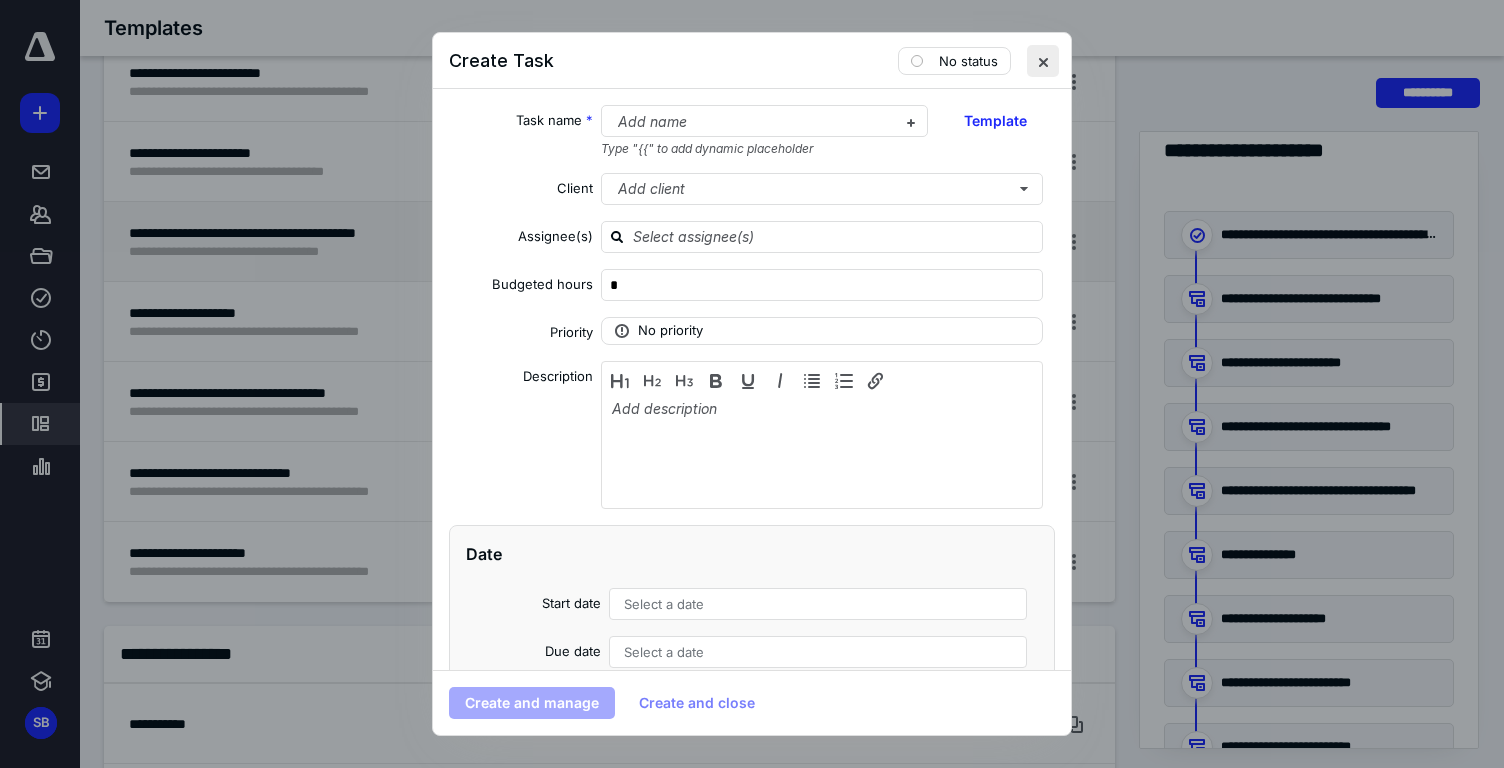 click at bounding box center [1043, 61] 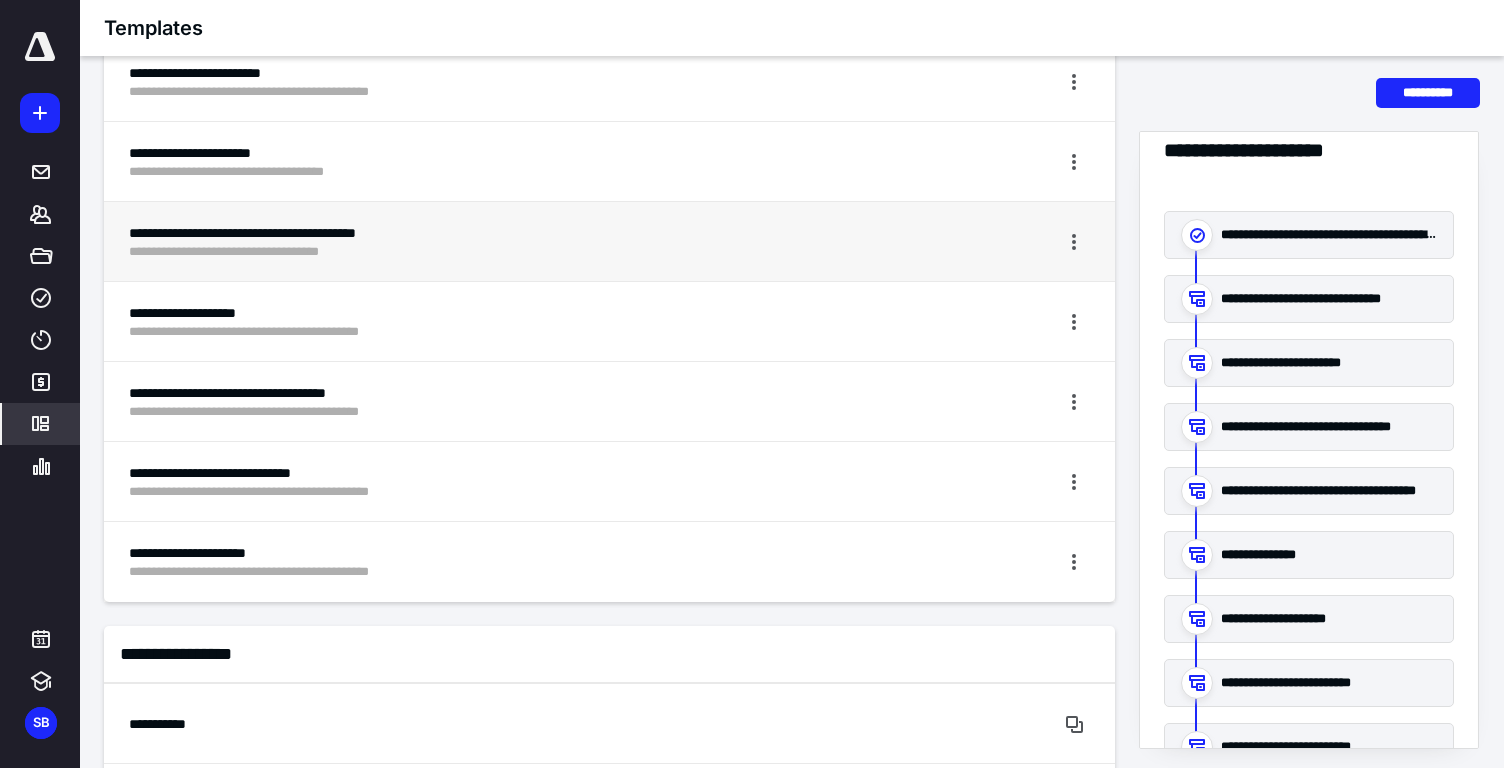 click on "***** ******* ***** **** **** ******* ********* ********" at bounding box center (40, 259) 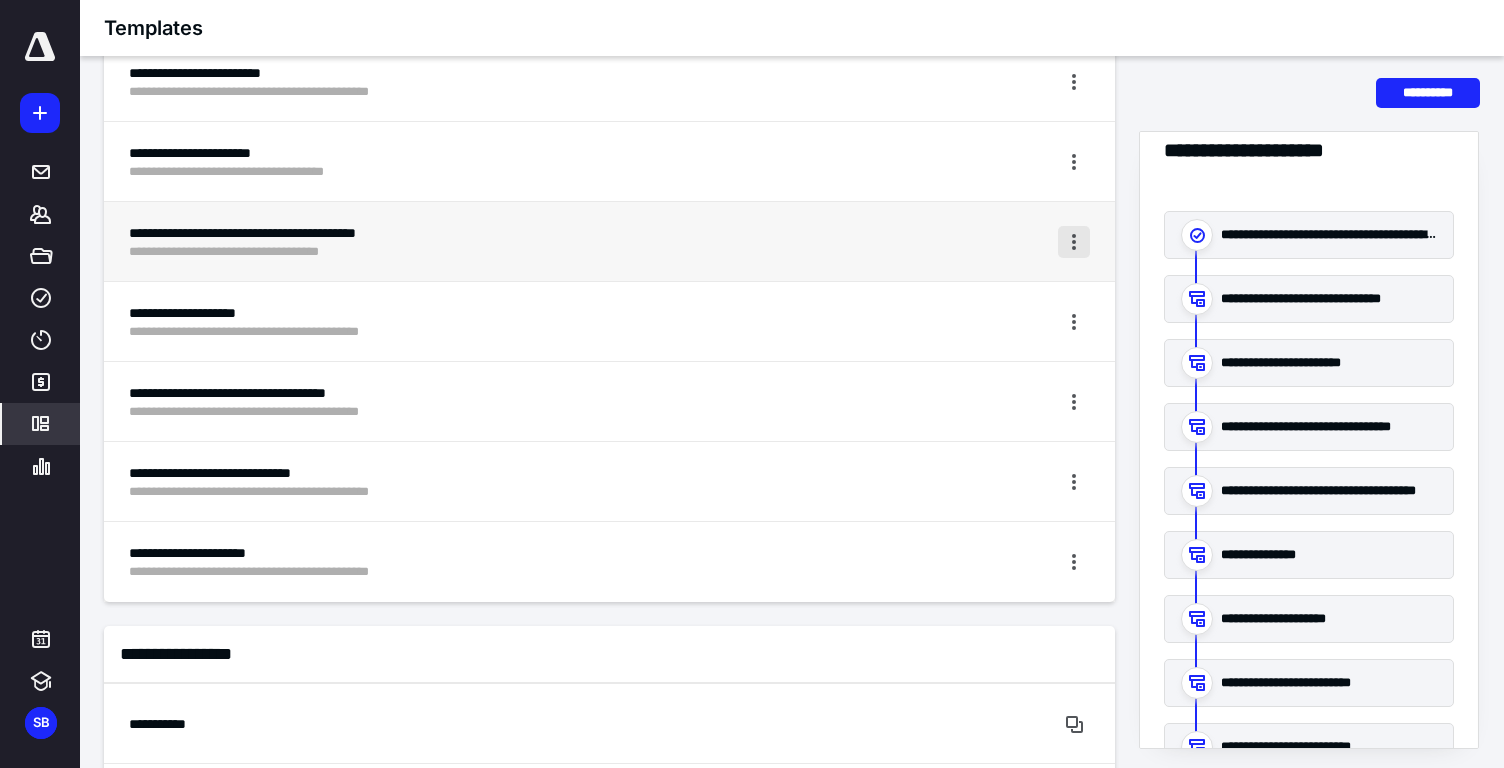 click at bounding box center [1074, 242] 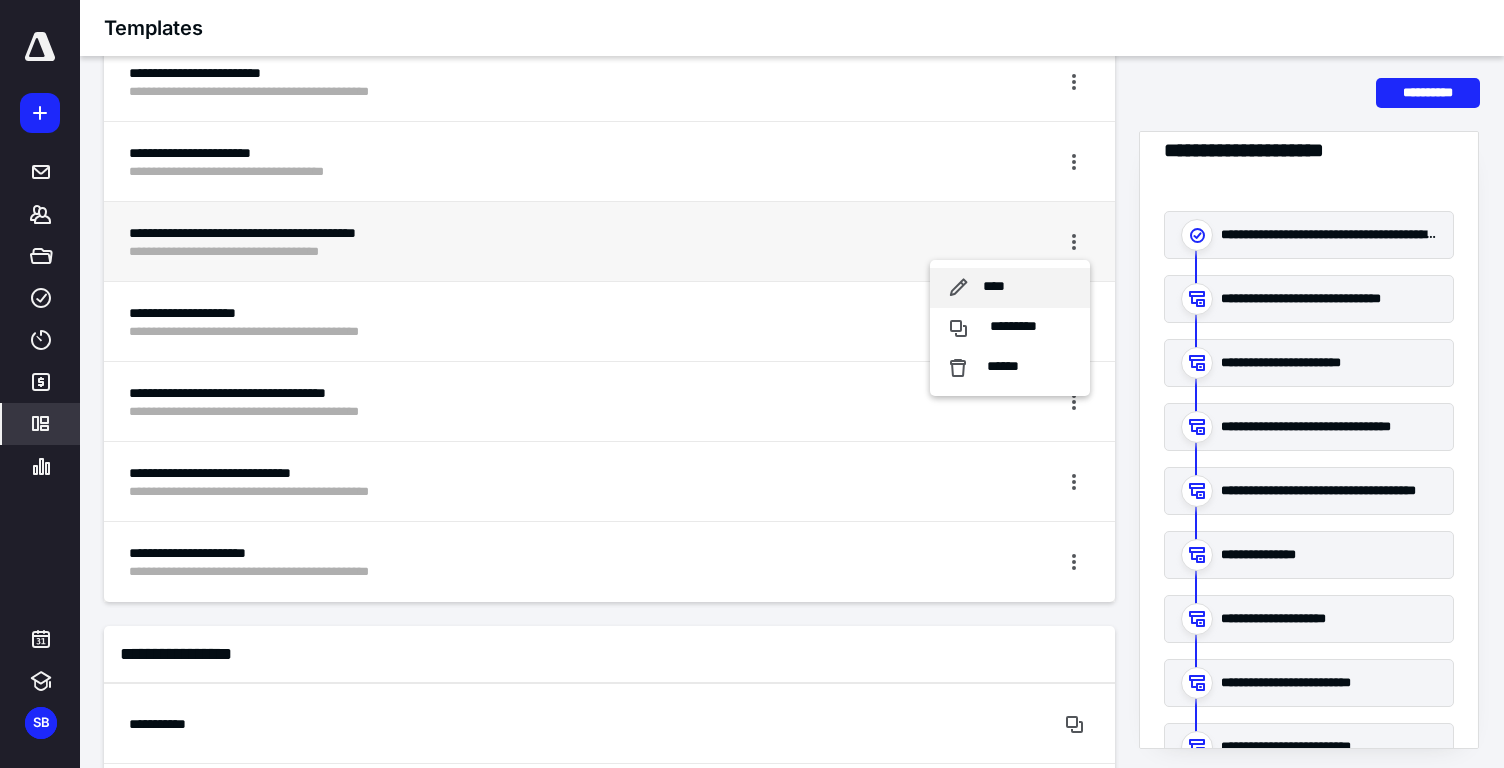 click on "****" at bounding box center (1010, 288) 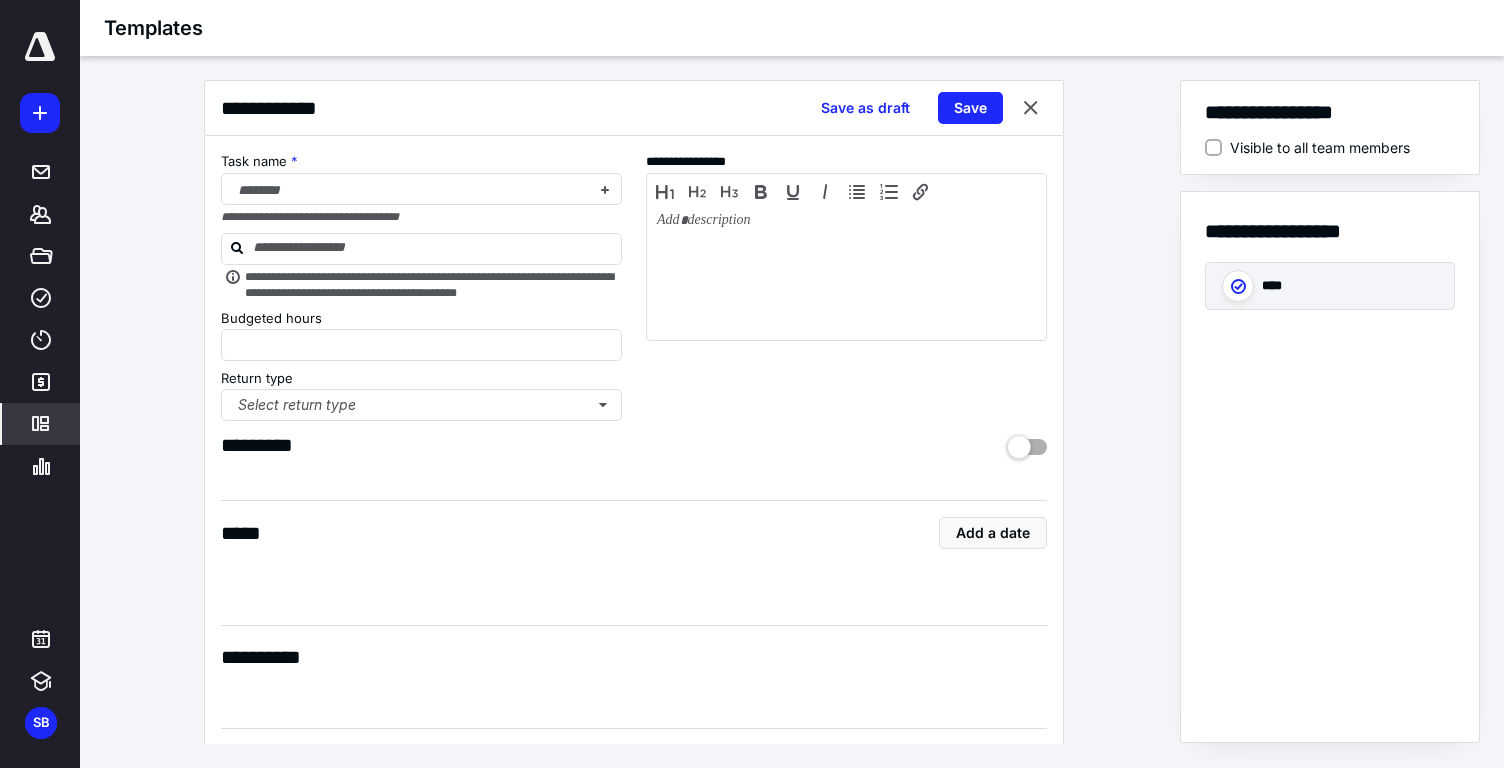 type on "*" 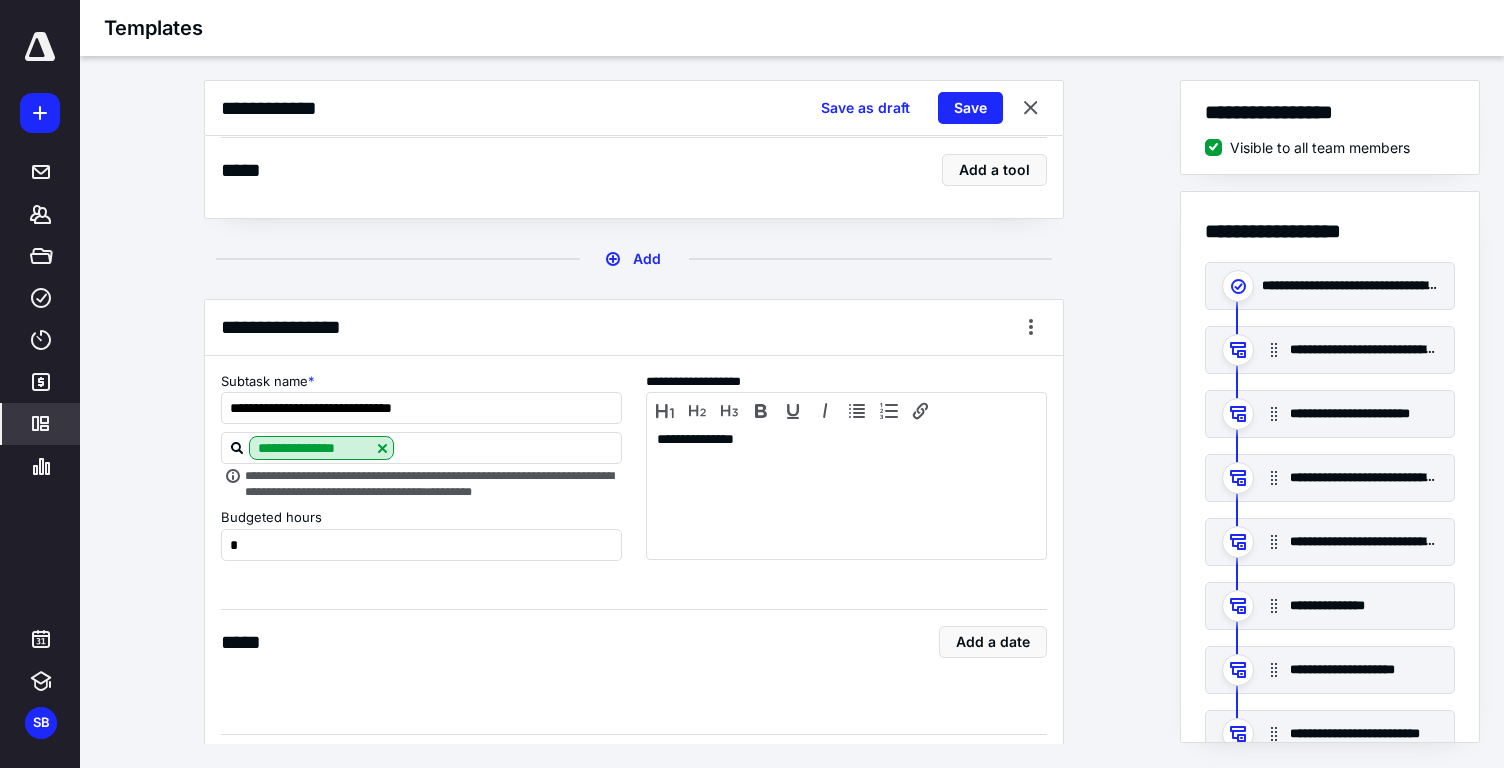 scroll, scrollTop: 594, scrollLeft: 0, axis: vertical 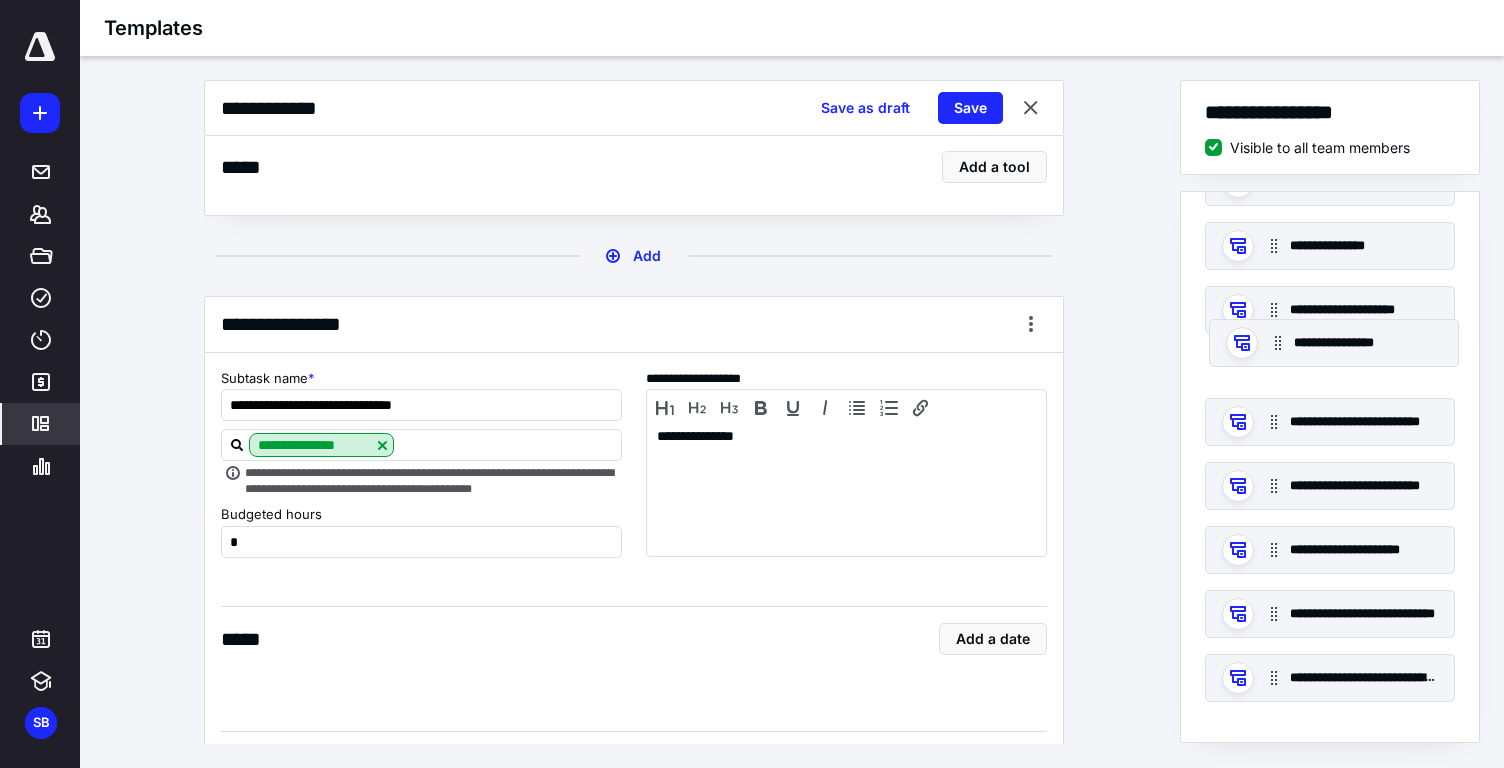 drag, startPoint x: 1340, startPoint y: 556, endPoint x: 1343, endPoint y: 333, distance: 223.02017 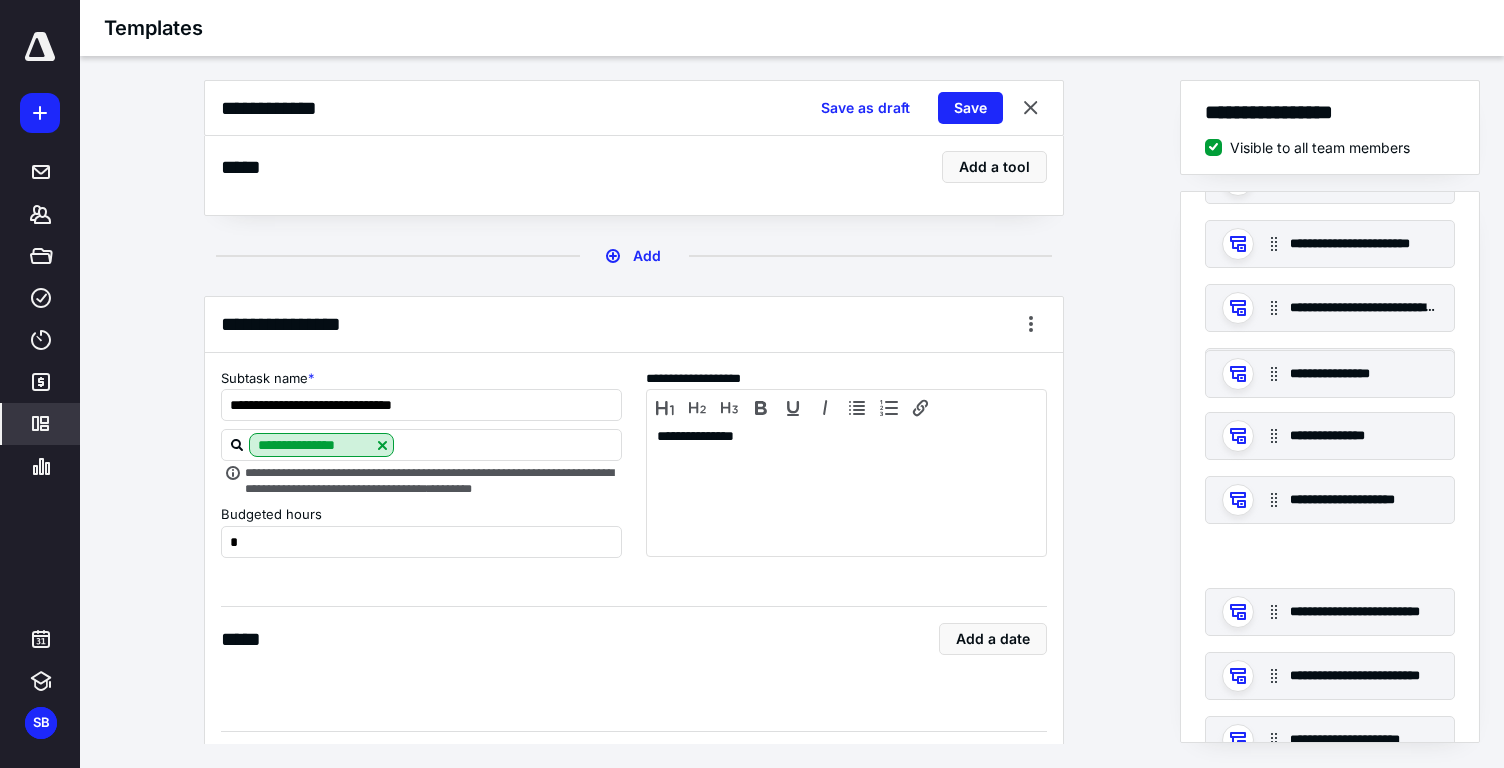 scroll, scrollTop: 163, scrollLeft: 0, axis: vertical 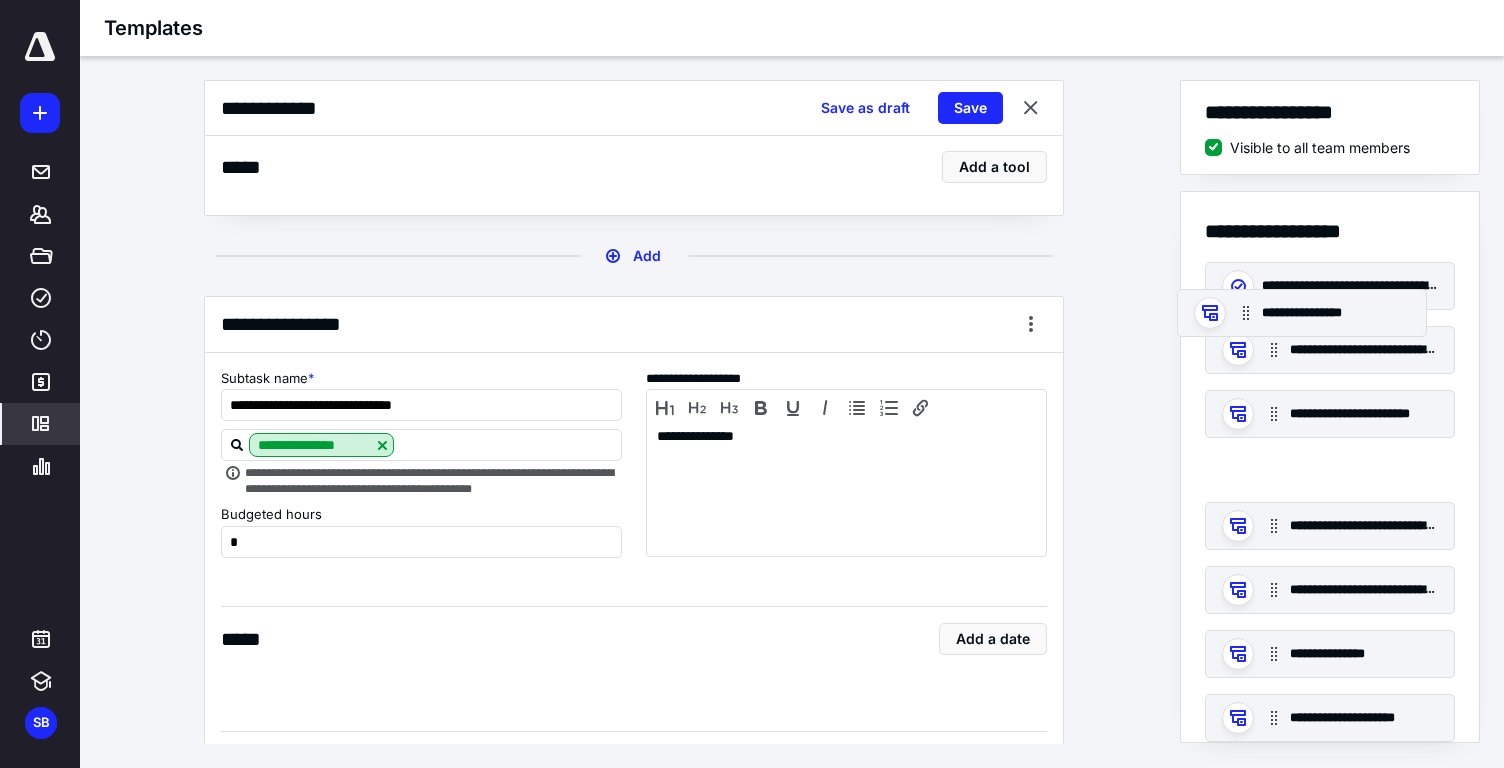 drag, startPoint x: 1353, startPoint y: 566, endPoint x: 1332, endPoint y: 223, distance: 343.64224 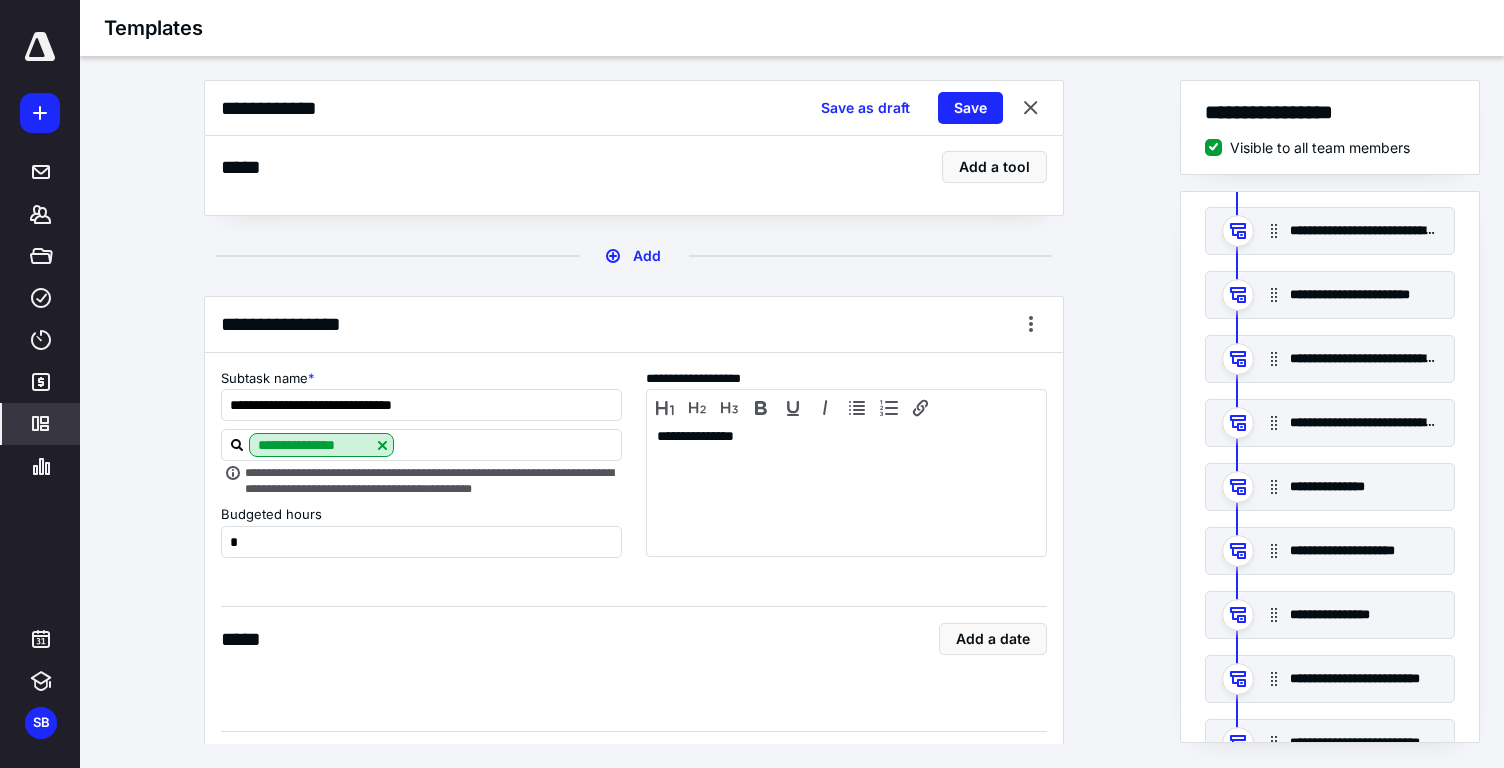 scroll, scrollTop: 106, scrollLeft: 0, axis: vertical 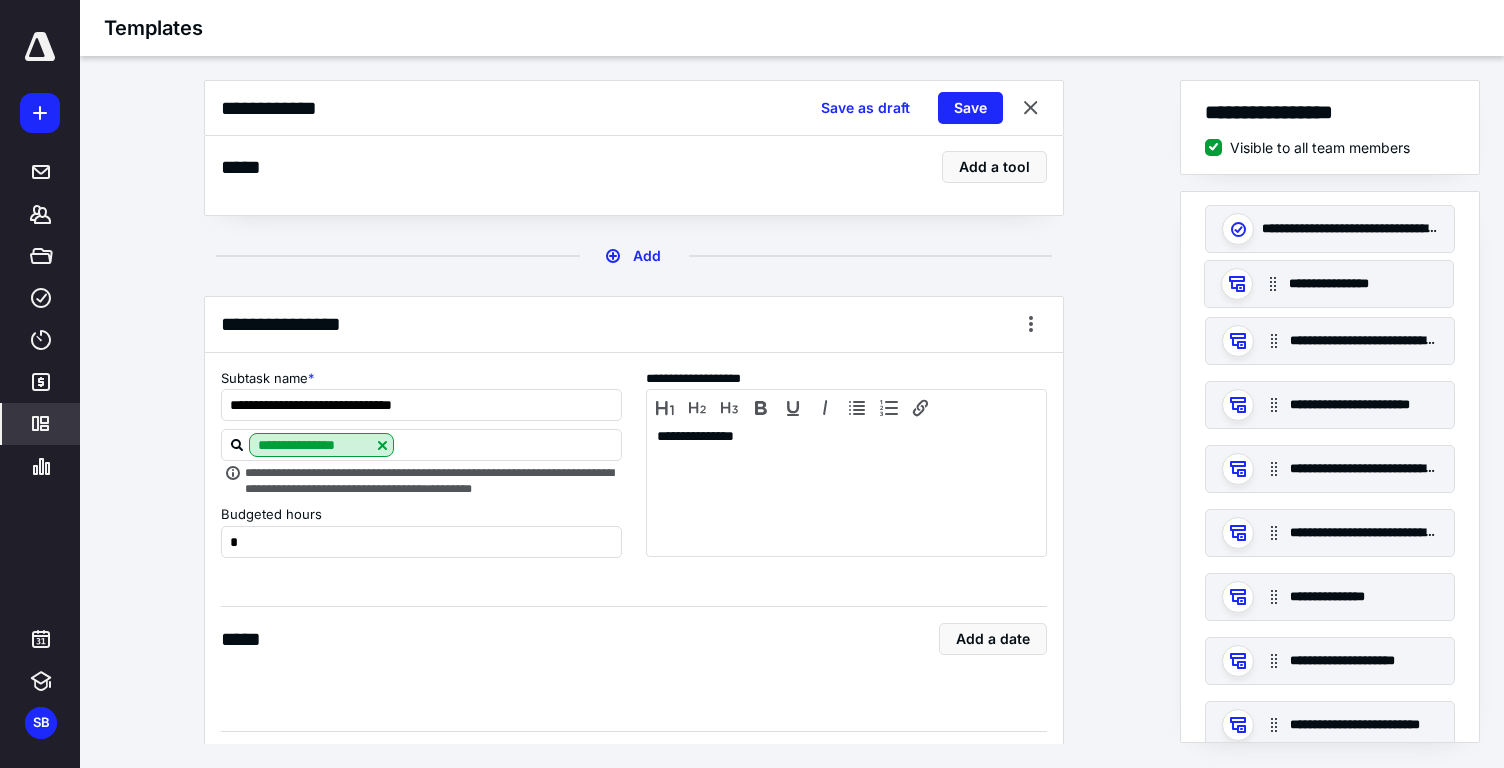 drag, startPoint x: 1330, startPoint y: 629, endPoint x: 1329, endPoint y: 276, distance: 353.0014 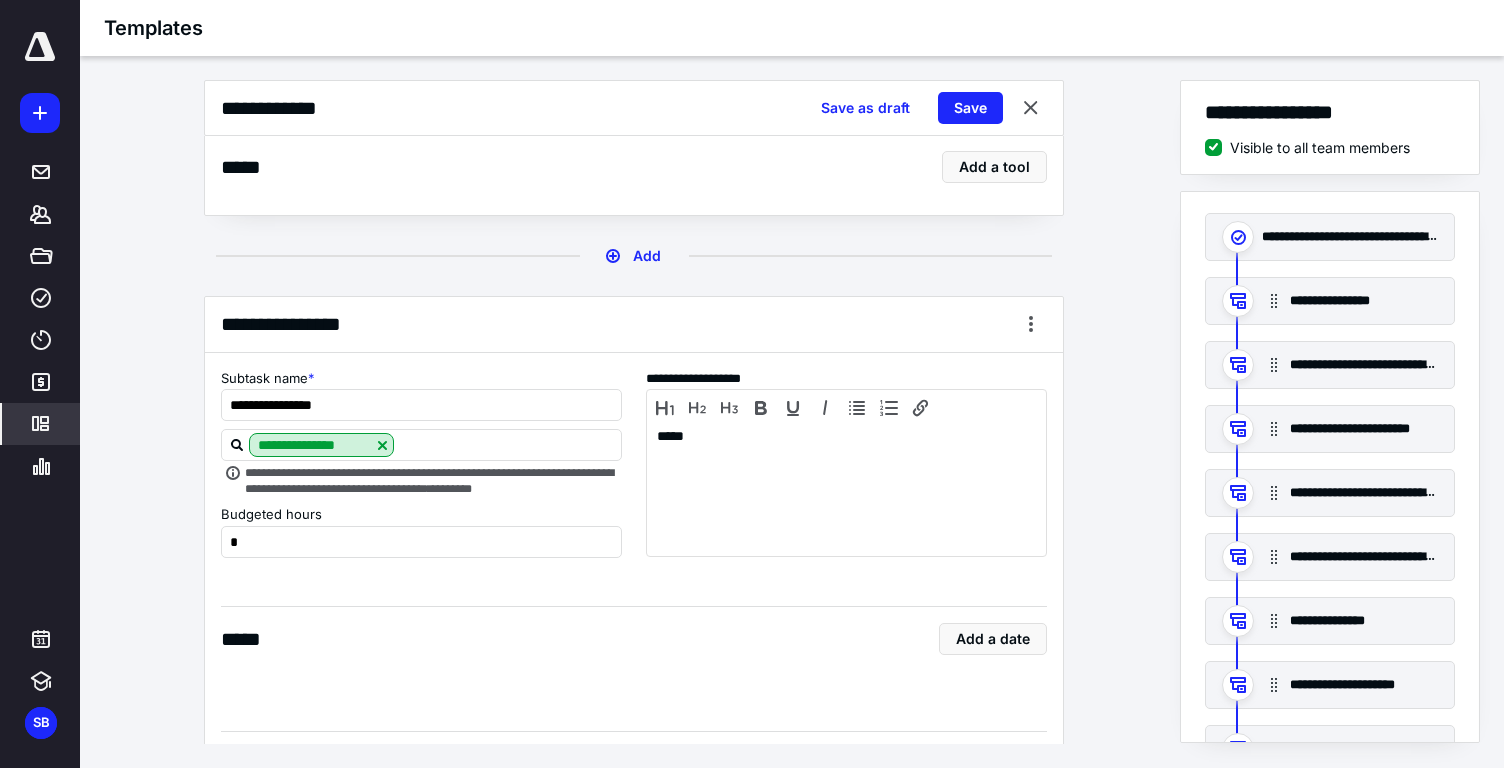 scroll, scrollTop: 0, scrollLeft: 0, axis: both 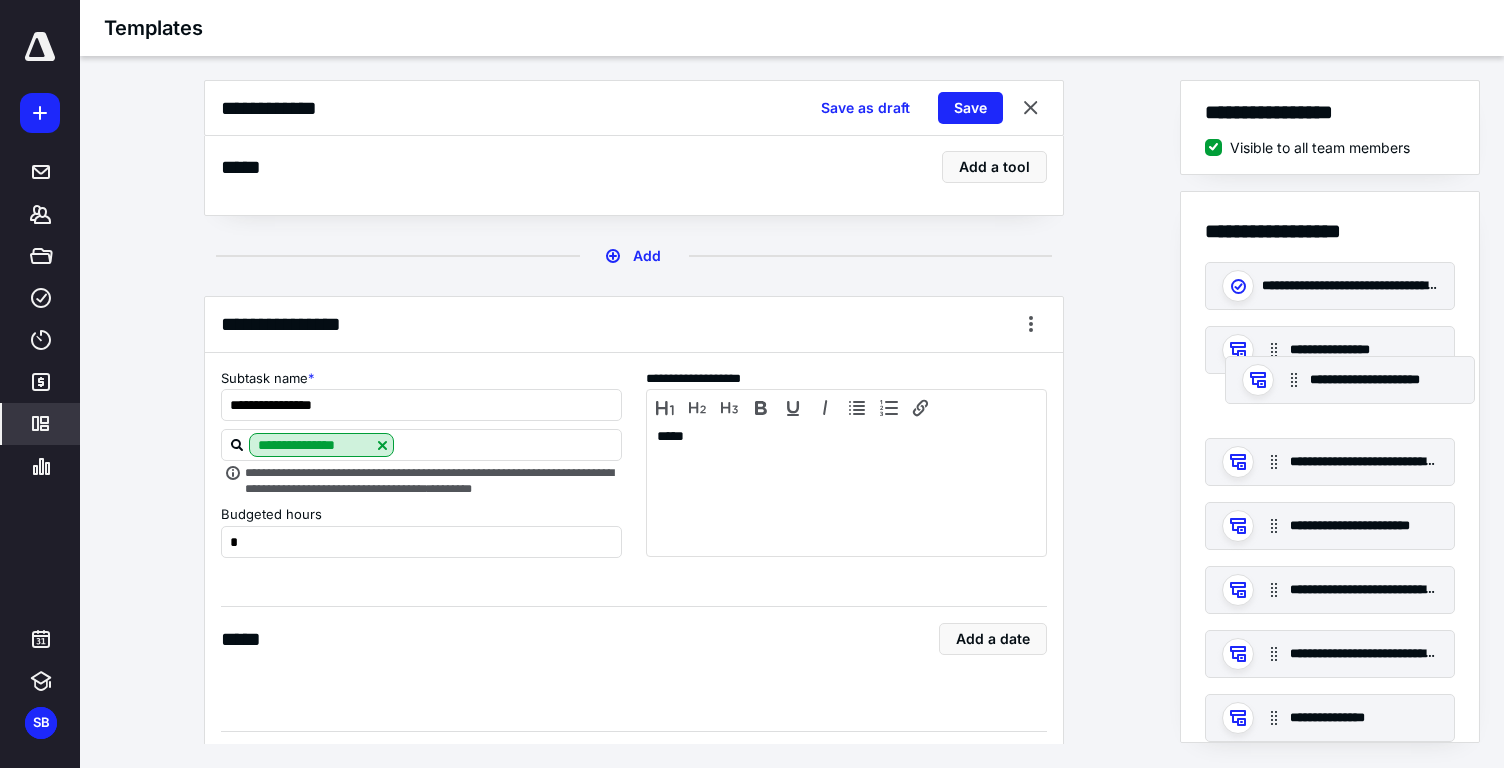drag, startPoint x: 1333, startPoint y: 553, endPoint x: 1352, endPoint y: 384, distance: 170.0647 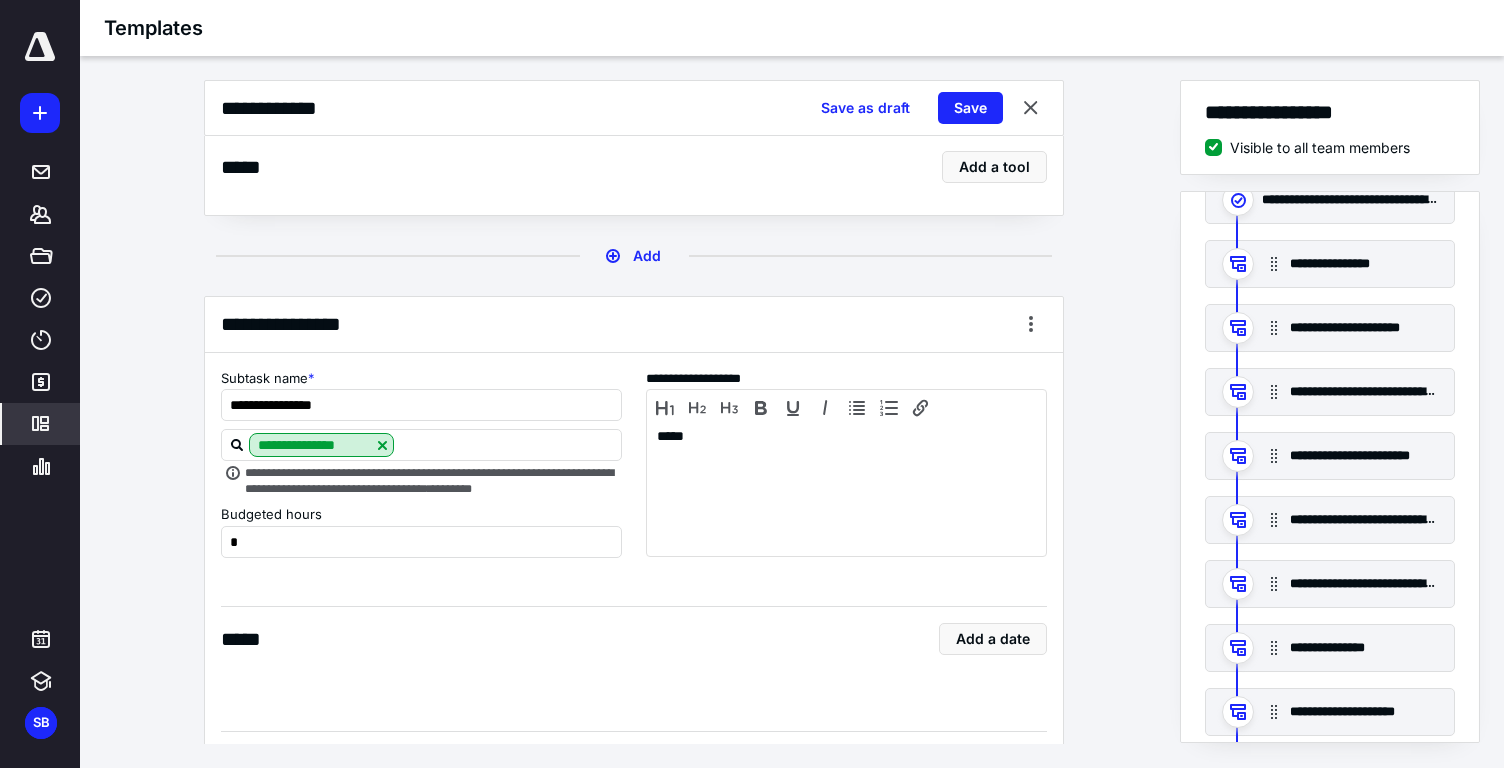 scroll, scrollTop: 94, scrollLeft: 0, axis: vertical 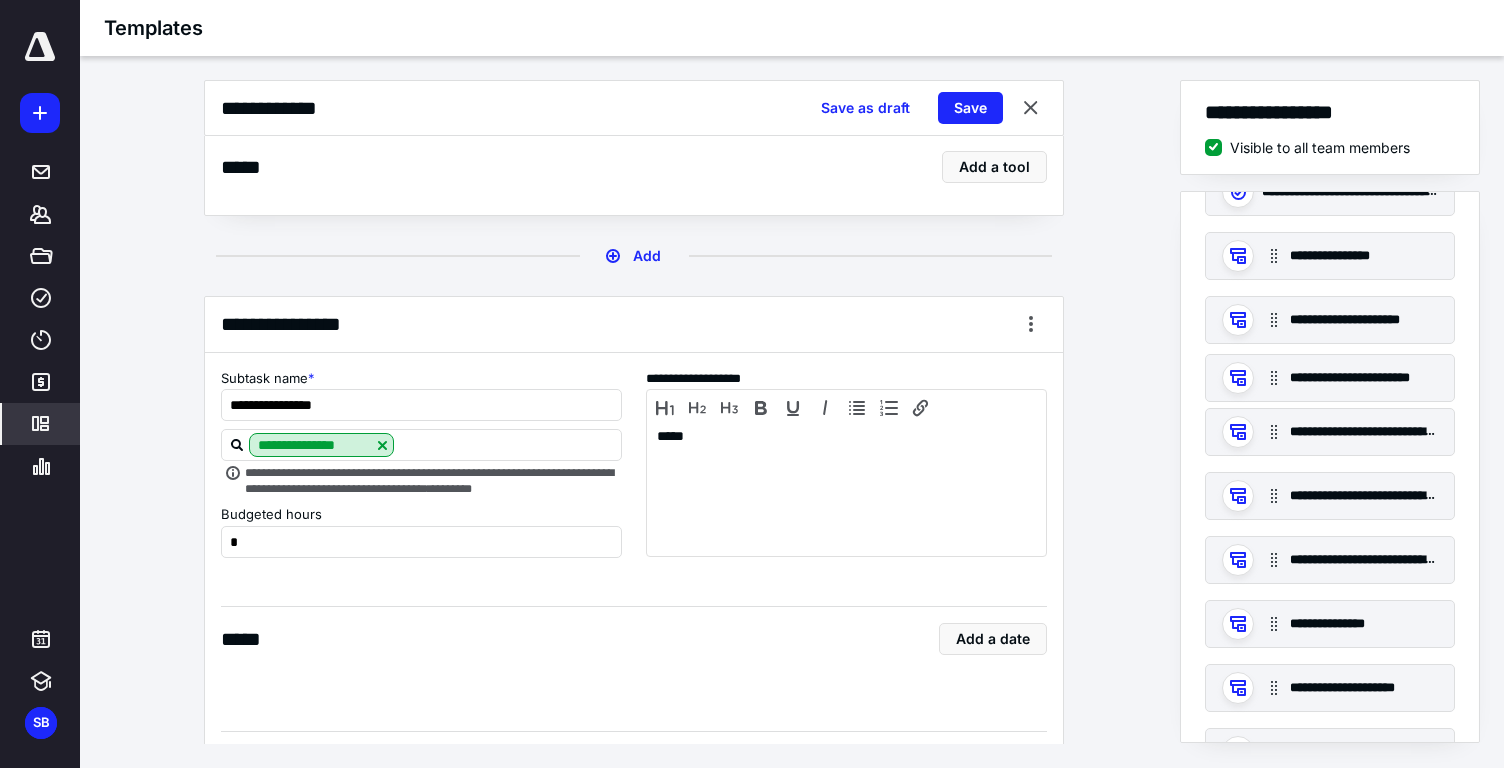 drag, startPoint x: 1348, startPoint y: 441, endPoint x: 1347, endPoint y: 369, distance: 72.00694 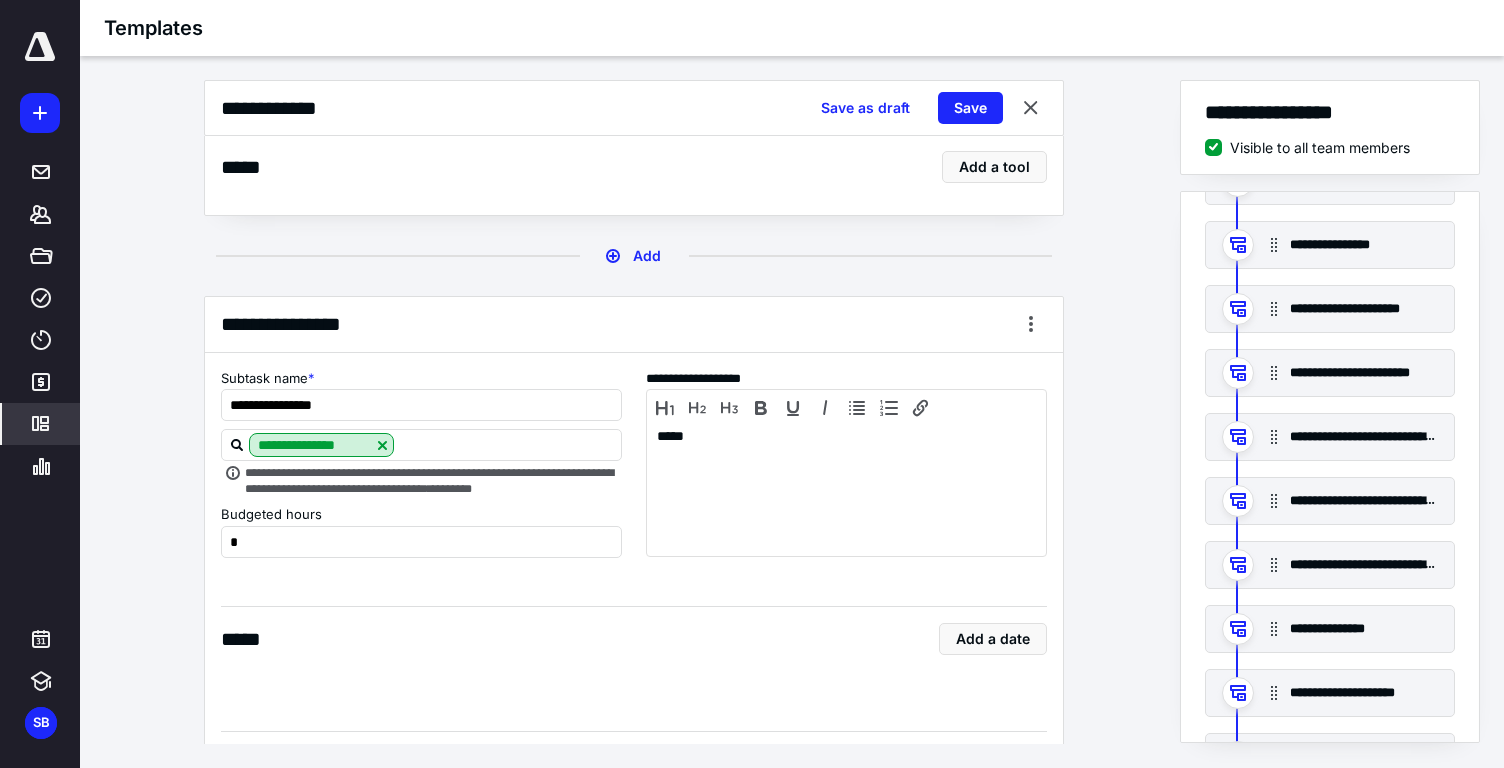 scroll, scrollTop: 106, scrollLeft: 0, axis: vertical 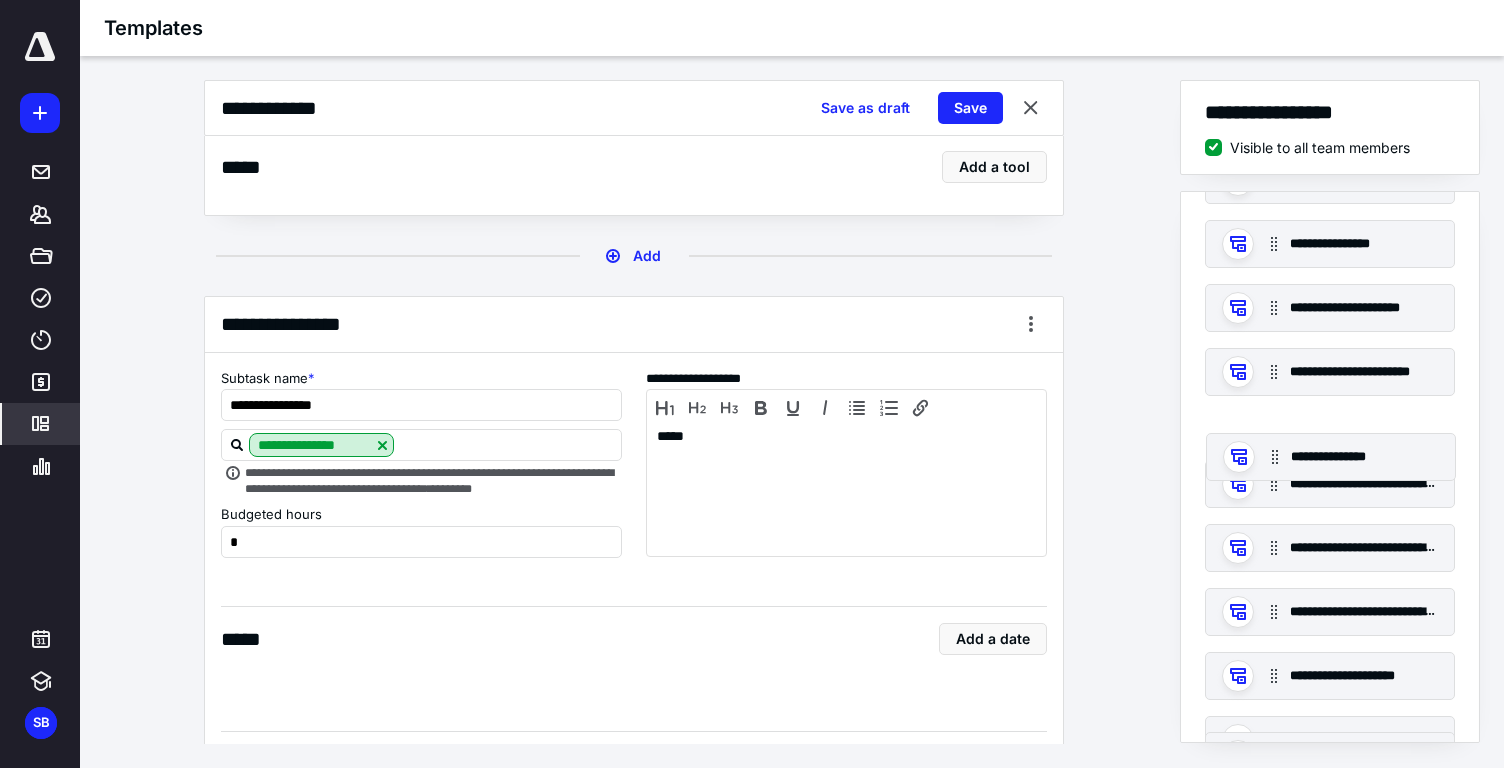 drag, startPoint x: 1356, startPoint y: 638, endPoint x: 1357, endPoint y: 450, distance: 188.00266 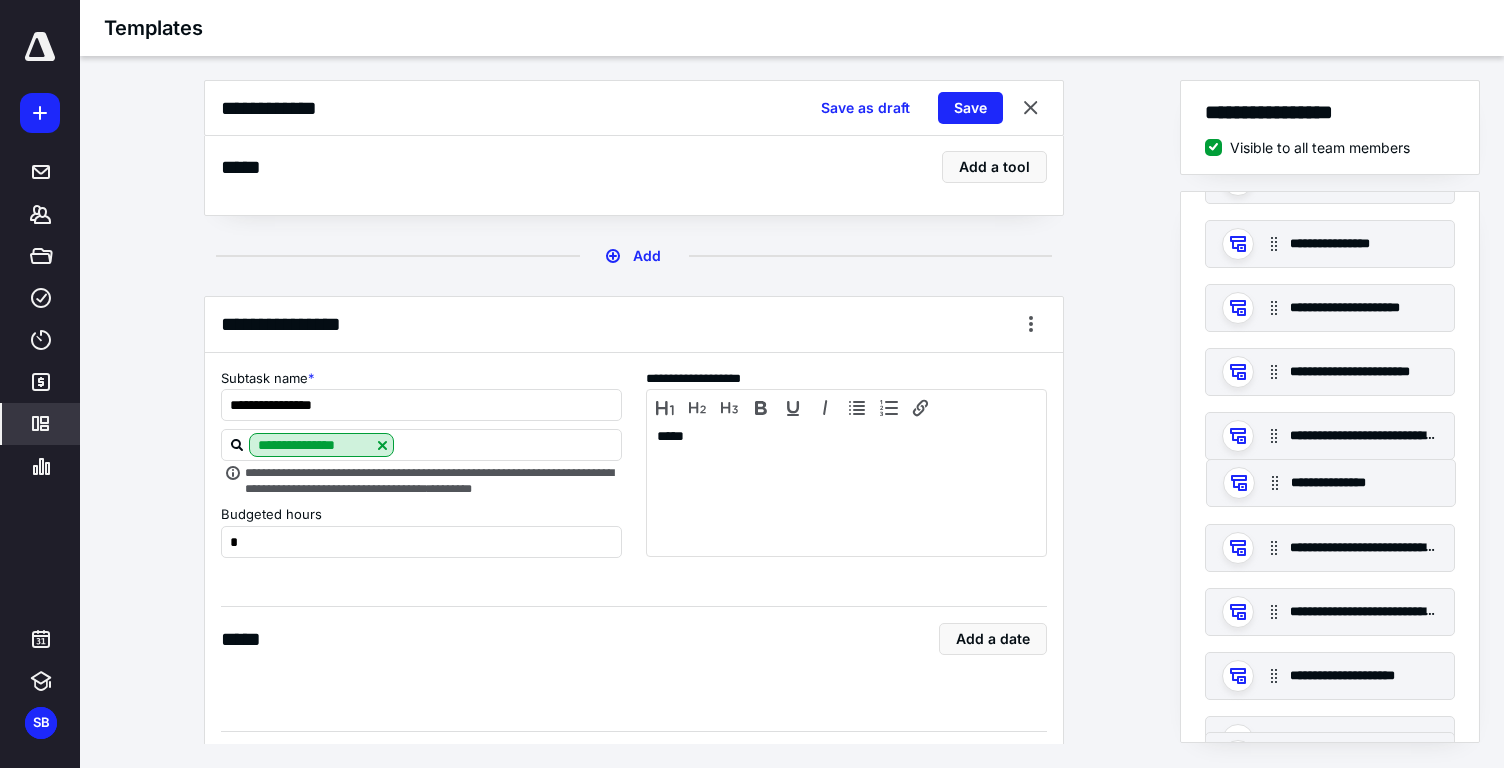 drag, startPoint x: 1350, startPoint y: 429, endPoint x: 1351, endPoint y: 483, distance: 54.00926 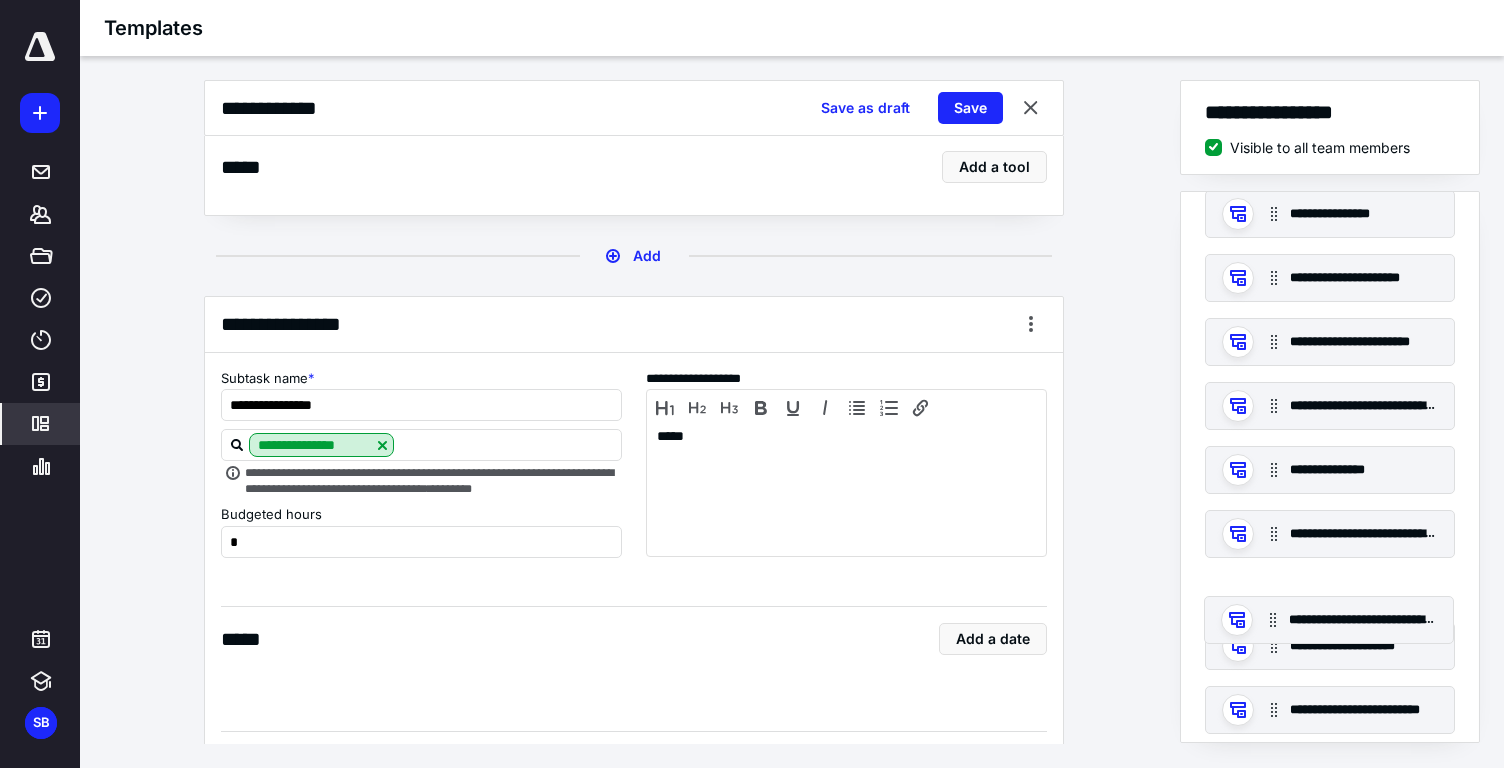 click on "**********" at bounding box center [1330, 566] 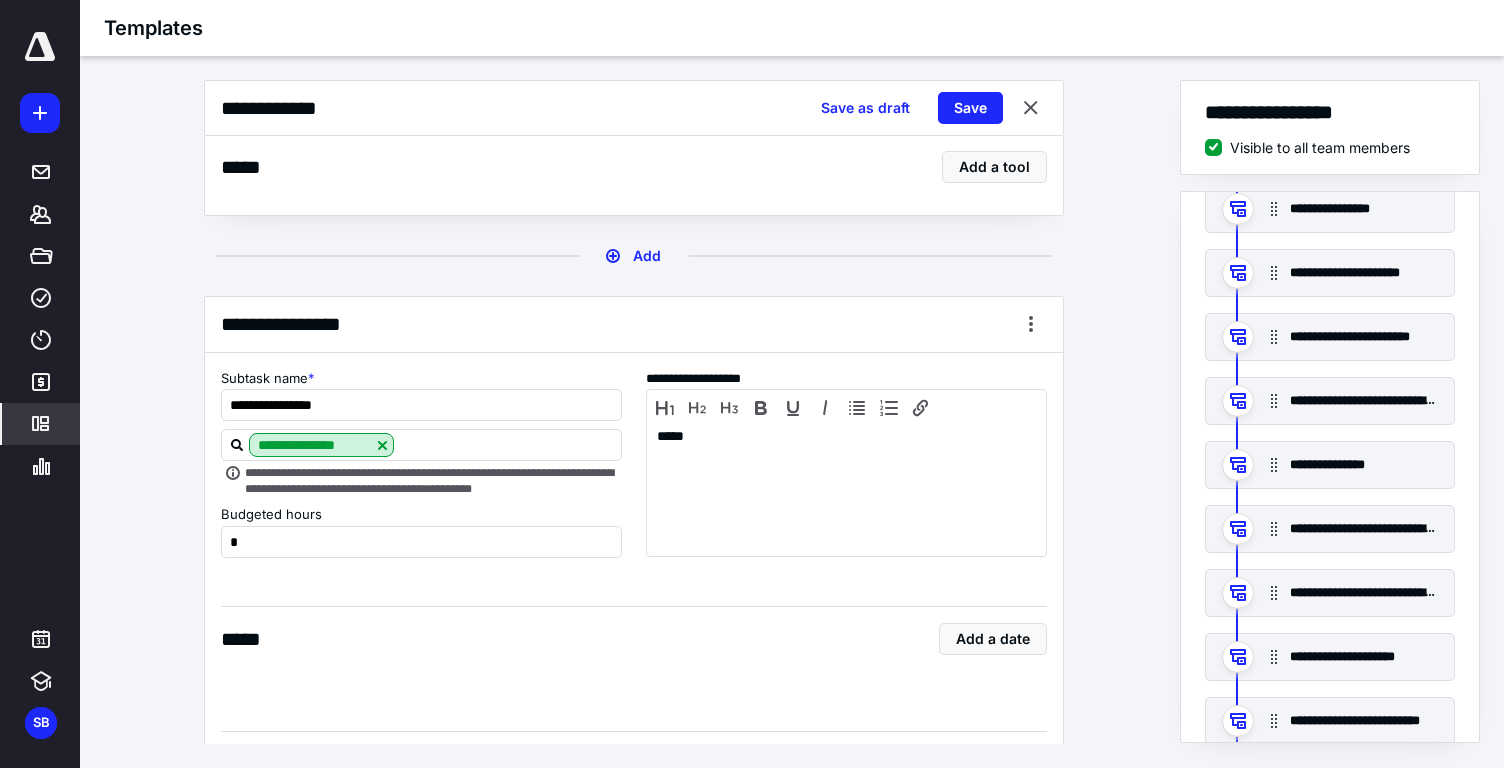 scroll, scrollTop: 148, scrollLeft: 0, axis: vertical 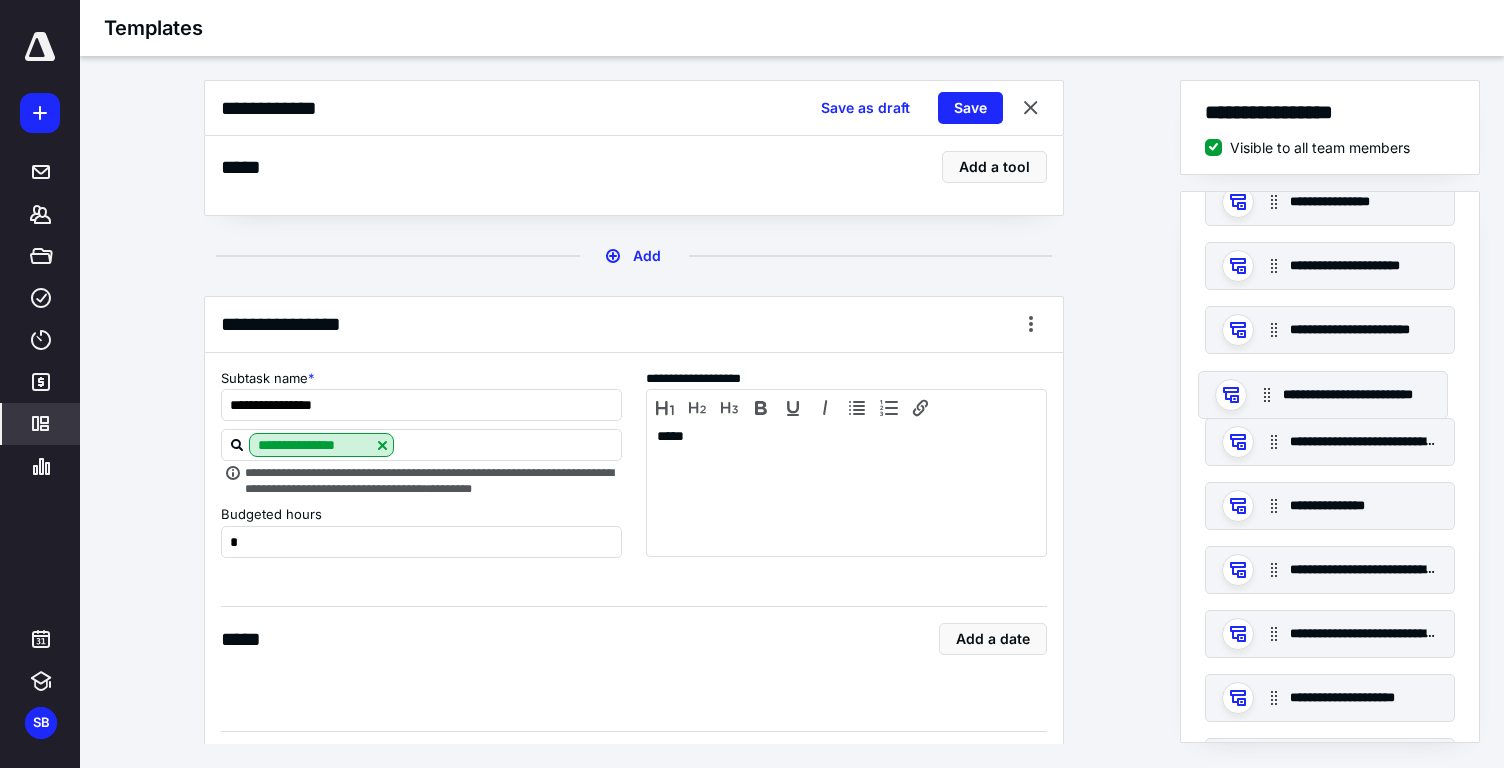 drag, startPoint x: 1351, startPoint y: 714, endPoint x: 1344, endPoint y: 381, distance: 333.07358 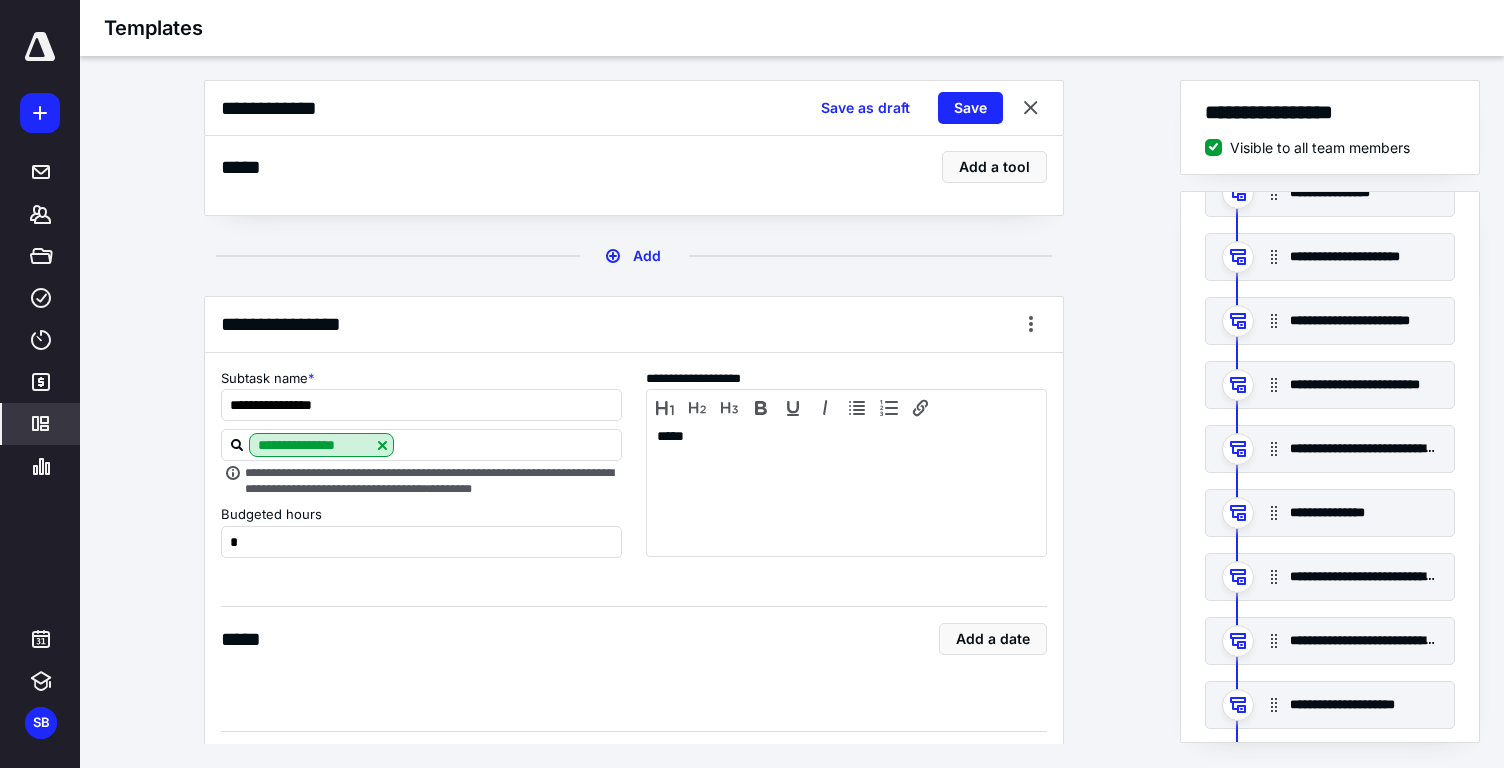 scroll, scrollTop: 158, scrollLeft: 0, axis: vertical 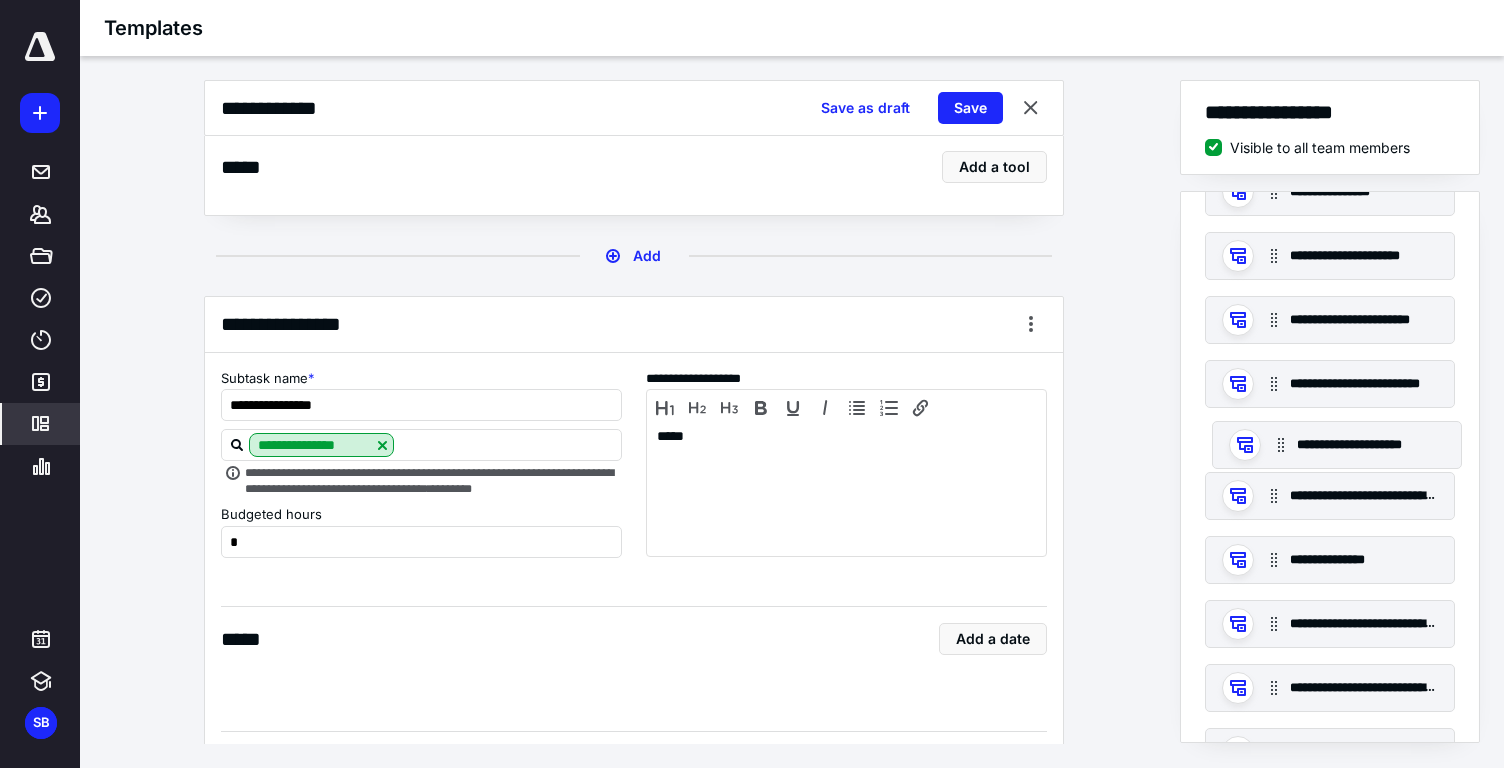 drag, startPoint x: 1335, startPoint y: 703, endPoint x: 1345, endPoint y: 423, distance: 280.17853 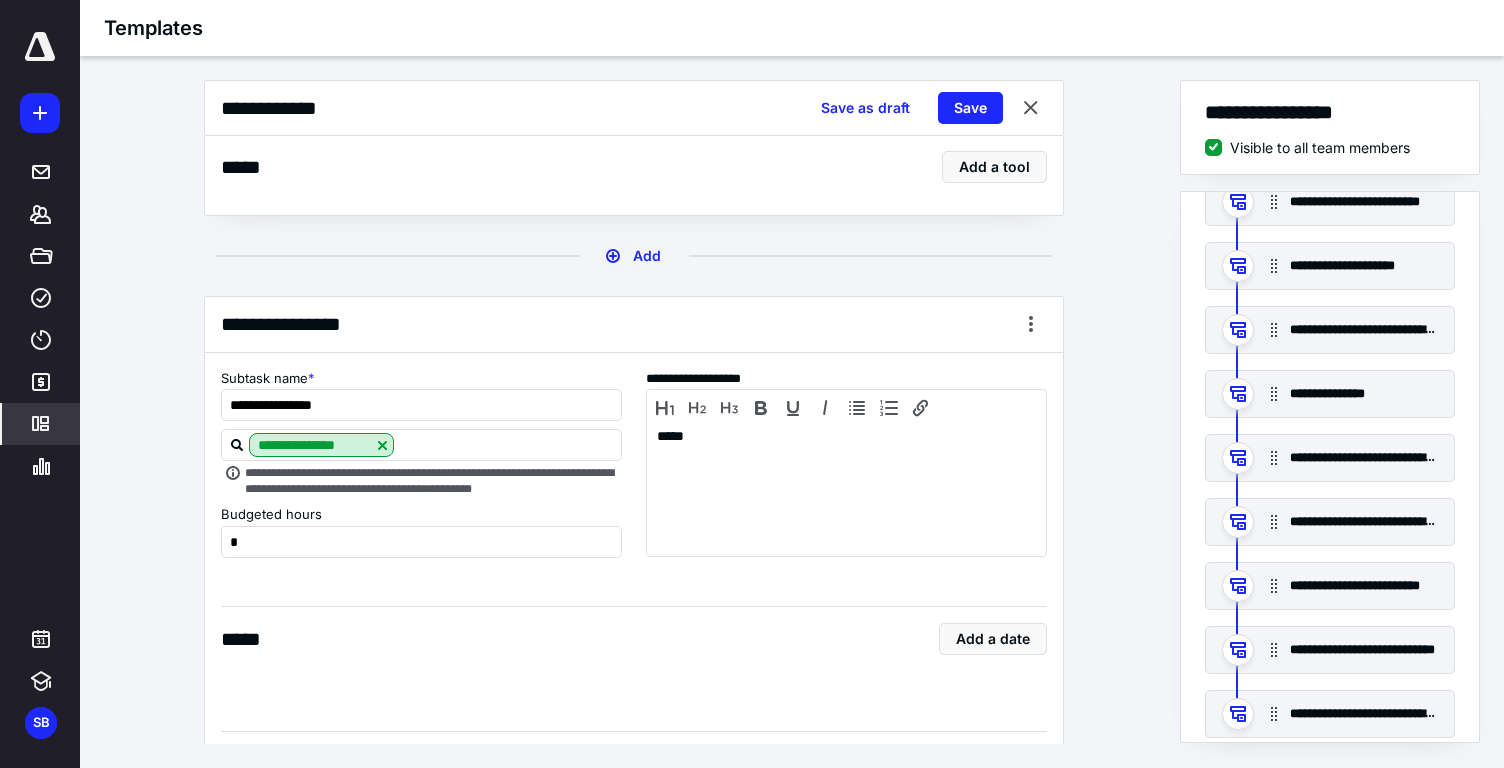 scroll, scrollTop: 348, scrollLeft: 0, axis: vertical 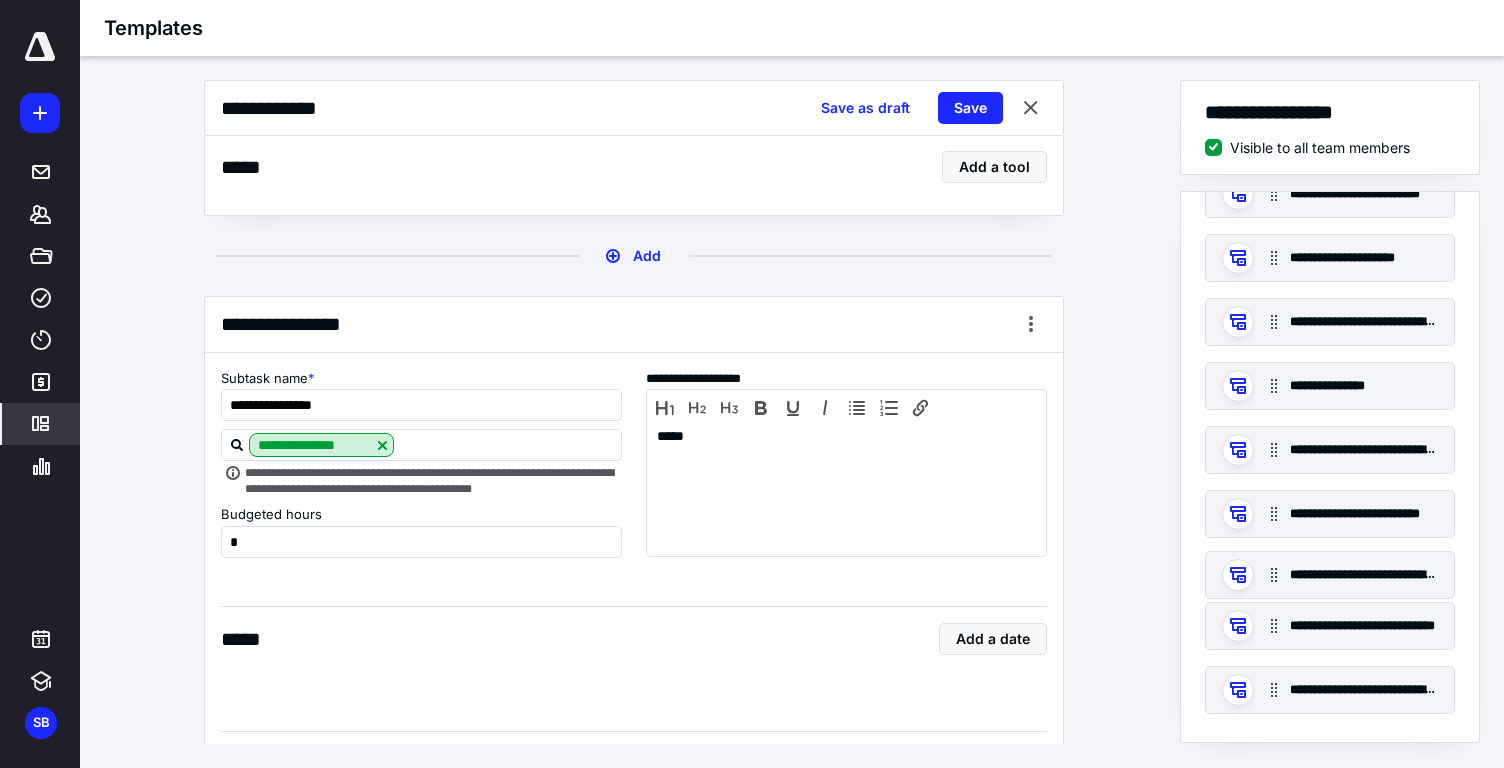 drag, startPoint x: 1361, startPoint y: 522, endPoint x: 1361, endPoint y: 589, distance: 67 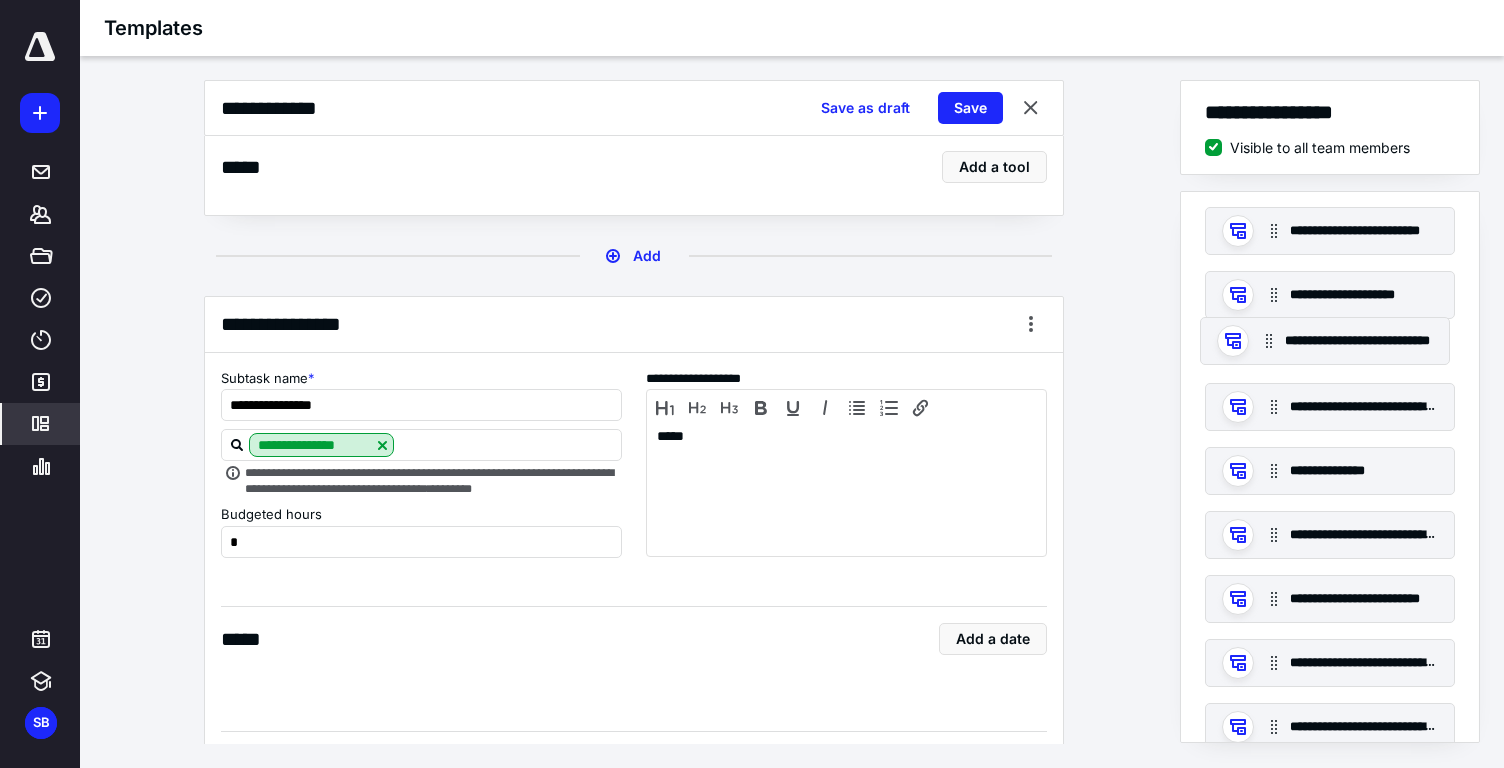 scroll, scrollTop: 309, scrollLeft: 0, axis: vertical 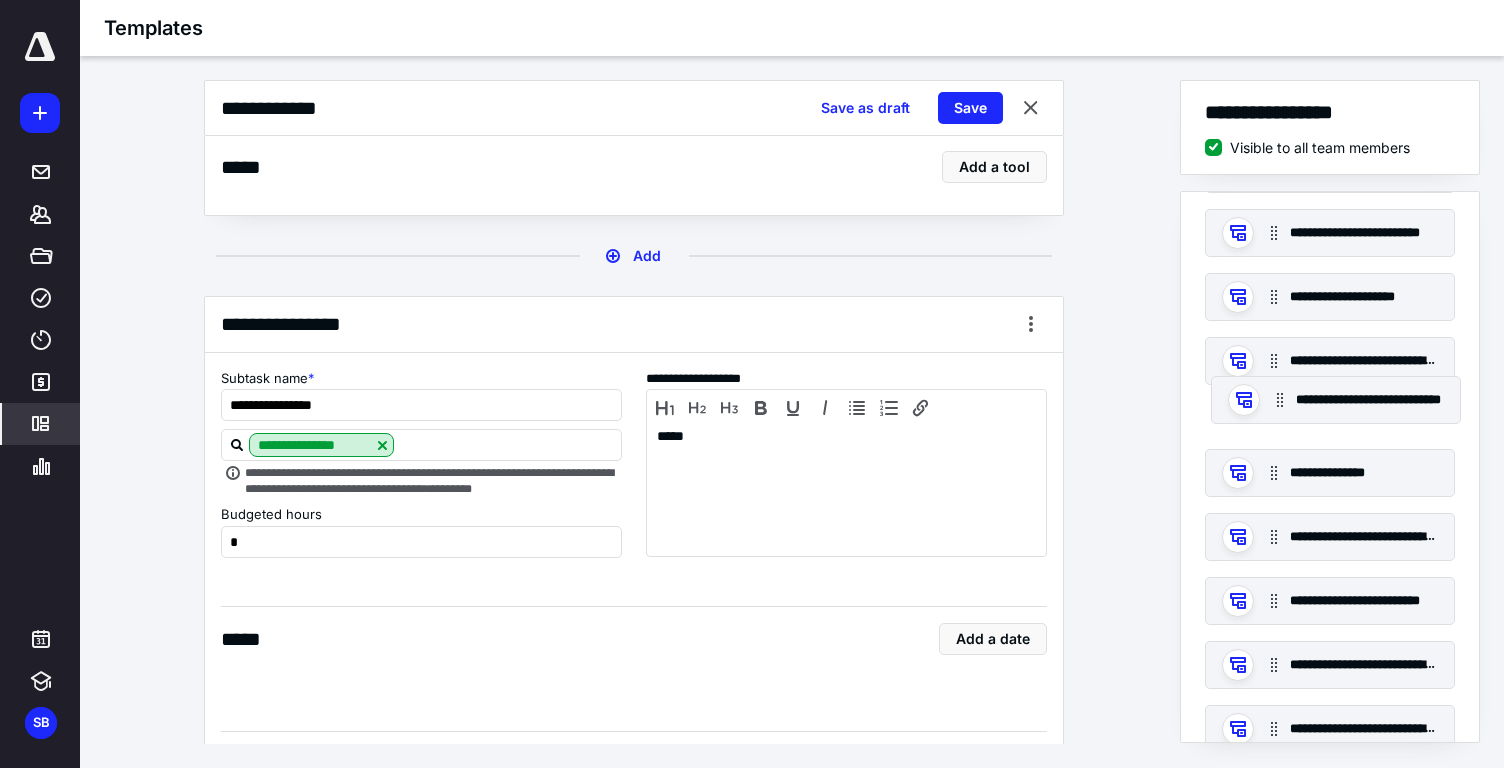 drag, startPoint x: 1357, startPoint y: 635, endPoint x: 1363, endPoint y: 396, distance: 239.0753 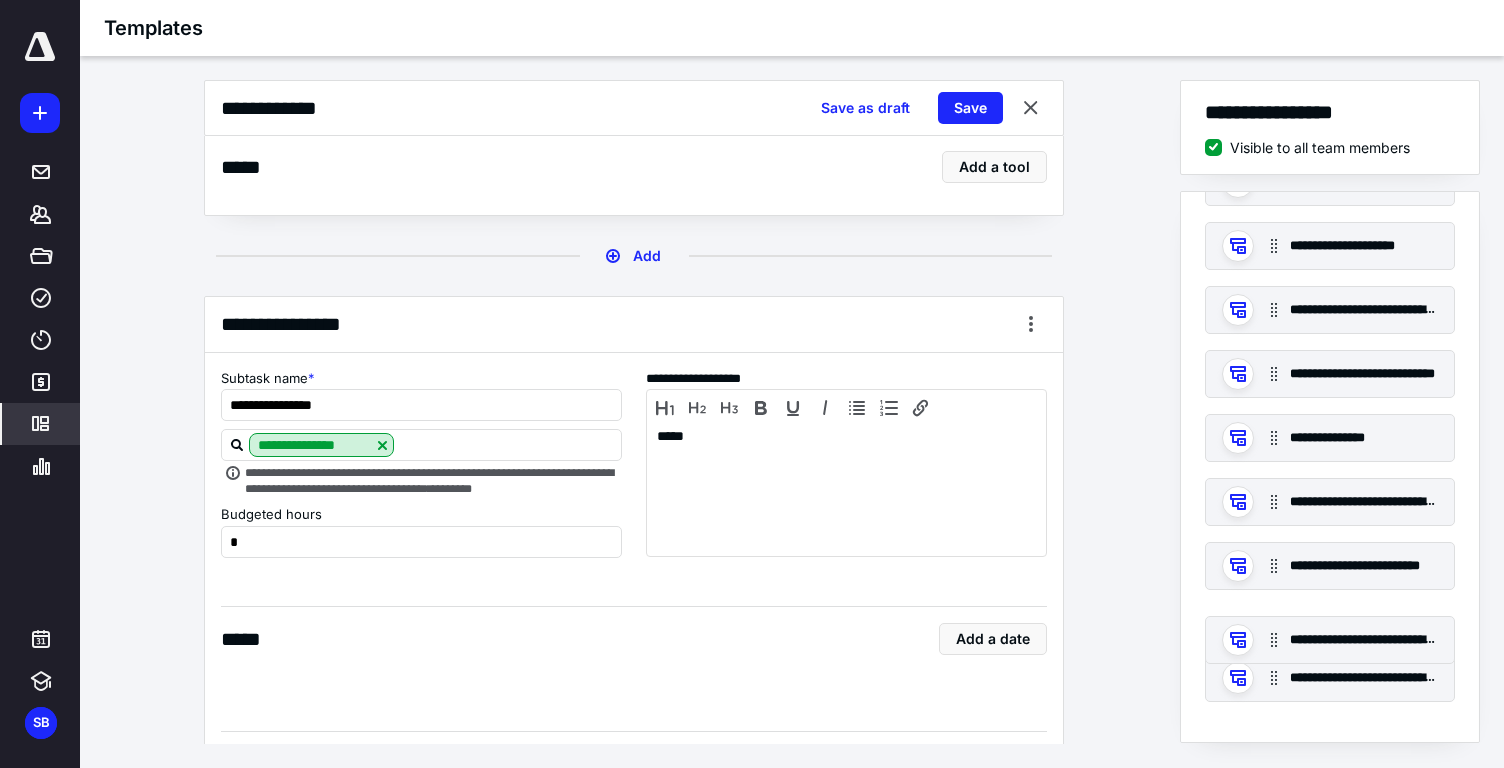 scroll, scrollTop: 360, scrollLeft: 0, axis: vertical 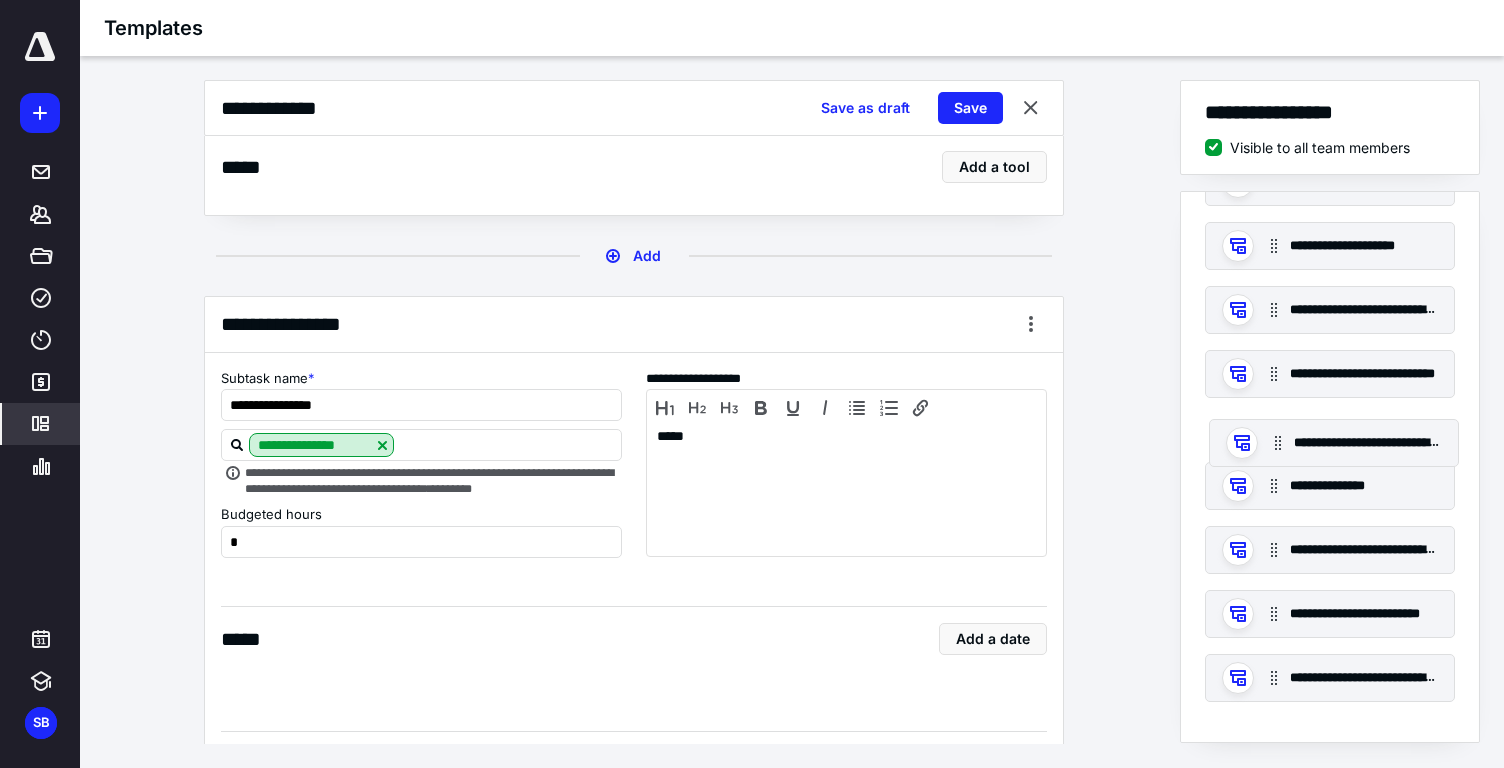 drag, startPoint x: 1353, startPoint y: 678, endPoint x: 1357, endPoint y: 437, distance: 241.03319 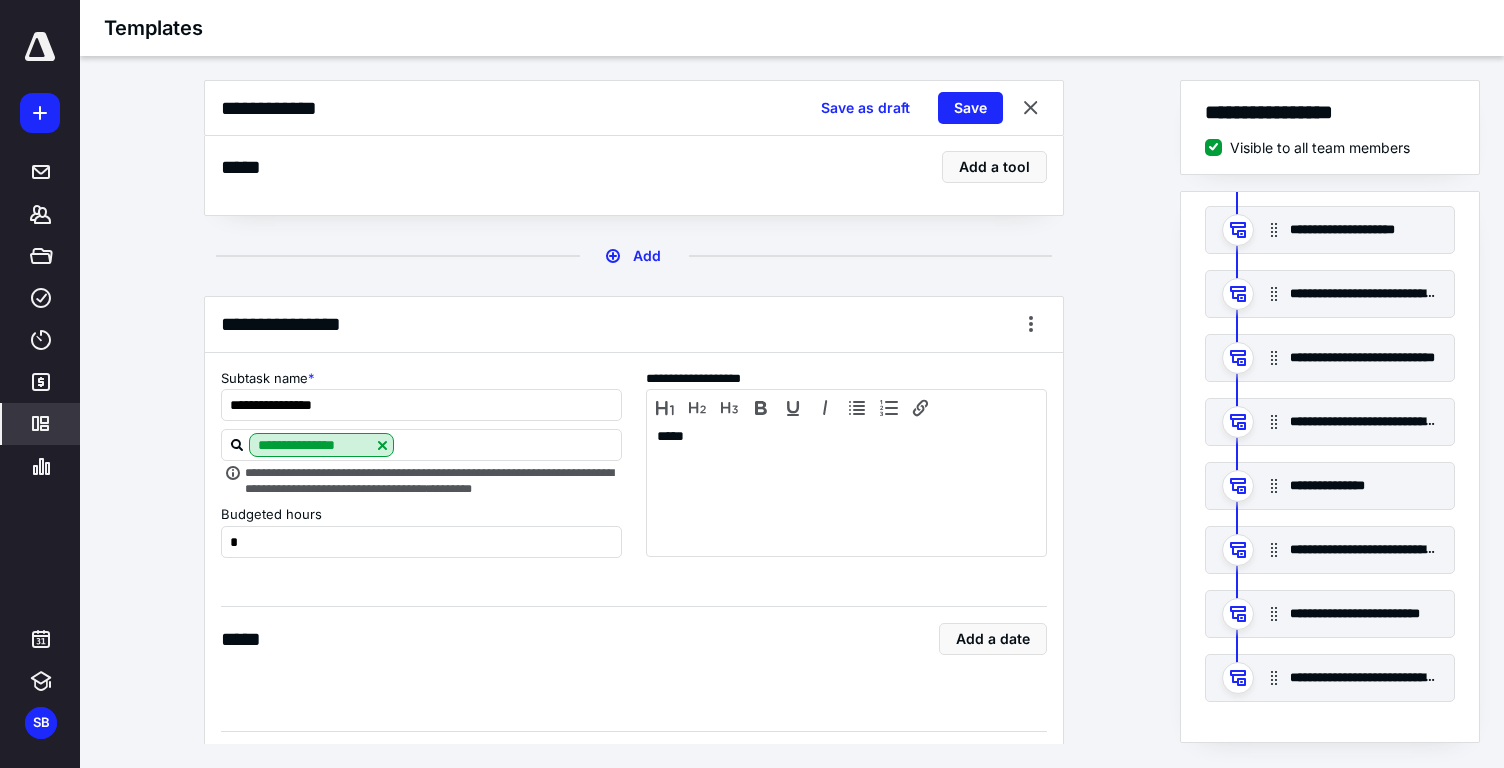scroll, scrollTop: 360, scrollLeft: 0, axis: vertical 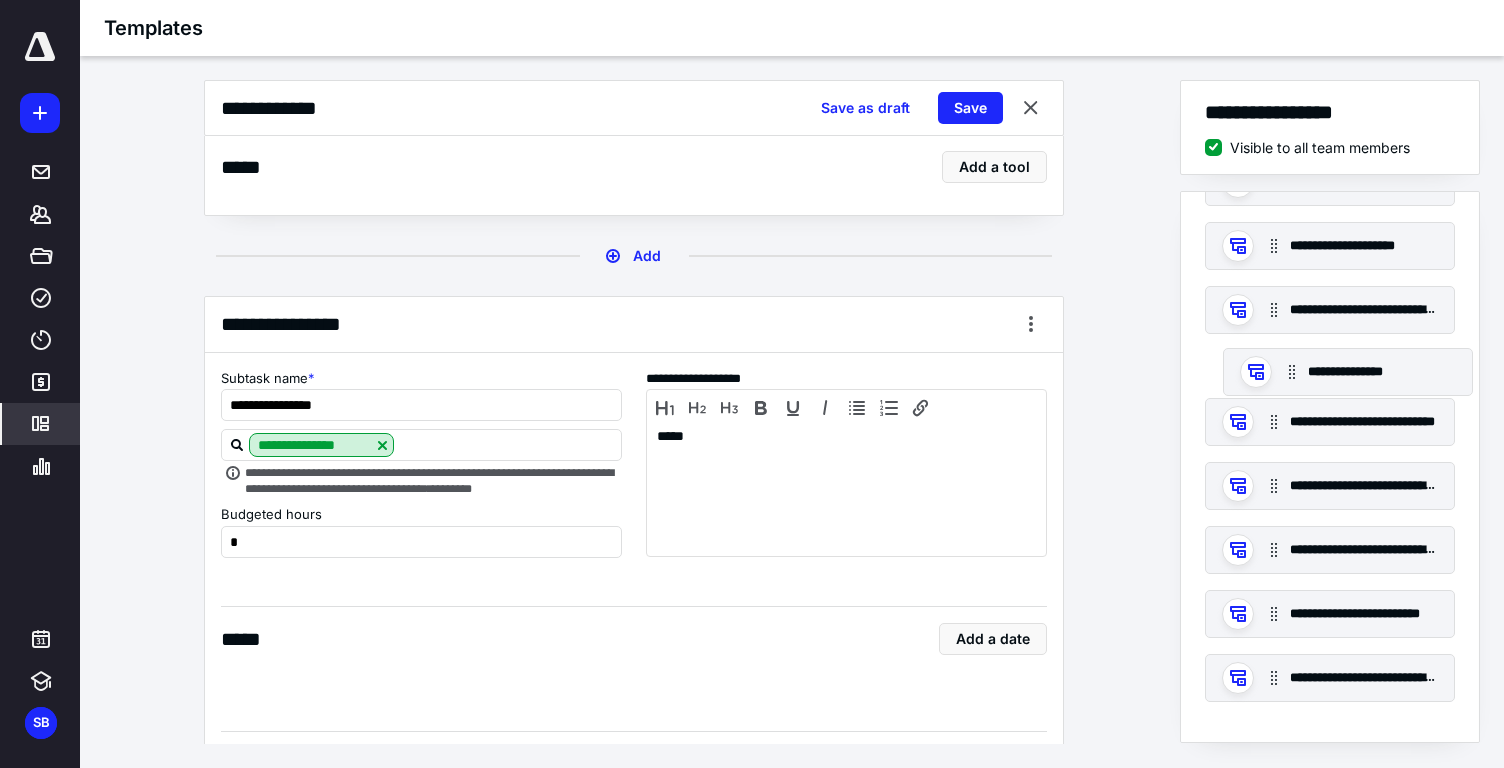 drag, startPoint x: 1337, startPoint y: 480, endPoint x: 1355, endPoint y: 361, distance: 120.353645 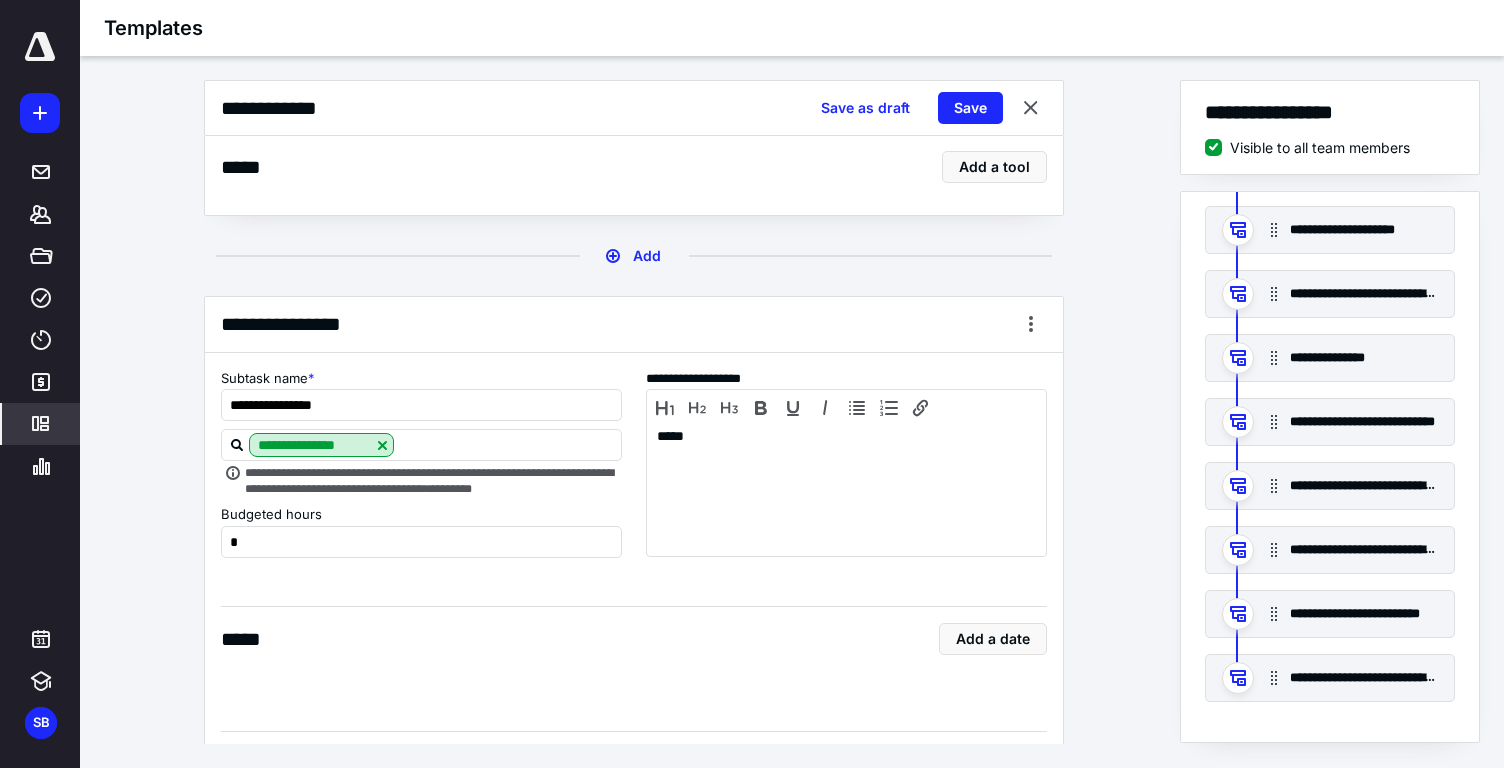 scroll, scrollTop: 0, scrollLeft: 0, axis: both 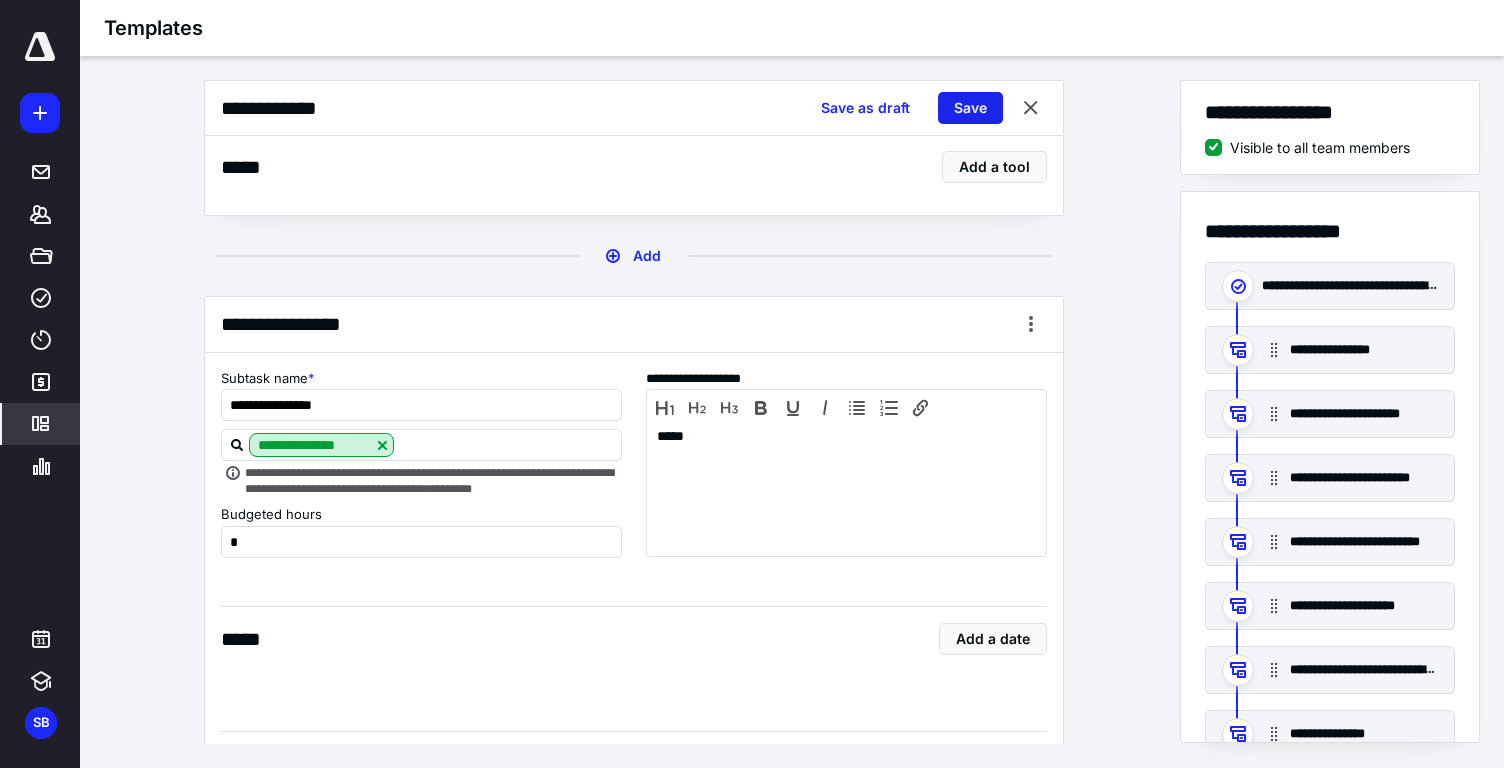 click on "Save" at bounding box center (970, 108) 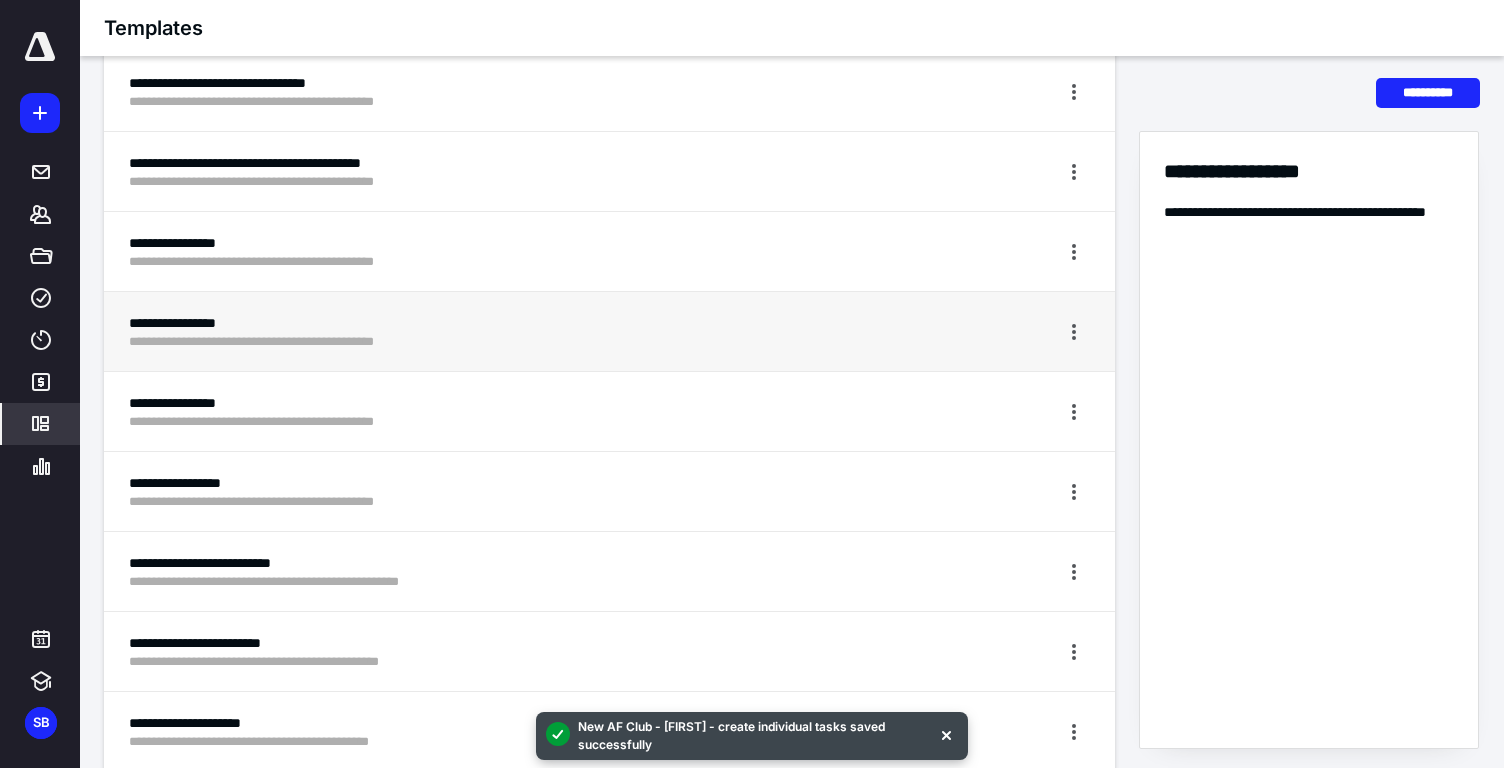 scroll, scrollTop: 1970, scrollLeft: 0, axis: vertical 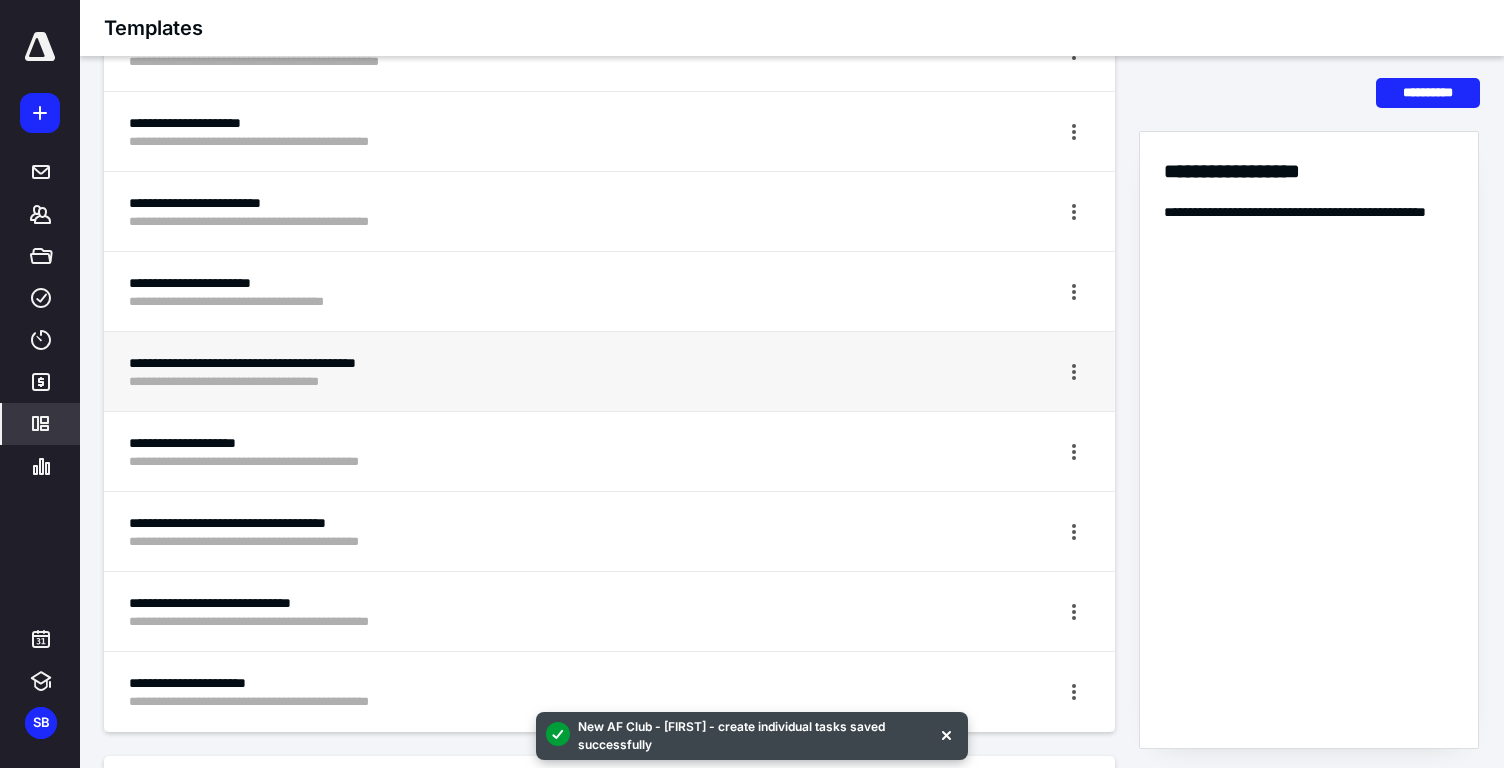 click at bounding box center (1015, 371) 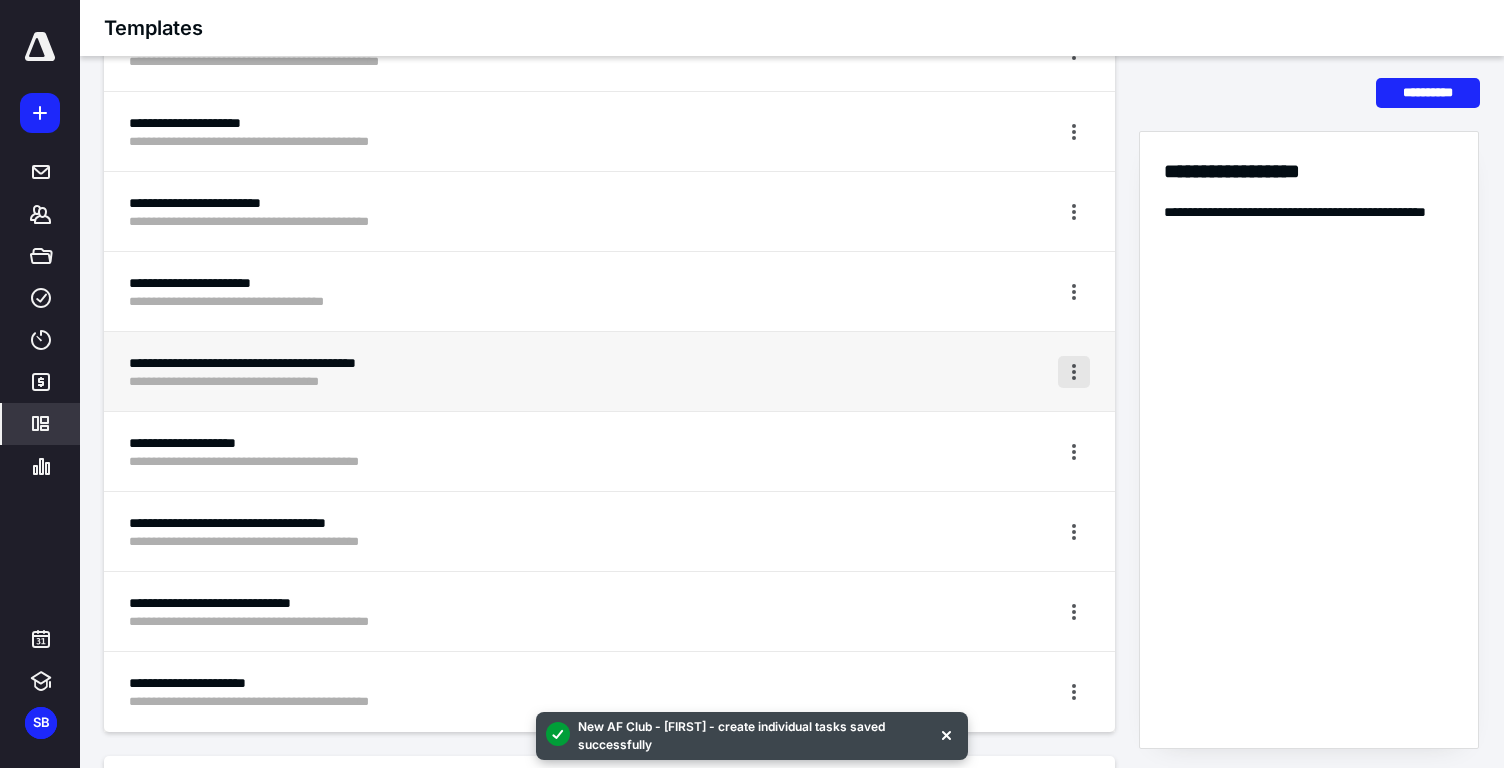click at bounding box center (1074, 372) 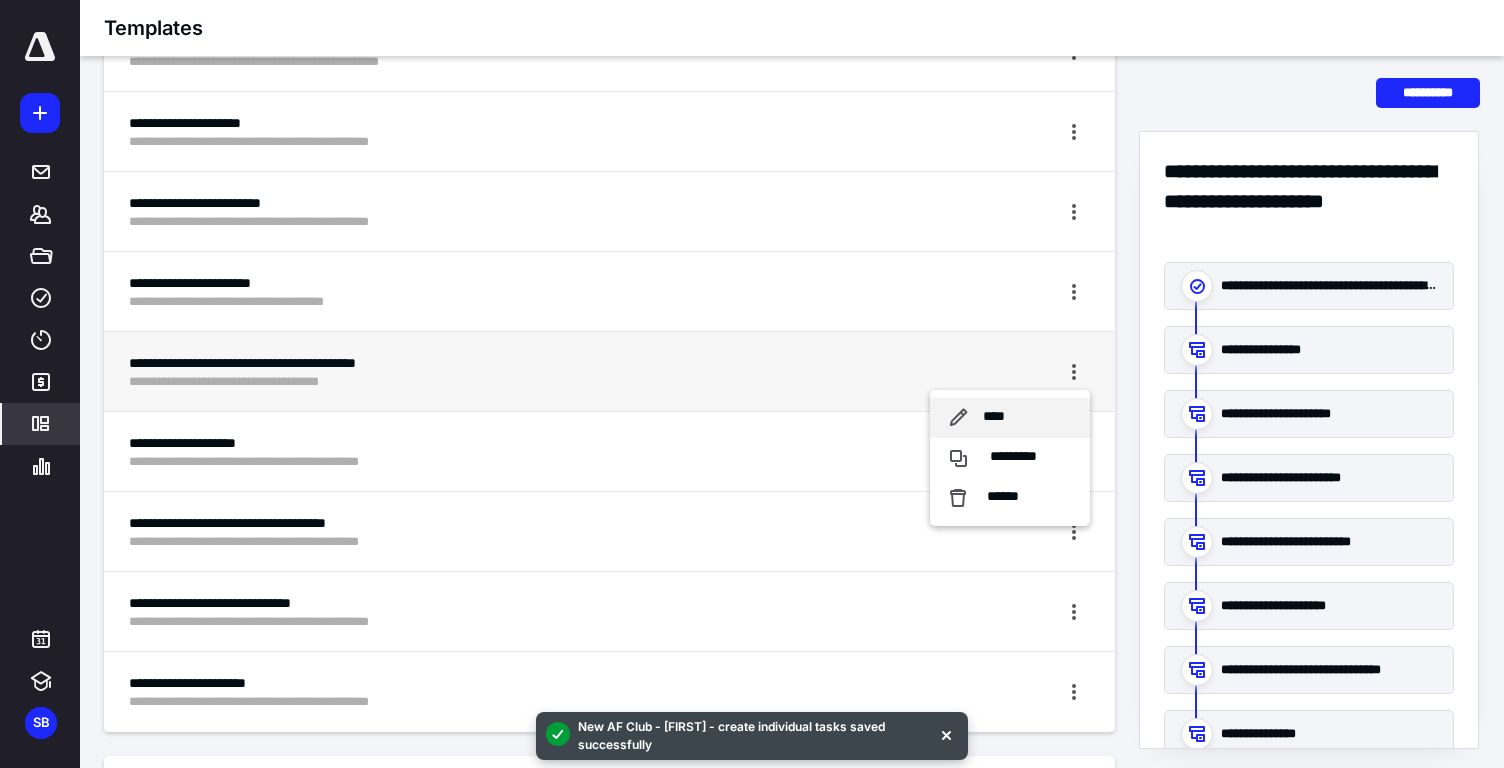 click on "****" at bounding box center (1010, 418) 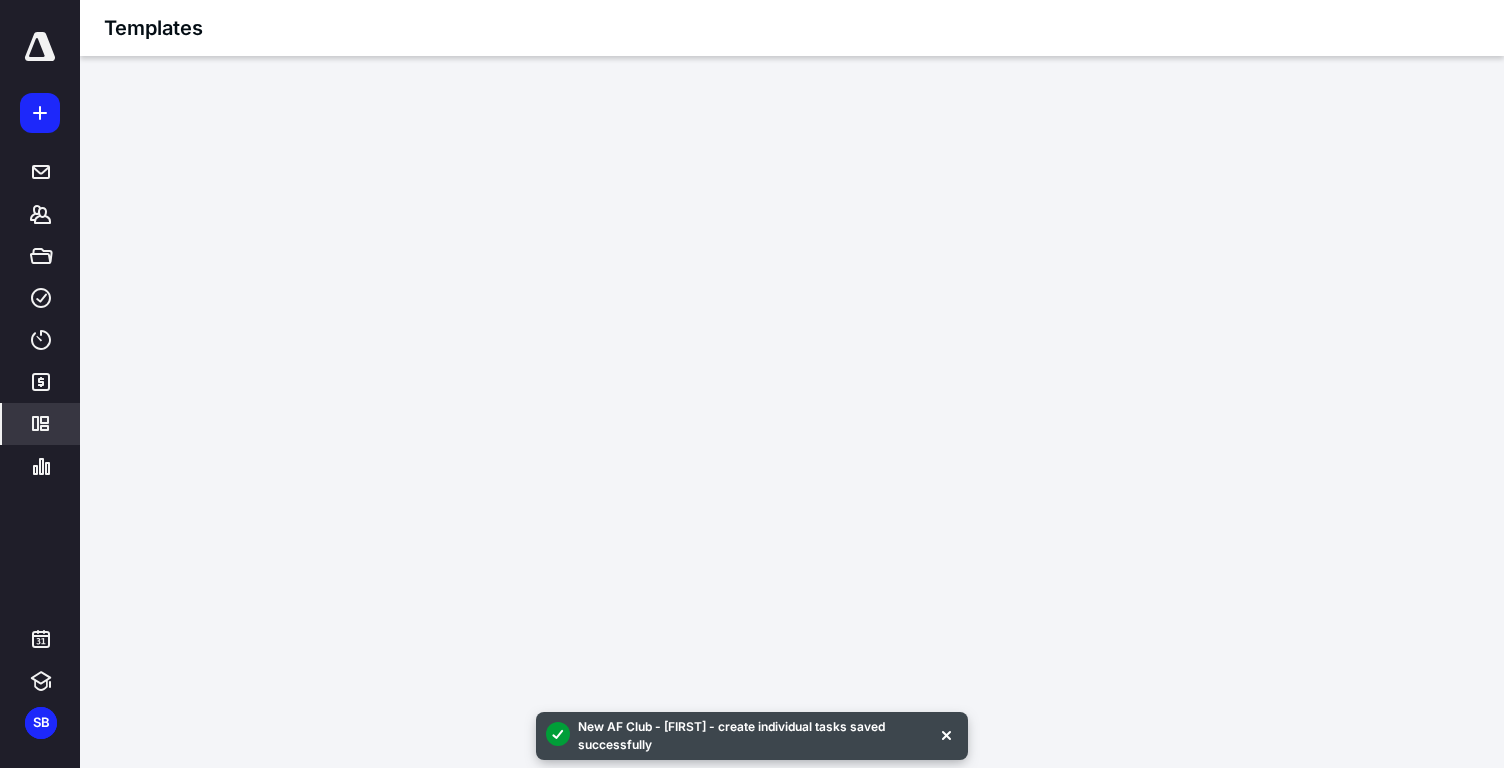 scroll, scrollTop: 0, scrollLeft: 0, axis: both 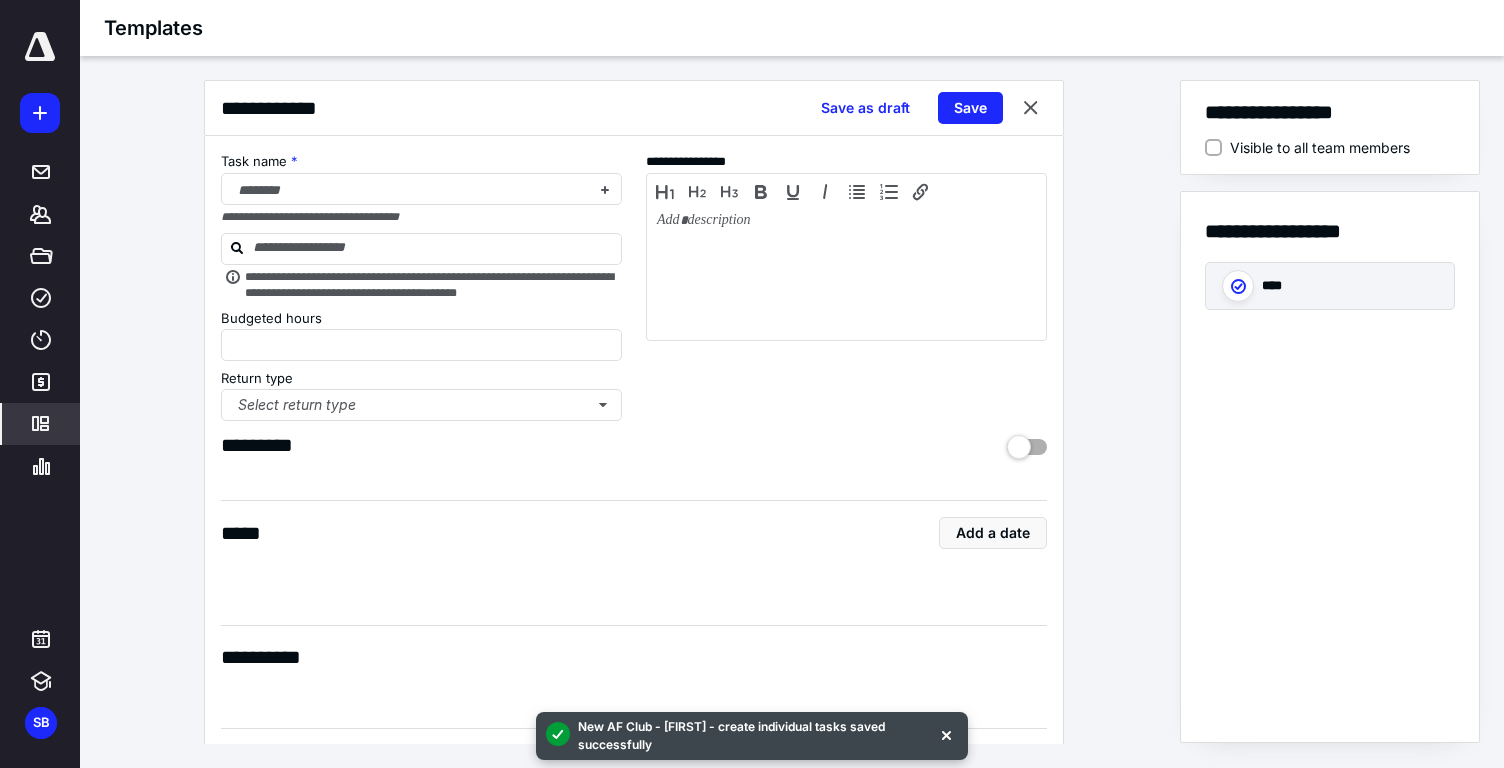 type on "*" 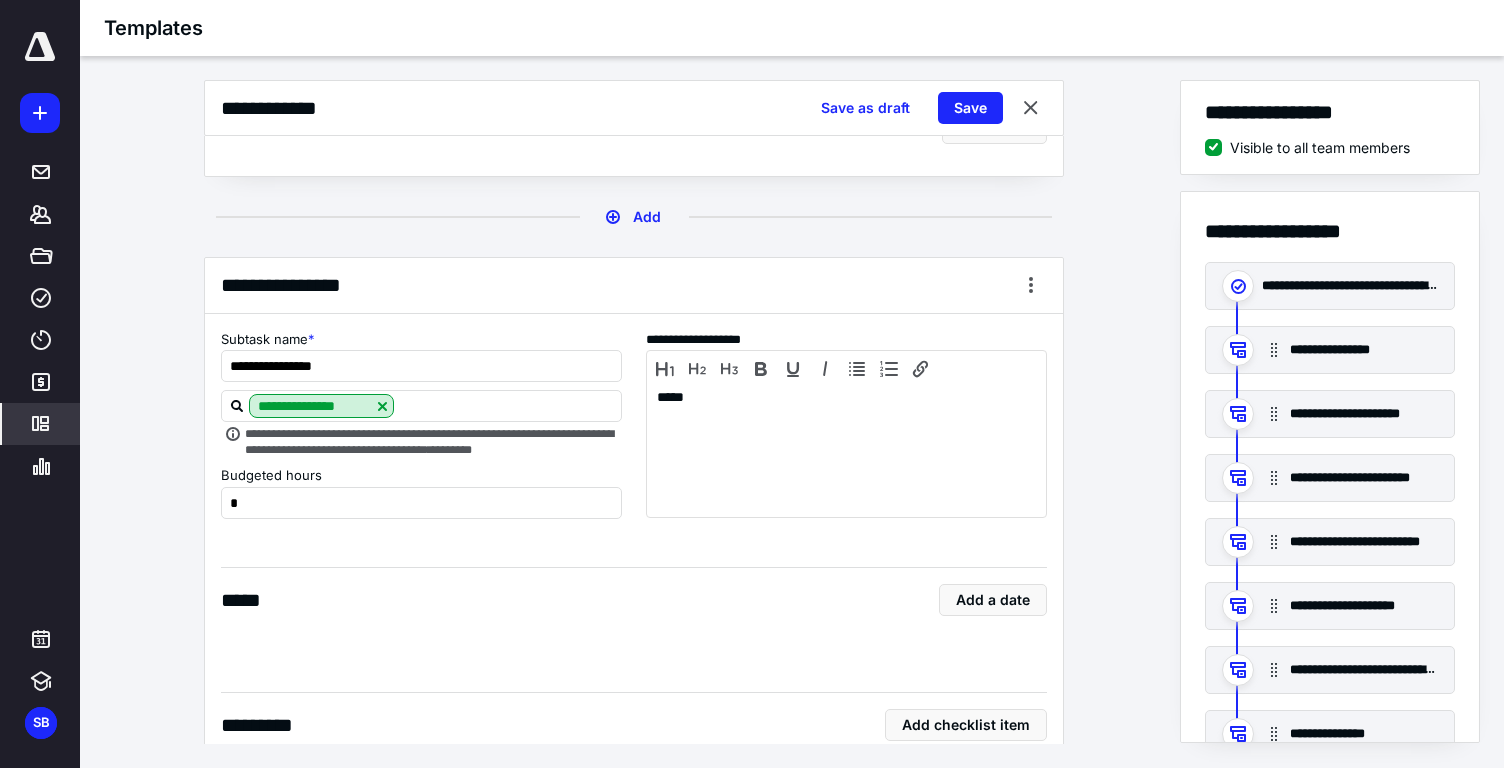 scroll, scrollTop: 646, scrollLeft: 0, axis: vertical 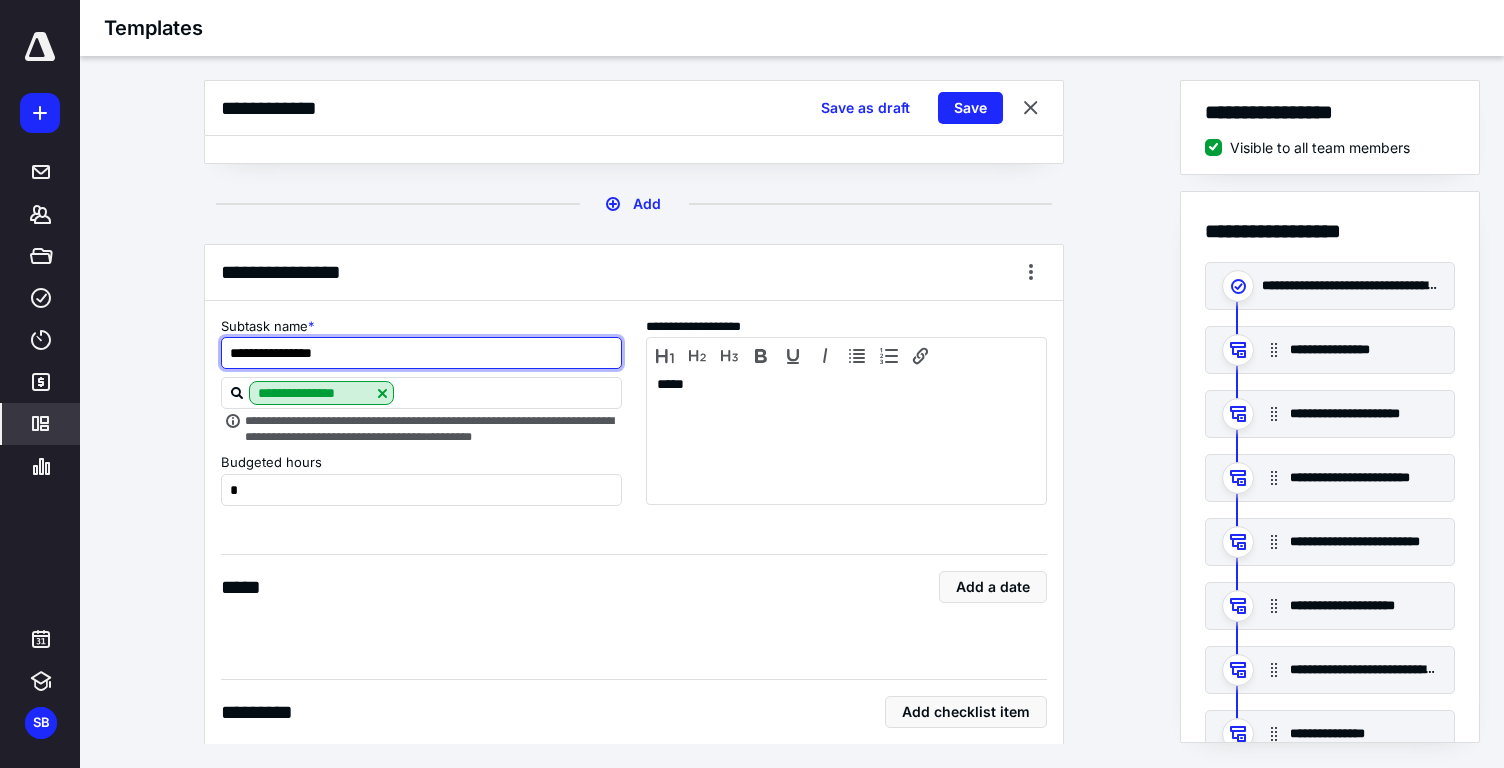 click on "**********" at bounding box center [421, 353] 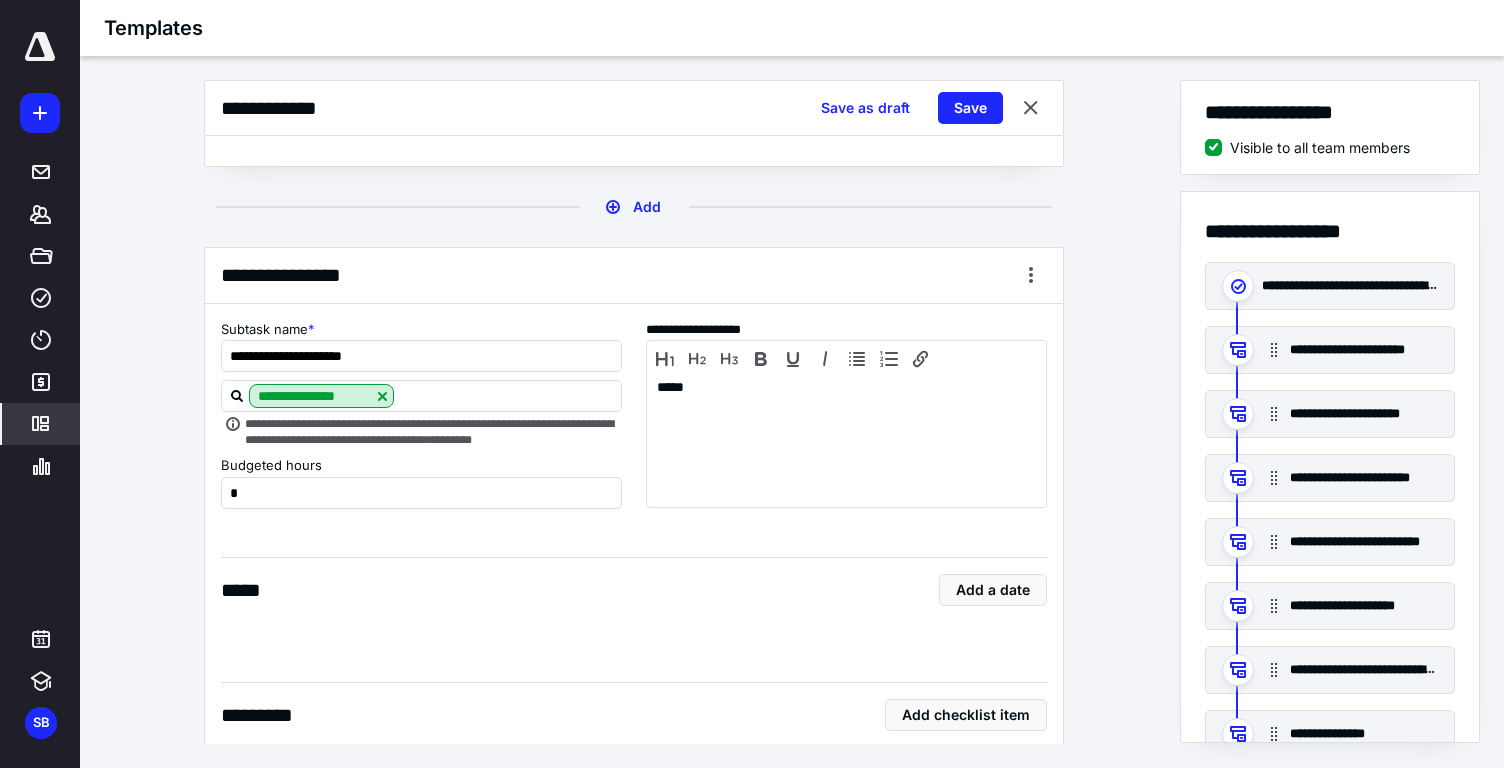 scroll, scrollTop: 1460, scrollLeft: 0, axis: vertical 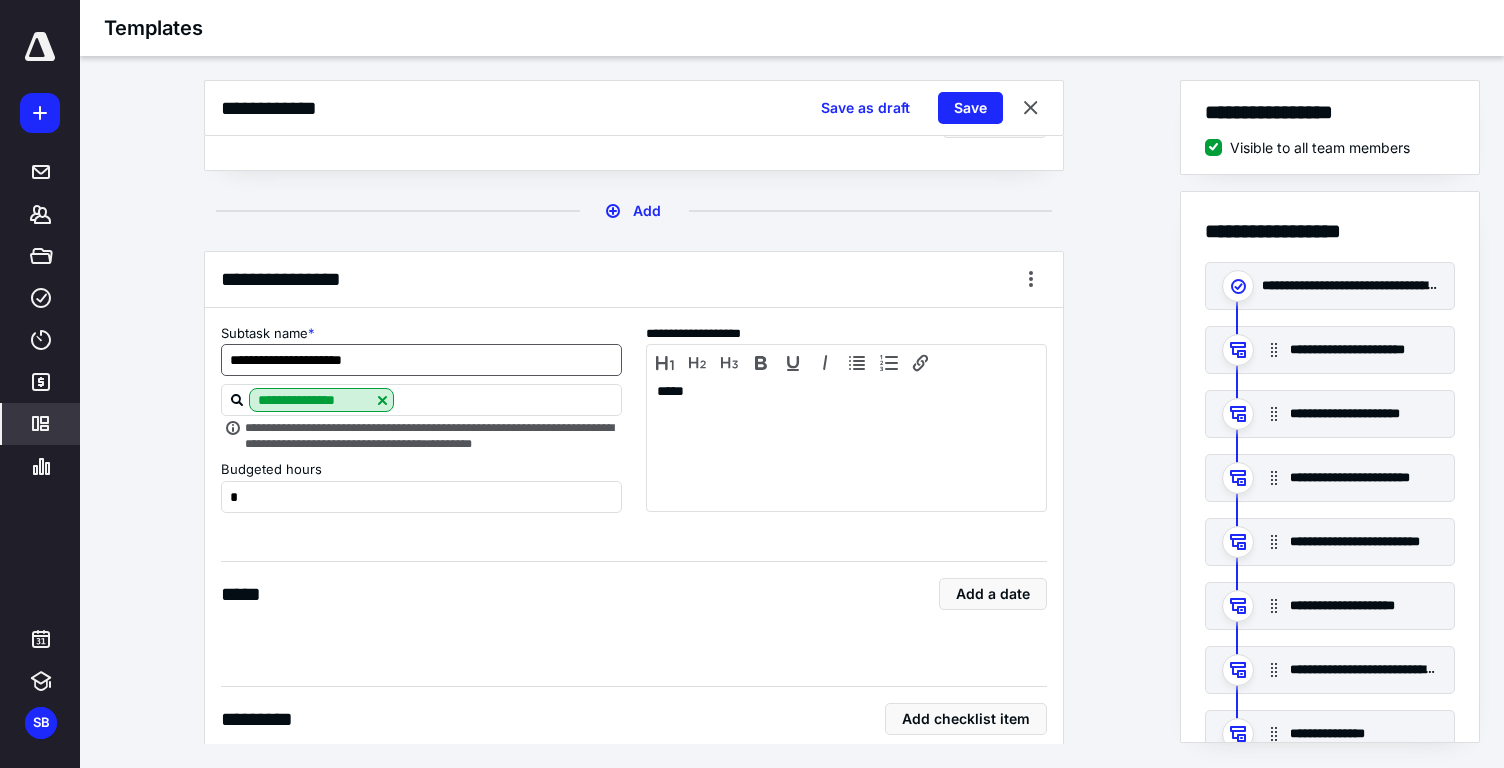 type on "**********" 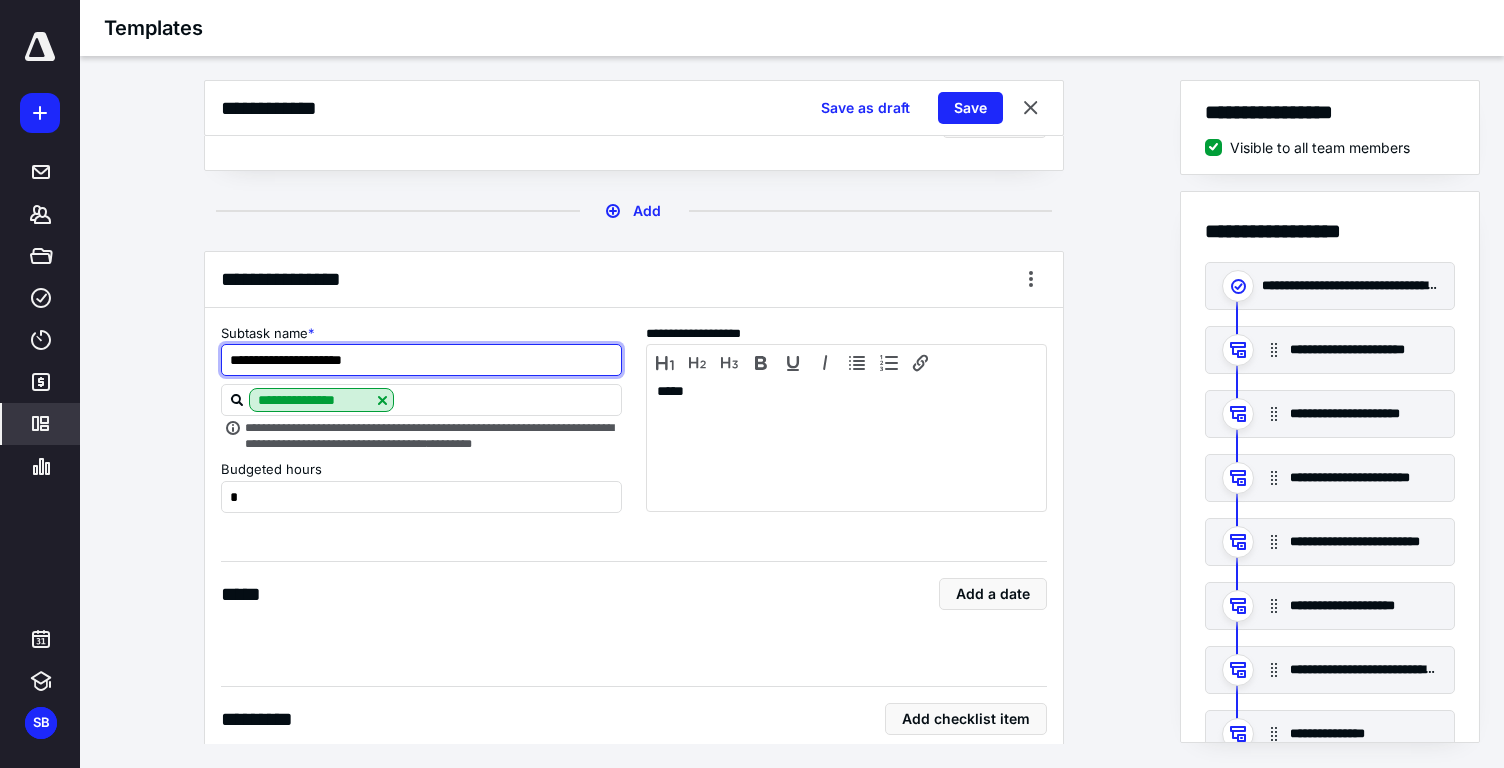 drag, startPoint x: 291, startPoint y: 361, endPoint x: 253, endPoint y: 359, distance: 38.052597 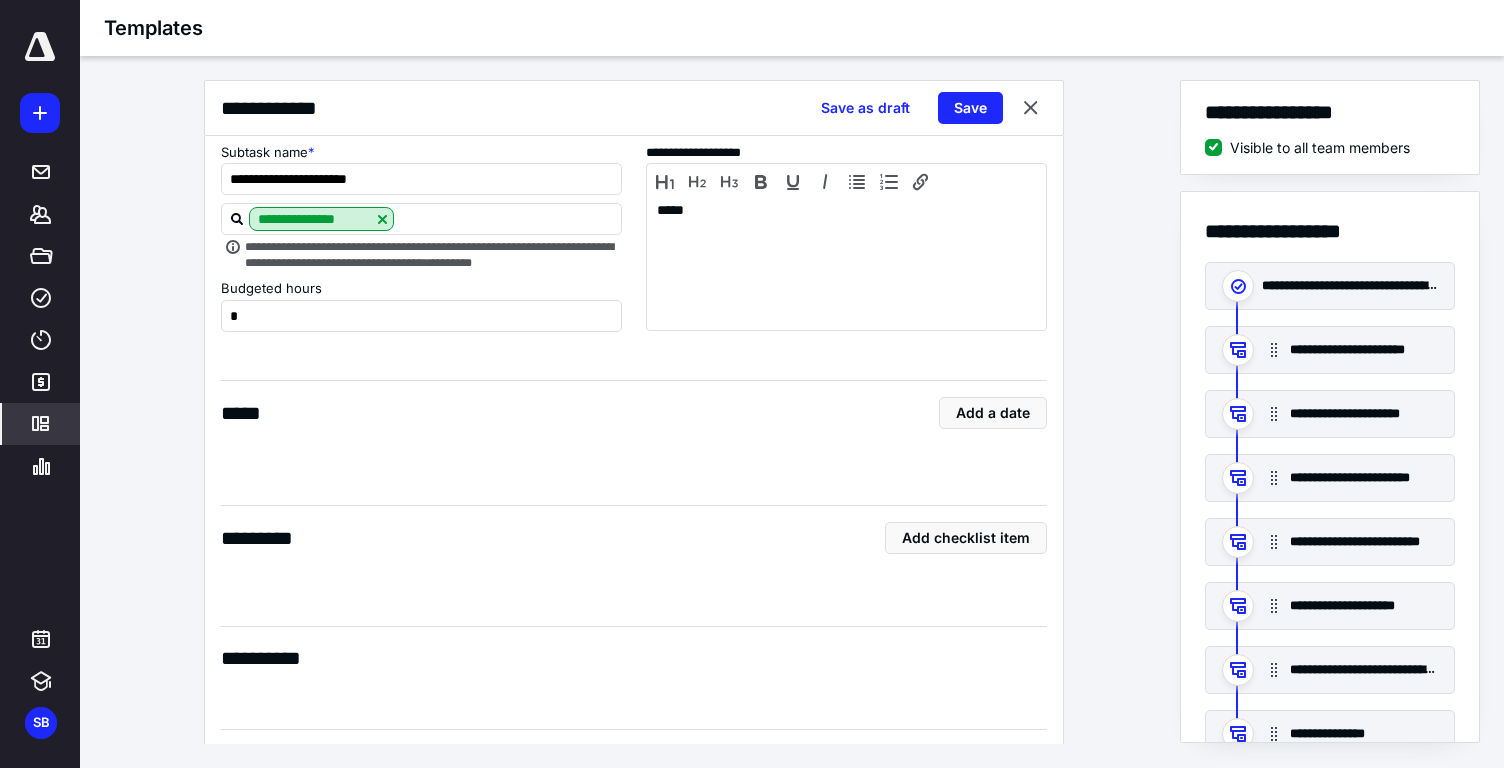 scroll, scrollTop: 800, scrollLeft: 0, axis: vertical 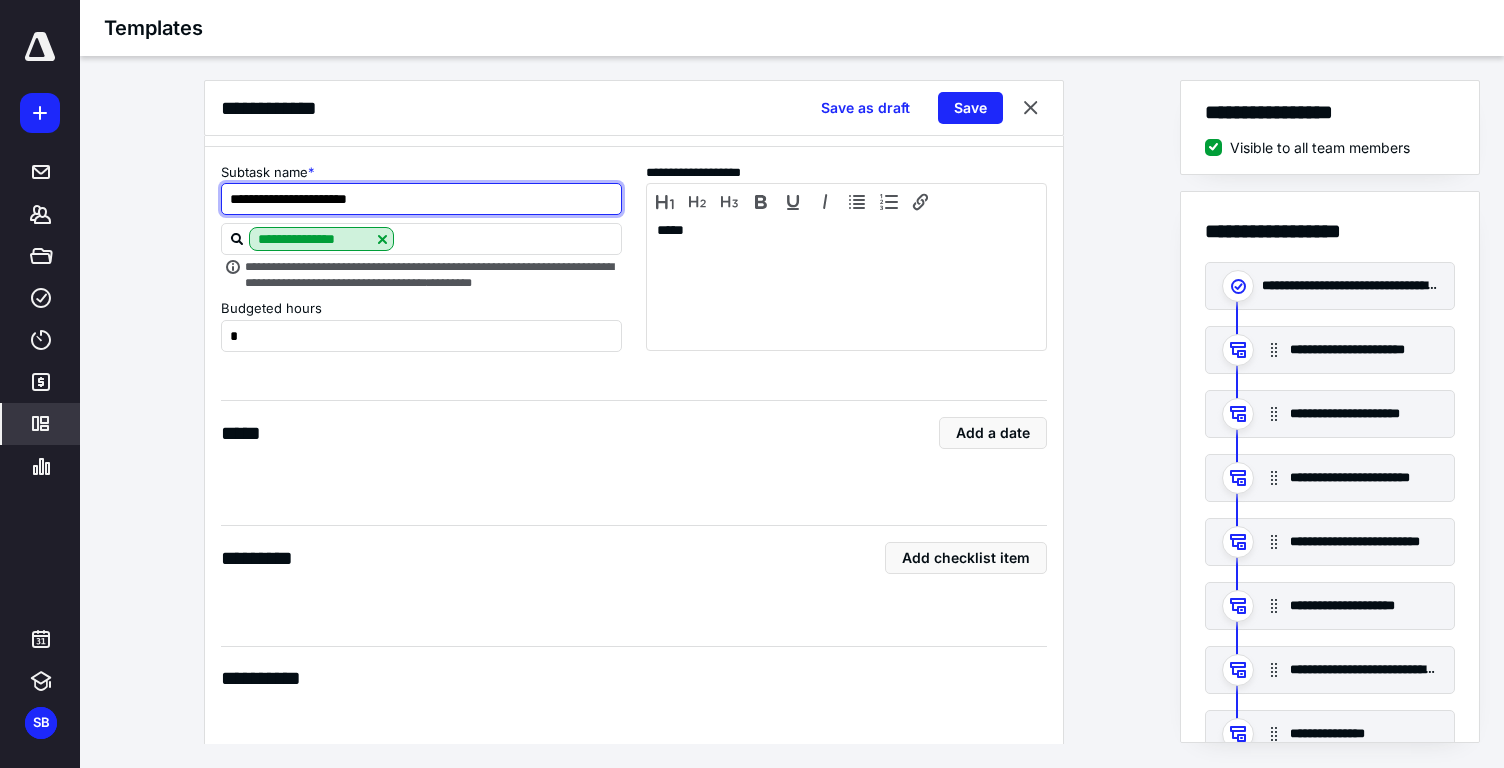 drag, startPoint x: 245, startPoint y: 198, endPoint x: 263, endPoint y: 198, distance: 18 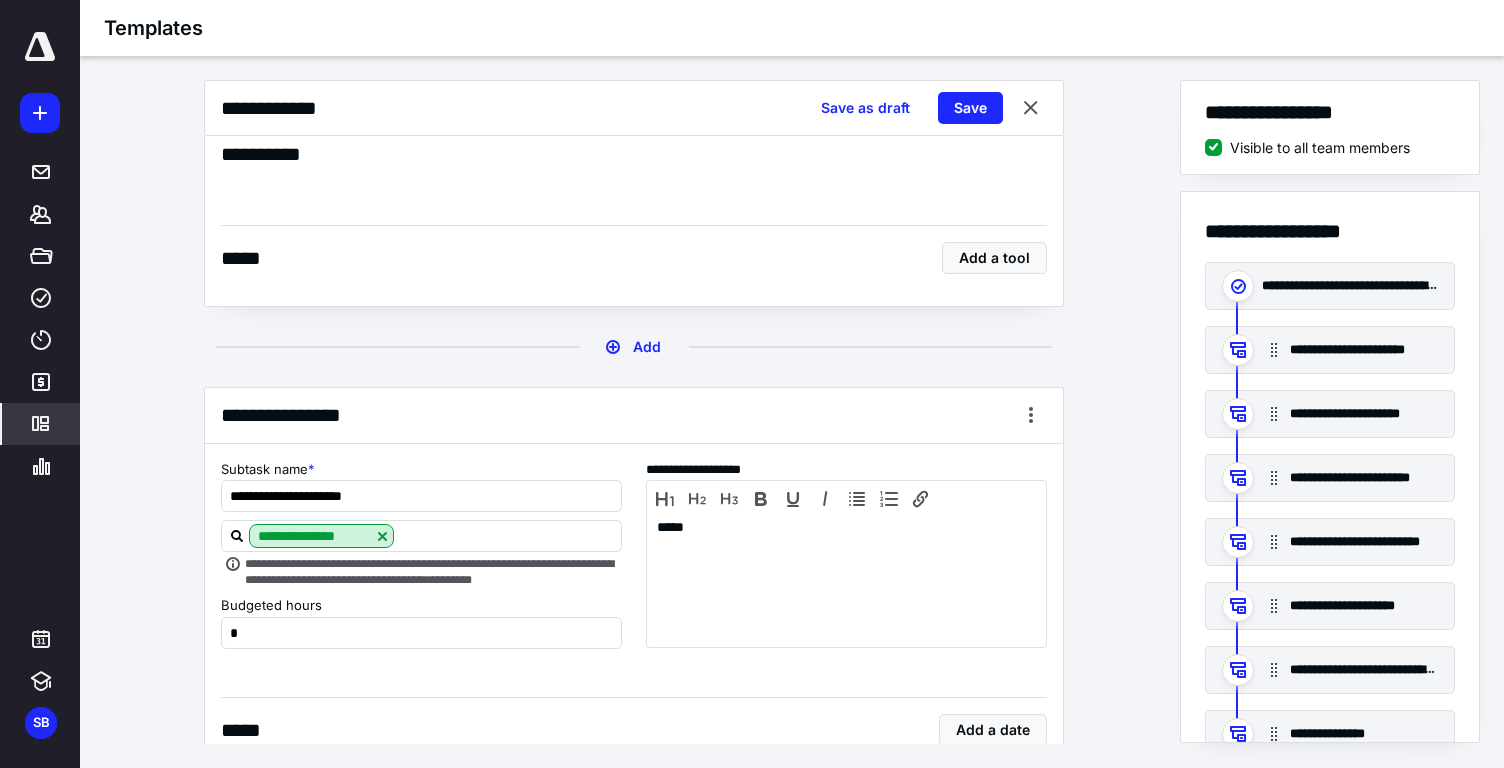 scroll, scrollTop: 1326, scrollLeft: 0, axis: vertical 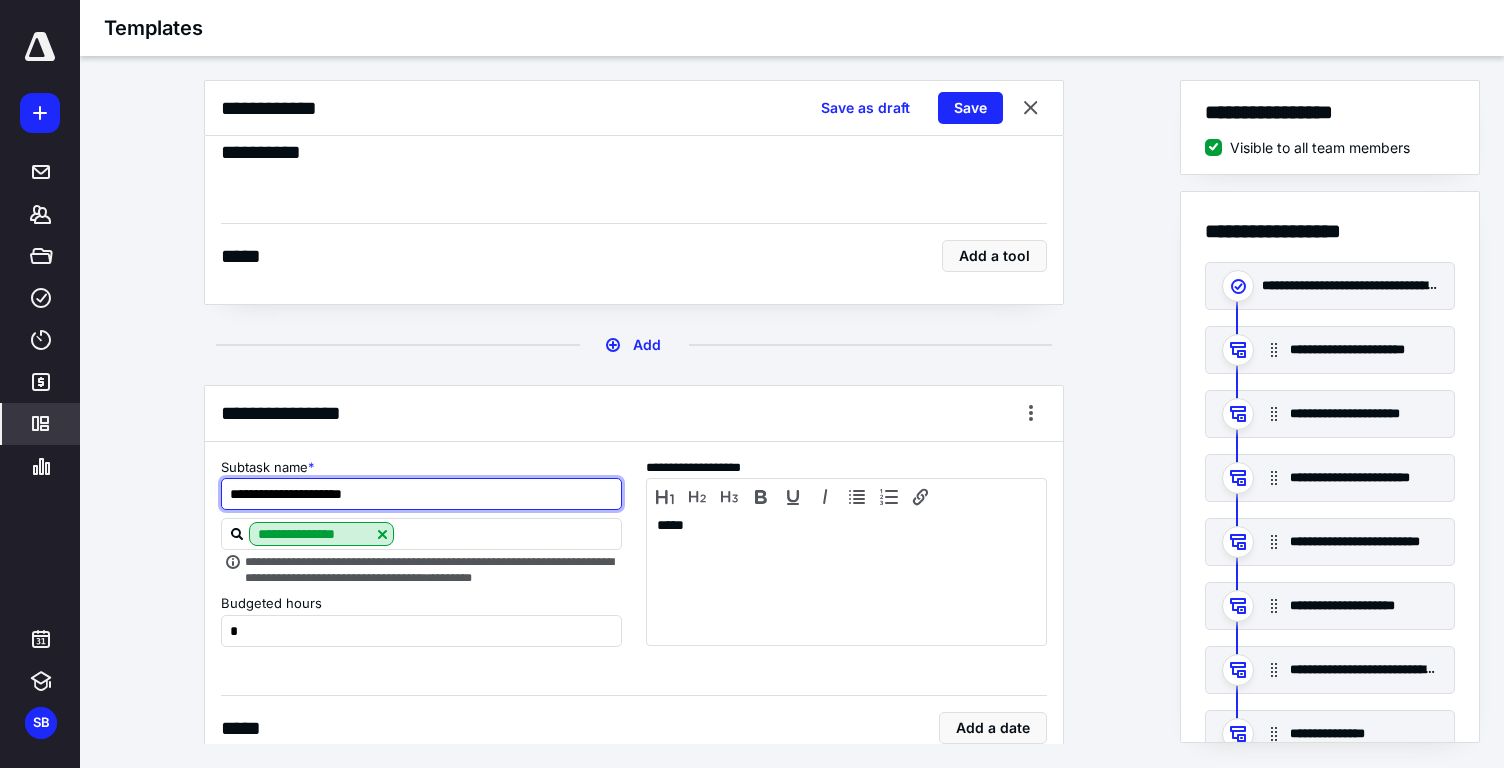 drag, startPoint x: 300, startPoint y: 494, endPoint x: 159, endPoint y: 494, distance: 141 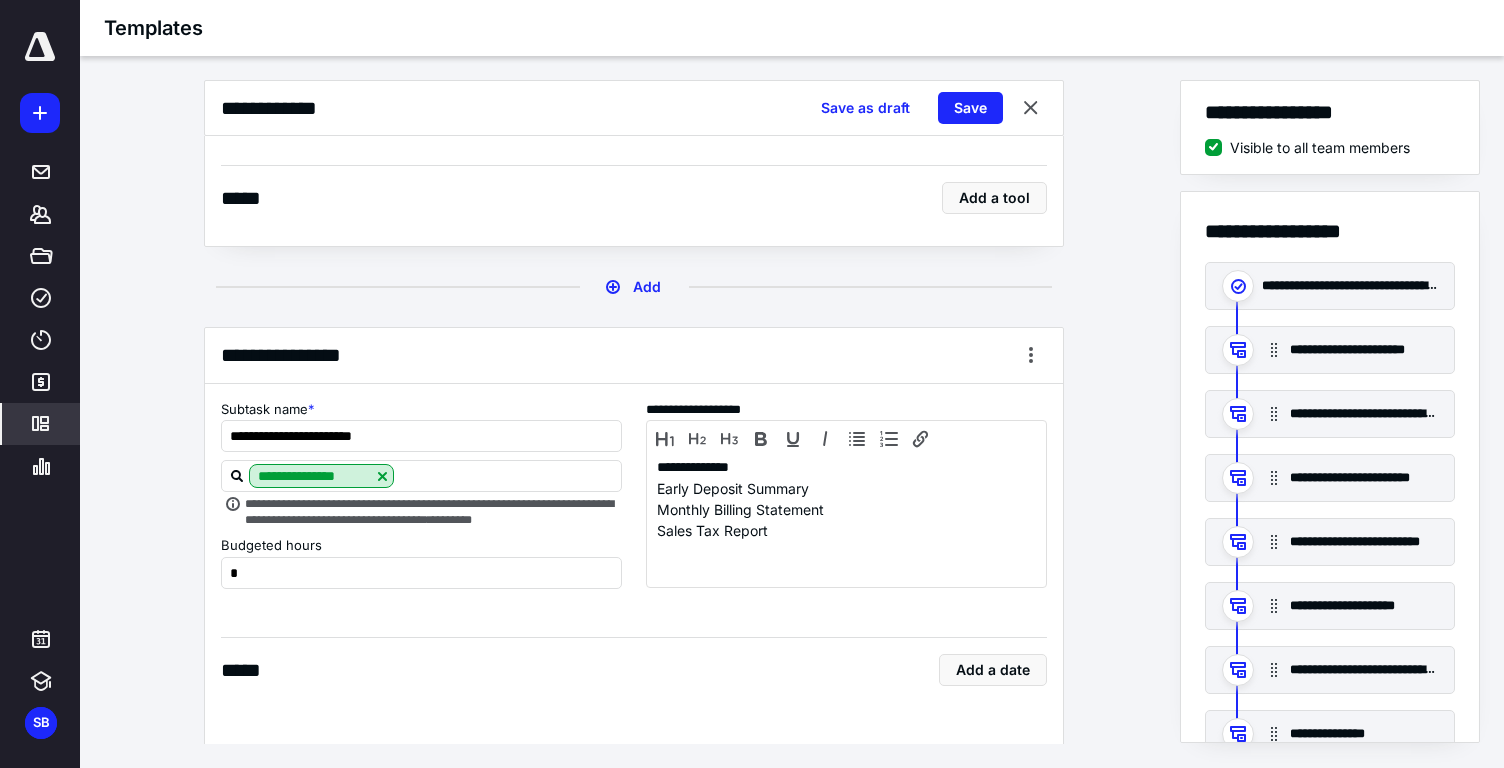 scroll, scrollTop: 2355, scrollLeft: 0, axis: vertical 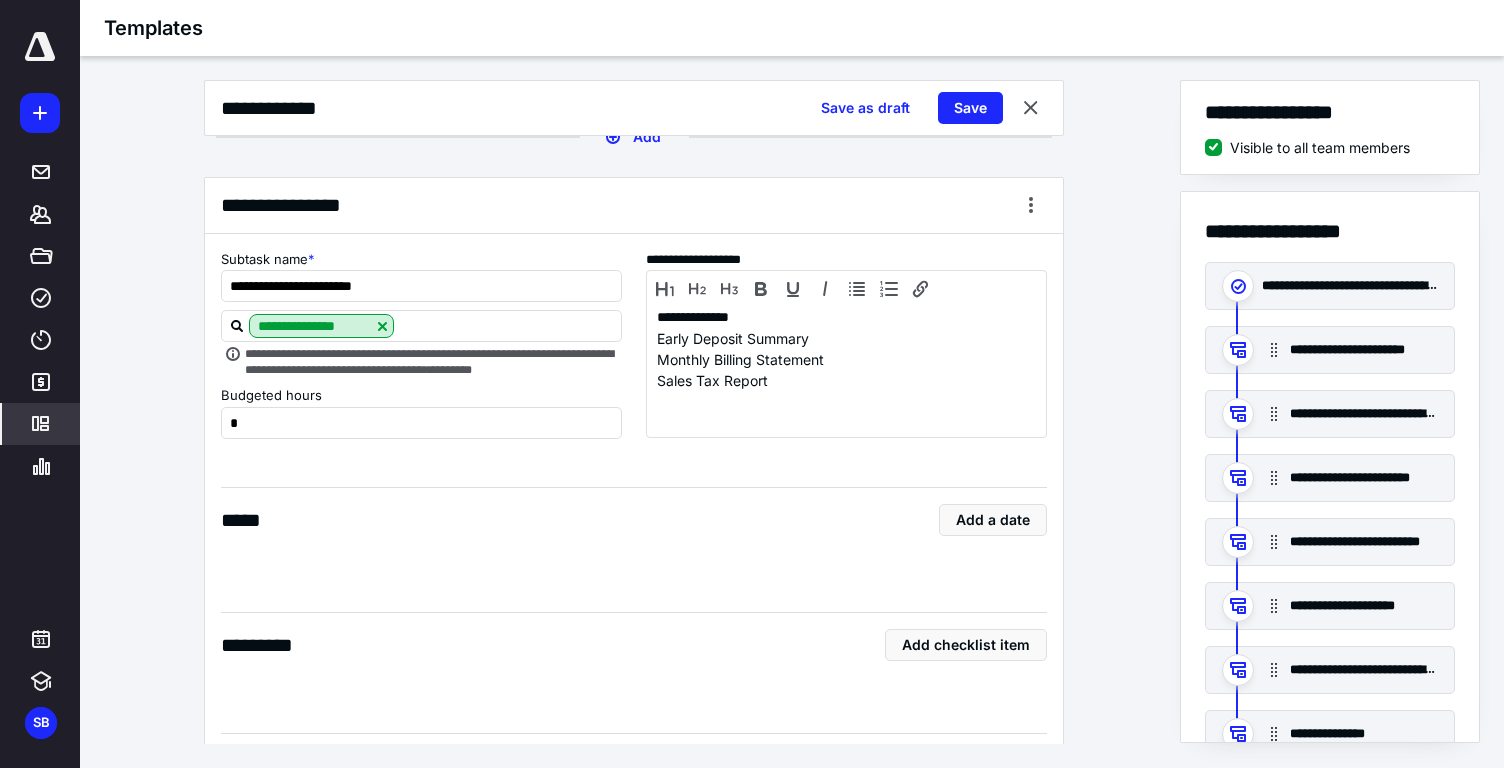 type on "**********" 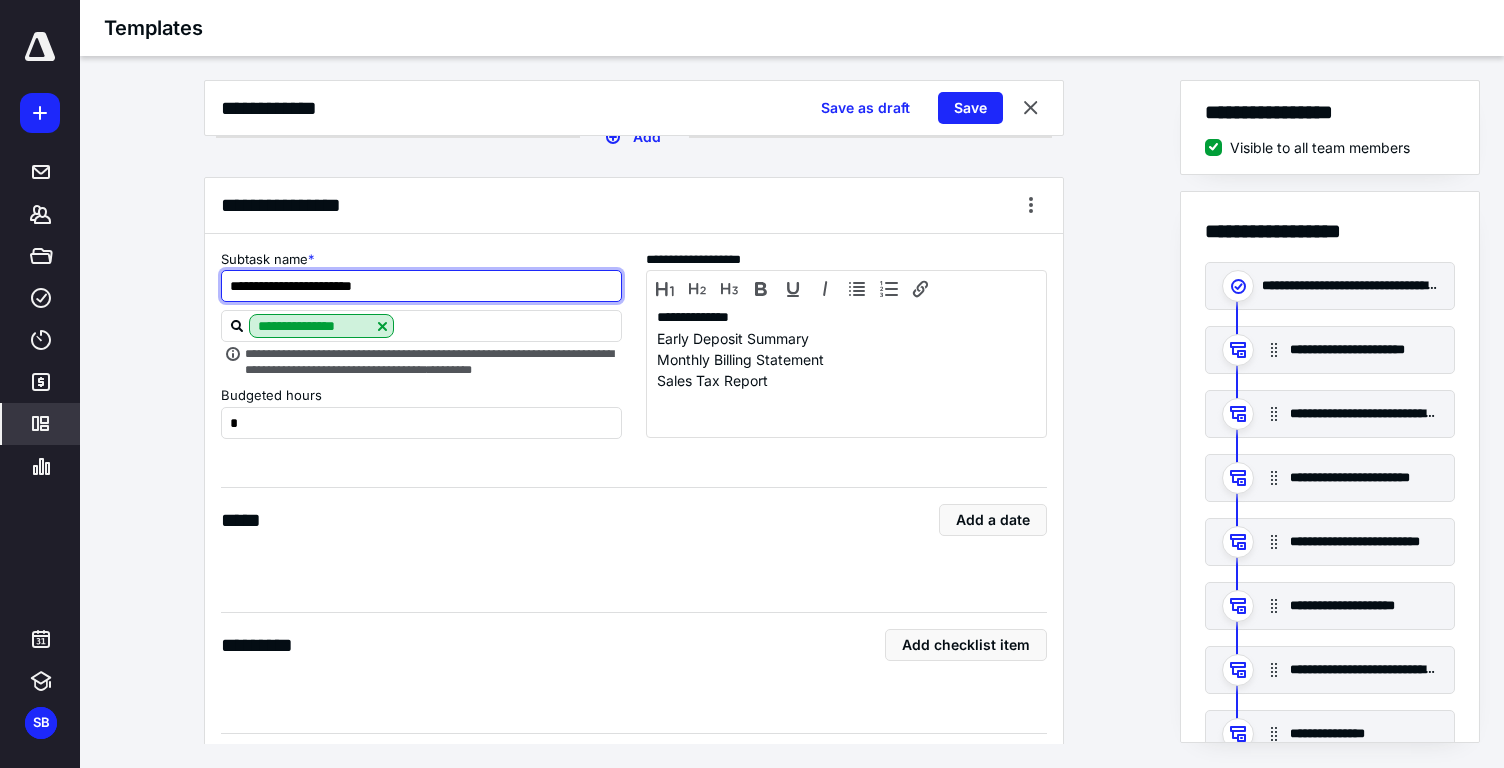 click on "**********" at bounding box center [421, 286] 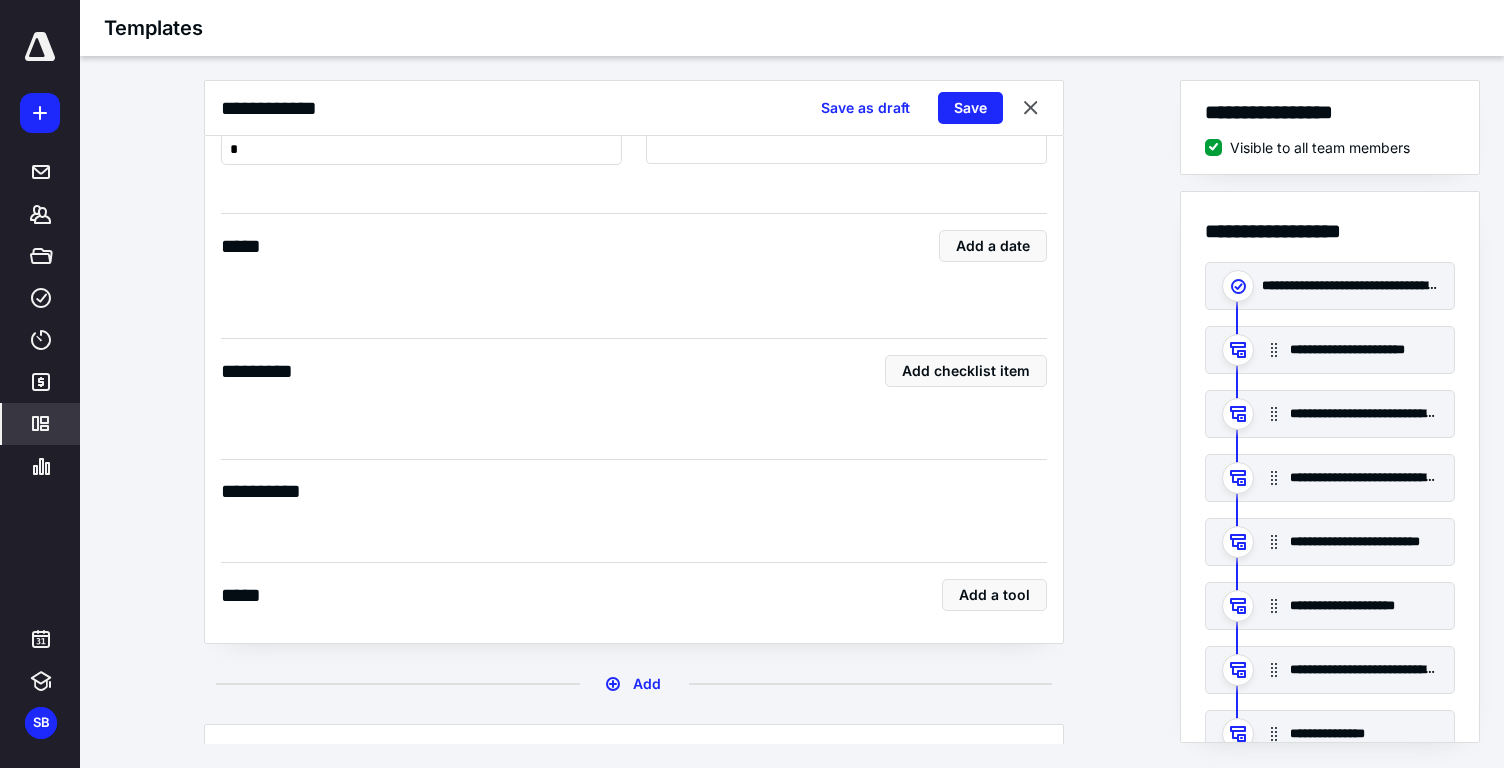 scroll, scrollTop: 2634, scrollLeft: 0, axis: vertical 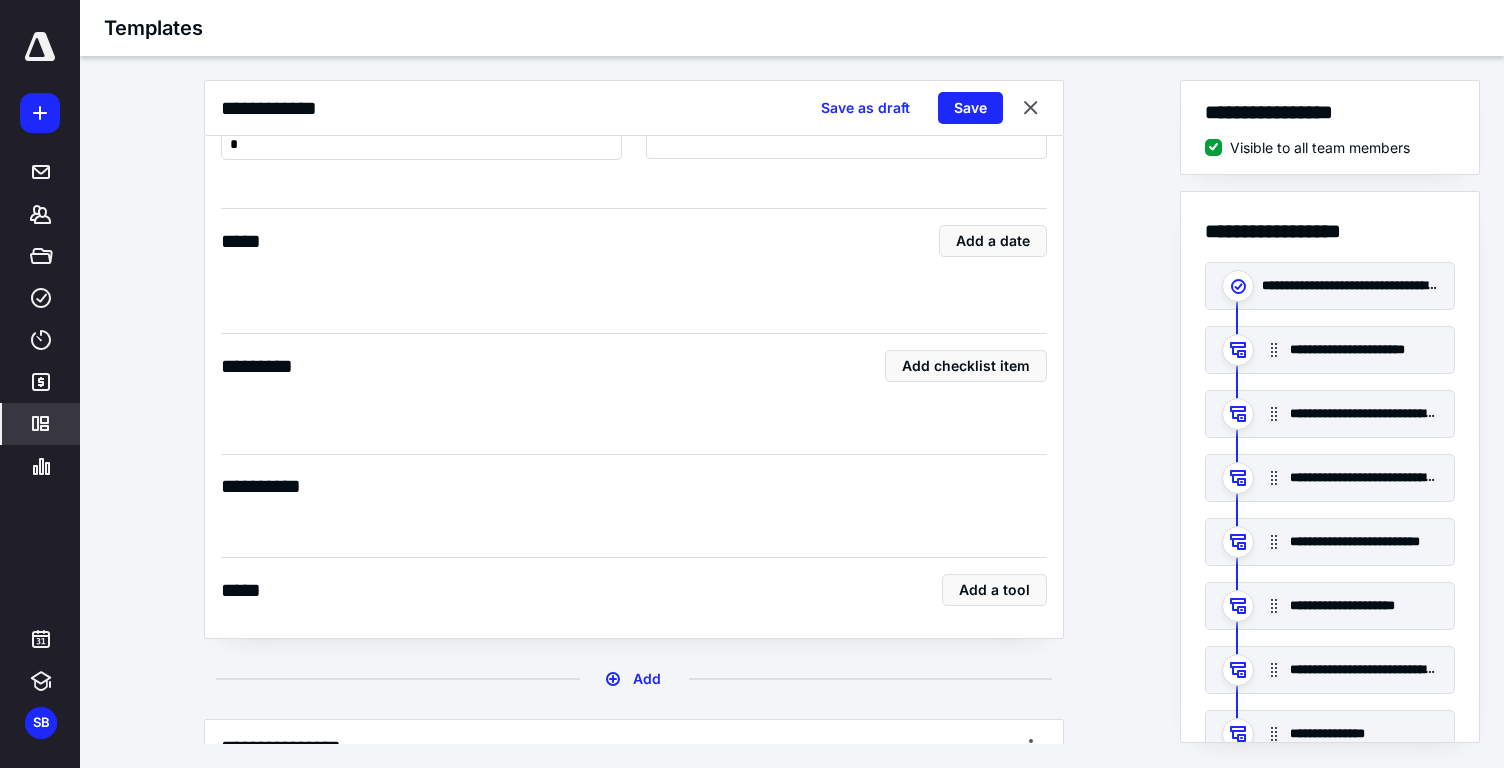 type on "**********" 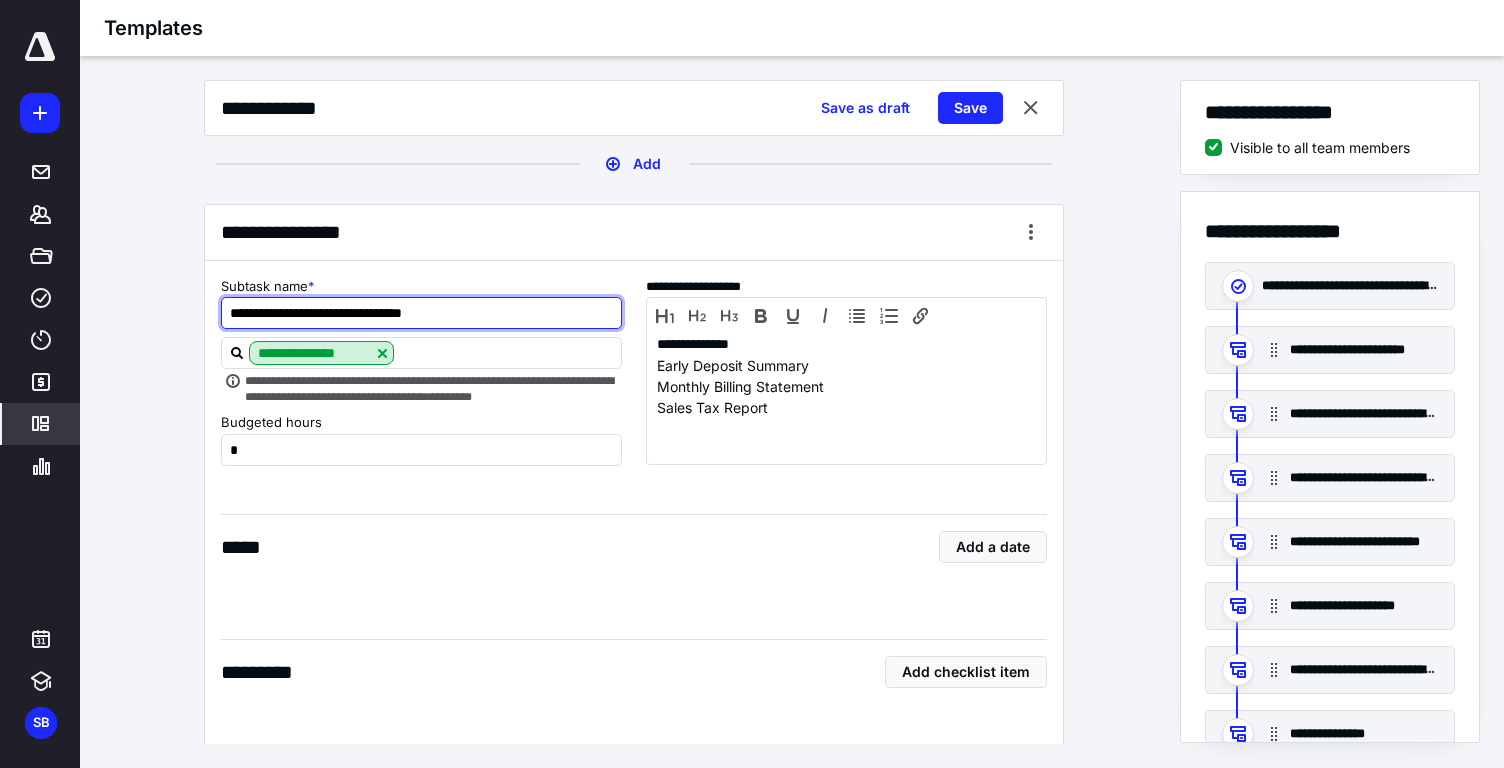 scroll, scrollTop: 2330, scrollLeft: 0, axis: vertical 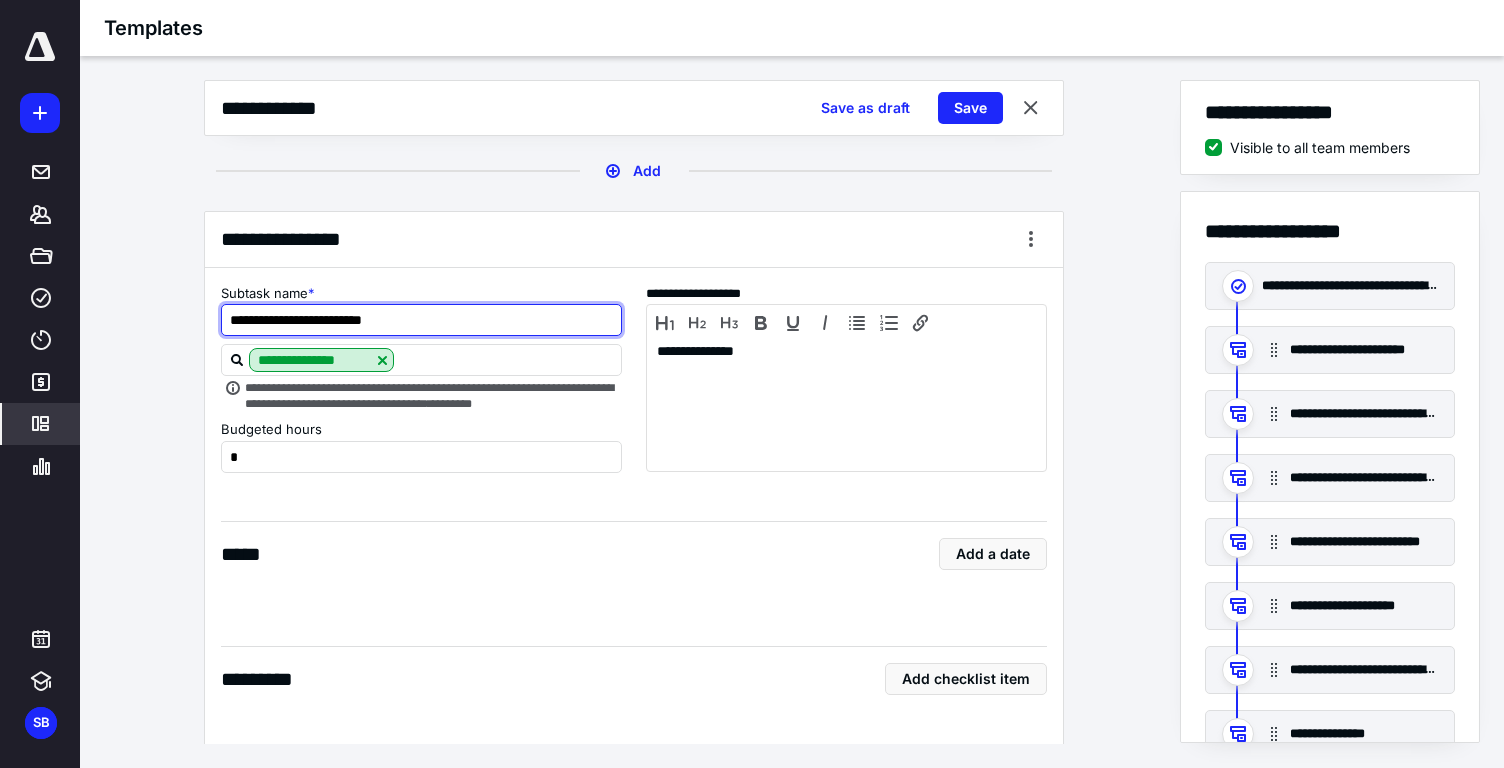 click on "**********" at bounding box center (421, 320) 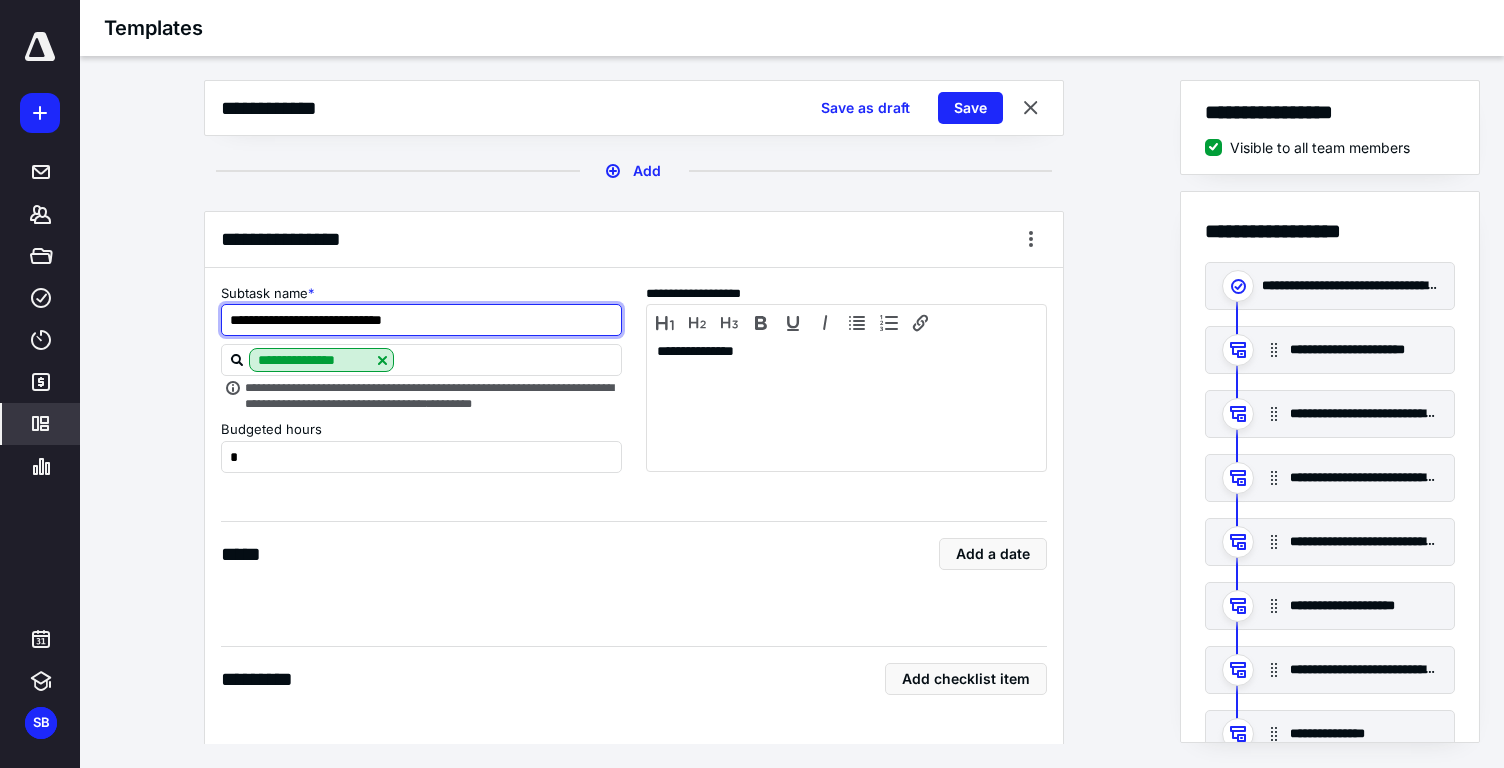click on "**********" at bounding box center (421, 320) 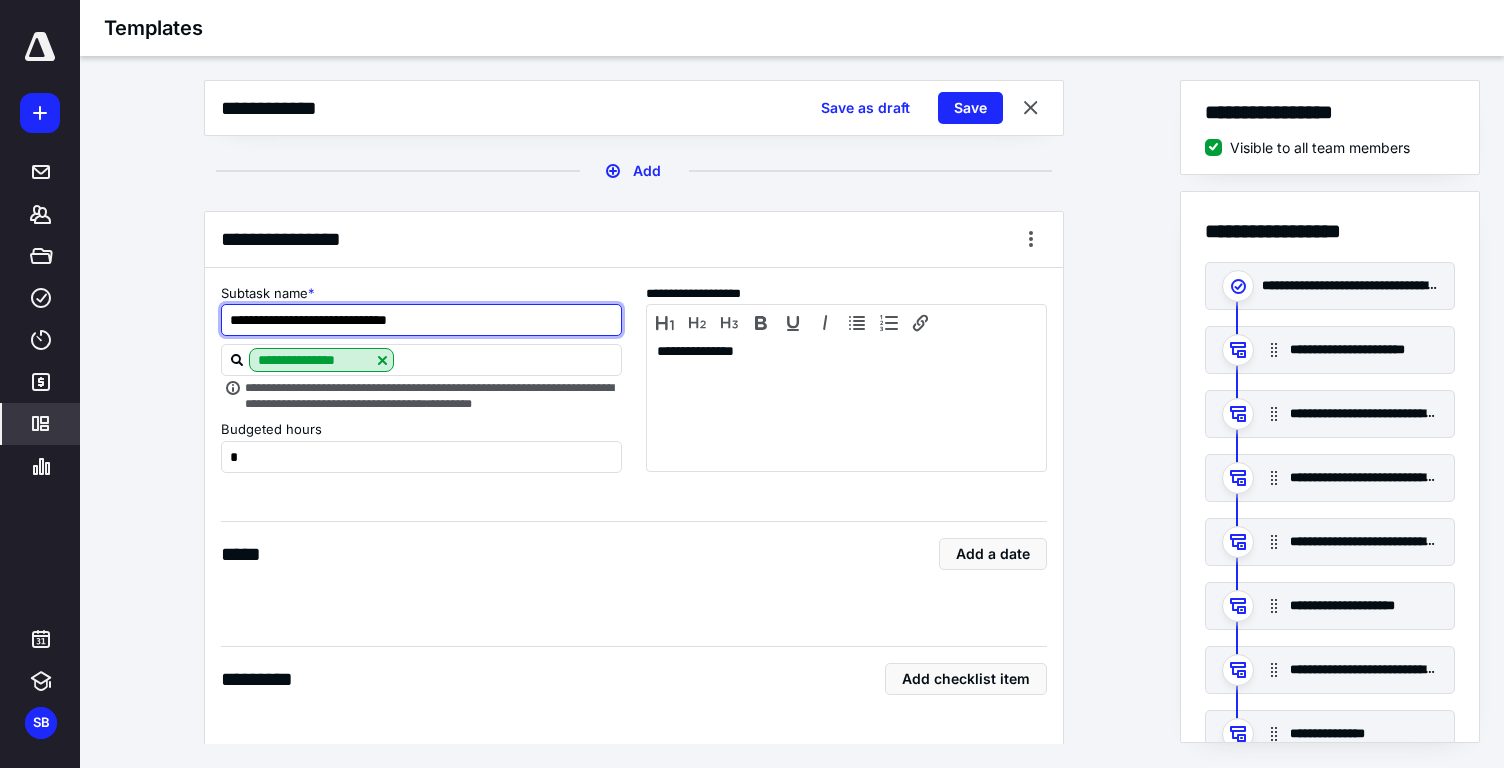 click on "**********" at bounding box center [421, 320] 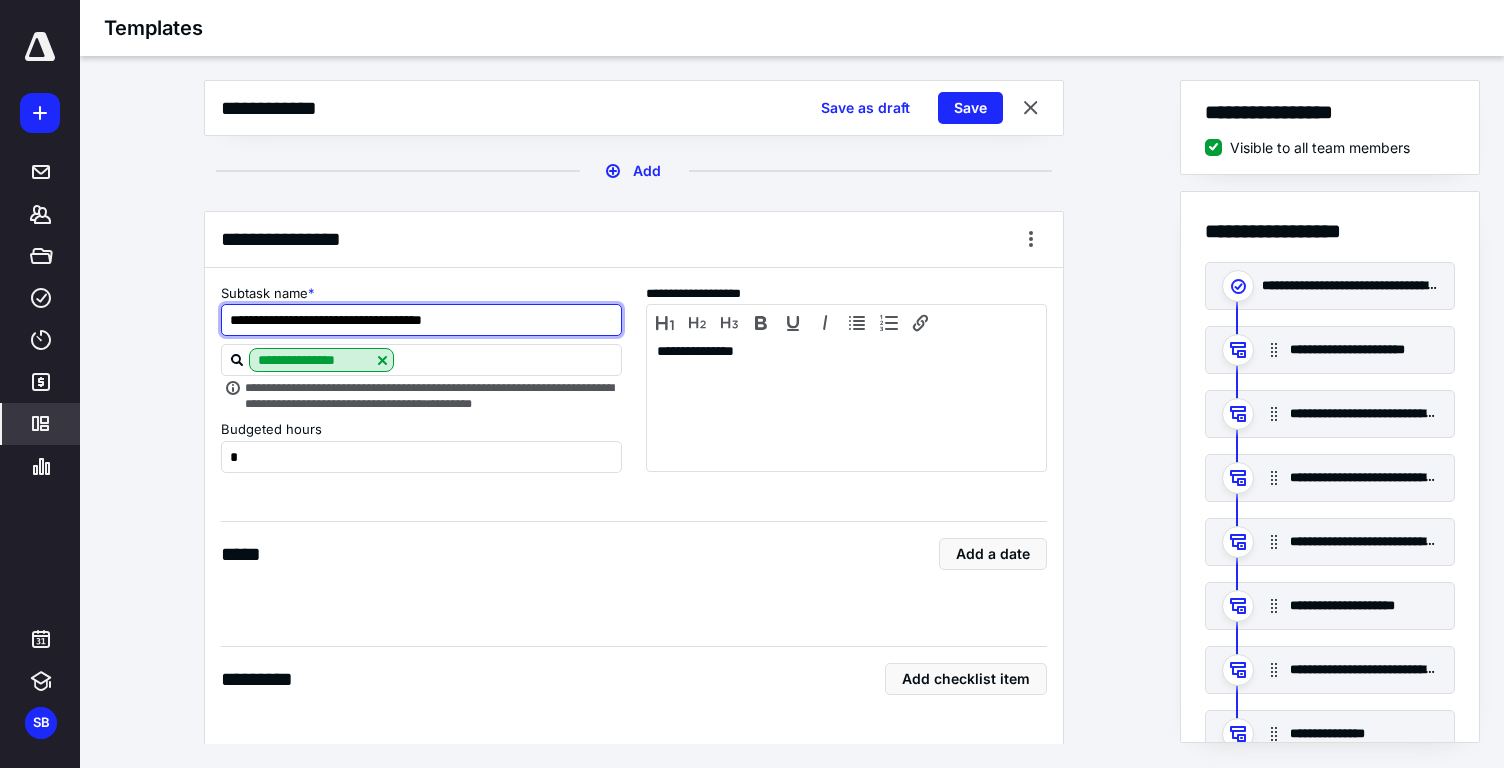 click on "**********" at bounding box center (421, 320) 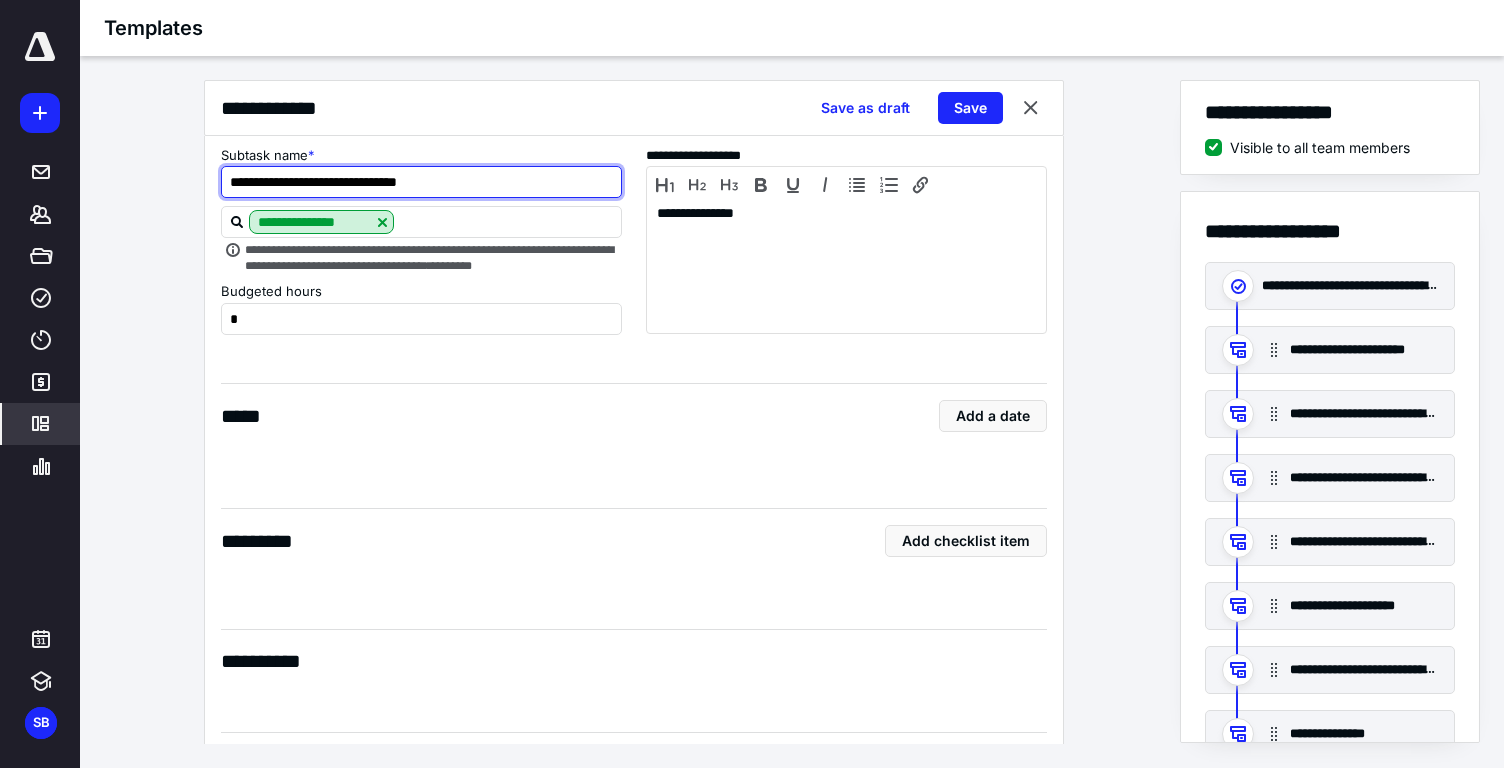 scroll, scrollTop: 3287, scrollLeft: 0, axis: vertical 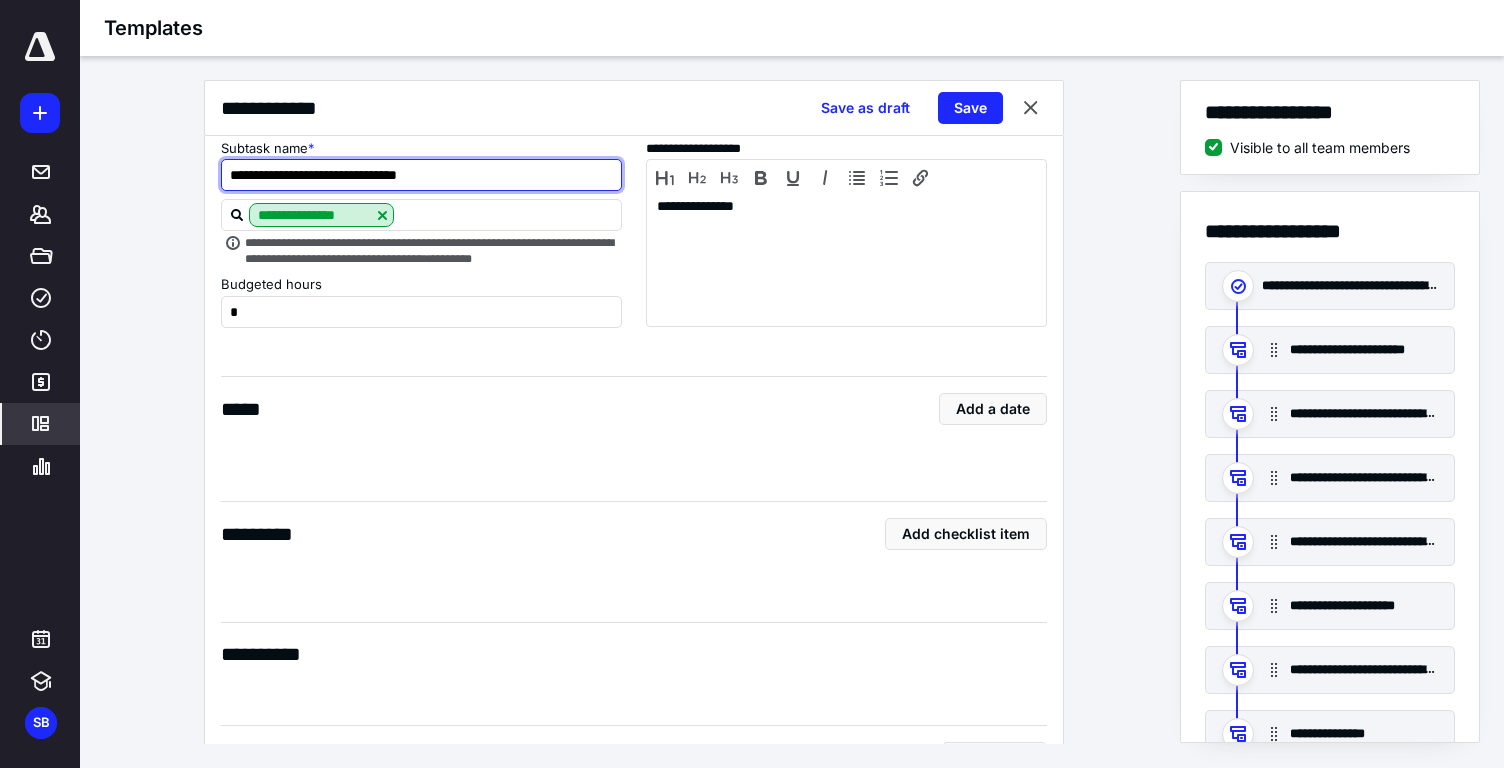 type on "**********" 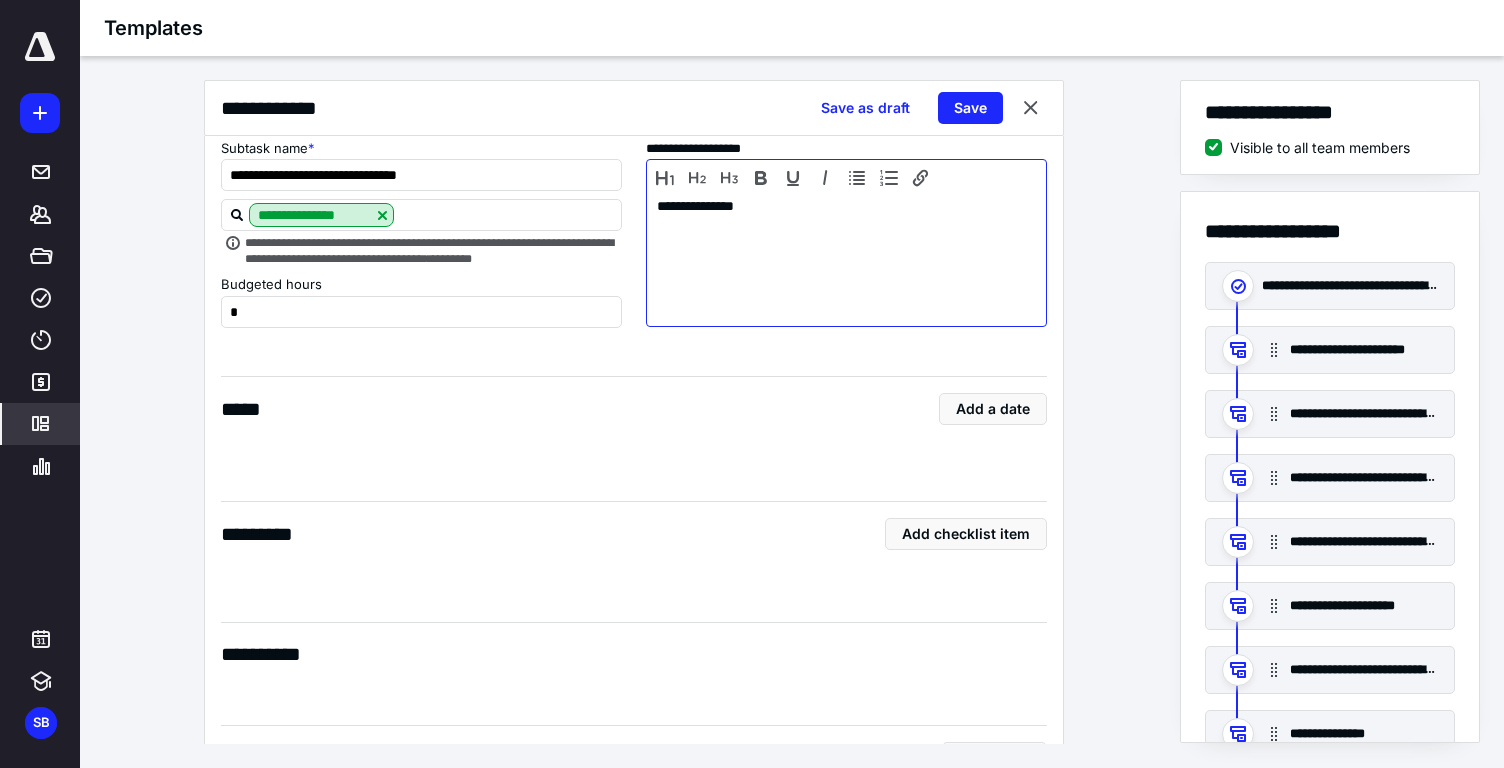 click on "**********" at bounding box center [846, 258] 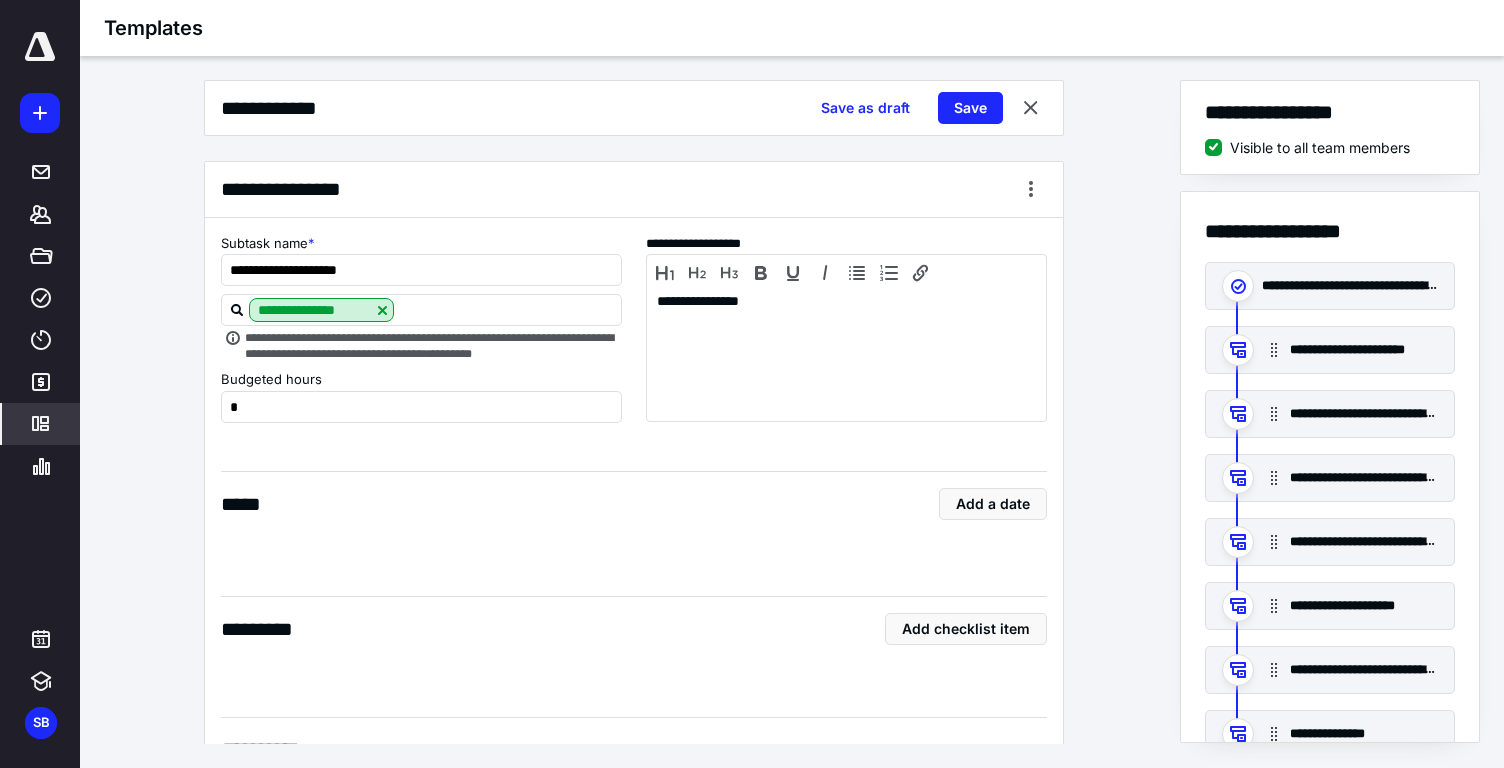 scroll, scrollTop: 4017, scrollLeft: 0, axis: vertical 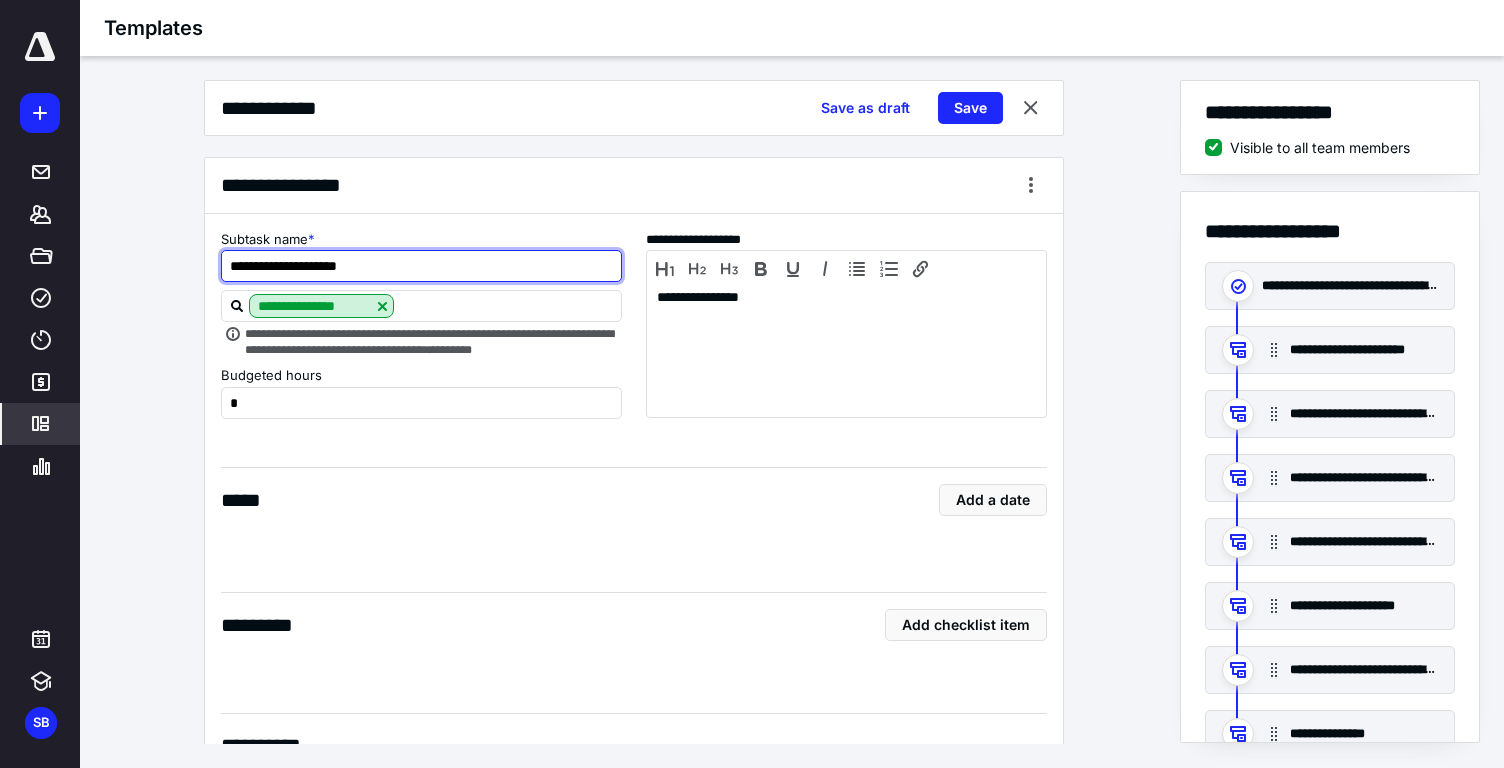 click on "**********" at bounding box center (421, 266) 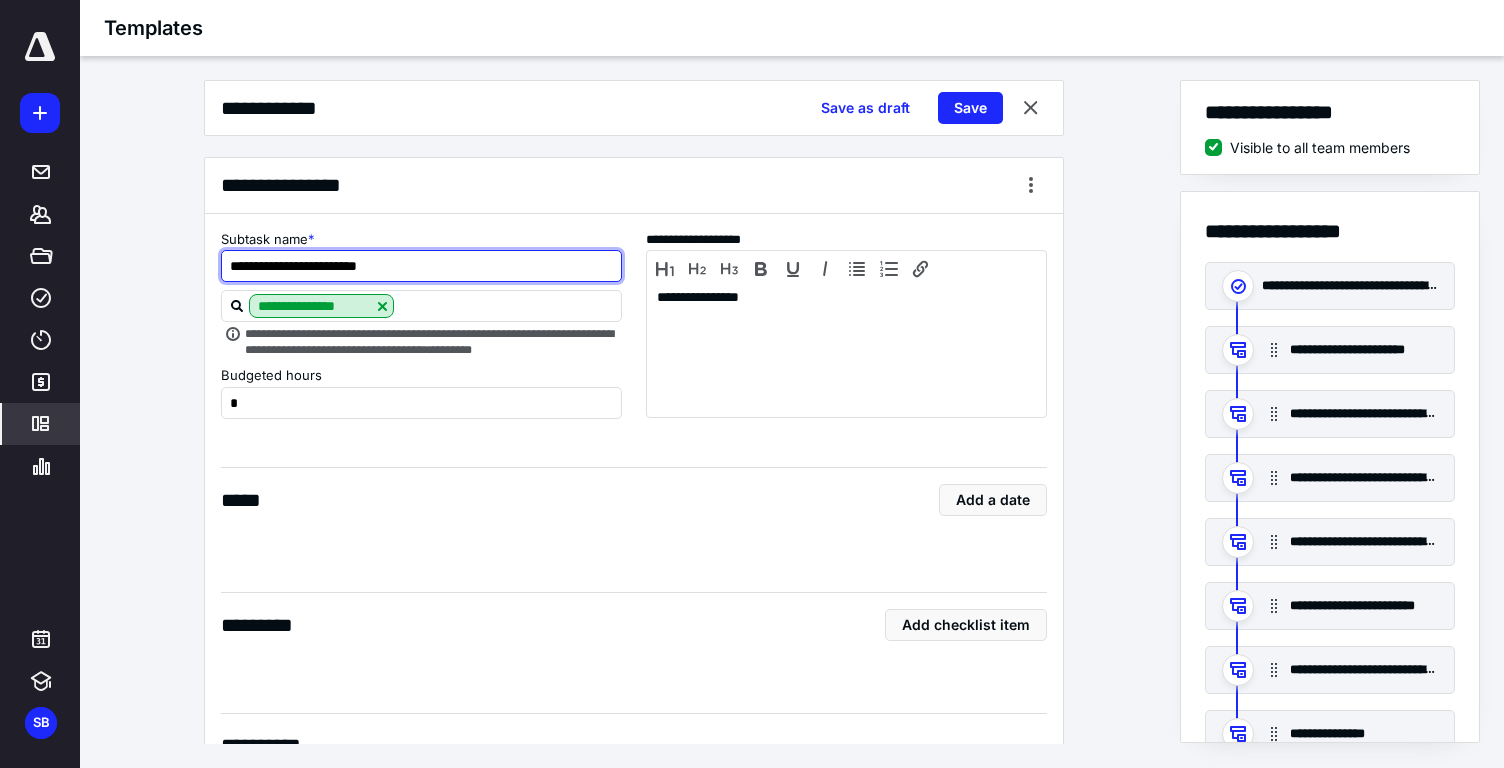 click on "**********" at bounding box center [421, 266] 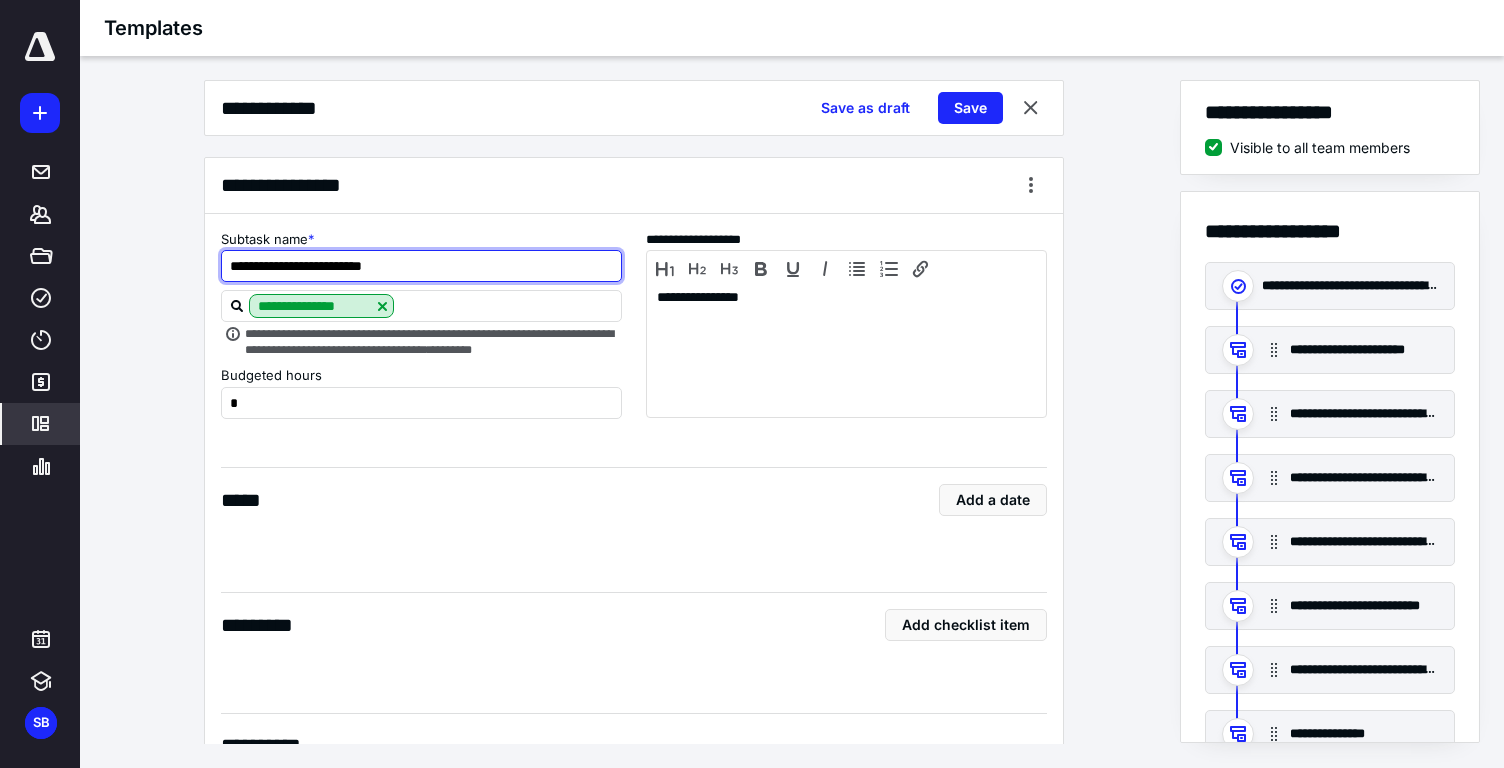 type on "**********" 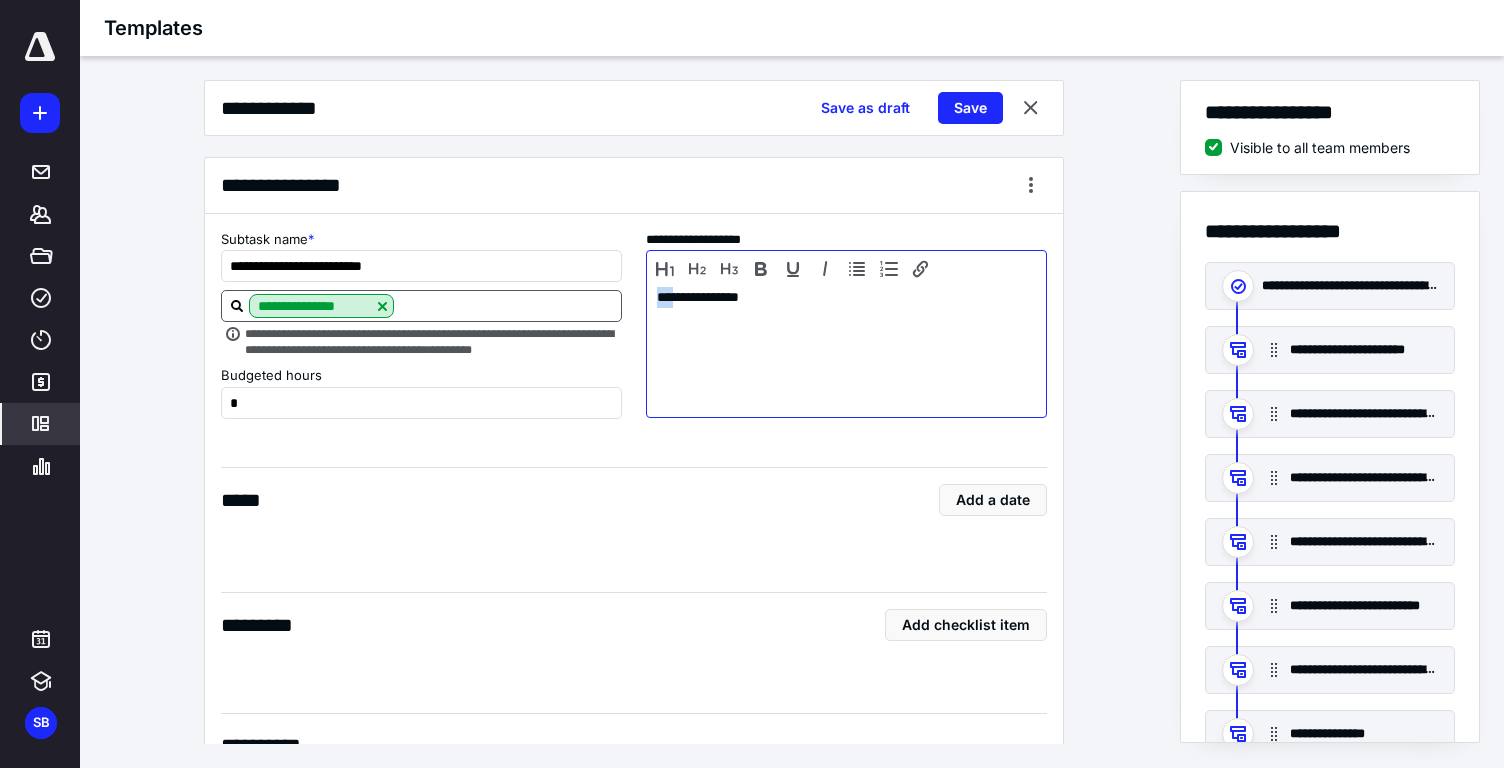 drag, startPoint x: 678, startPoint y: 293, endPoint x: 569, endPoint y: 293, distance: 109 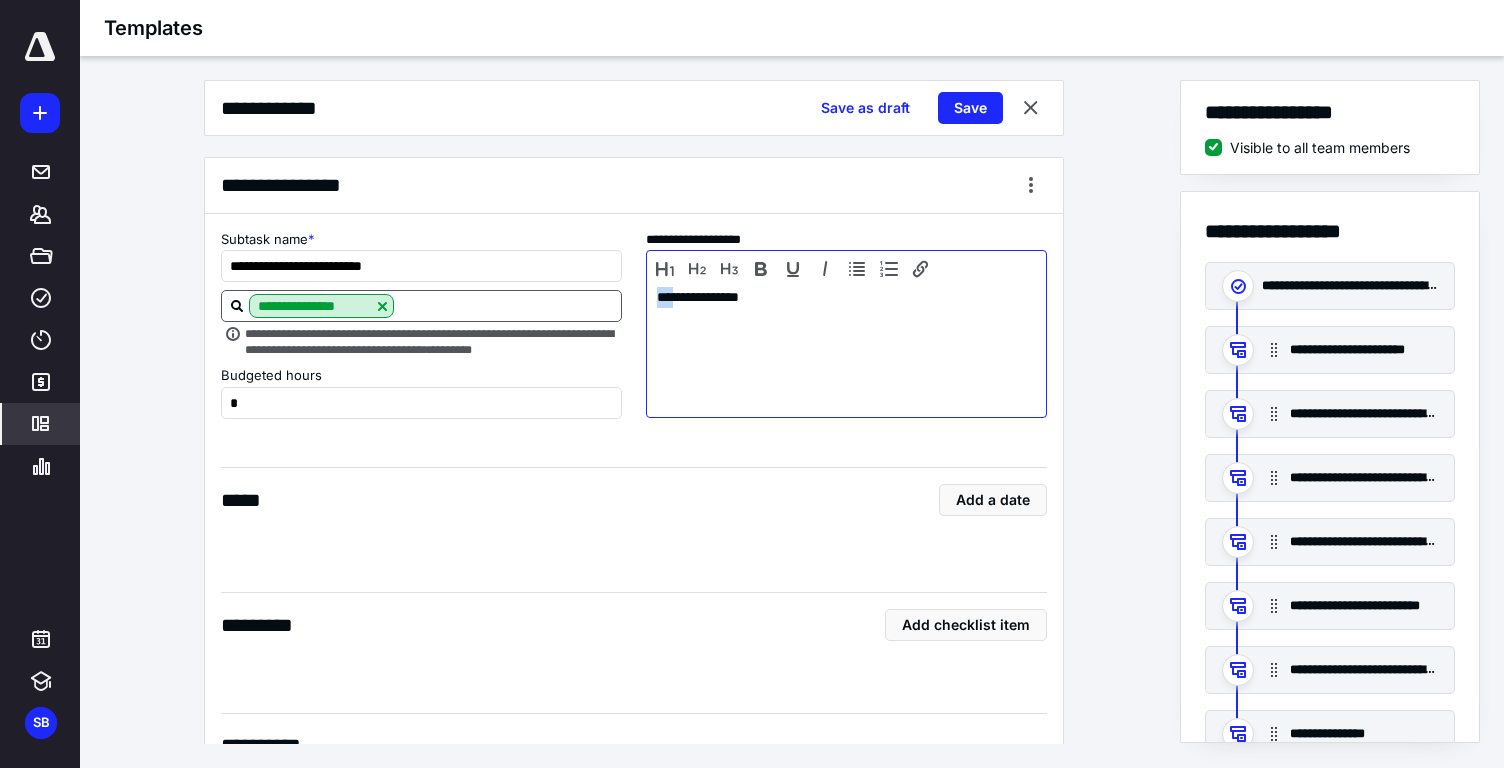 click on "**********" at bounding box center (634, 328) 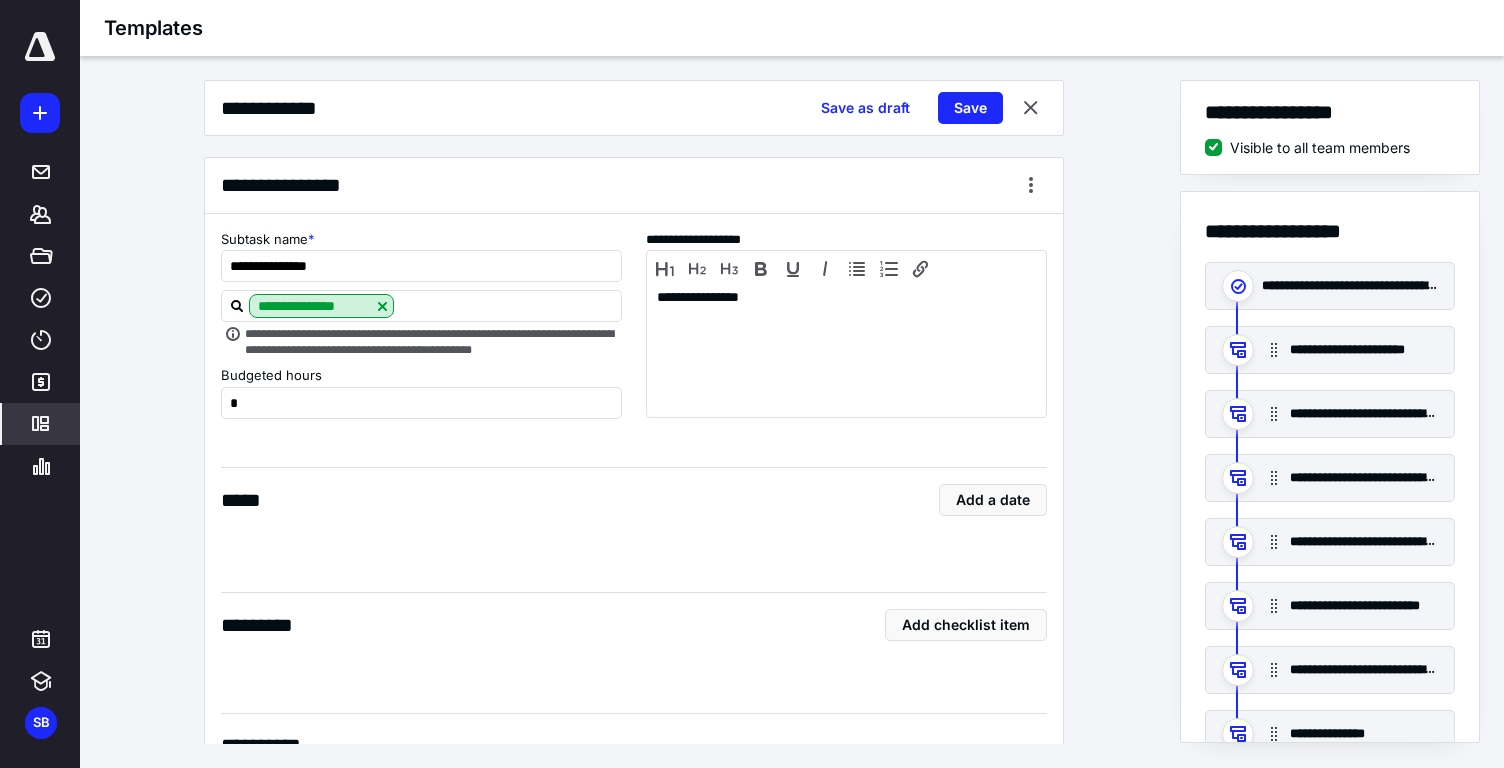 scroll, scrollTop: 5661, scrollLeft: 0, axis: vertical 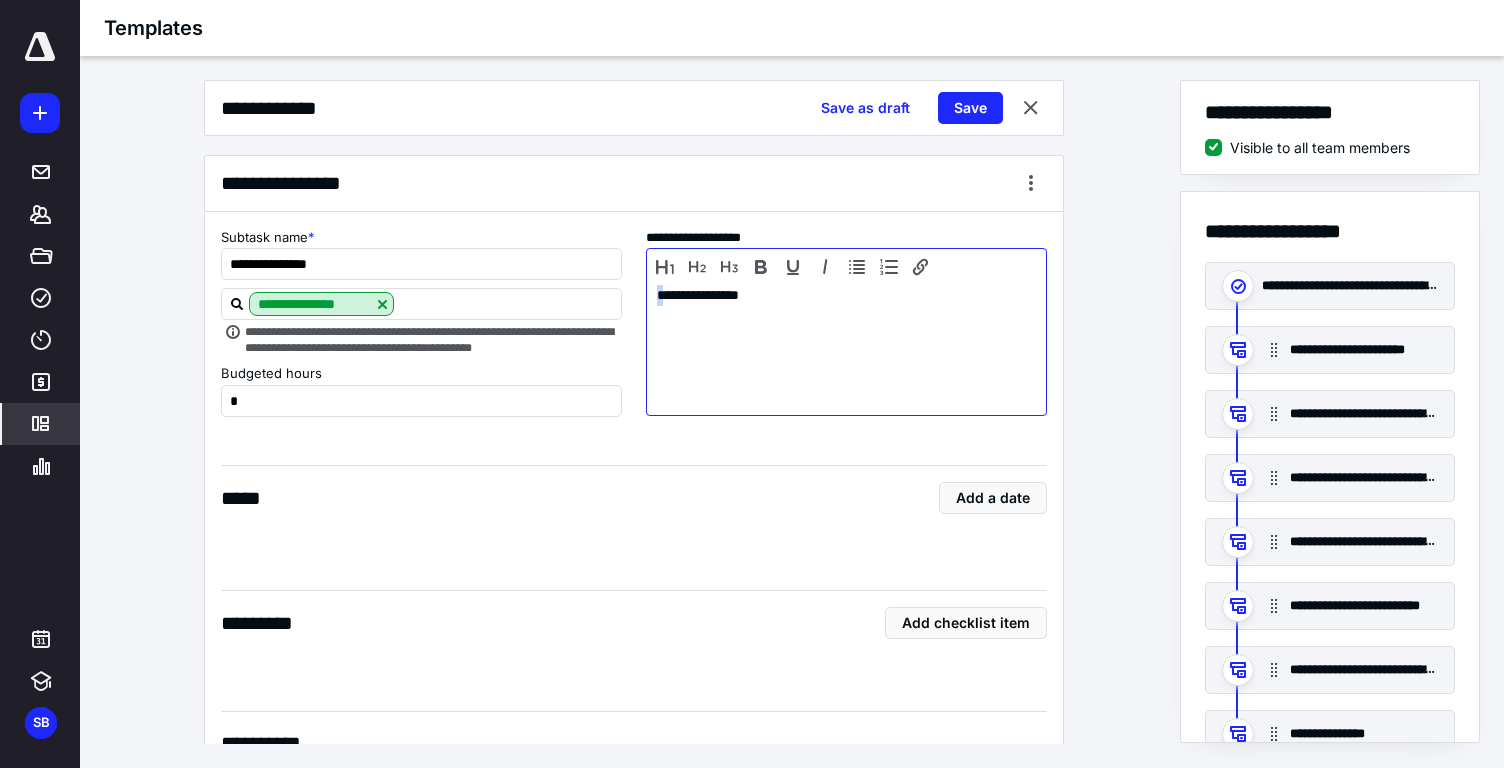 drag, startPoint x: 665, startPoint y: 296, endPoint x: 636, endPoint y: 296, distance: 29 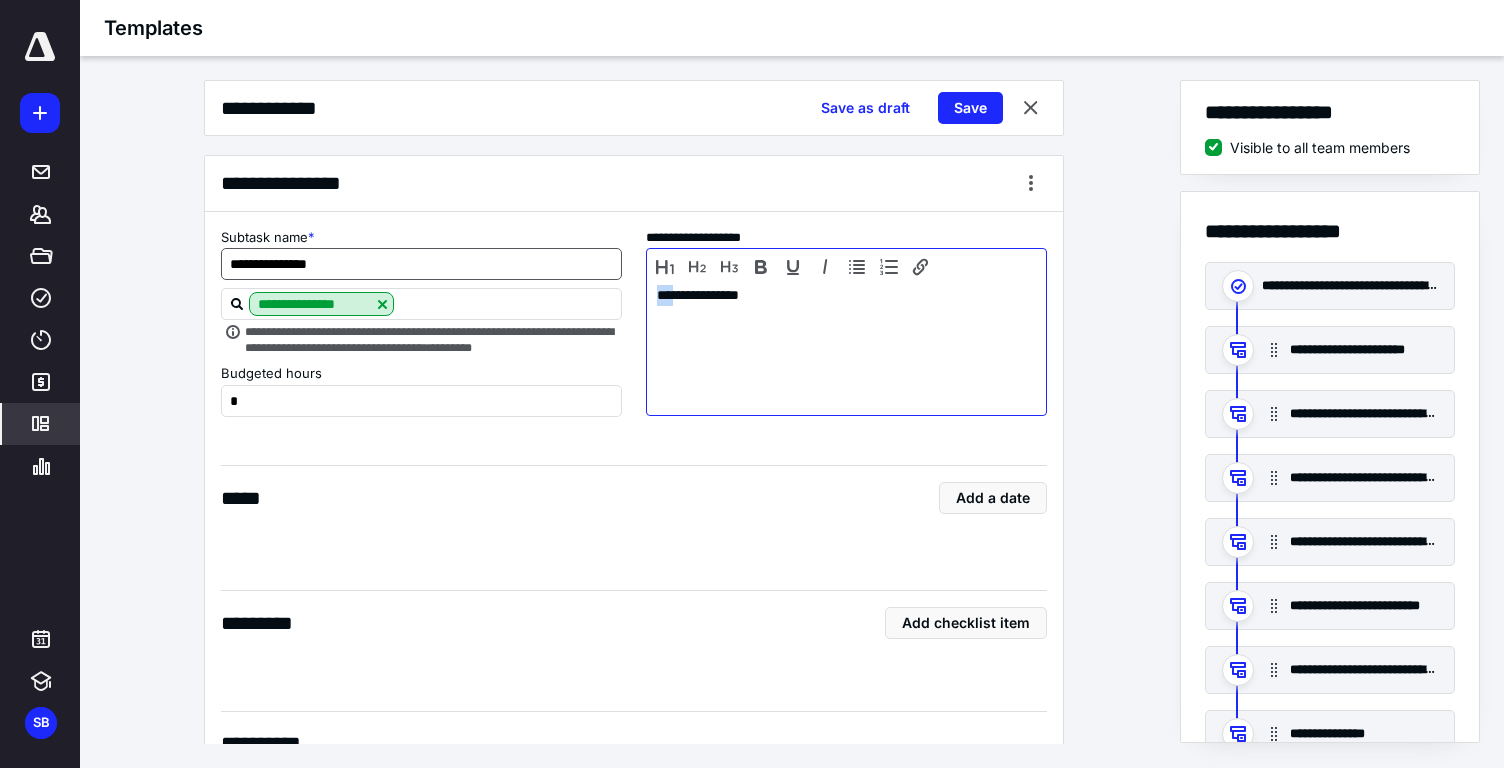 drag, startPoint x: 677, startPoint y: 296, endPoint x: 346, endPoint y: 248, distance: 334.46225 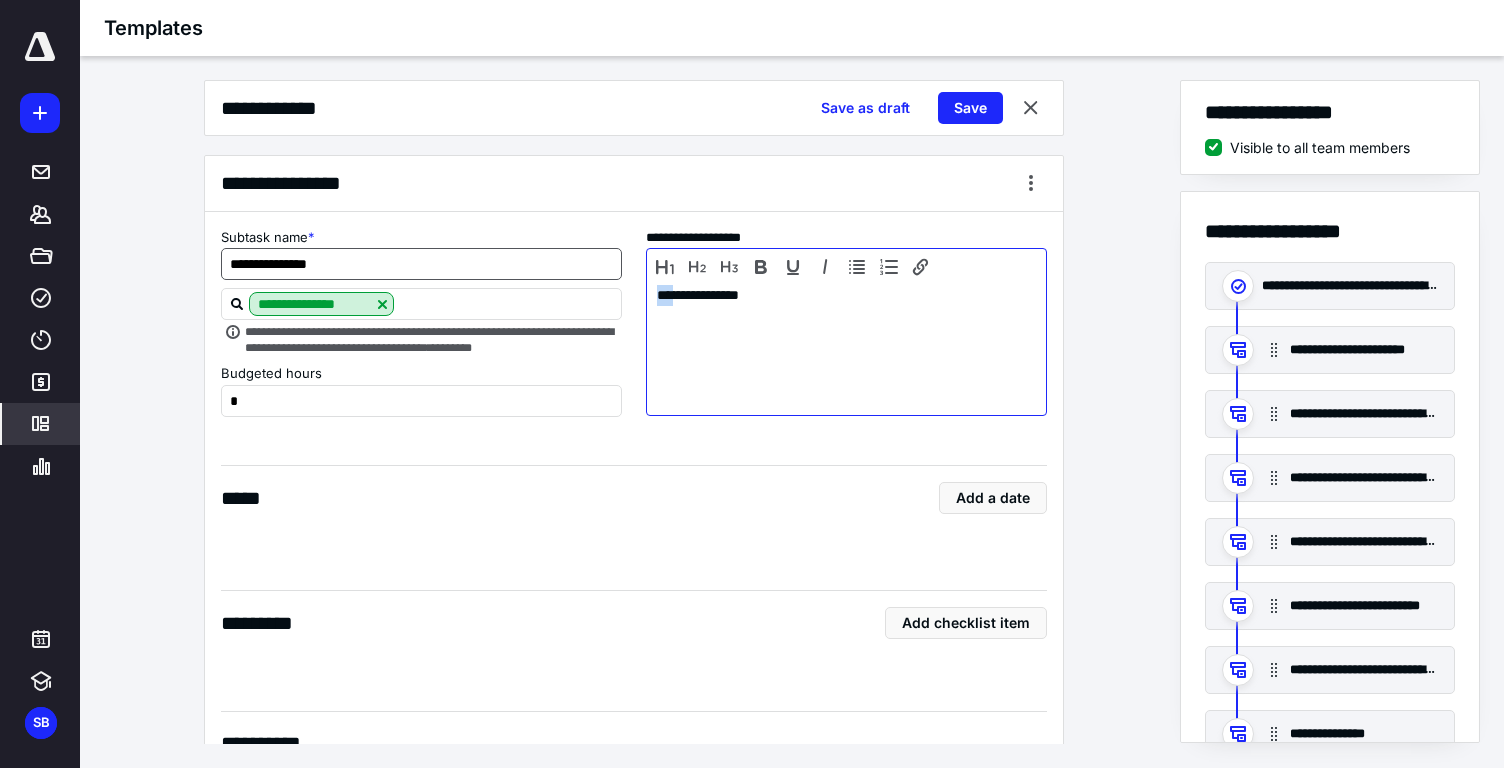 click on "**********" at bounding box center (634, 326) 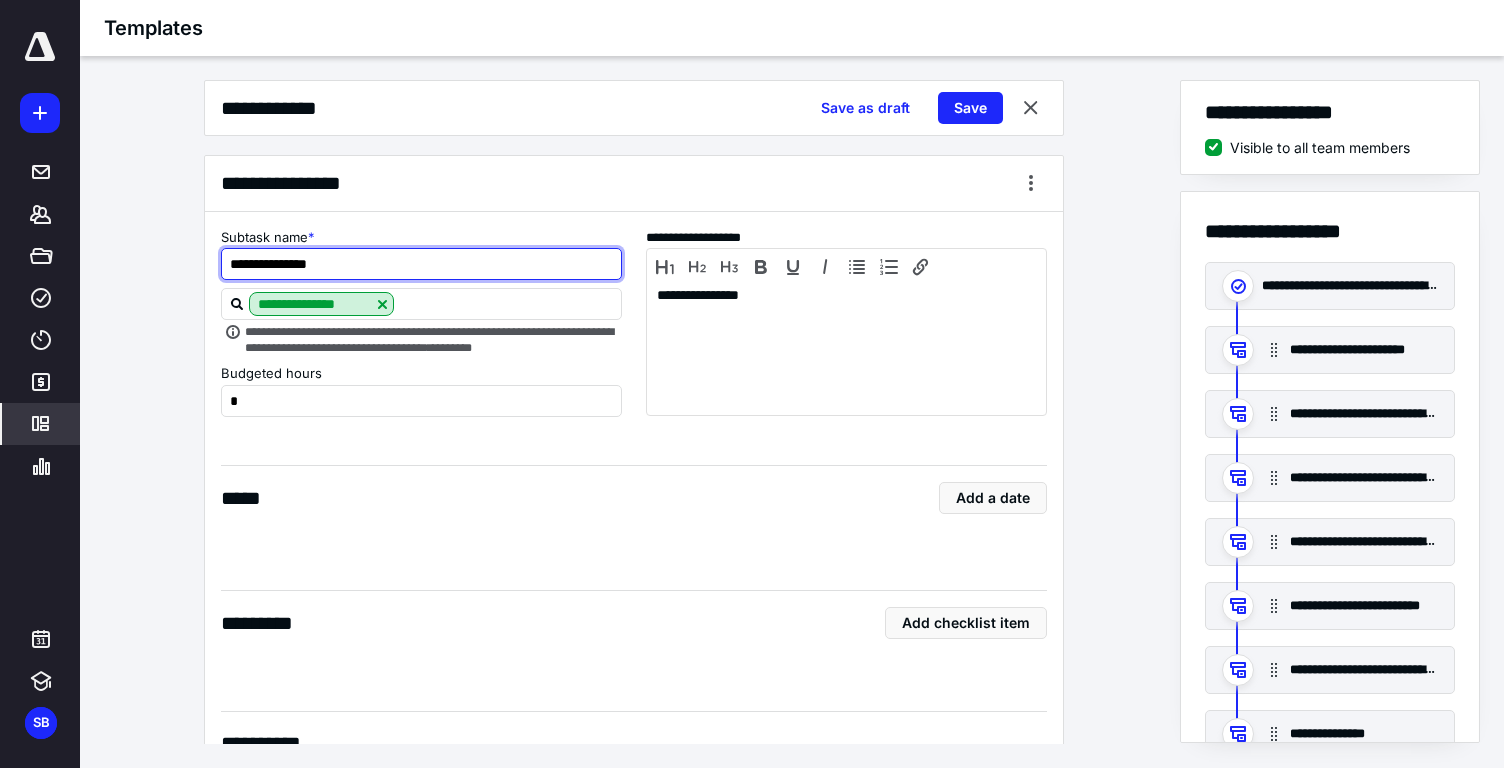 click on "**********" at bounding box center [421, 264] 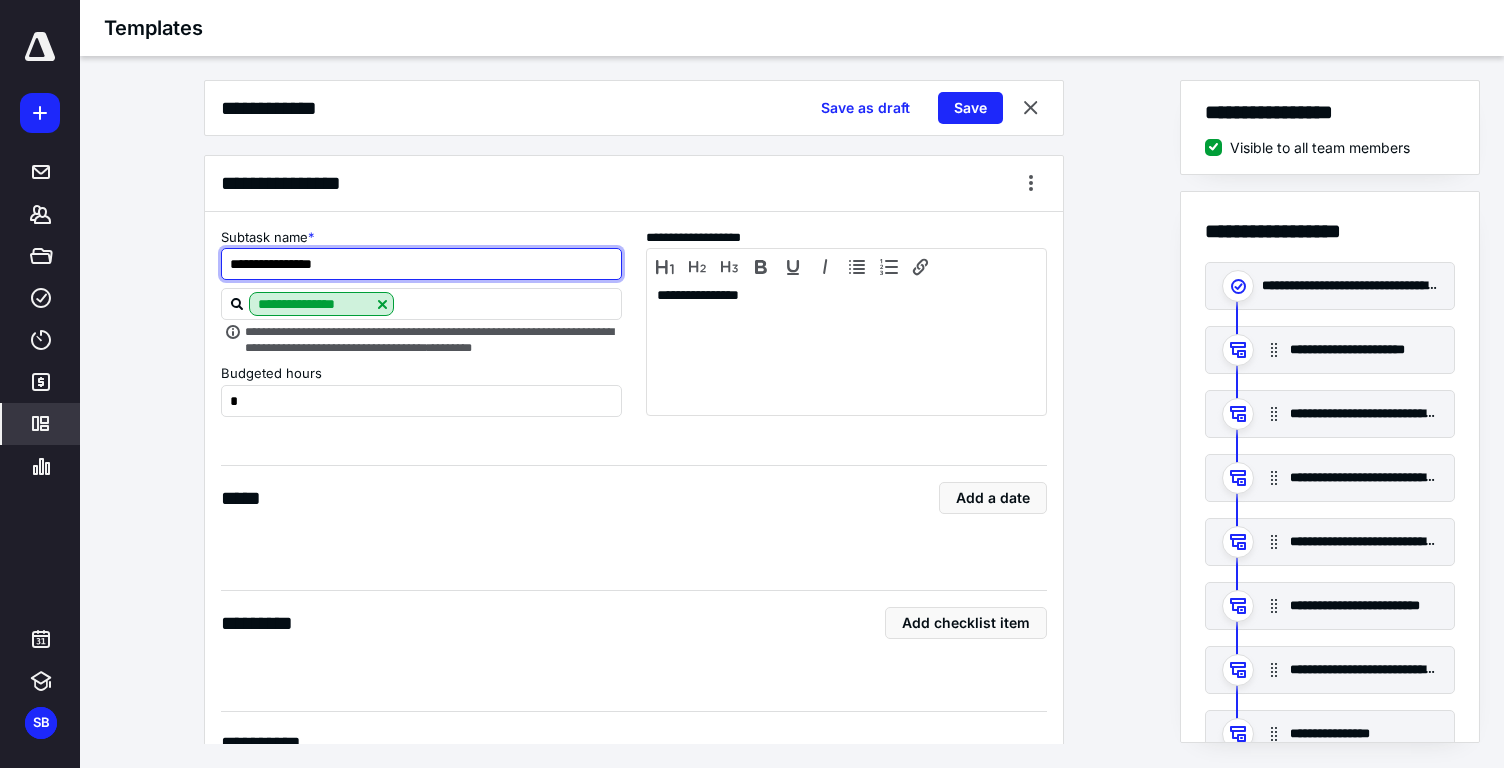 click on "**********" at bounding box center (421, 264) 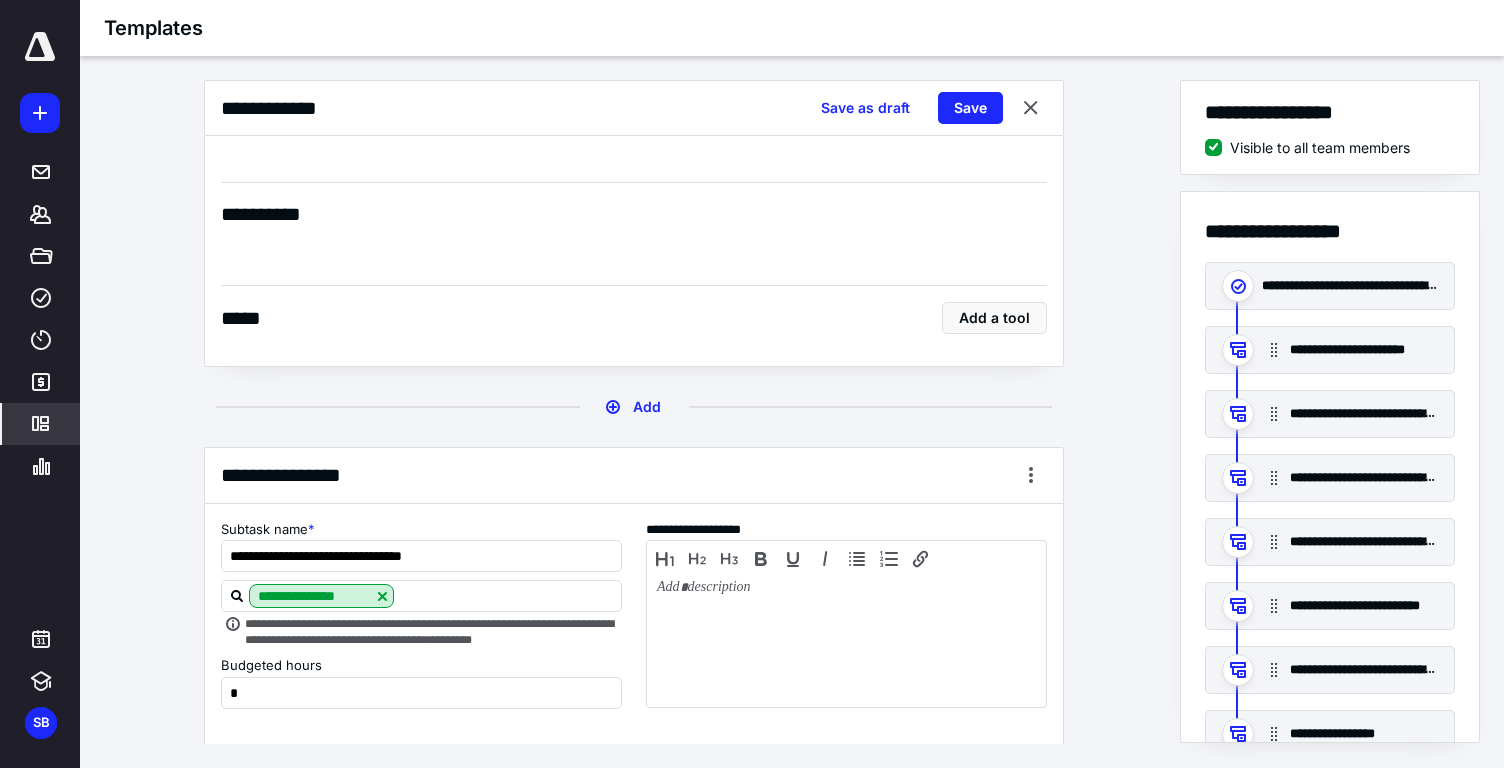 scroll, scrollTop: 8135, scrollLeft: 0, axis: vertical 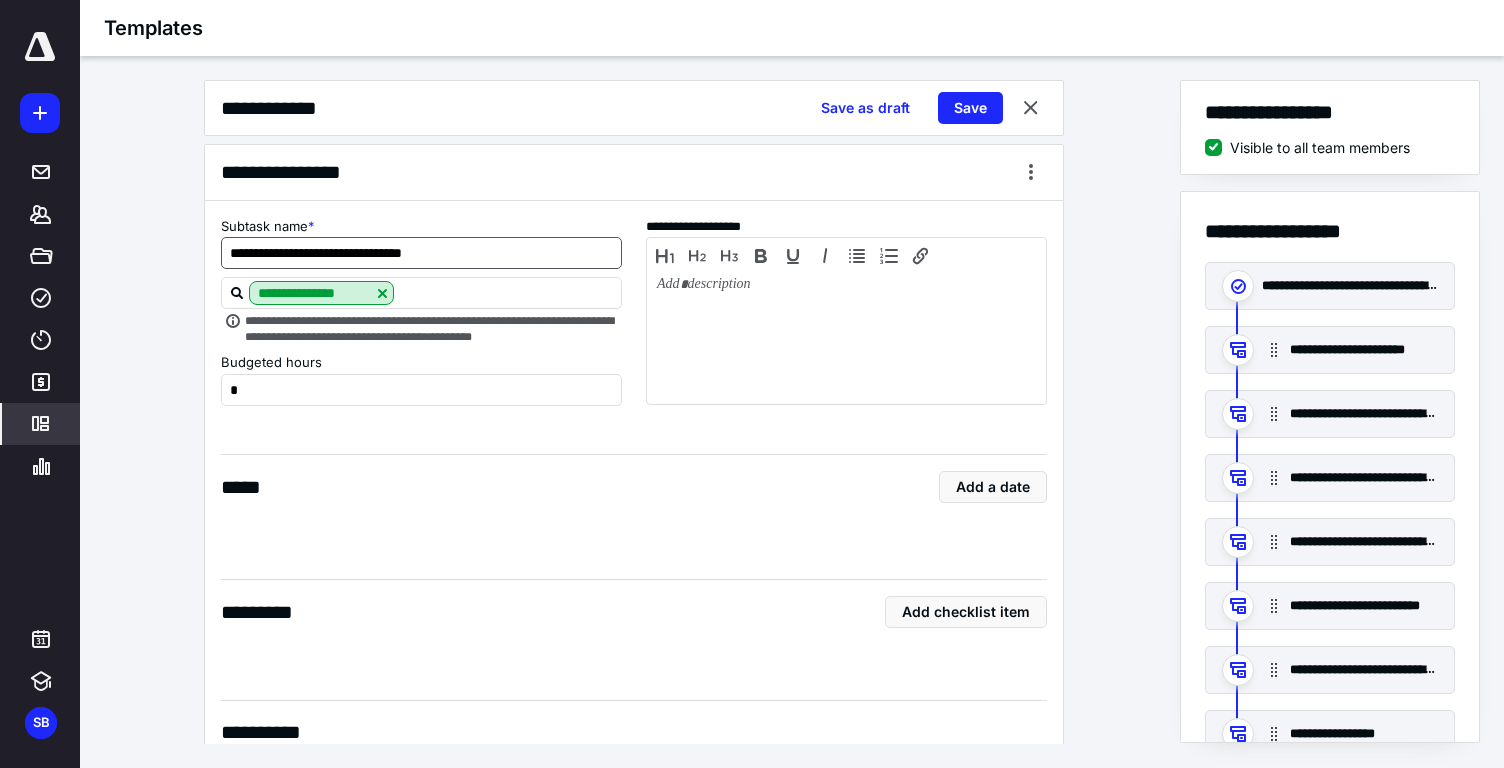 type on "**********" 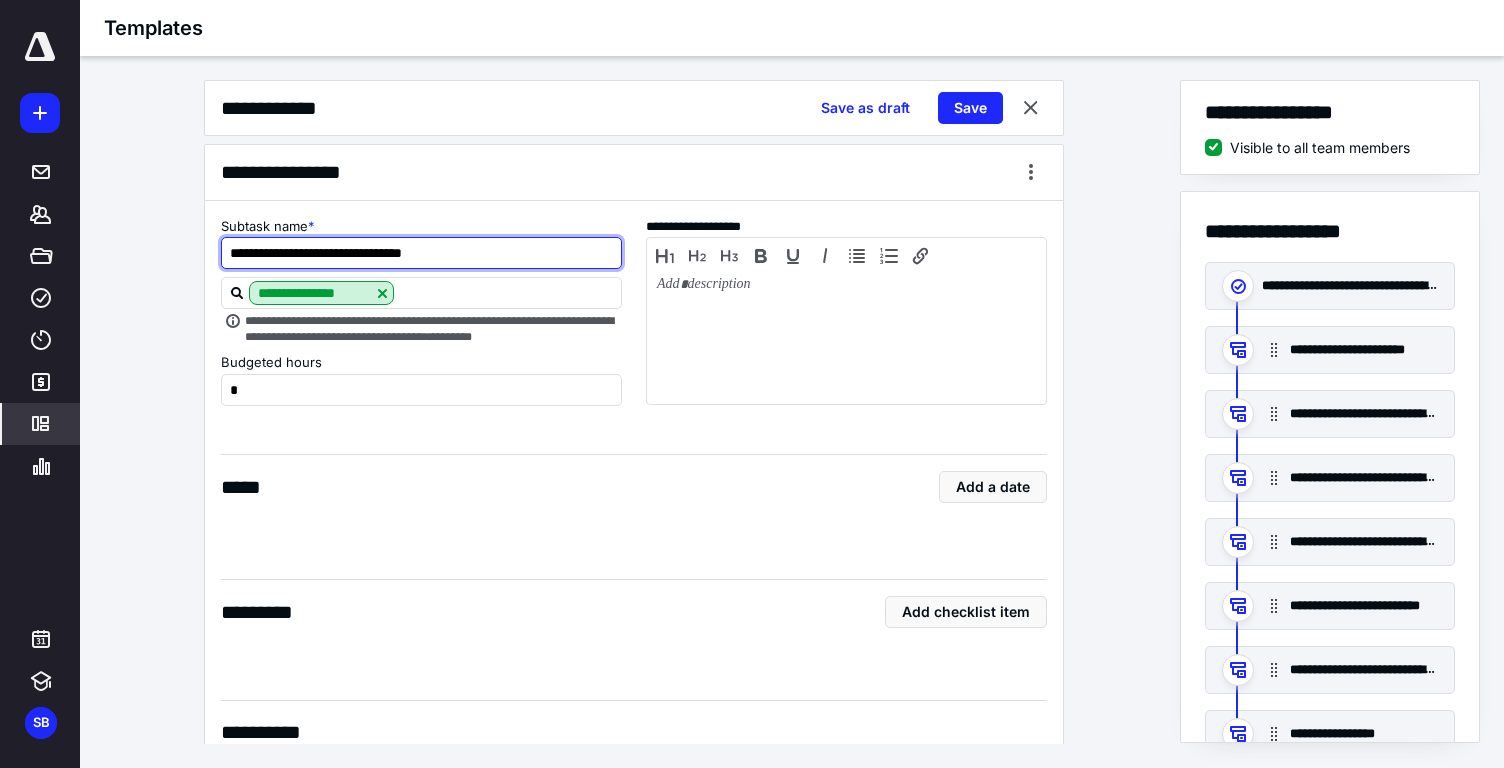 click on "**********" at bounding box center [421, 253] 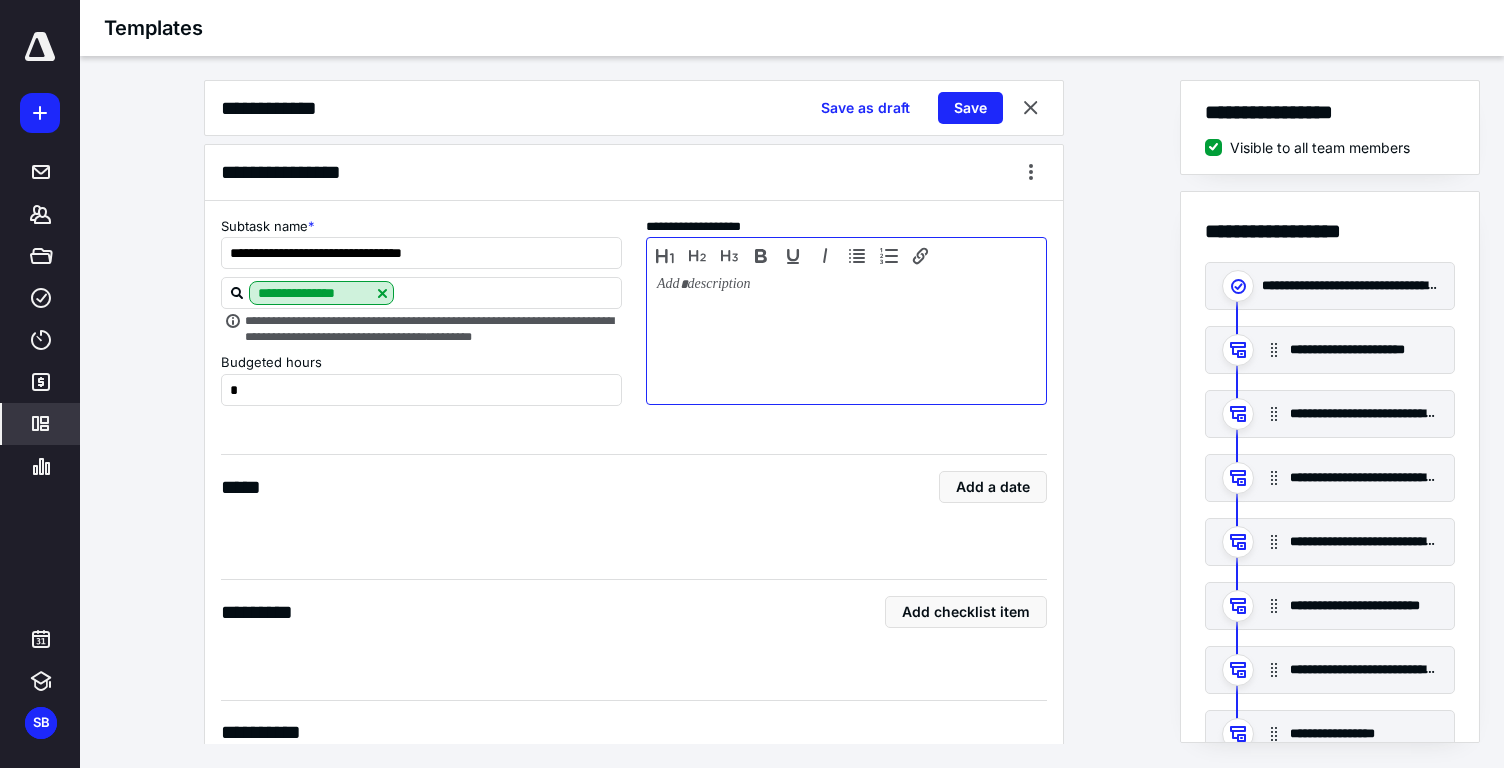 click at bounding box center [846, 336] 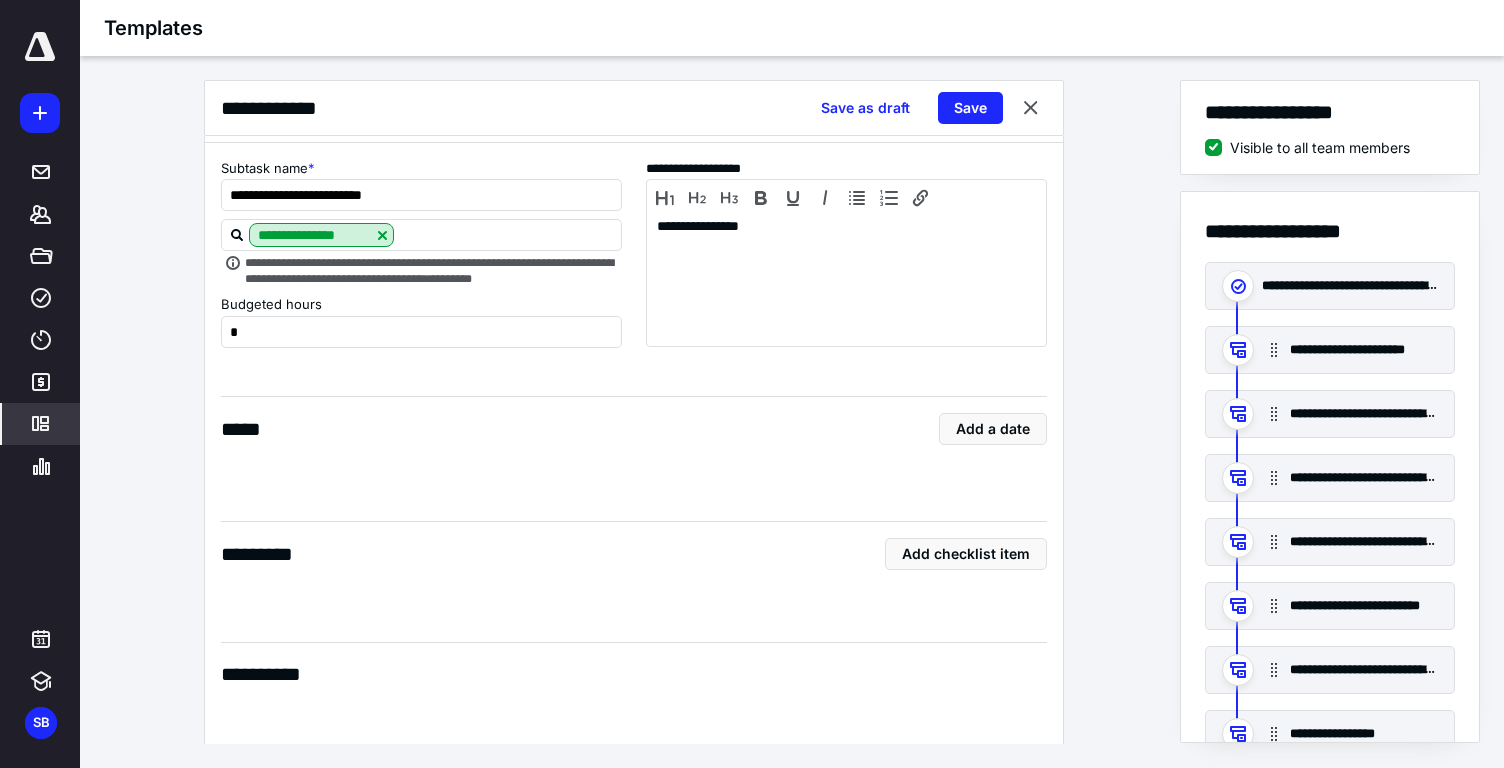 scroll, scrollTop: 9008, scrollLeft: 0, axis: vertical 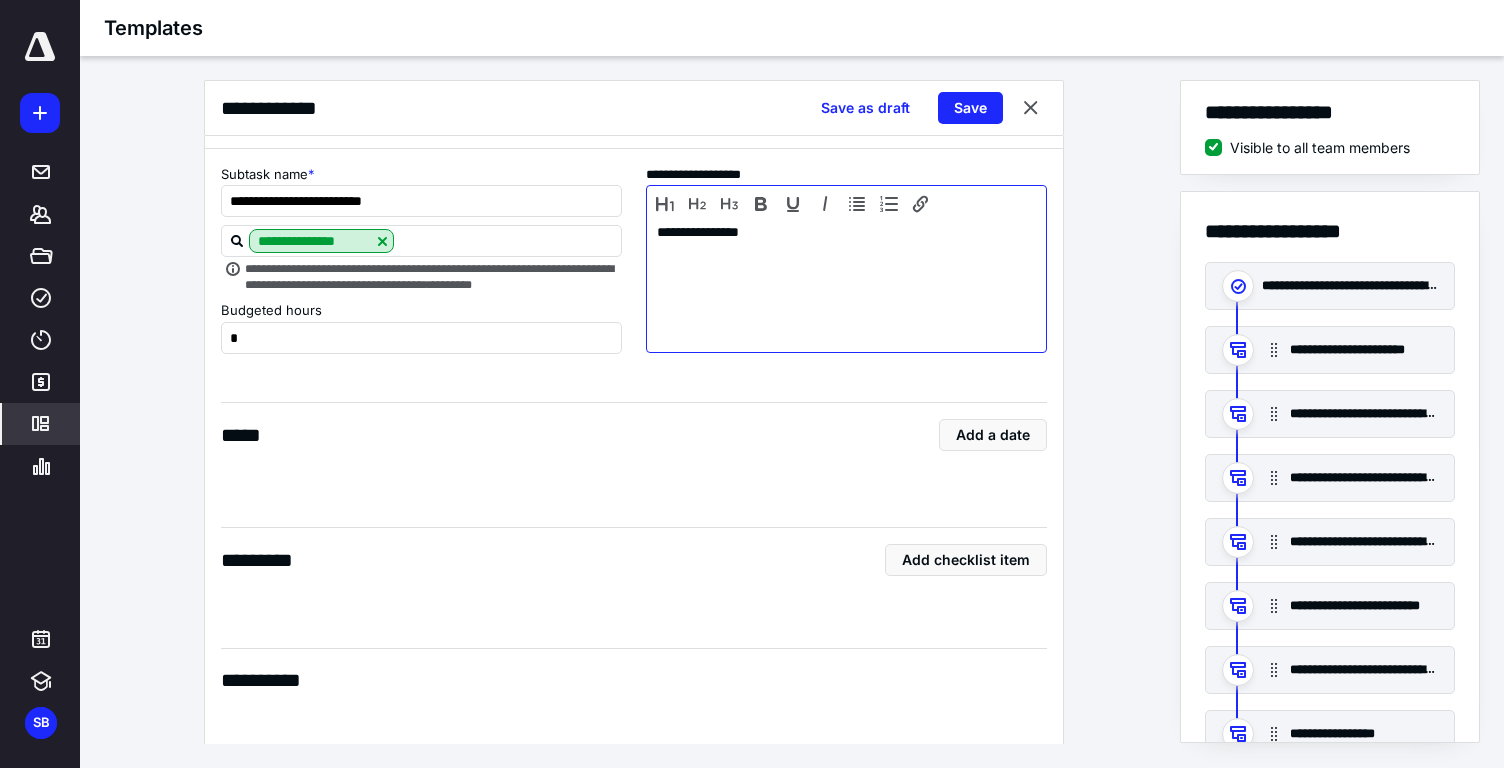 click on "**********" at bounding box center (846, 284) 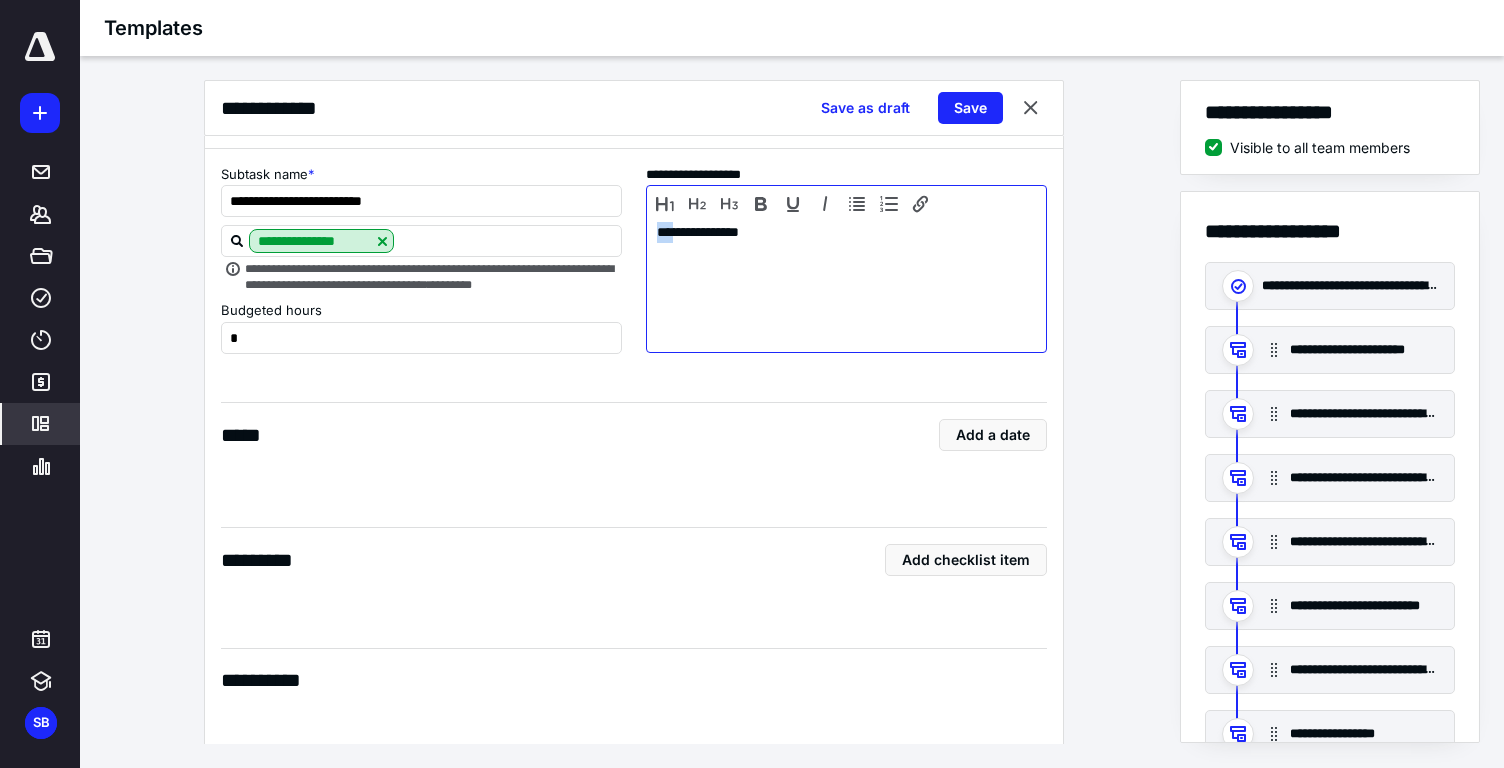 click on "**********" at bounding box center (846, 284) 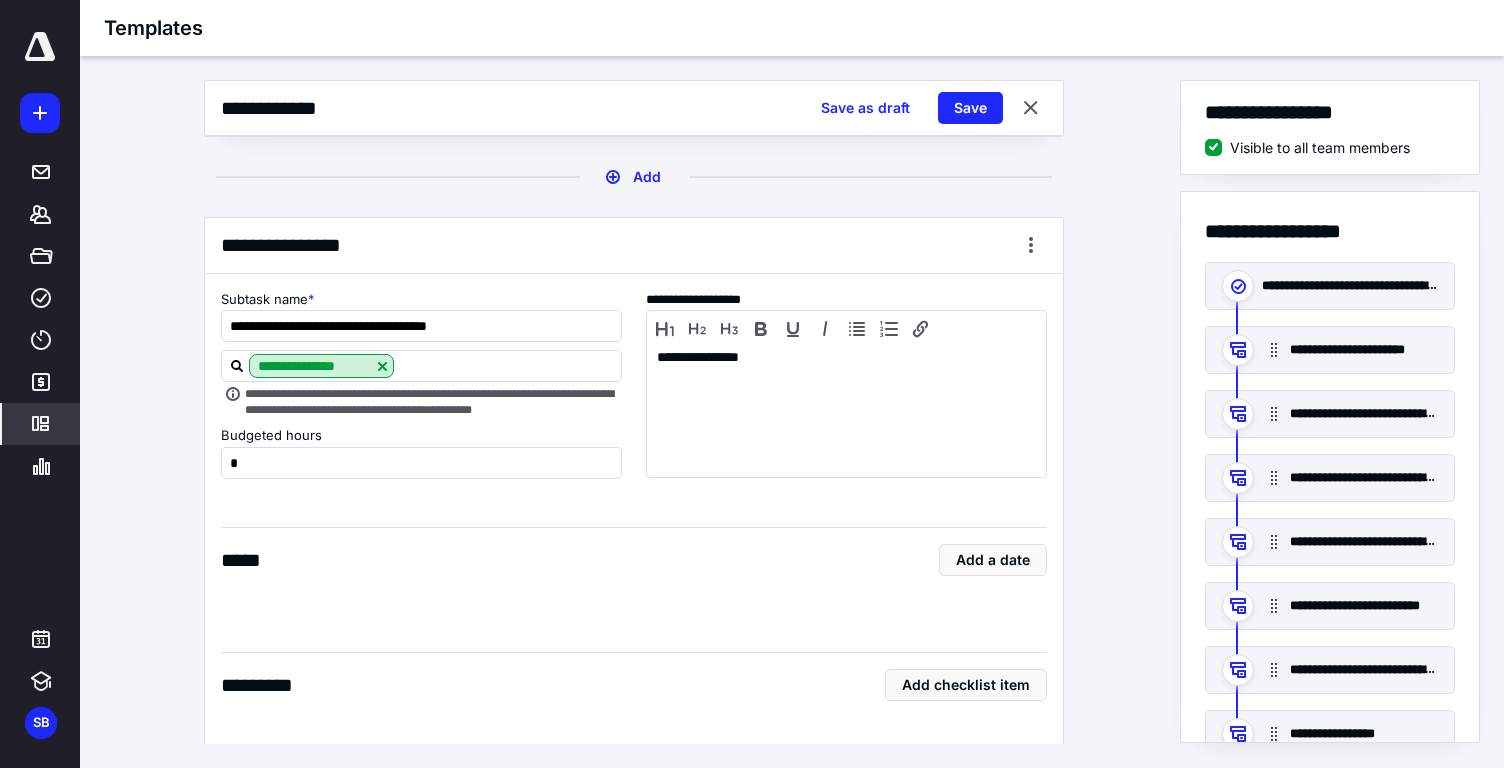 scroll, scrollTop: 9734, scrollLeft: 0, axis: vertical 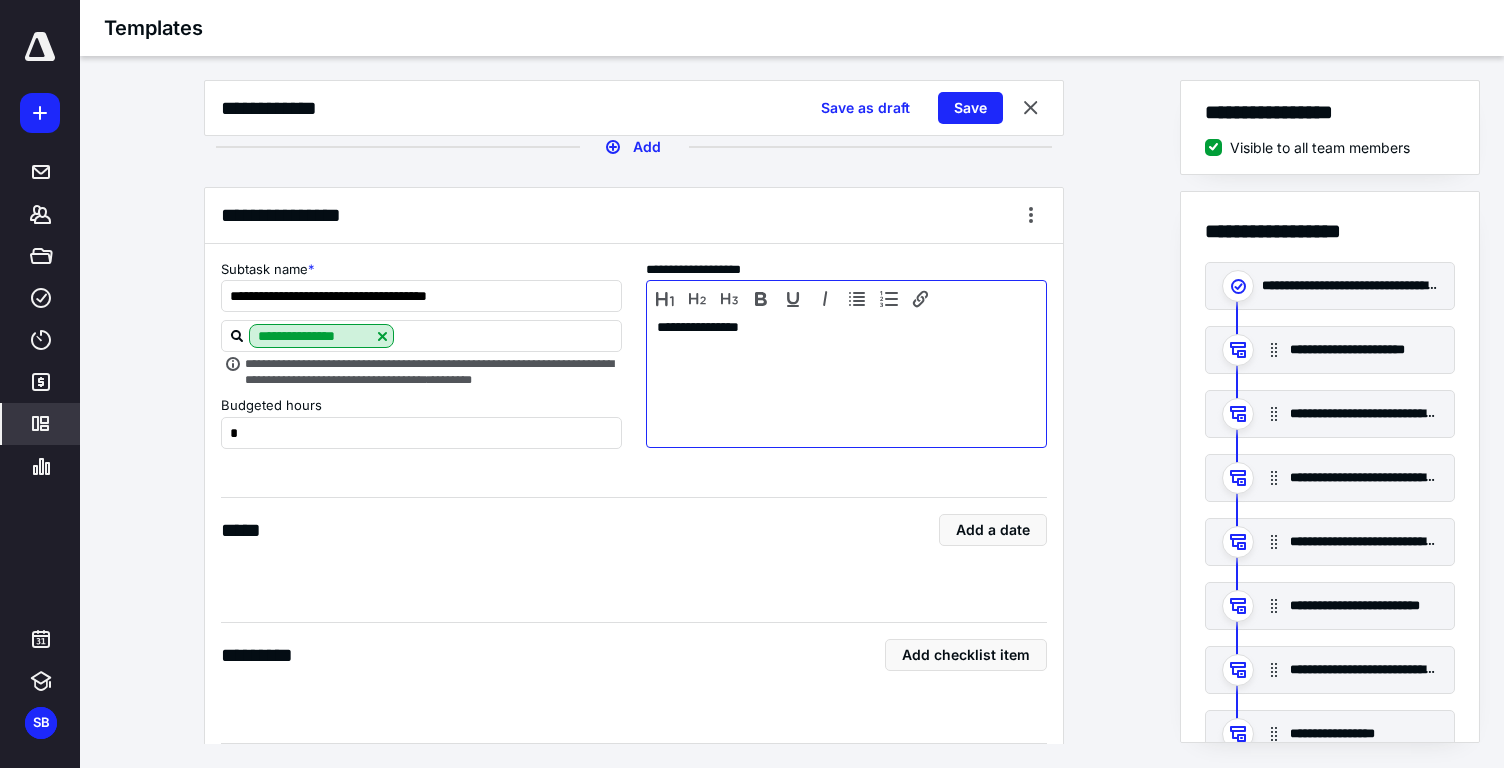 click on "**********" at bounding box center [846, 379] 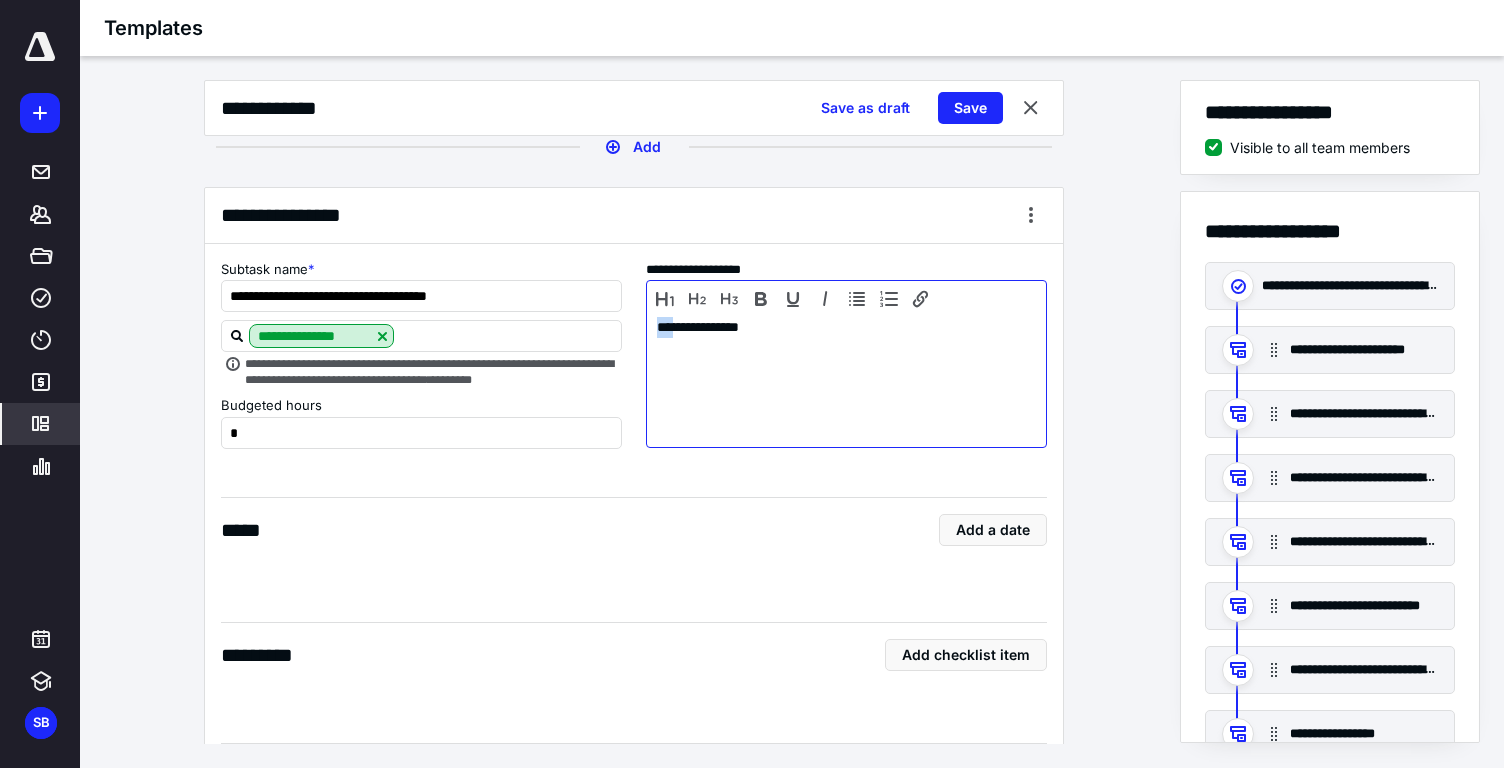 click on "**********" at bounding box center (846, 379) 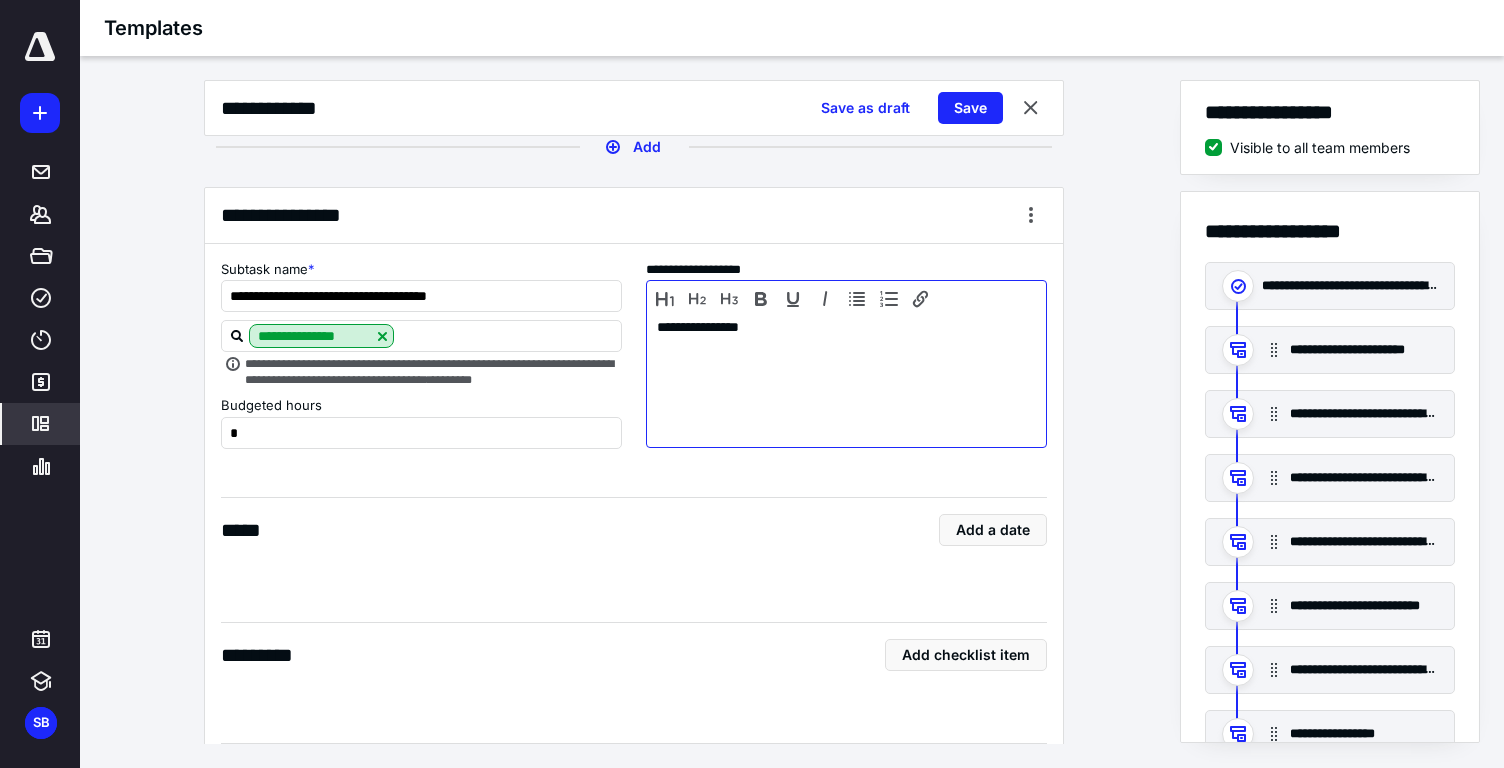 scroll, scrollTop: 9997, scrollLeft: 0, axis: vertical 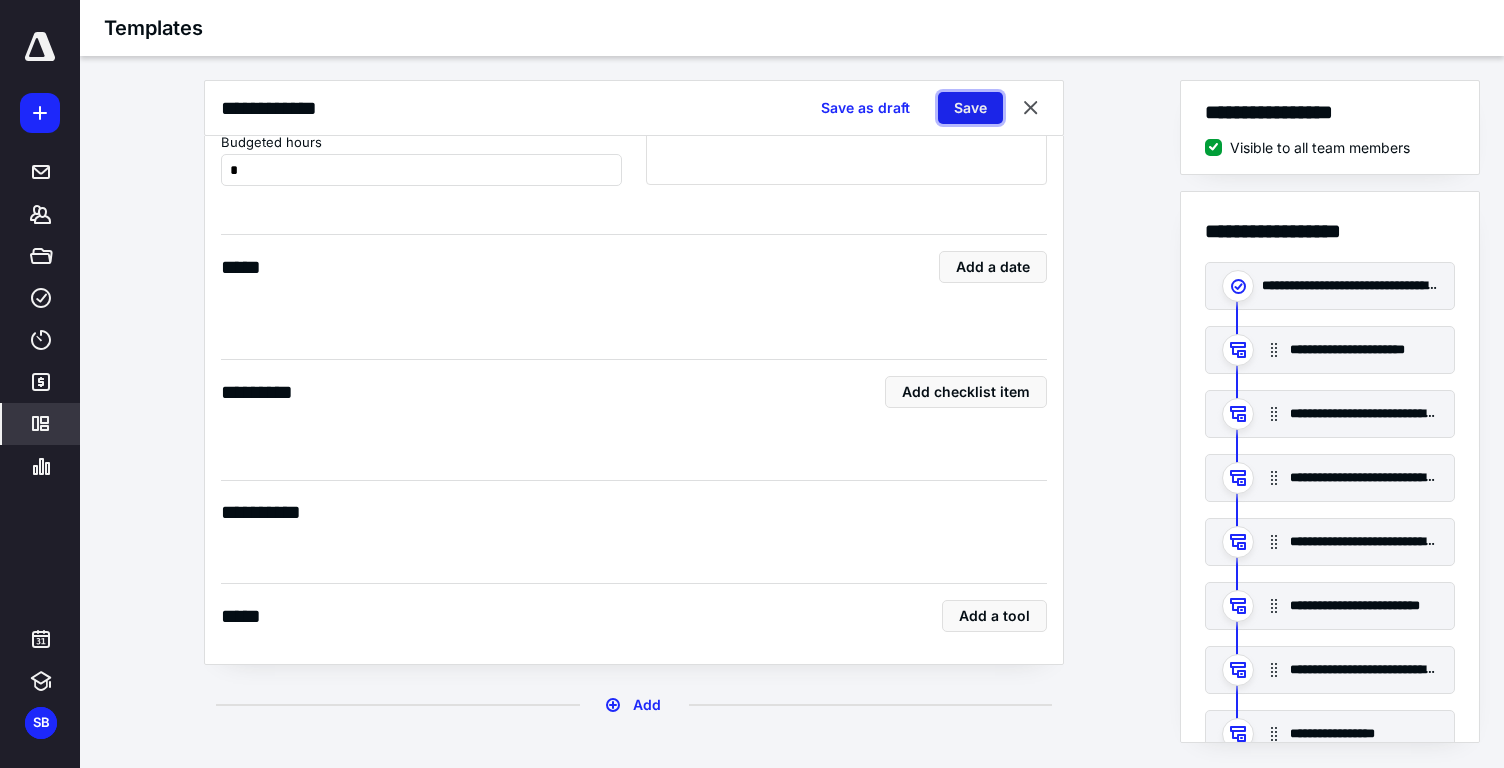 click on "Save" at bounding box center [970, 108] 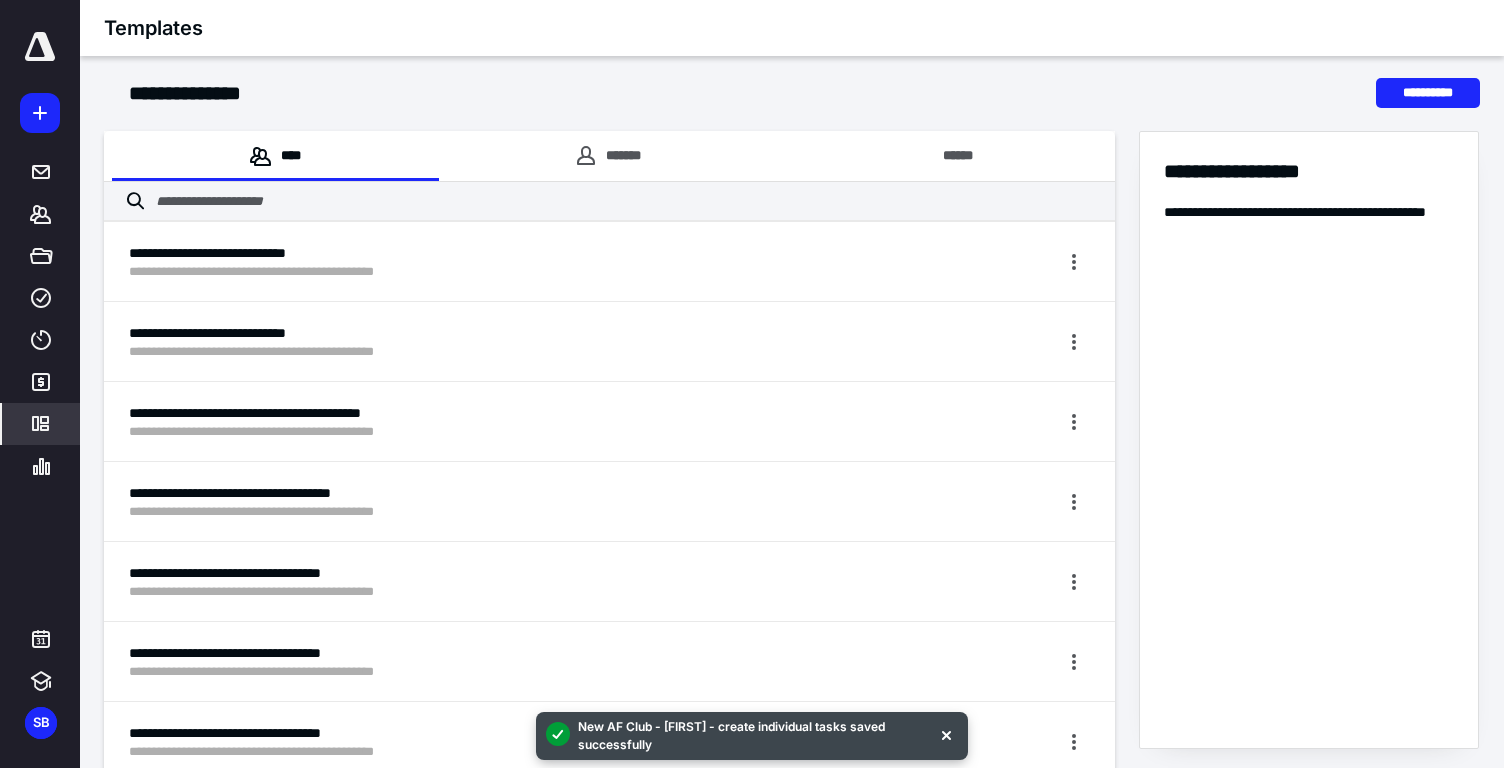 click 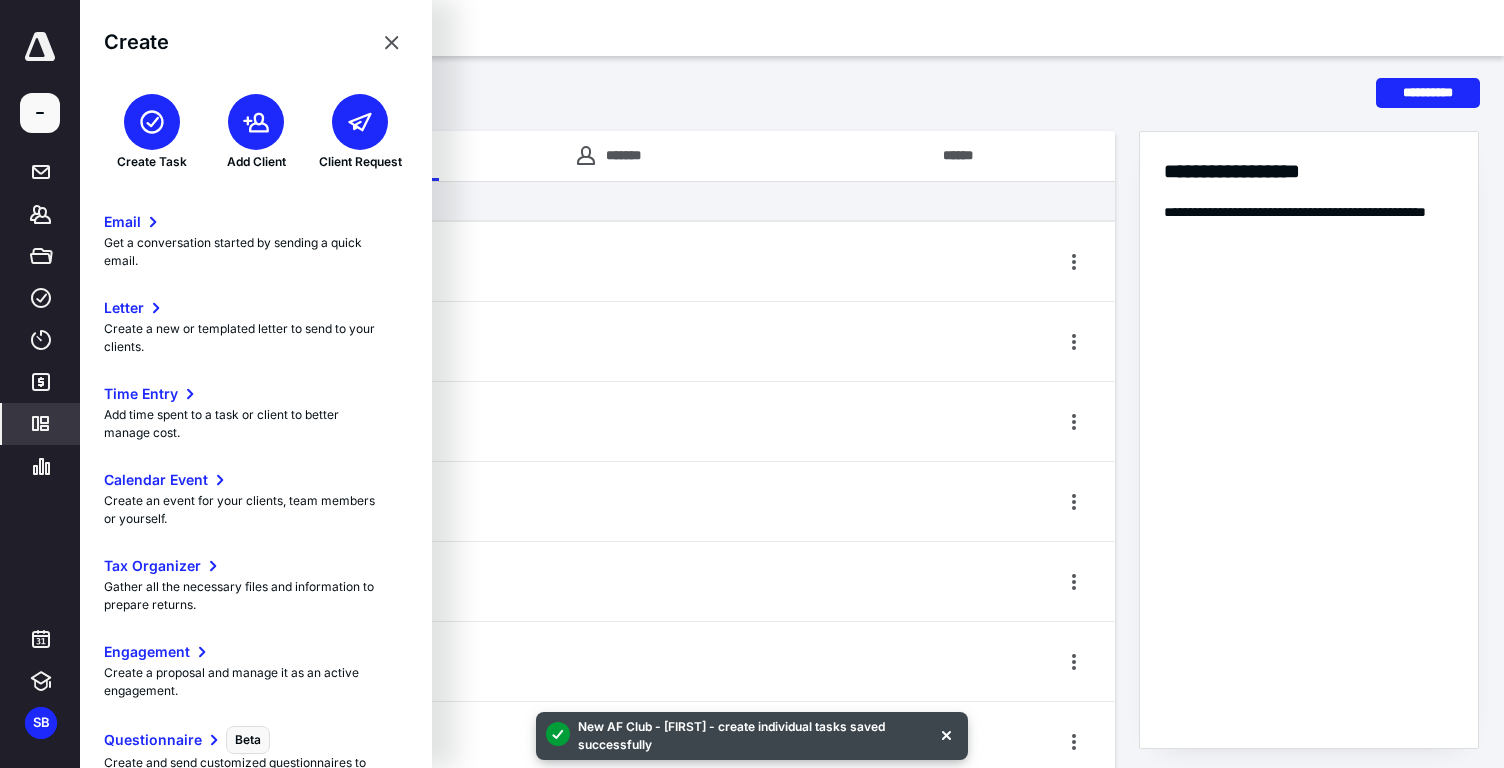 click 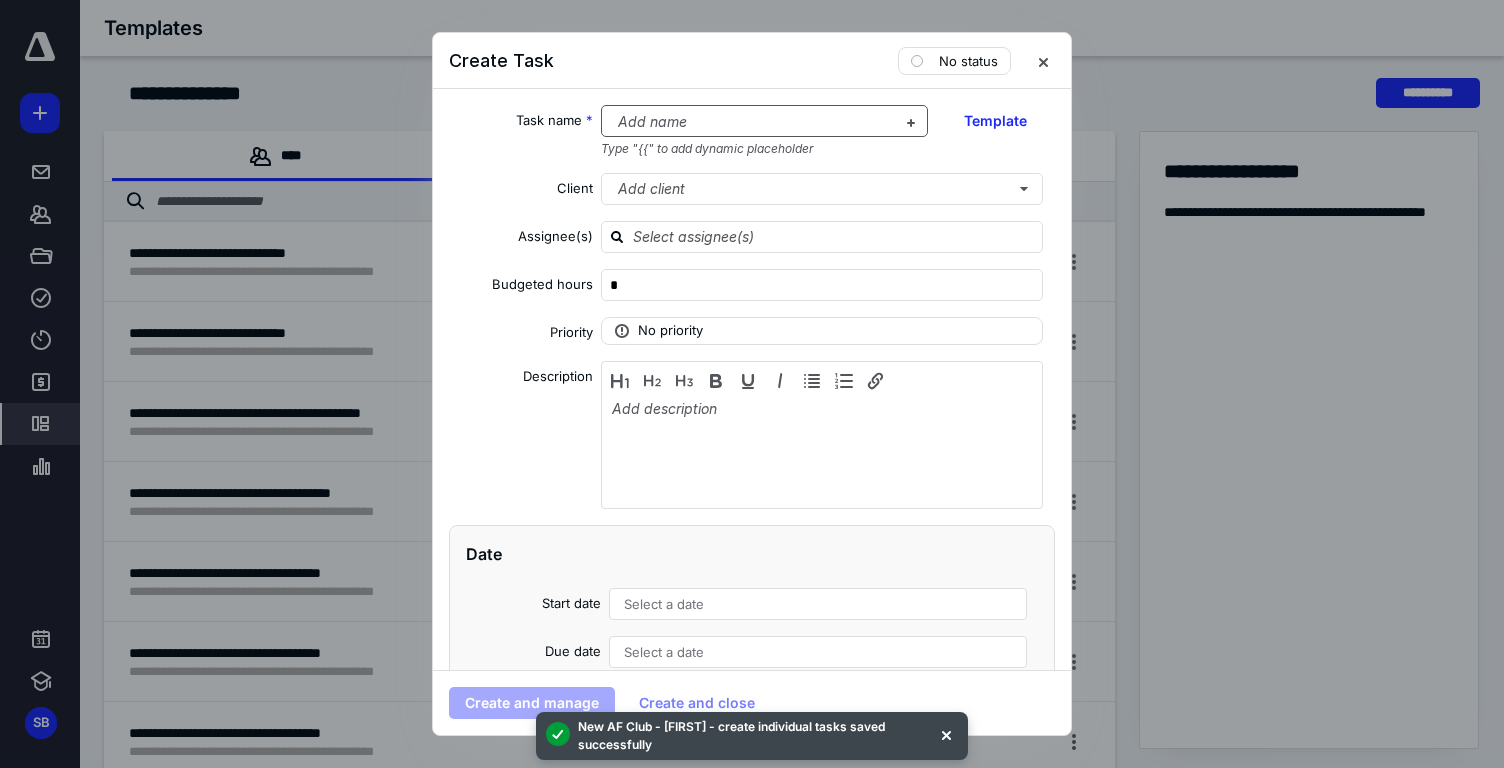 click at bounding box center [753, 122] 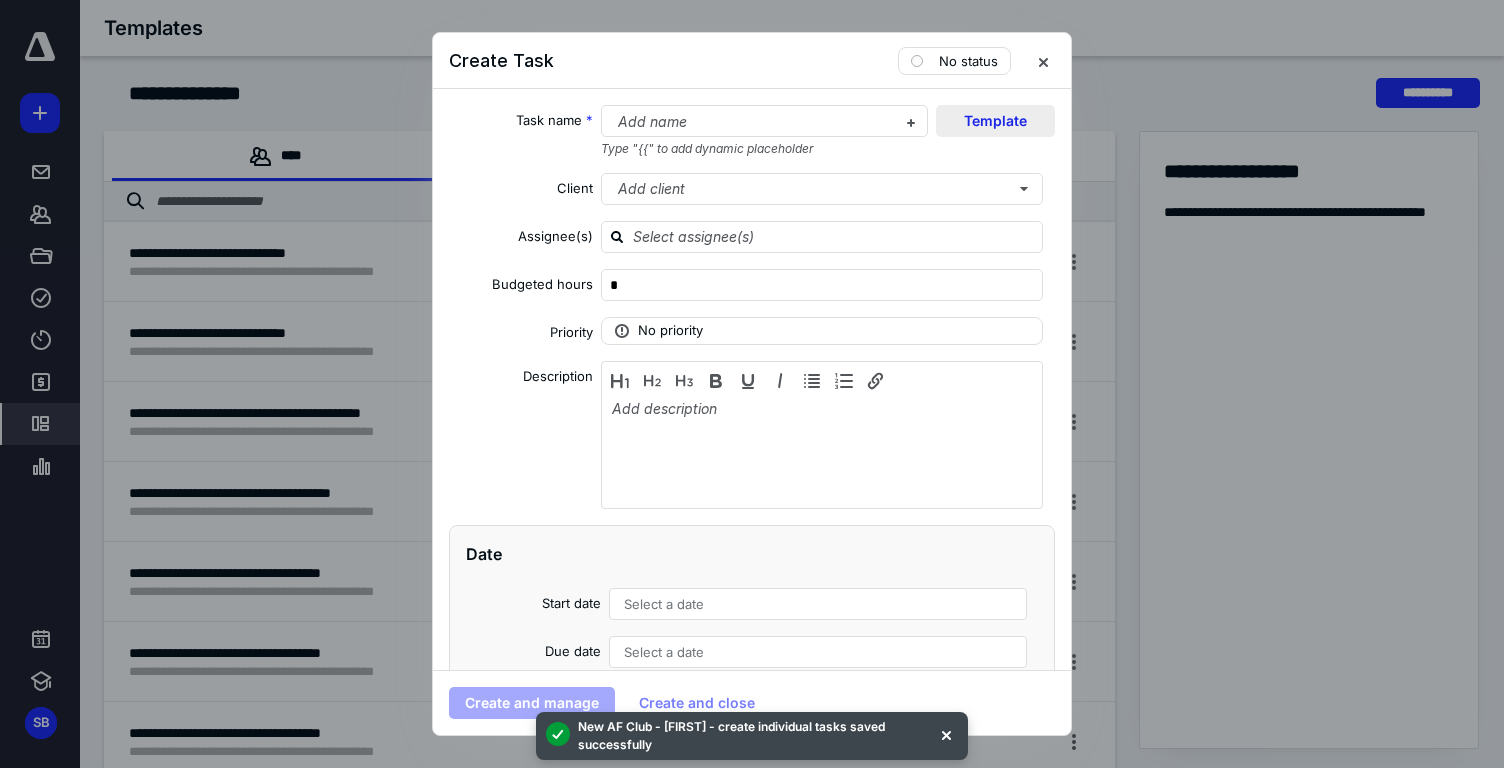 click on "Template" at bounding box center [995, 121] 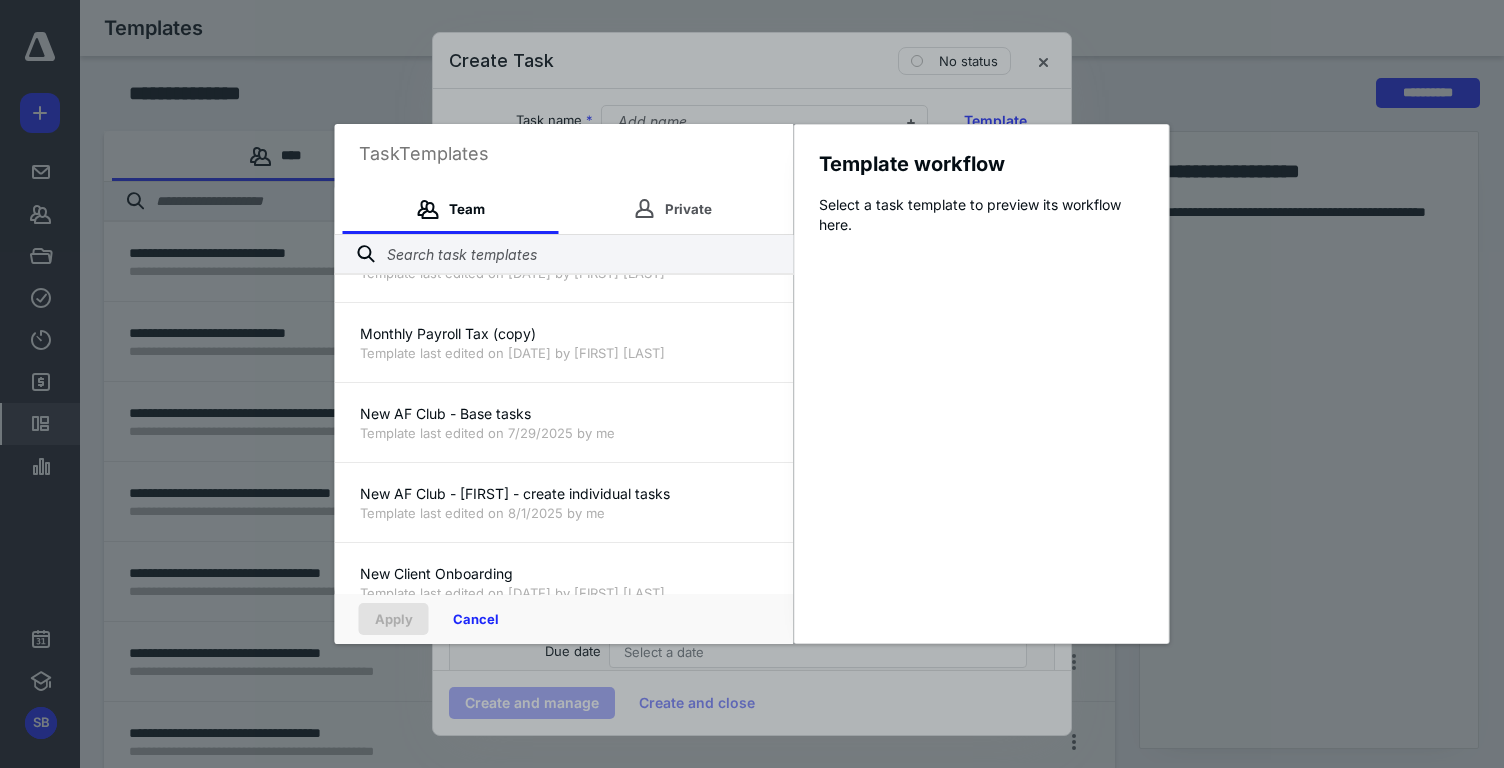 scroll, scrollTop: 1890, scrollLeft: 0, axis: vertical 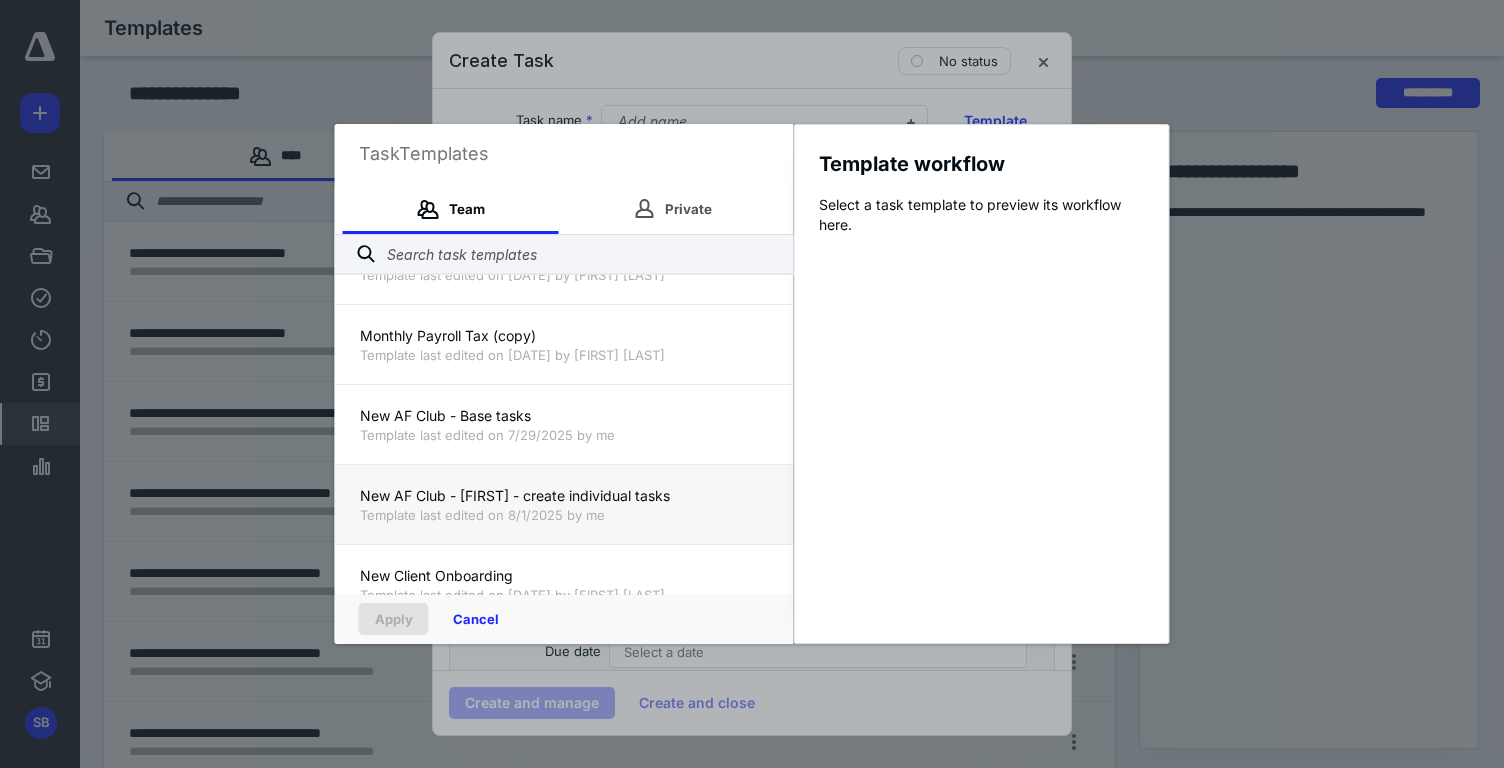 click on "Template last edited on 8/1/2025 by me" at bounding box center (564, 515) 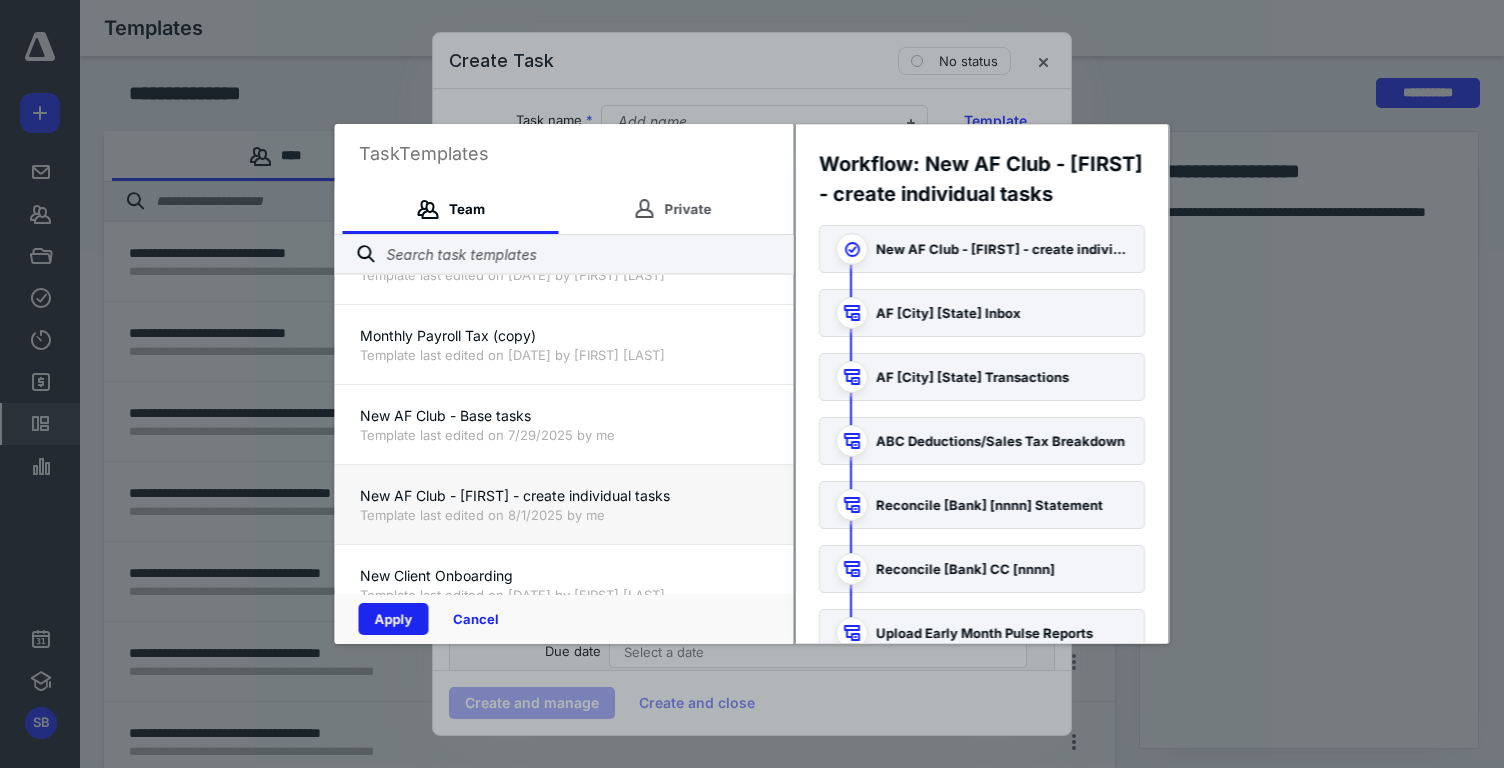 click on "Apply" at bounding box center [394, 619] 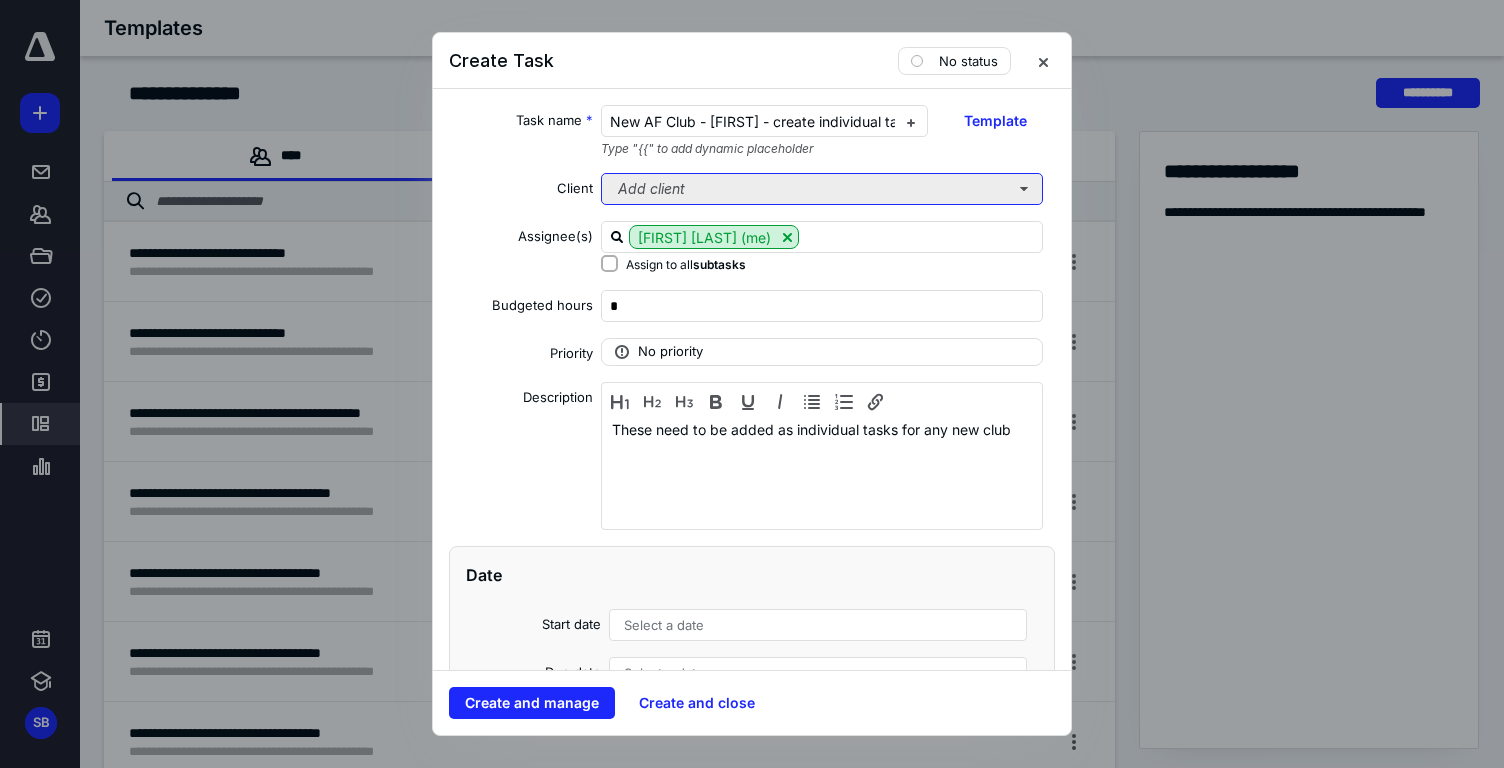 click on "Add client" at bounding box center [822, 189] 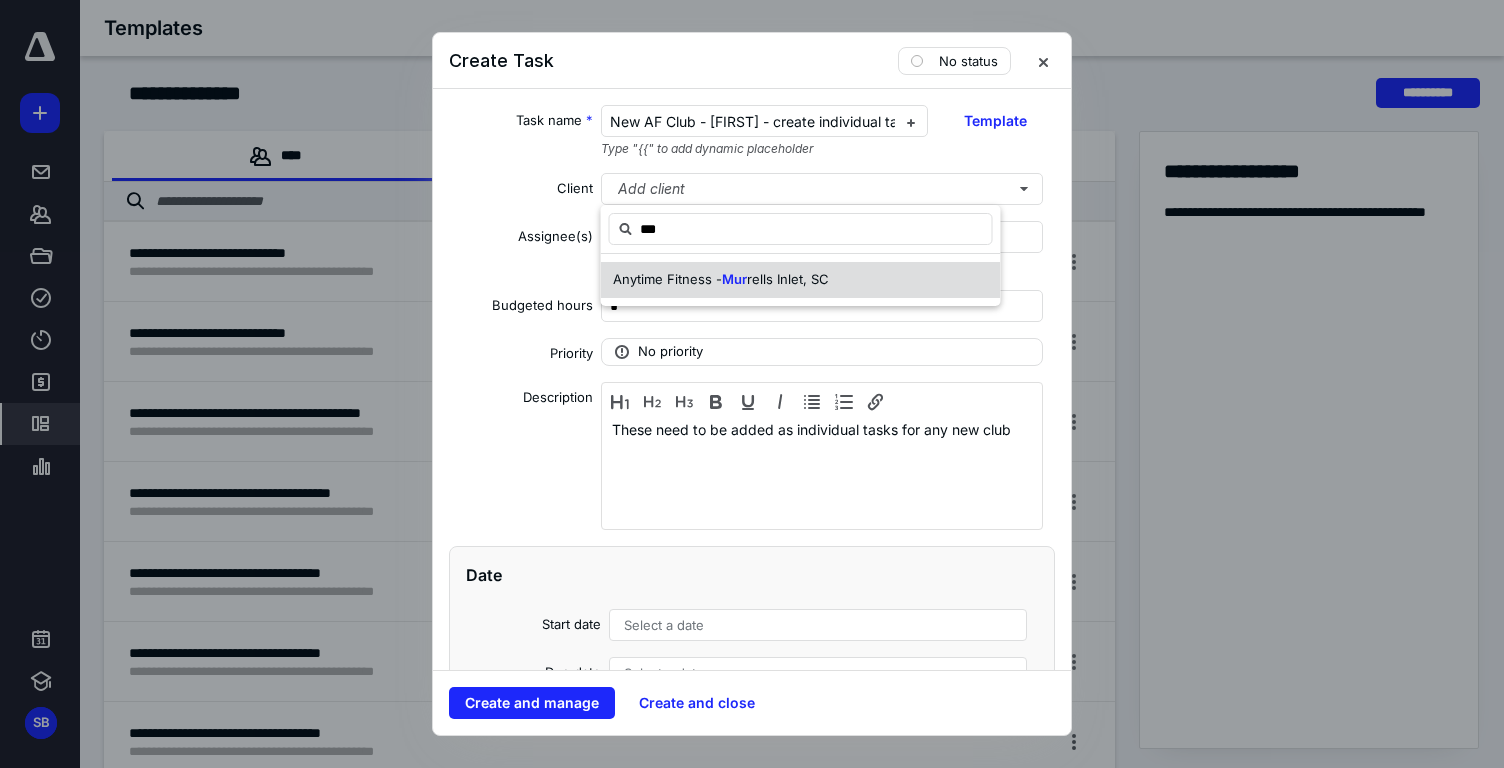 click on "rells Inlet, SC" at bounding box center (788, 279) 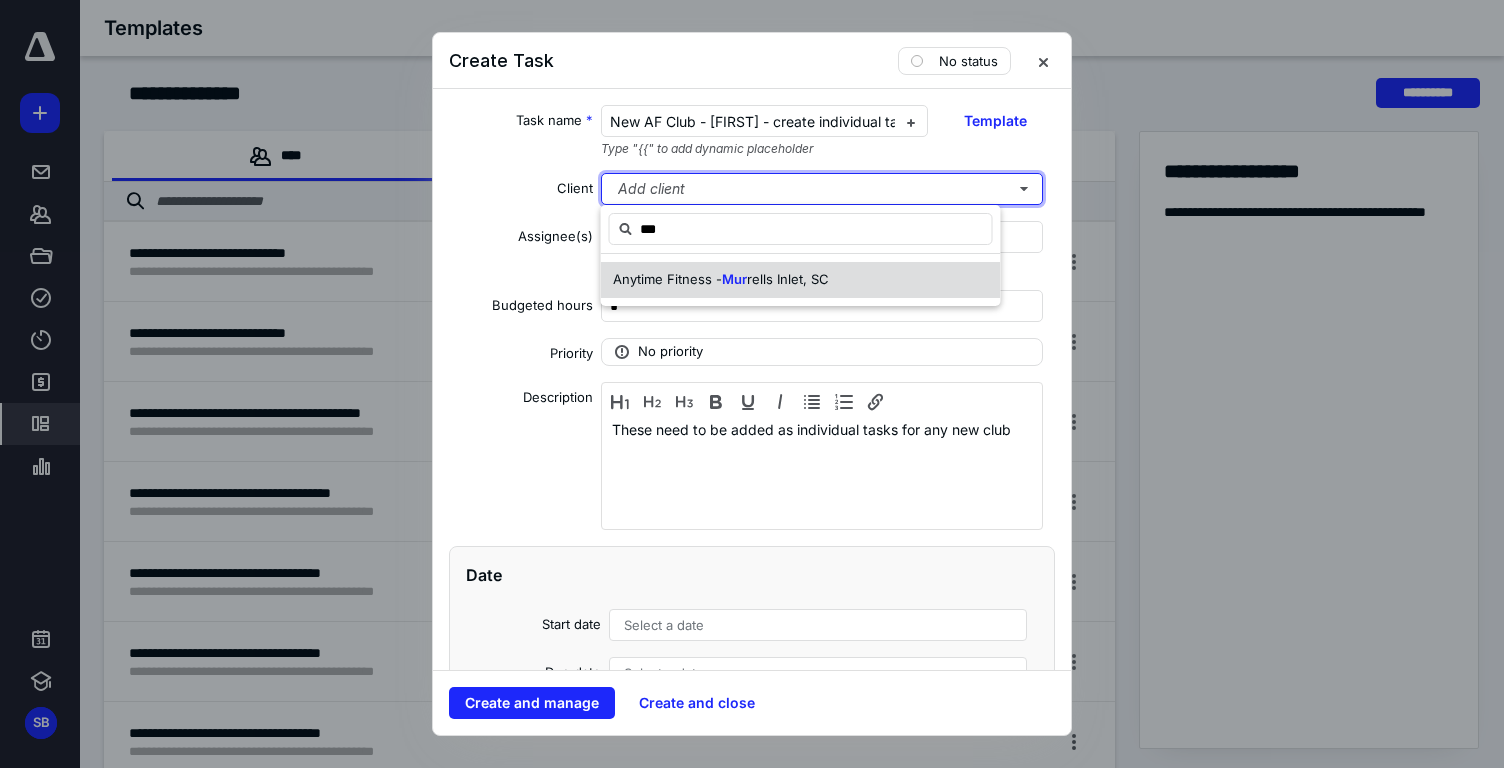 type 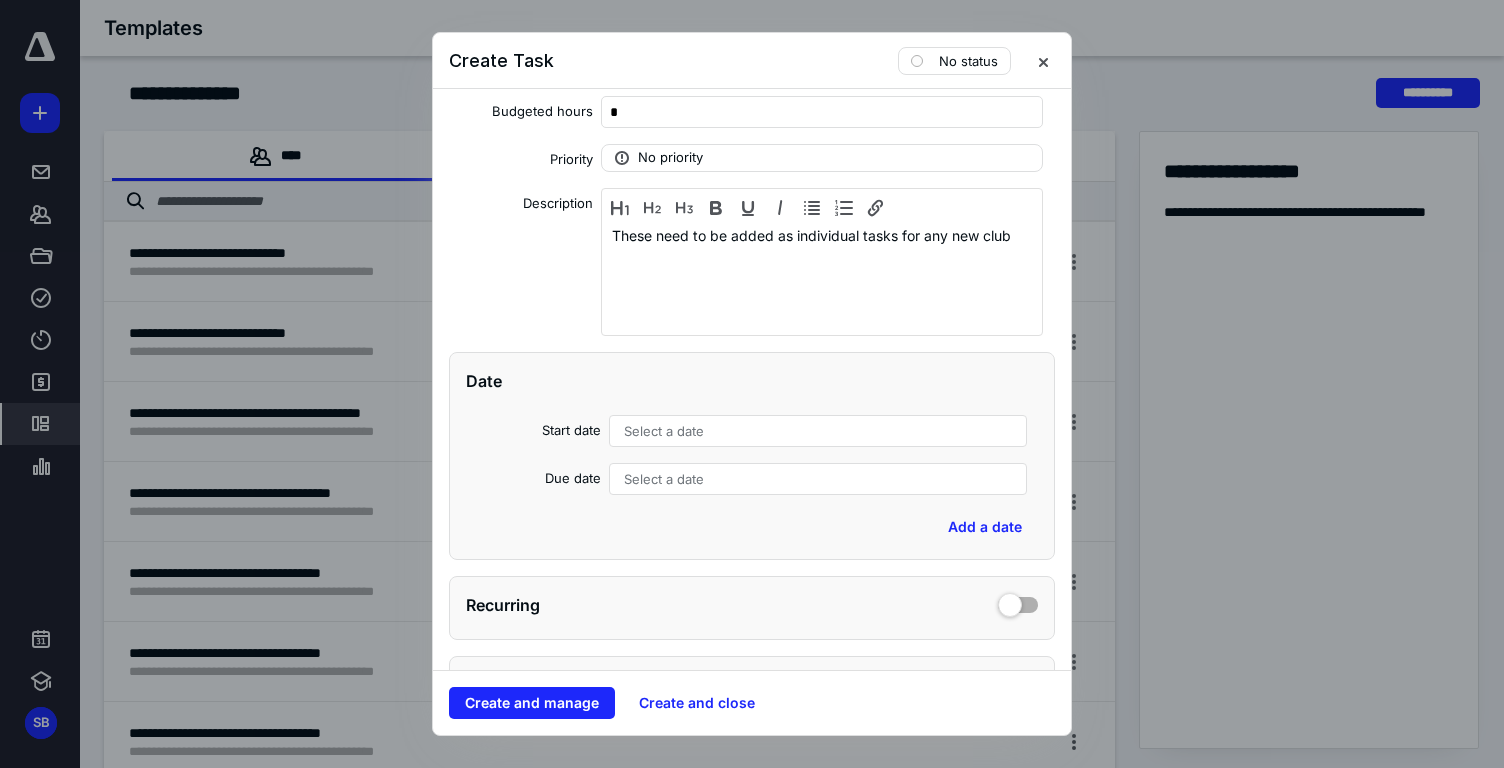 scroll, scrollTop: 246, scrollLeft: 0, axis: vertical 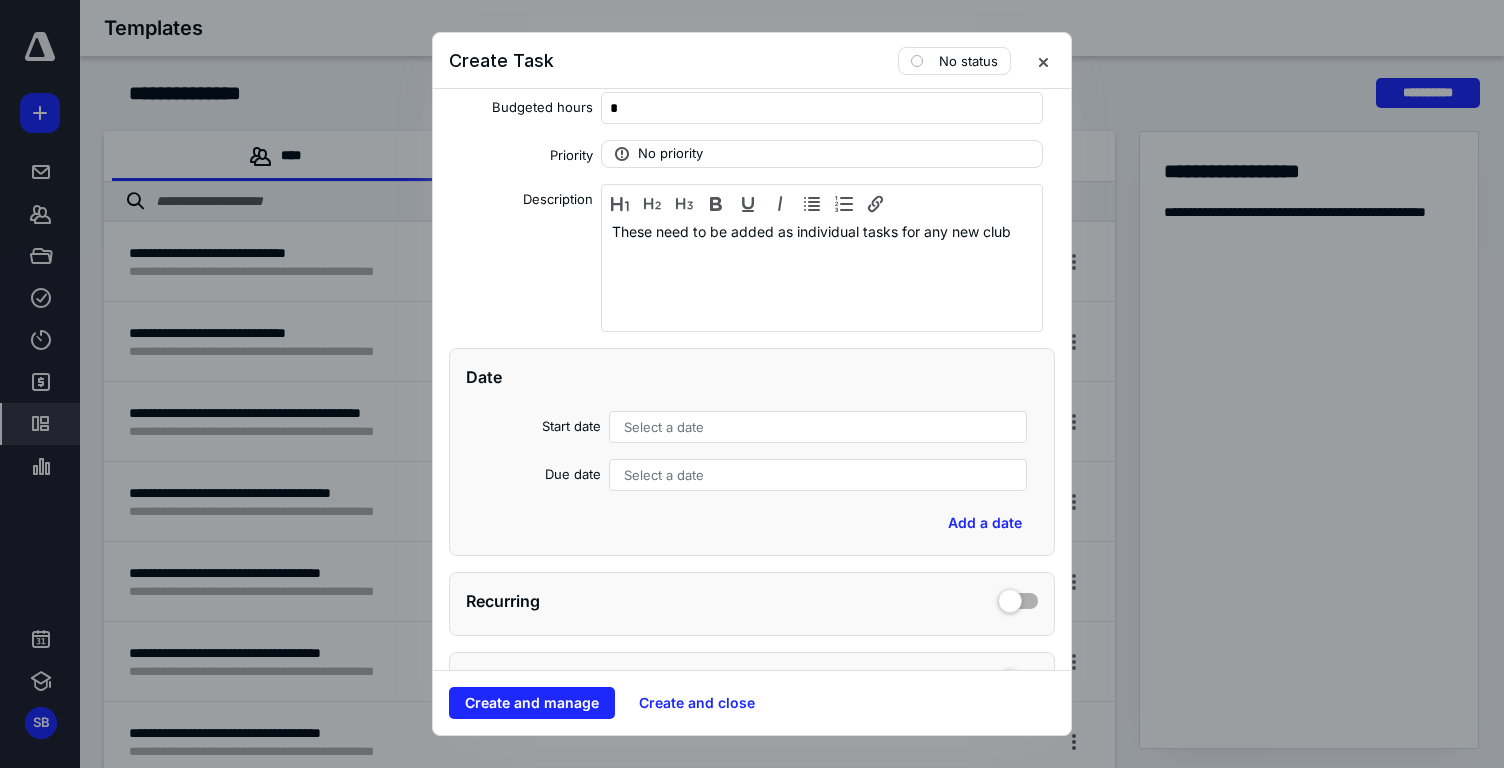 click on "Select a date" at bounding box center (818, 427) 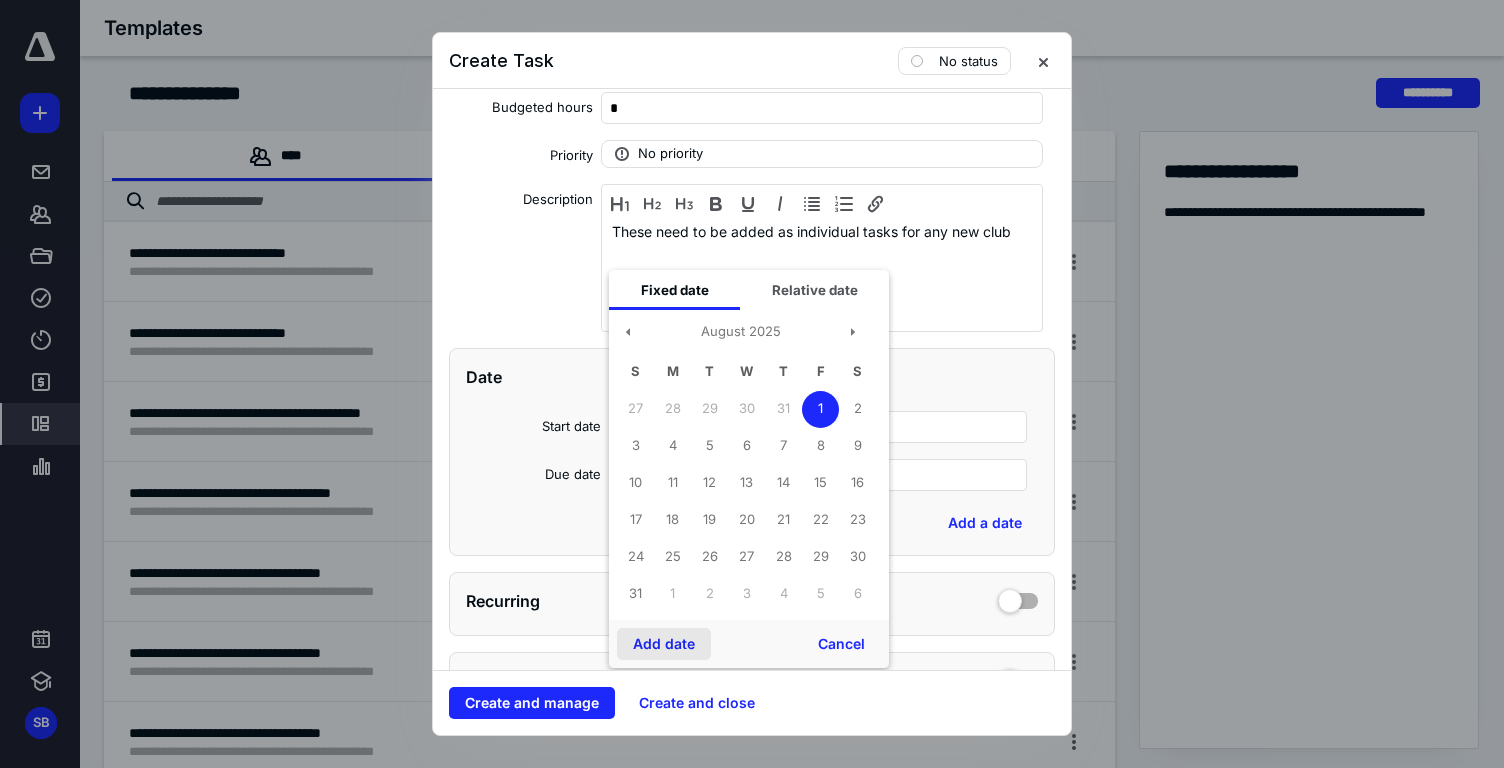 click on "Add date" at bounding box center (664, 644) 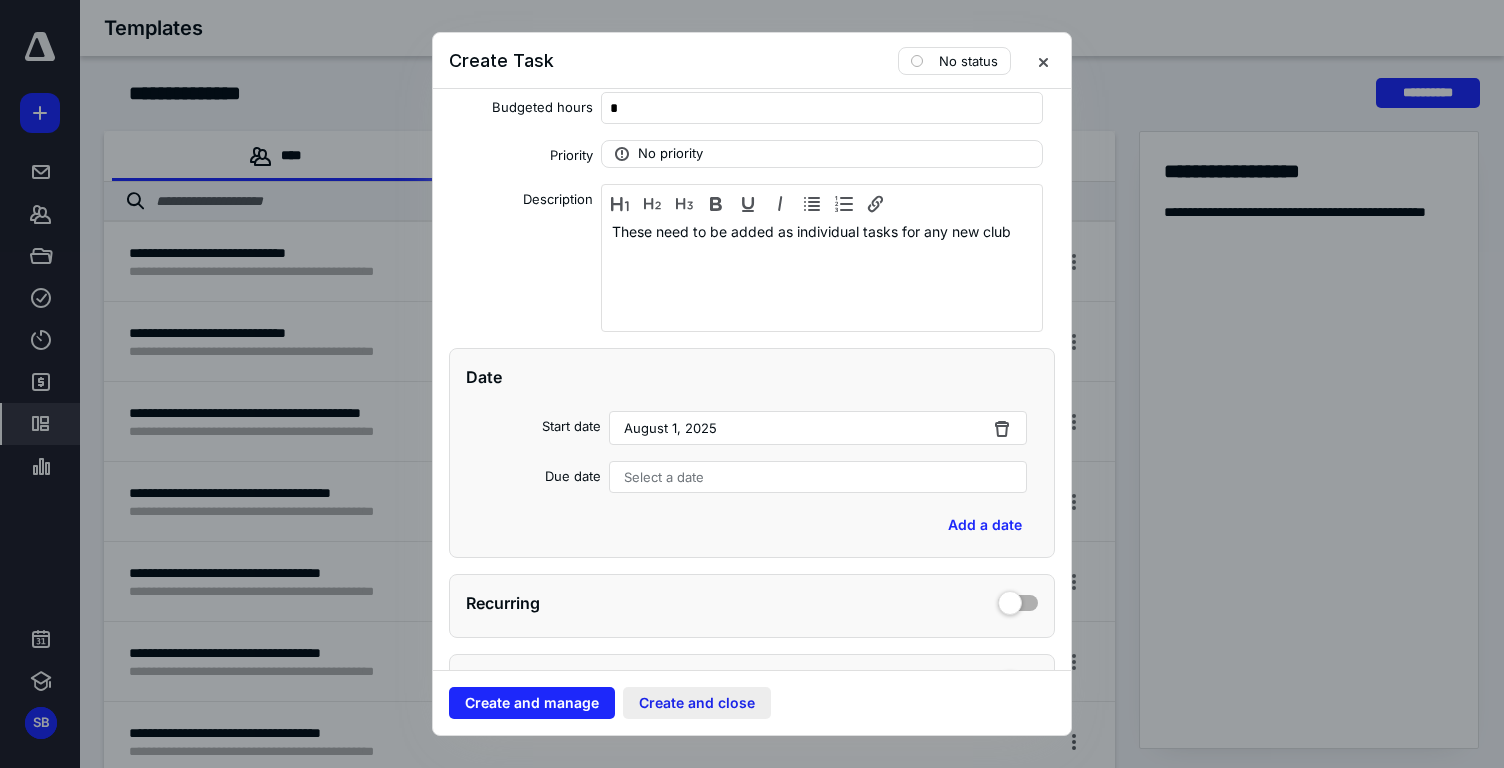 click on "Create and close" at bounding box center [697, 703] 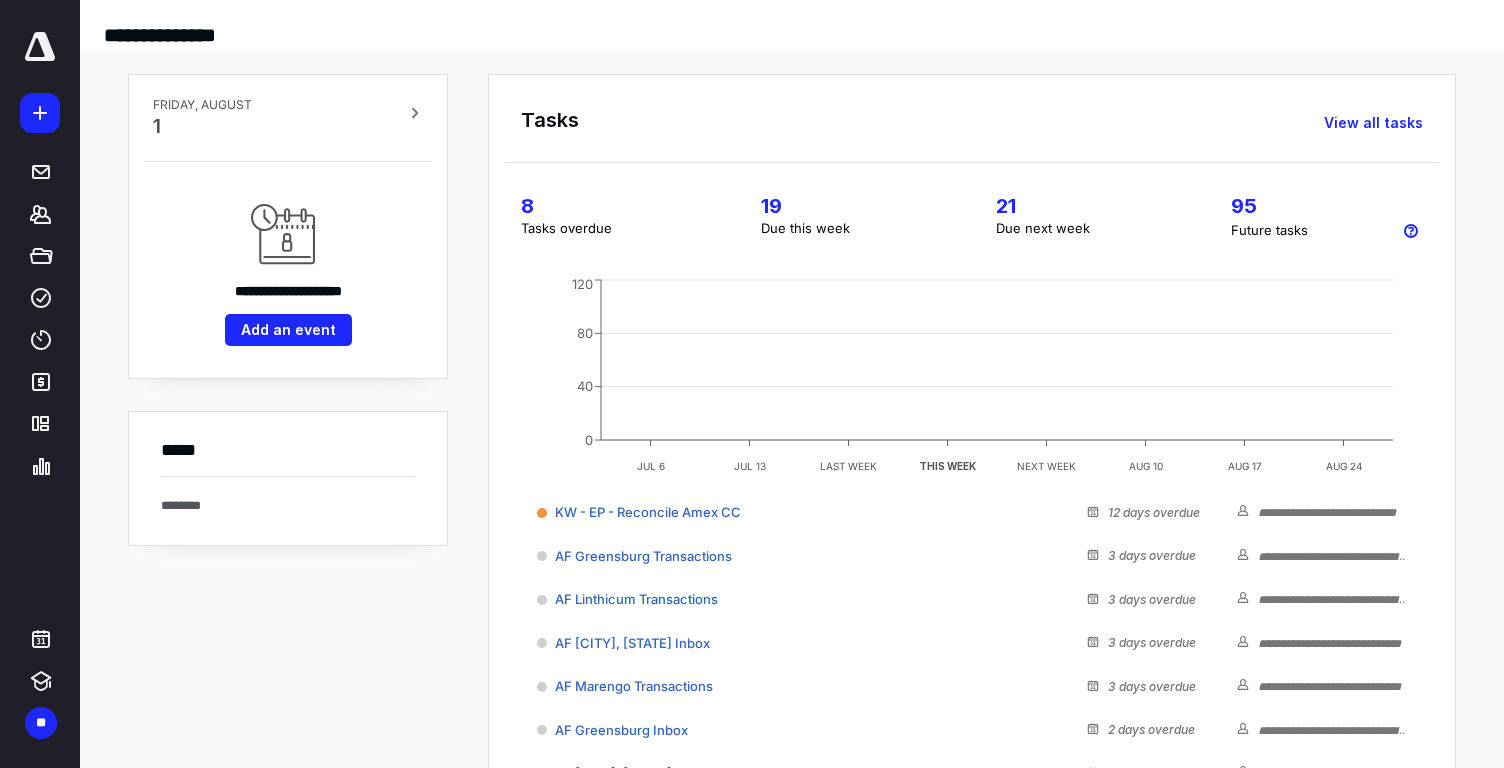scroll, scrollTop: 0, scrollLeft: 0, axis: both 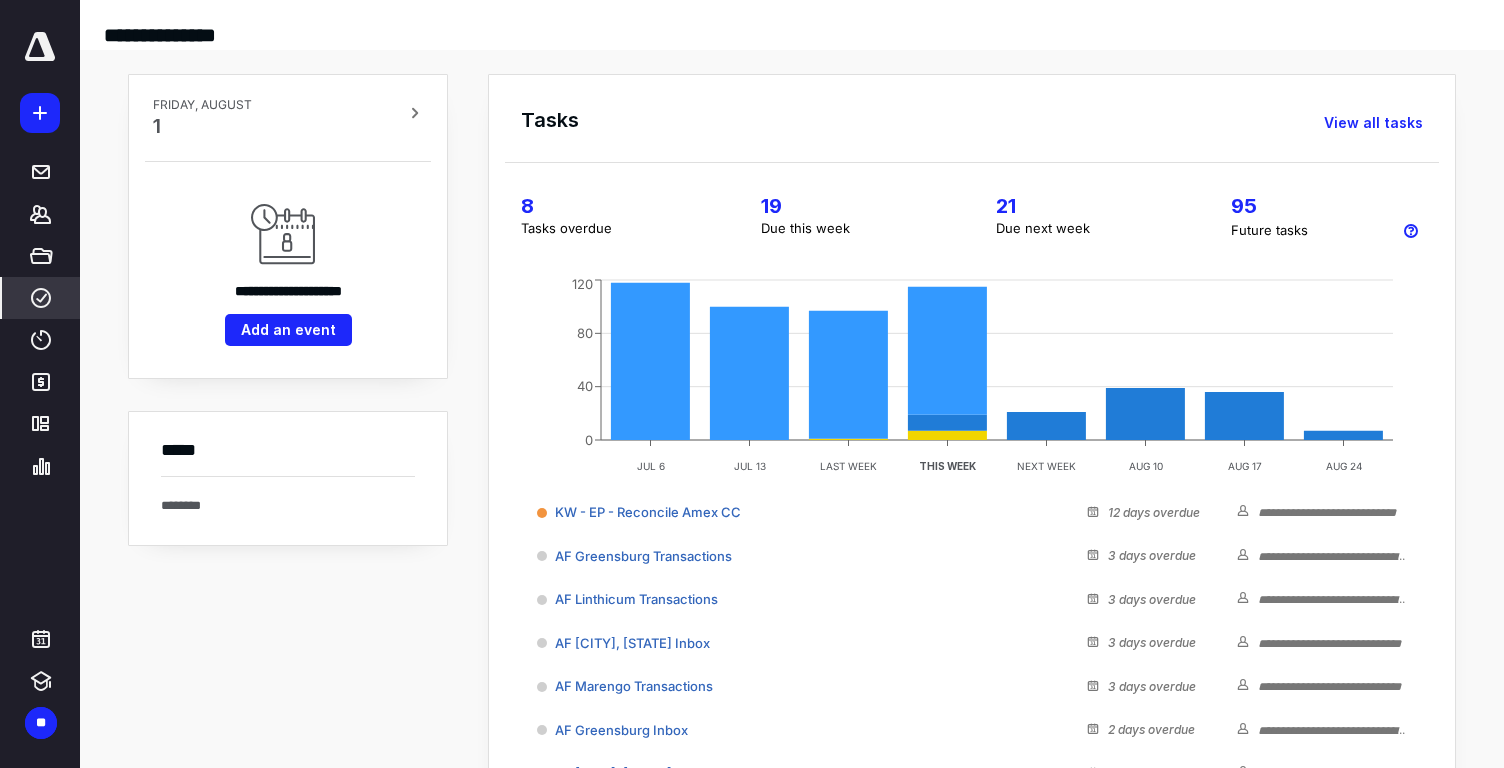 click 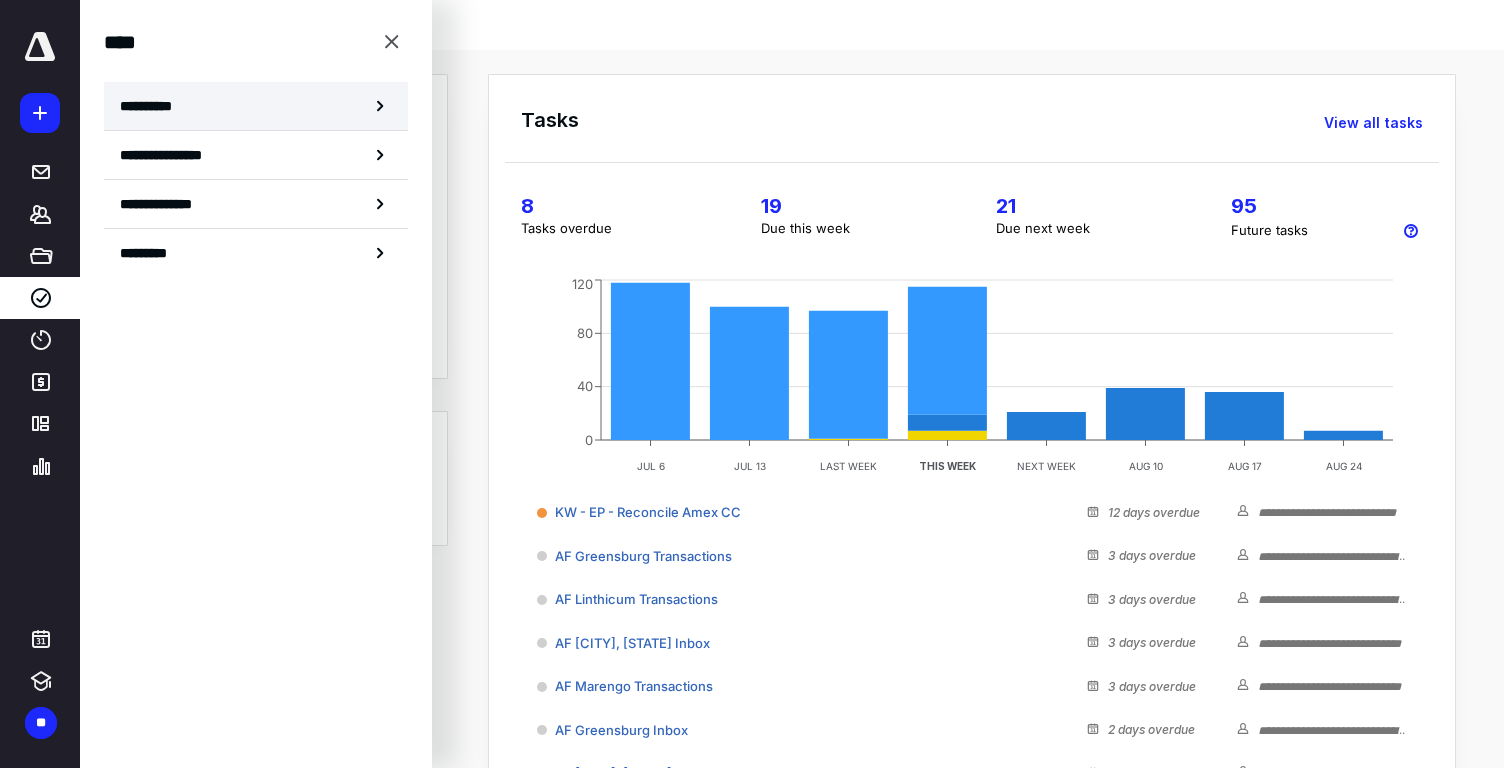 click on "**********" at bounding box center [256, 106] 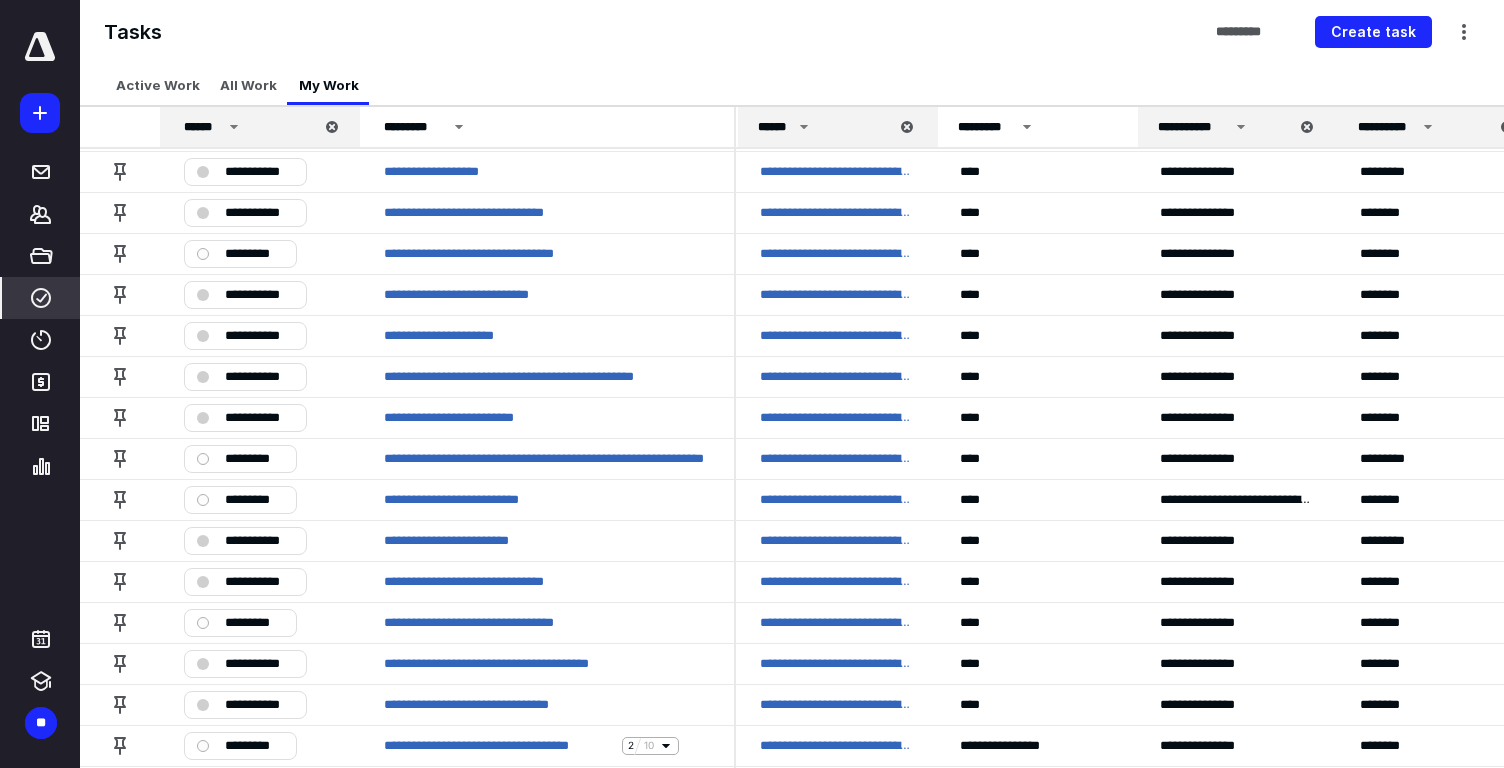 scroll, scrollTop: 0, scrollLeft: 0, axis: both 